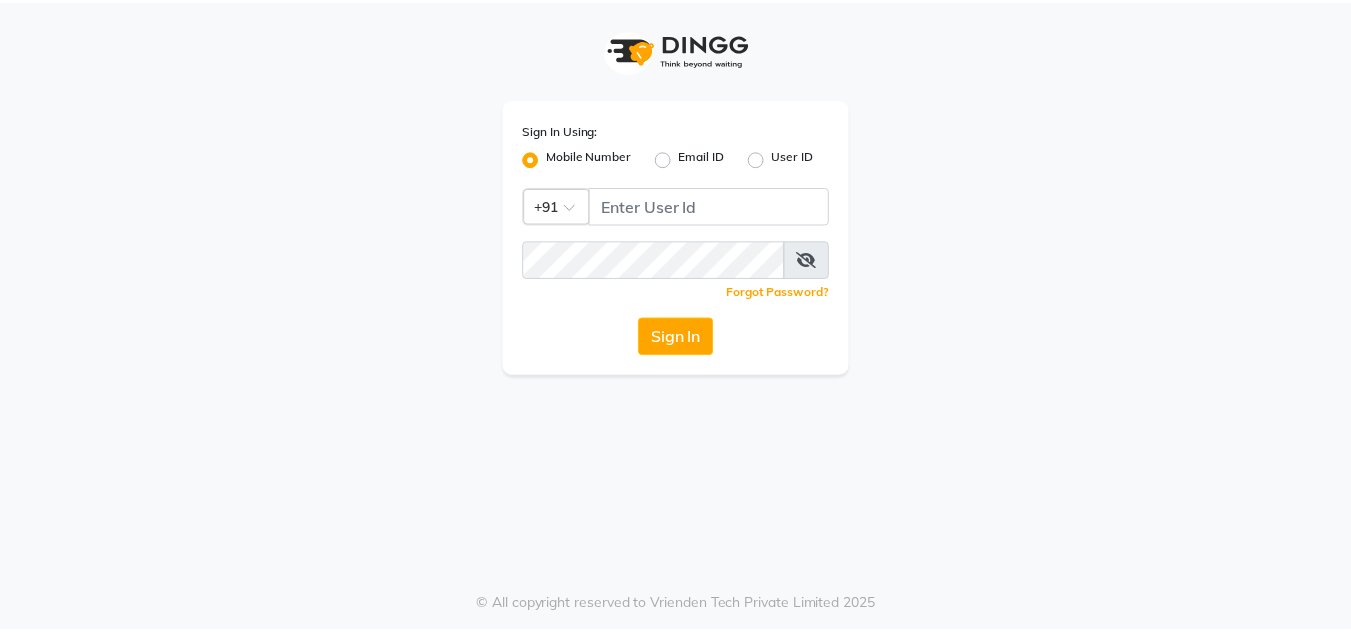 scroll, scrollTop: 0, scrollLeft: 0, axis: both 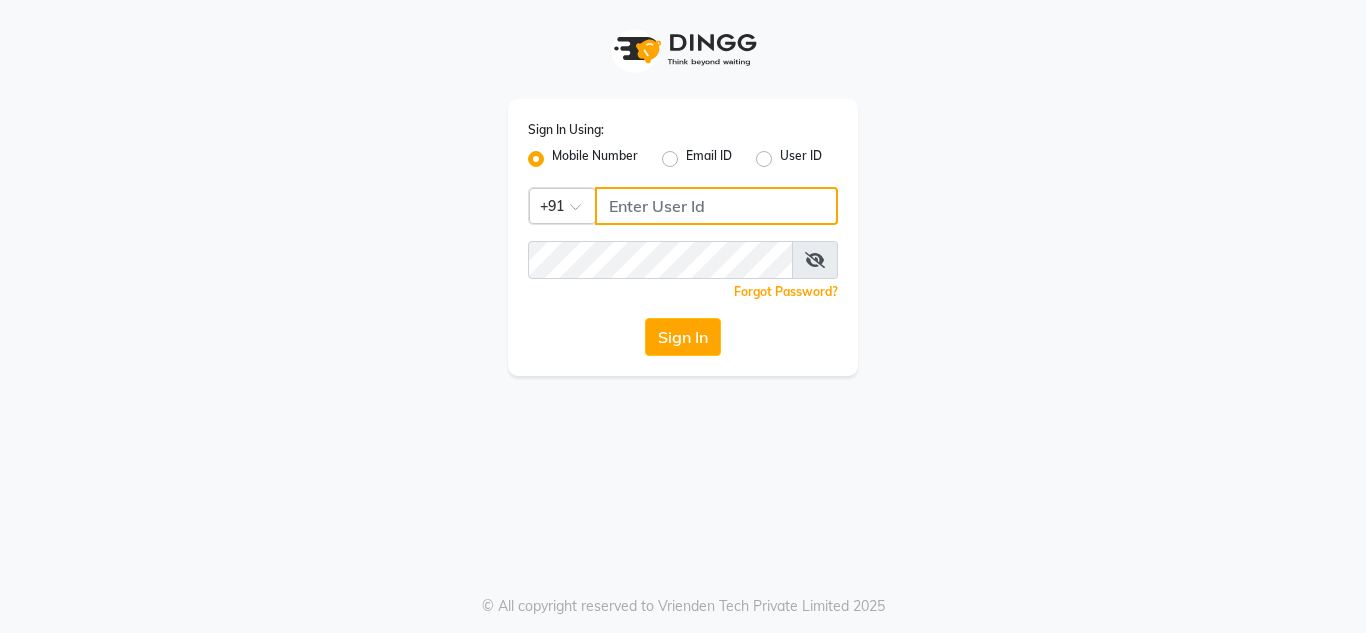 click 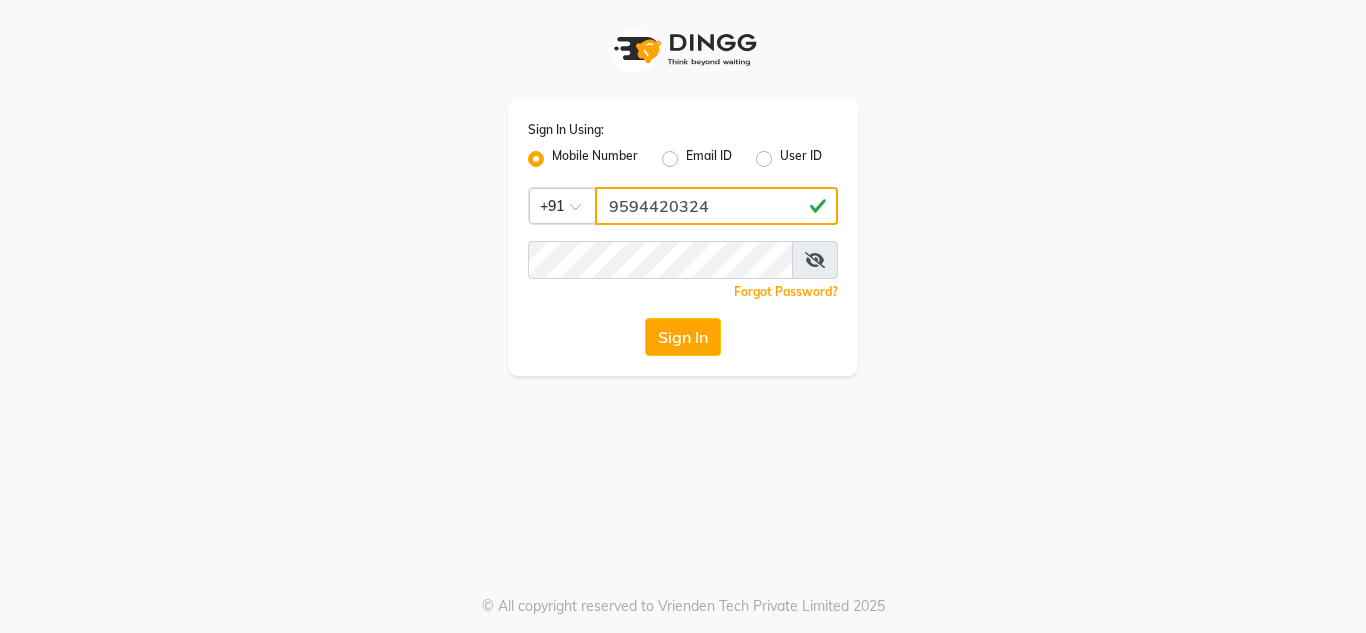 type on "9594420324" 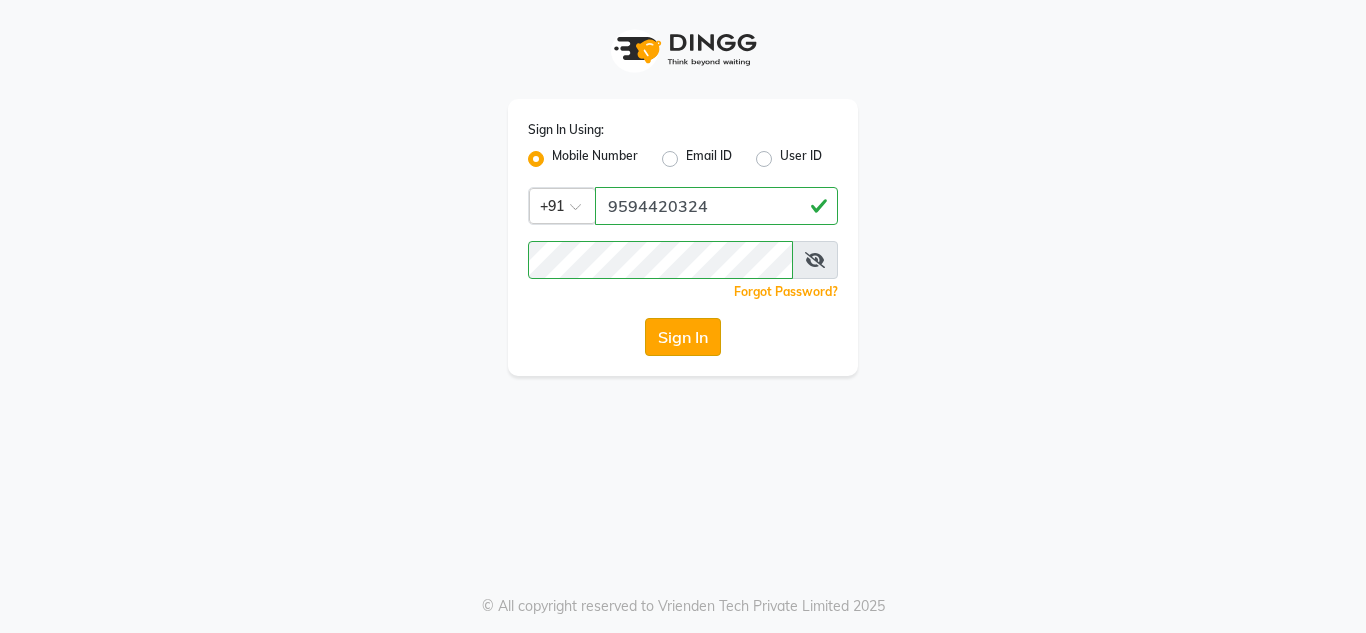 click on "Sign In" 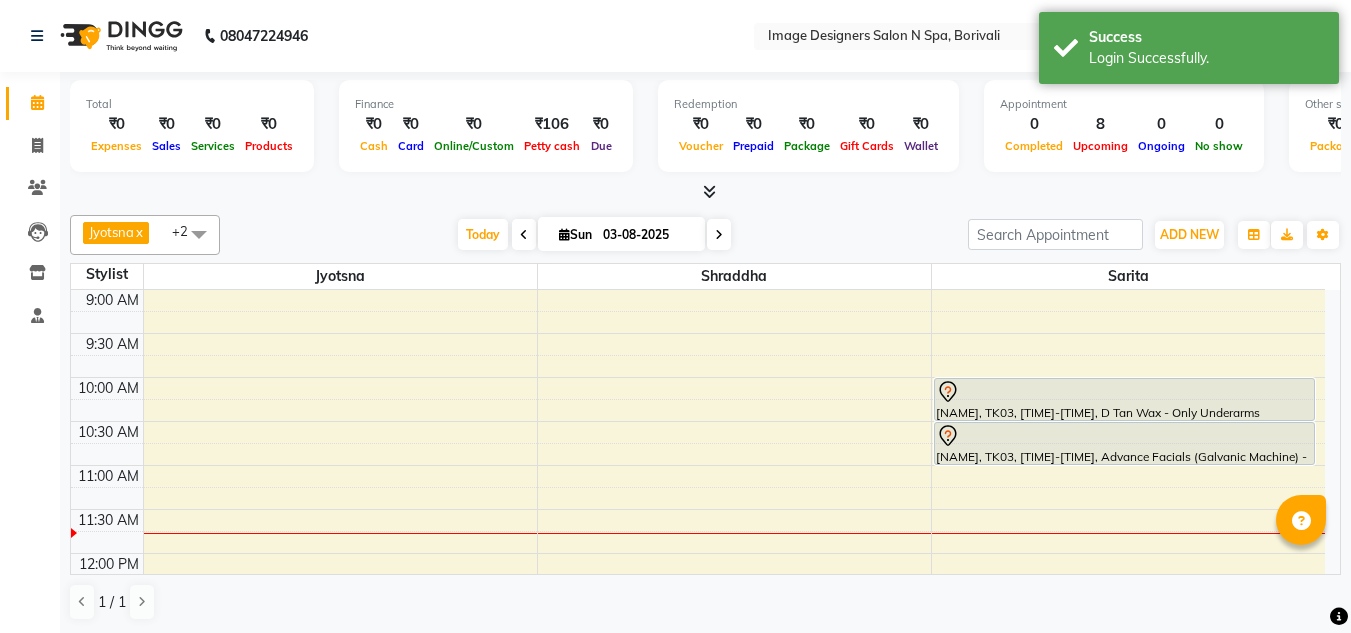scroll, scrollTop: 0, scrollLeft: 0, axis: both 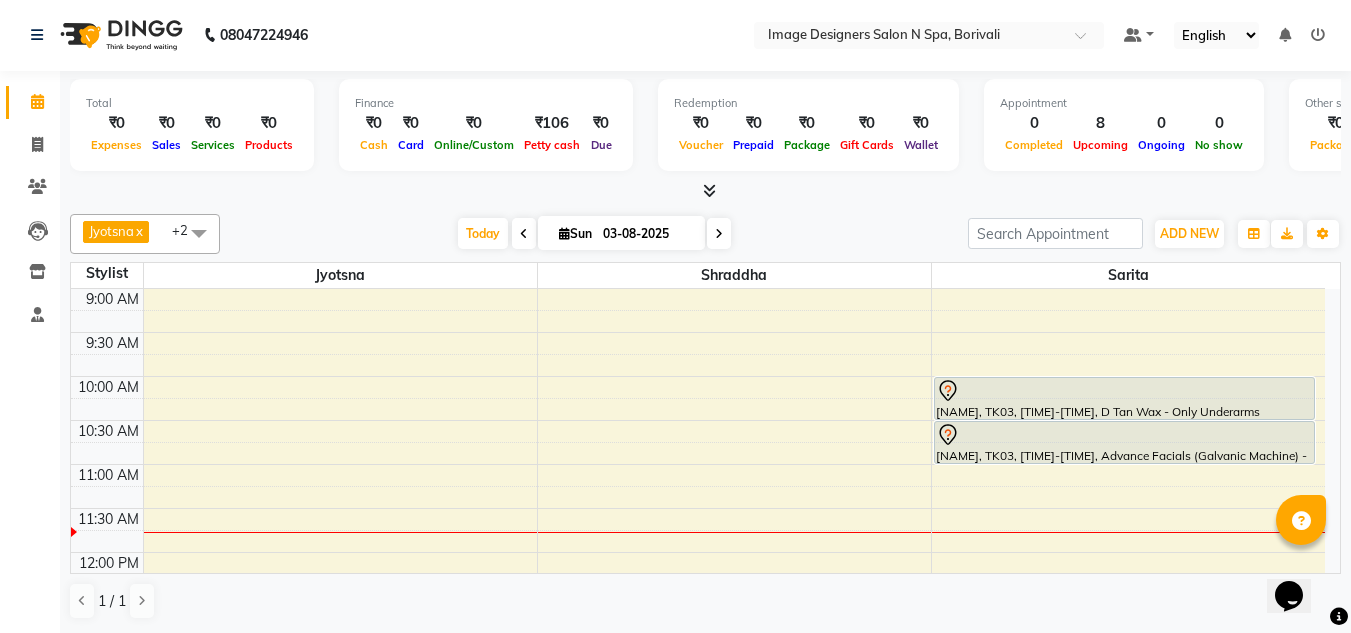click at bounding box center [734, 409] 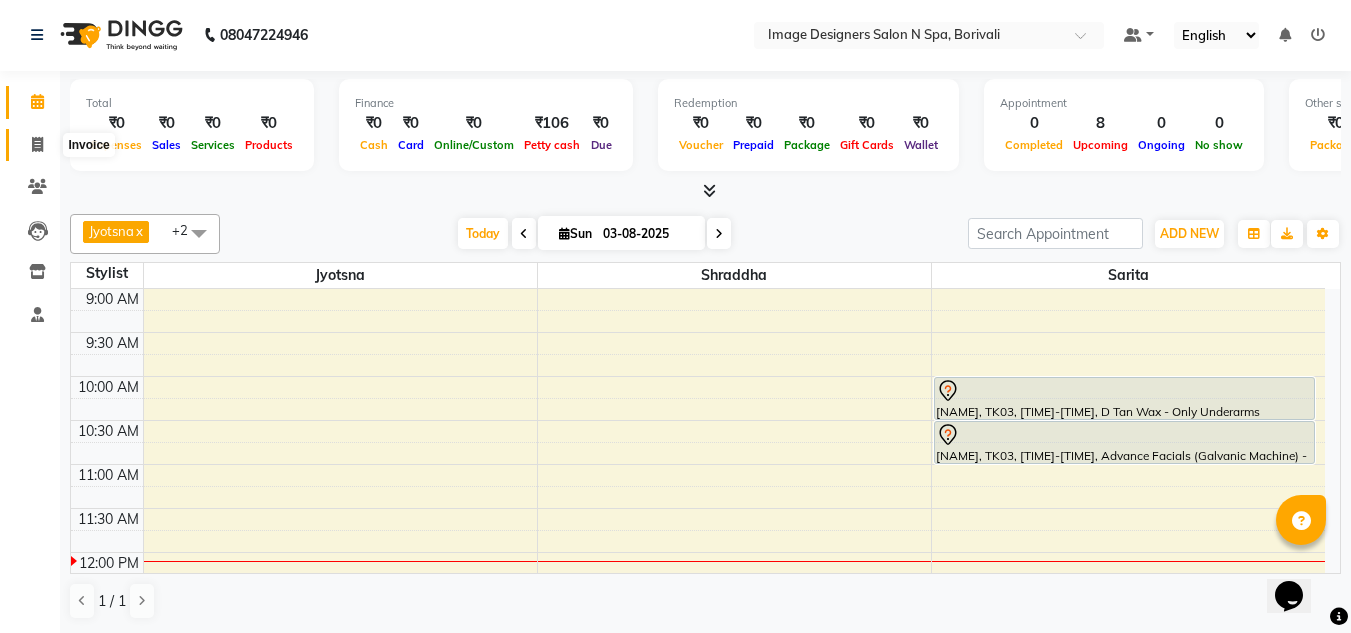 click 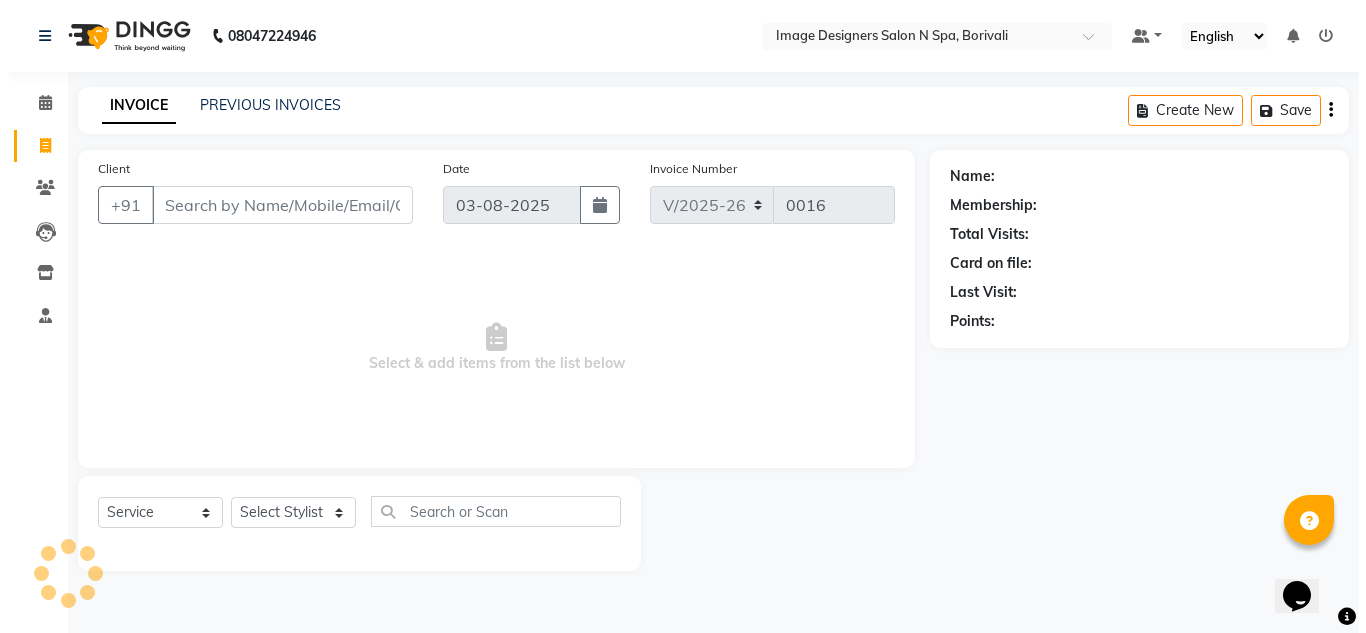 scroll, scrollTop: 0, scrollLeft: 0, axis: both 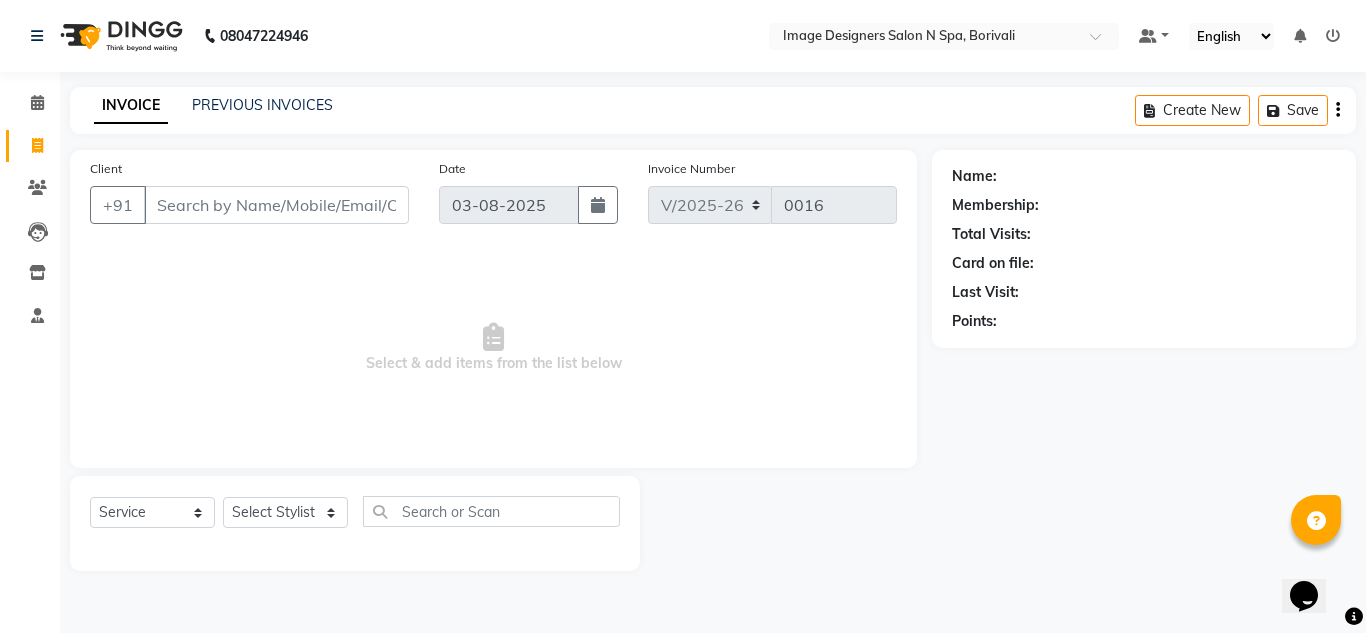 click on "Select & add items from the list below" at bounding box center [493, 348] 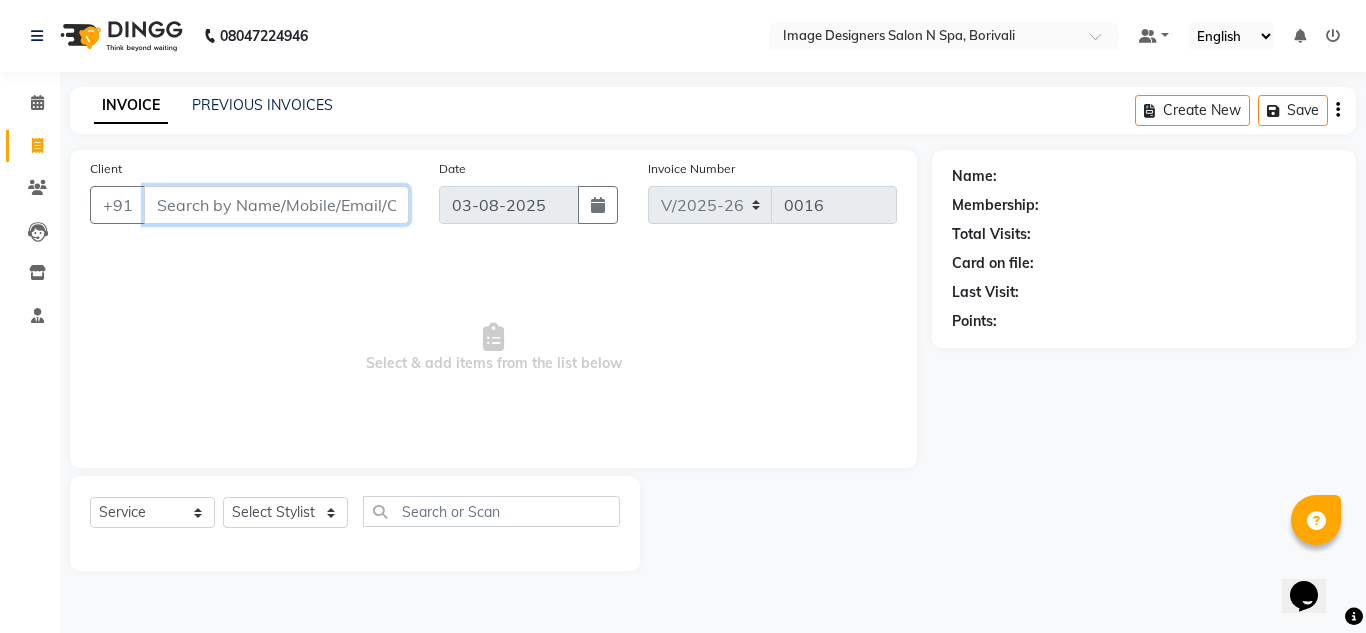 click on "Client" at bounding box center (276, 205) 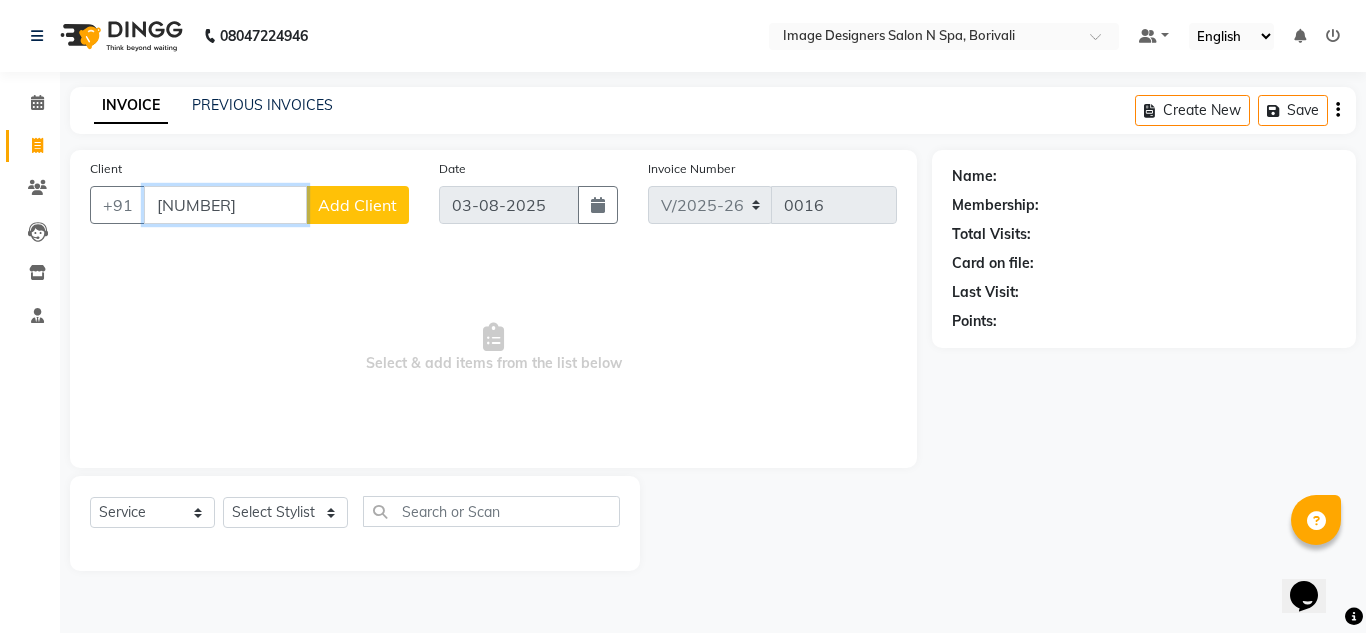 type on "76543289" 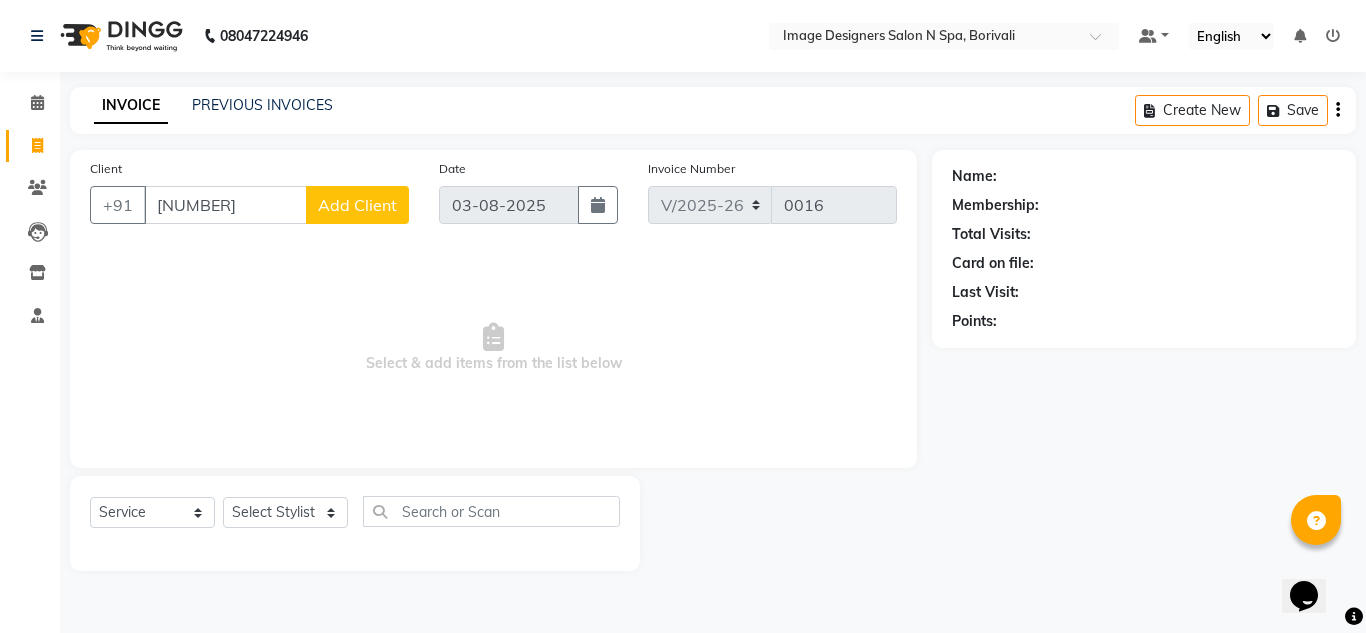 click on "Add Client" 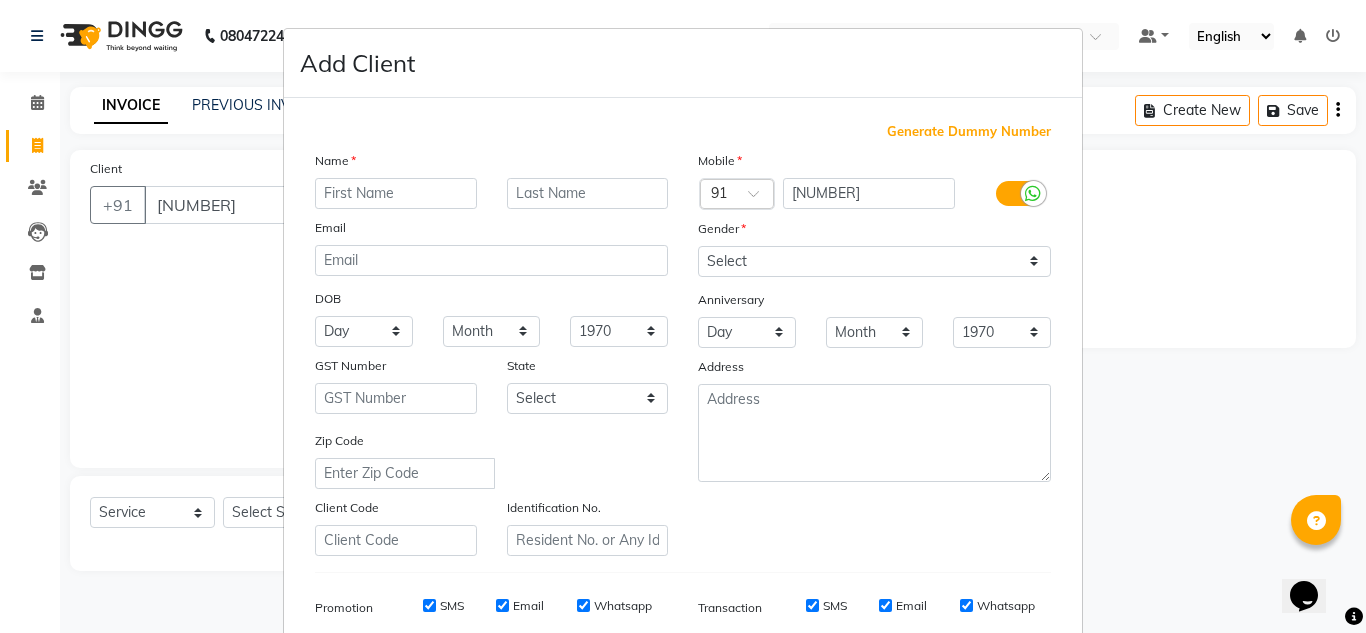 click on "Add Client Generate Dummy Number Name Email DOB Day 01 02 03 04 05 06 07 08 09 10 11 12 13 14 15 16 17 18 19 20 21 22 23 24 25 26 27 28 29 30 31 Month January February March April May June July August September October November December 1940 1941 1942 1943 1944 1945 1946 1947 1948 1949 1950 1951 1952 1953 1954 1955 1956 1957 1958 1959 1960 1961 1962 1963 1964 1965 1966 1967 1968 1969 1970 1971 1972 1973 1974 1975 1976 1977 1978 1979 1980 1981 1982 1983 1984 1985 1986 1987 1988 1989 1990 1991 1992 1993 1994 1995 1996 1997 1998 1999 2000 2001 2002 2003 2004 2005 2006 2007 2008 2009 2010 2011 2012 2013 2014 2015 2016 2017 2018 2019 2020 2021 2022 2023 2024 GST Number State Select Andaman and Nicobar Islands Andhra Pradesh Arunachal Pradesh Assam Bihar Chandigarh Chhattisgarh Dadra and Nagar Haveli Daman and Diu Delhi Goa Gujarat Haryana Himachal Pradesh Jammu and Kashmir Jharkhand Karnataka Kerala Lakshadweep Madhya Pradesh Maharashtra Manipur Meghalaya Mizoram Nagaland Odisha Pondicherry Punjab Rajasthan Sikkim" at bounding box center [683, 316] 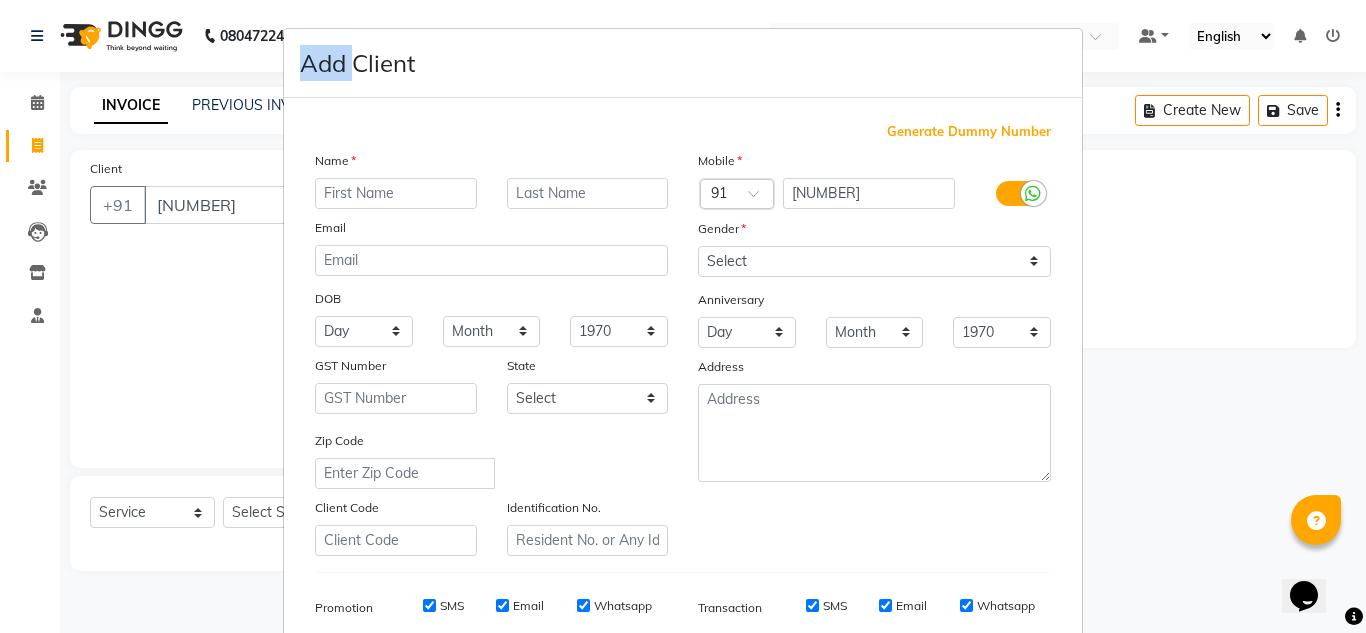 click on "Add Client Generate Dummy Number Name Email DOB Day 01 02 03 04 05 06 07 08 09 10 11 12 13 14 15 16 17 18 19 20 21 22 23 24 25 26 27 28 29 30 31 Month January February March April May June July August September October November December 1940 1941 1942 1943 1944 1945 1946 1947 1948 1949 1950 1951 1952 1953 1954 1955 1956 1957 1958 1959 1960 1961 1962 1963 1964 1965 1966 1967 1968 1969 1970 1971 1972 1973 1974 1975 1976 1977 1978 1979 1980 1981 1982 1983 1984 1985 1986 1987 1988 1989 1990 1991 1992 1993 1994 1995 1996 1997 1998 1999 2000 2001 2002 2003 2004 2005 2006 2007 2008 2009 2010 2011 2012 2013 2014 2015 2016 2017 2018 2019 2020 2021 2022 2023 2024 GST Number State Select Andaman and Nicobar Islands Andhra Pradesh Arunachal Pradesh Assam Bihar Chandigarh Chhattisgarh Dadra and Nagar Haveli Daman and Diu Delhi Goa Gujarat Haryana Himachal Pradesh Jammu and Kashmir Jharkhand Karnataka Kerala Lakshadweep Madhya Pradesh Maharashtra Manipur Meghalaya Mizoram Nagaland Odisha Pondicherry Punjab Rajasthan Sikkim" at bounding box center [683, 316] 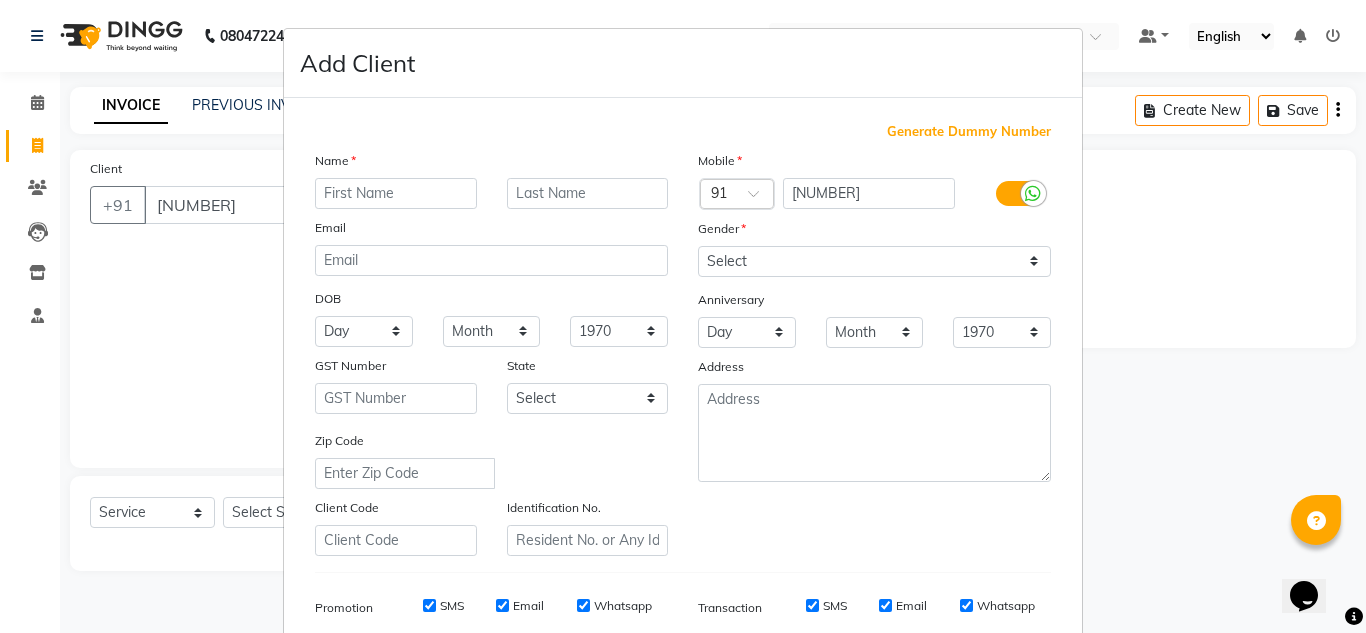 click on "Add Client Generate Dummy Number Name Email DOB Day 01 02 03 04 05 06 07 08 09 10 11 12 13 14 15 16 17 18 19 20 21 22 23 24 25 26 27 28 29 30 31 Month January February March April May June July August September October November December 1940 1941 1942 1943 1944 1945 1946 1947 1948 1949 1950 1951 1952 1953 1954 1955 1956 1957 1958 1959 1960 1961 1962 1963 1964 1965 1966 1967 1968 1969 1970 1971 1972 1973 1974 1975 1976 1977 1978 1979 1980 1981 1982 1983 1984 1985 1986 1987 1988 1989 1990 1991 1992 1993 1994 1995 1996 1997 1998 1999 2000 2001 2002 2003 2004 2005 2006 2007 2008 2009 2010 2011 2012 2013 2014 2015 2016 2017 2018 2019 2020 2021 2022 2023 2024 GST Number State Select Andaman and Nicobar Islands Andhra Pradesh Arunachal Pradesh Assam Bihar Chandigarh Chhattisgarh Dadra and Nagar Haveli Daman and Diu Delhi Goa Gujarat Haryana Himachal Pradesh Jammu and Kashmir Jharkhand Karnataka Kerala Lakshadweep Madhya Pradesh Maharashtra Manipur Meghalaya Mizoram Nagaland Odisha Pondicherry Punjab Rajasthan Sikkim" at bounding box center [683, 316] 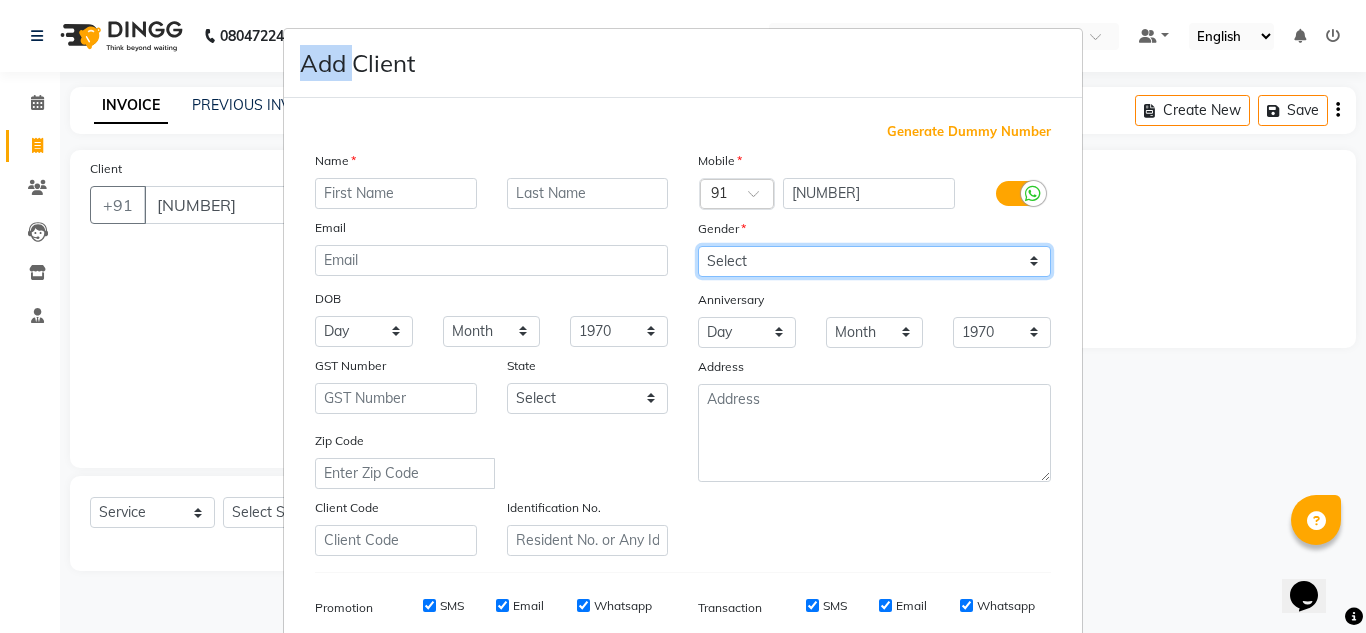 click on "Select Male Female Other Prefer Not To Say" at bounding box center (874, 261) 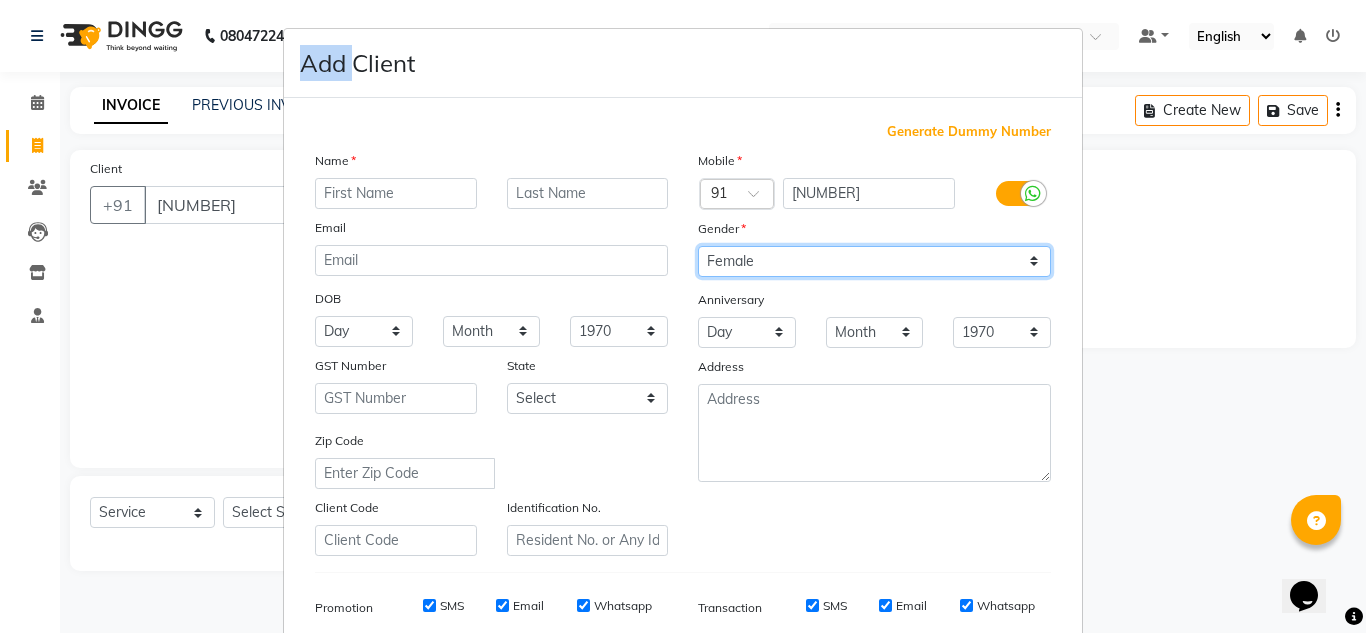 click on "Select Male Female Other Prefer Not To Say" at bounding box center (874, 261) 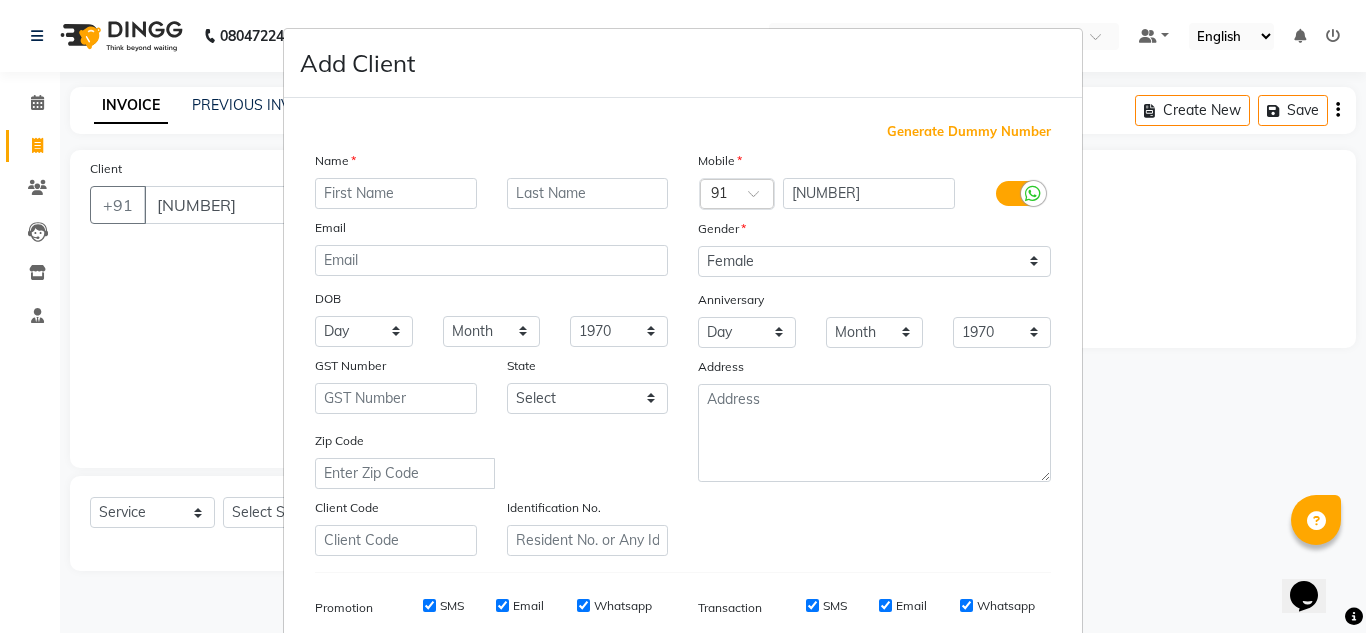 click at bounding box center (1033, 194) 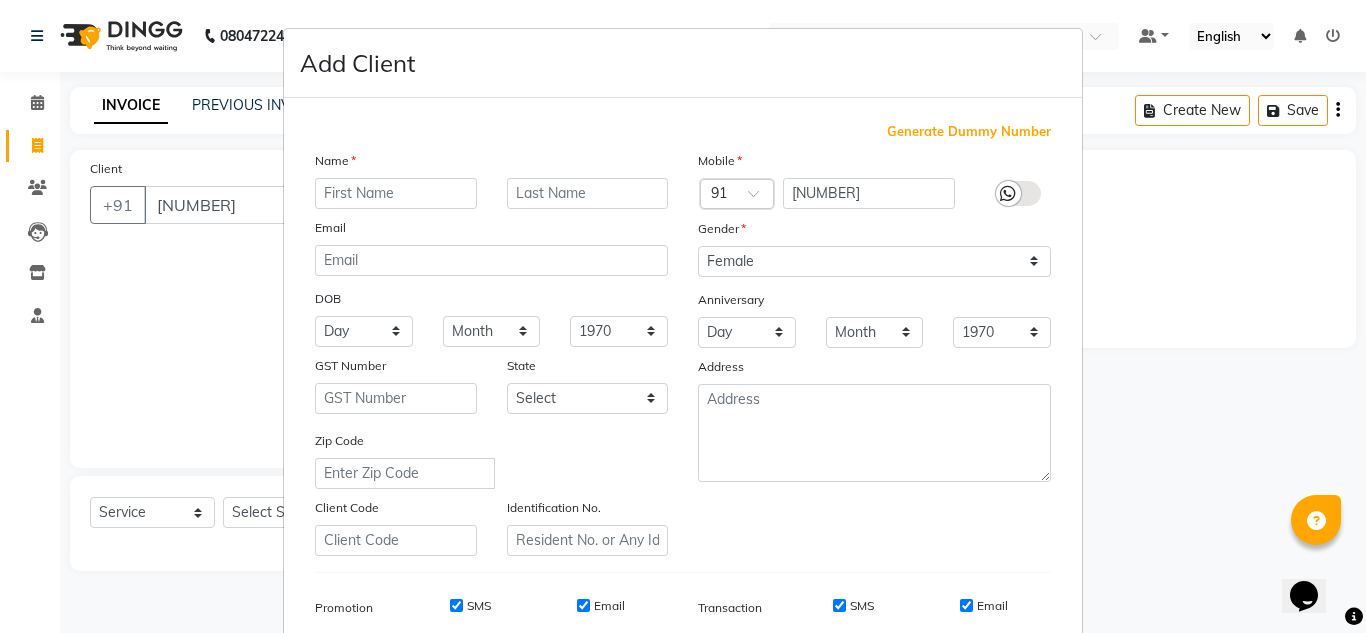 click on "Generate Dummy Number Name Email DOB Day 01 02 03 04 05 06 07 08 09 10 11 12 13 14 15 16 17 18 19 20 21 22 23 24 25 26 27 28 29 30 31 Month January February March April May June July August September October November December 1940 1941 1942 1943 1944 1945 1946 1947 1948 1949 1950 1951 1952 1953 1954 1955 1956 1957 1958 1959 1960 1961 1962 1963 1964 1965 1966 1967 1968 1969 1970 1971 1972 1973 1974 1975 1976 1977 1978 1979 1980 1981 1982 1983 1984 1985 1986 1987 1988 1989 1990 1991 1992 1993 1994 1995 1996 1997 1998 1999 2000 2001 2002 2003 2004 2005 2006 2007 2008 2009 2010 2011 2012 2013 2014 2015 2016 2017 2018 2019 2020 2021 2022 2023 2024 GST Number State Select Andaman and Nicobar Islands Andhra Pradesh Arunachal Pradesh Assam Bihar Chandigarh Chhattisgarh Dadra and Nagar Haveli Daman and Diu Delhi Goa Gujarat Haryana Himachal Pradesh Jammu and Kashmir Jharkhand Karnataka Kerala Lakshadweep Madhya Pradesh Maharashtra Manipur Meghalaya Mizoram Nagaland Odisha Pondicherry Punjab Rajasthan Sikkim Tamil Nadu" at bounding box center [683, 456] 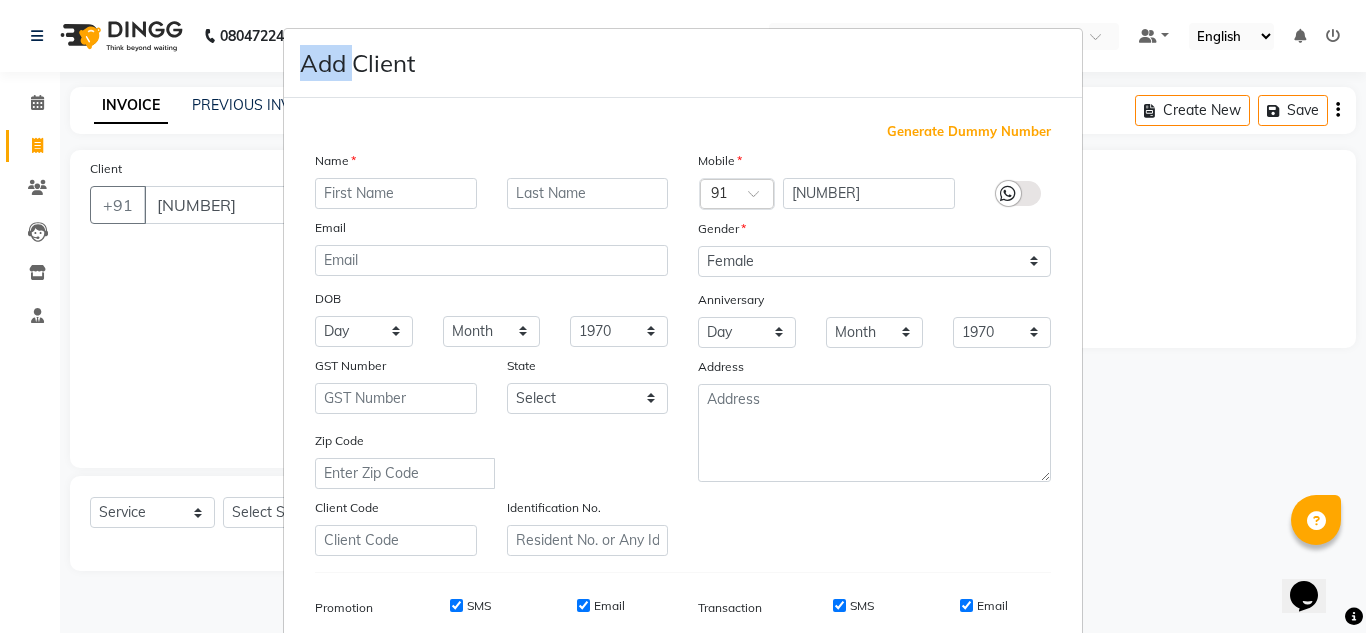 click on "Add Client Generate Dummy Number Name Email DOB Day 01 02 03 04 05 06 07 08 09 10 11 12 13 14 15 16 17 18 19 20 21 22 23 24 25 26 27 28 29 30 31 Month January February March April May June July August September October November December 1940 1941 1942 1943 1944 1945 1946 1947 1948 1949 1950 1951 1952 1953 1954 1955 1956 1957 1958 1959 1960 1961 1962 1963 1964 1965 1966 1967 1968 1969 1970 1971 1972 1973 1974 1975 1976 1977 1978 1979 1980 1981 1982 1983 1984 1985 1986 1987 1988 1989 1990 1991 1992 1993 1994 1995 1996 1997 1998 1999 2000 2001 2002 2003 2004 2005 2006 2007 2008 2009 2010 2011 2012 2013 2014 2015 2016 2017 2018 2019 2020 2021 2022 2023 2024 GST Number State Select Andaman and Nicobar Islands Andhra Pradesh Arunachal Pradesh Assam Bihar Chandigarh Chhattisgarh Dadra and Nagar Haveli Daman and Diu Delhi Goa Gujarat Haryana Himachal Pradesh Jammu and Kashmir Jharkhand Karnataka Kerala Lakshadweep Madhya Pradesh Maharashtra Manipur Meghalaya Mizoram Nagaland Odisha Pondicherry Punjab Rajasthan Sikkim" at bounding box center (683, 316) 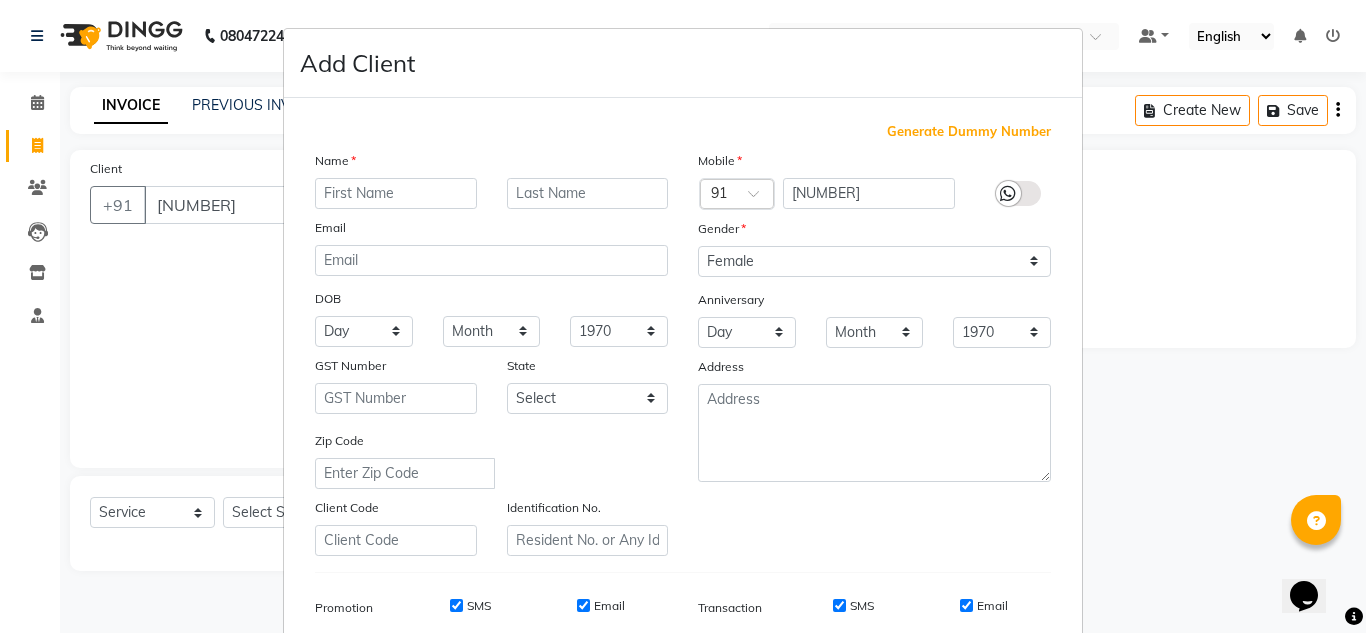 click on "Generate Dummy Number Name Email DOB Day 01 02 03 04 05 06 07 08 09 10 11 12 13 14 15 16 17 18 19 20 21 22 23 24 25 26 27 28 29 30 31 Month January February March April May June July August September October November December 1940 1941 1942 1943 1944 1945 1946 1947 1948 1949 1950 1951 1952 1953 1954 1955 1956 1957 1958 1959 1960 1961 1962 1963 1964 1965 1966 1967 1968 1969 1970 1971 1972 1973 1974 1975 1976 1977 1978 1979 1980 1981 1982 1983 1984 1985 1986 1987 1988 1989 1990 1991 1992 1993 1994 1995 1996 1997 1998 1999 2000 2001 2002 2003 2004 2005 2006 2007 2008 2009 2010 2011 2012 2013 2014 2015 2016 2017 2018 2019 2020 2021 2022 2023 2024 GST Number State Select Andaman and Nicobar Islands Andhra Pradesh Arunachal Pradesh Assam Bihar Chandigarh Chhattisgarh Dadra and Nagar Haveli Daman and Diu Delhi Goa Gujarat Haryana Himachal Pradesh Jammu and Kashmir Jharkhand Karnataka Kerala Lakshadweep Madhya Pradesh Maharashtra Manipur Meghalaya Mizoram Nagaland Odisha Pondicherry Punjab Rajasthan Sikkim Tamil Nadu" at bounding box center [683, 460] 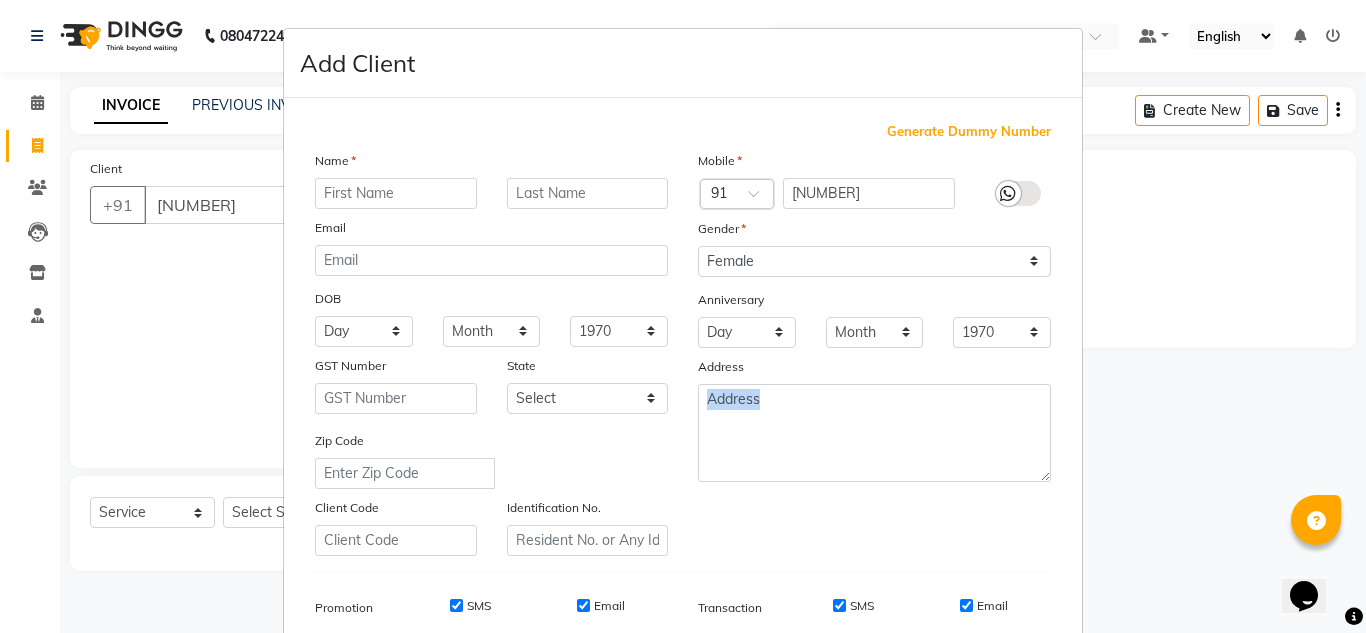 click on "Generate Dummy Number Name Email DOB Day 01 02 03 04 05 06 07 08 09 10 11 12 13 14 15 16 17 18 19 20 21 22 23 24 25 26 27 28 29 30 31 Month January February March April May June July August September October November December 1940 1941 1942 1943 1944 1945 1946 1947 1948 1949 1950 1951 1952 1953 1954 1955 1956 1957 1958 1959 1960 1961 1962 1963 1964 1965 1966 1967 1968 1969 1970 1971 1972 1973 1974 1975 1976 1977 1978 1979 1980 1981 1982 1983 1984 1985 1986 1987 1988 1989 1990 1991 1992 1993 1994 1995 1996 1997 1998 1999 2000 2001 2002 2003 2004 2005 2006 2007 2008 2009 2010 2011 2012 2013 2014 2015 2016 2017 2018 2019 2020 2021 2022 2023 2024 GST Number State Select Andaman and Nicobar Islands Andhra Pradesh Arunachal Pradesh Assam Bihar Chandigarh Chhattisgarh Dadra and Nagar Haveli Daman and Diu Delhi Goa Gujarat Haryana Himachal Pradesh Jammu and Kashmir Jharkhand Karnataka Kerala Lakshadweep Madhya Pradesh Maharashtra Manipur Meghalaya Mizoram Nagaland Odisha Pondicherry Punjab Rajasthan Sikkim Tamil Nadu" at bounding box center [683, 460] 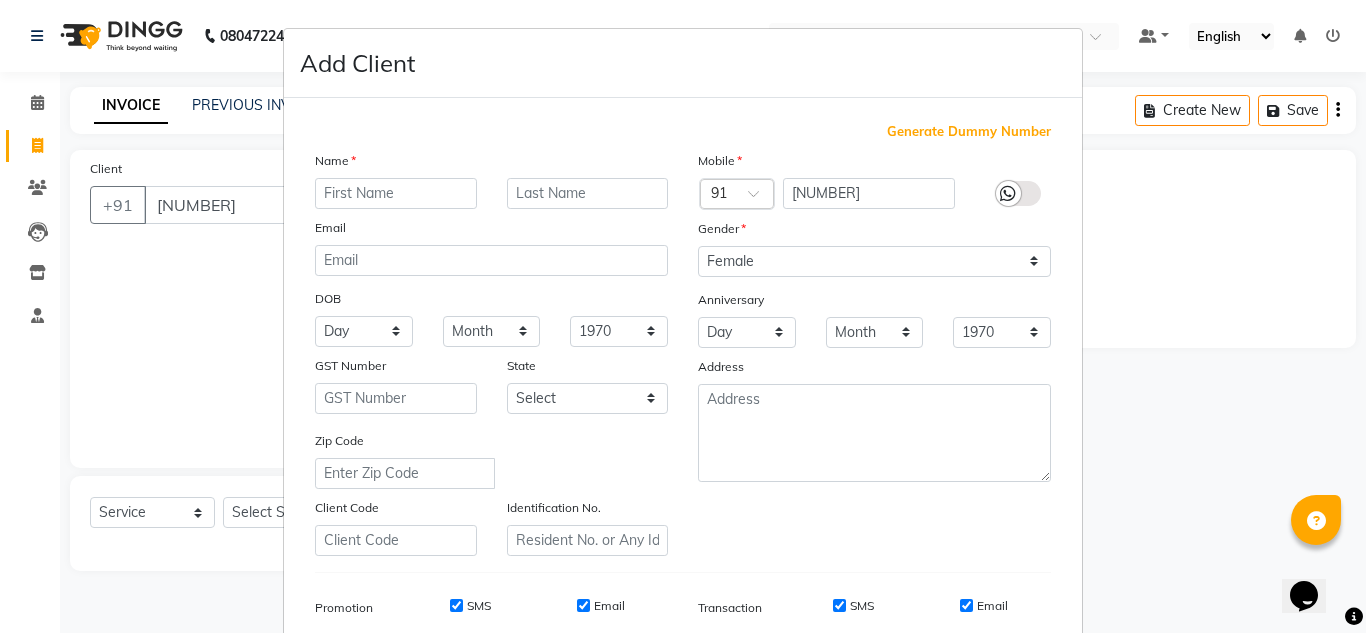 click on "Generate Dummy Number Name Email DOB Day 01 02 03 04 05 06 07 08 09 10 11 12 13 14 15 16 17 18 19 20 21 22 23 24 25 26 27 28 29 30 31 Month January February March April May June July August September October November December 1940 1941 1942 1943 1944 1945 1946 1947 1948 1949 1950 1951 1952 1953 1954 1955 1956 1957 1958 1959 1960 1961 1962 1963 1964 1965 1966 1967 1968 1969 1970 1971 1972 1973 1974 1975 1976 1977 1978 1979 1980 1981 1982 1983 1984 1985 1986 1987 1988 1989 1990 1991 1992 1993 1994 1995 1996 1997 1998 1999 2000 2001 2002 2003 2004 2005 2006 2007 2008 2009 2010 2011 2012 2013 2014 2015 2016 2017 2018 2019 2020 2021 2022 2023 2024 GST Number State Select Andaman and Nicobar Islands Andhra Pradesh Arunachal Pradesh Assam Bihar Chandigarh Chhattisgarh Dadra and Nagar Haveli Daman and Diu Delhi Goa Gujarat Haryana Himachal Pradesh Jammu and Kashmir Jharkhand Karnataka Kerala Lakshadweep Madhya Pradesh Maharashtra Manipur Meghalaya Mizoram Nagaland Odisha Pondicherry Punjab Rajasthan Sikkim Tamil Nadu" at bounding box center [683, 460] 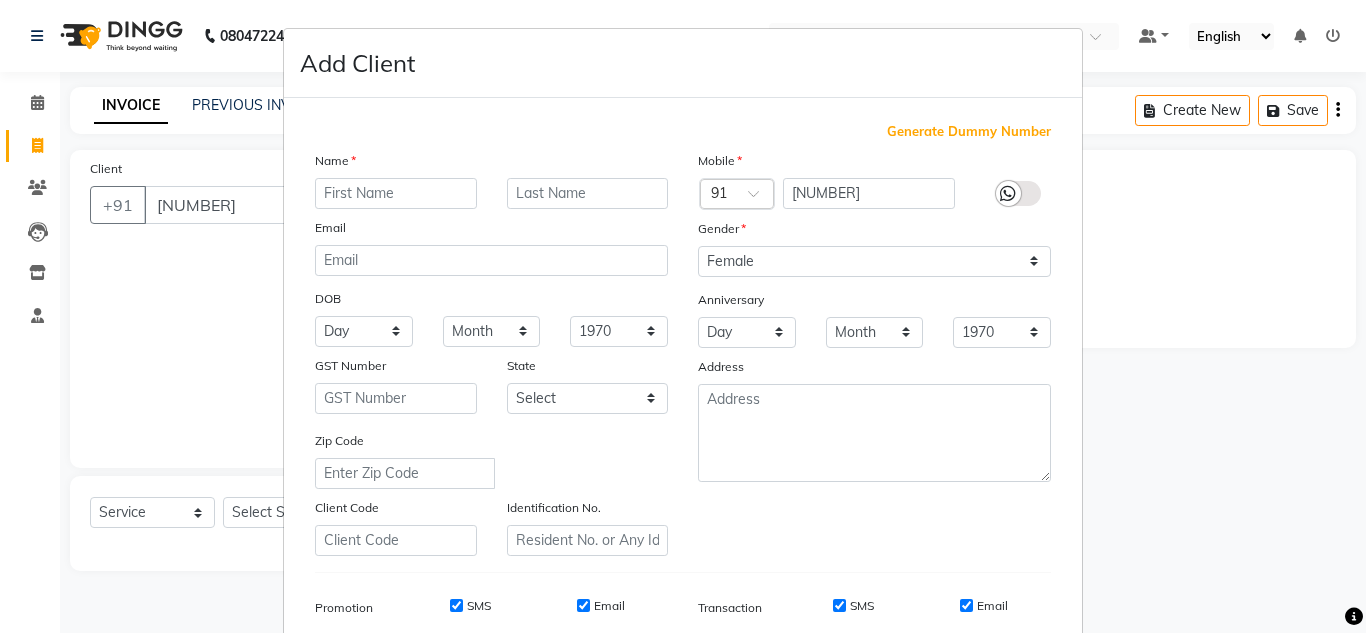 click at bounding box center [1354, 617] 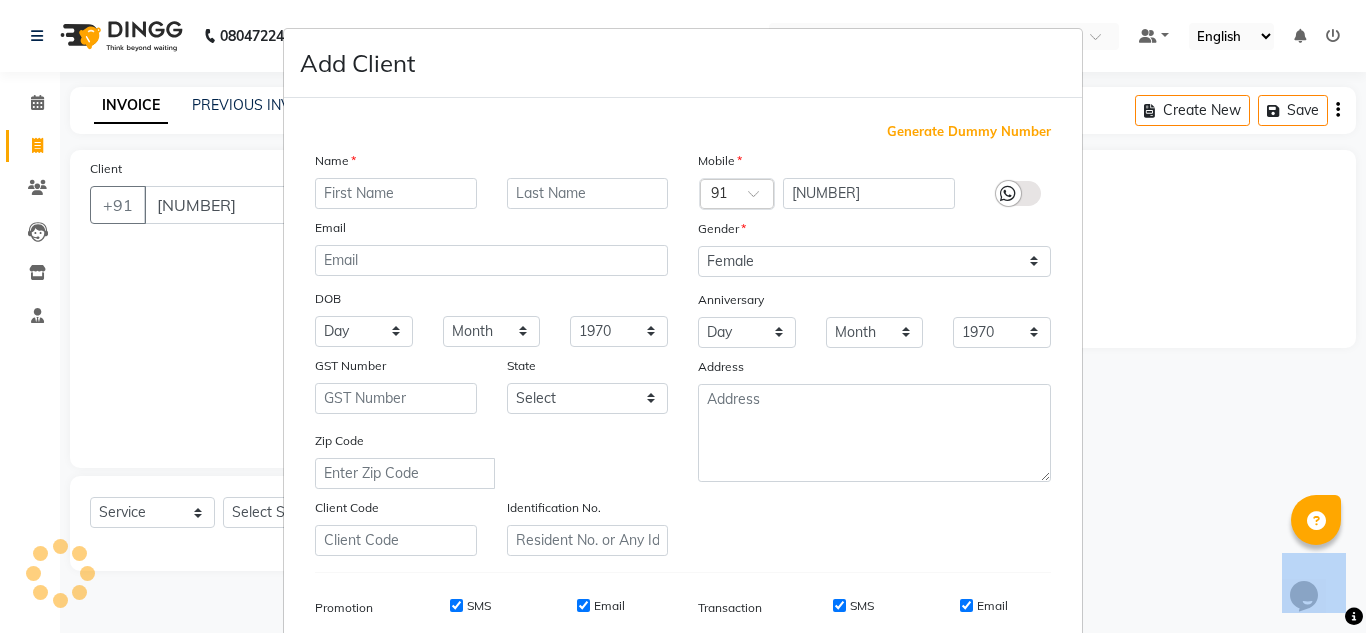 click at bounding box center (1354, 617) 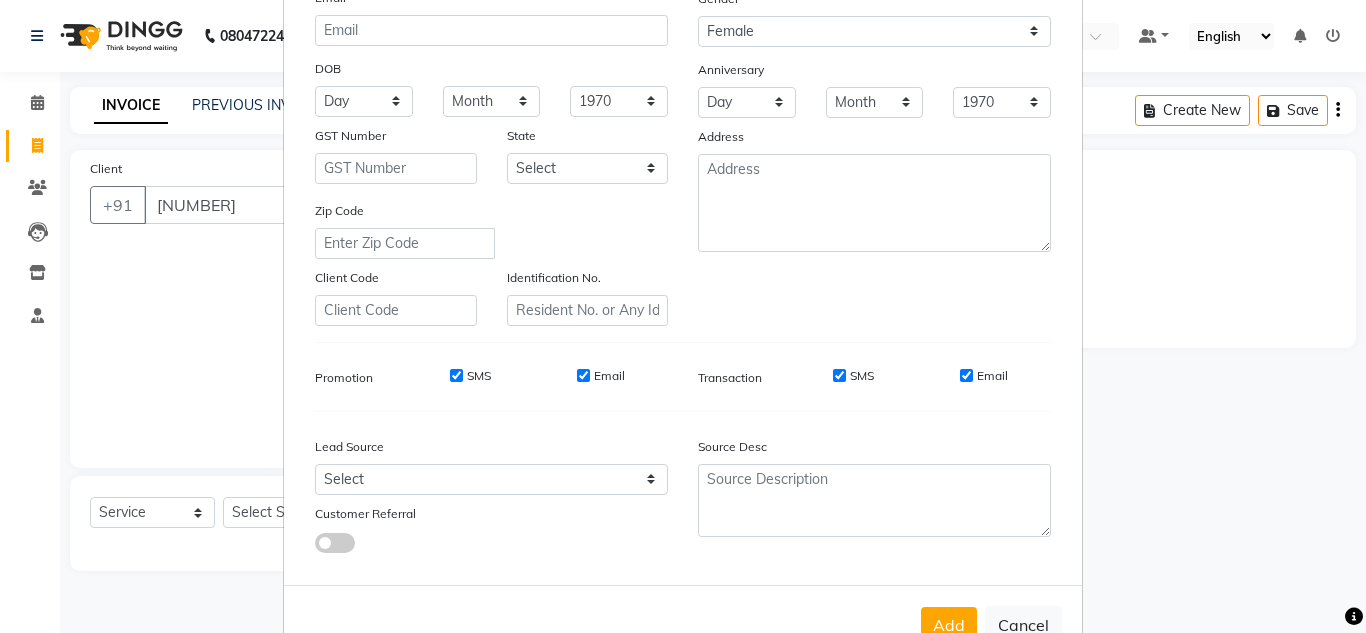 scroll, scrollTop: 290, scrollLeft: 0, axis: vertical 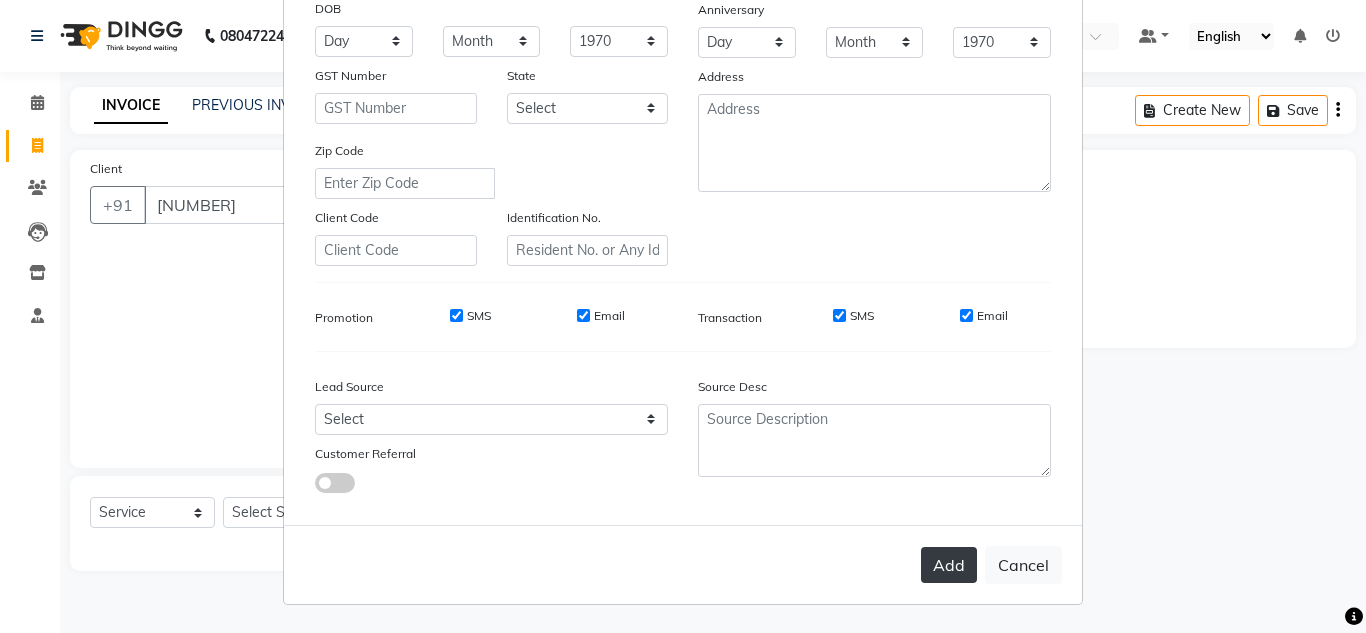 click on "Add" at bounding box center [949, 565] 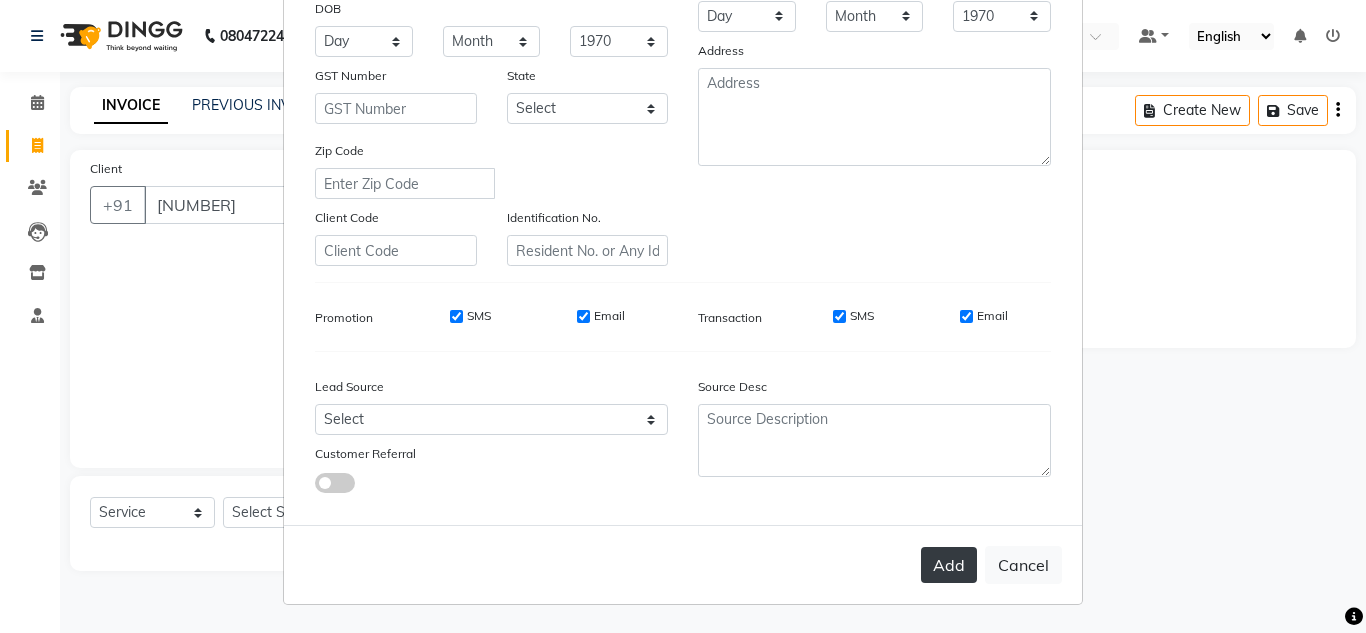 click on "Add" at bounding box center [949, 565] 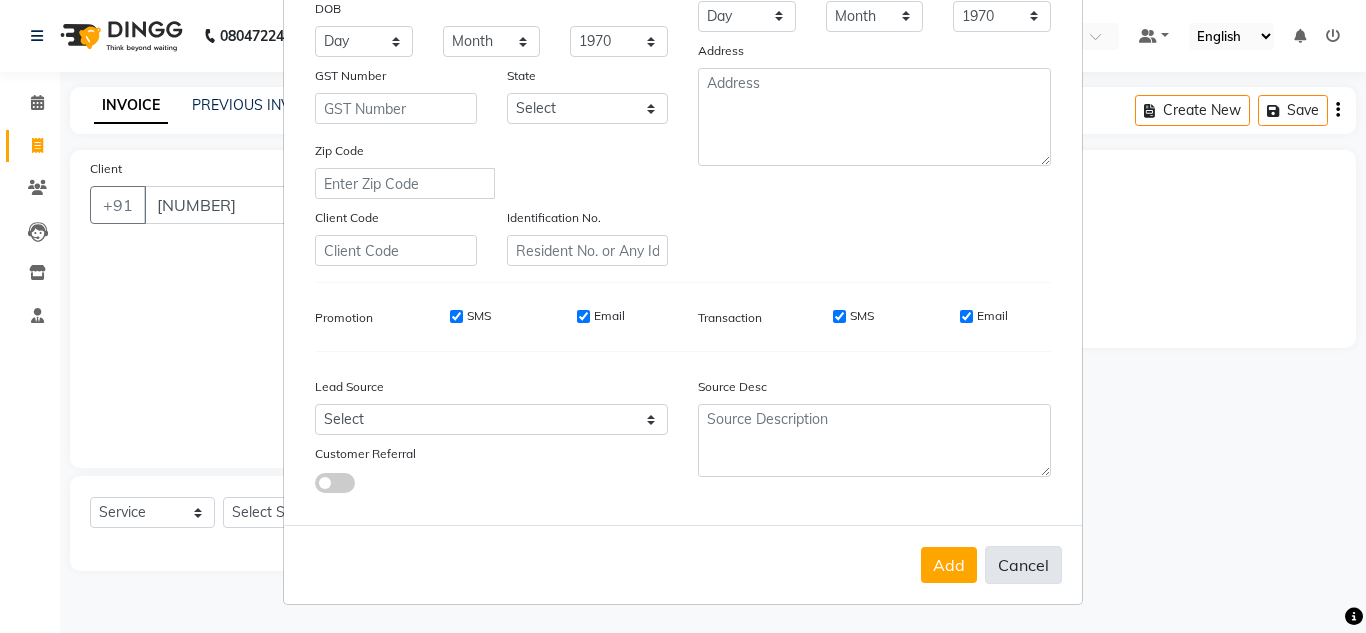 click on "Cancel" at bounding box center (1023, 565) 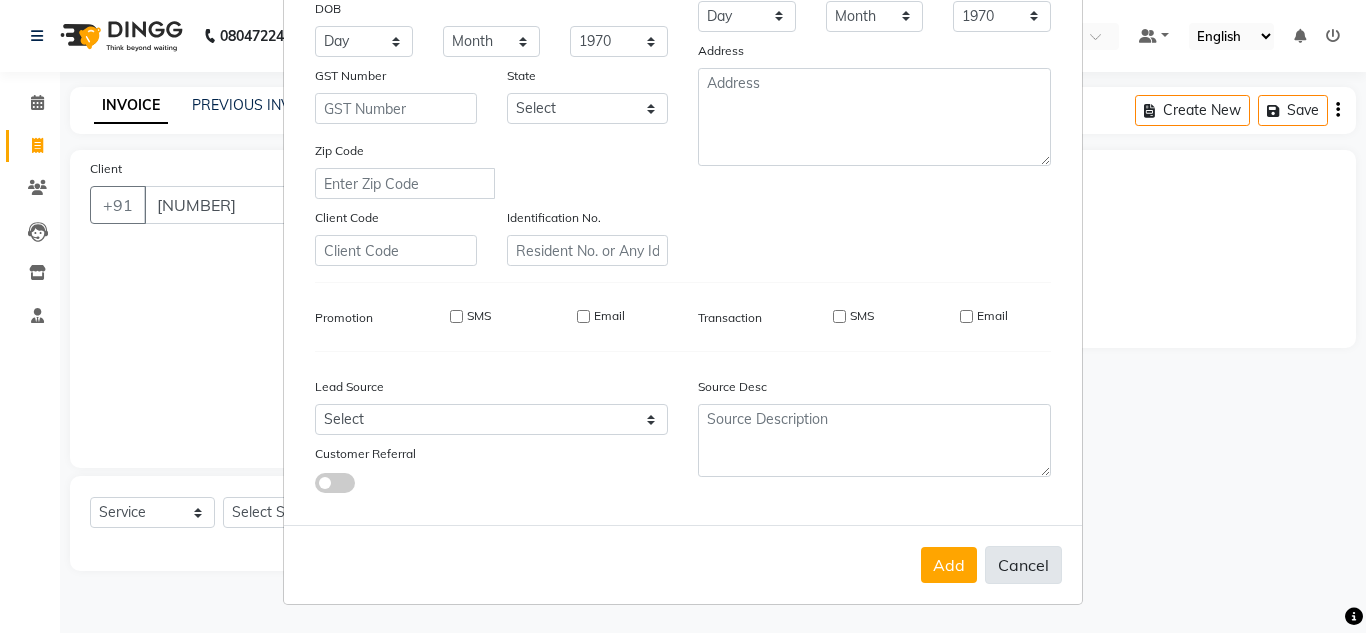 select 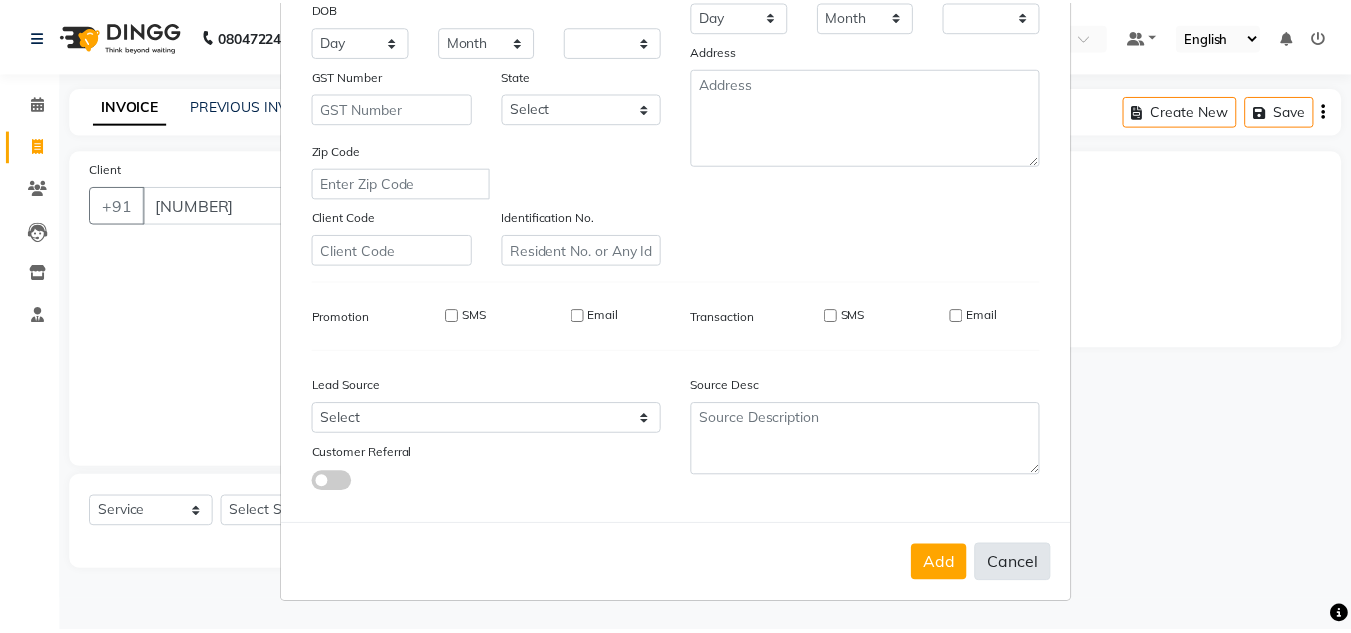 scroll, scrollTop: 311, scrollLeft: 0, axis: vertical 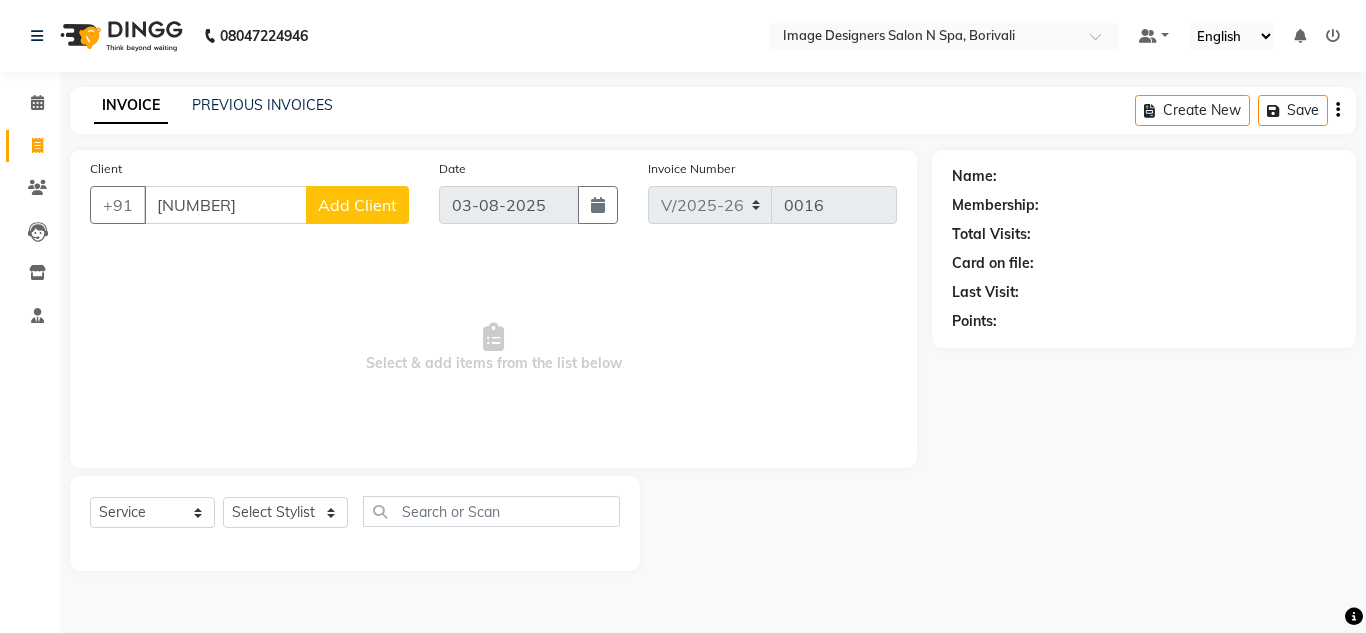 click on "Select & add items from the list below" at bounding box center [493, 348] 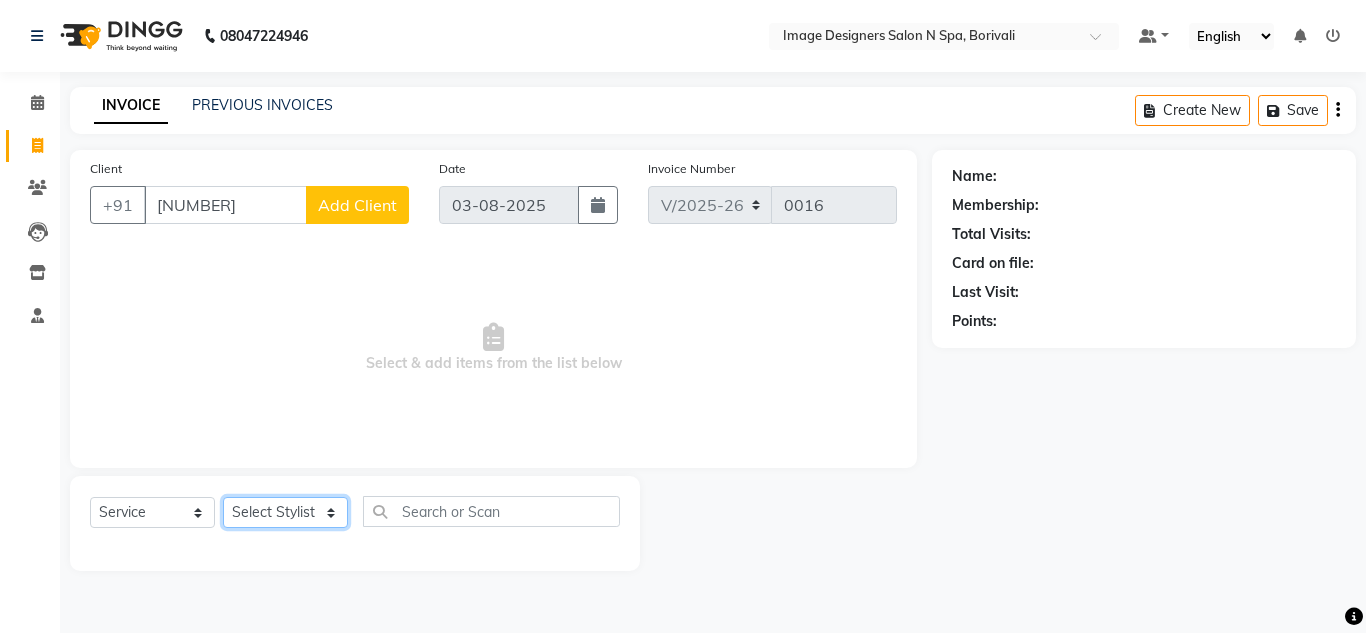 click on "Select Stylist Jyotsna Sarita Shraddha" 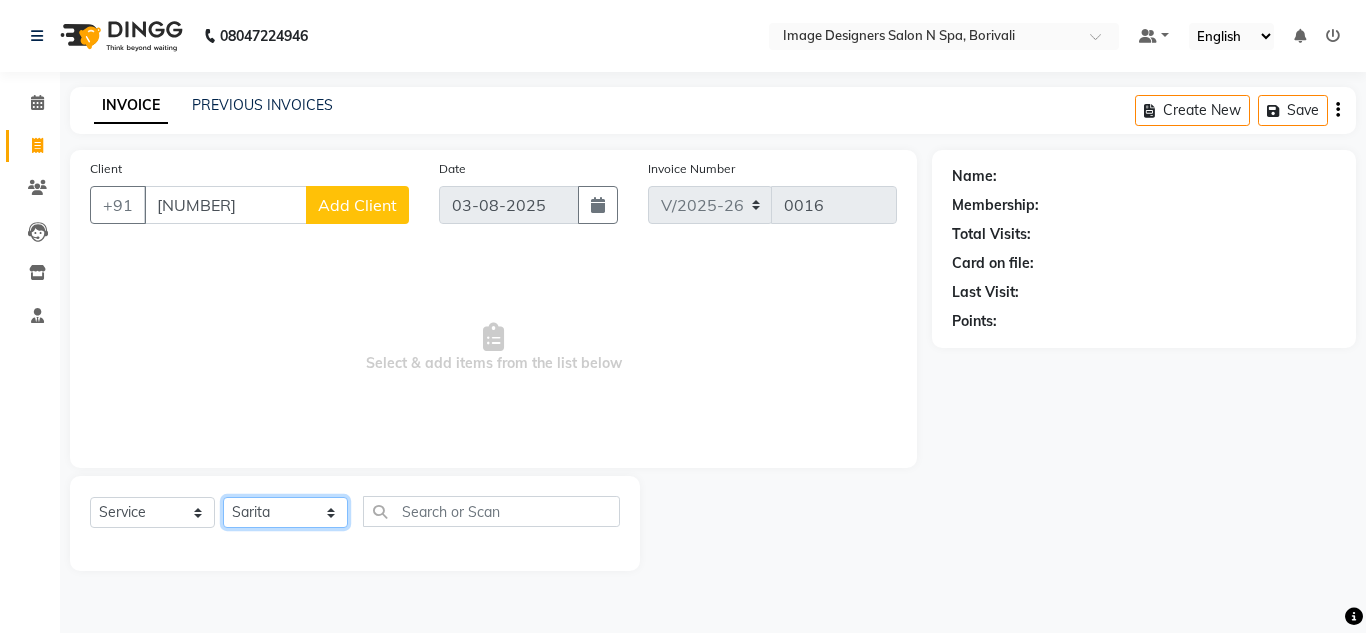 click on "Select Stylist Jyotsna Sarita Shraddha" 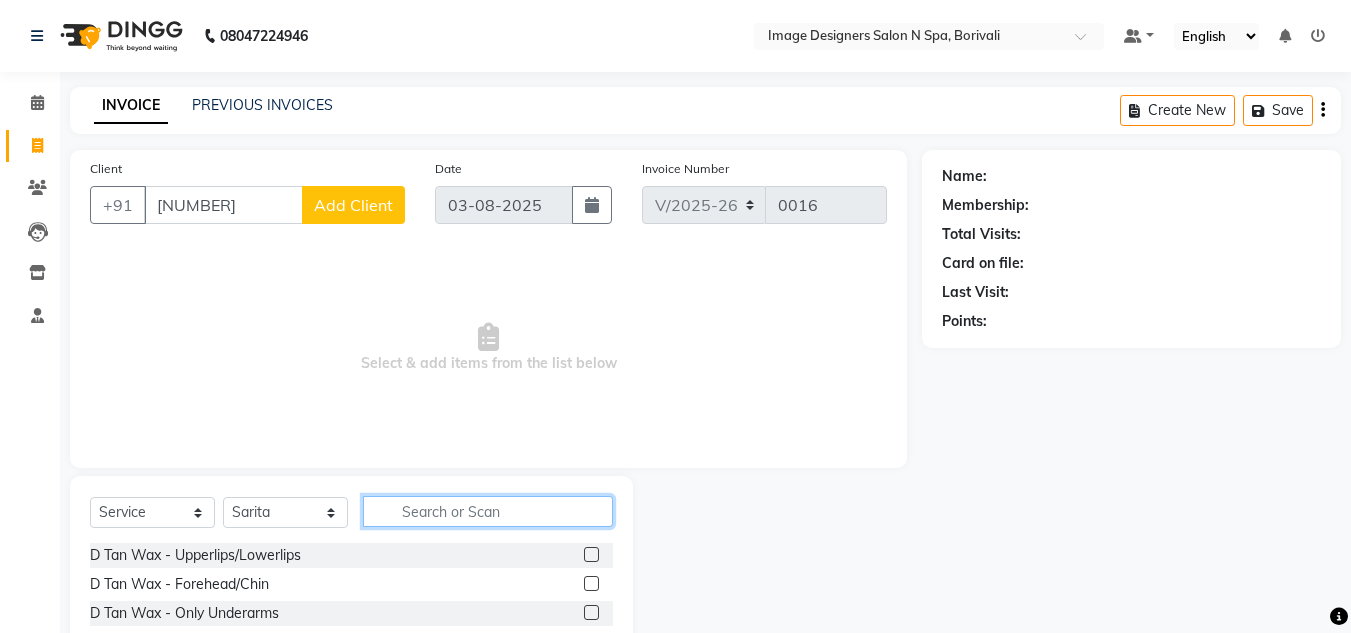 click 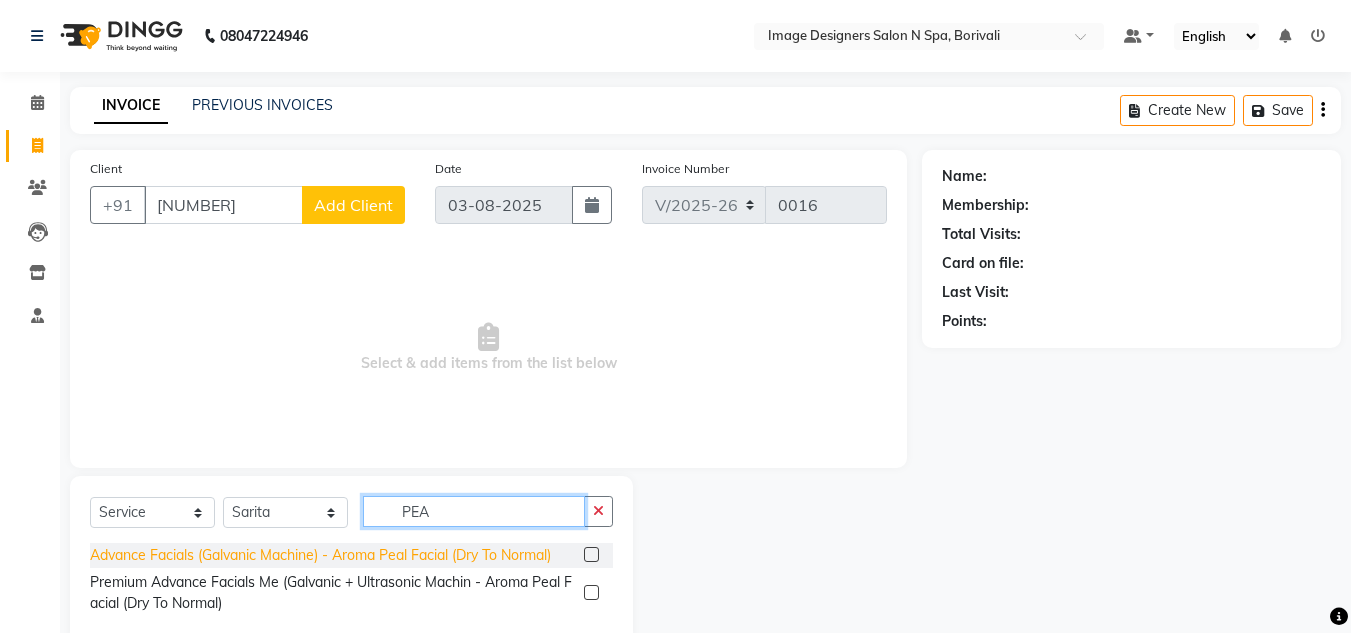 type on "PEA" 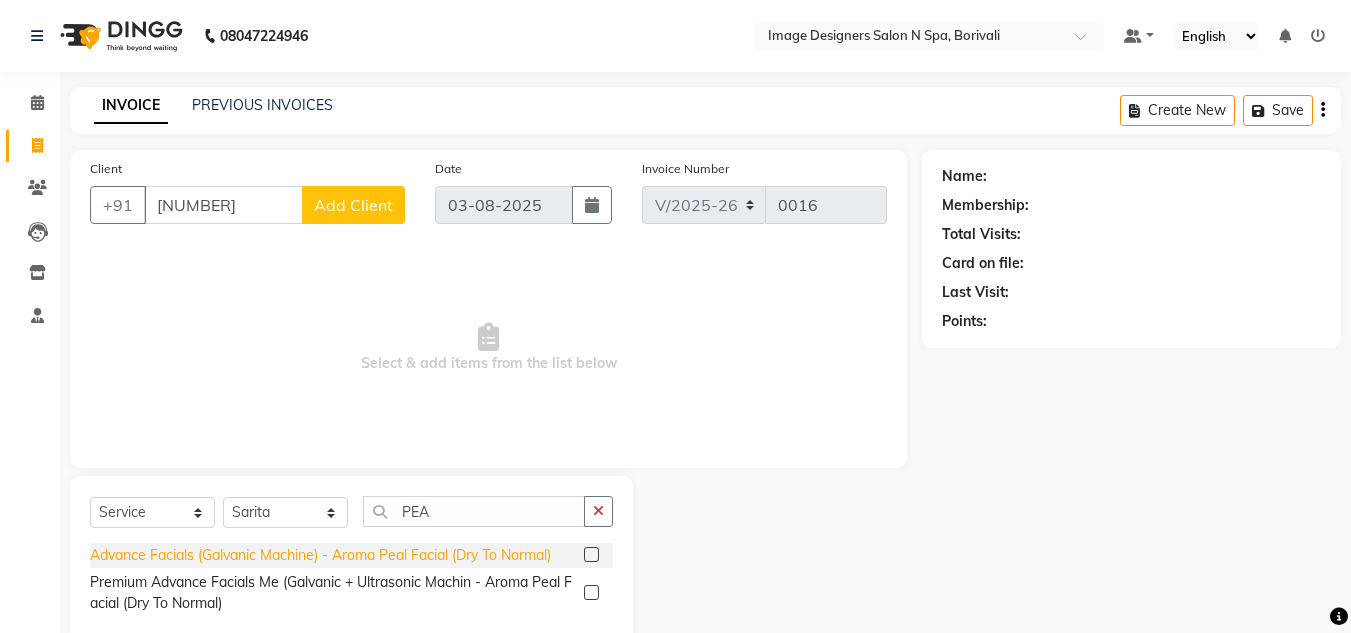 click on "Advance Facials (Galvanic Machine) - Aroma Peal Facial (Dry To Normal)" 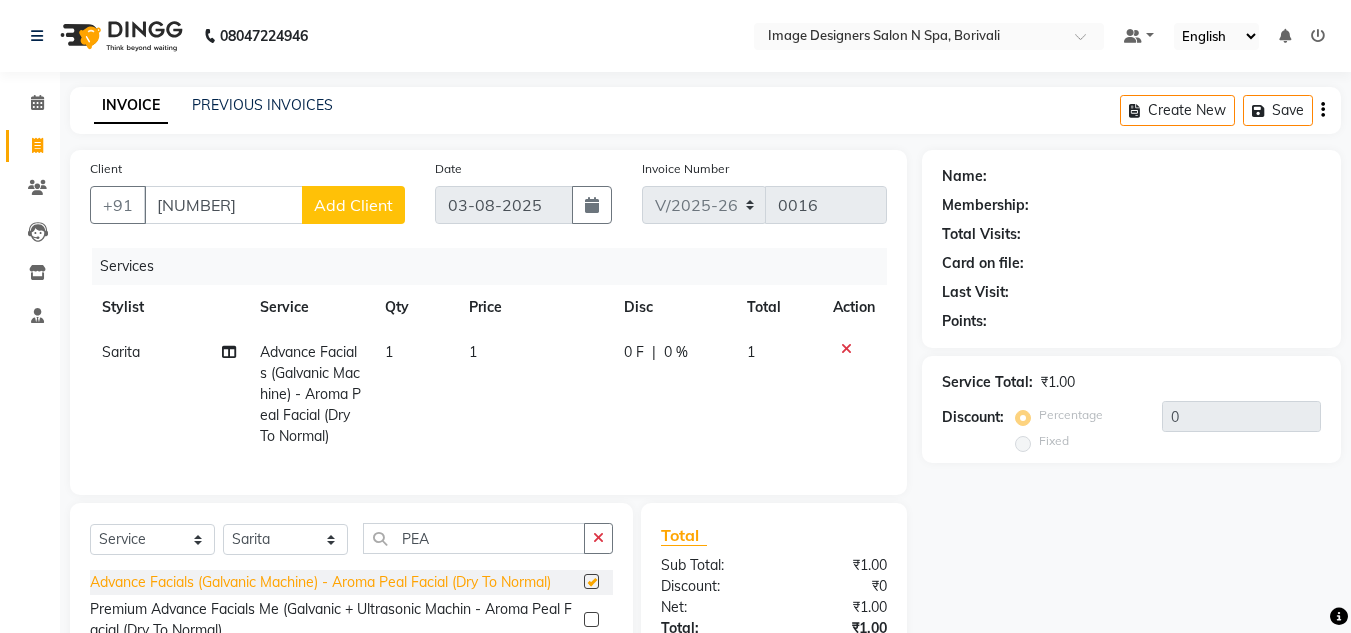checkbox on "false" 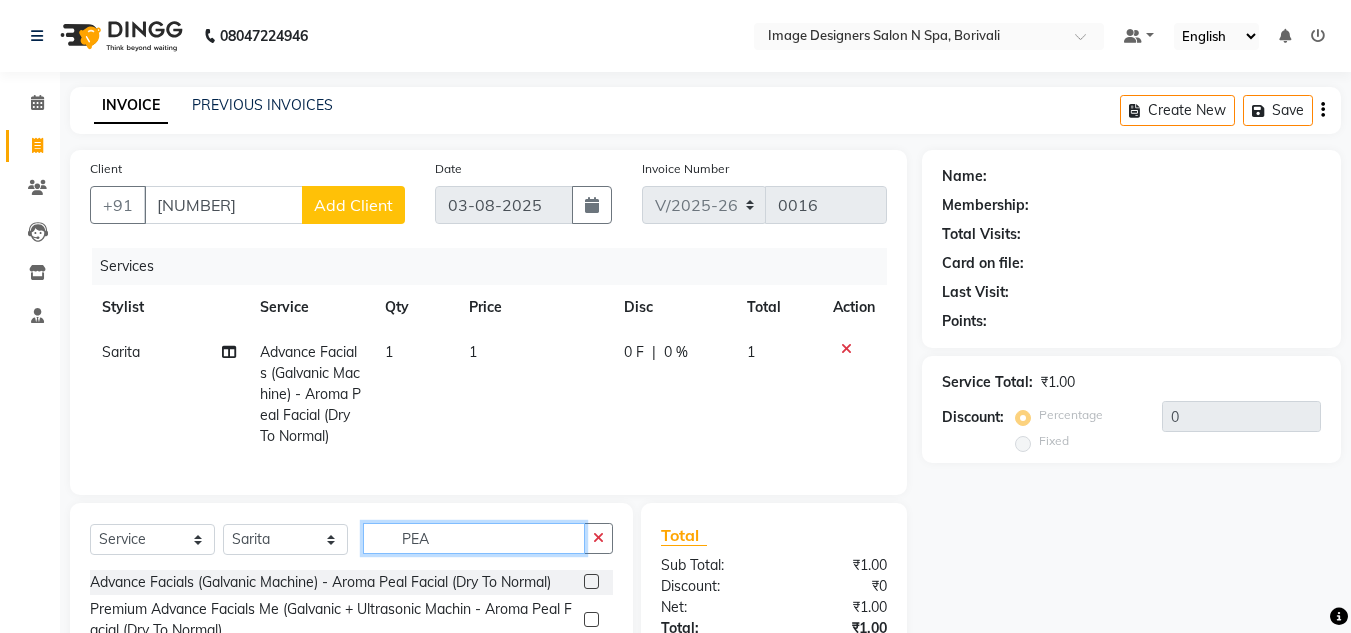 click on "PEA" 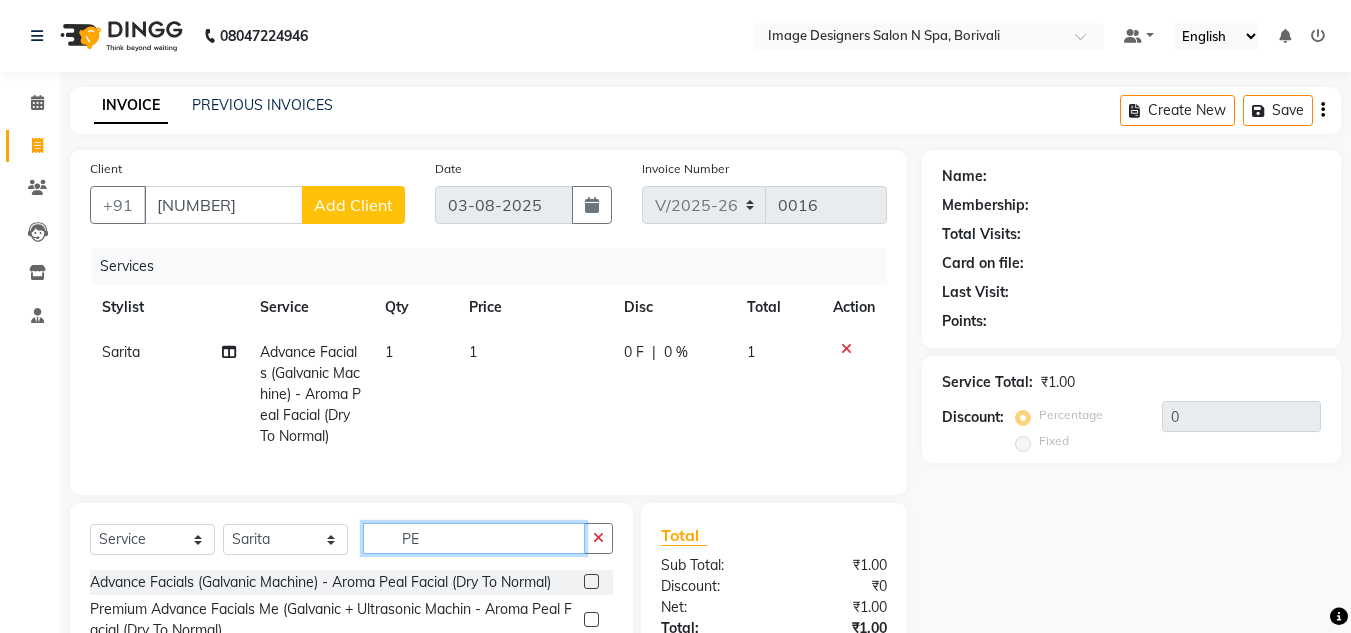 type on "P" 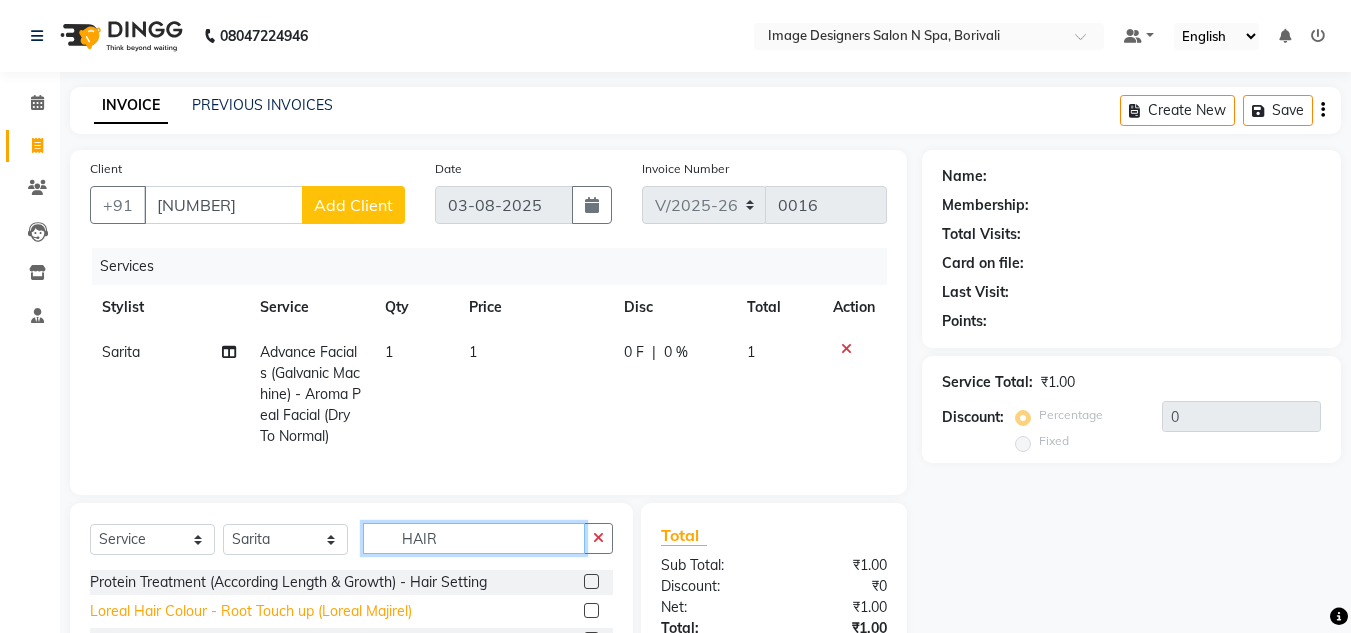 type on "HAIR" 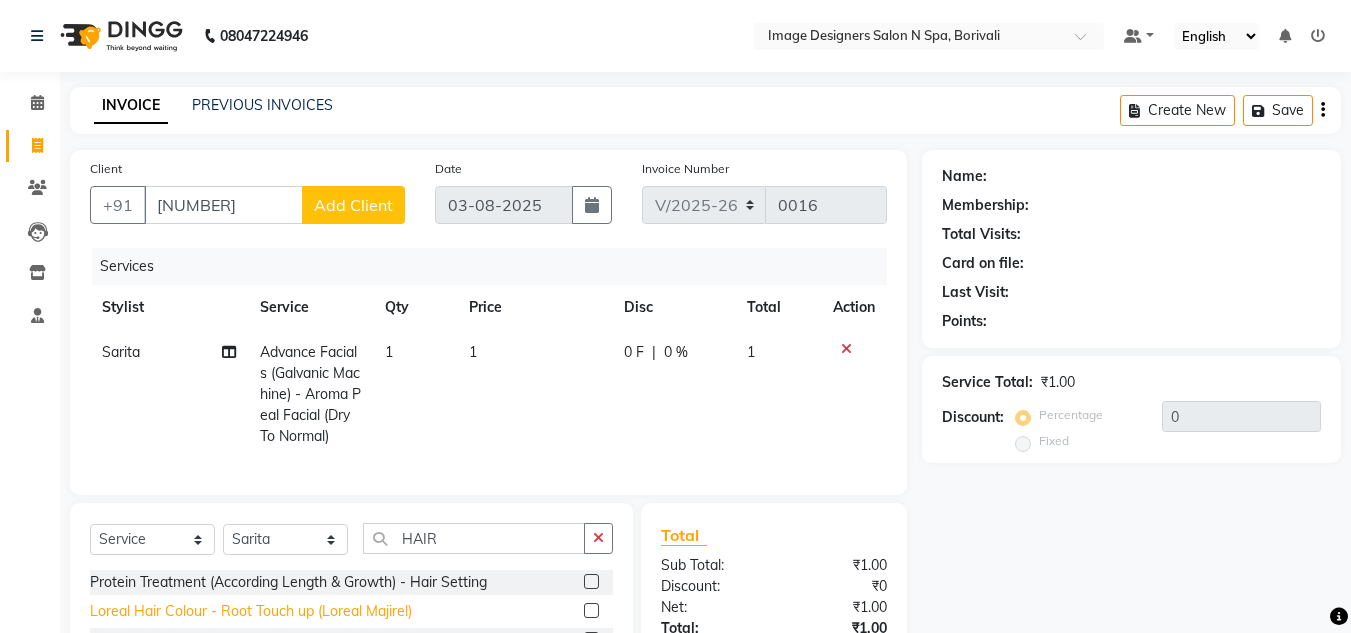 click on "Loreal Hair Colour - Root Touch up (Loreal Majirel)" 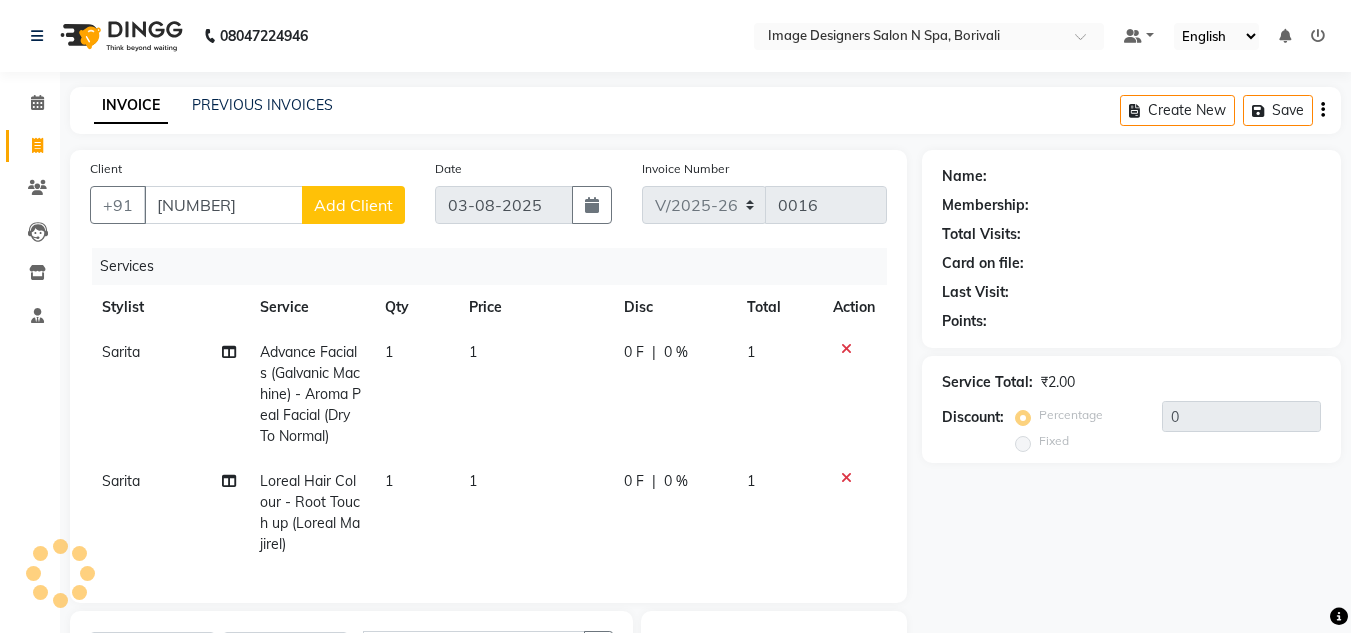 checkbox on "false" 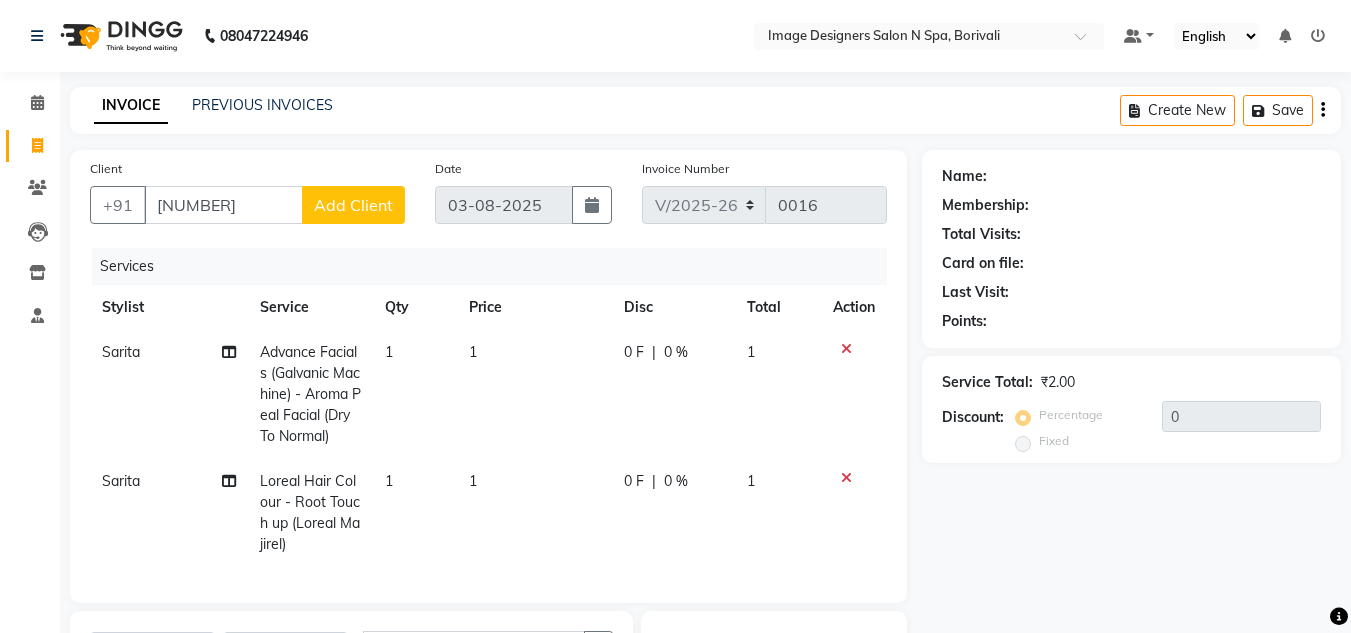 drag, startPoint x: 1348, startPoint y: 411, endPoint x: 1361, endPoint y: 405, distance: 14.3178215 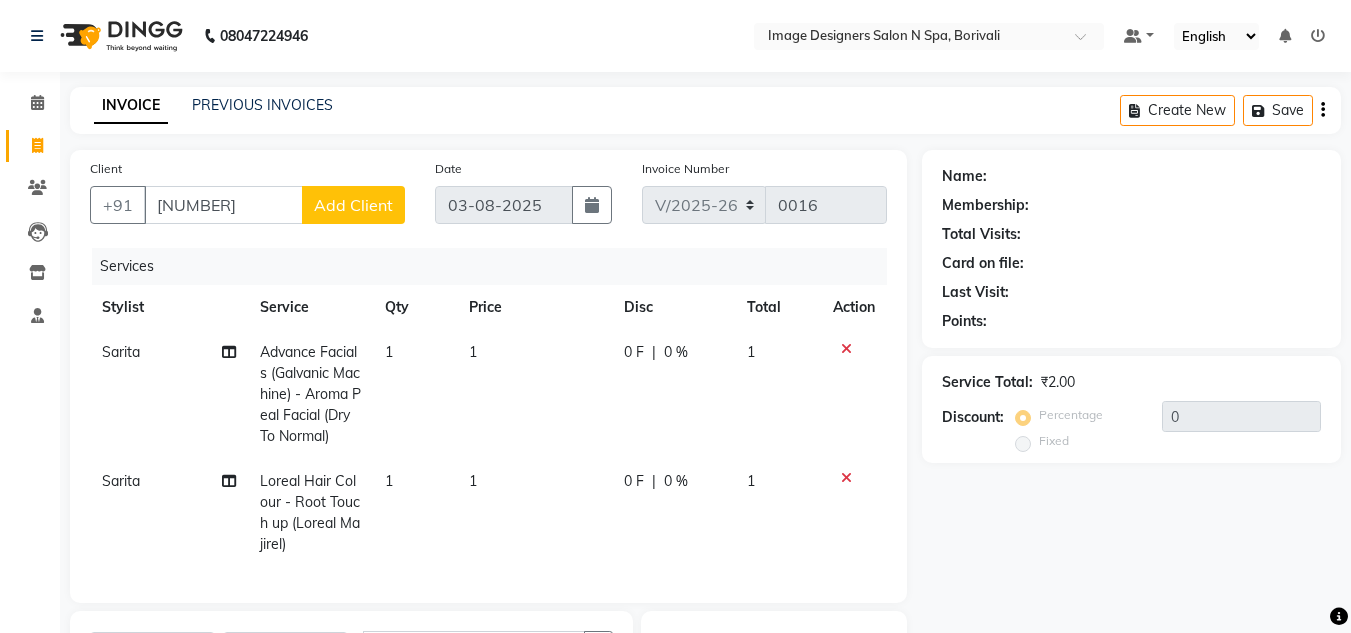click on "08047224946 Select Location × Image Designers Salon N Spa, Borivali  Default Panel My Panel English ENGLISH Español العربية मराठी हिंदी ગુજરાતી தமிழ் 中文 Notifications nothing to show ☀ Image Designers Salon N Spa, borivali   Calendar  Invoice  Clients  Leads   Inventory  Staff Completed InProgress Upcoming Dropped Tentative Check-In Confirm Bookings Segments Page Builder INVOICE PREVIOUS INVOICES Create New   Save  Client +91 76543289 Add Client Date 03-08-2025 Invoice Number V/2025 V/2025-26 0016 Services Stylist Service Qty Price Disc Total Action Sarita Advance Facials (Galvanic Machine) - Aroma Peal Facial (Dry To Normal) 1 1 0 F | 0 % 1 Sarita Loreal Hair Colour - Root Touch up (Loreal Majirel) 1 1 0 F | 0 % 1 Select  Service  Product  Membership  Package Voucher Prepaid Gift Card  Select Stylist Jyotsna Sarita Shraddha HAIR Protein Treatment (According Length & Growth) - Hair Setting  Loreal Hair Colour - Root Touch Up (Inca)  Total" at bounding box center (675, 316) 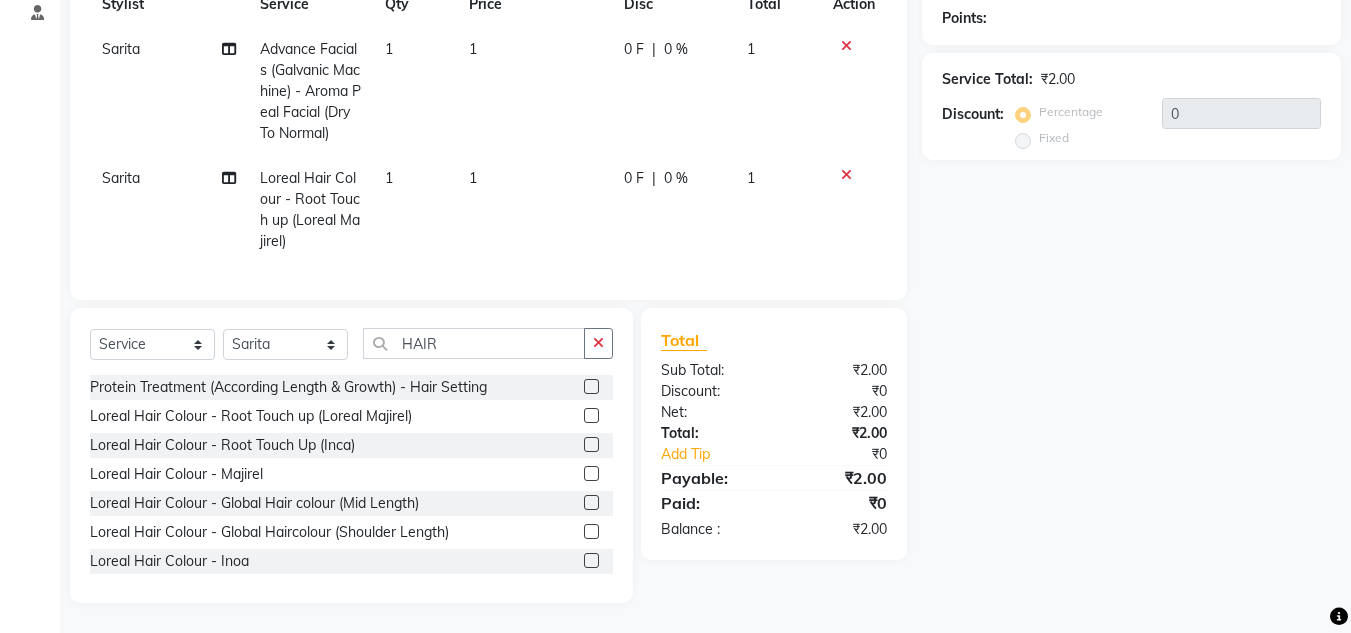 scroll, scrollTop: 307, scrollLeft: 0, axis: vertical 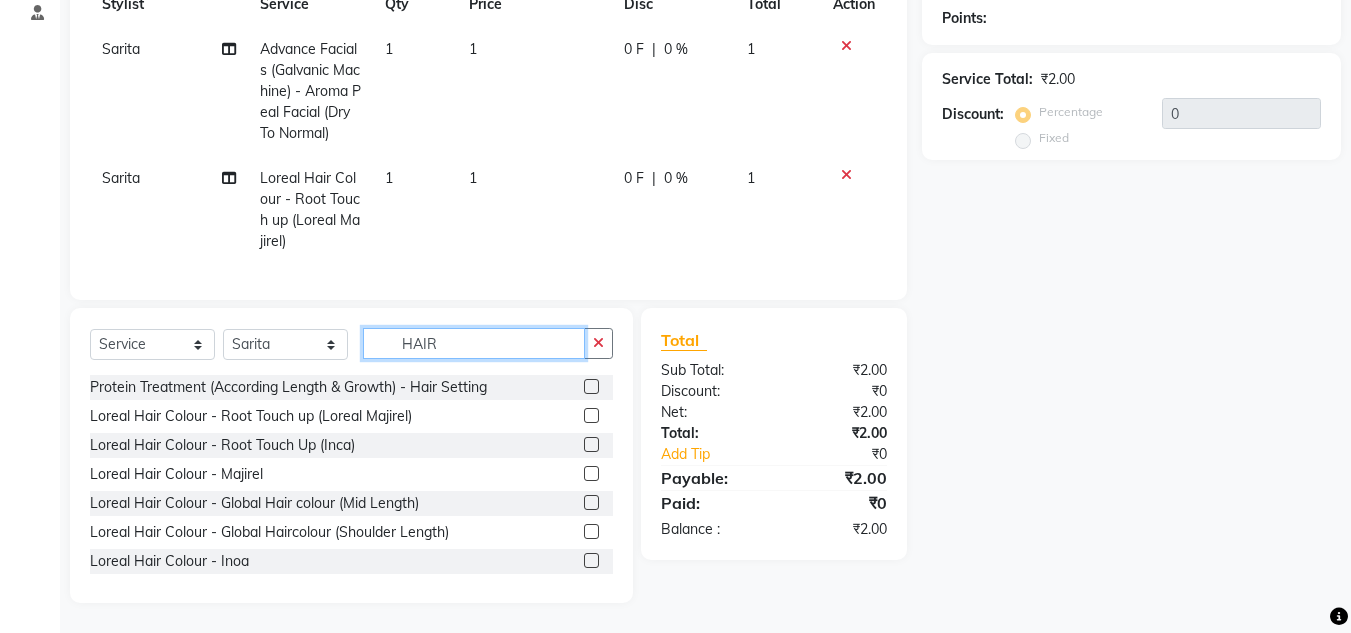 click on "HAIR" 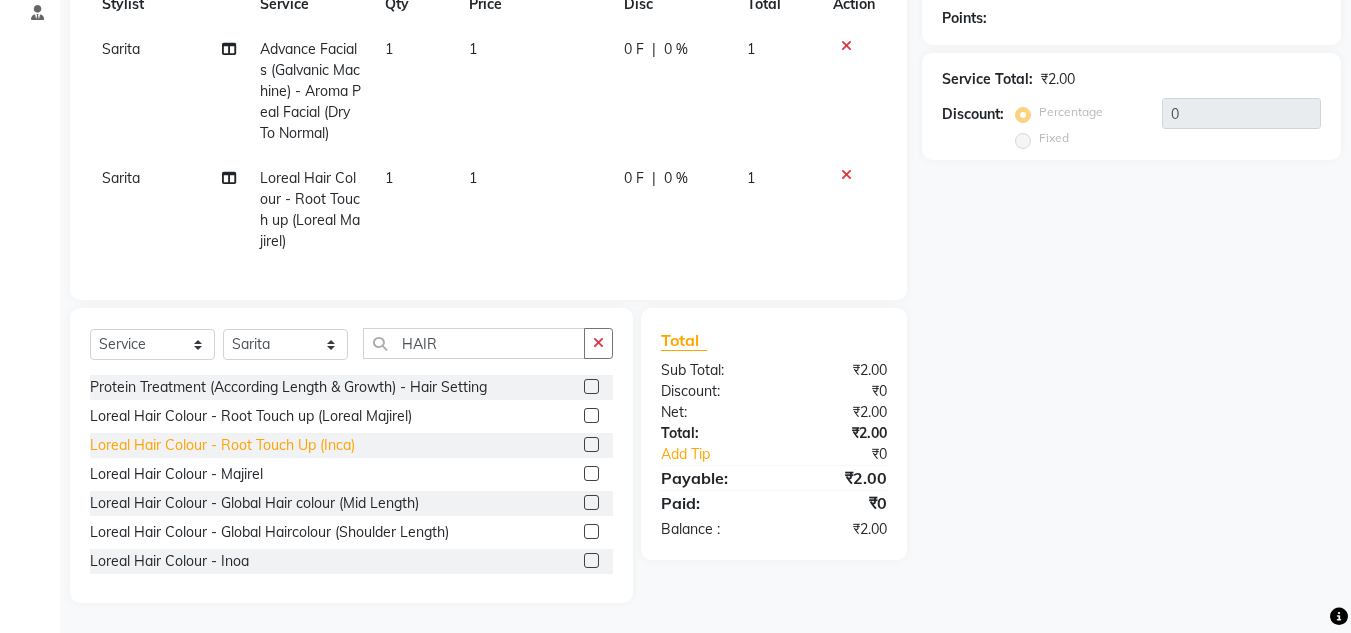 click on "Loreal Hair Colour - Root Touch Up (Inca)" 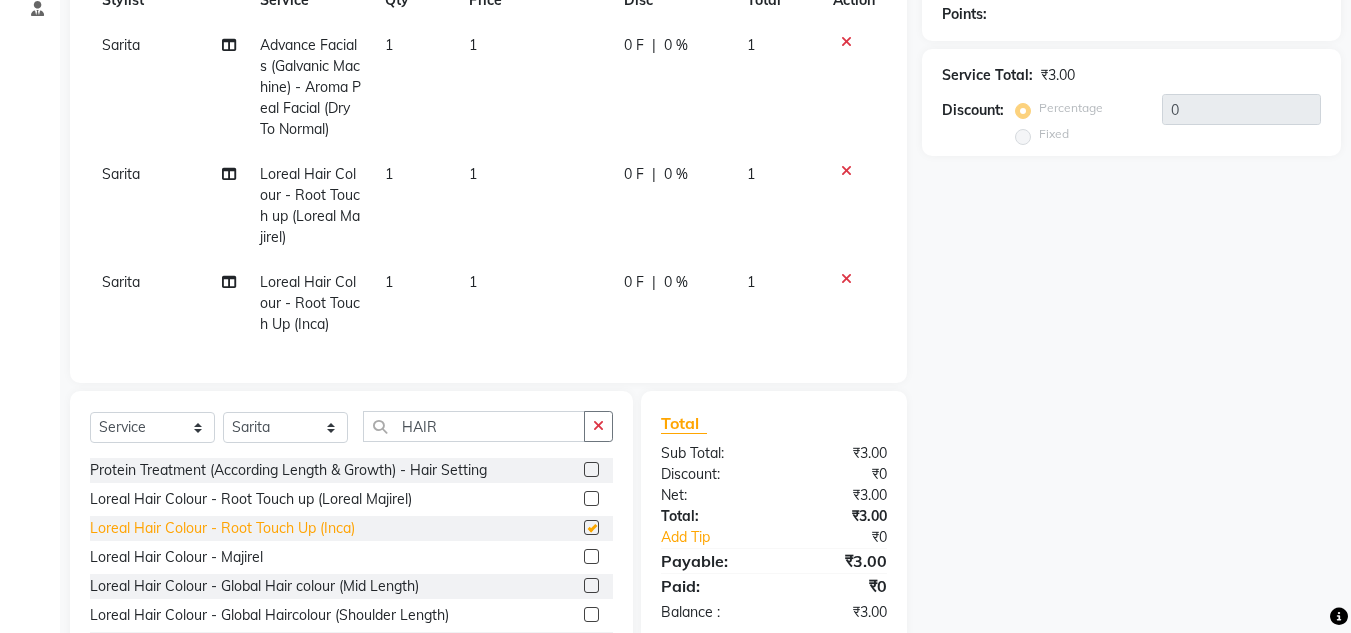 checkbox on "false" 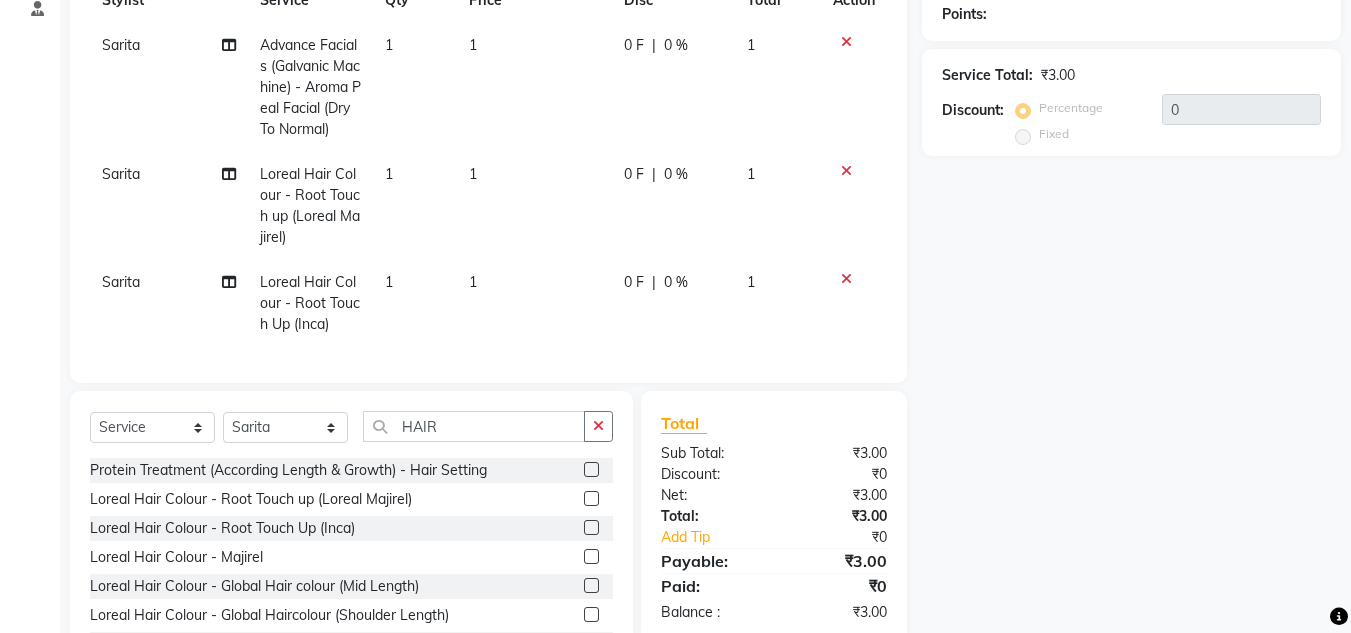 click on "Name: Membership: Total Visits: Card on file: Last Visit:  Points:  Service Total:  ₹3.00  Discount:  Percentage   Fixed  0" 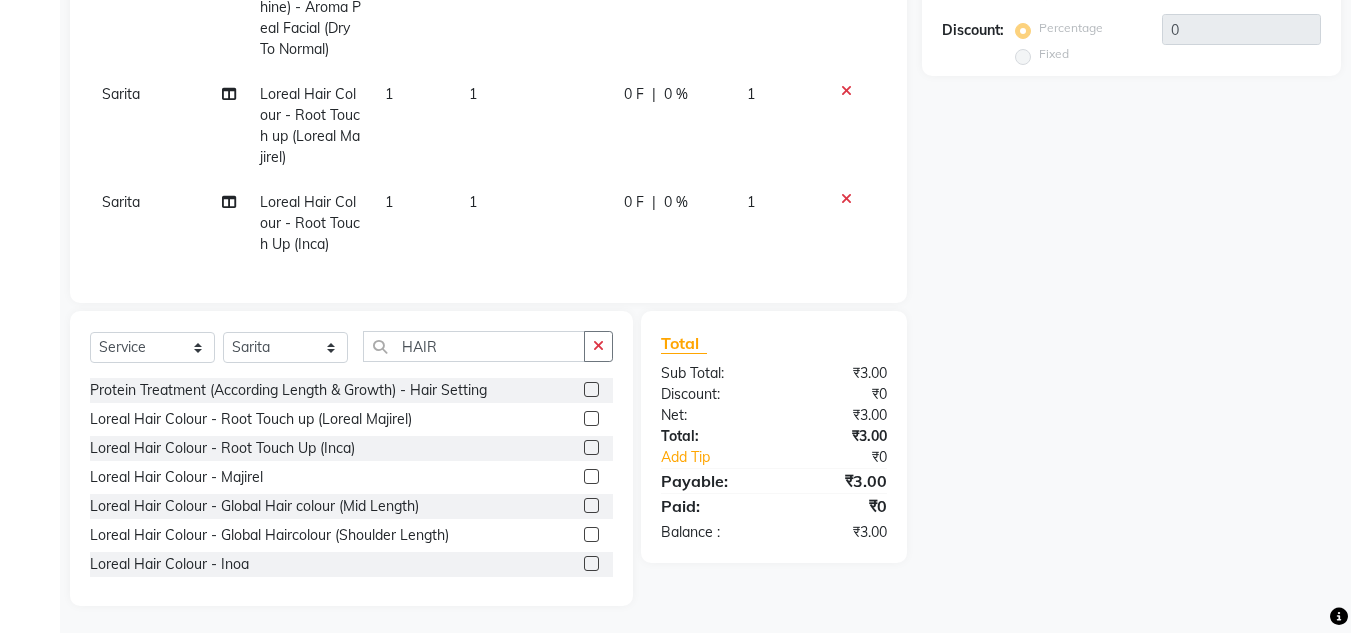 scroll, scrollTop: 405, scrollLeft: 0, axis: vertical 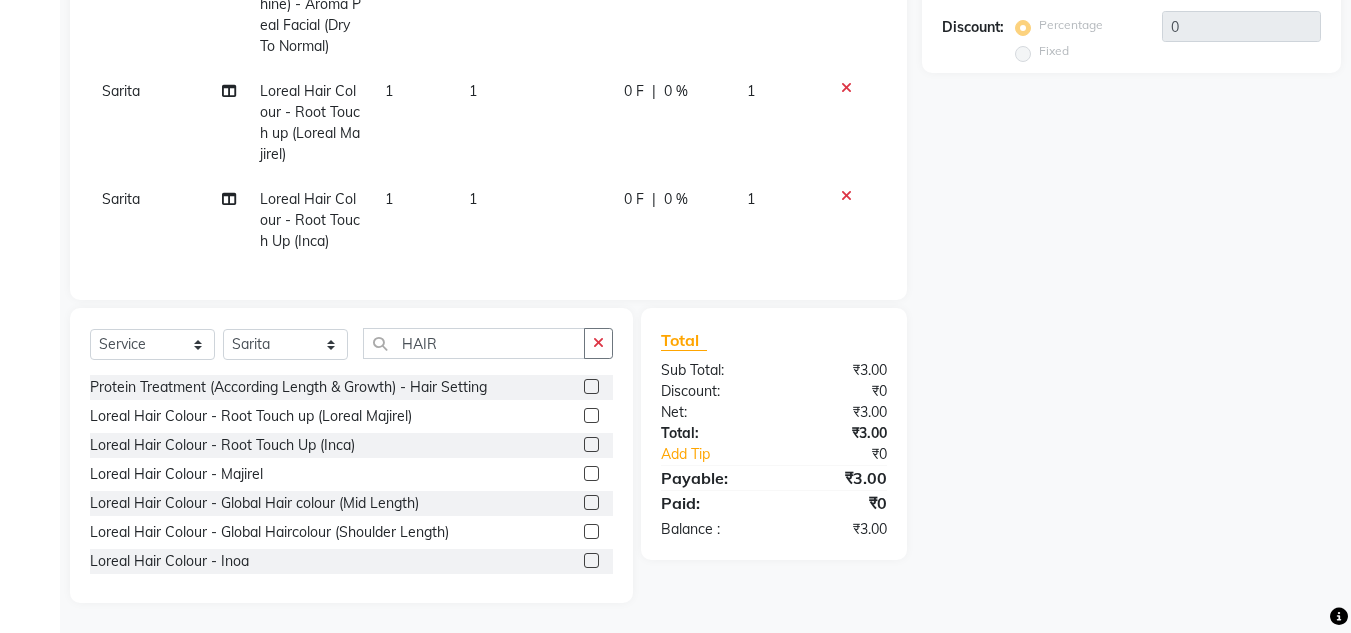 click on "Name: Membership: Total Visits: Card on file: Last Visit:  Points:  Service Total:  ₹3.00  Discount:  Percentage   Fixed  0" 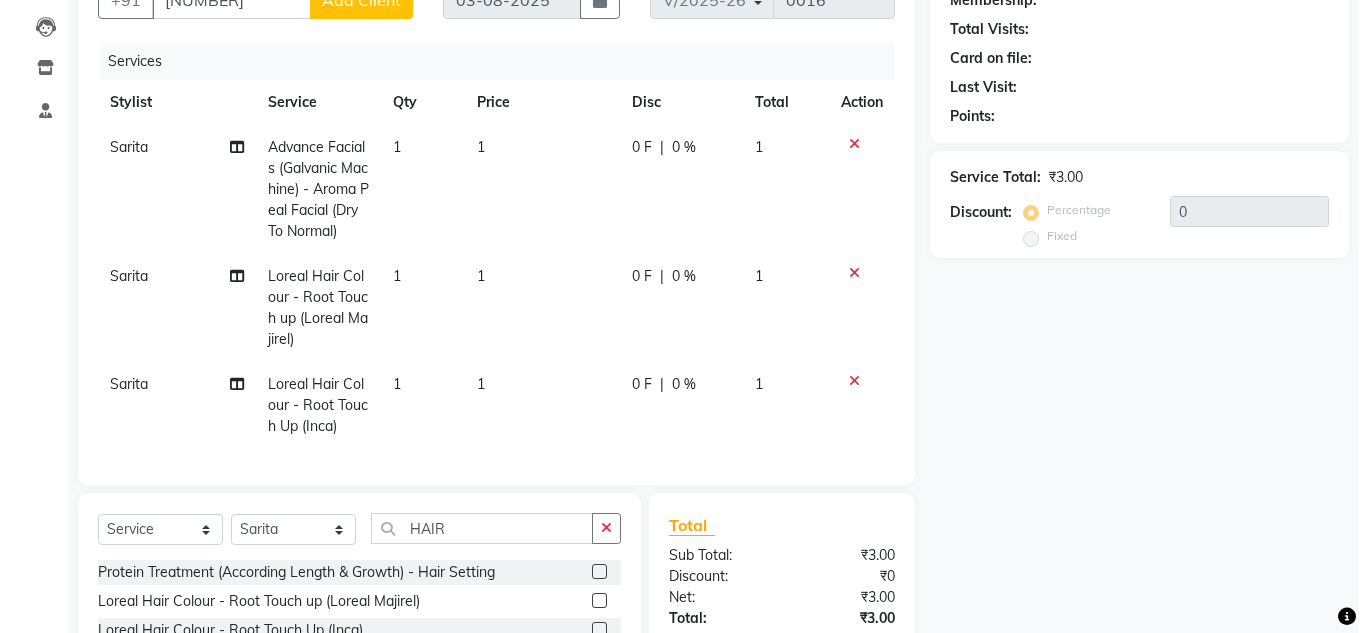 scroll, scrollTop: 165, scrollLeft: 0, axis: vertical 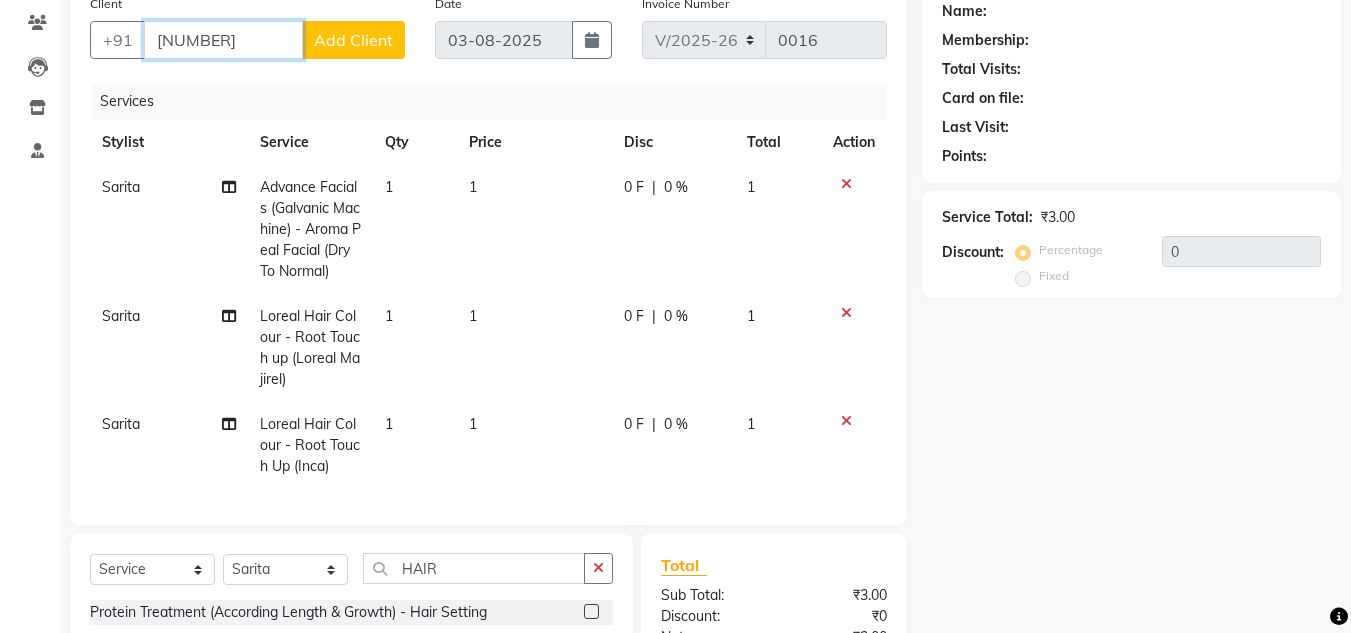 click on "76543289" at bounding box center [223, 40] 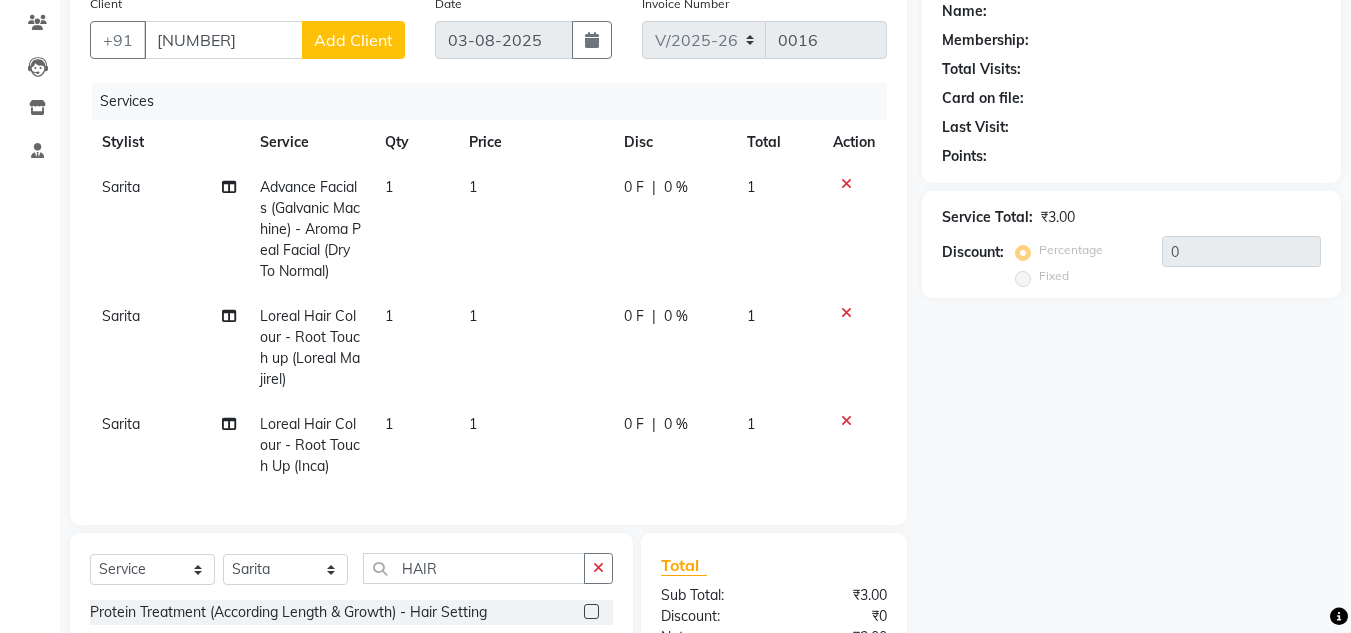 click on "Add Client" 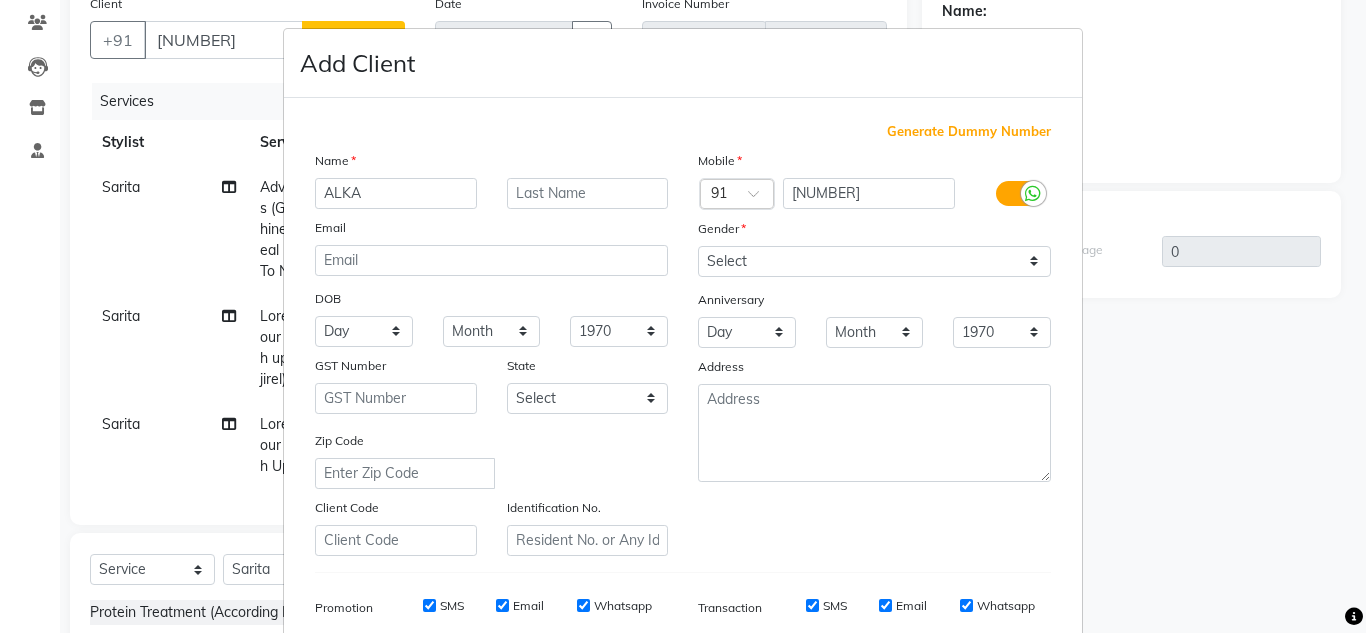 type on "ALKA" 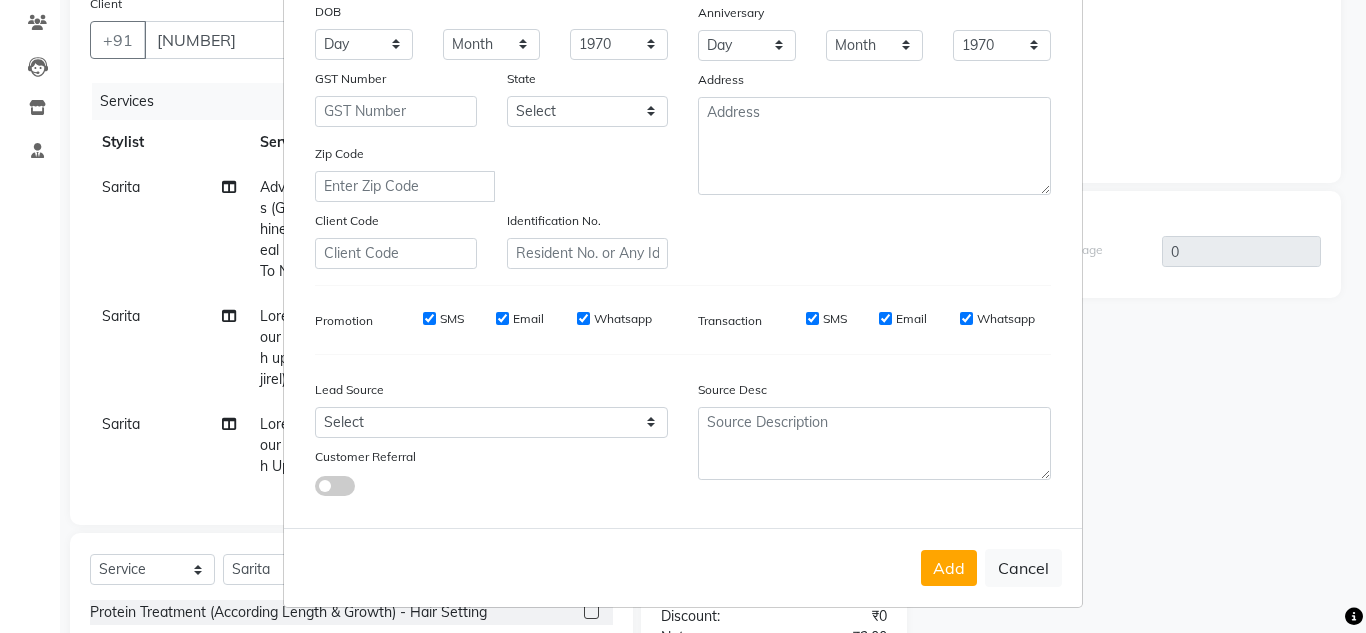 scroll, scrollTop: 290, scrollLeft: 0, axis: vertical 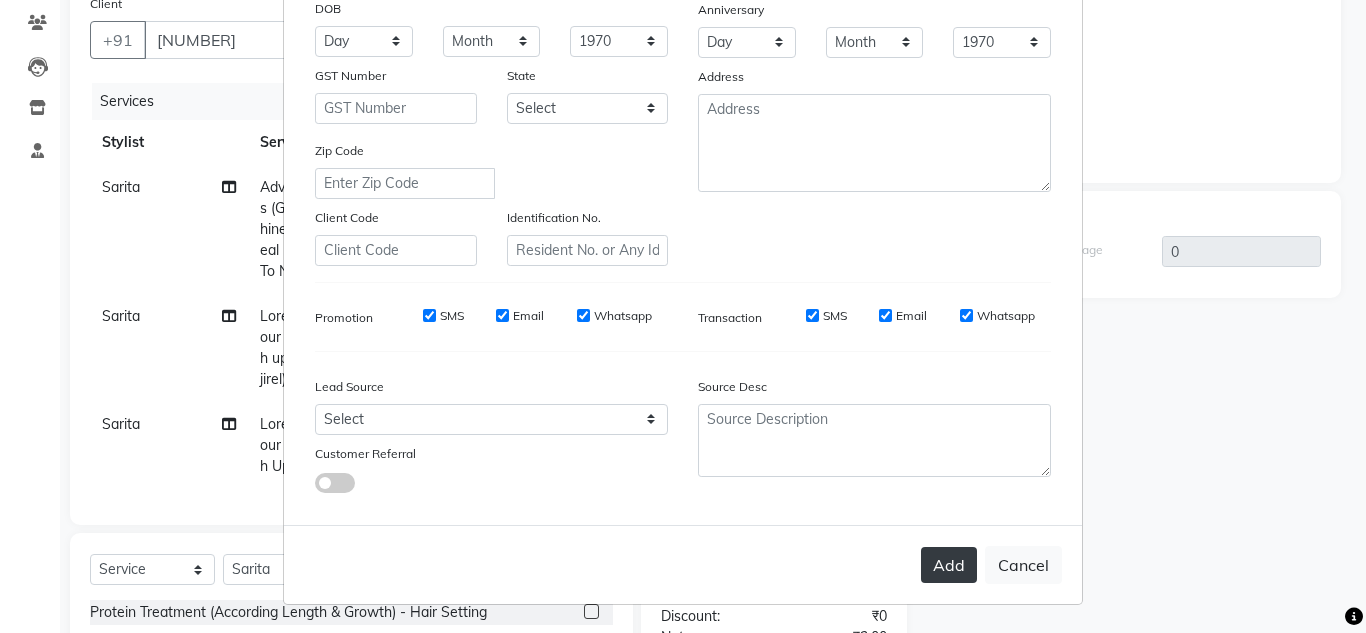 click on "Add" at bounding box center (949, 565) 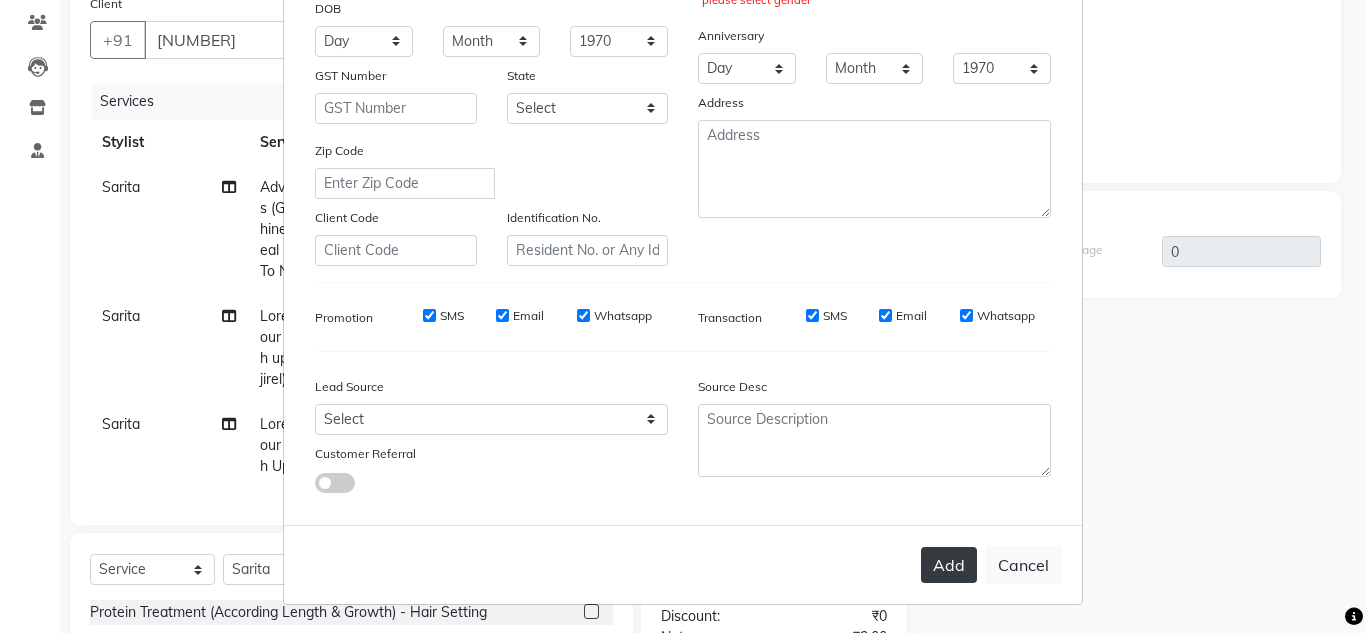 click on "Add" at bounding box center [949, 565] 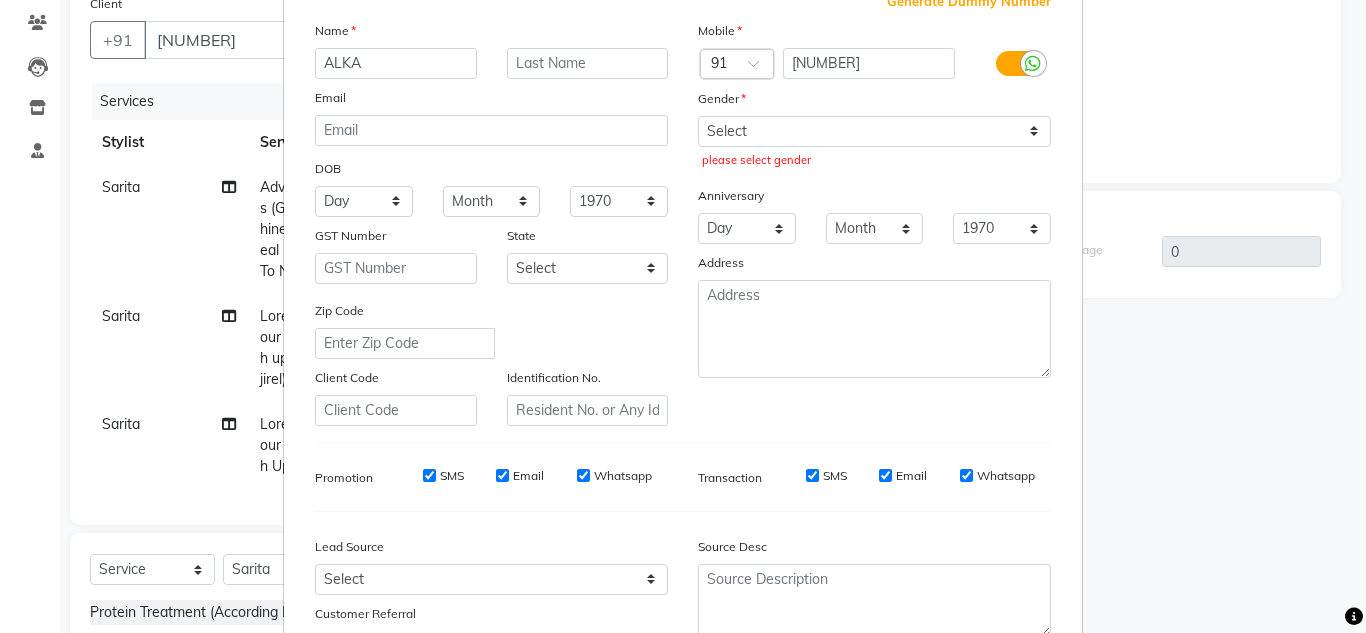 scroll, scrollTop: 90, scrollLeft: 0, axis: vertical 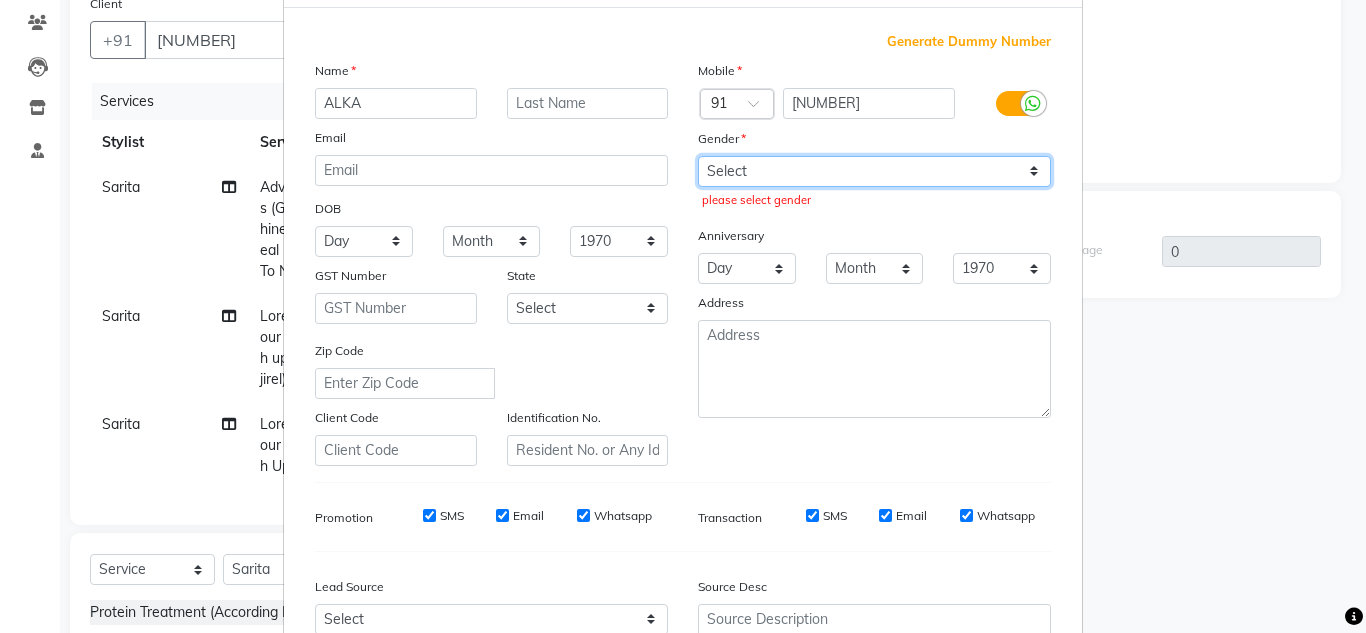 click on "Select Male Female Other Prefer Not To Say" at bounding box center [874, 171] 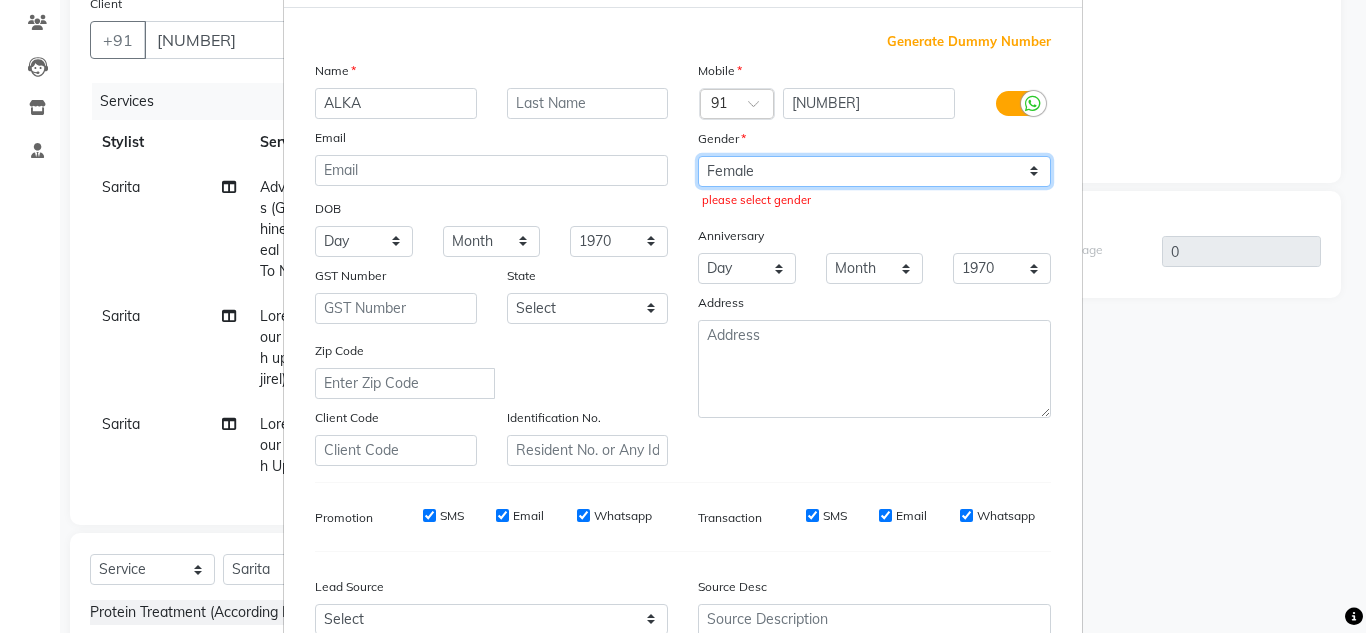 click on "Select Male Female Other Prefer Not To Say" at bounding box center [874, 171] 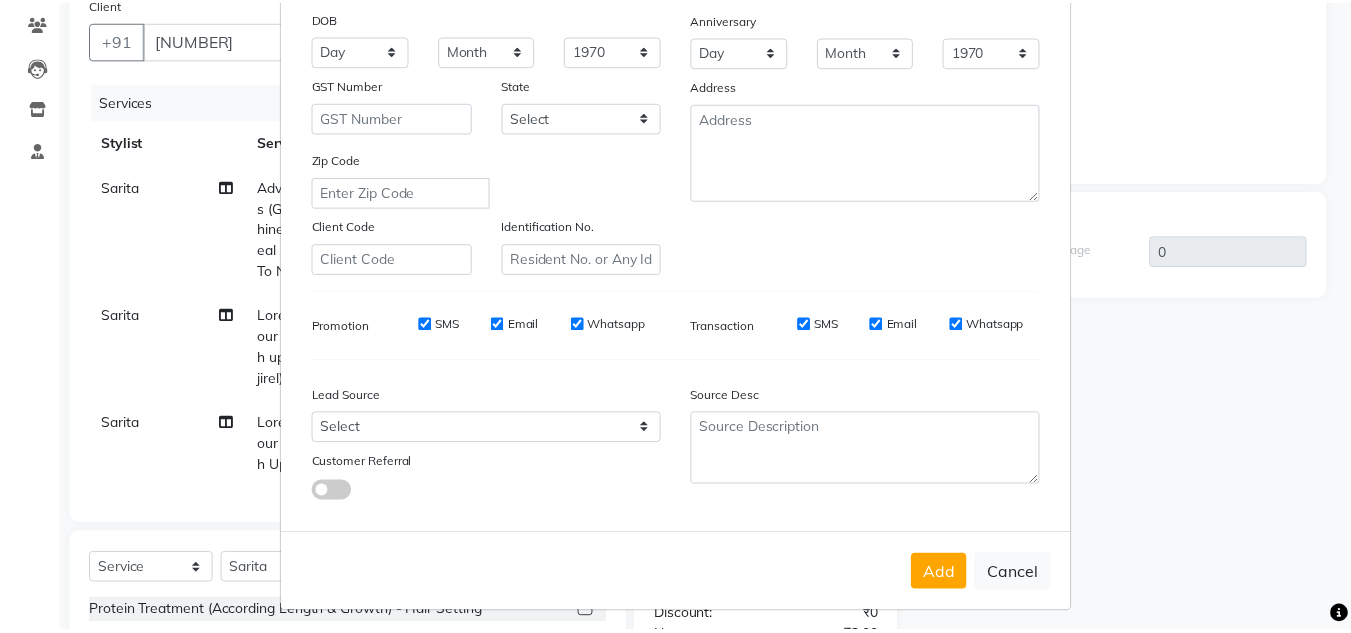 scroll, scrollTop: 284, scrollLeft: 0, axis: vertical 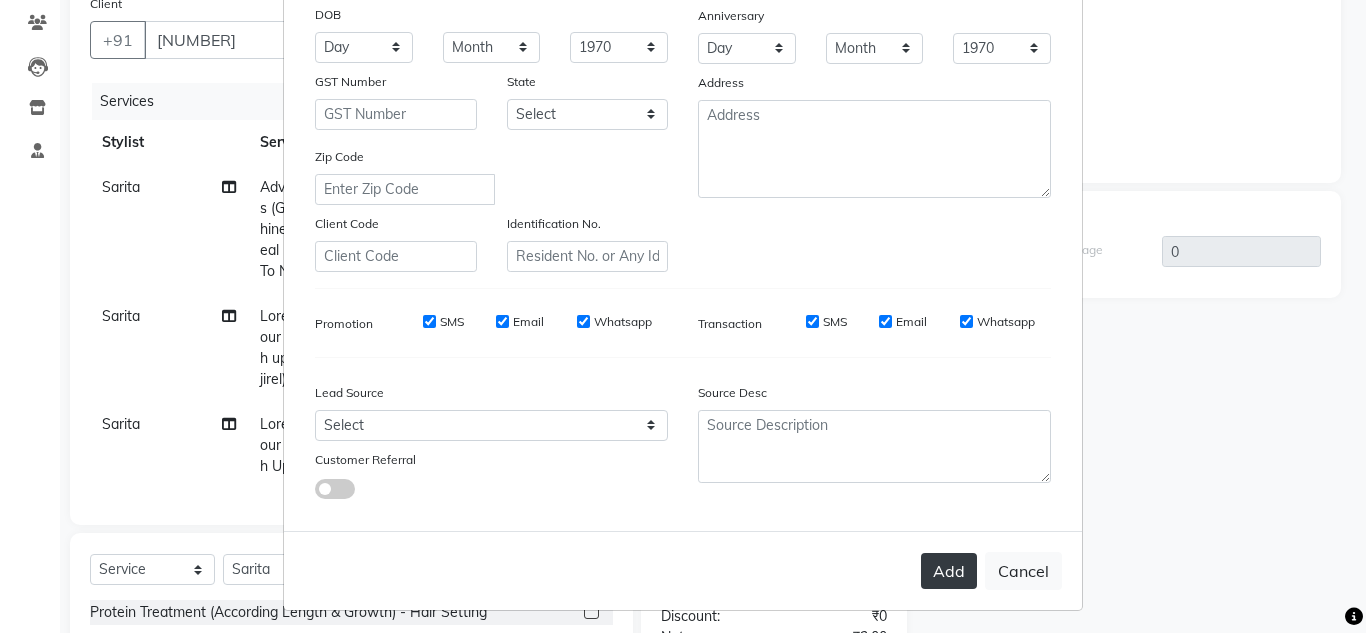 click on "Add" at bounding box center [949, 571] 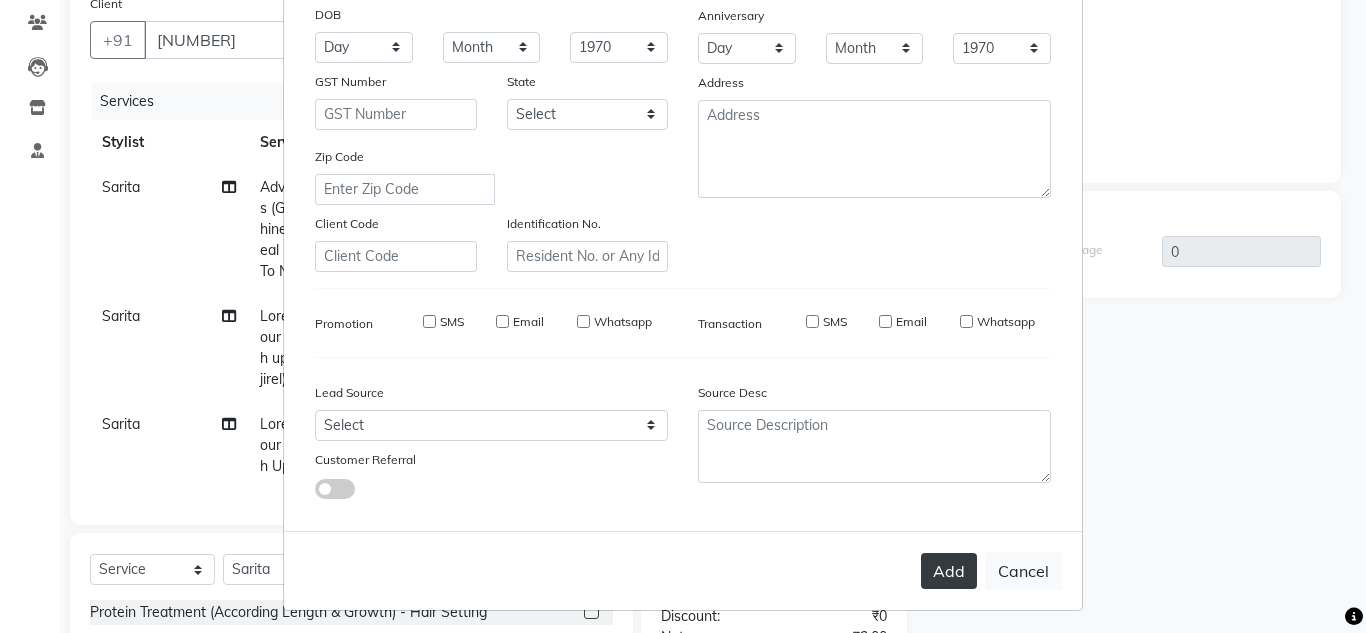 type on "76******32" 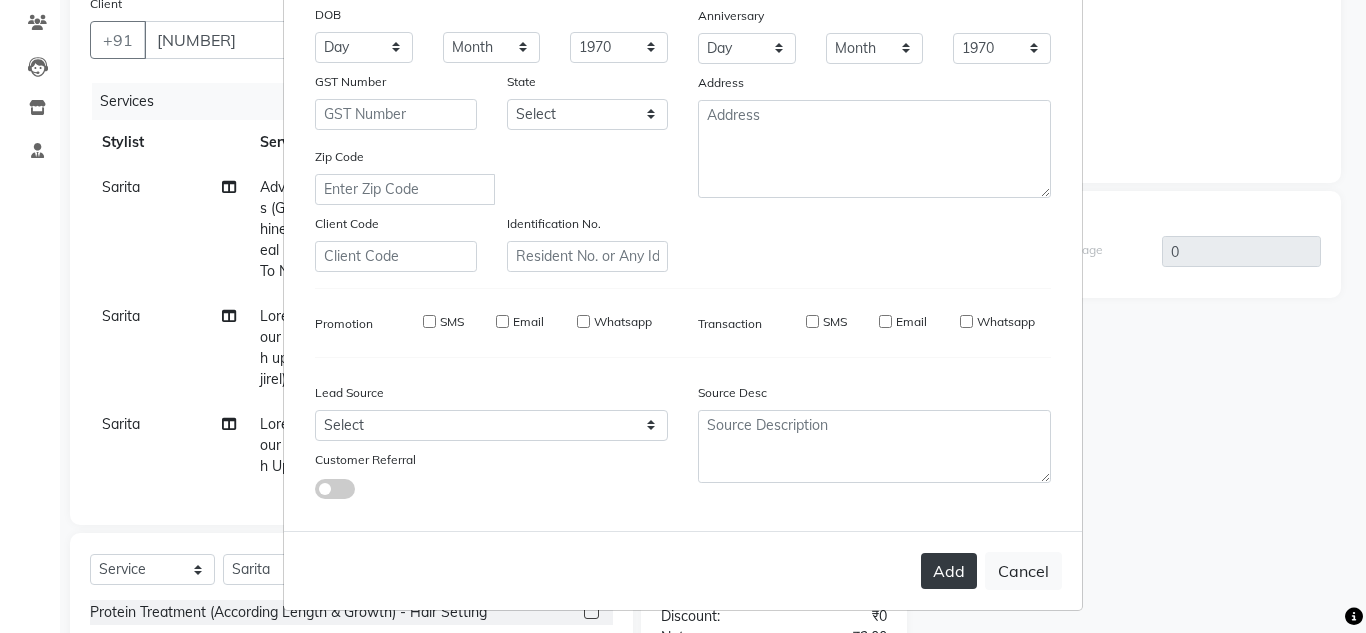 type 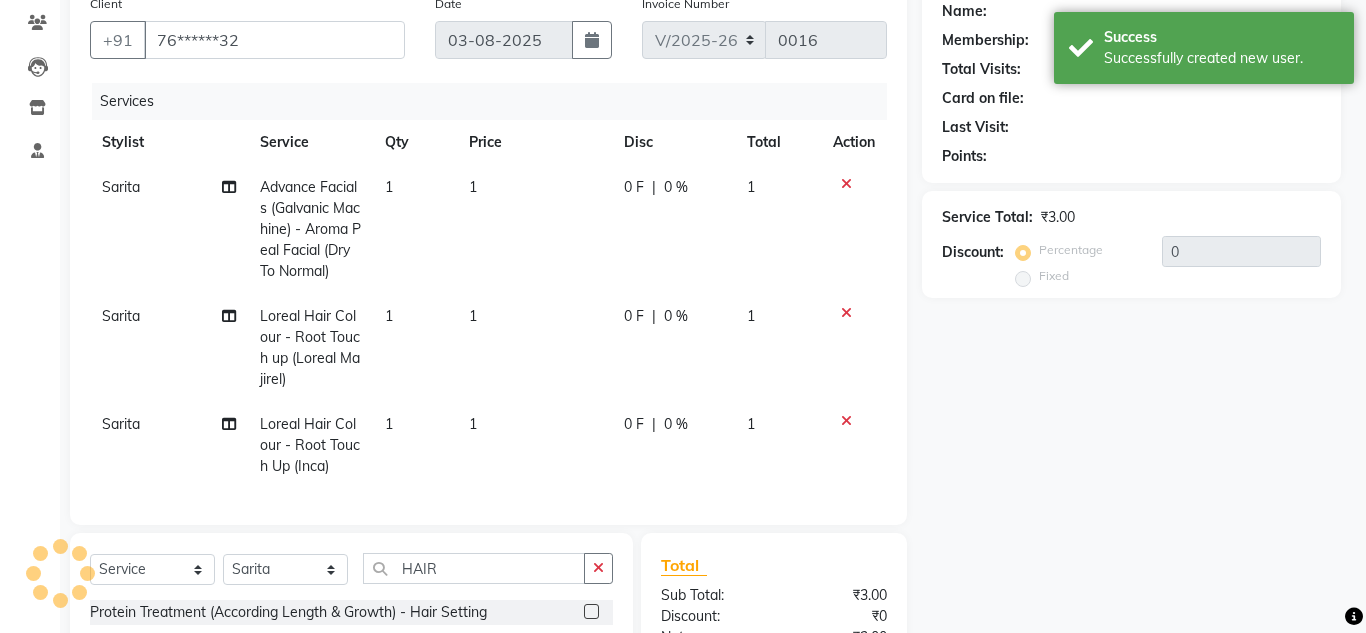 select on "1: Object" 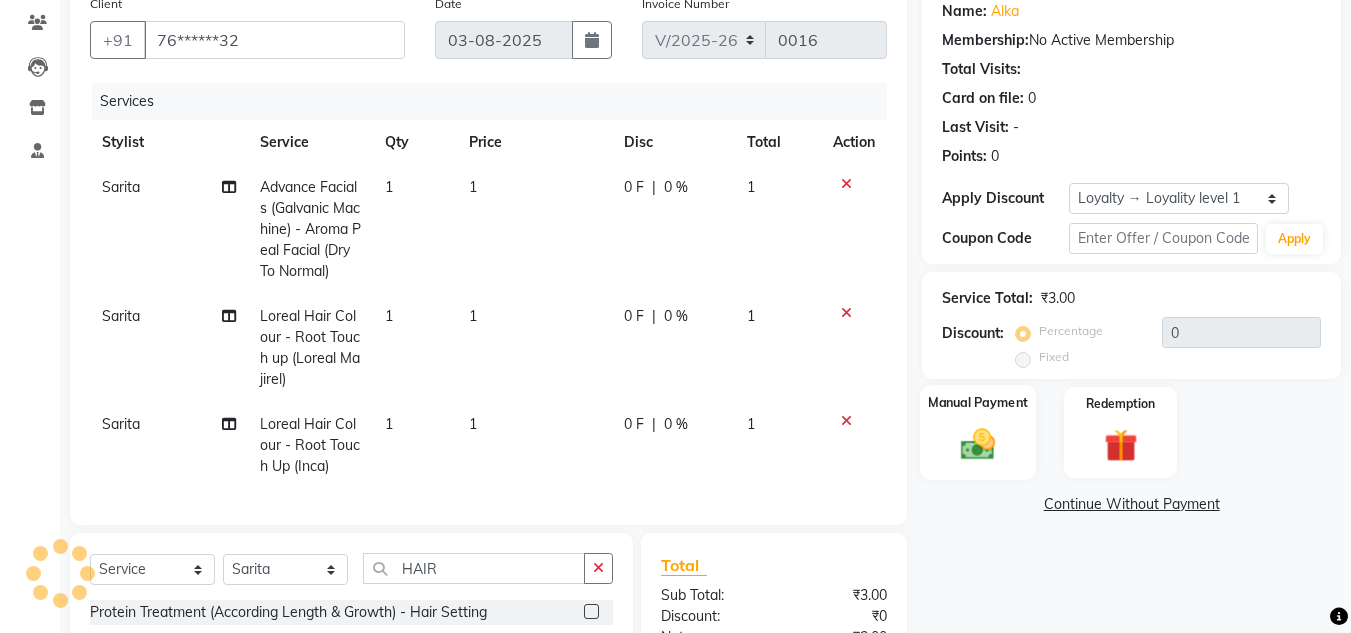 click 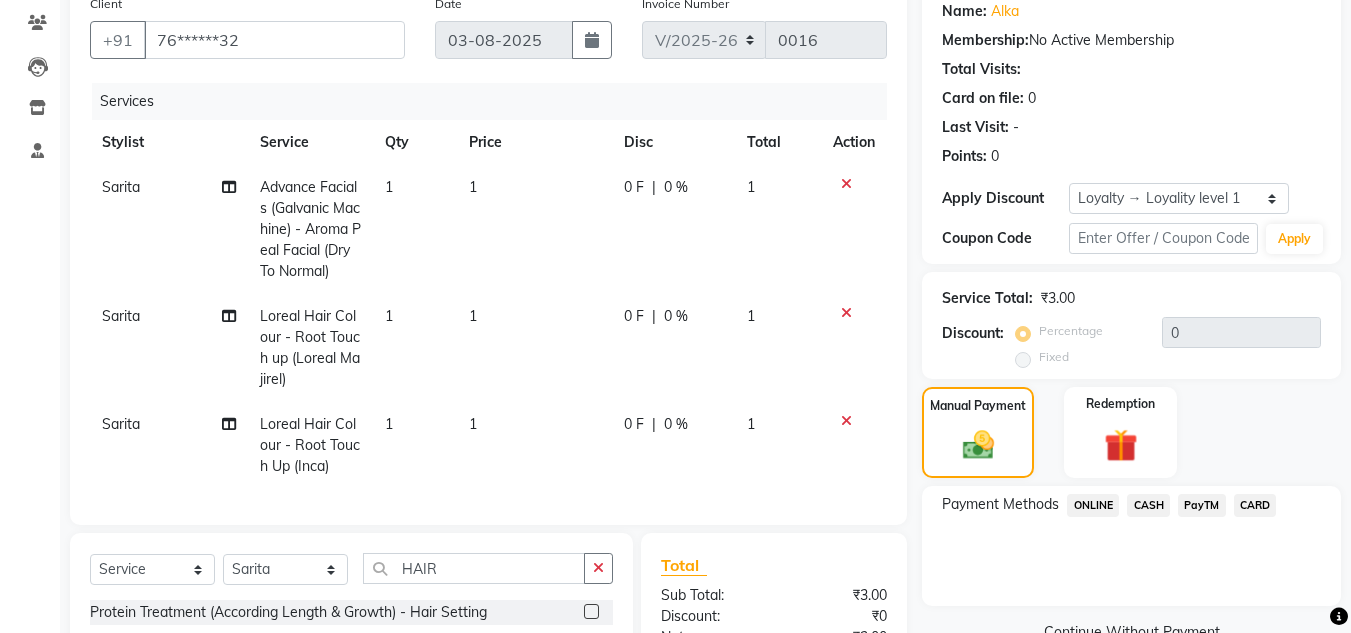 click on "CARD" 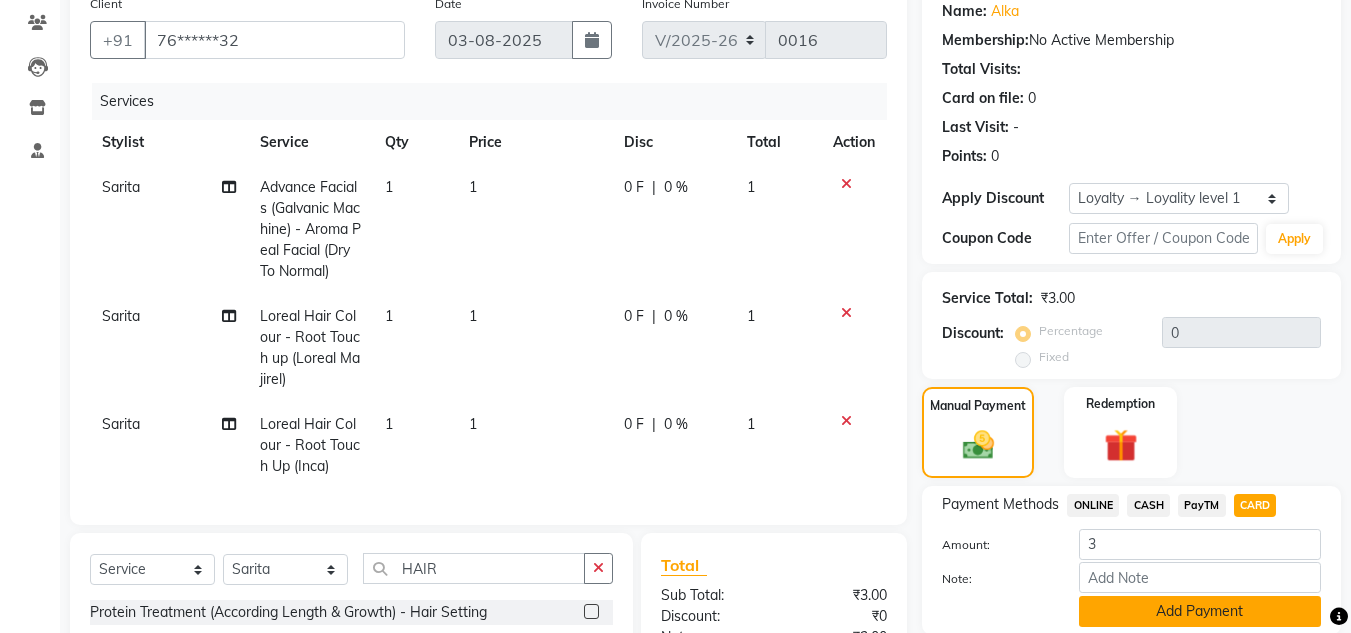 click on "Add Payment" 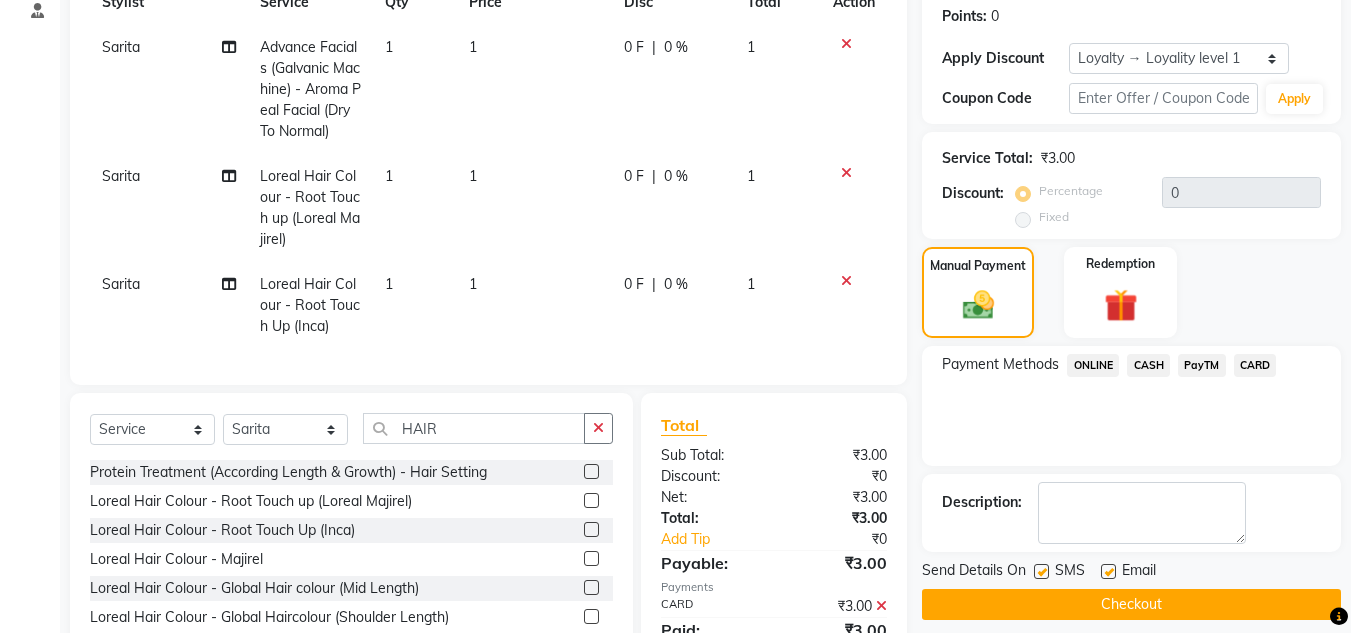 scroll, scrollTop: 325, scrollLeft: 0, axis: vertical 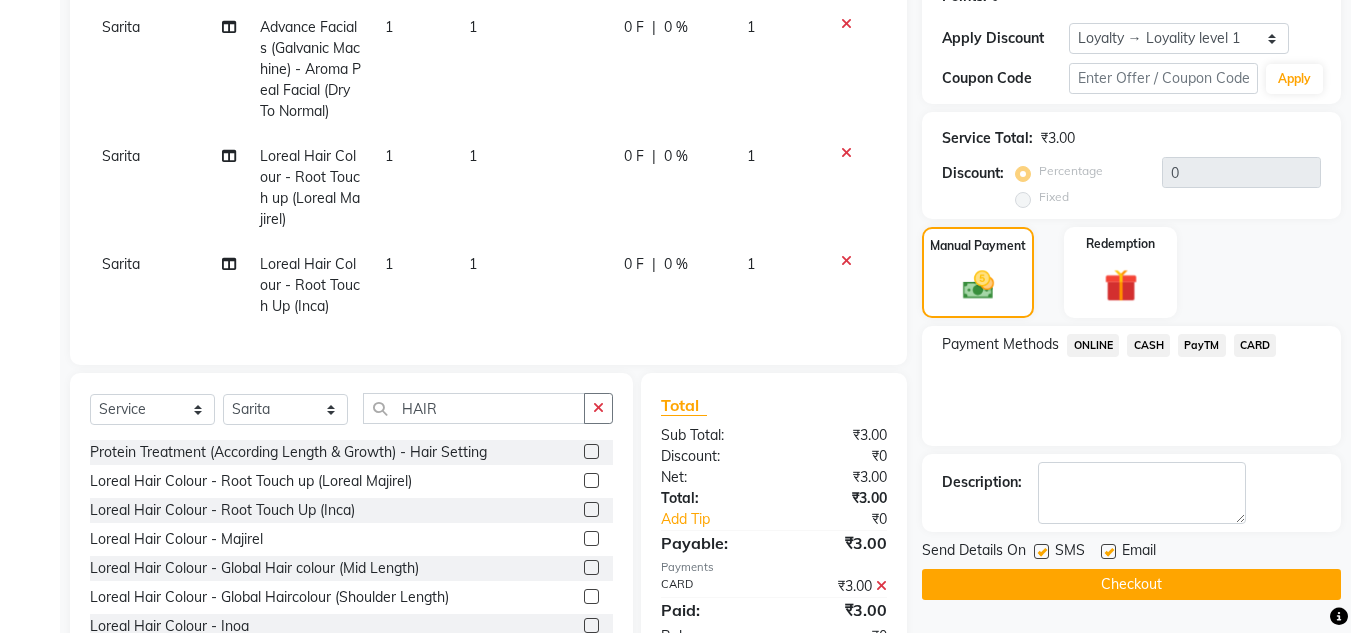 click on "Checkout" 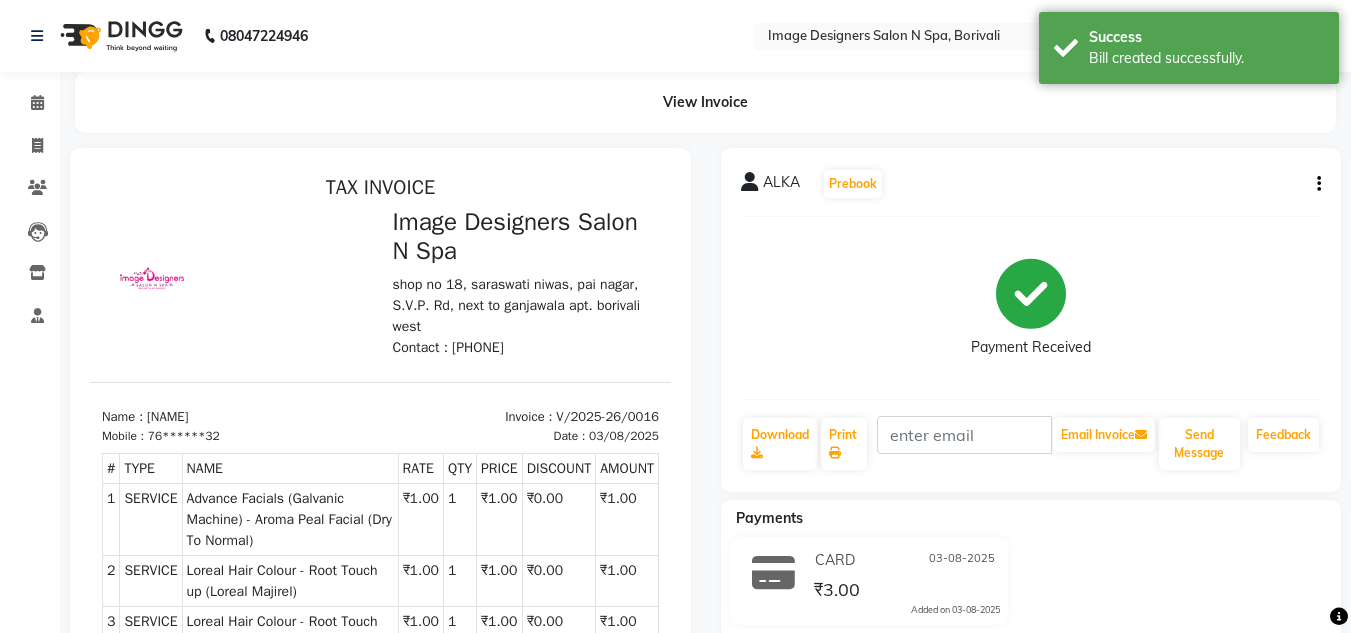 scroll, scrollTop: 0, scrollLeft: 0, axis: both 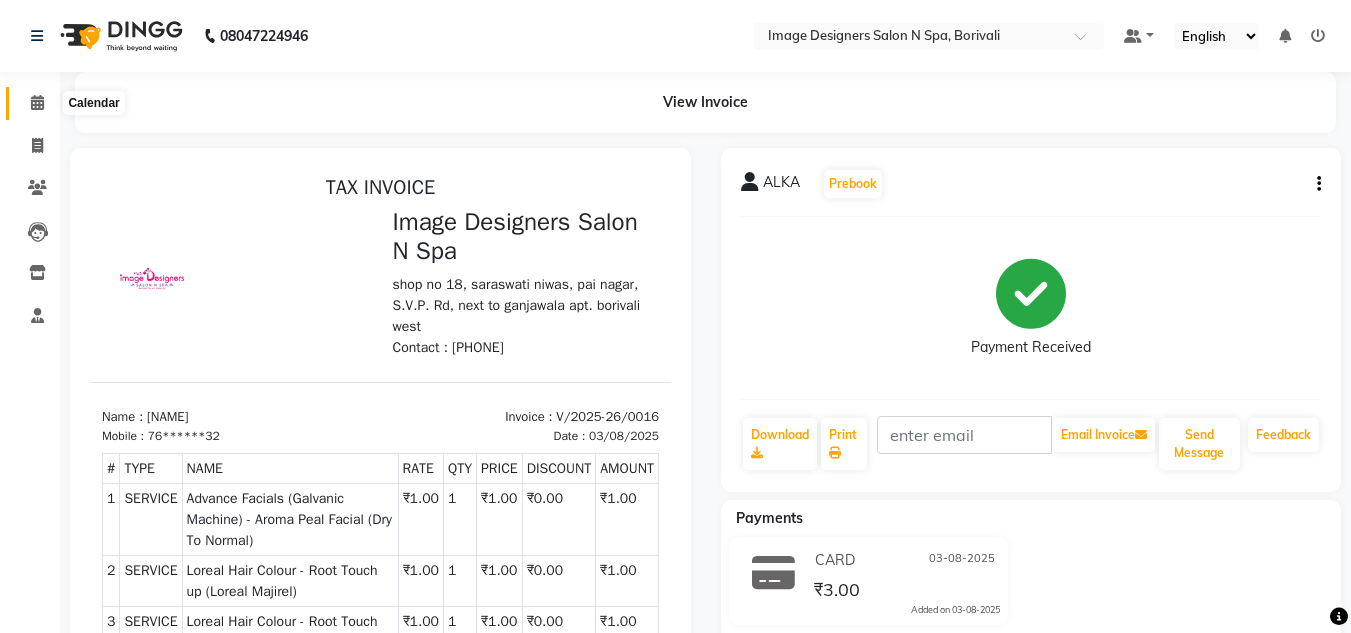 click 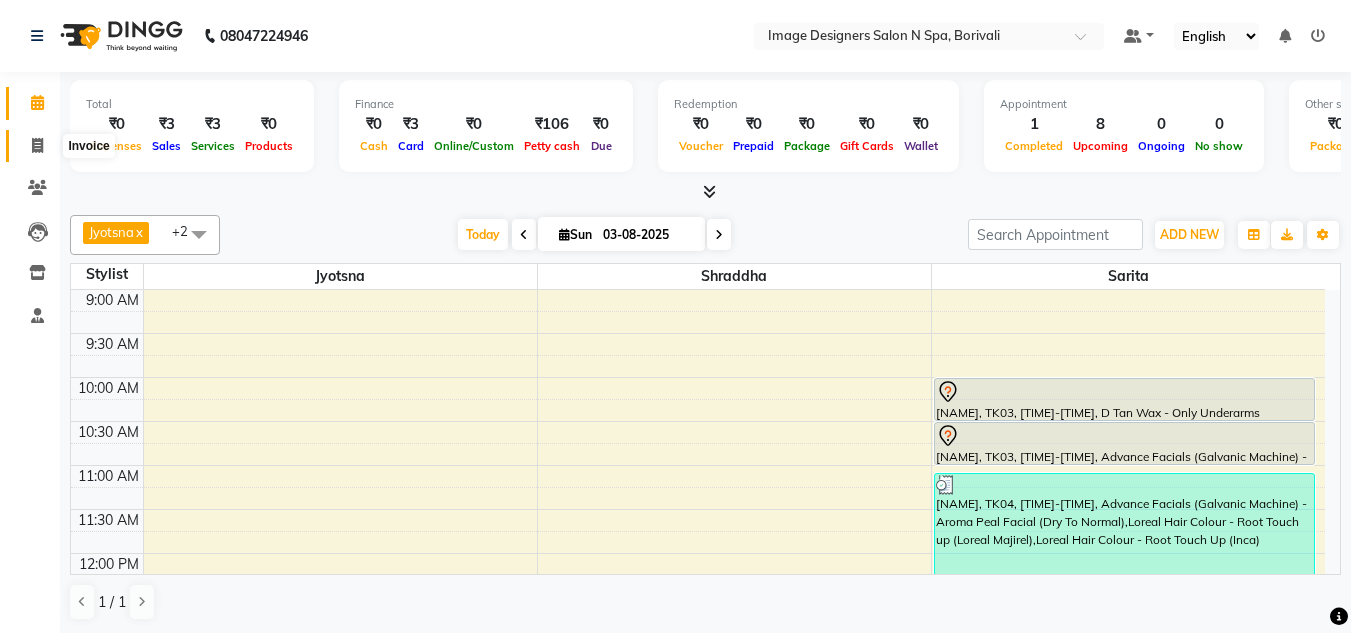 click 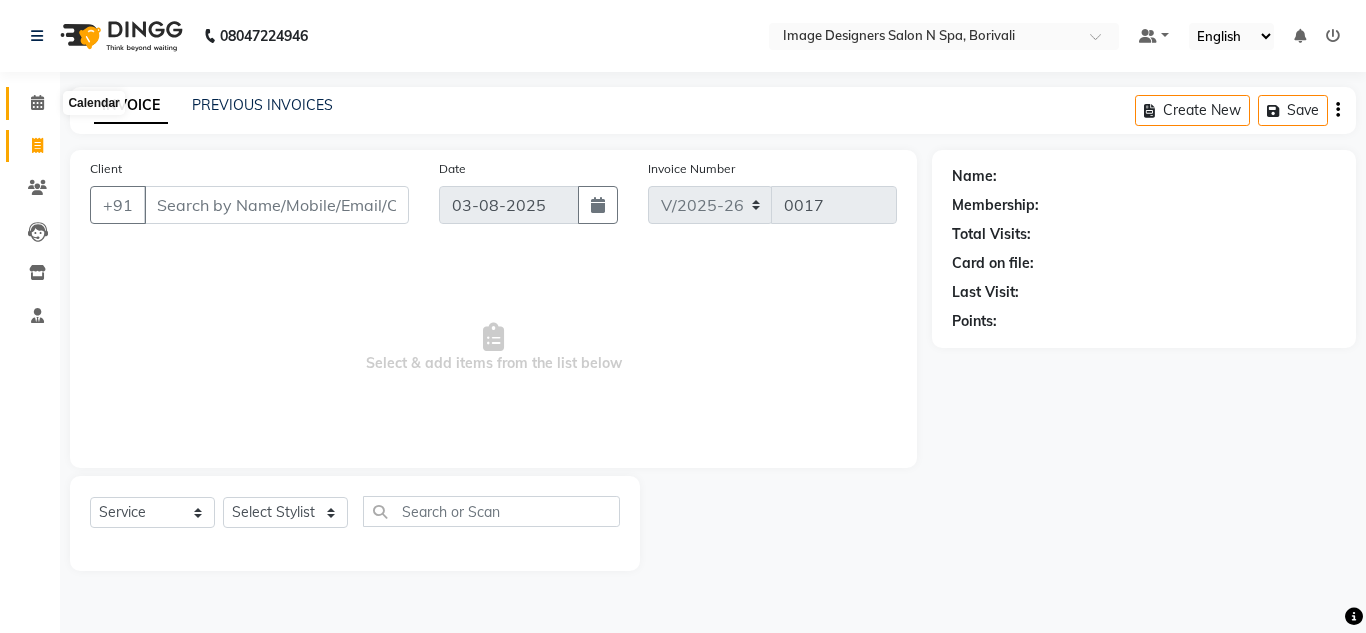 click 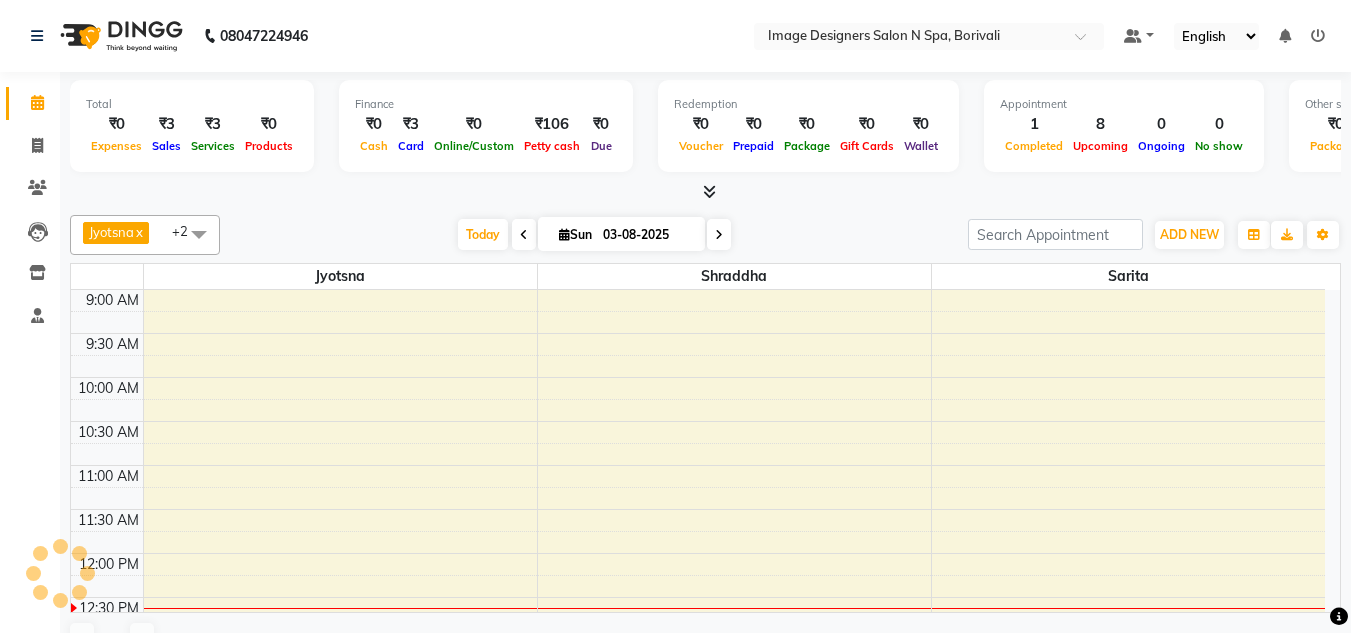 scroll, scrollTop: 0, scrollLeft: 0, axis: both 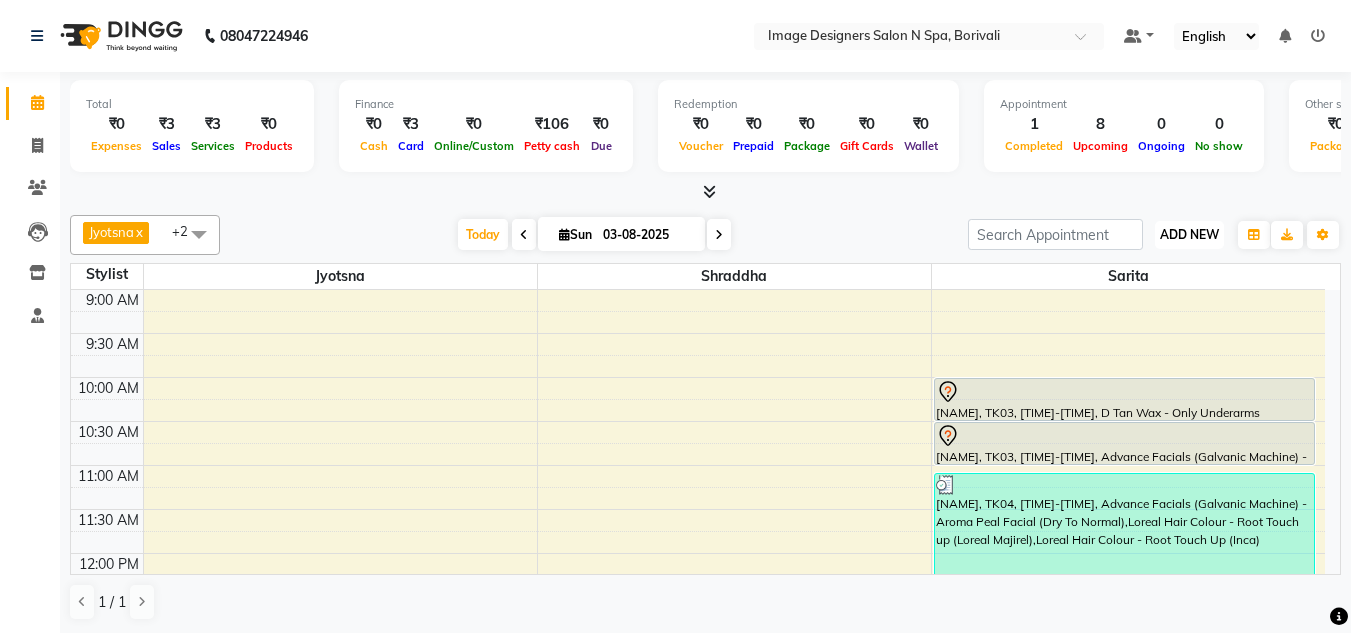 click on "ADD NEW" at bounding box center [1189, 234] 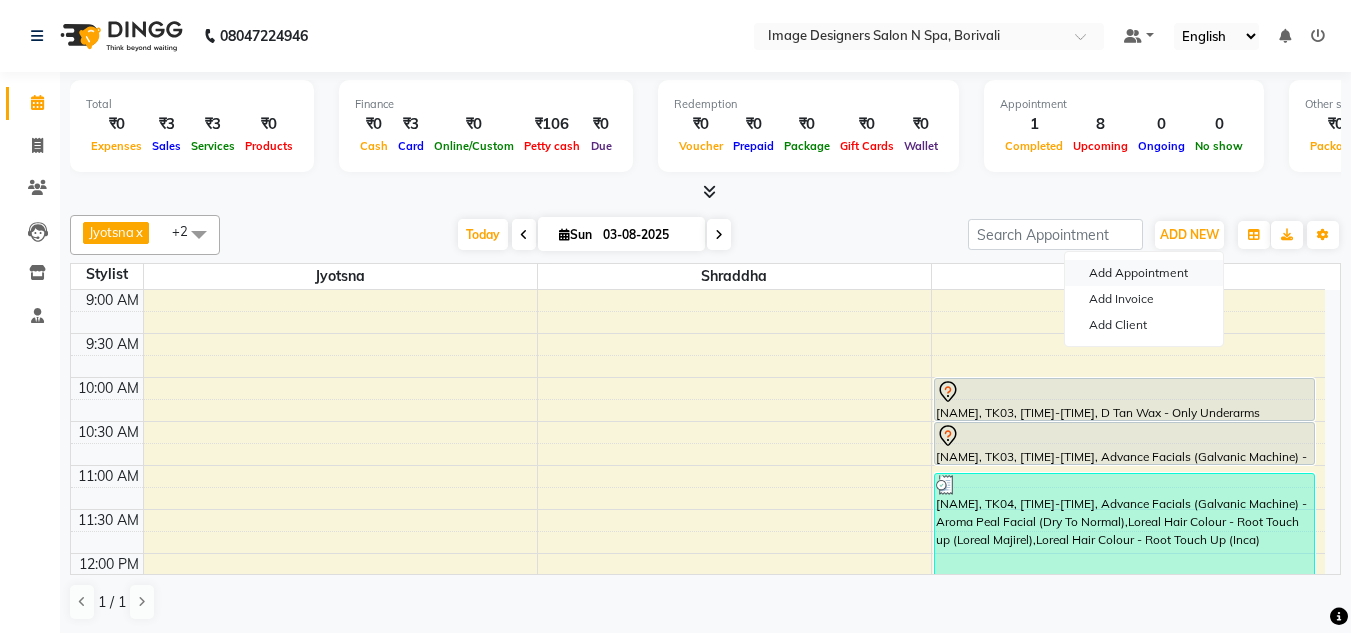click on "Add Appointment" at bounding box center (1144, 273) 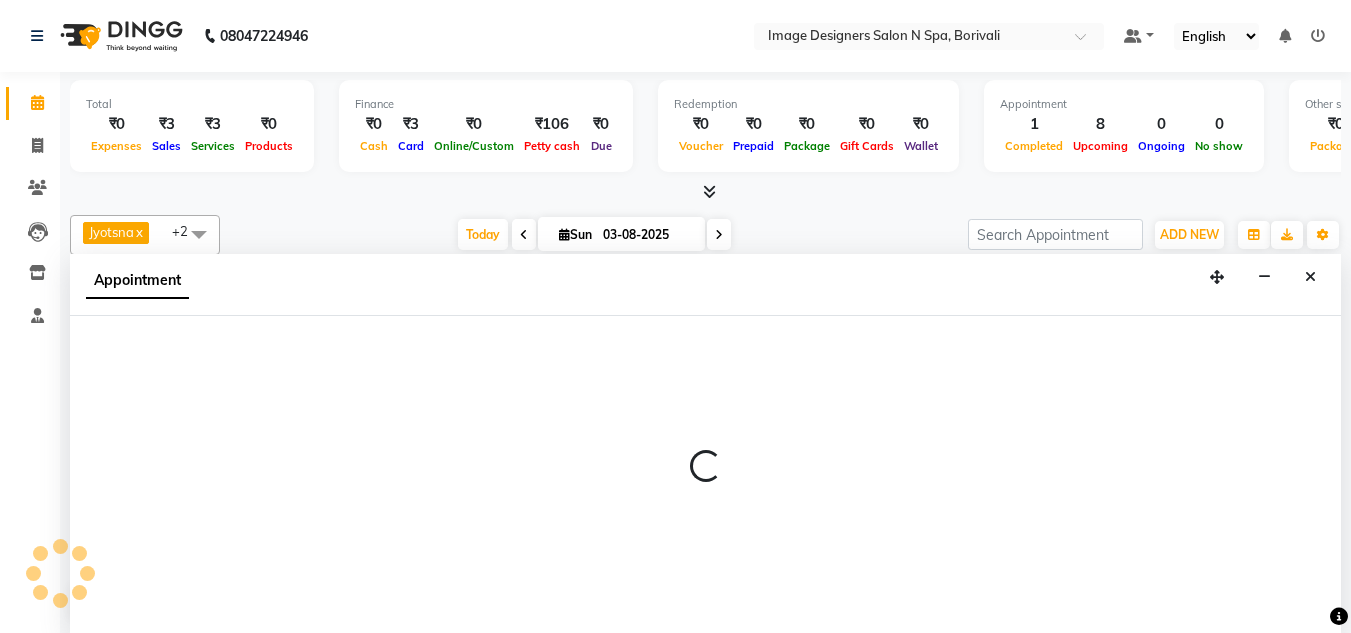 scroll, scrollTop: 1, scrollLeft: 0, axis: vertical 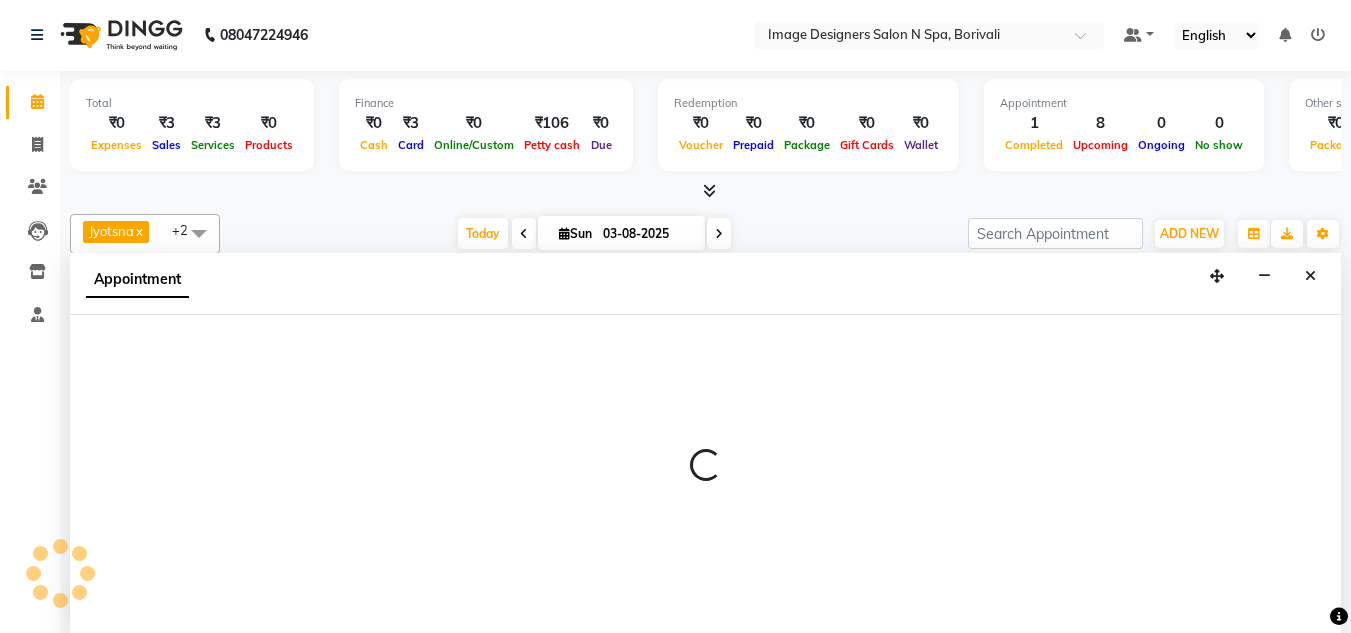 select on "600" 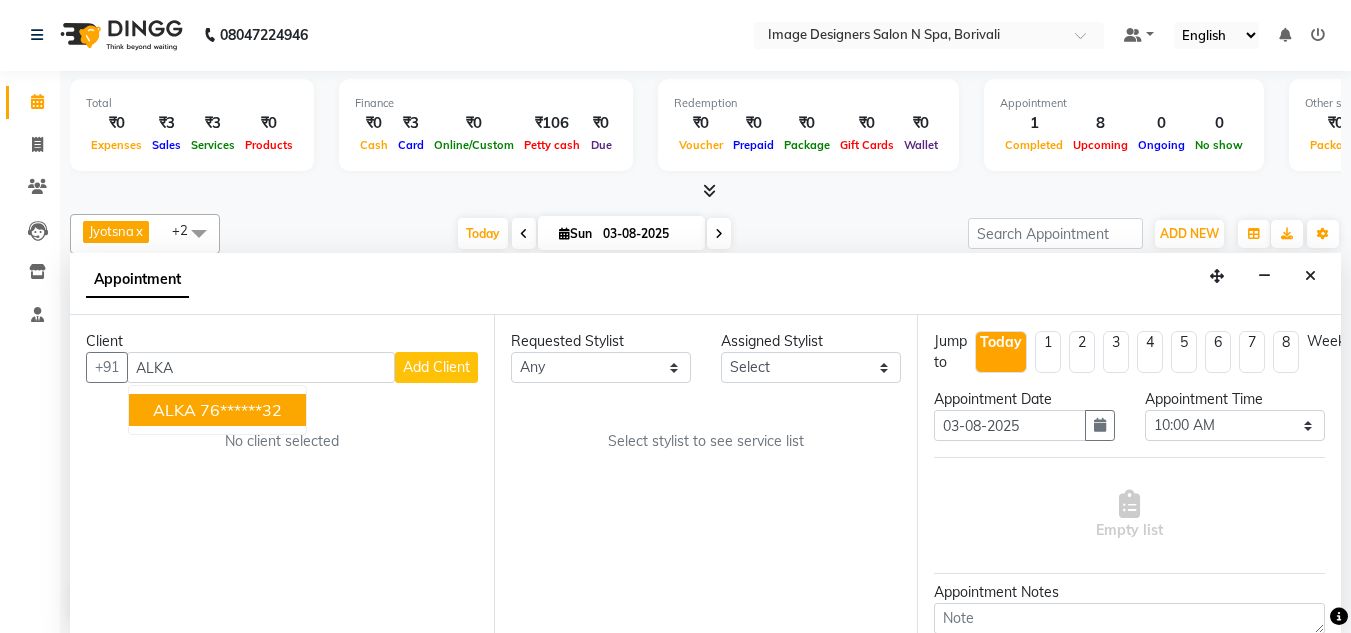 click on "76******32" at bounding box center [241, 410] 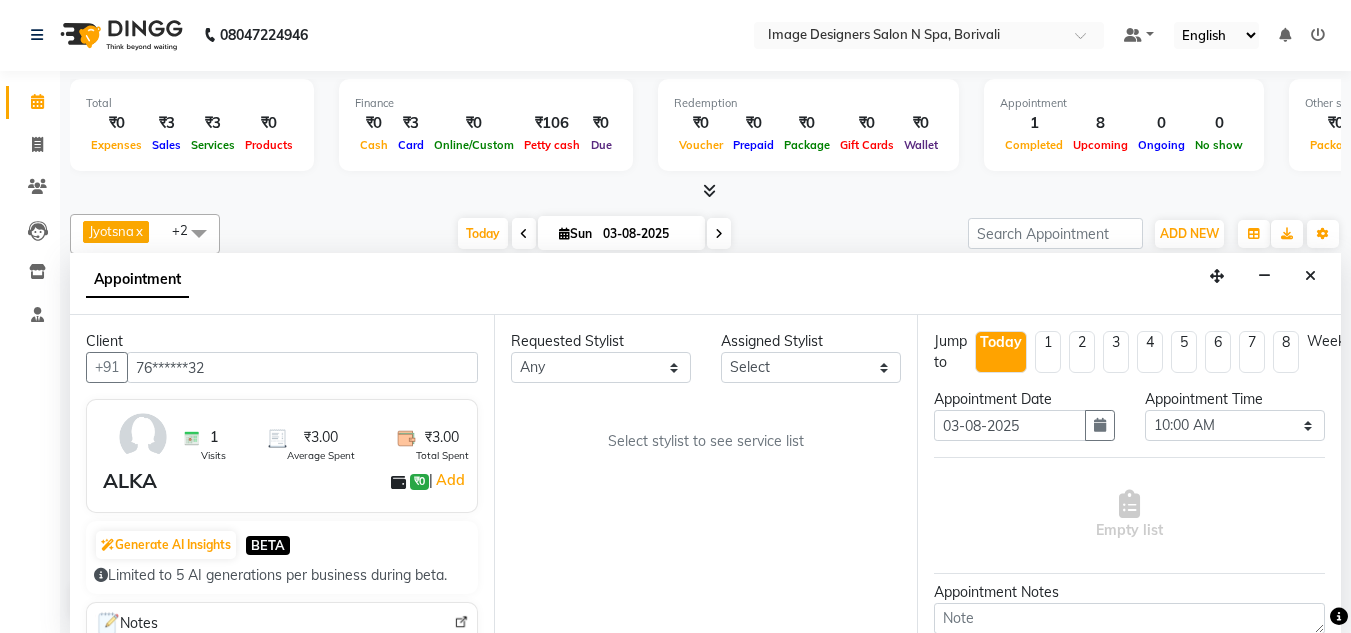 type on "76******32" 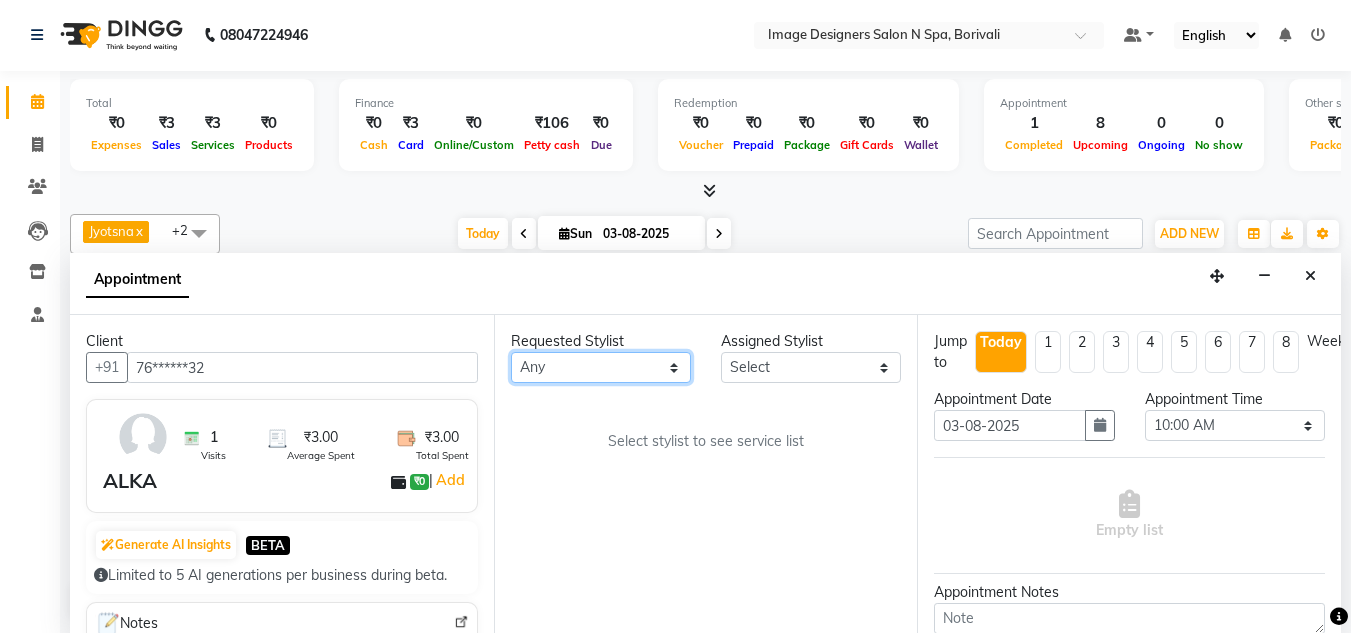 click on "Any Jyotsna Sarita Shraddha" at bounding box center (601, 367) 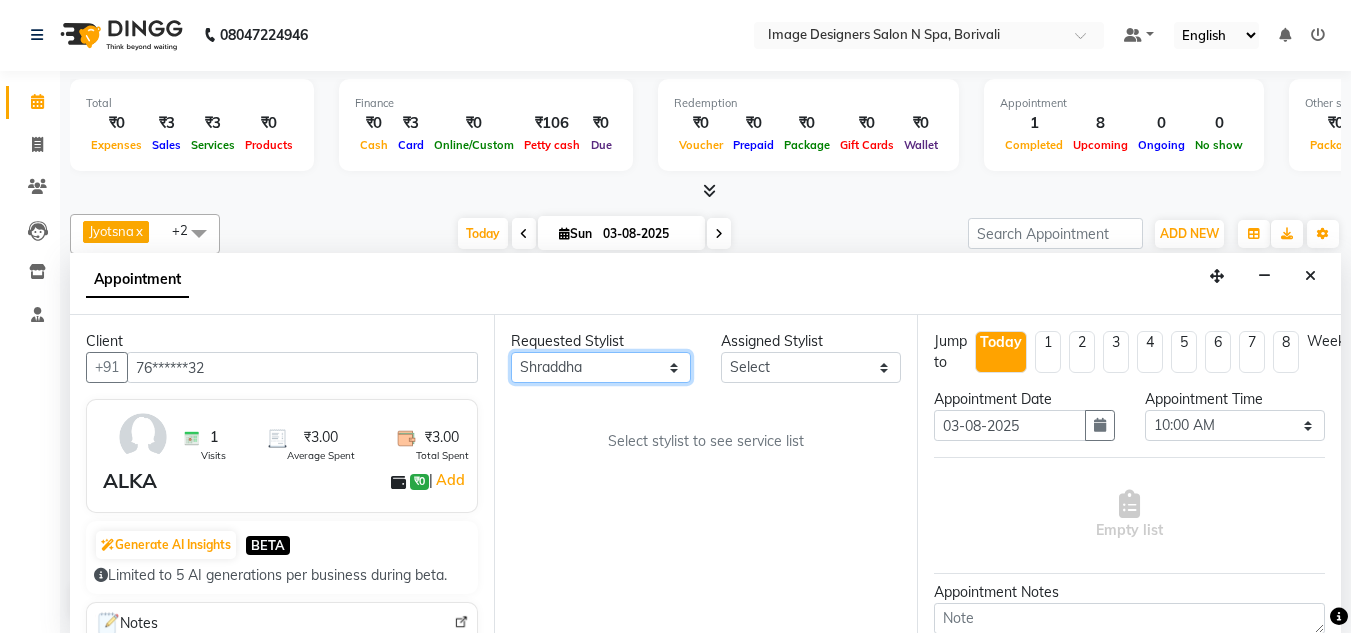 click on "Any Jyotsna Sarita Shraddha" at bounding box center (601, 367) 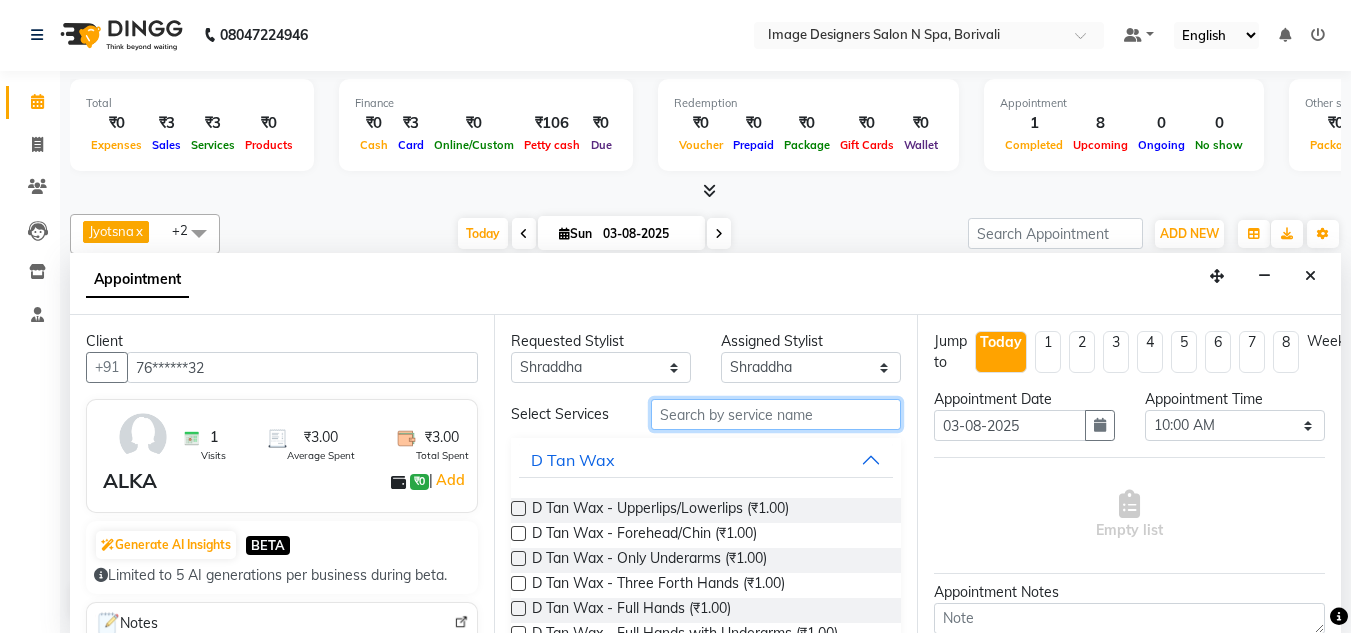 click at bounding box center [776, 414] 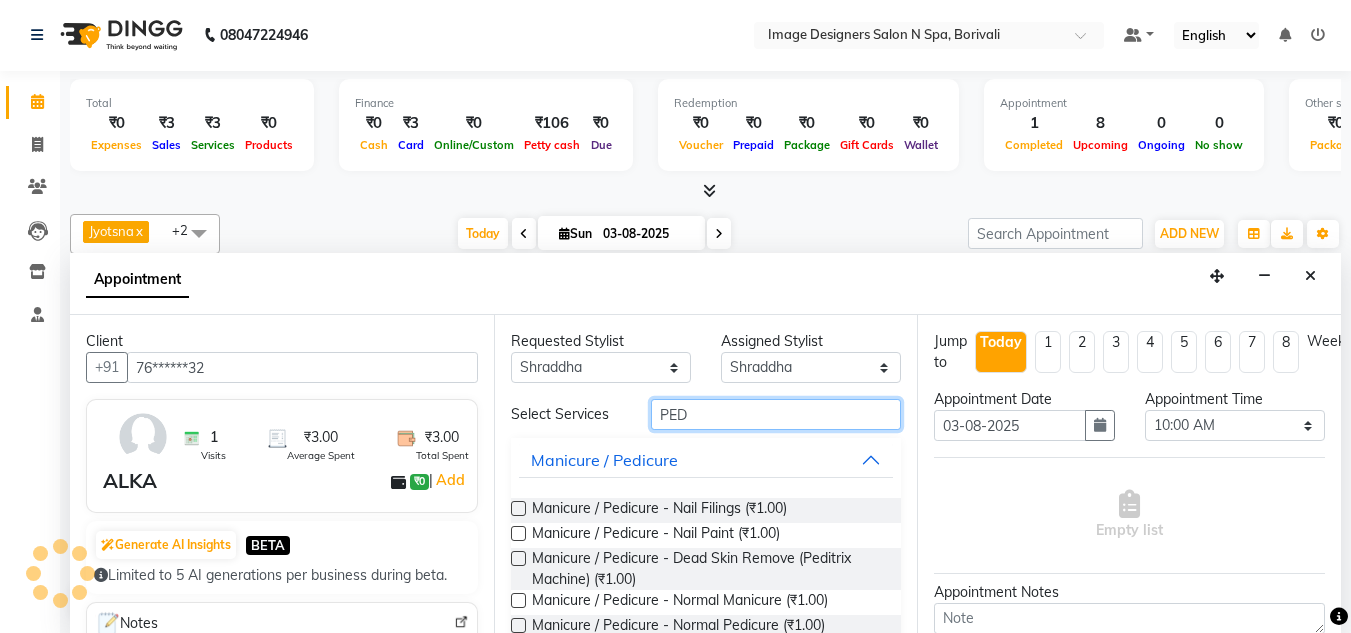 type on "PED" 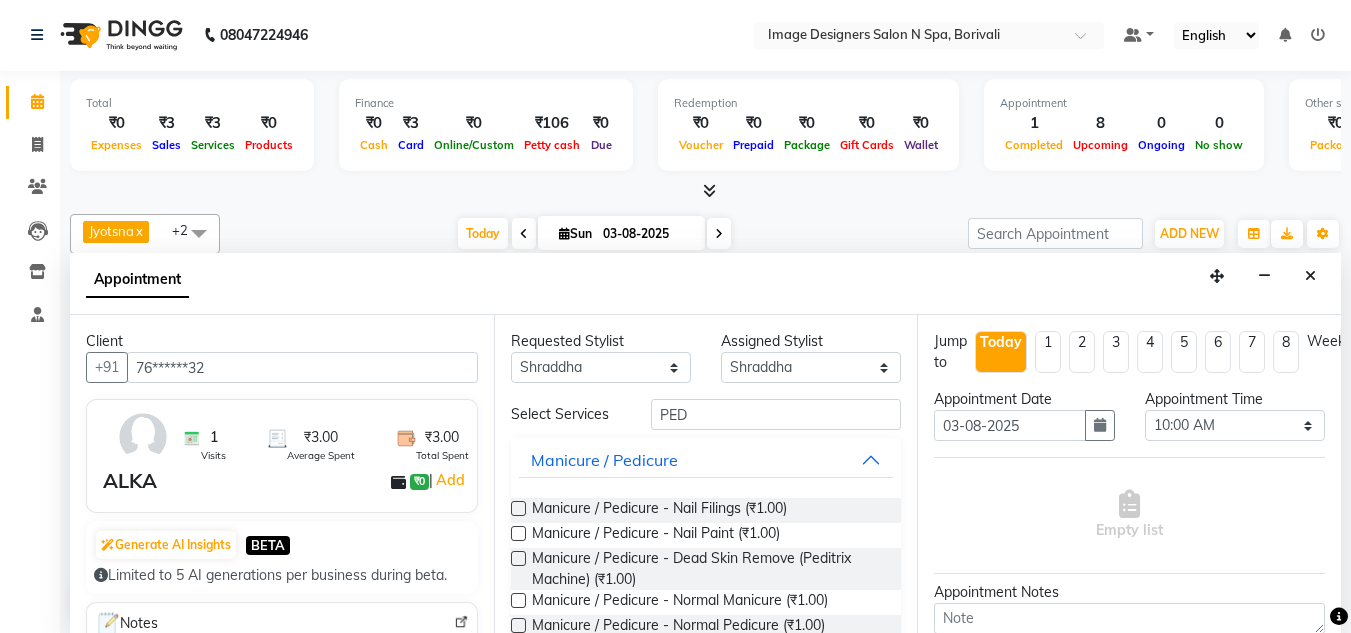 click at bounding box center (518, 558) 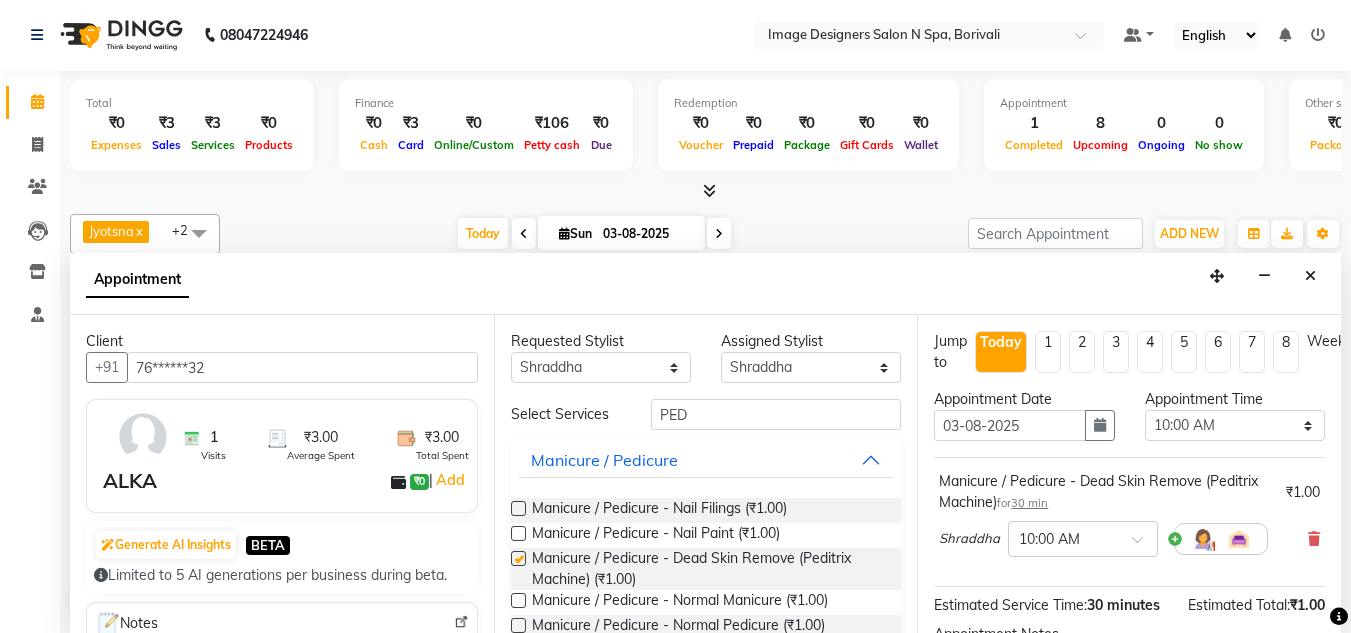 checkbox on "false" 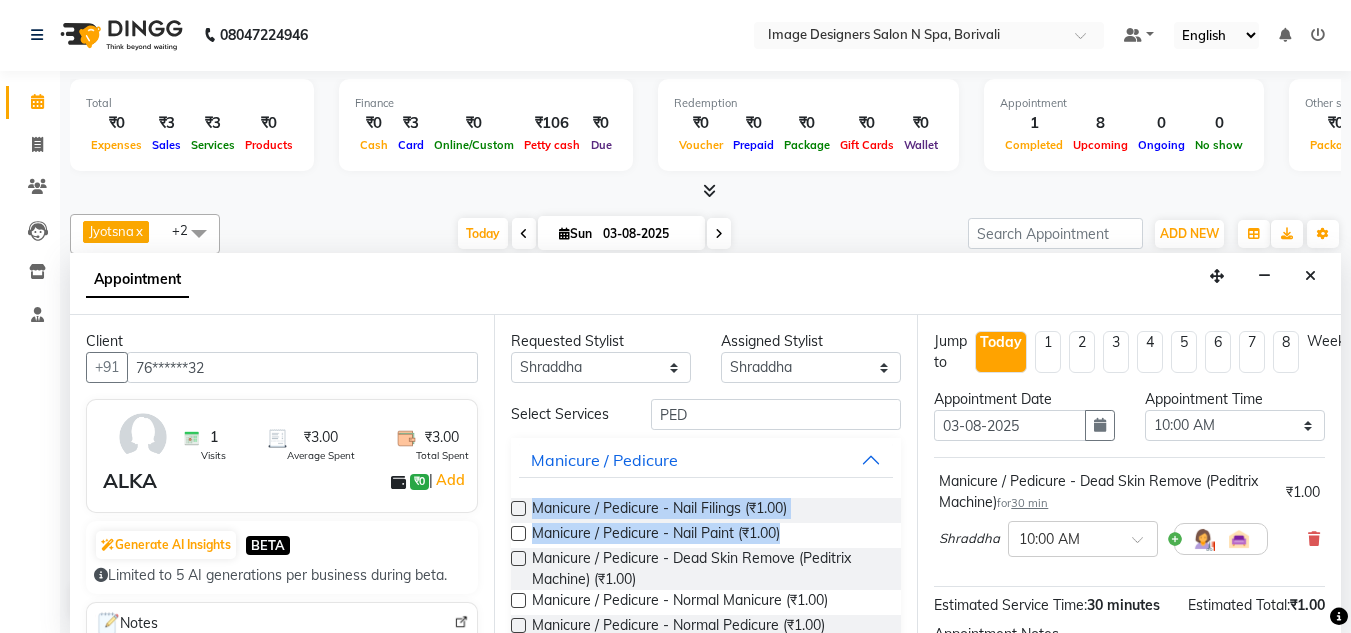 drag, startPoint x: 515, startPoint y: 556, endPoint x: 672, endPoint y: 475, distance: 176.66353 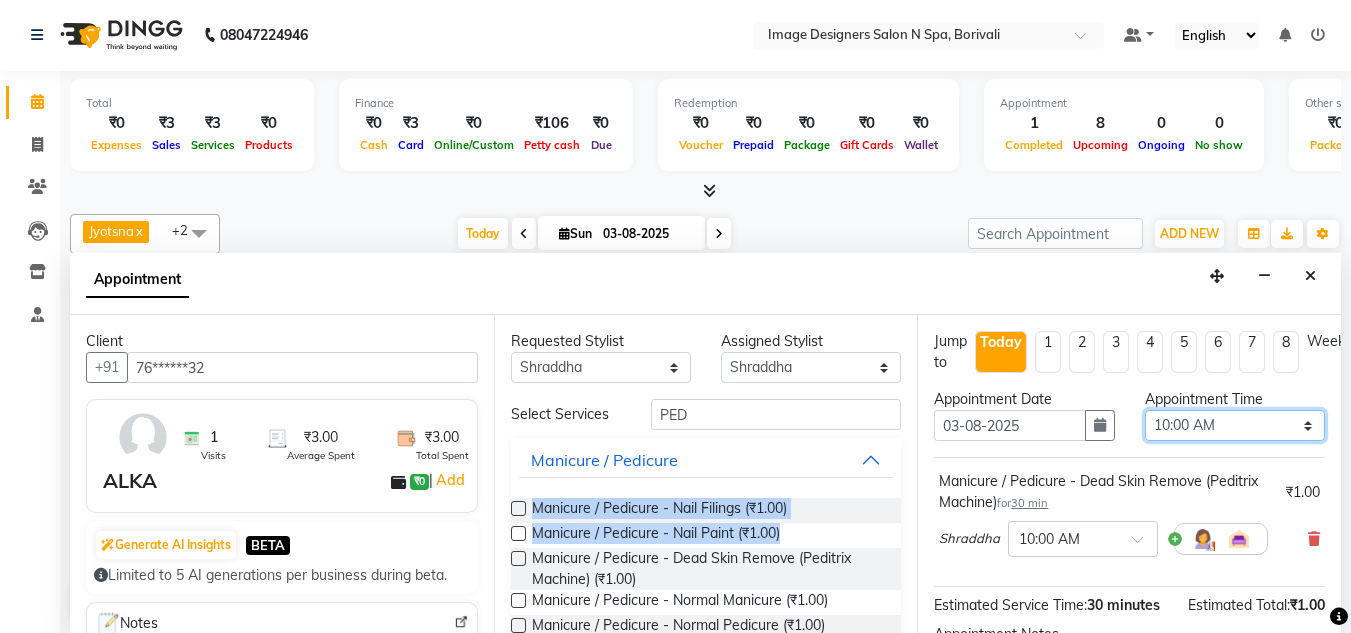 click on "Select 10:00 AM 10:15 AM 10:30 AM 10:45 AM 11:00 AM 11:15 AM 11:30 AM 11:45 AM 12:00 PM 12:15 PM 12:30 PM 12:45 PM 01:00 PM 01:15 PM 01:30 PM 01:45 PM 02:00 PM 02:15 PM 02:30 PM 02:45 PM 03:00 PM 03:15 PM 03:30 PM 03:45 PM 04:00 PM 04:15 PM 04:30 PM 04:45 PM 05:00 PM 05:15 PM 05:30 PM 05:45 PM 06:00 PM 06:15 PM 06:30 PM 06:45 PM 07:00 PM 07:15 PM 07:30 PM 07:45 PM 08:00 PM 08:15 PM 08:30 PM" at bounding box center (1235, 425) 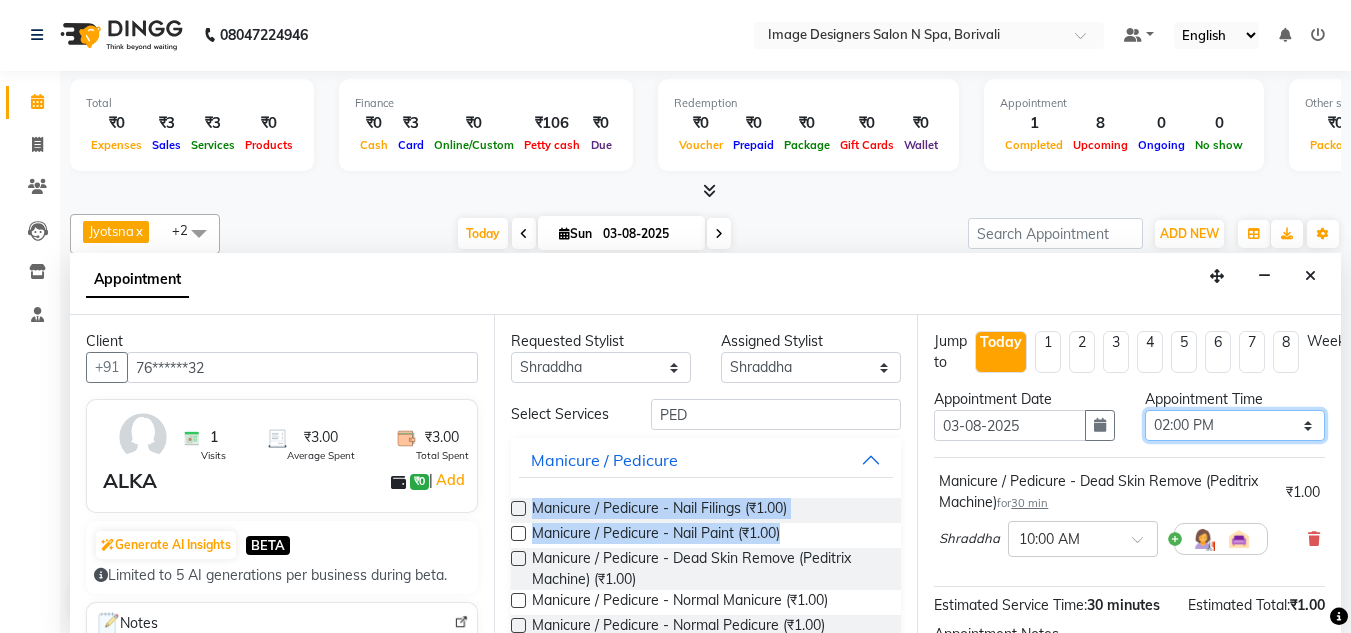 click on "Select 10:00 AM 10:15 AM 10:30 AM 10:45 AM 11:00 AM 11:15 AM 11:30 AM 11:45 AM 12:00 PM 12:15 PM 12:30 PM 12:45 PM 01:00 PM 01:15 PM 01:30 PM 01:45 PM 02:00 PM 02:15 PM 02:30 PM 02:45 PM 03:00 PM 03:15 PM 03:30 PM 03:45 PM 04:00 PM 04:15 PM 04:30 PM 04:45 PM 05:00 PM 05:15 PM 05:30 PM 05:45 PM 06:00 PM 06:15 PM 06:30 PM 06:45 PM 07:00 PM 07:15 PM 07:30 PM 07:45 PM 08:00 PM 08:15 PM 08:30 PM" at bounding box center [1235, 425] 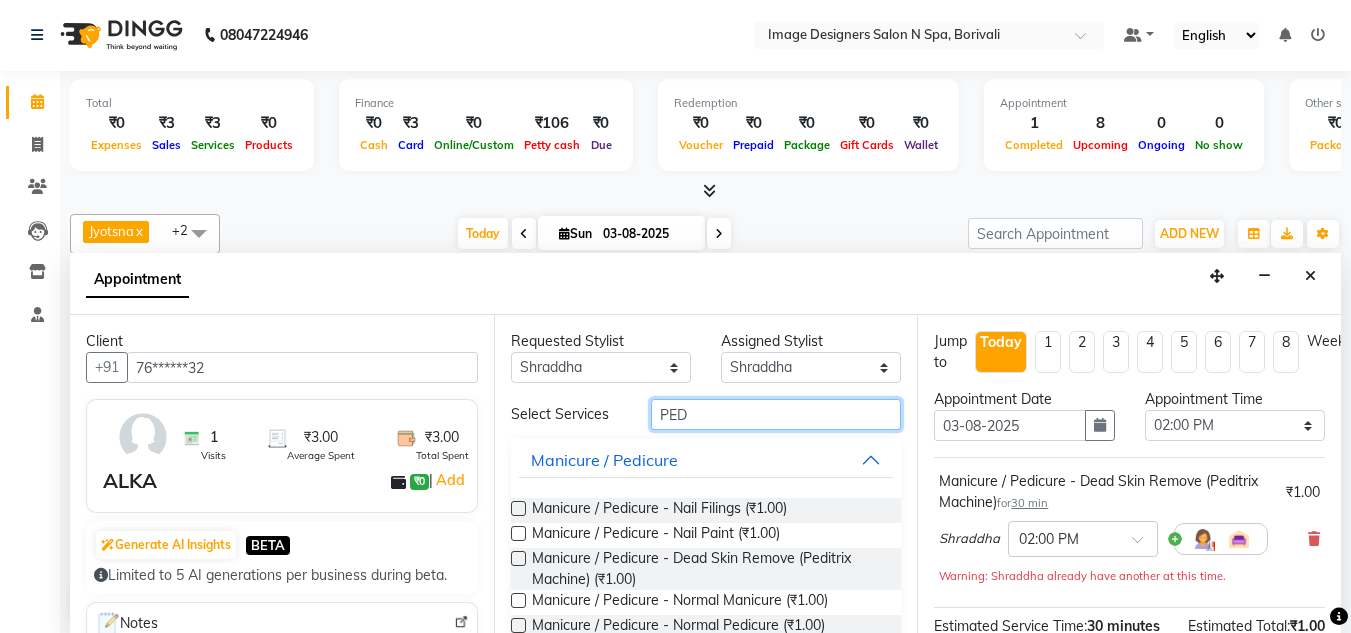 click on "PED" at bounding box center [776, 414] 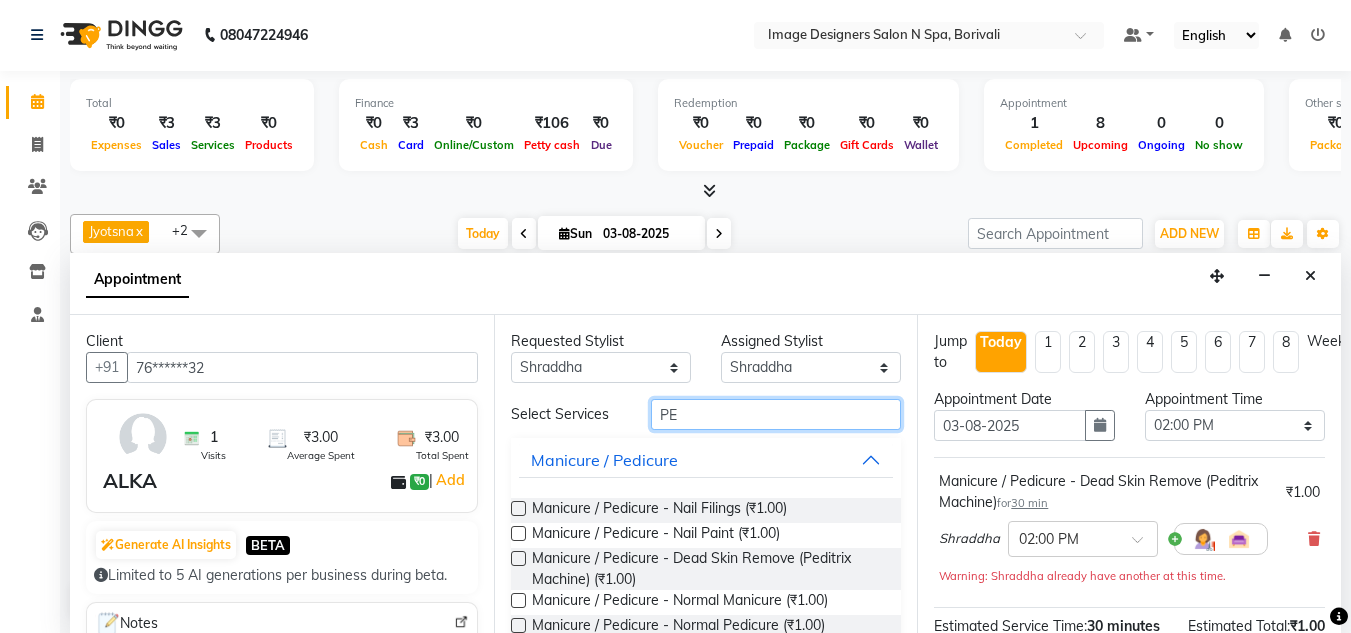 type on "P" 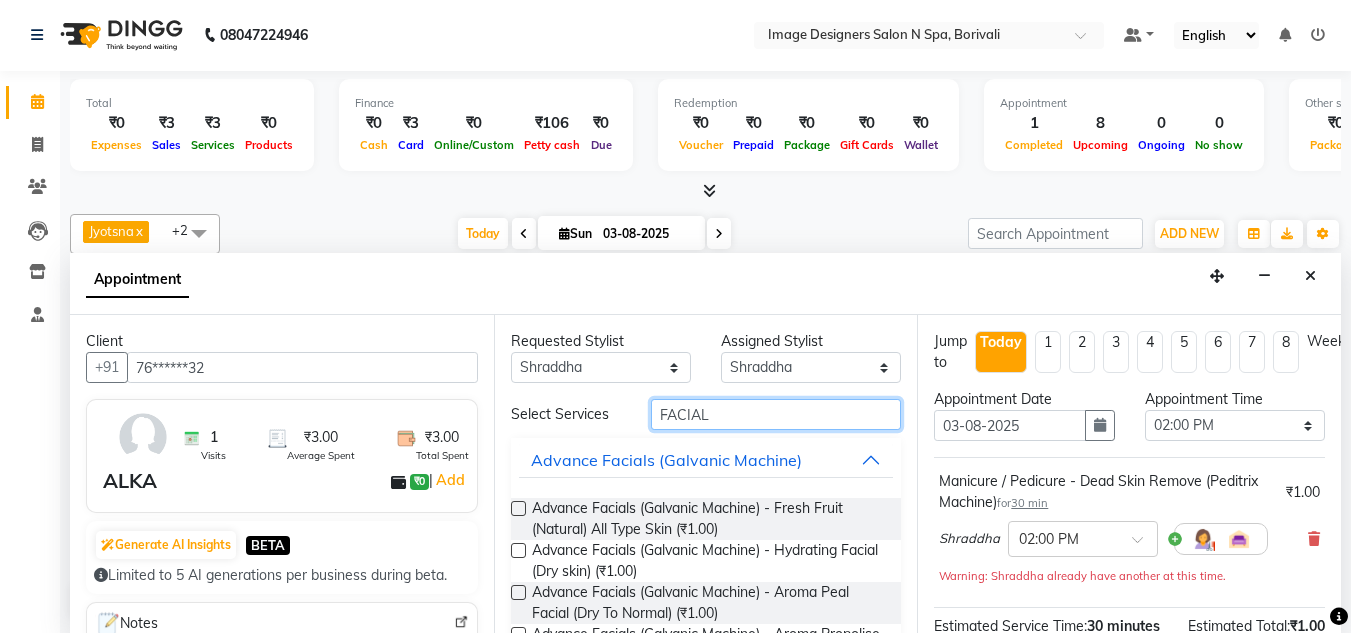type on "FACIAL" 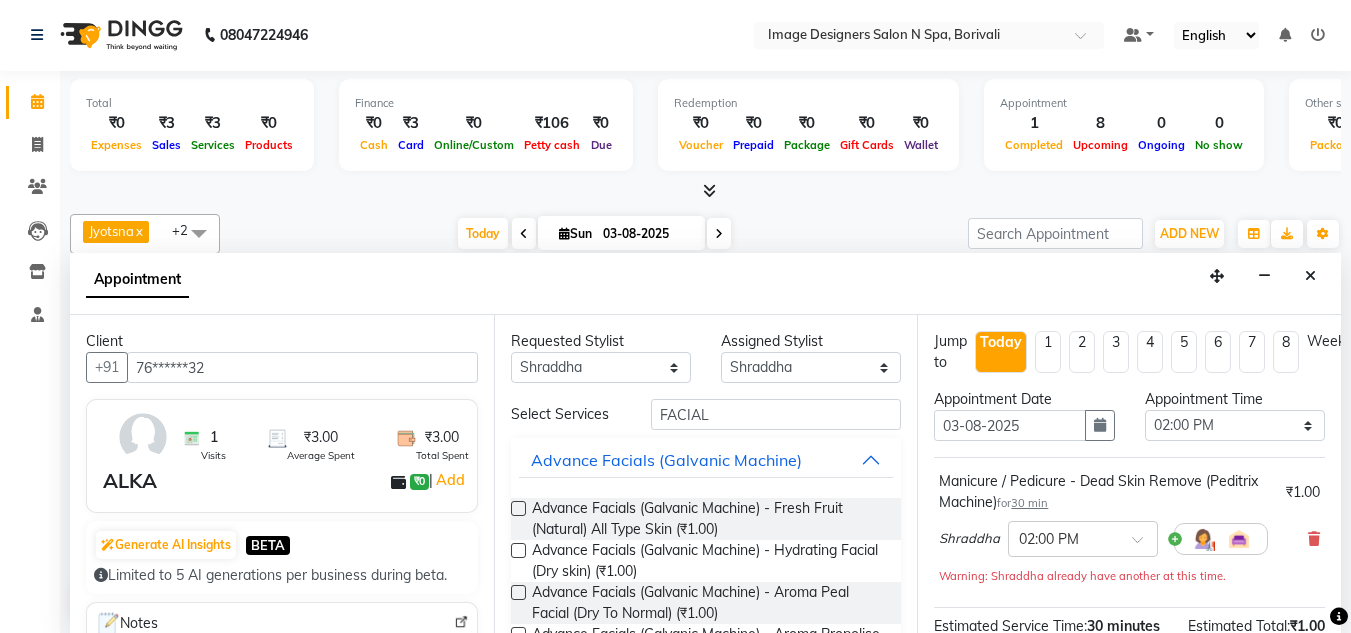click at bounding box center (518, 508) 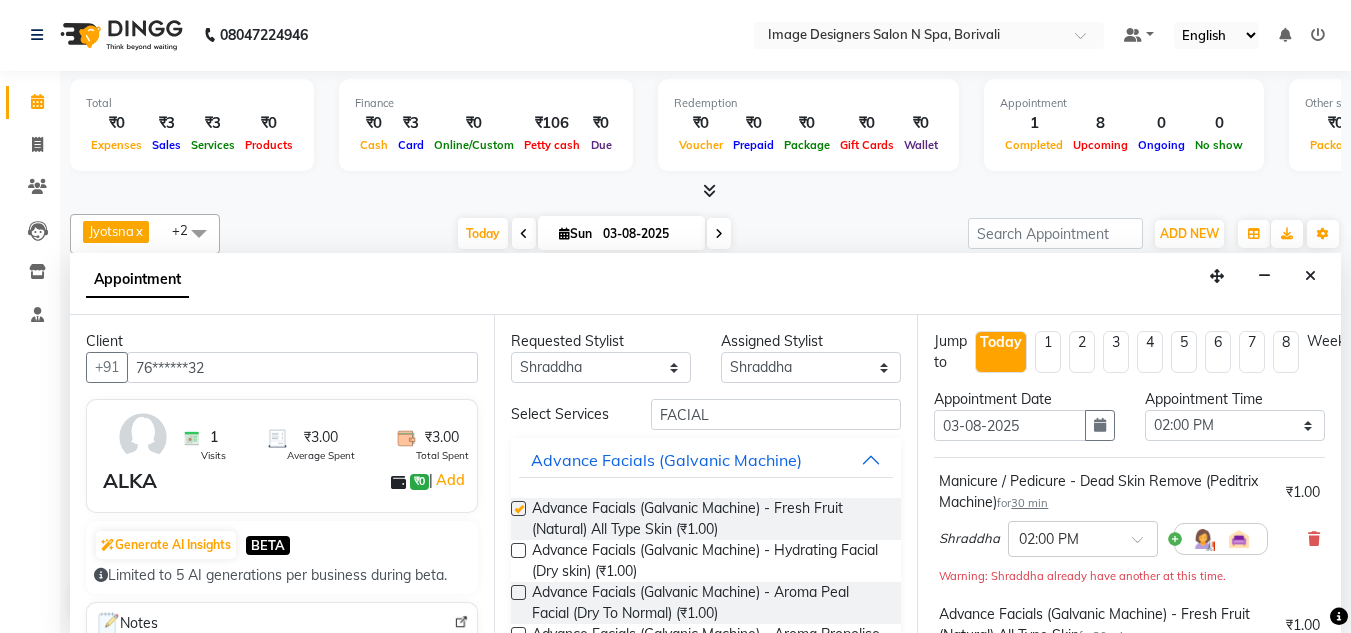 checkbox on "false" 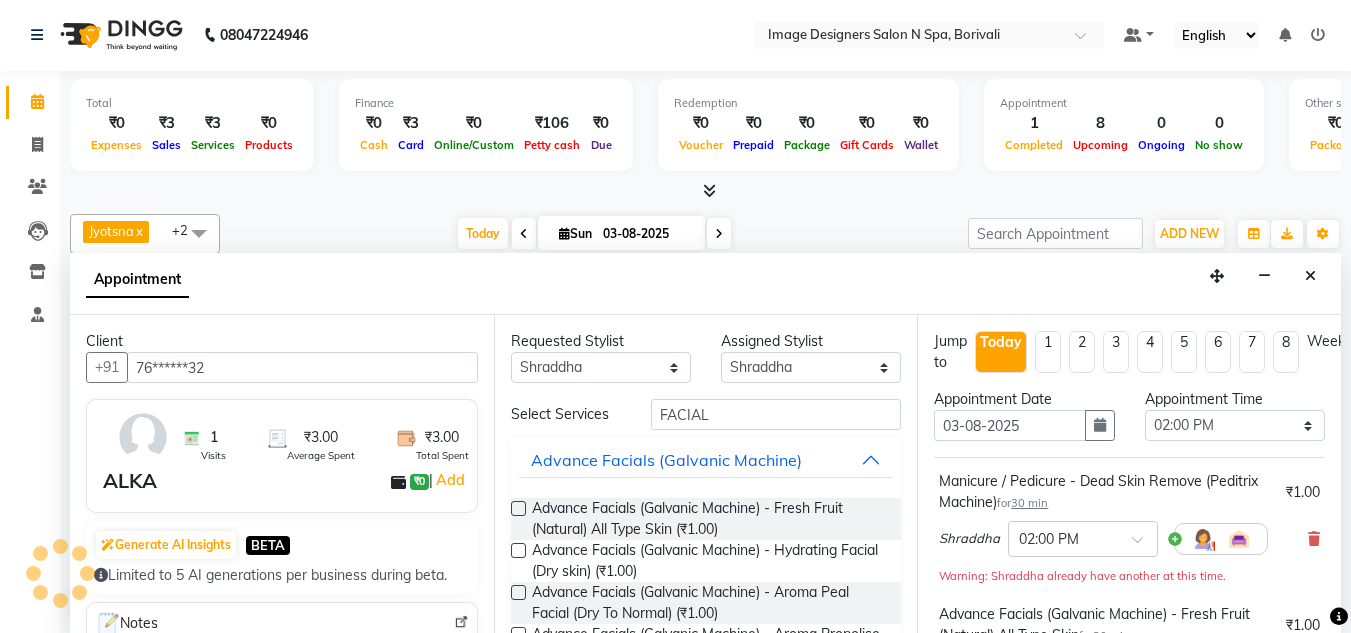 click on "Jump to Today 1 2 3 4 5 6 7 8 Weeks Appointment Date 03-08-2025 Appointment Time Select 10:00 AM 10:15 AM 10:30 AM 10:45 AM 11:00 AM 11:15 AM 11:30 AM 11:45 AM 12:00 PM 12:15 PM 12:30 PM 12:45 PM 01:00 PM 01:15 PM 01:30 PM 01:45 PM 02:00 PM 02:15 PM 02:30 PM 02:45 PM 03:00 PM 03:15 PM 03:30 PM 03:45 PM 04:00 PM 04:15 PM 04:30 PM 04:45 PM 05:00 PM 05:15 PM 05:30 PM 05:45 PM 06:00 PM 06:15 PM 06:30 PM 06:45 PM 07:00 PM 07:15 PM 07:30 PM 07:45 PM 08:00 PM 08:15 PM 08:30 PM Manicure / Pedicure - Dead Skin Remove (Peditrix Machine)   for  30 min ₹1.00 Shraddha × 02:00 PM Warning: Shraddha already have another at this time. Advance Facials (Galvanic Machine) - Fresh Fruit (Natural) All Type Skin   for  30 min ₹1.00 Shraddha × 02:30 PM Estimated Service Time:  1 hour Estimated Total:  ₹2.00 Appointment Notes Status Select TENTATIVE CONFIRM CHECK-IN UPCOMING Merge Services of Same Stylist Send Appointment Details On SMS Email  Book" at bounding box center (1129, 474) 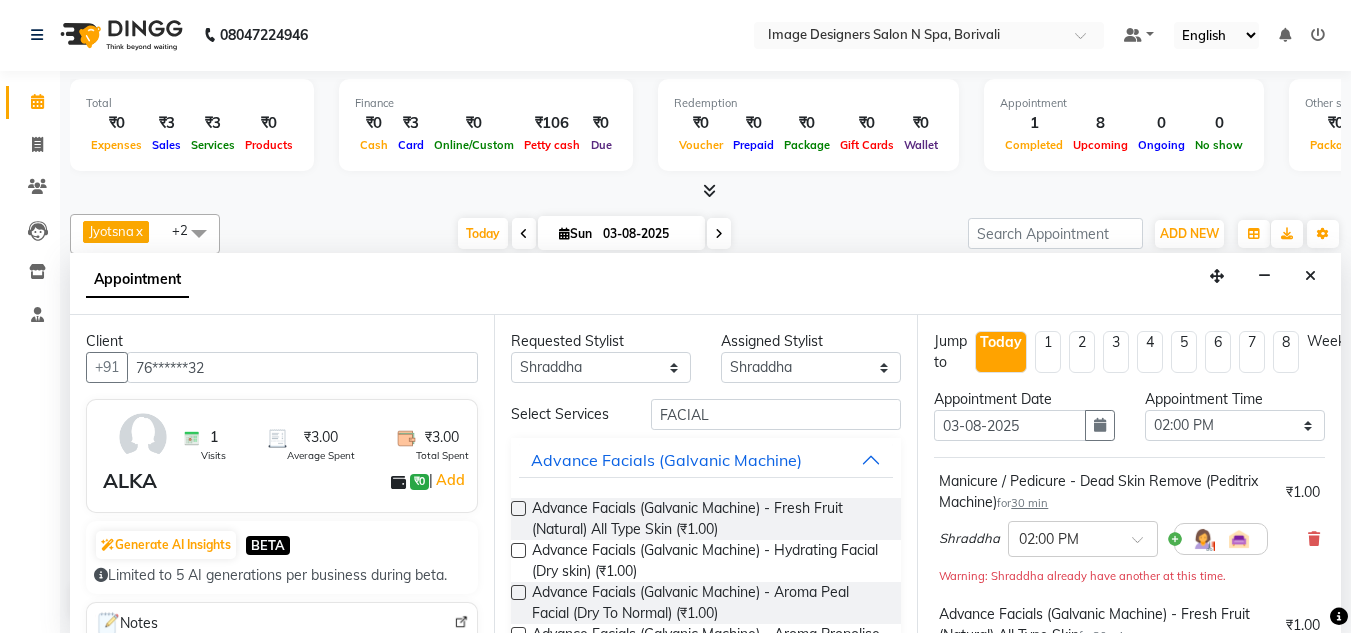 drag, startPoint x: 1325, startPoint y: 413, endPoint x: 1333, endPoint y: 429, distance: 17.888544 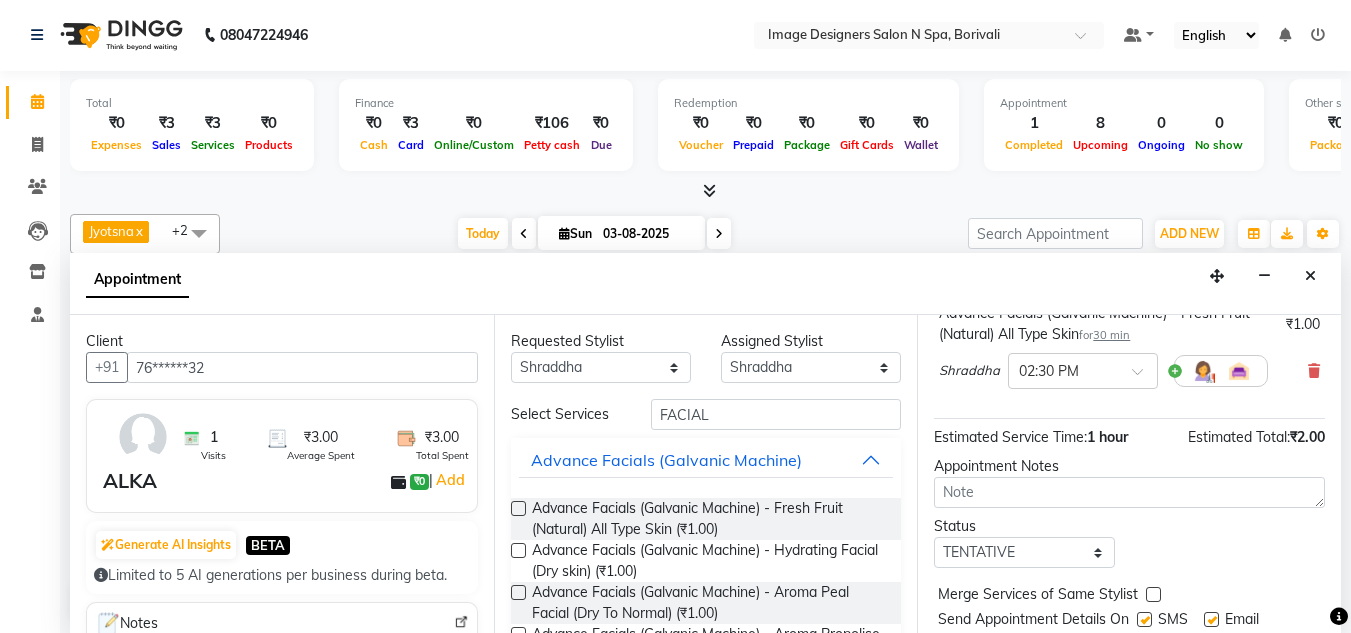 scroll, scrollTop: 377, scrollLeft: 0, axis: vertical 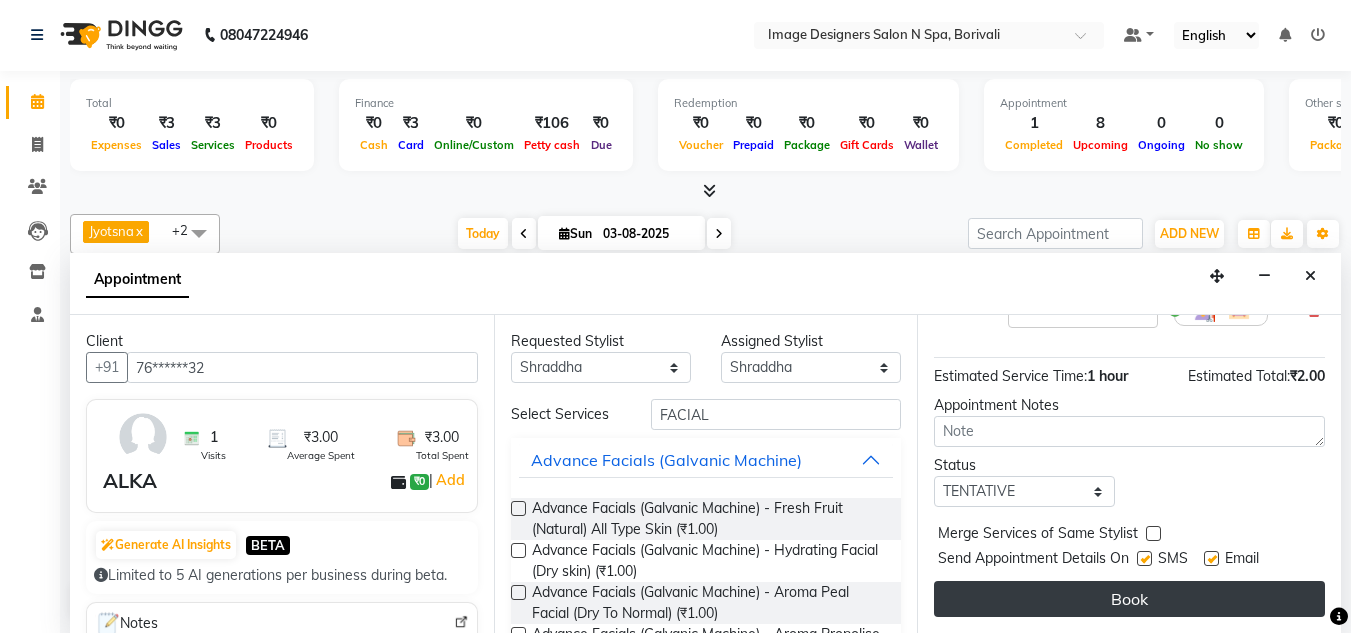 click on "Book" at bounding box center [1129, 599] 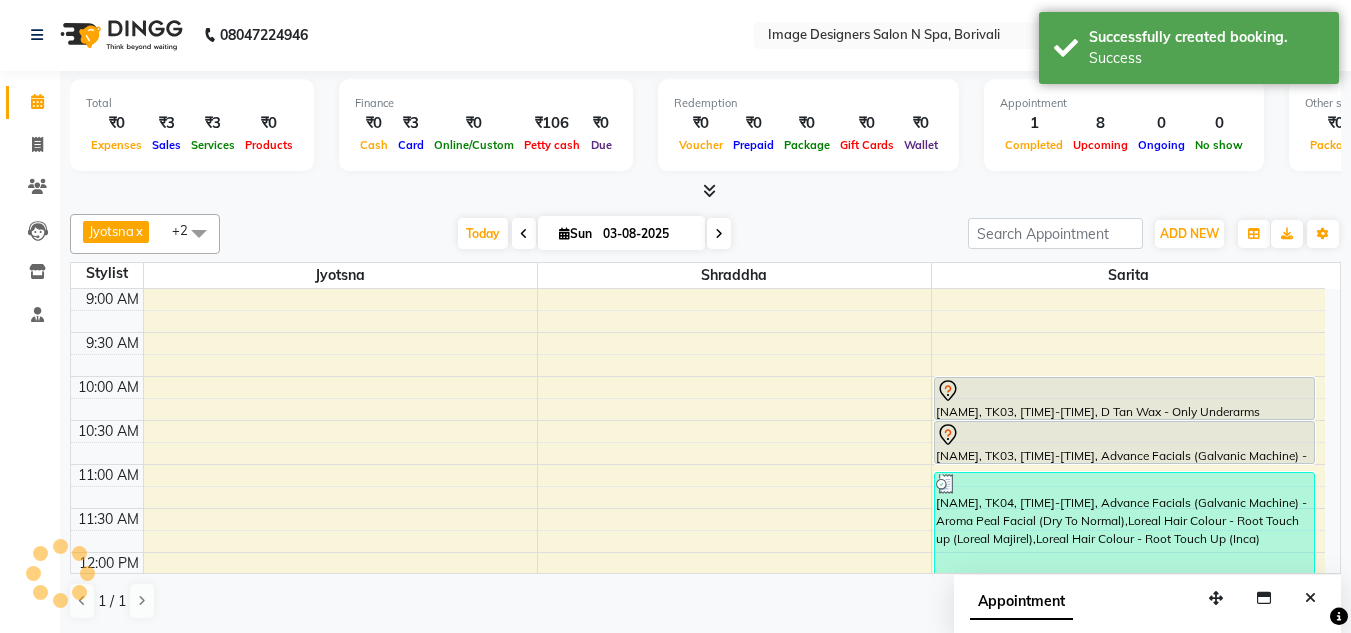 scroll, scrollTop: 0, scrollLeft: 0, axis: both 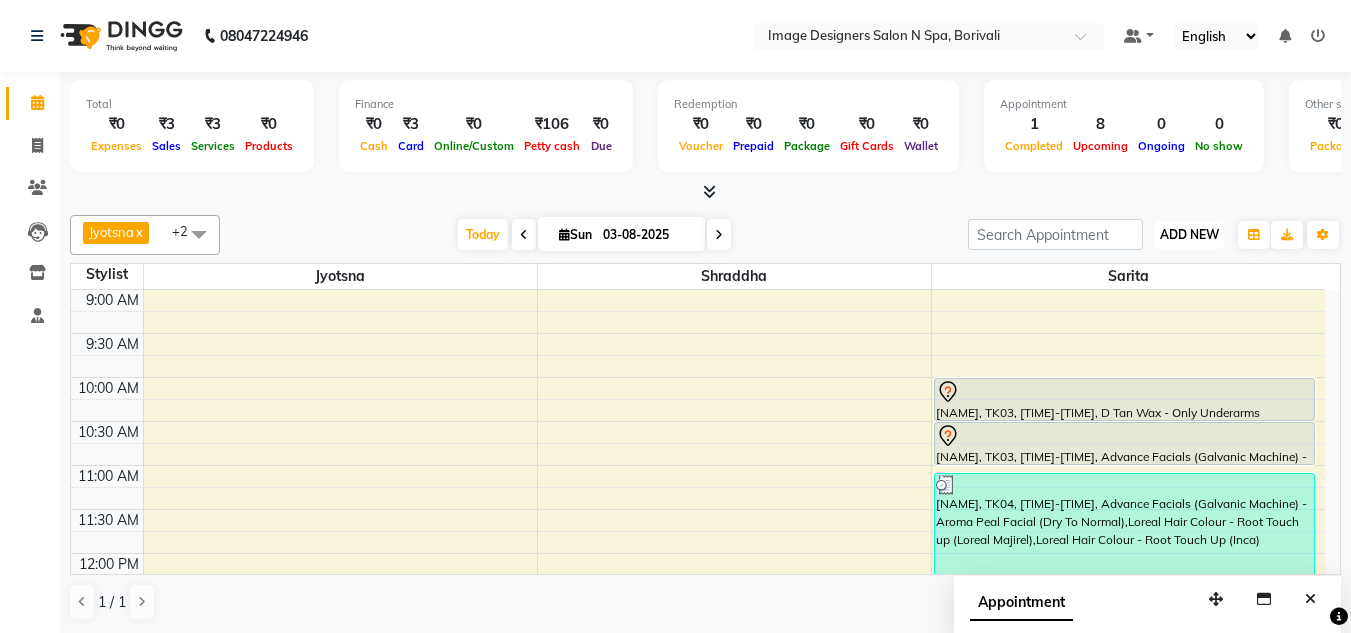 click on "ADD NEW" at bounding box center (1189, 234) 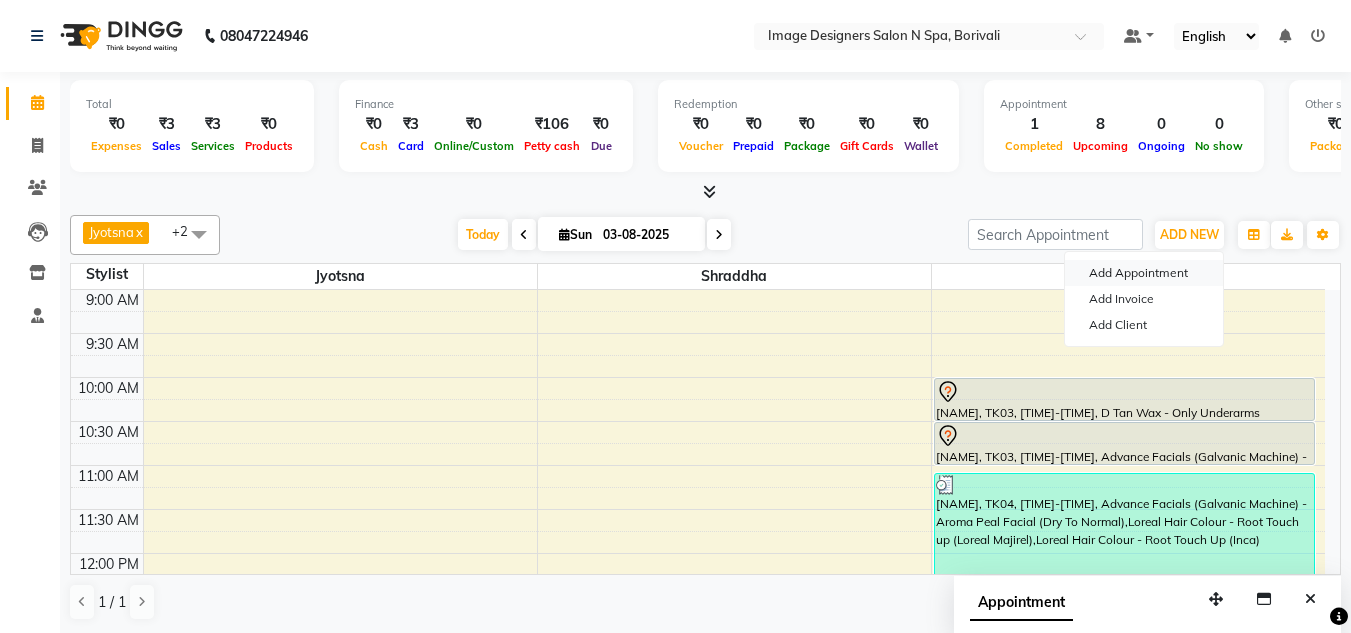 click on "Add Appointment" at bounding box center [1144, 273] 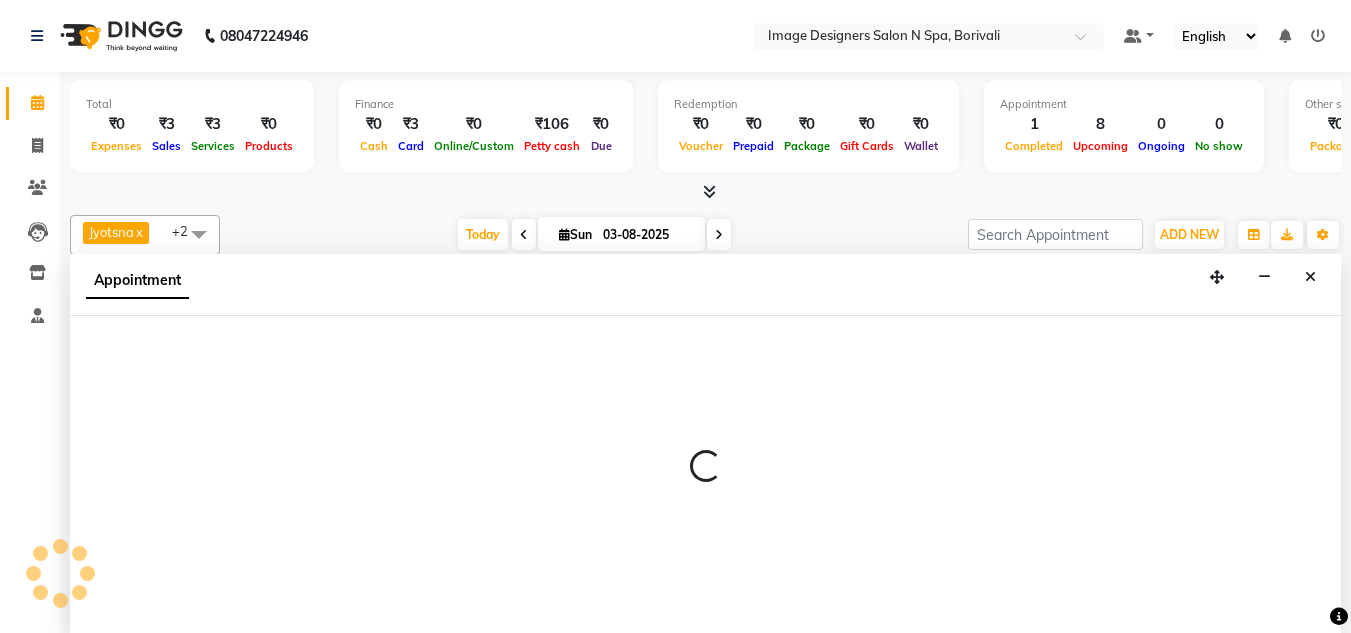 select on "600" 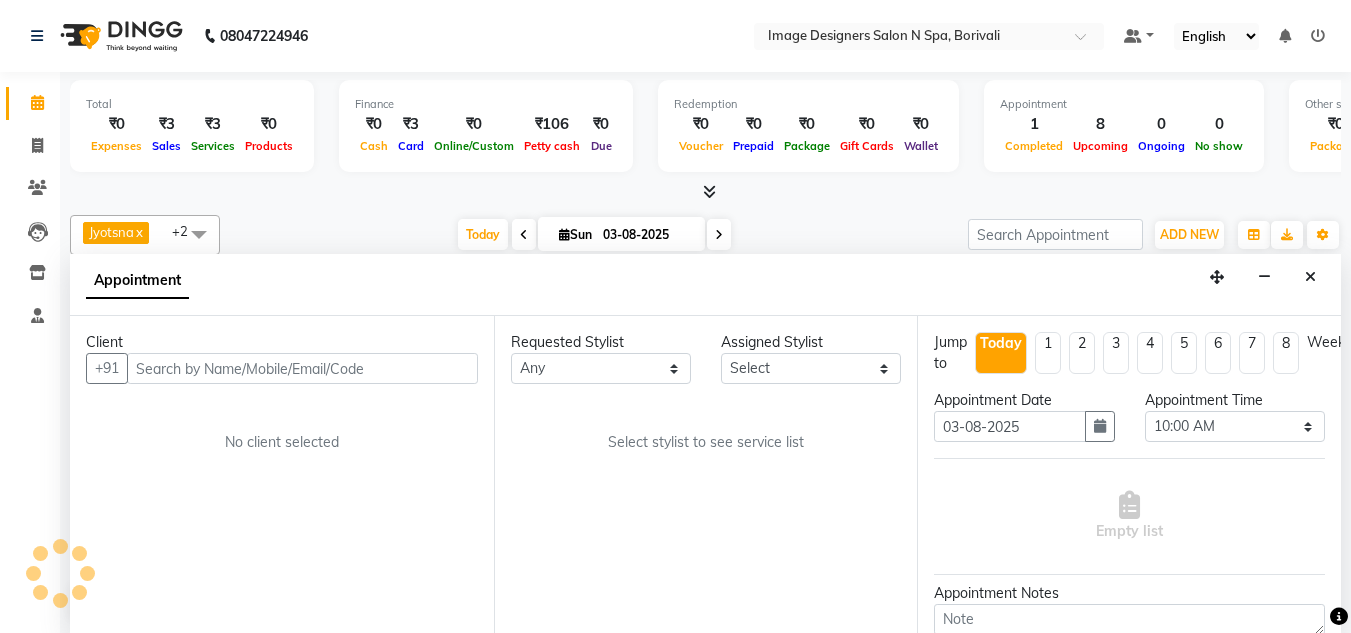scroll, scrollTop: 1, scrollLeft: 0, axis: vertical 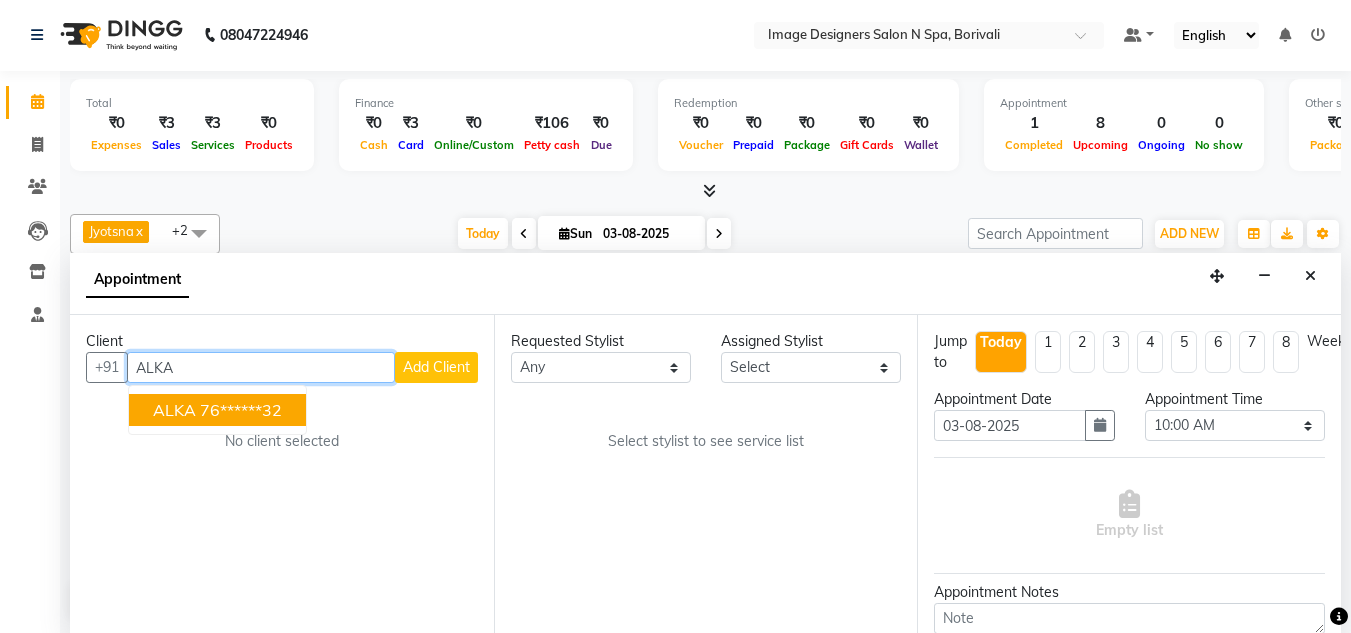 click on "ALKA  76******32" at bounding box center (217, 410) 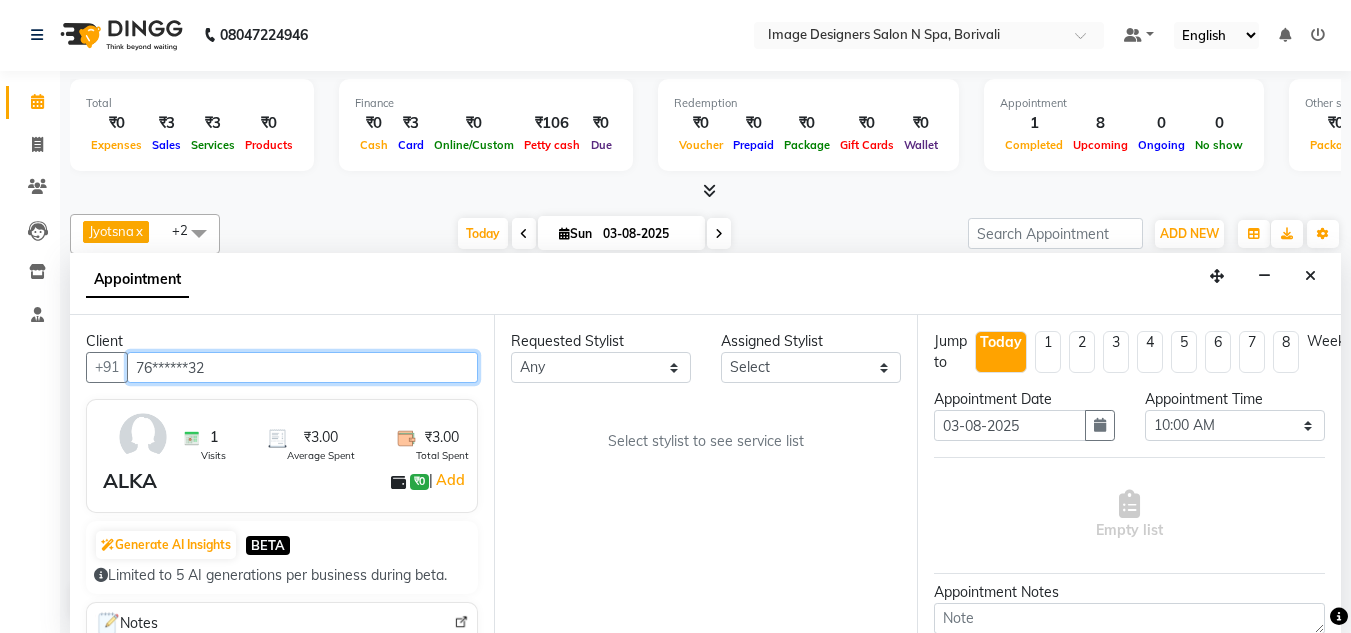 type on "76******32" 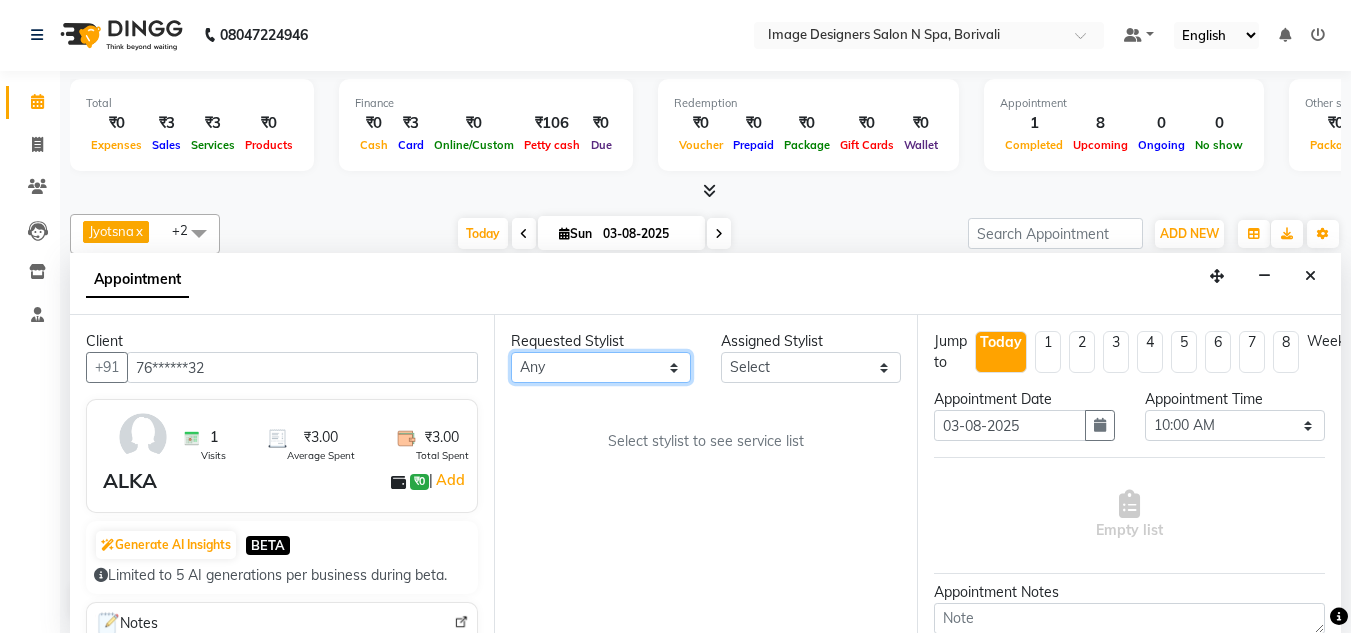 click on "Any Jyotsna Sarita Shraddha" at bounding box center (601, 367) 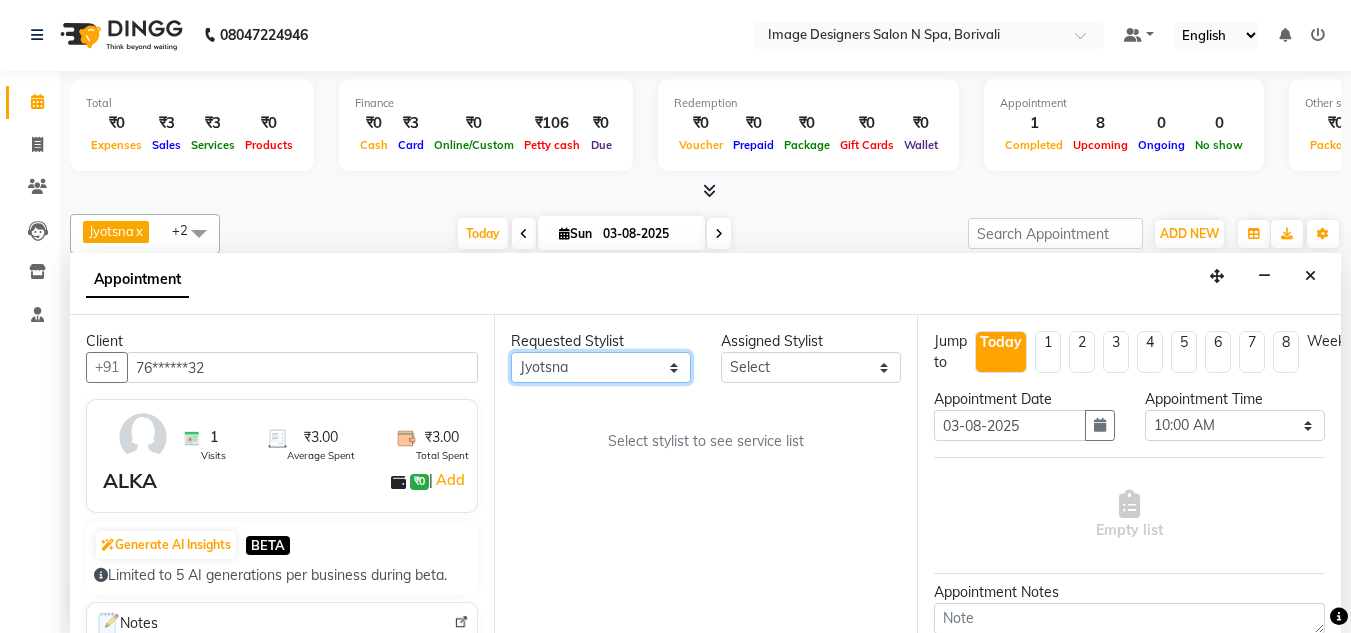 click on "Any Jyotsna Sarita Shraddha" at bounding box center (601, 367) 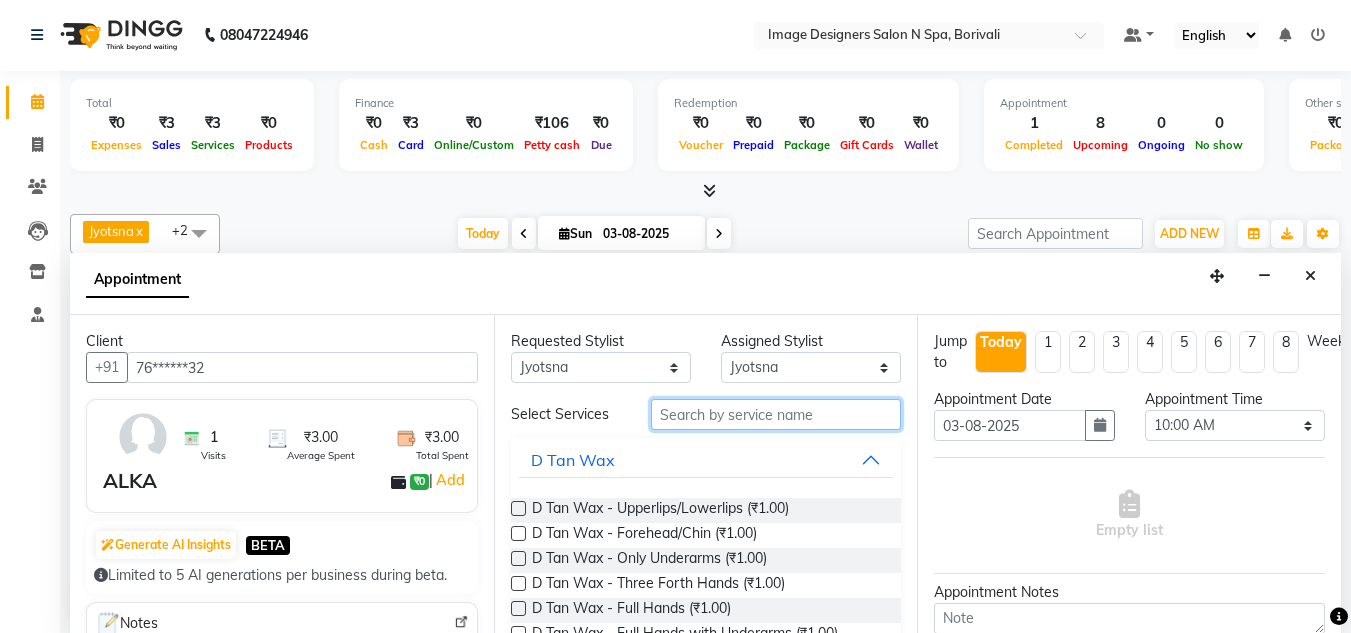 click at bounding box center [776, 414] 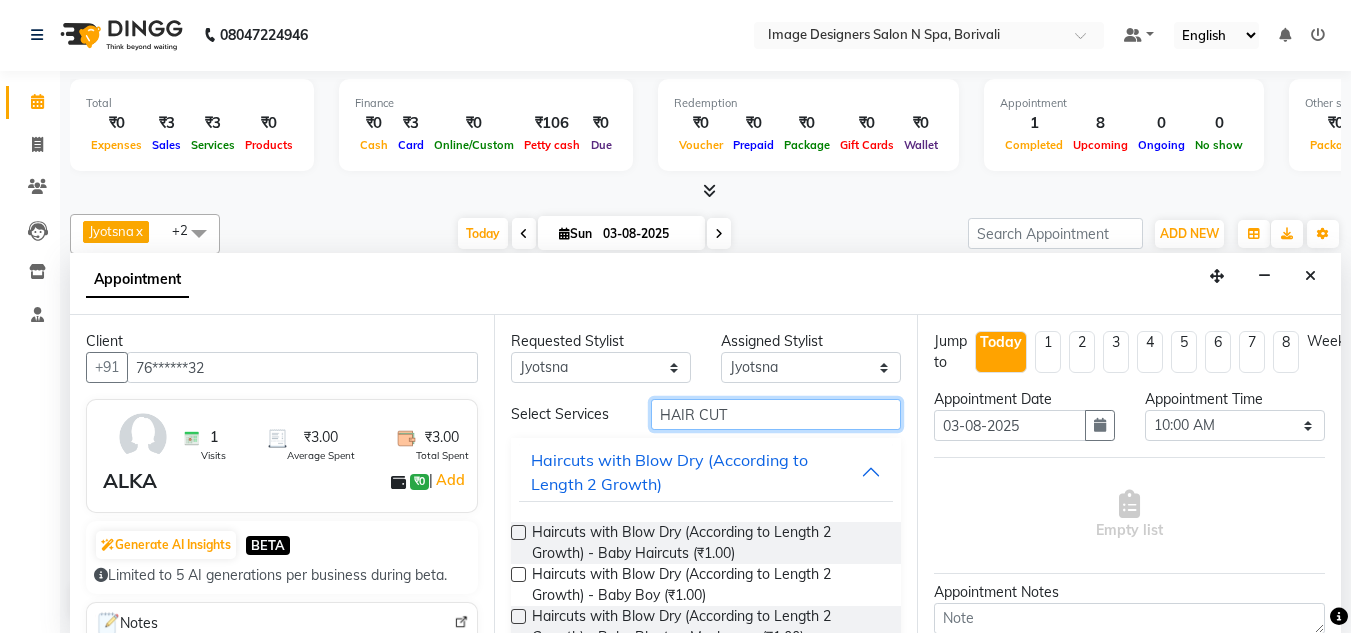 type on "HAIR CUT" 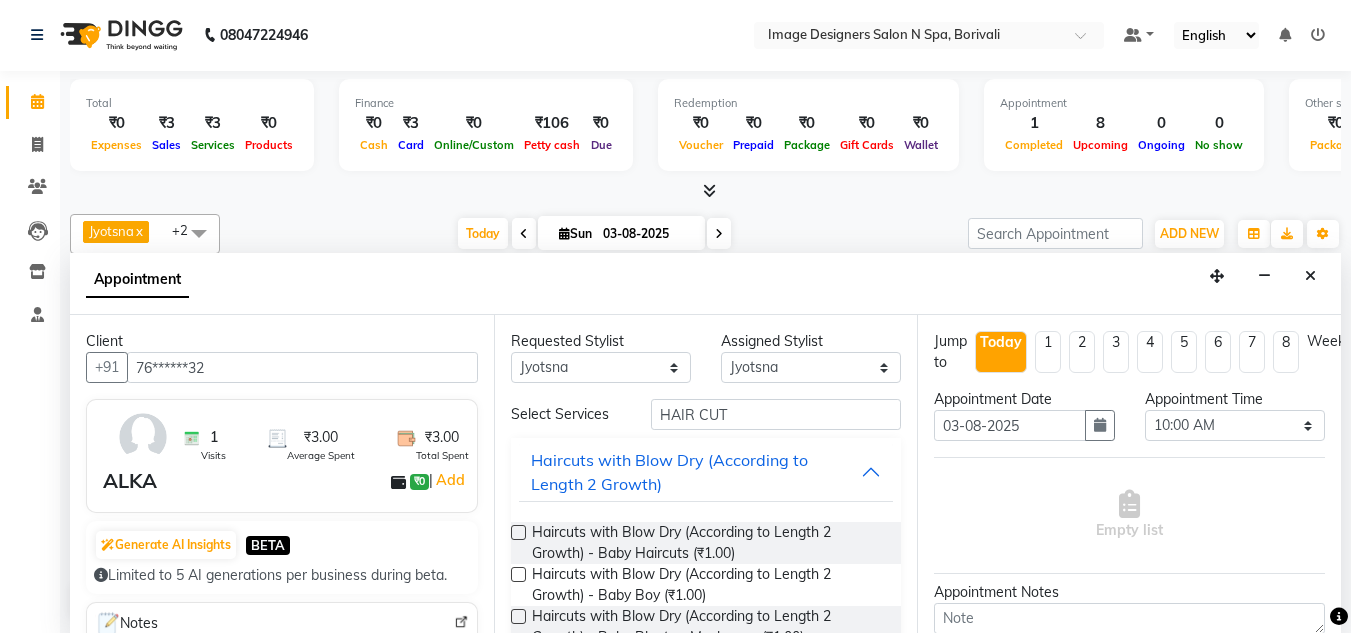 click at bounding box center (518, 574) 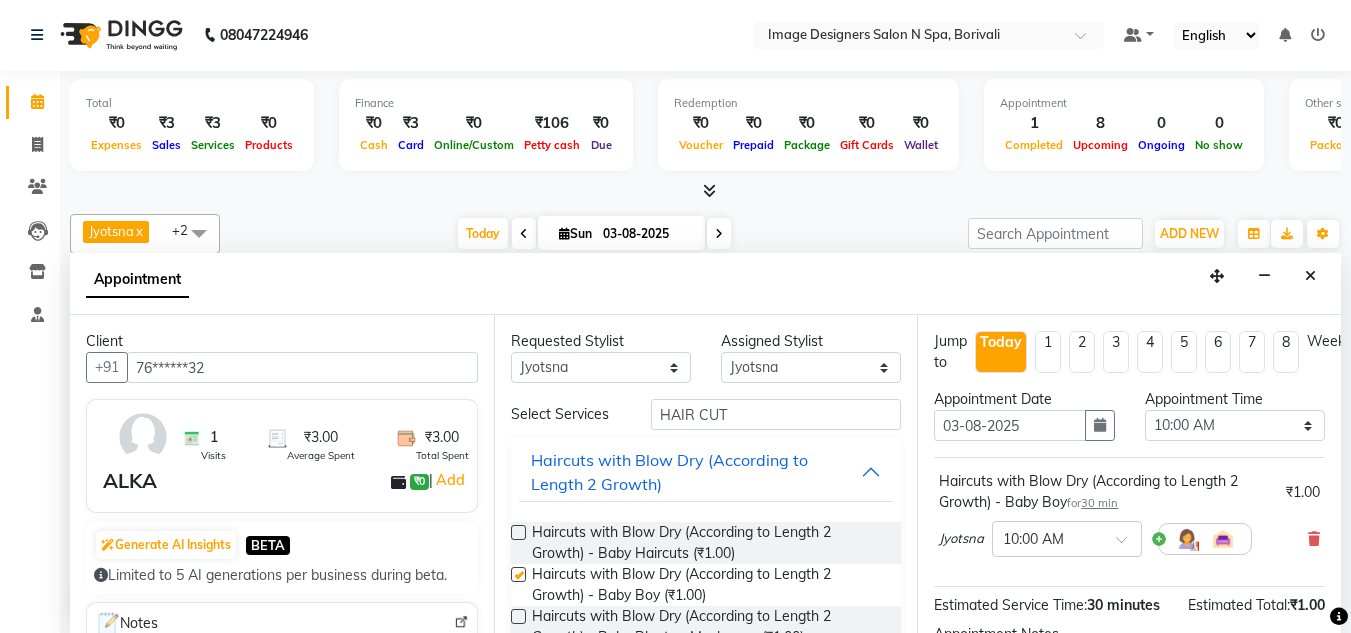 checkbox on "false" 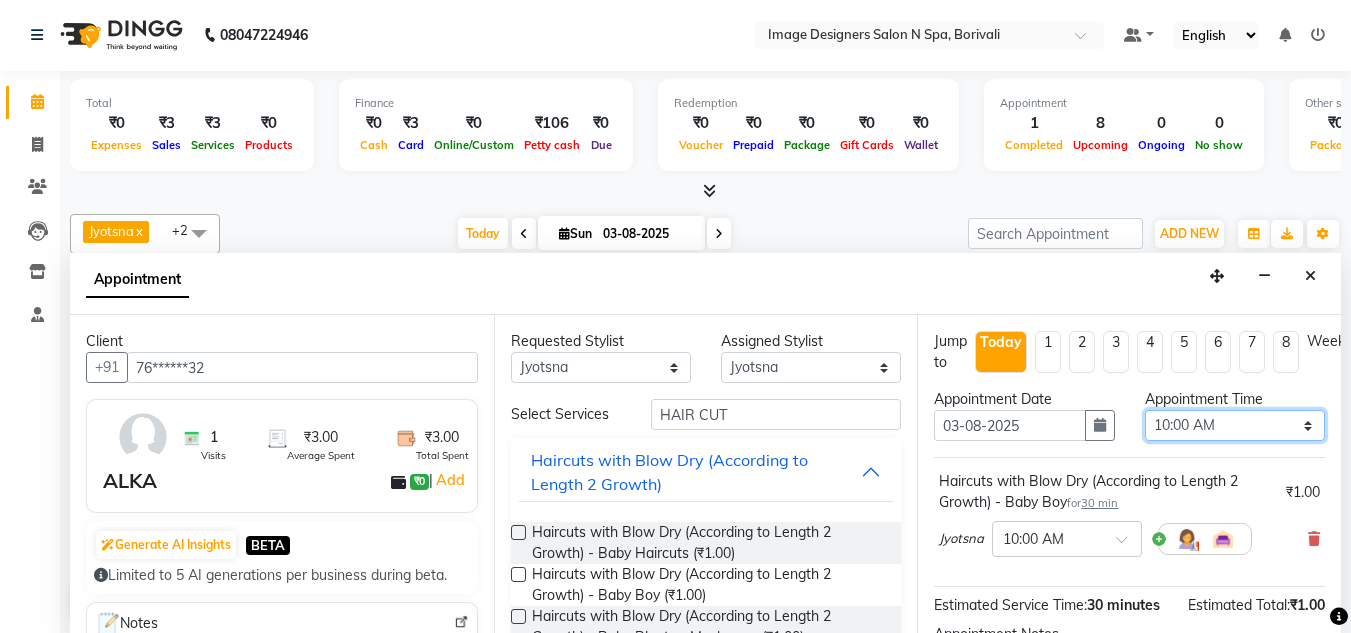 click on "Select 10:00 AM 10:15 AM 10:30 AM 10:45 AM 11:00 AM 11:15 AM 11:30 AM 11:45 AM 12:00 PM 12:15 PM 12:30 PM 12:45 PM 01:00 PM 01:15 PM 01:30 PM 01:45 PM 02:00 PM 02:15 PM 02:30 PM 02:45 PM 03:00 PM 03:15 PM 03:30 PM 03:45 PM 04:00 PM 04:15 PM 04:30 PM 04:45 PM 05:00 PM 05:15 PM 05:30 PM 05:45 PM 06:00 PM 06:15 PM 06:30 PM 06:45 PM 07:00 PM 07:15 PM 07:30 PM 07:45 PM 08:00 PM 08:15 PM 08:30 PM" at bounding box center (1235, 425) 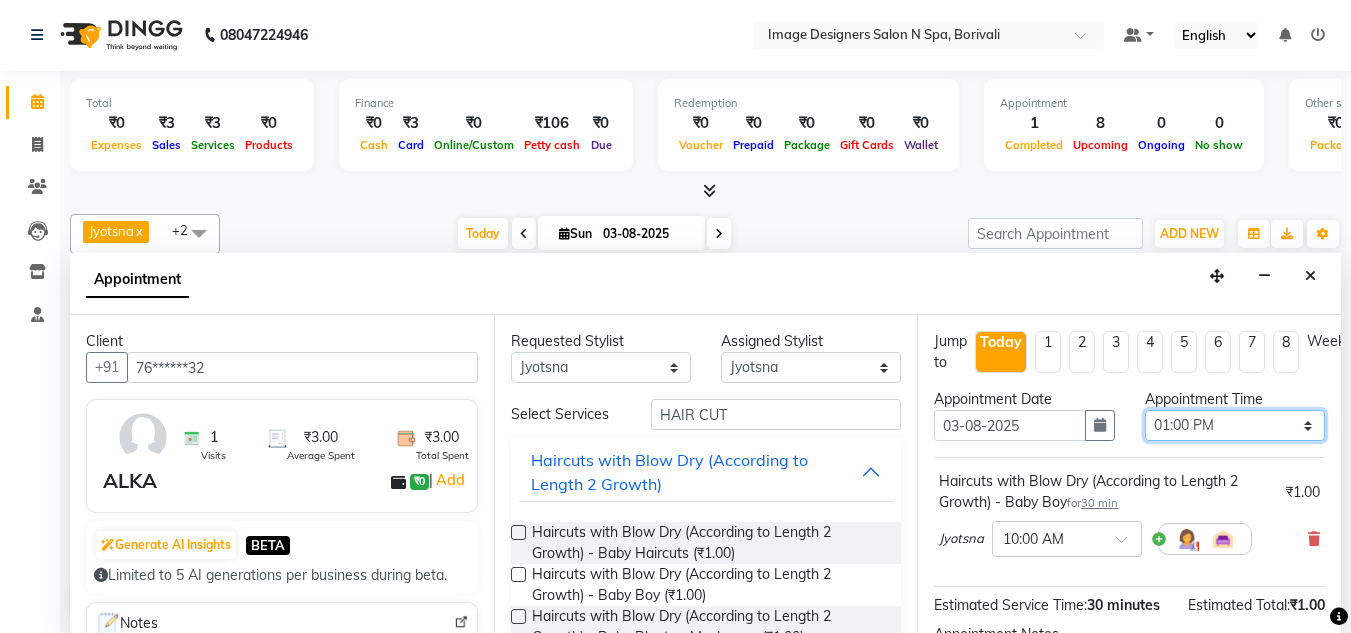 click on "Select 10:00 AM 10:15 AM 10:30 AM 10:45 AM 11:00 AM 11:15 AM 11:30 AM 11:45 AM 12:00 PM 12:15 PM 12:30 PM 12:45 PM 01:00 PM 01:15 PM 01:30 PM 01:45 PM 02:00 PM 02:15 PM 02:30 PM 02:45 PM 03:00 PM 03:15 PM 03:30 PM 03:45 PM 04:00 PM 04:15 PM 04:30 PM 04:45 PM 05:00 PM 05:15 PM 05:30 PM 05:45 PM 06:00 PM 06:15 PM 06:30 PM 06:45 PM 07:00 PM 07:15 PM 07:30 PM 07:45 PM 08:00 PM 08:15 PM 08:30 PM" at bounding box center [1235, 425] 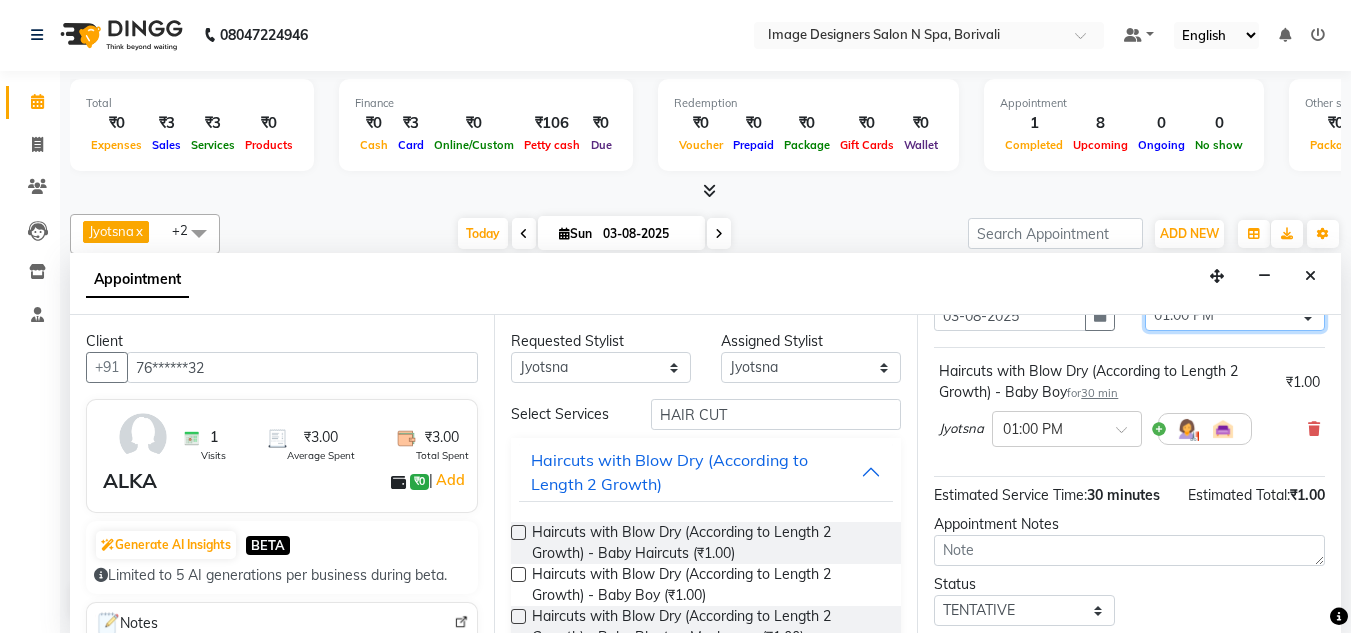 scroll, scrollTop: 114, scrollLeft: 0, axis: vertical 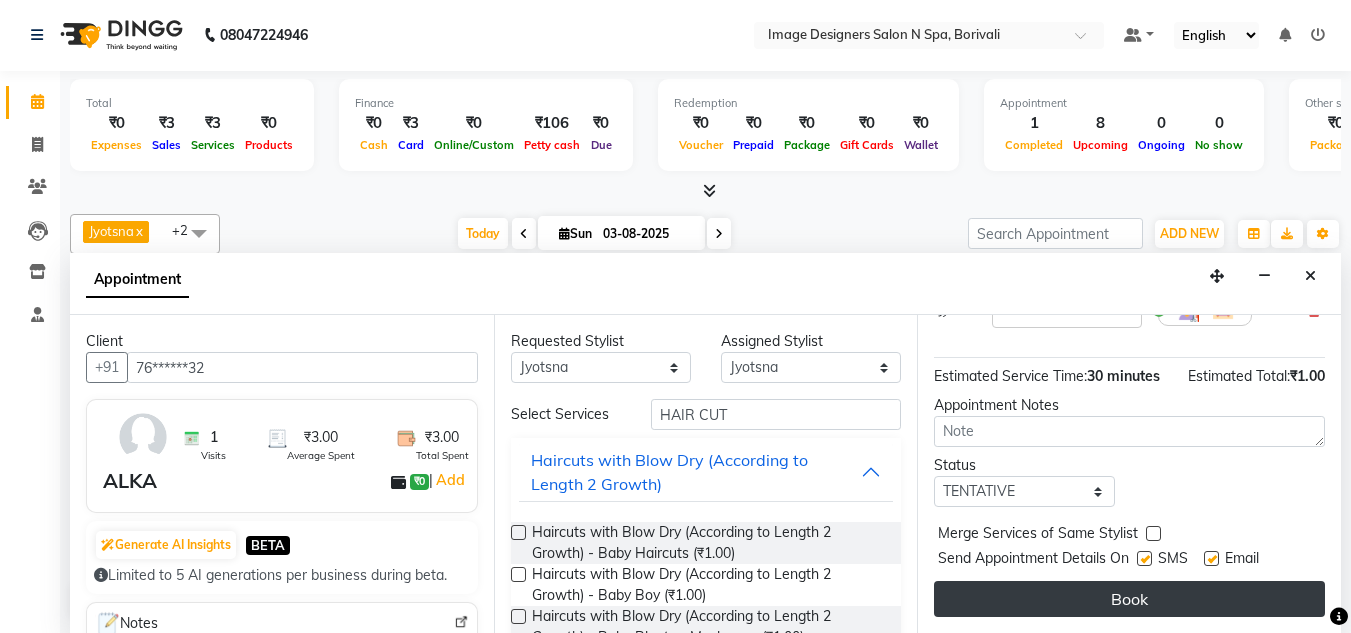 click on "Book" at bounding box center (1129, 599) 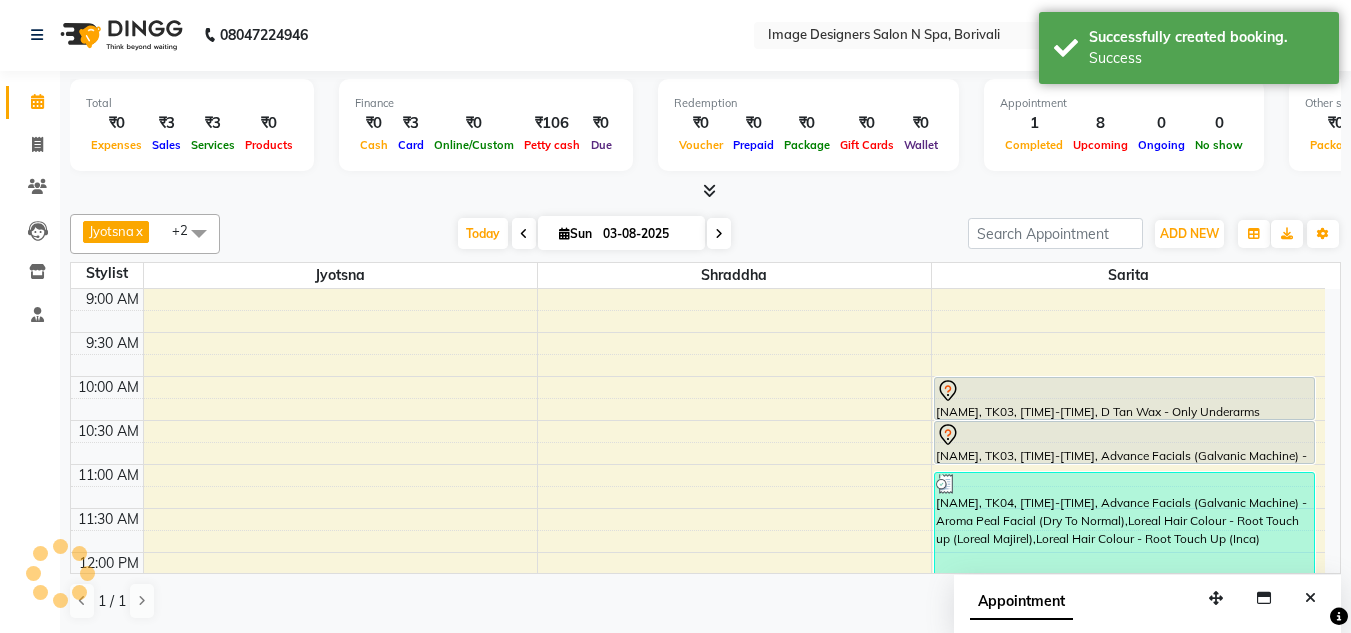 scroll, scrollTop: 0, scrollLeft: 0, axis: both 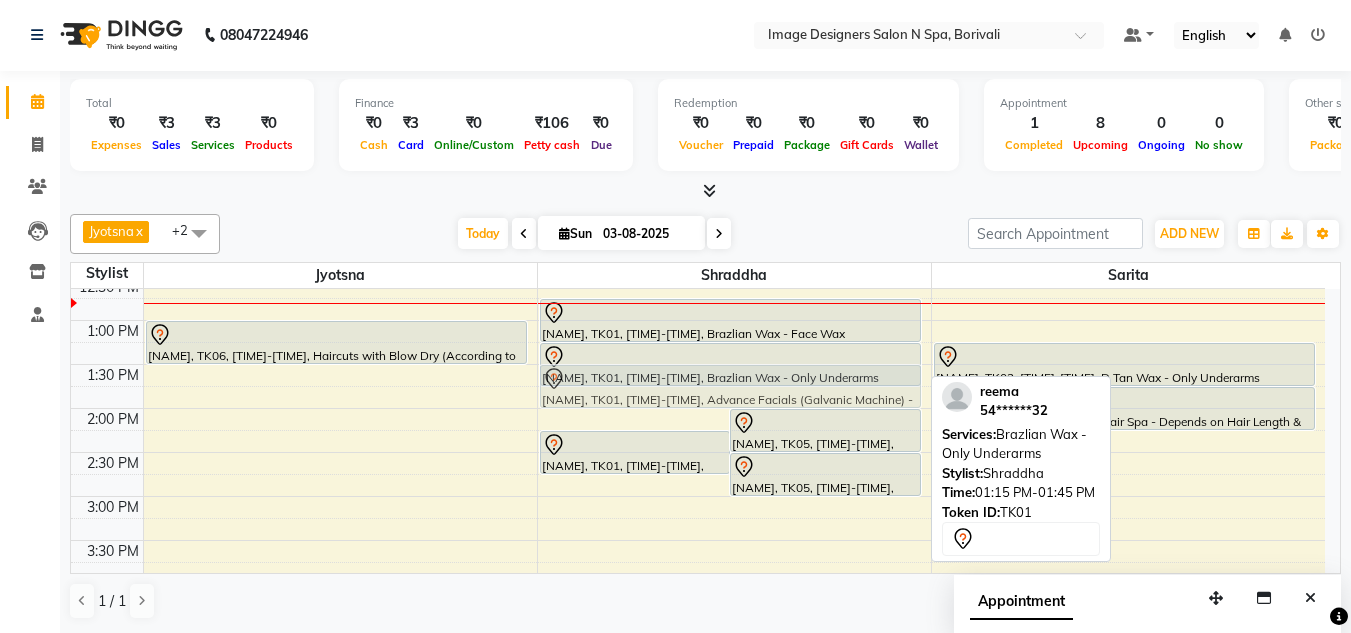 drag, startPoint x: 663, startPoint y: 390, endPoint x: 707, endPoint y: 368, distance: 49.193497 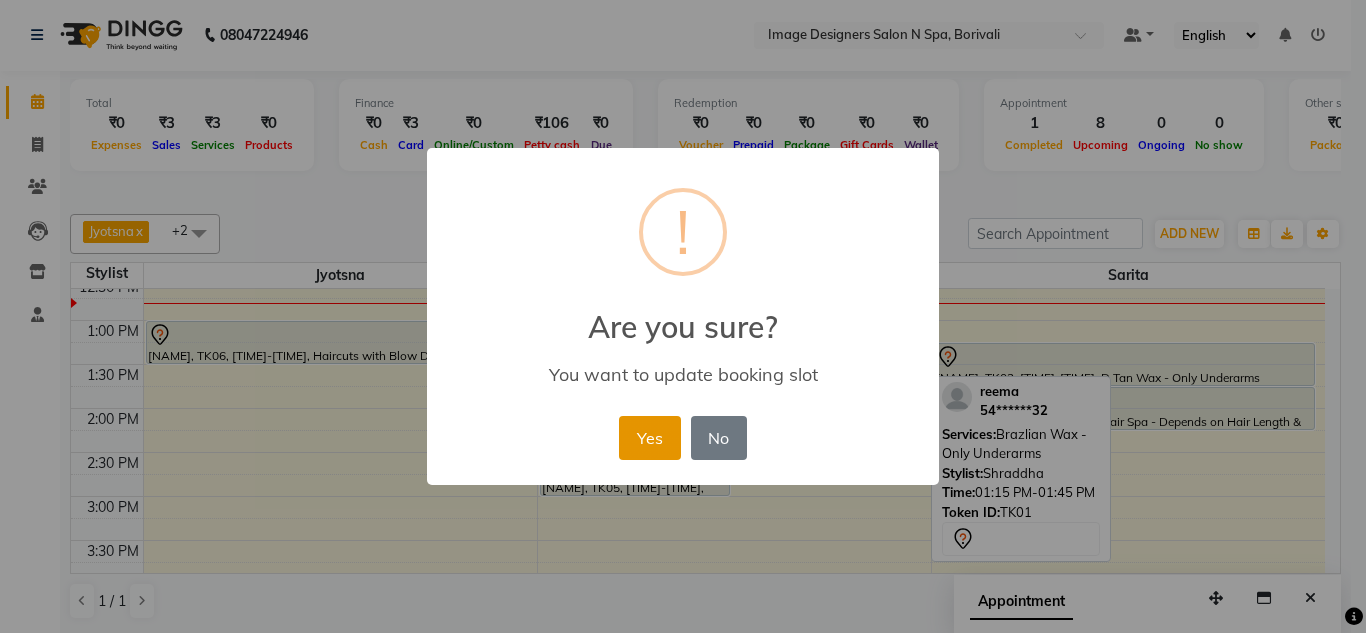 click on "Yes" at bounding box center (649, 438) 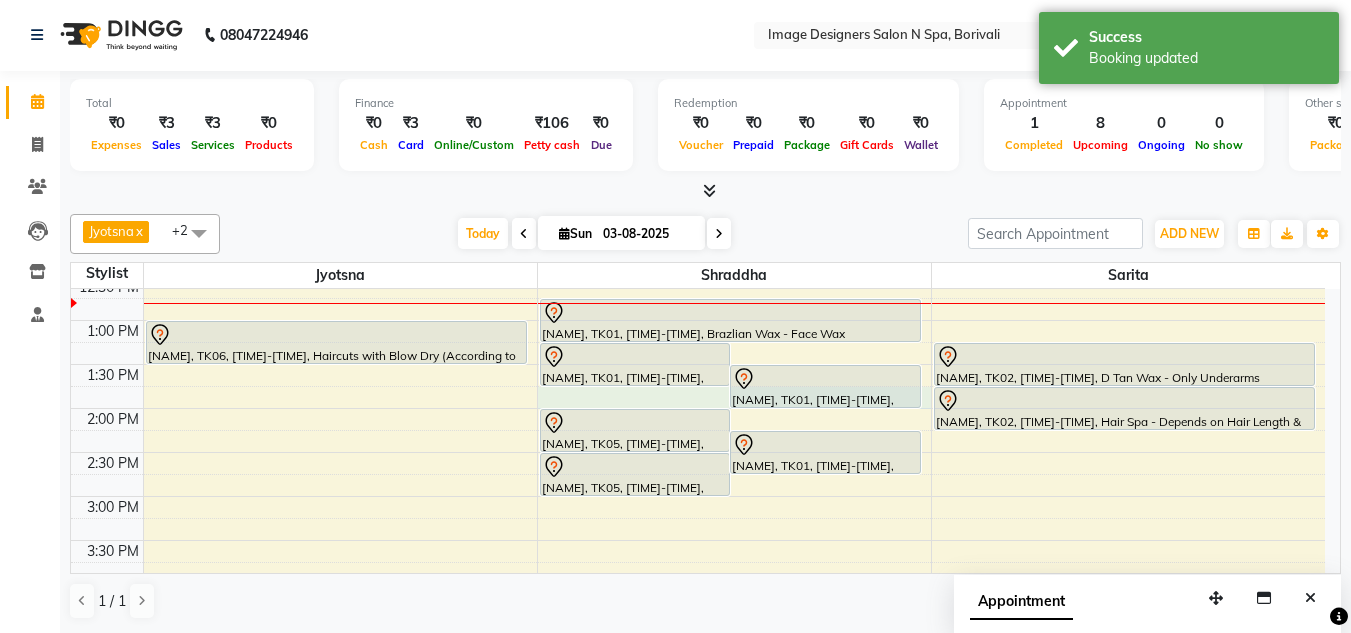 click on "9:00 AM 9:30 AM 10:00 AM 10:30 AM 11:00 AM 11:30 AM 12:00 PM 12:30 PM 1:00 PM 1:30 PM 2:00 PM 2:30 PM 3:00 PM 3:30 PM 4:00 PM 4:30 PM 5:00 PM 5:30 PM 6:00 PM 6:30 PM 7:00 PM 7:30 PM 8:00 PM 8:30 PM             ALKA, TK06, 01:00 PM-01:30 PM, Haircuts with Blow Dry (According to Length 2 Growth) - Baby Boy             reema, TK01, 01:15 PM-01:45 PM, Brazlian Wax - Only Underarms             reema, TK01, 01:30 PM-02:00 PM, Advance Facials (Galvanic Machine) - Hydrating Facial (Dry skin)             ALKA, TK05, 02:00 PM-02:30 PM, Manicure / Pedicure - Dead Skin Remove (Peditrix Machine)             reema, TK01, 02:15 PM-02:45 PM, Advance Facials (Galvanic Machine) - Hydrating Facial (Dry skin)             ALKA, TK05, 02:30 PM-03:00 PM, Advance Facials (Galvanic Machine) - Fresh Fruit (Natural) All Type Skin             reema, TK01, 12:45 PM-01:15 PM, Brazlian Wax - Face Wax             saloni, TK03, 10:00 AM-10:30 AM, D Tan Wax - Only Underarms" at bounding box center [698, 496] 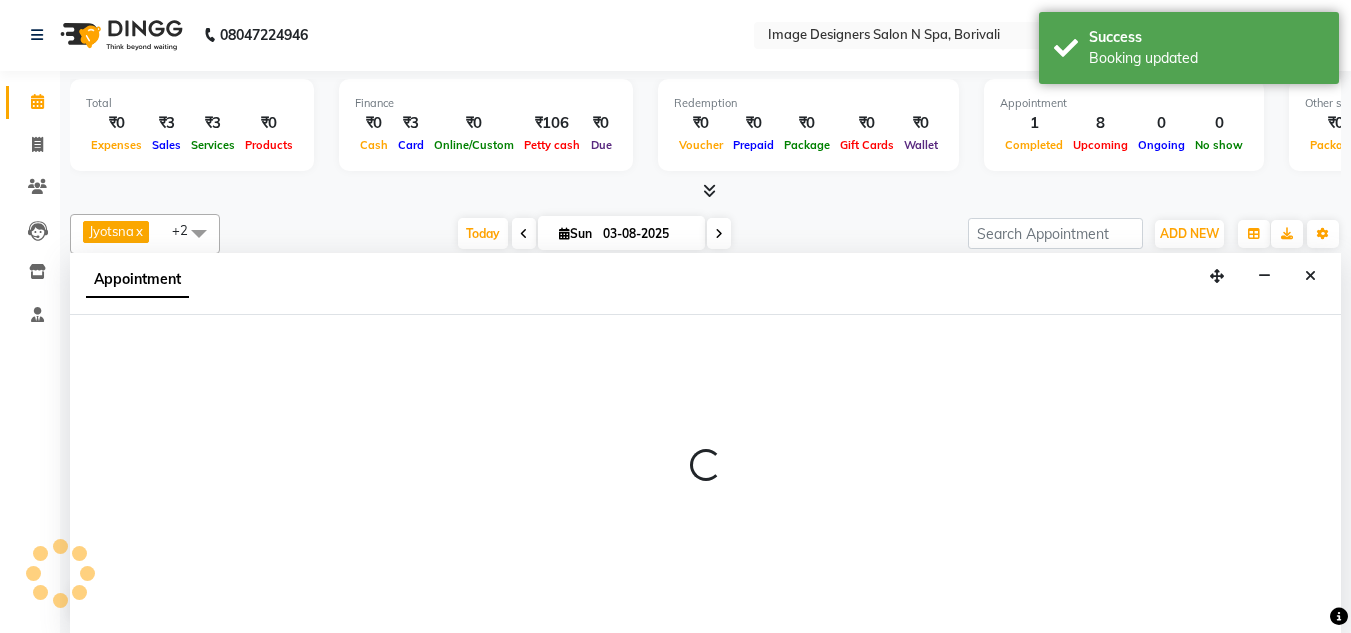 select on "86238" 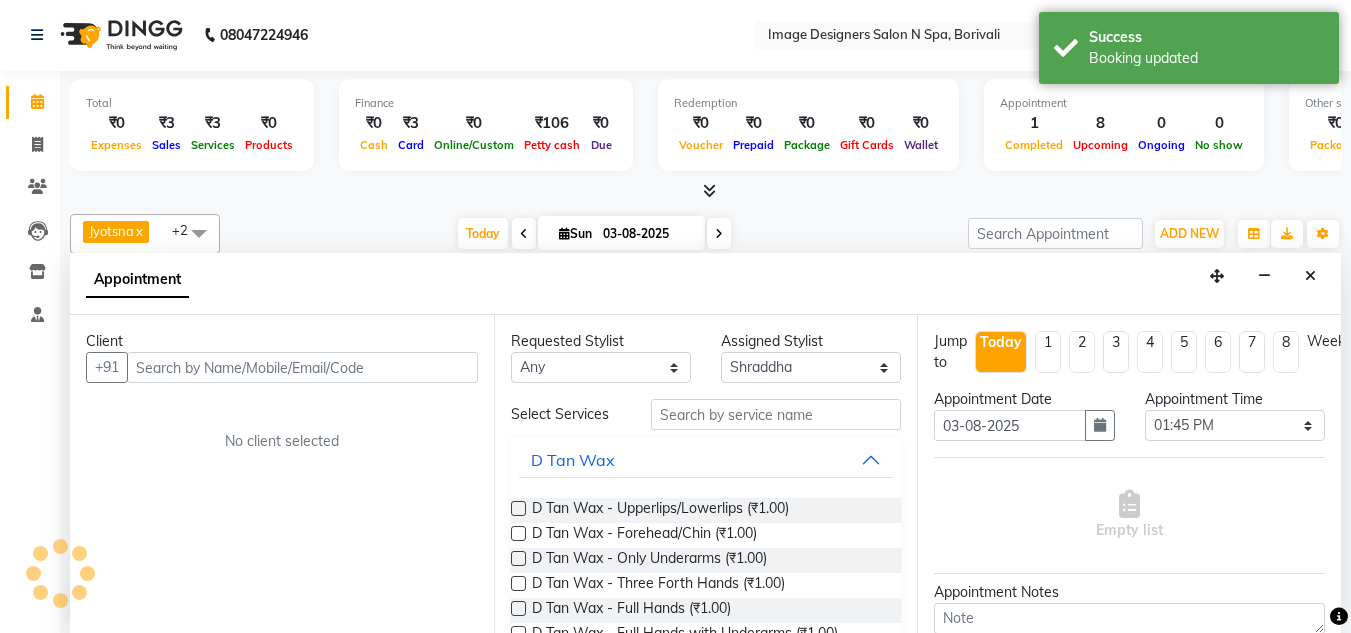 click on "Requested Stylist Any Jyotsna Sarita Shraddha Assigned Stylist Select Jyotsna Sarita Shraddha Select Services    D Tan Wax D Tan Wax - Upperlips/Lowerlips (₹1.00) D Tan Wax - Forehead/Chin (₹1.00) D Tan Wax - Only Underarms (₹1.00) D Tan Wax - Three Forth Hands (₹1.00) D Tan Wax - Full Hands (₹1.00) D Tan Wax - Full Hands with Underarms (₹1.00) D Tan Wax - Half Legs (₹1.00) D Tan Wax - Three Fourth Legs (₹1.00) D Tan Wax - Full Legs (₹1.00) D Tan Wax - Finger Wax (₹1.00) D Tan Wax - Feet Wax (₹1.00) D Tan Wax - Chest Wax (₹1.00) D Tan Wax - Side Locks (₹1.00) D Tan Wax - Side Locks With Cheeks (₹1.00) D Tan Wax - Neck Wax (₹1.00) D Tan Wax - Belly Wax (₹1.00) D Tan Wax - Stomach Wax (₹1.00) D Tan Wax - Face Wax (₹1.00) D Tan Wax - Half Back Shoulder (₹1.00) D Tan Wax - Half Back Below Shoulder (₹1.00) D Tan Wax - Full Back (₹1.00) D Tan Wax - Bikini Wax (₹1.00) D Tan Wax - Full Body (₹1.00) D Tan Wax - Bum Wax (₹1.00)    Threading    Basic Honey Wax" at bounding box center (706, 474) 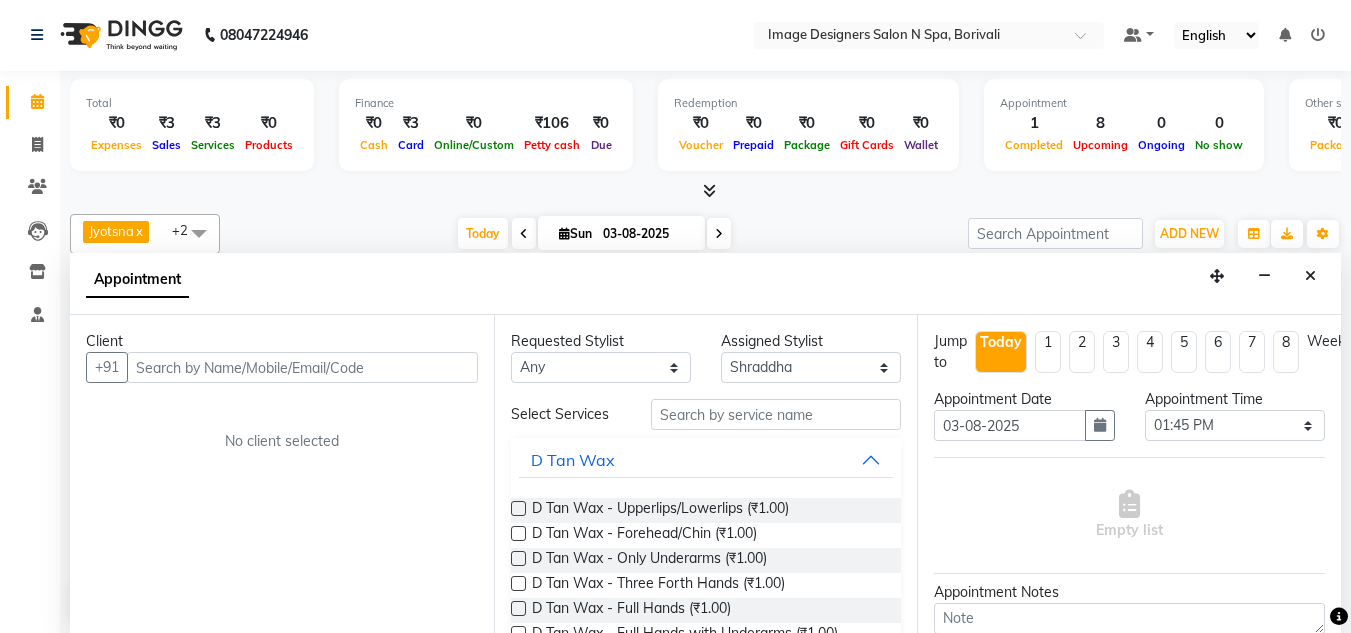 click at bounding box center [1339, 617] 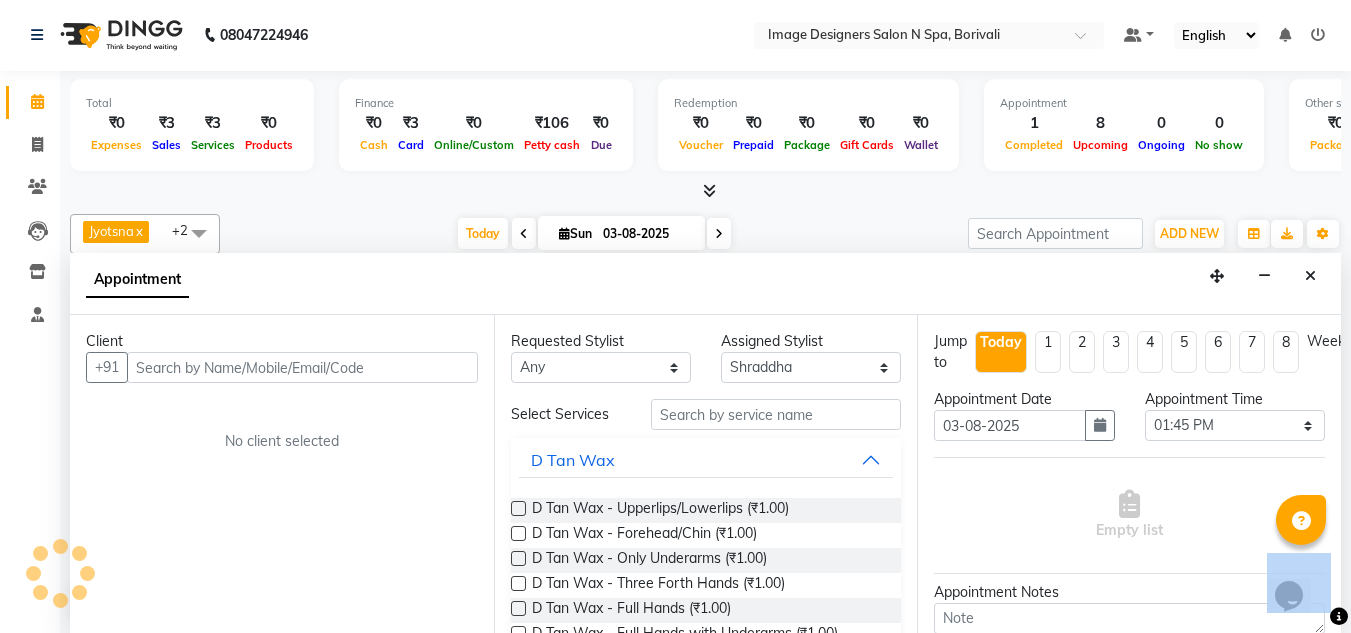 click at bounding box center (1339, 617) 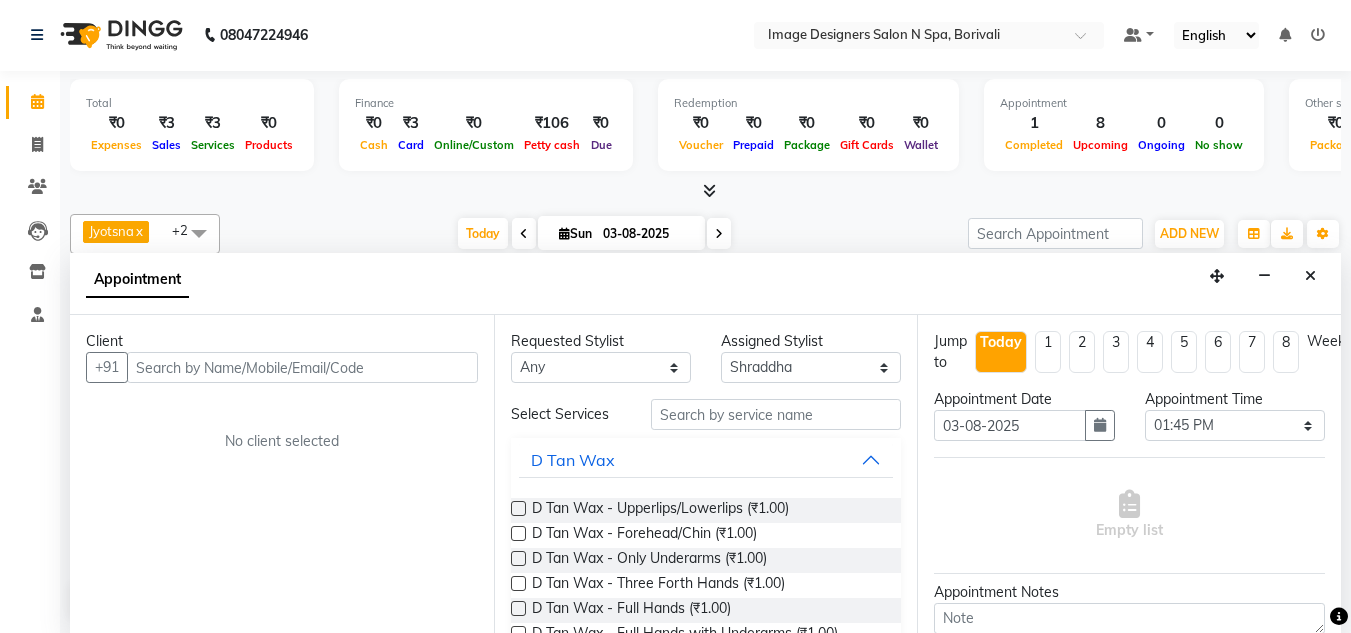 click at bounding box center (1339, 617) 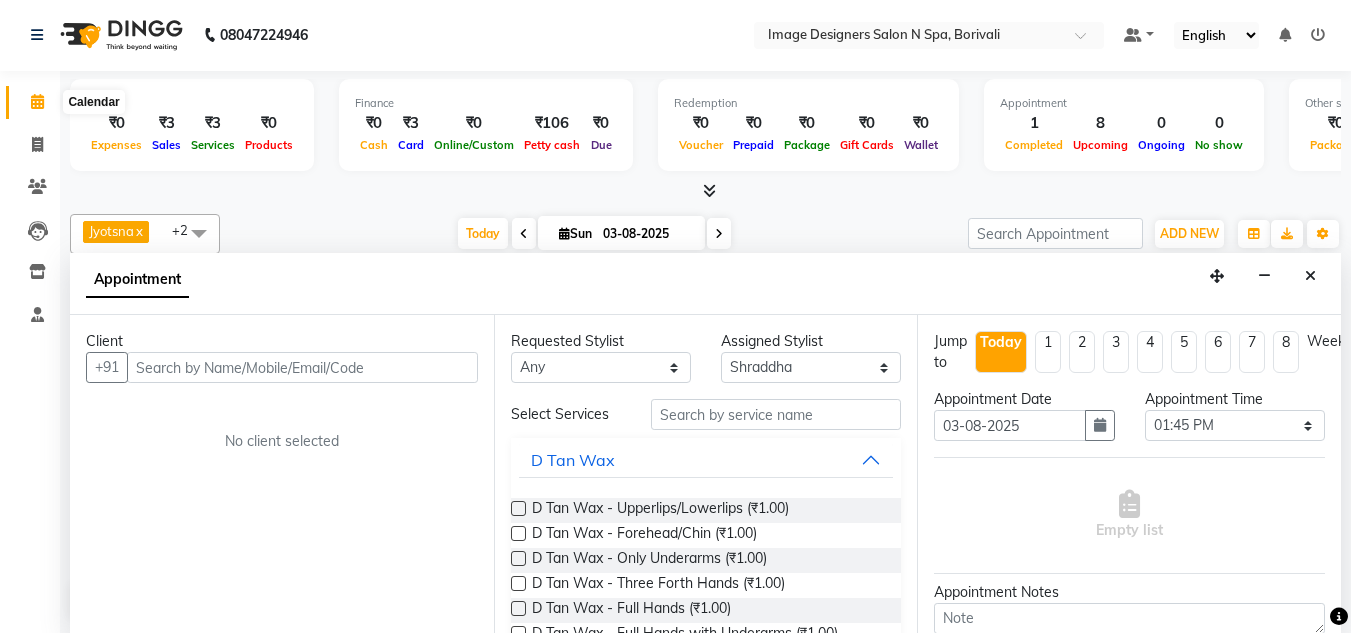 click 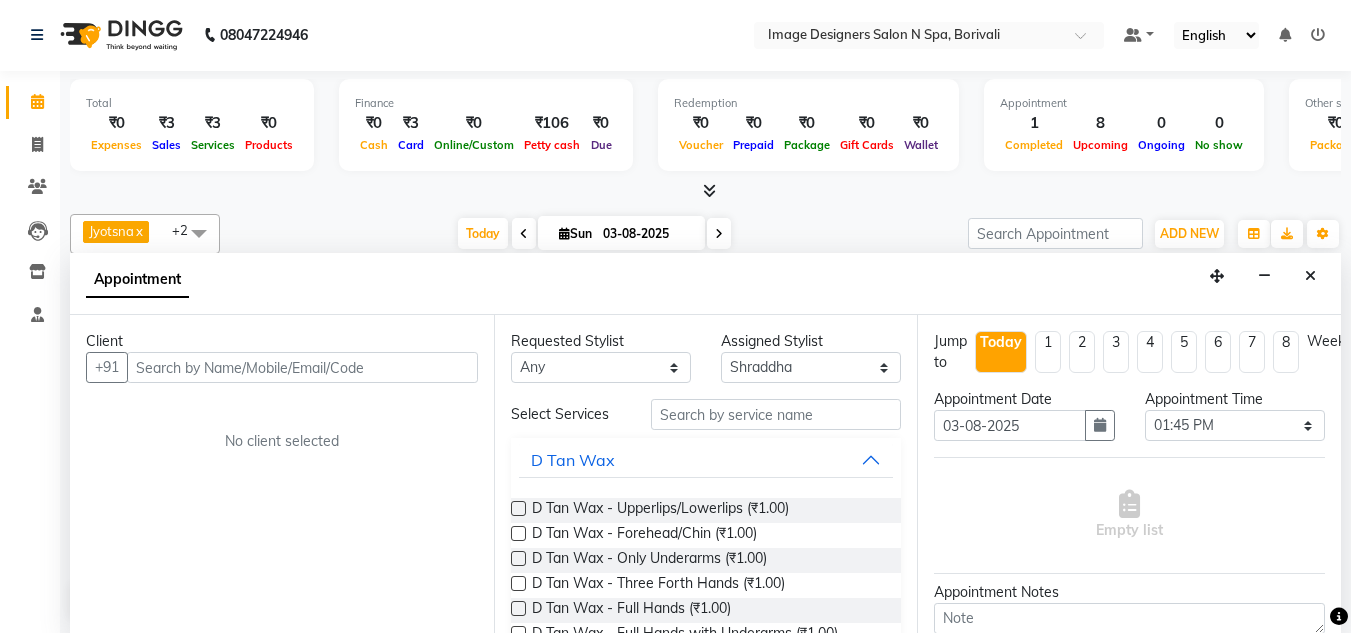 click 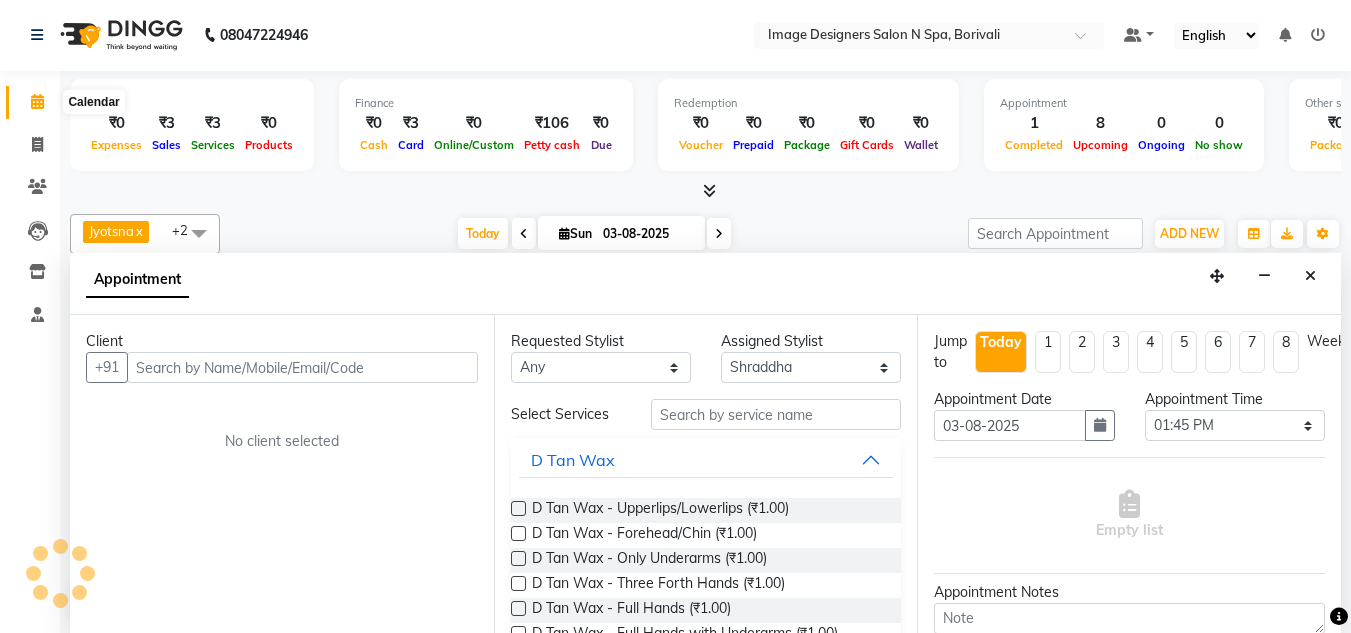 click 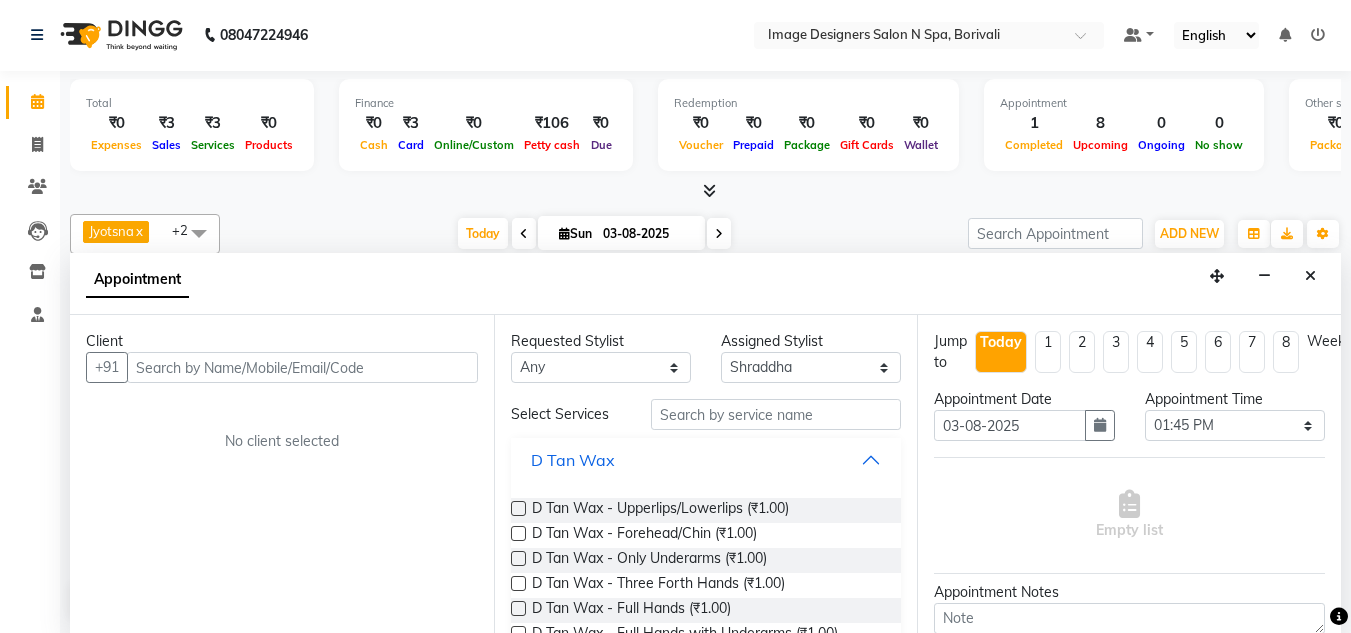 click on "D Tan Wax" at bounding box center [573, 460] 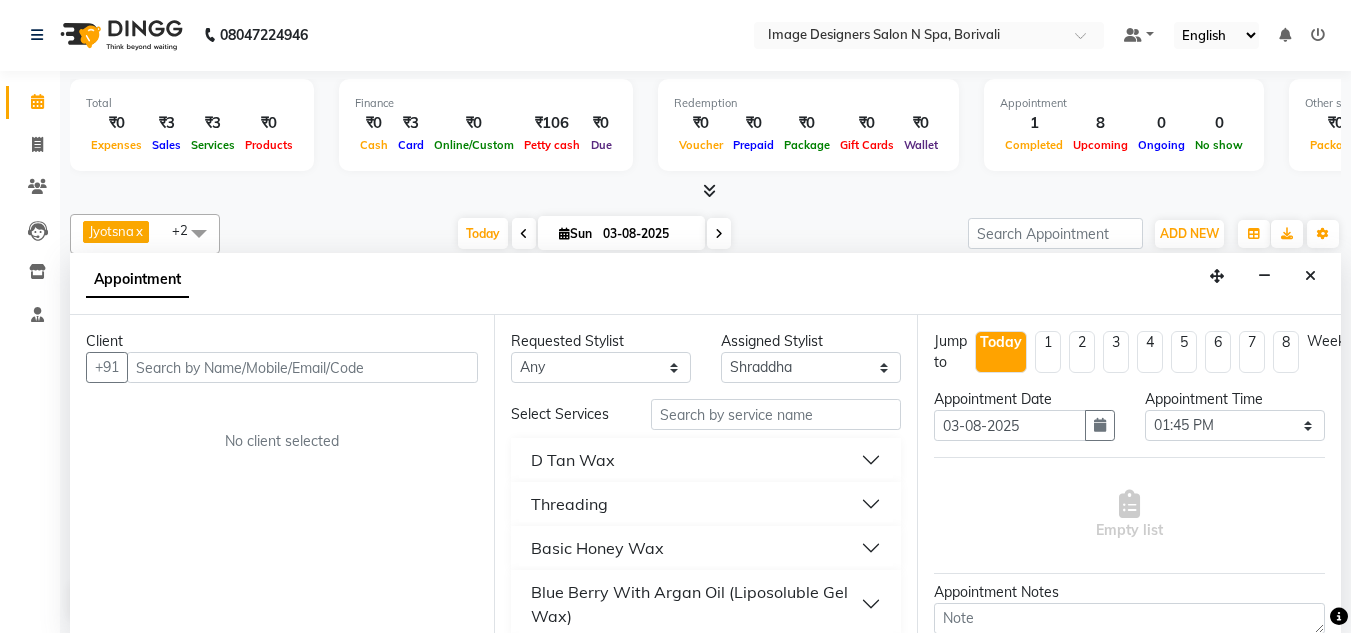 click on "Client +91  No client selected" at bounding box center (282, 474) 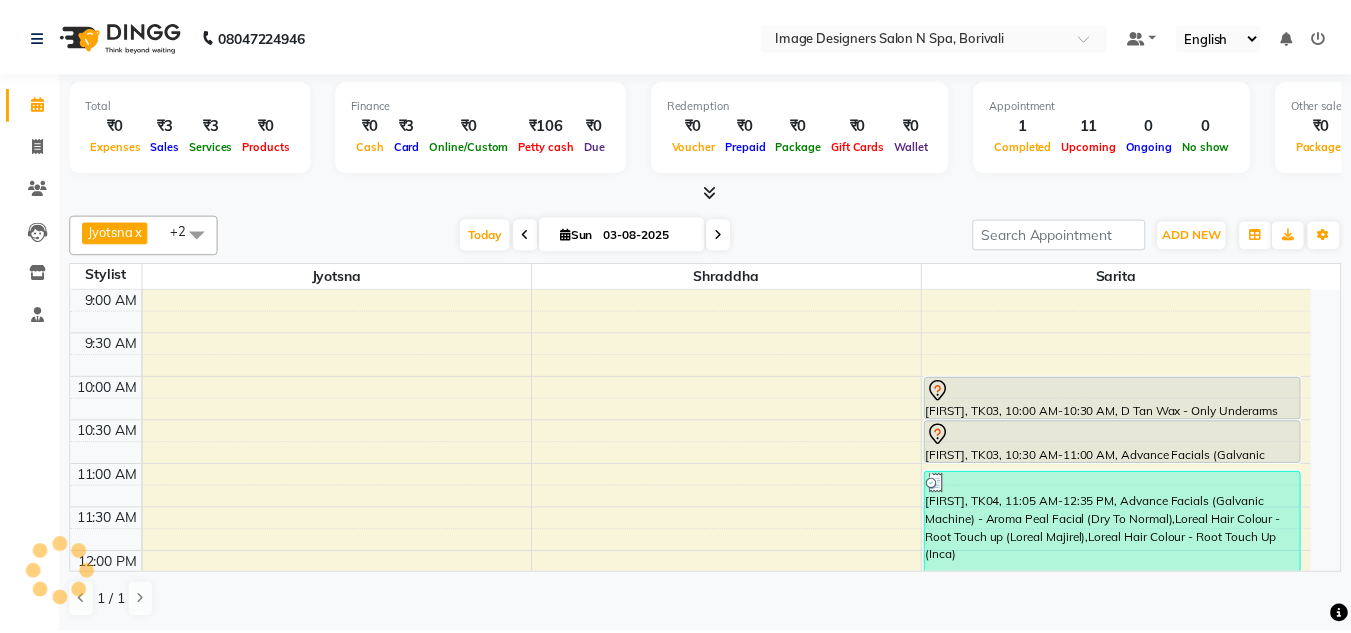 scroll, scrollTop: 0, scrollLeft: 0, axis: both 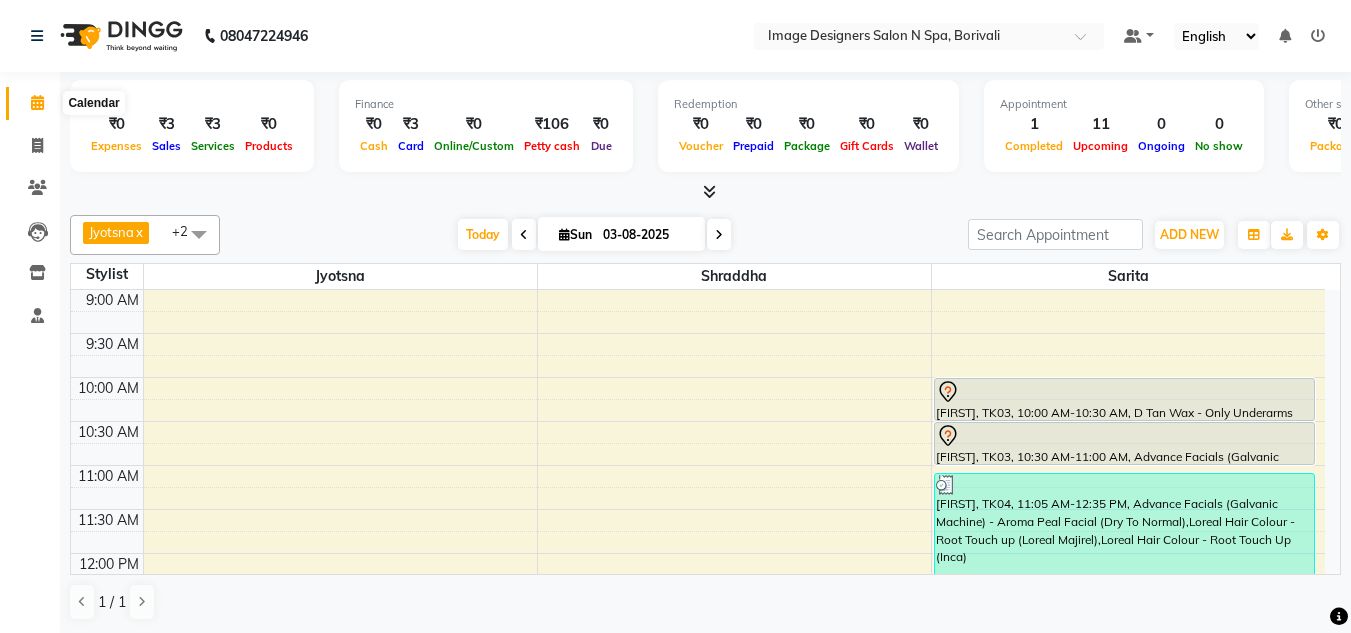 click 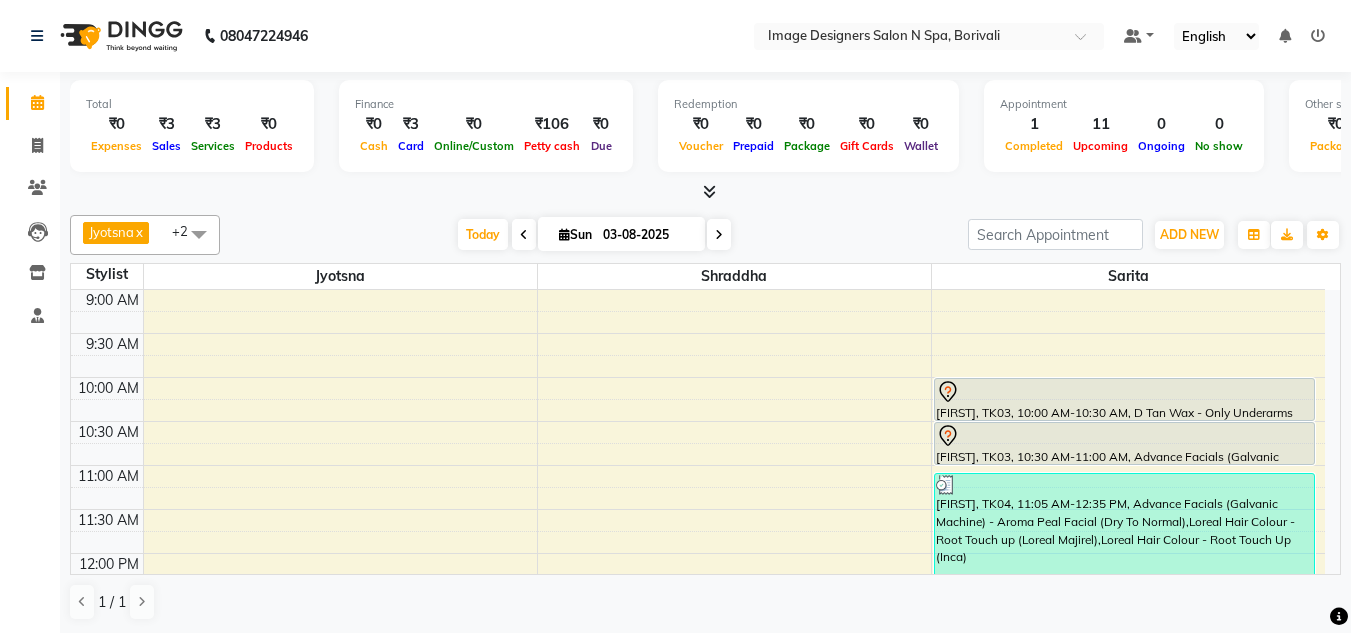 scroll, scrollTop: 1, scrollLeft: 0, axis: vertical 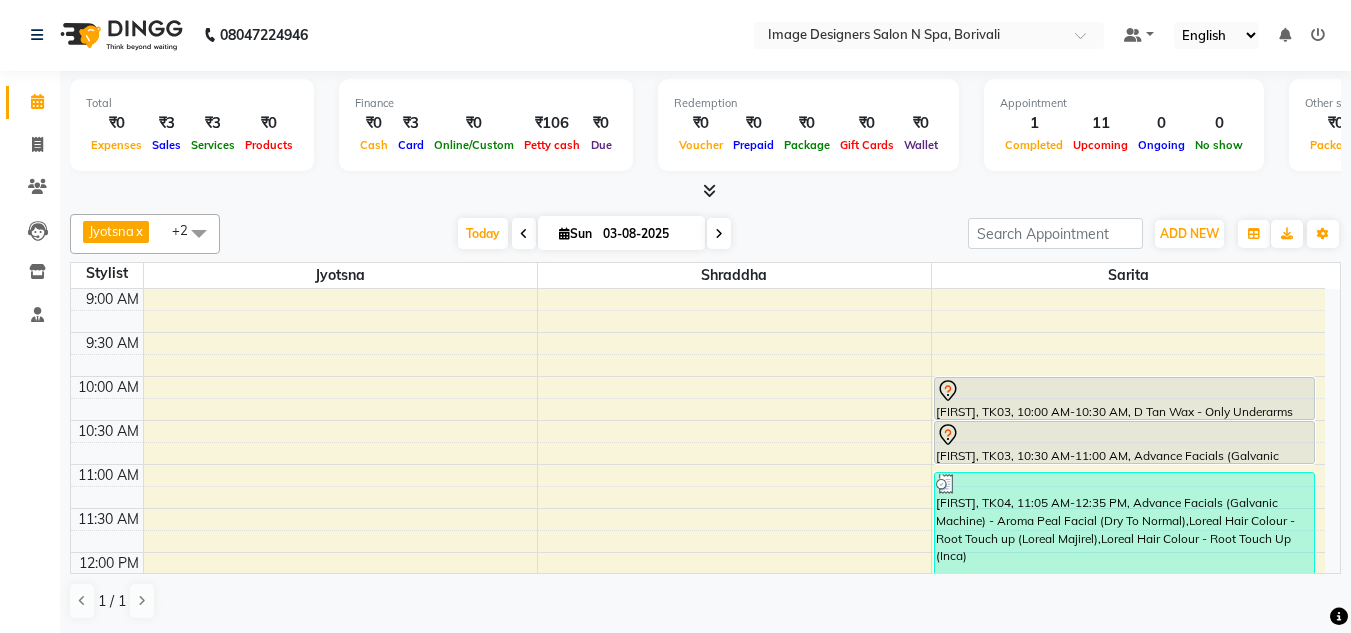 click on "Total  ₹0  Expenses ₹3  Sales ₹3  Services ₹0  Products Finance  ₹0  Cash ₹3  Card ₹0  Online/Custom ₹106 Petty cash ₹0 Due  Redemption  ₹0 Voucher ₹0 Prepaid ₹0 Package ₹0  Gift Cards ₹0  Wallet  Appointment  1 Completed 11 Upcoming 0 Ongoing 0 No show  Other sales  ₹0  Packages ₹0  Memberships ₹0  Vouchers ₹0  Prepaids ₹0  Gift Cards Jyotsna  x Sarita  x Shraddha  x +2 UnSelect All Jyotsna Sarita Shraddha Today  Sun 03-08-2025 Toggle Dropdown Add Appointment Add Invoice Add Client Toggle Dropdown Add Appointment Add Invoice Add Client ADD NEW Toggle Dropdown Add Appointment Add Invoice Add Client Jyotsna  x Sarita  x Shraddha  x +2 UnSelect All Jyotsna Sarita Shraddha Group By  Staff View   Room View  View as Vertical  Vertical - Week View  Horizontal  Horizontal - Week View  List  Toggle Dropdown Calendar Settings Manage Tags   Arrange Stylists   Reset Stylists  Full Screen  Show Available Stylist  Appointment Form Zoom 100% Staff/Room Display Count 3 Stylist" 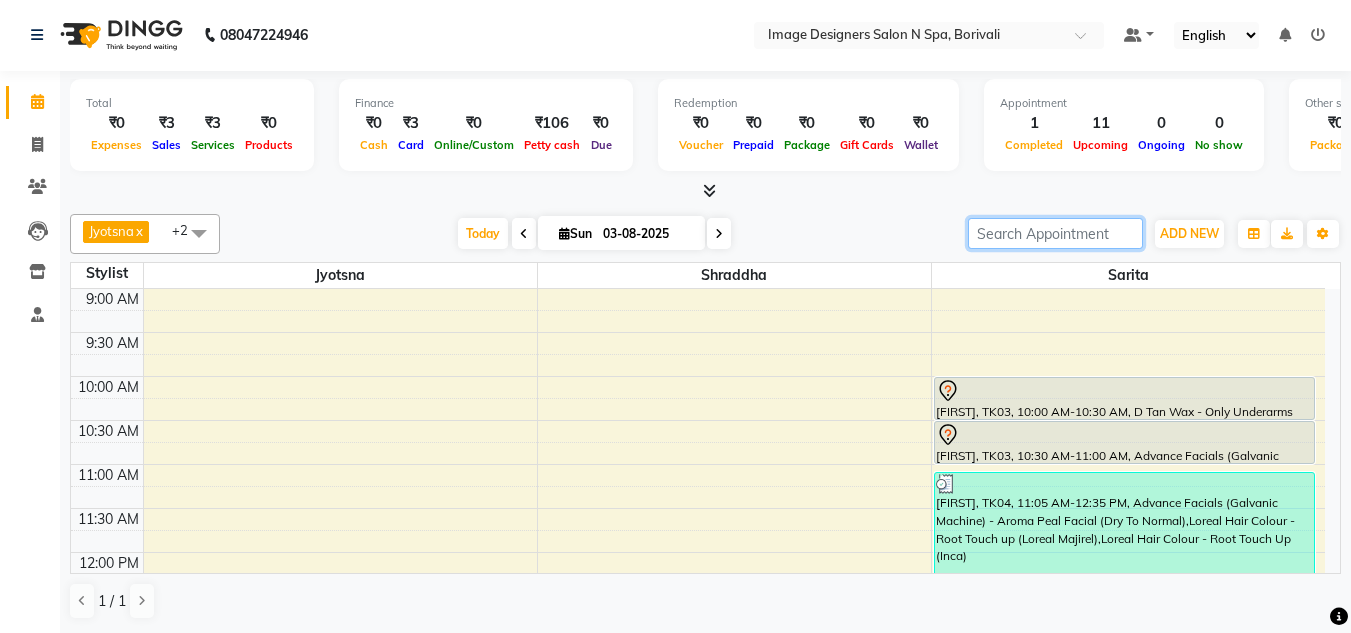 click at bounding box center (1055, 233) 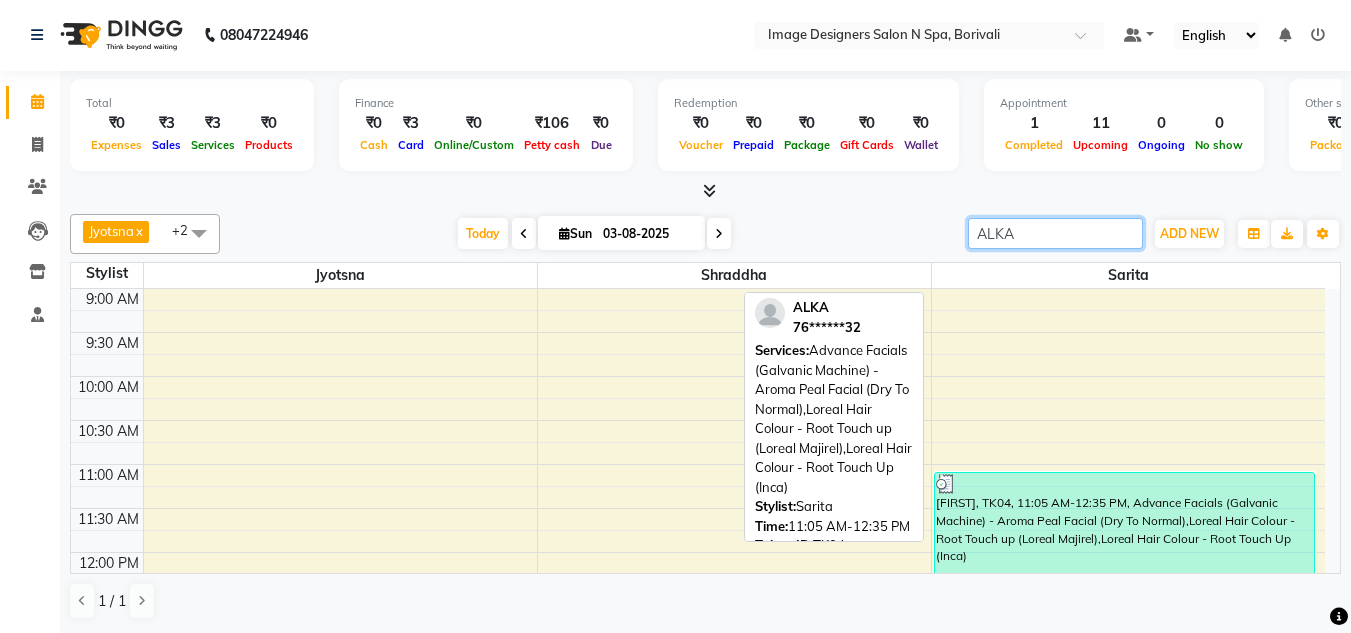 click on "[FIRST], TK04, 11:05 AM-12:35 PM, Advance Facials (Galvanic Machine) - Aroma Peal Facial (Dry To Normal),Loreal Hair Colour - Root Touch up (Loreal Majirel),Loreal Hair Colour - Root Touch Up (Inca)" at bounding box center [1125, 537] 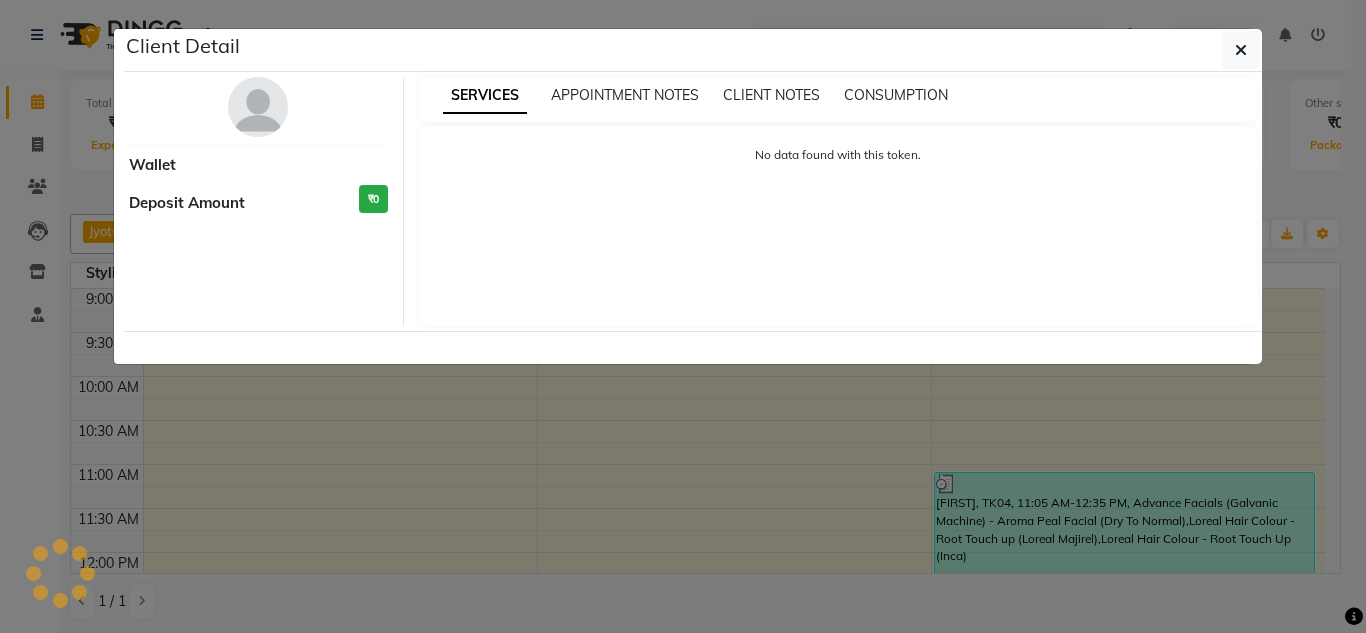 select on "3" 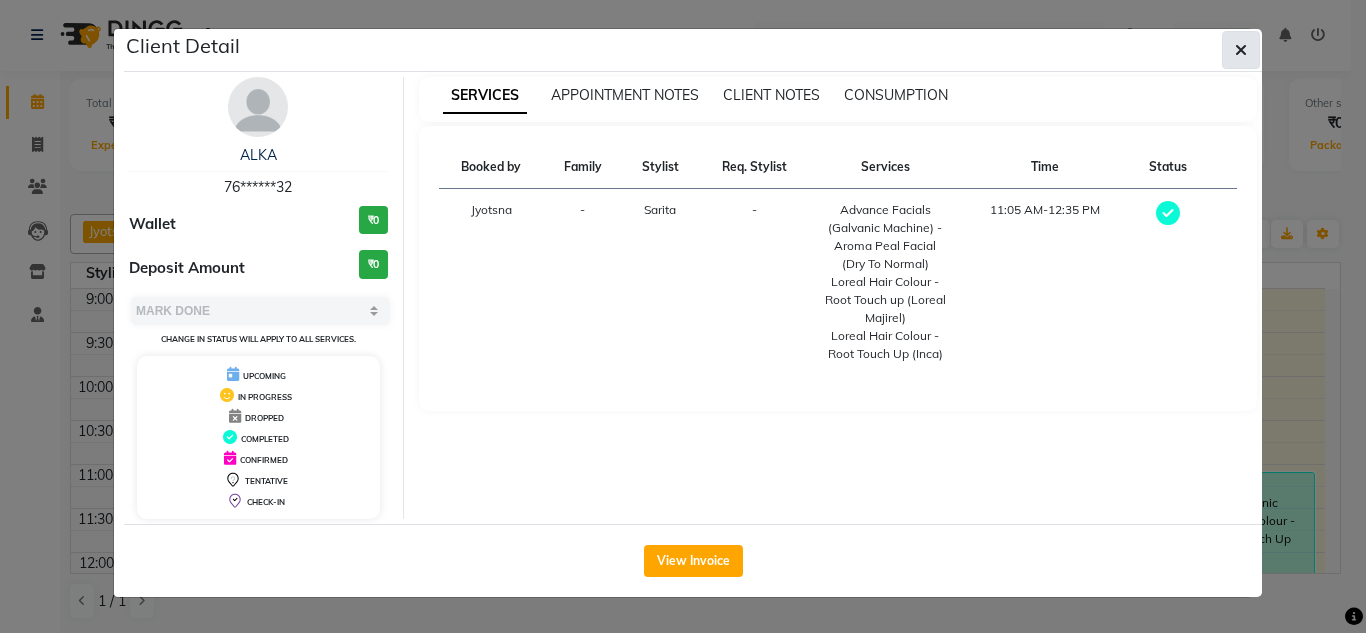 click 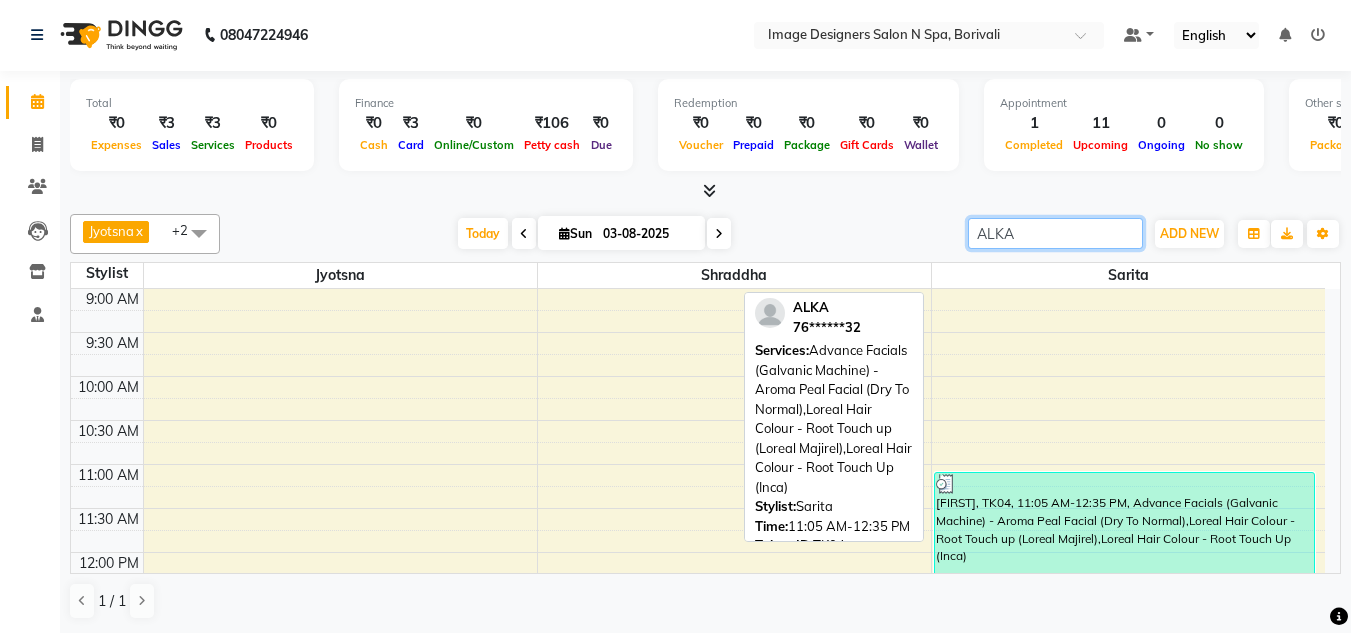 click on "[FIRST], TK04, 11:05 AM-12:35 PM, Advance Facials (Galvanic Machine) - Aroma Peal Facial (Dry To Normal),Loreal Hair Colour - Root Touch up (Loreal Majirel),Loreal Hair Colour - Root Touch Up (Inca)" at bounding box center (1125, 537) 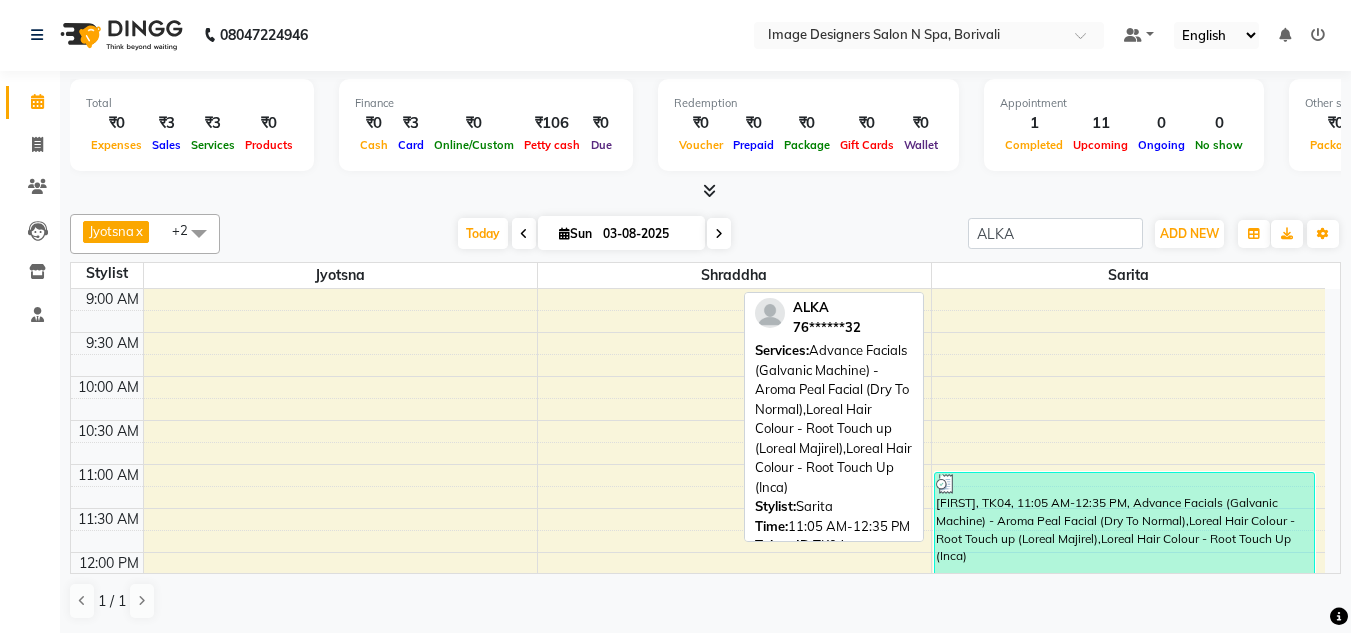 select on "3" 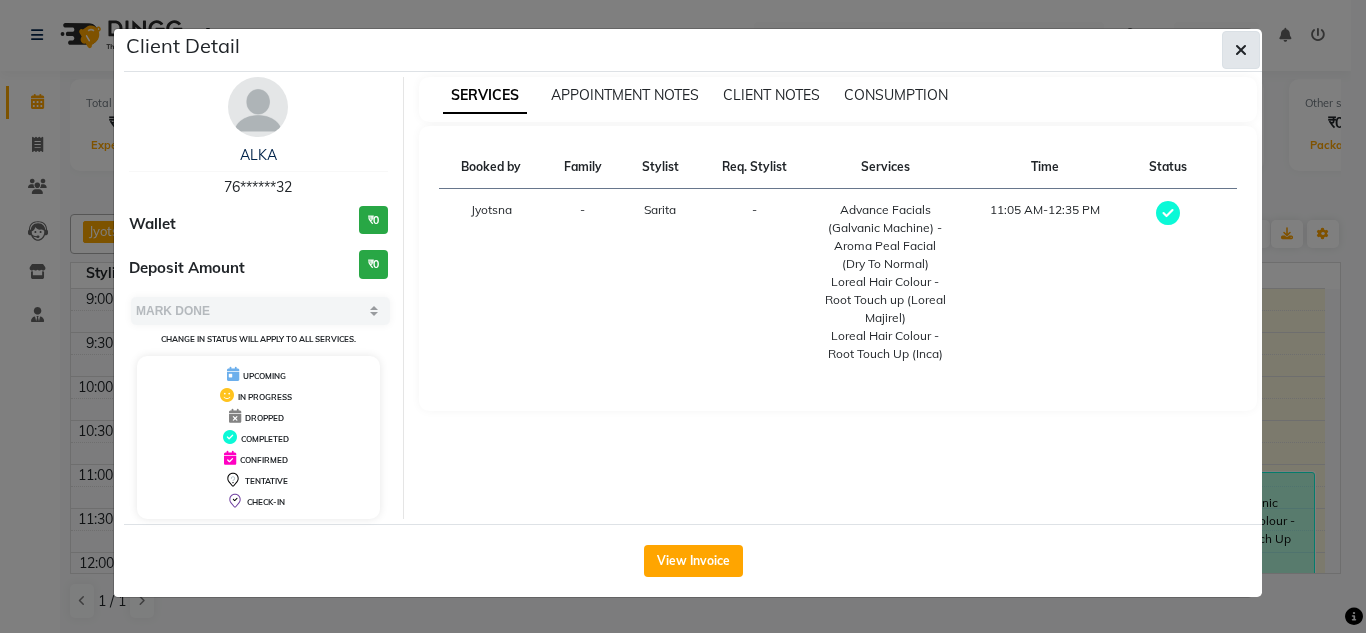 click 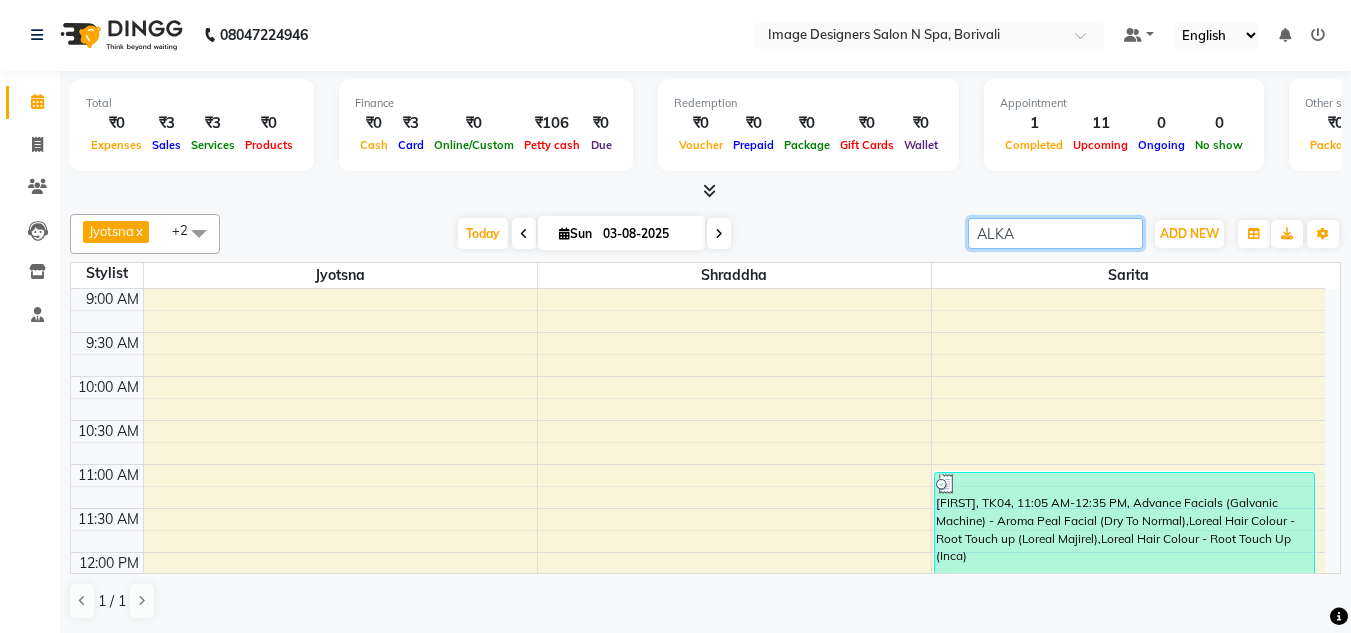 click on "ALKA" at bounding box center (1055, 233) 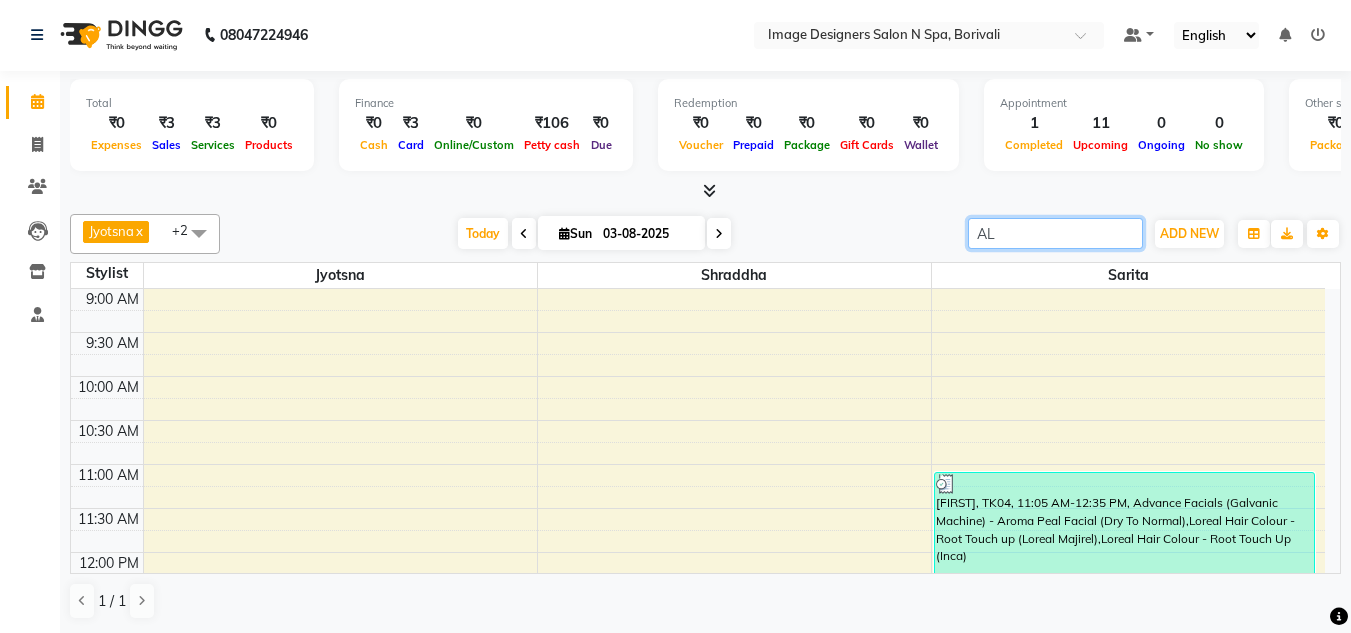 type on "A" 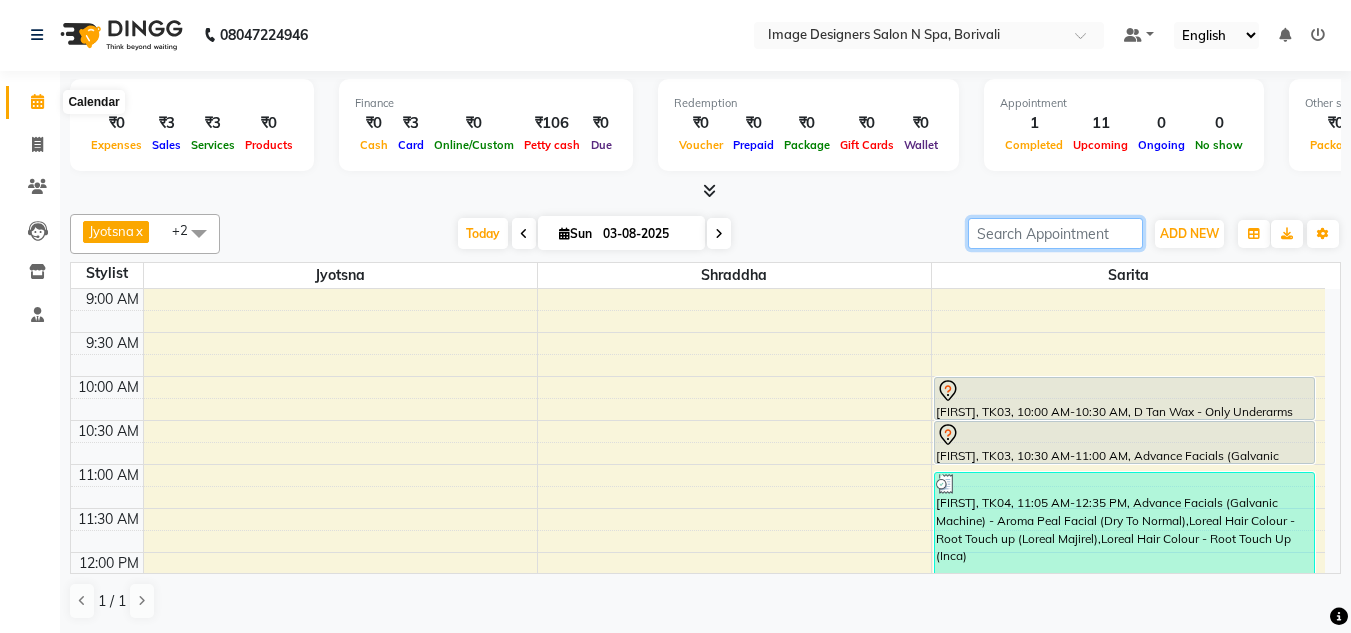 type 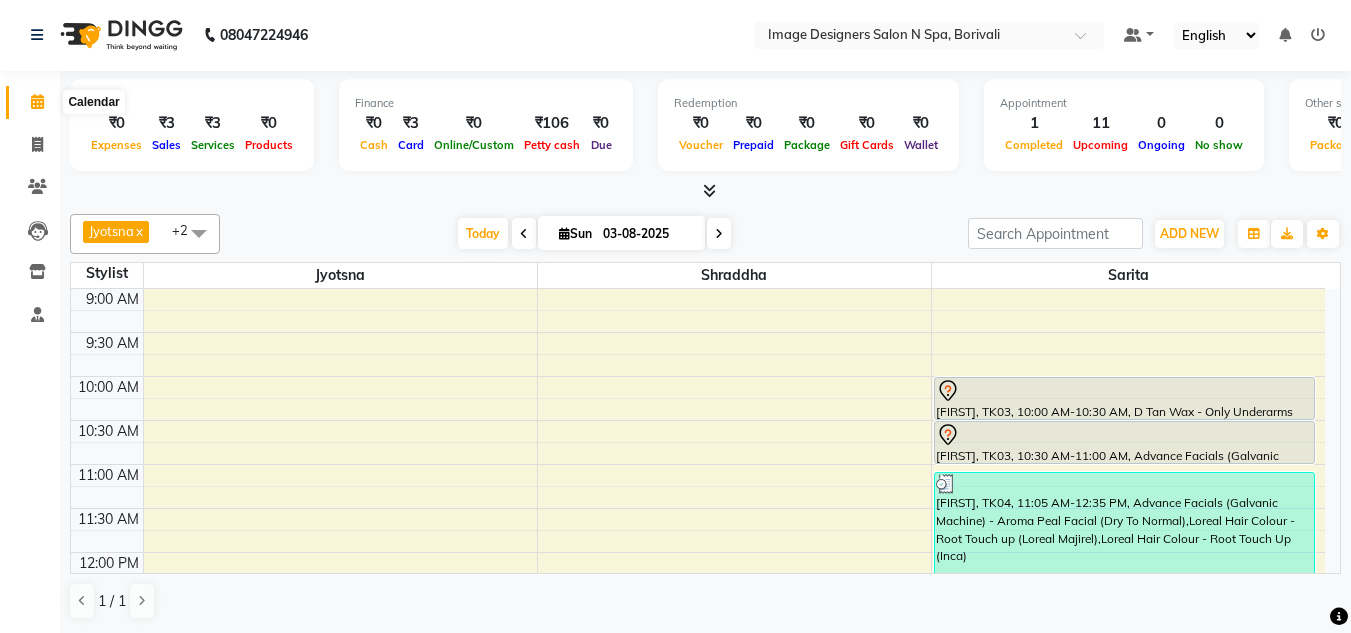 click 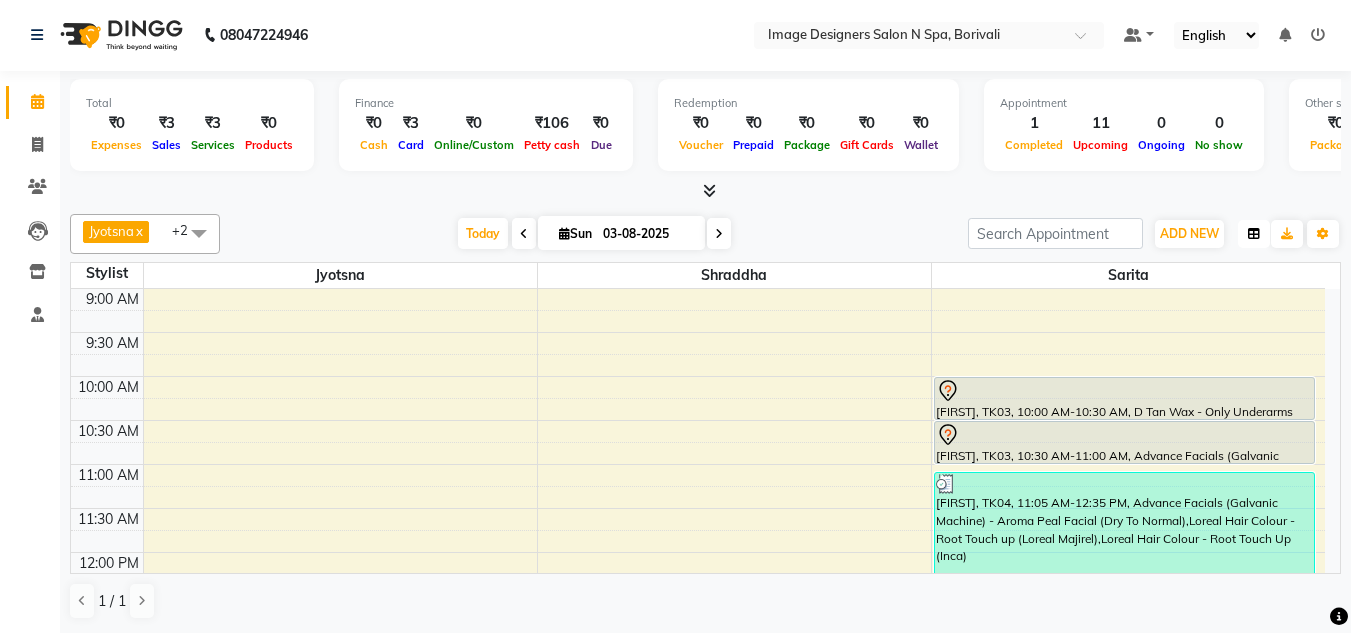 click at bounding box center [1254, 234] 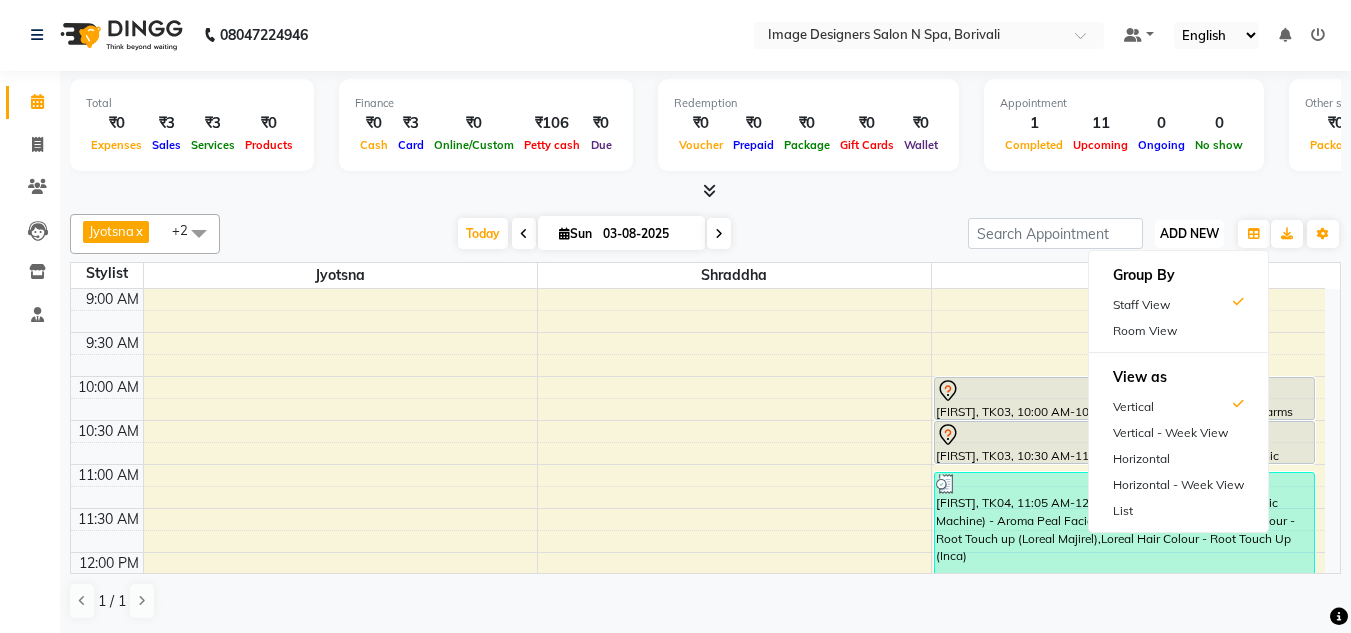 click on "ADD NEW" at bounding box center (1189, 233) 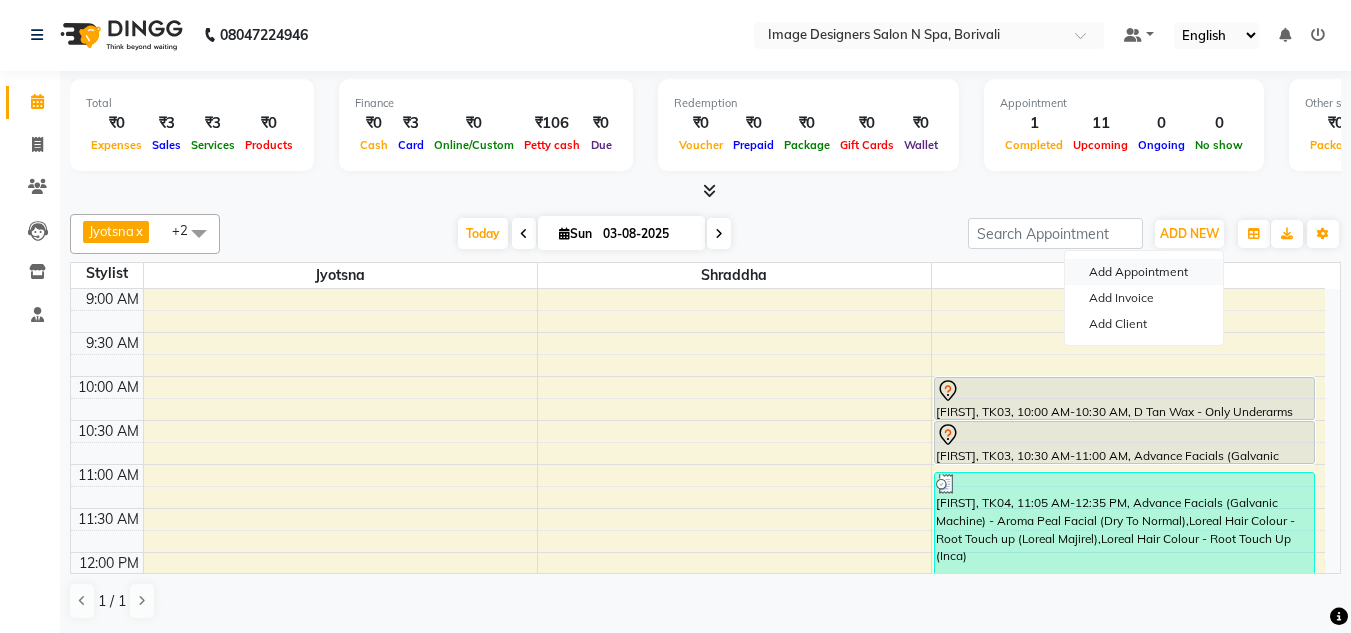 click on "Add Appointment" at bounding box center [1144, 272] 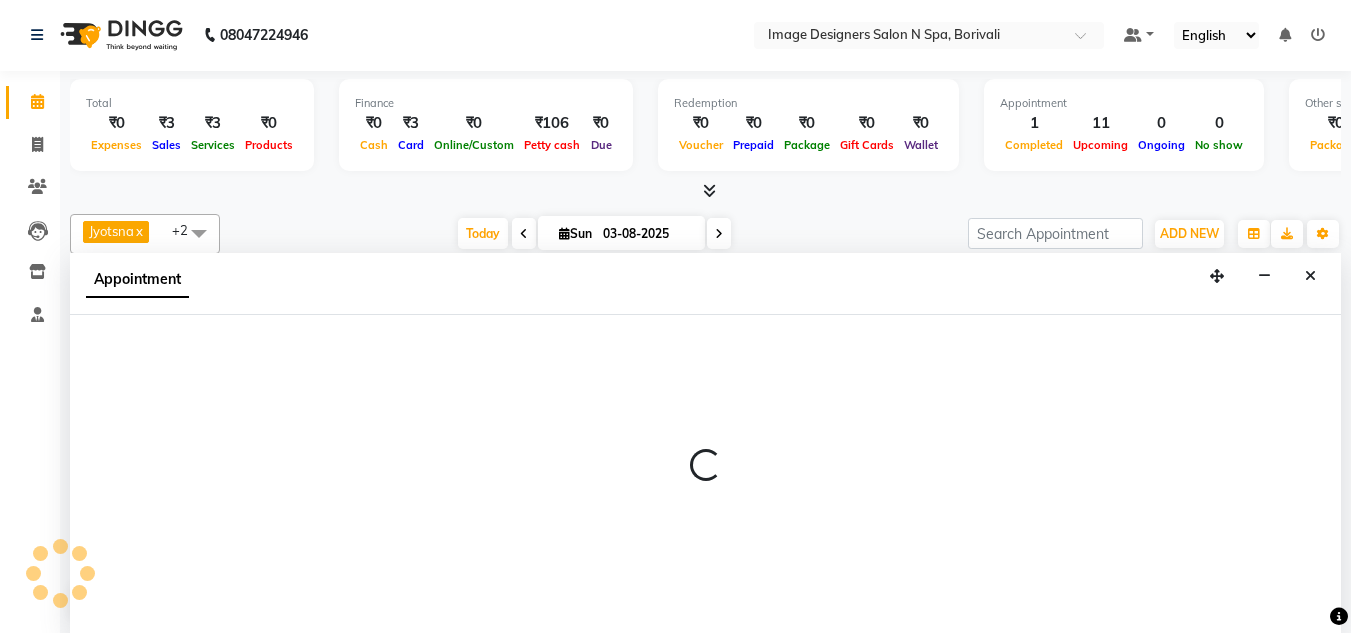 select on "600" 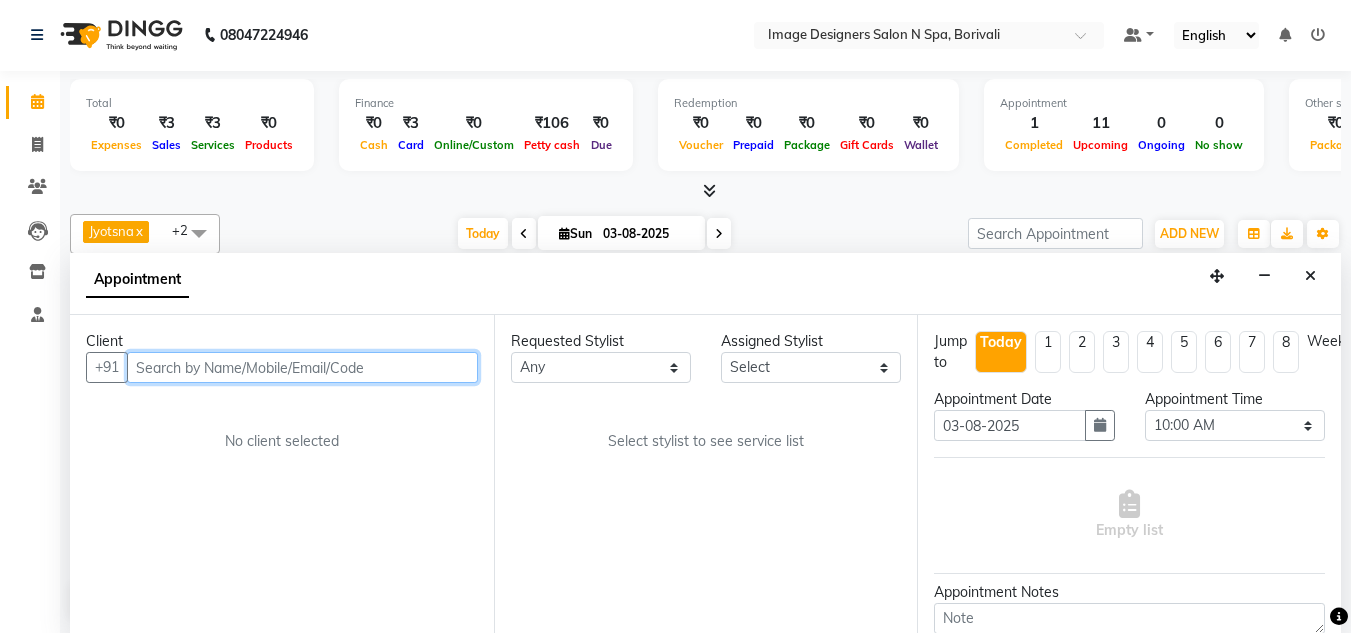 click at bounding box center (302, 367) 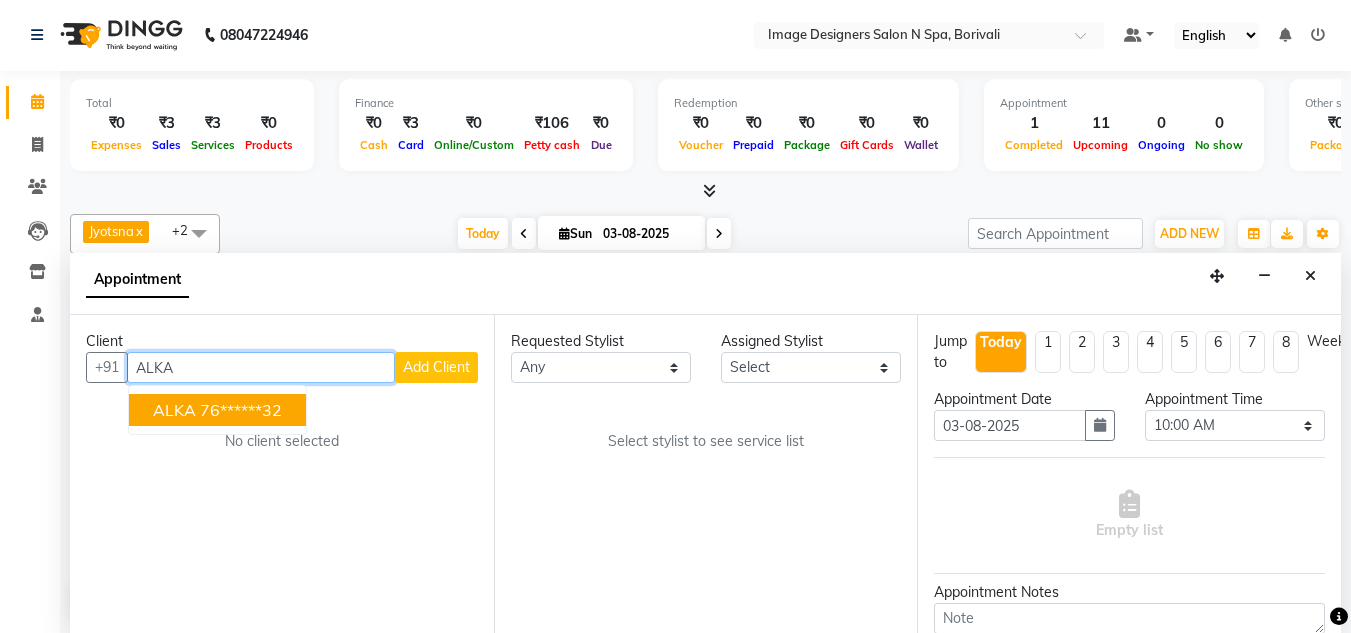 click on "76******32" at bounding box center [241, 410] 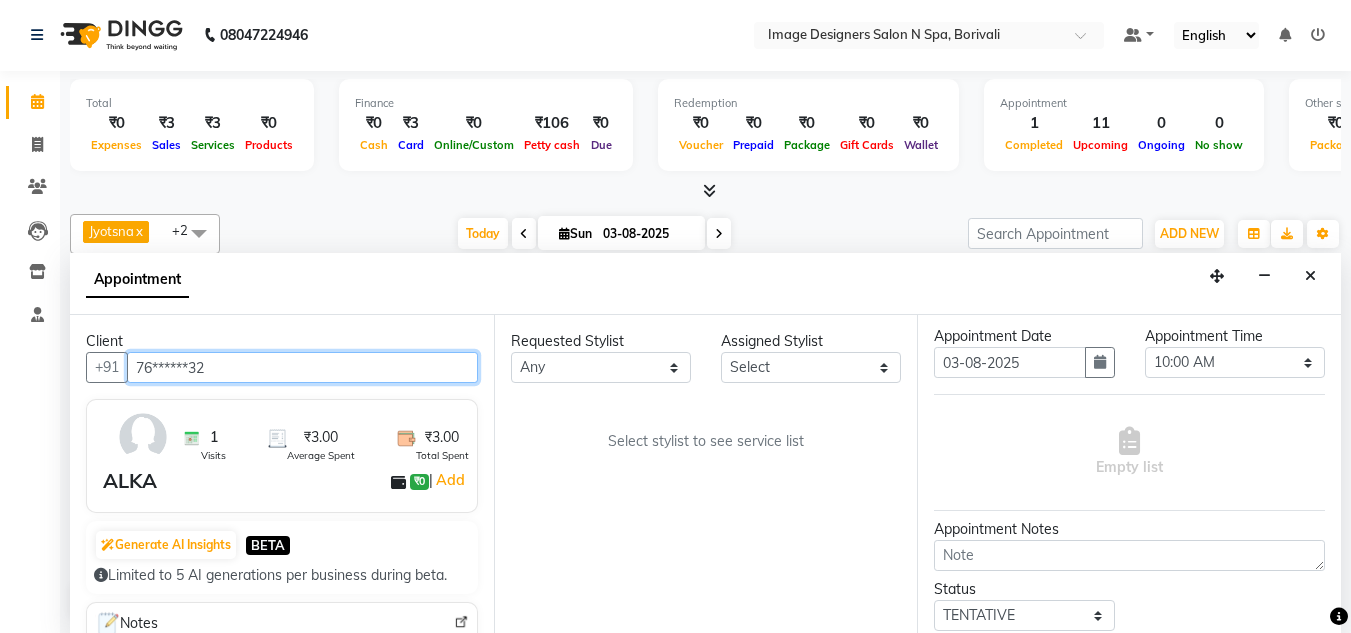 scroll, scrollTop: 71, scrollLeft: 0, axis: vertical 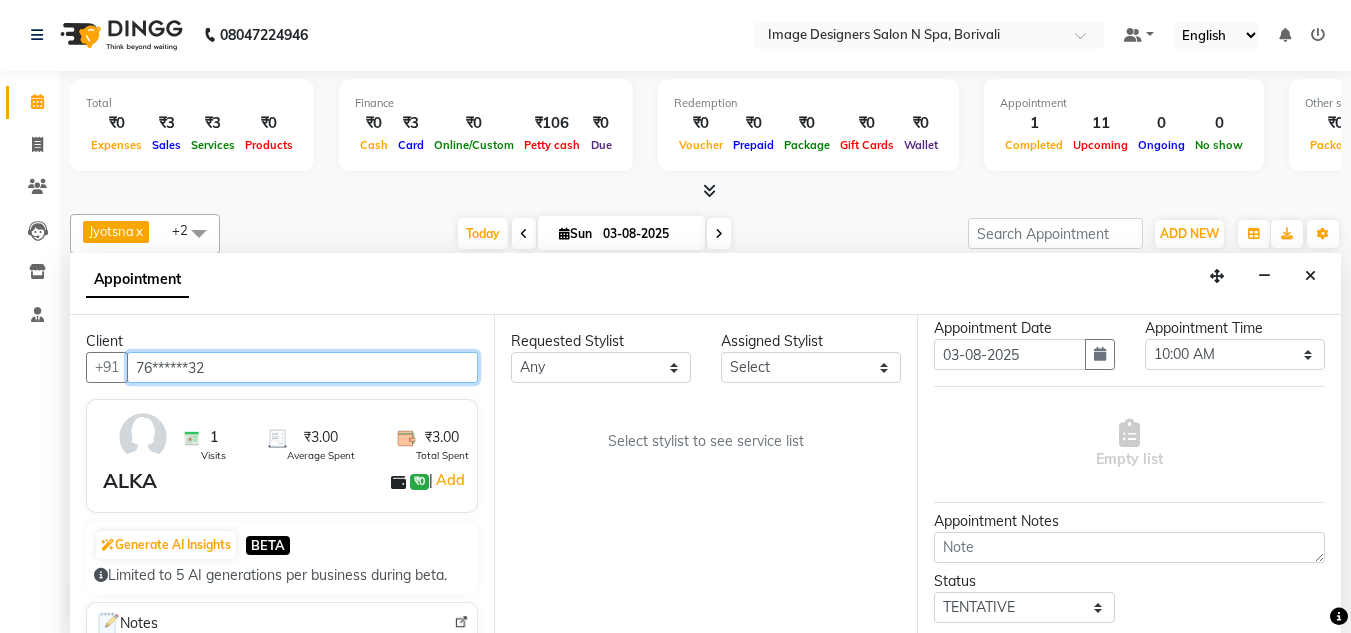 type on "76******32" 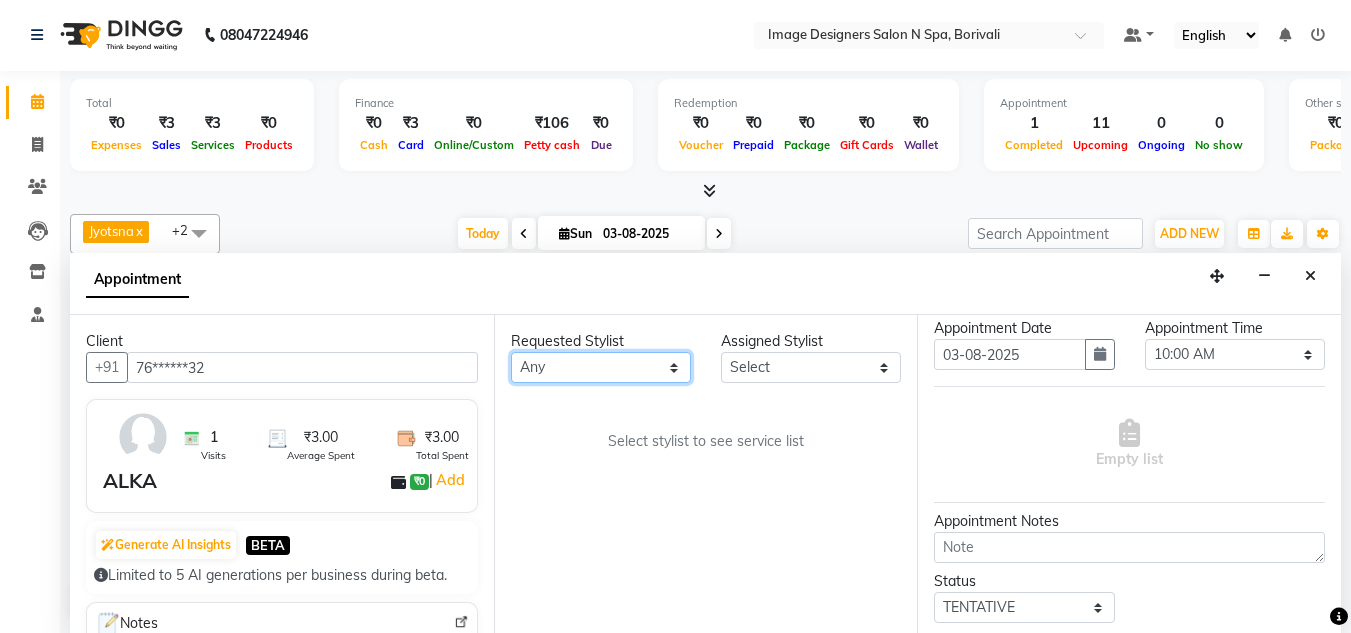 click on "Any Jyotsna Sarita Shraddha" at bounding box center [601, 367] 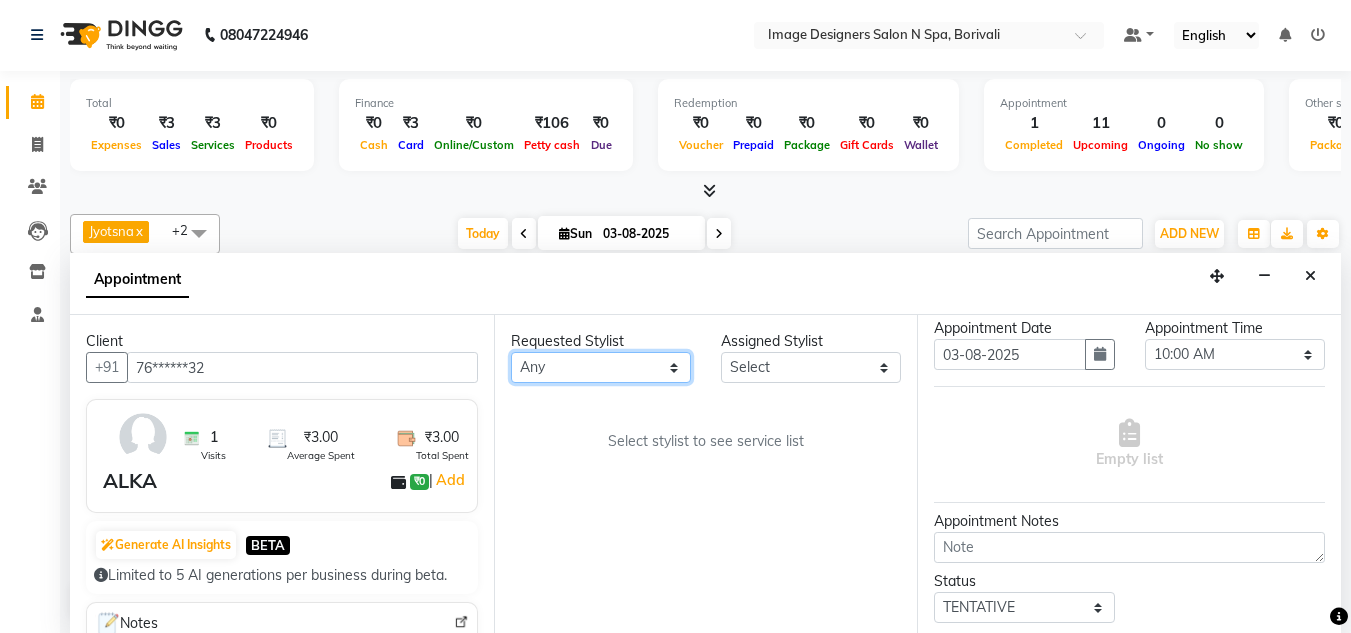 click on "Any Jyotsna Sarita Shraddha" at bounding box center (601, 367) 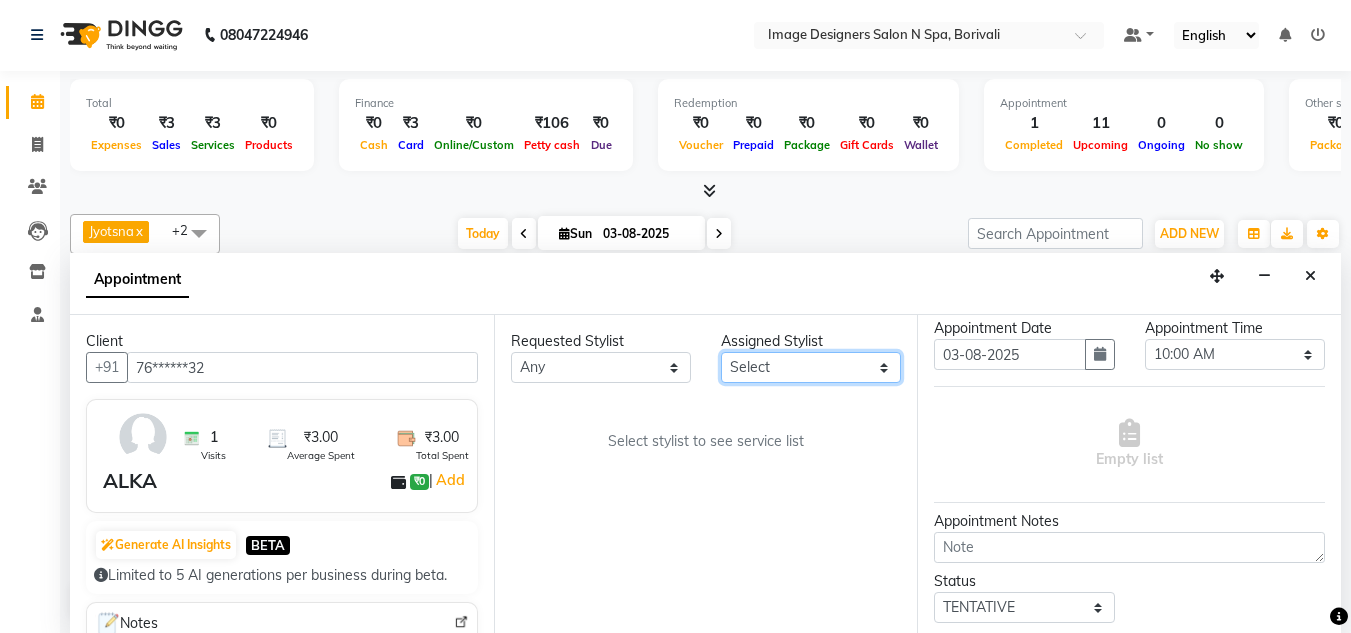 click on "Select Jyotsna Sarita Shraddha" at bounding box center [811, 367] 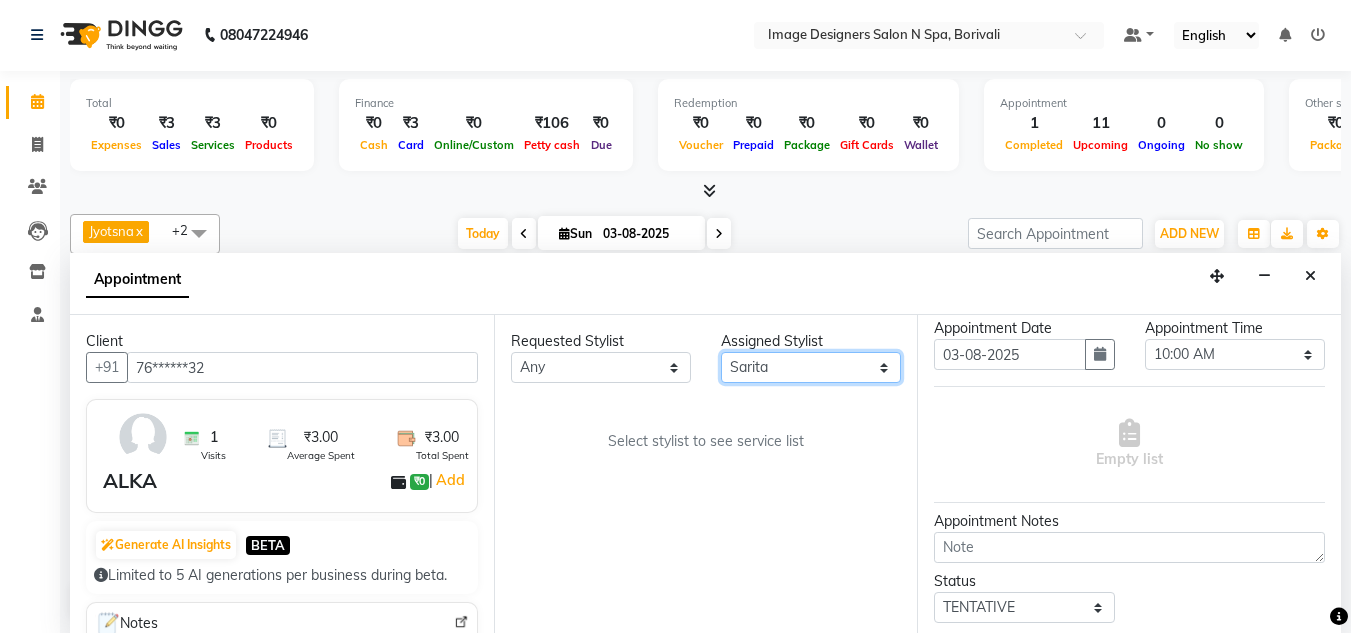 click on "Select Jyotsna Sarita Shraddha" at bounding box center [811, 367] 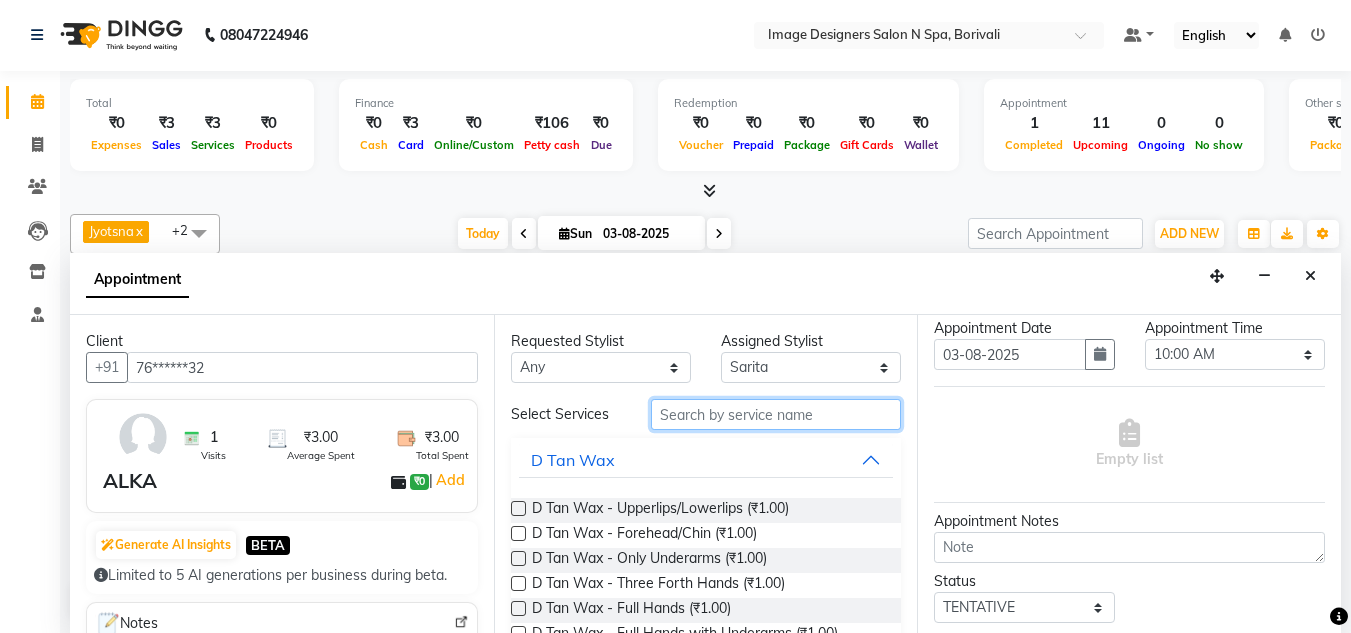 click at bounding box center [776, 414] 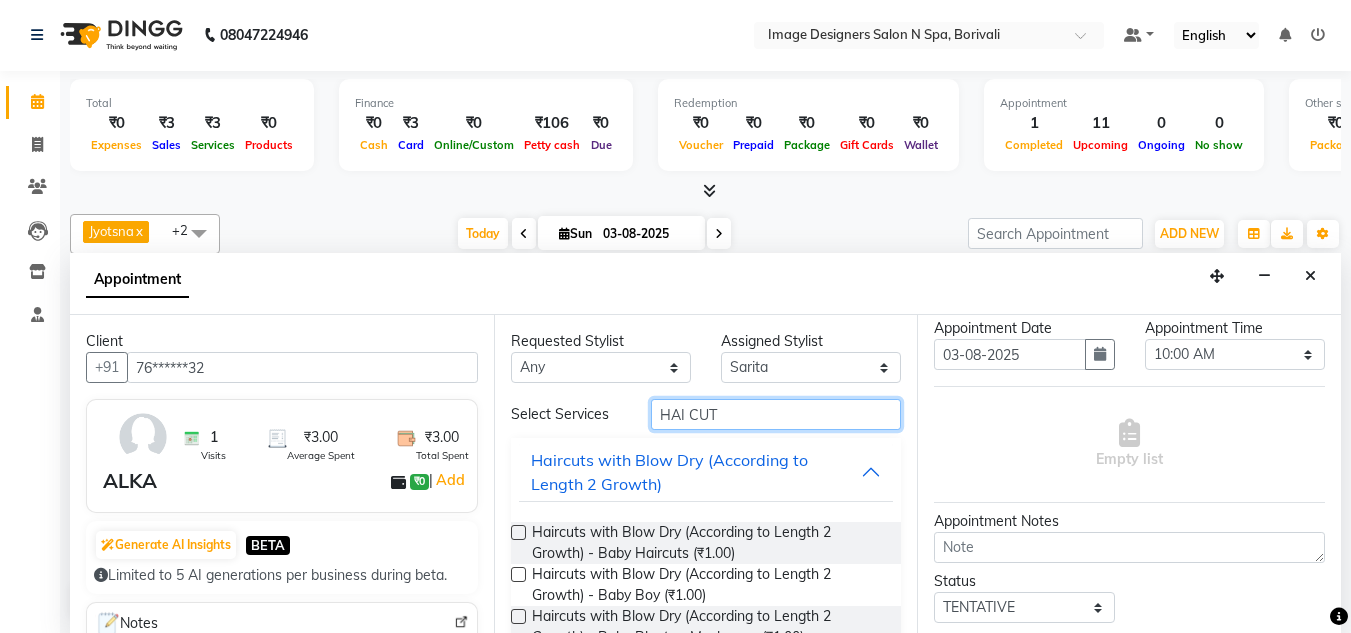 type on "HAI CUT" 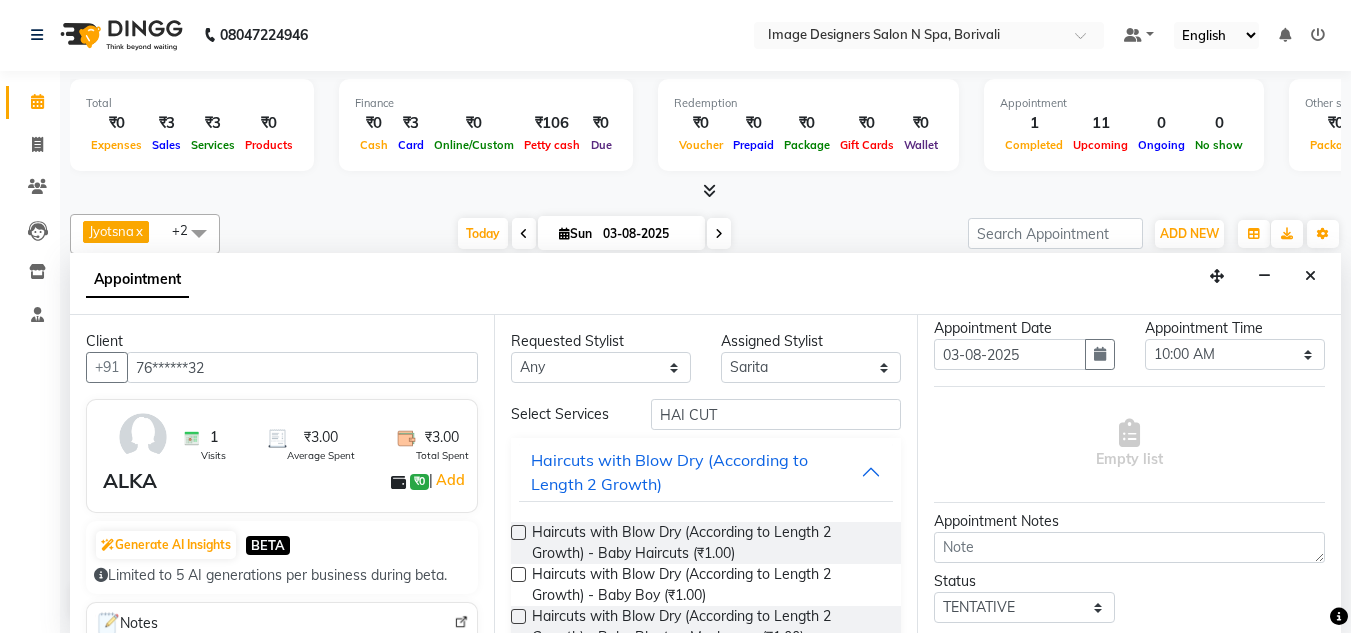 click on "Haircuts with Blow Dry (According to Length 2 Growth) - Baby Haircuts (₹1.00)" at bounding box center [706, 543] 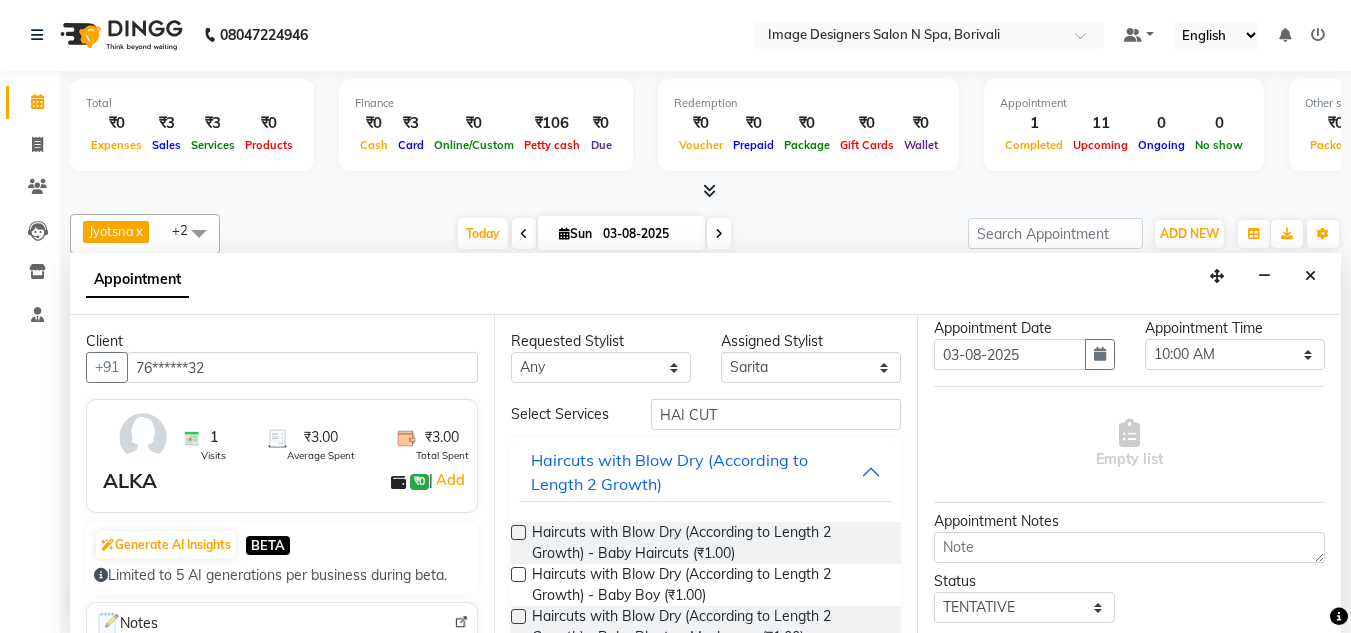 click at bounding box center (518, 532) 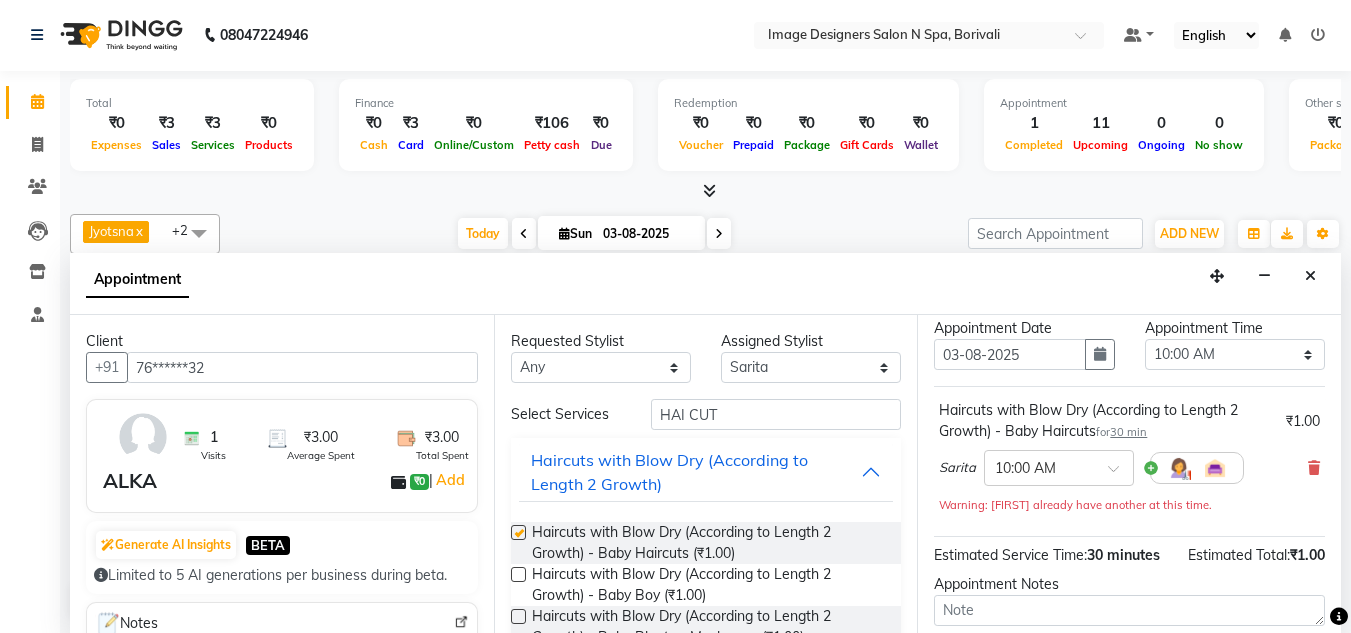 checkbox on "false" 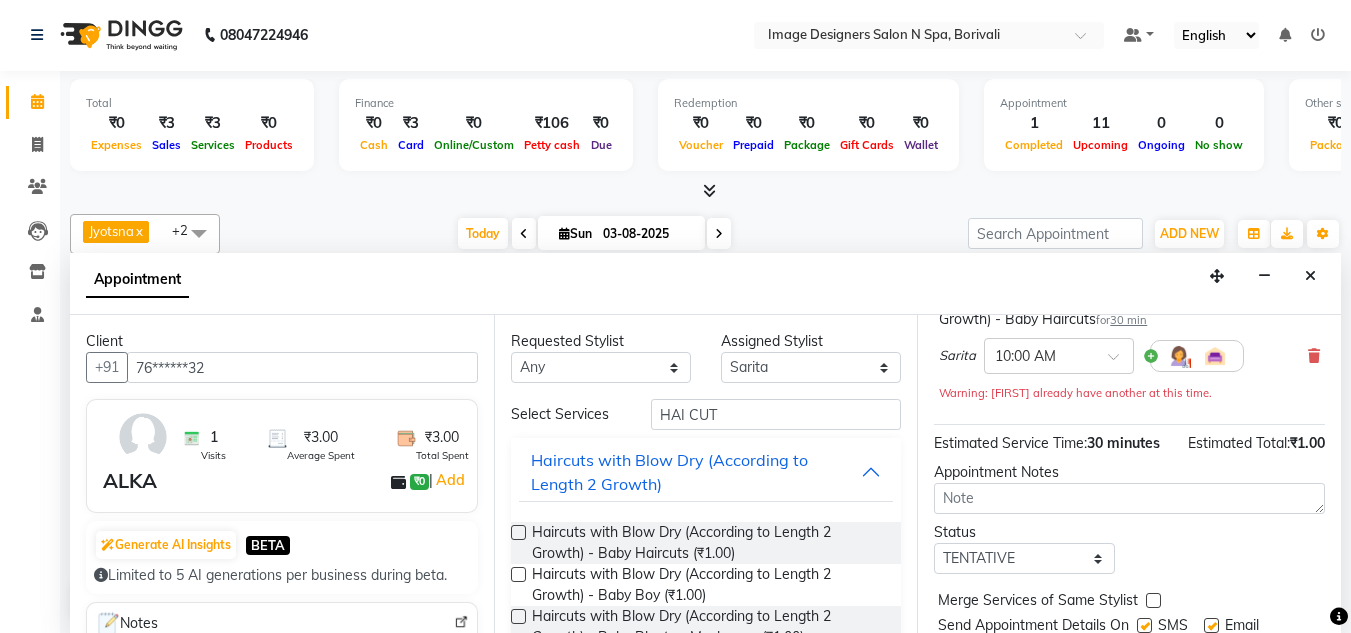scroll, scrollTop: 185, scrollLeft: 0, axis: vertical 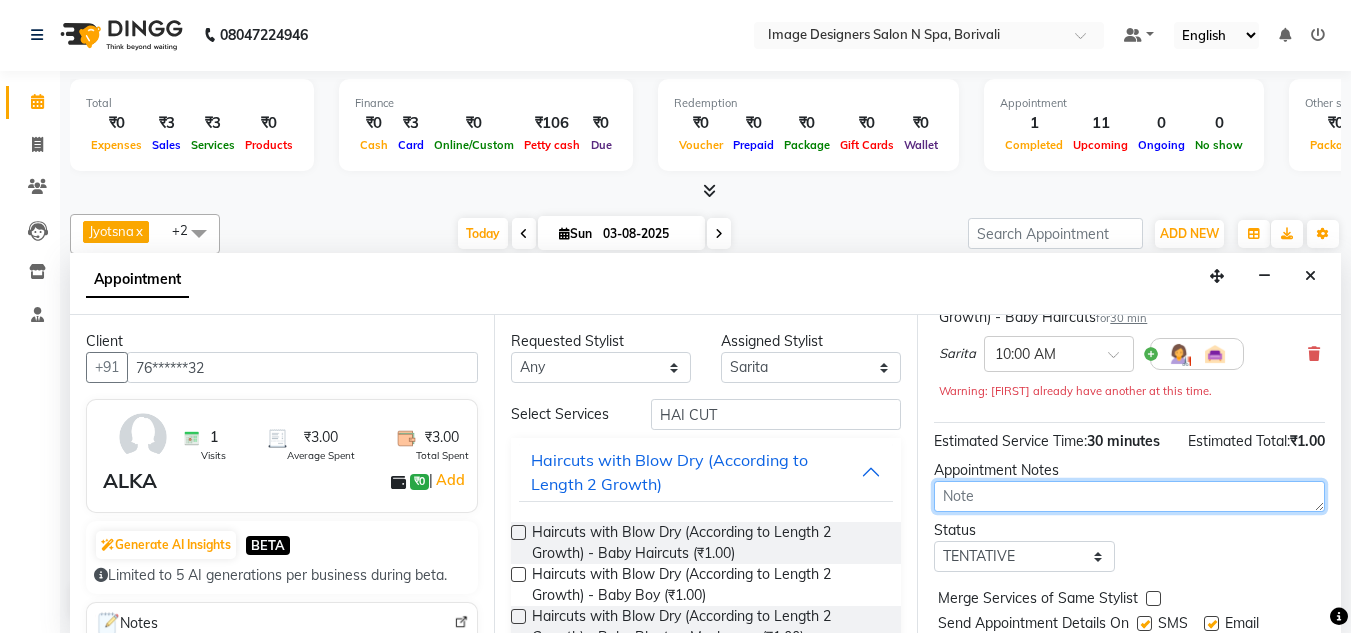 click at bounding box center [1129, 496] 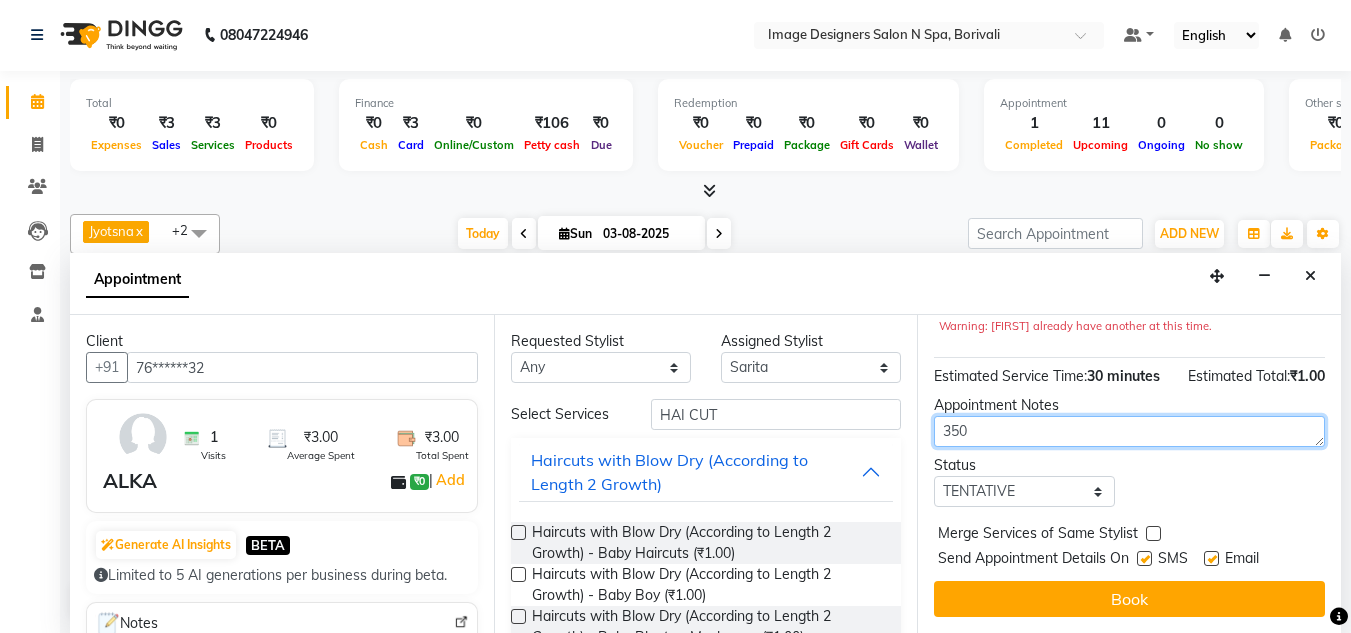 scroll, scrollTop: 280, scrollLeft: 0, axis: vertical 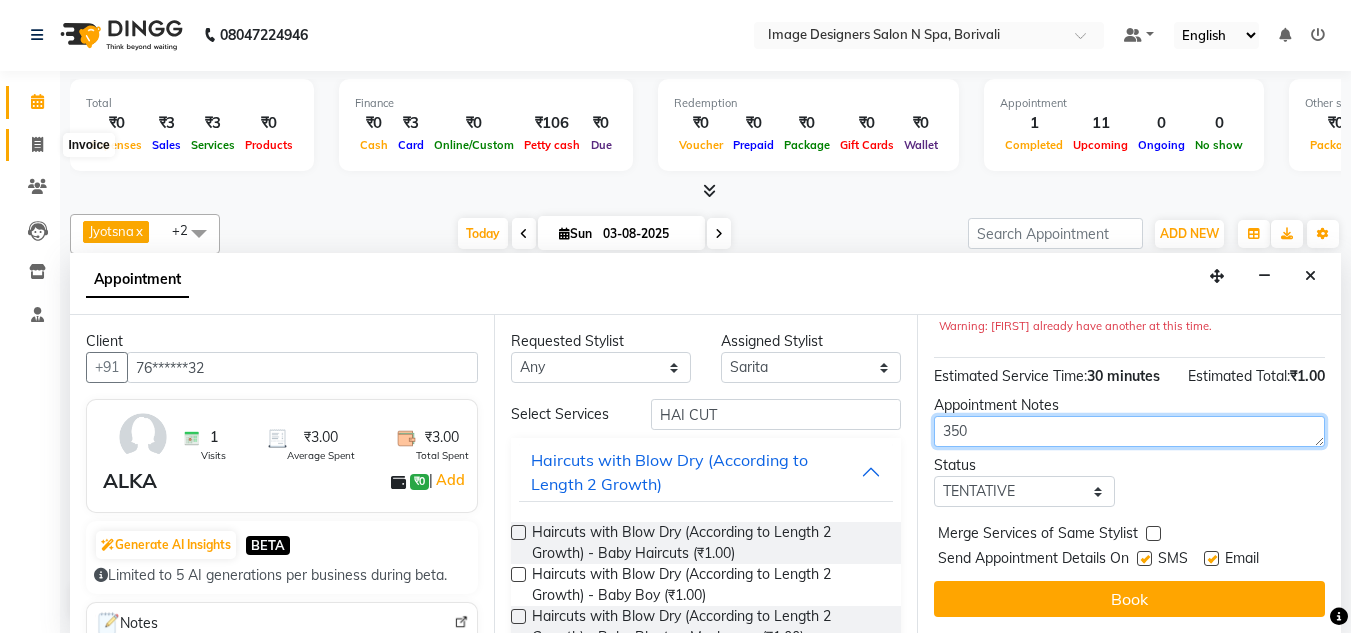 type on "350" 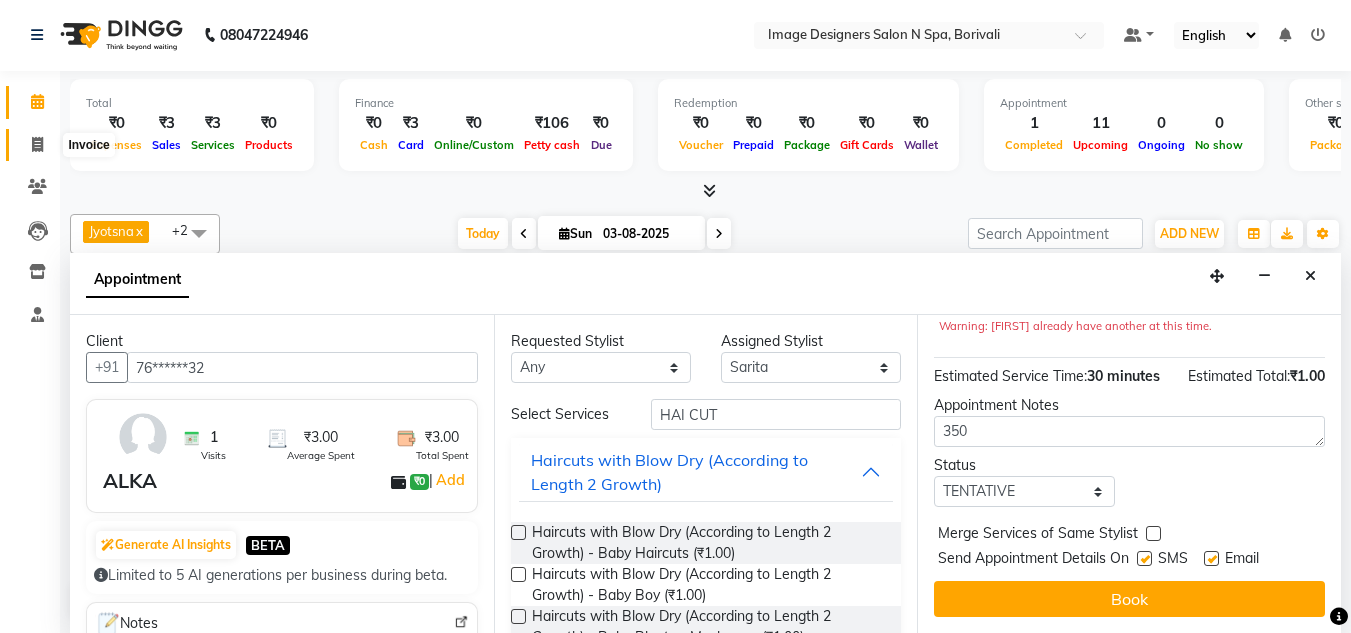 click 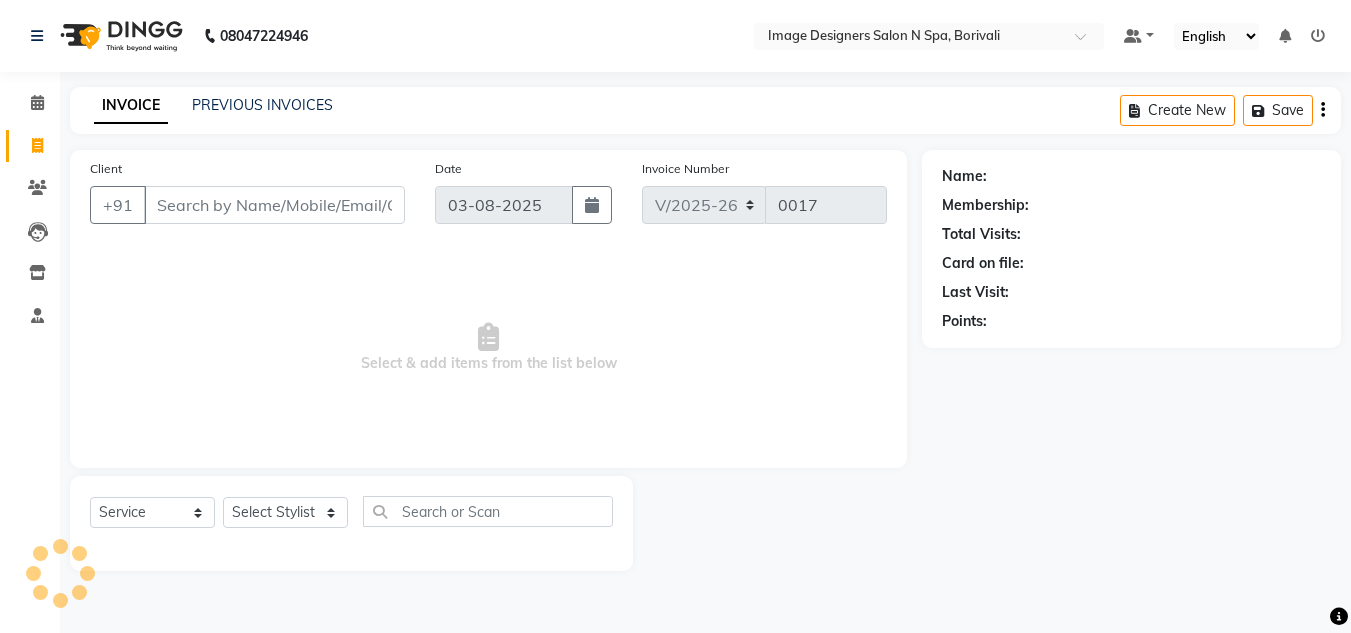 scroll, scrollTop: 0, scrollLeft: 0, axis: both 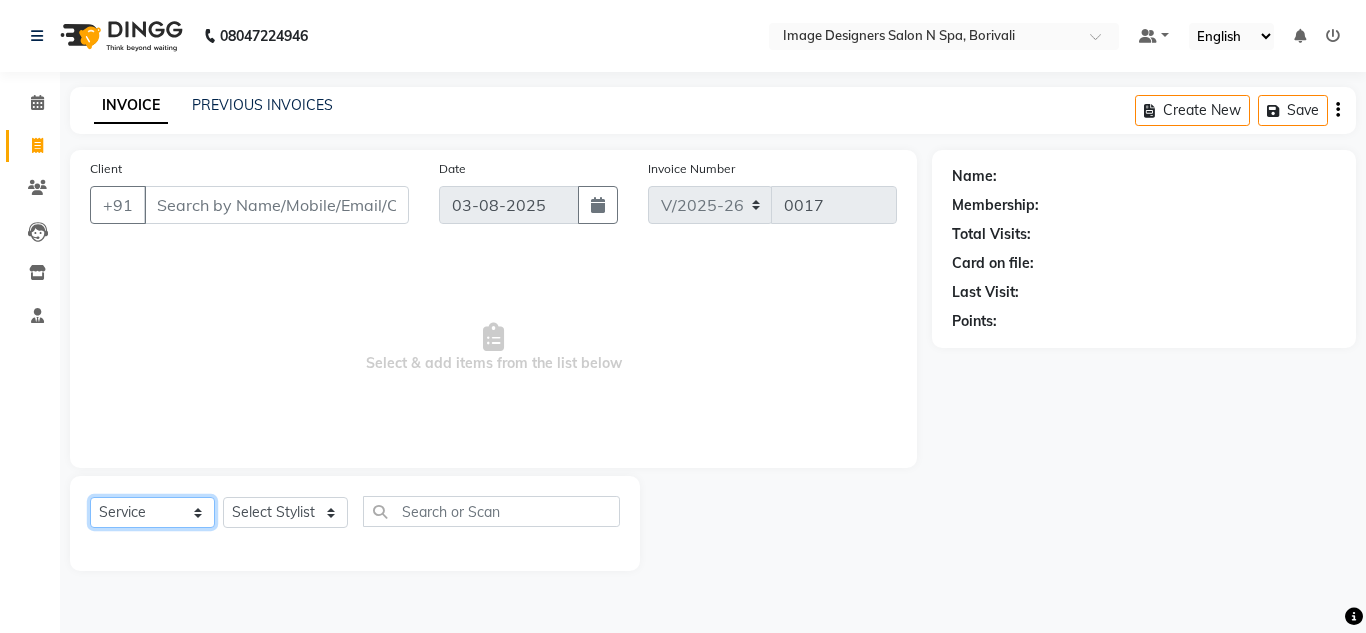 click on "Select  Service  Product  Membership  Package Voucher Prepaid Gift Card" 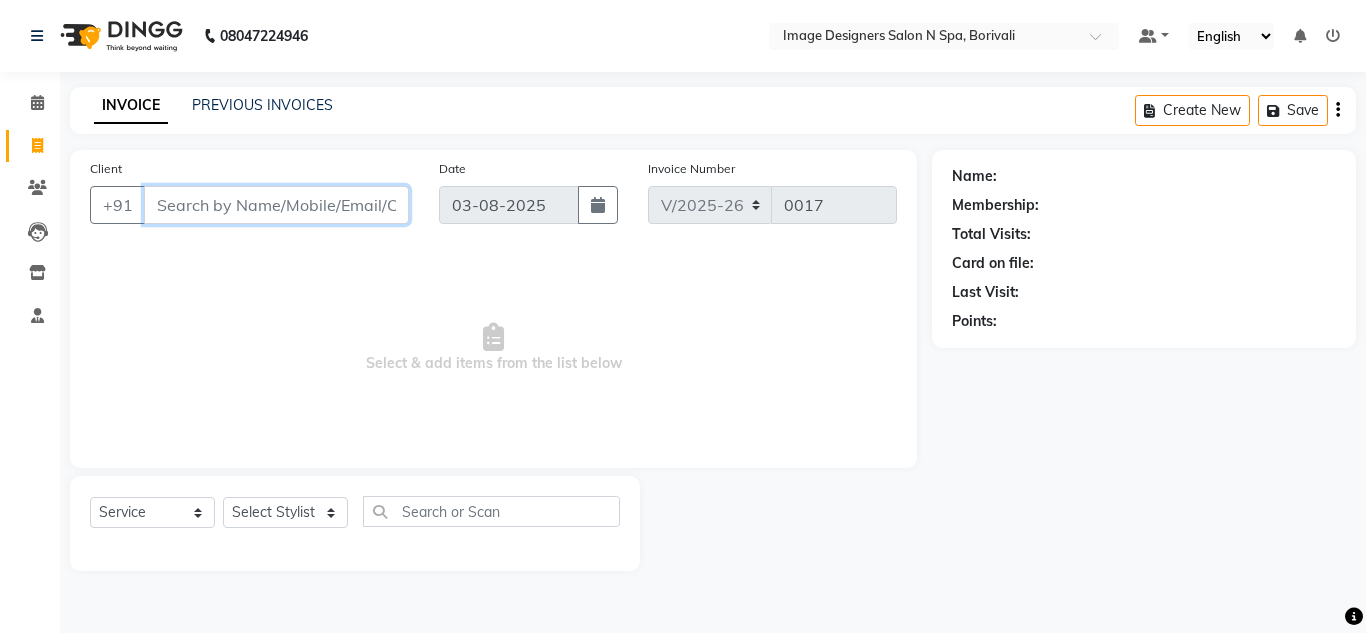 click on "Client" at bounding box center [276, 205] 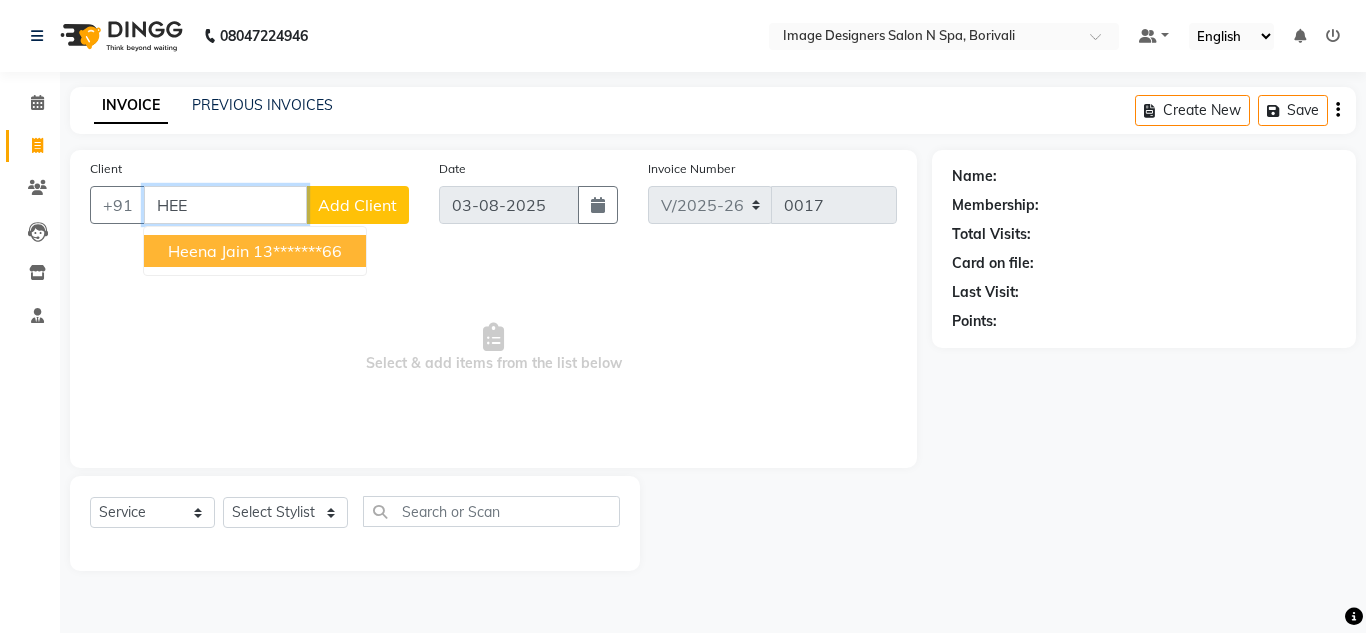 click on "heena jain" at bounding box center (208, 251) 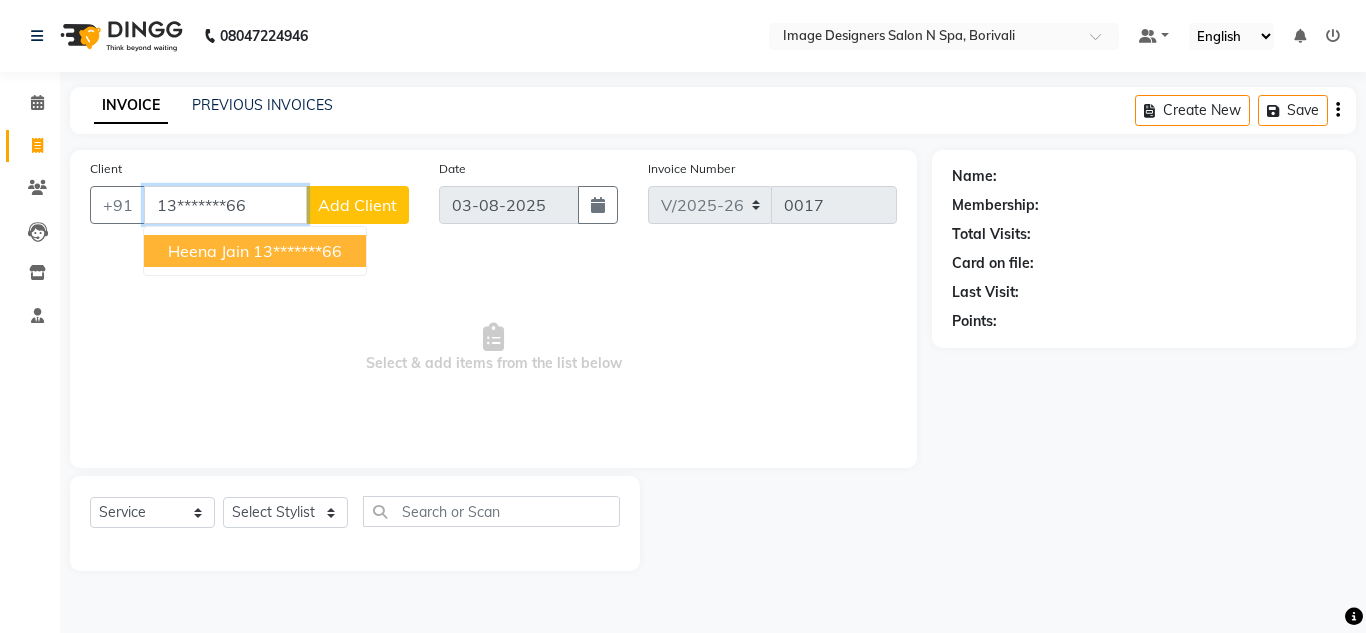 type on "13*******66" 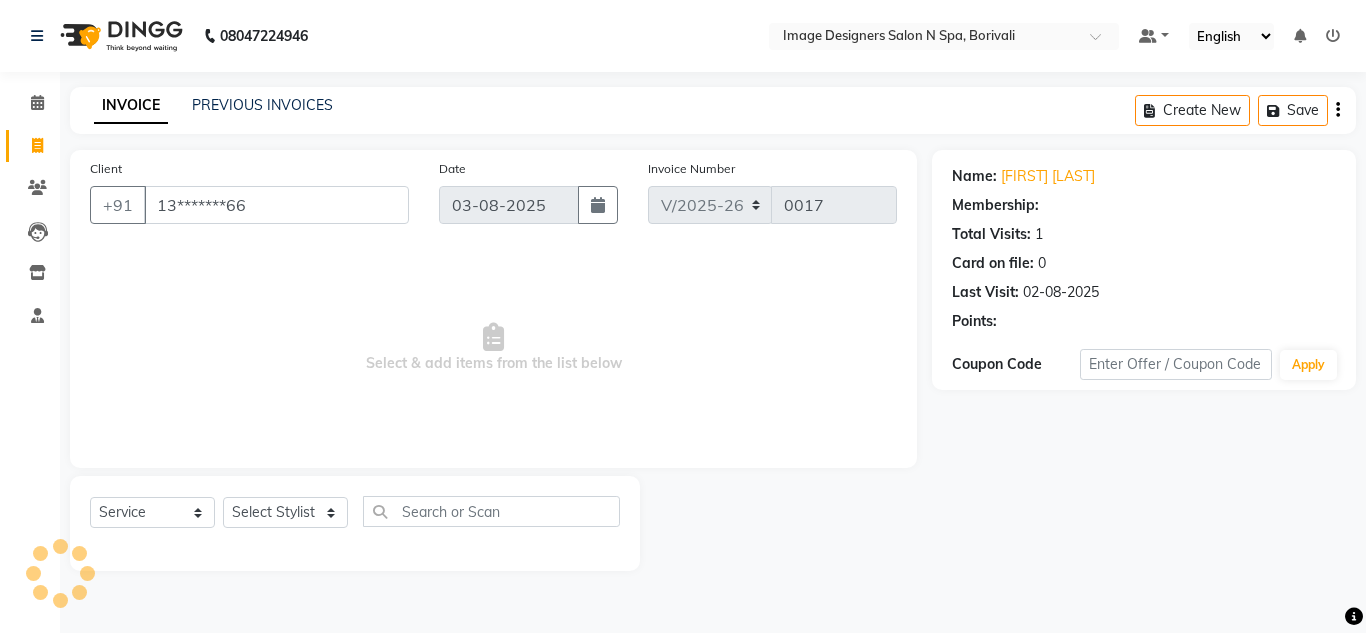 select on "1: Object" 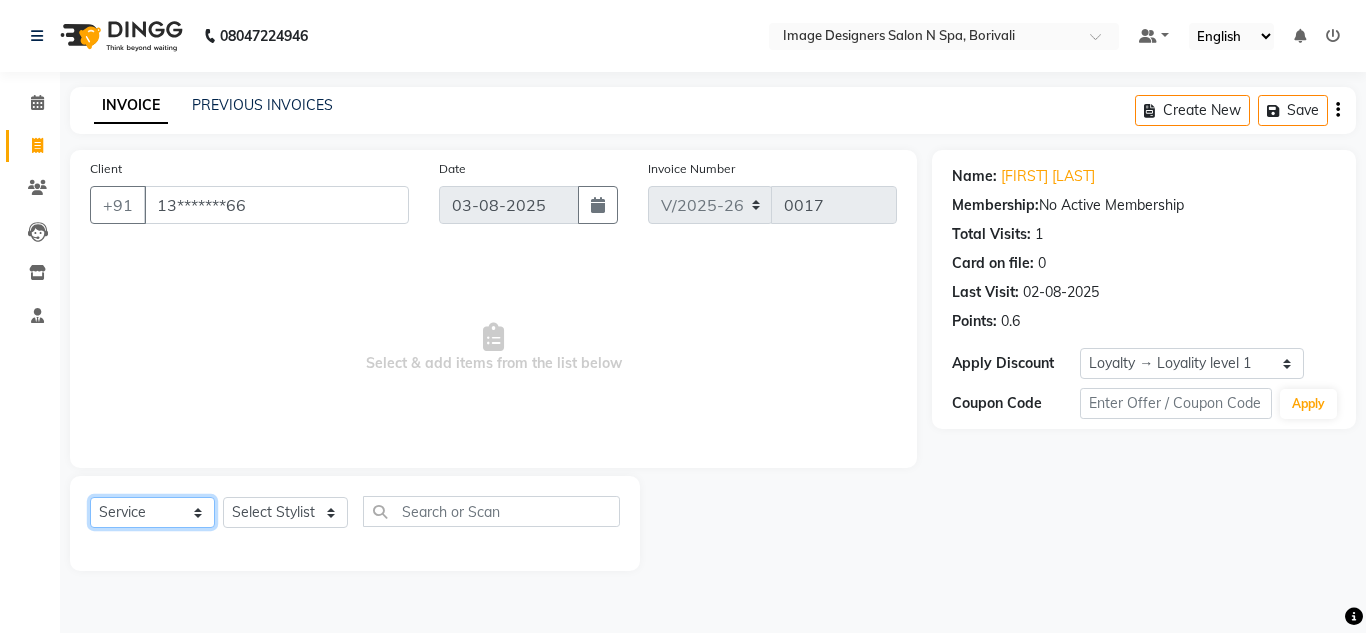 click on "Select  Service  Product  Membership  Package Voucher Prepaid Gift Card" 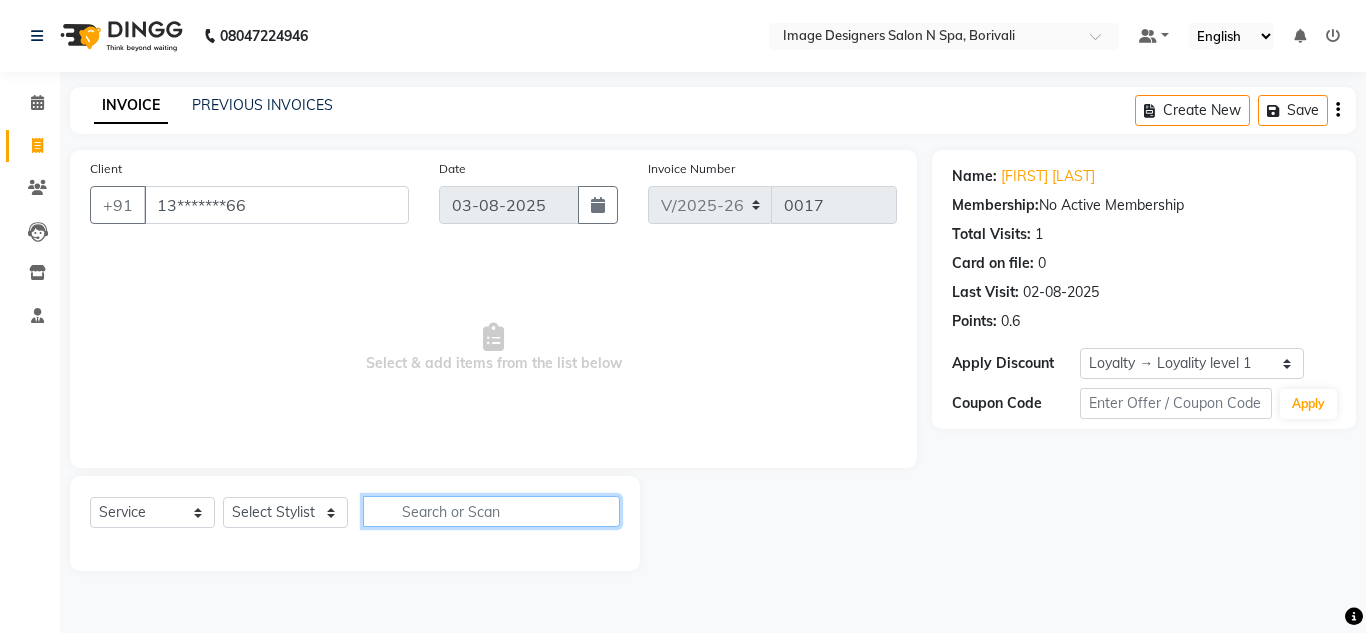 click 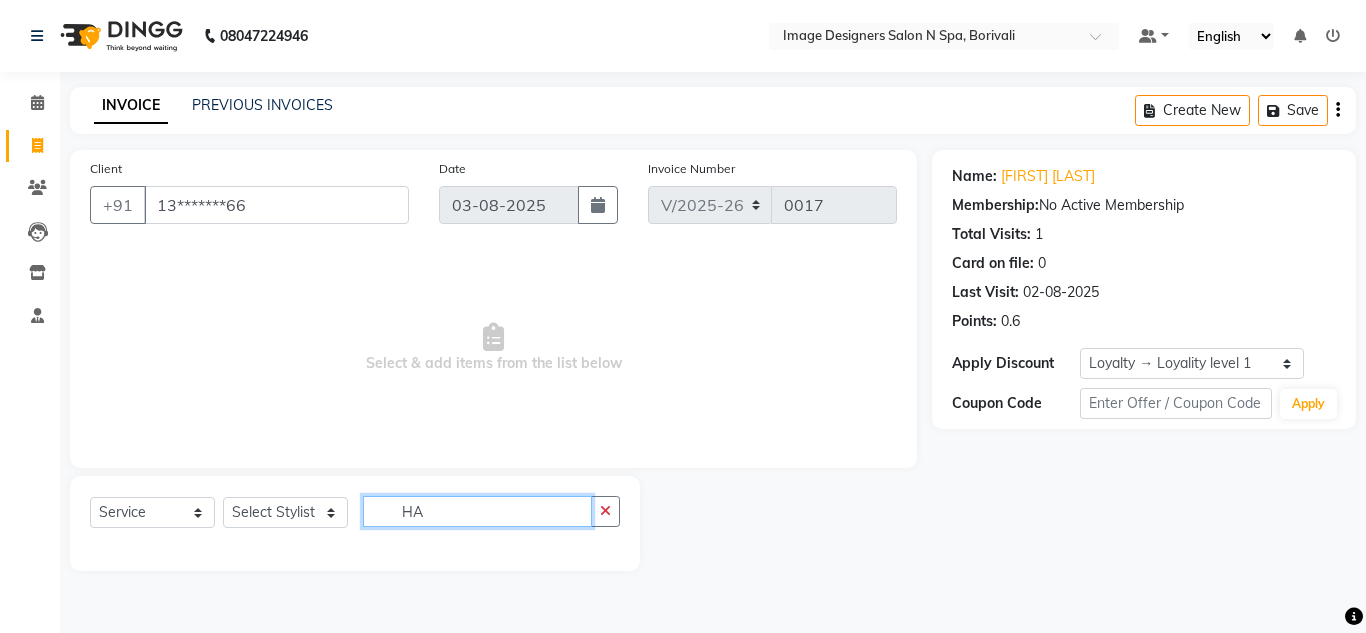 type on "H" 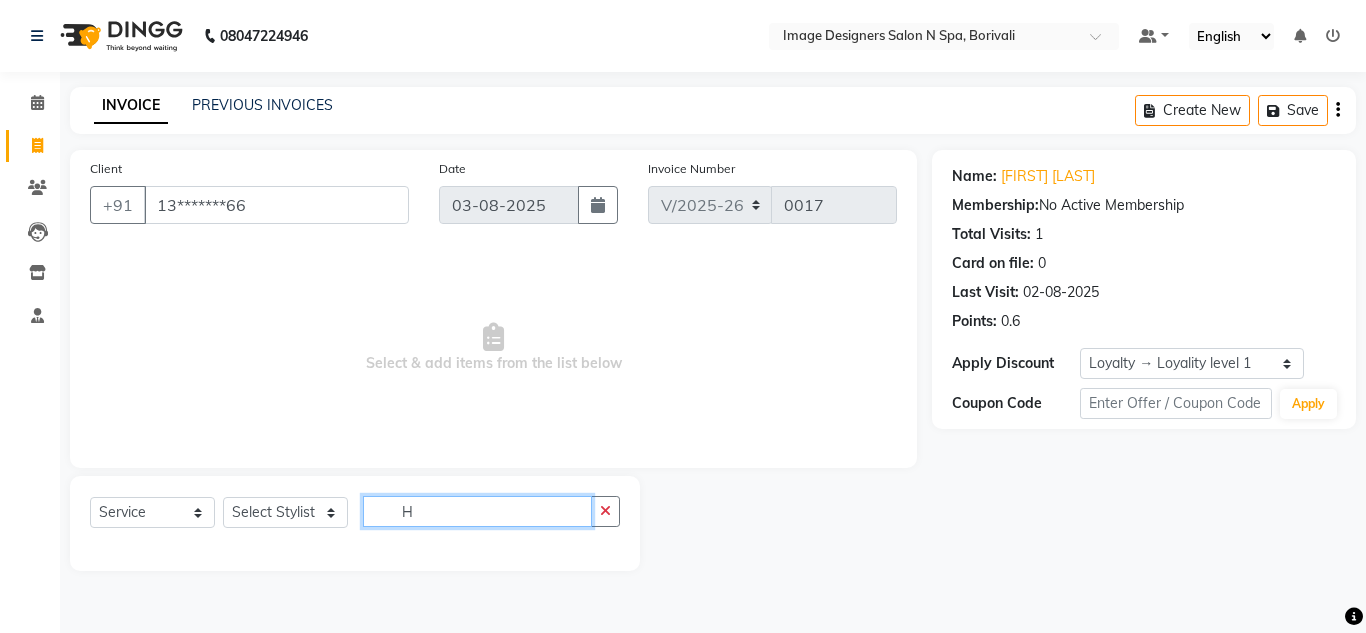 type 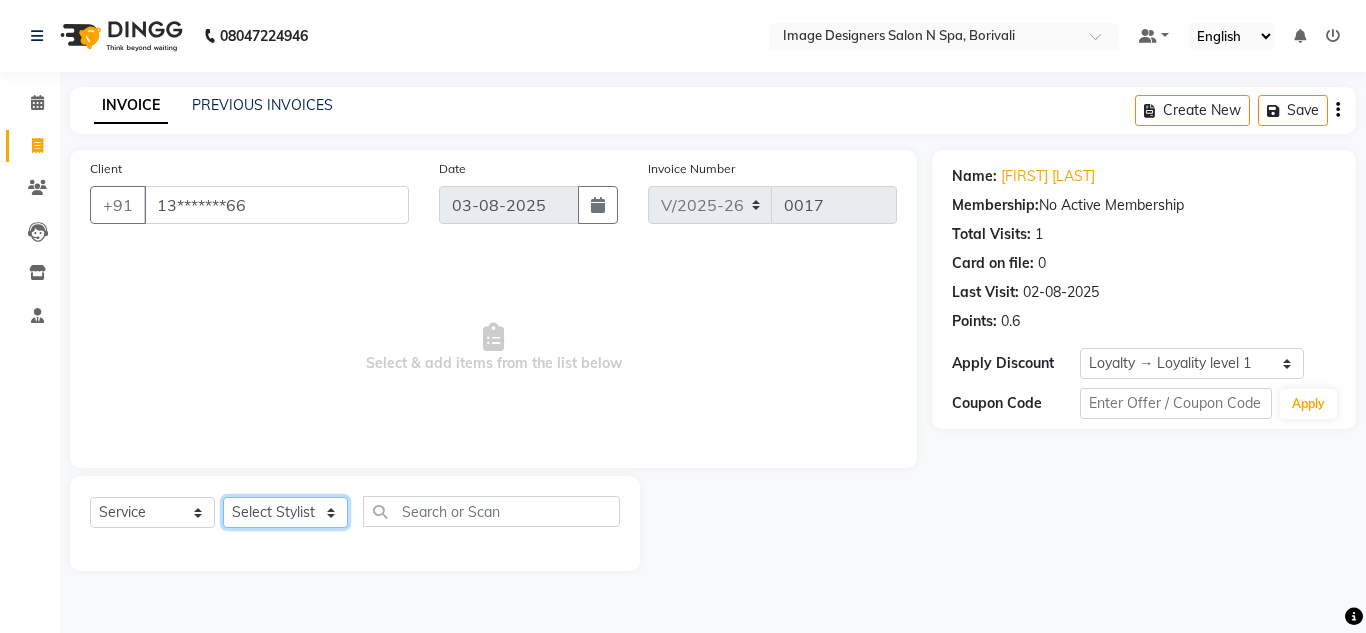 click on "Select Stylist Jyotsna Sarita Shraddha" 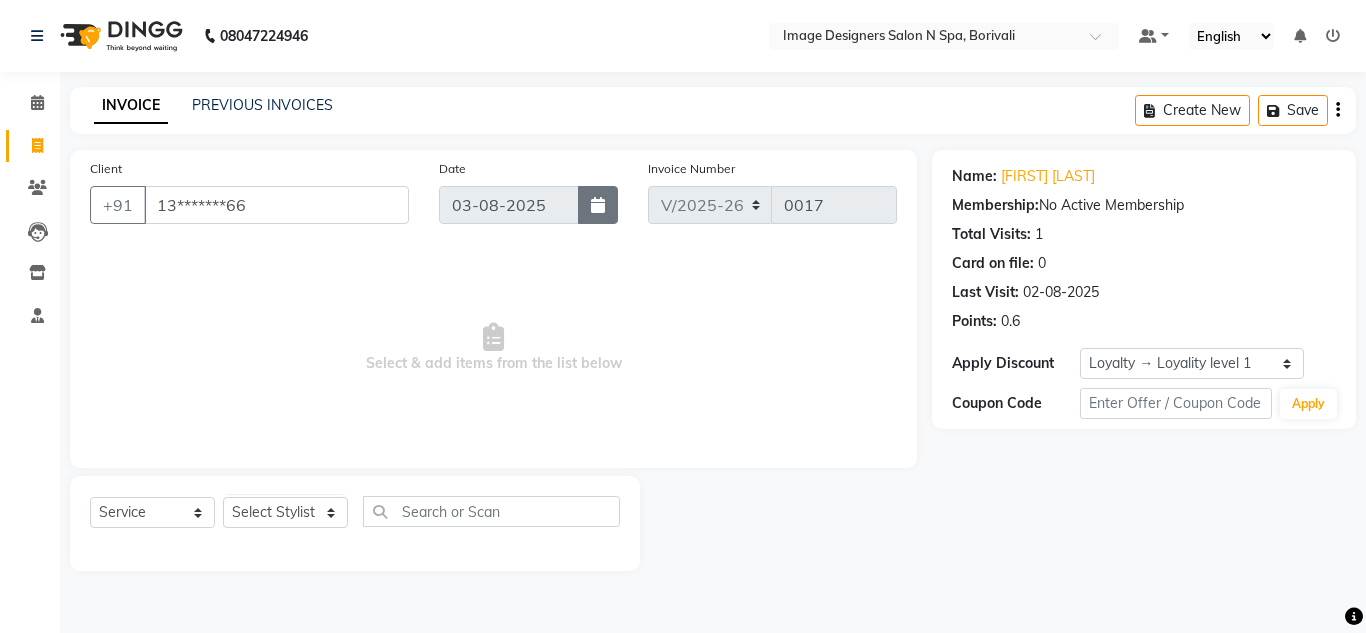 click 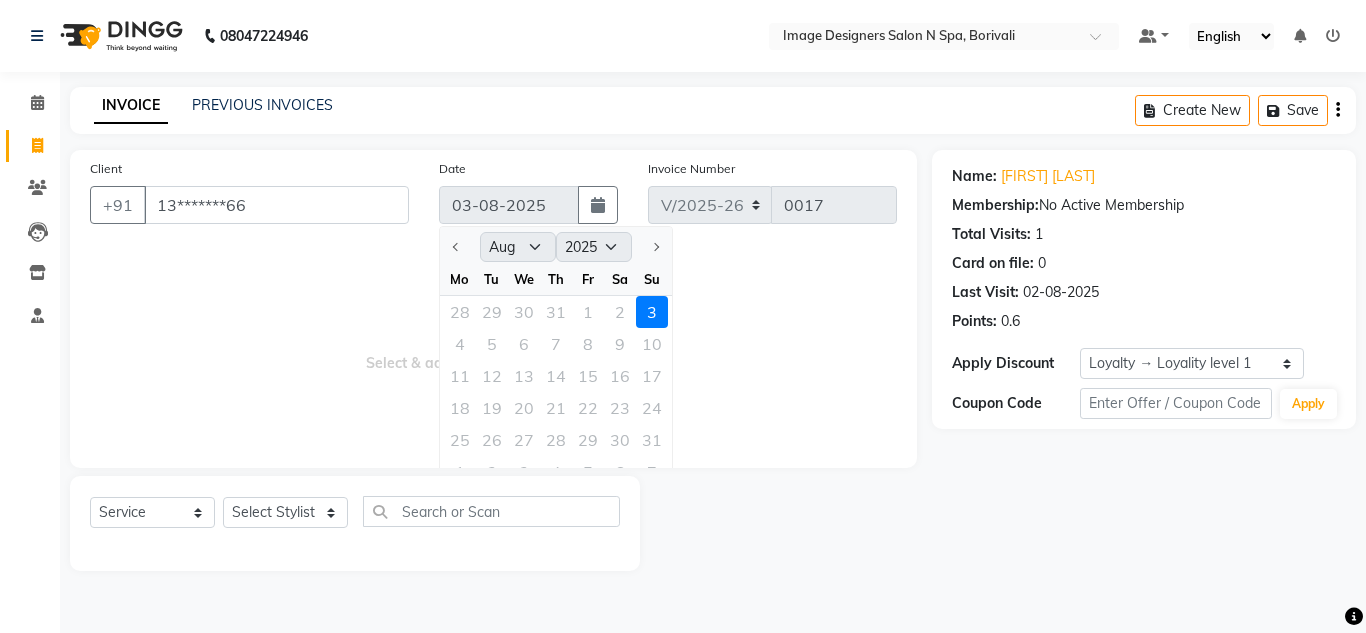 click on "28 29 30 31 1 2 3" 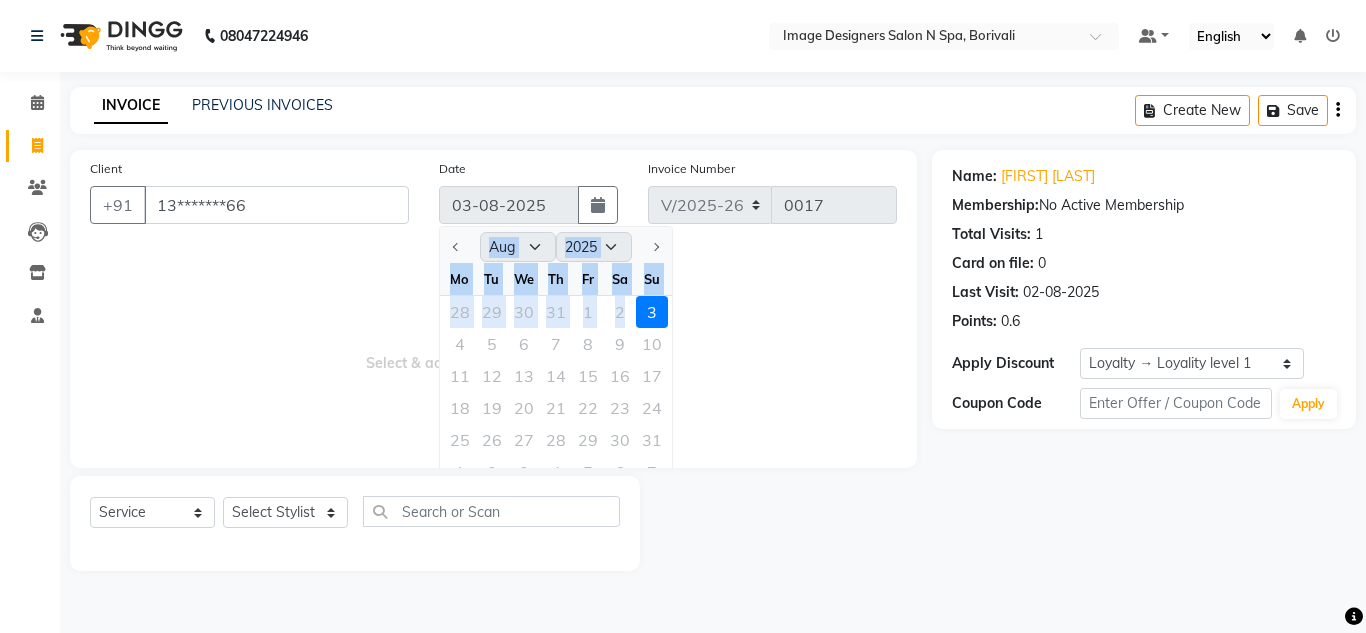 drag, startPoint x: 623, startPoint y: 310, endPoint x: 413, endPoint y: 265, distance: 214.76732 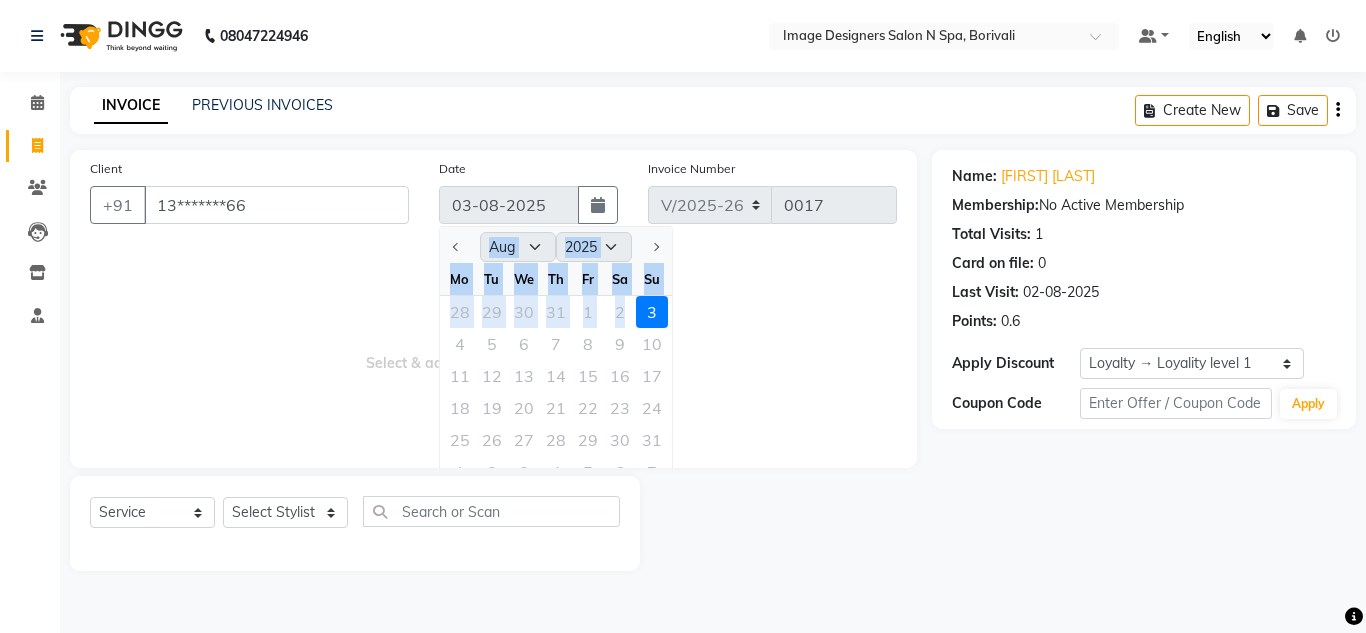 click on "Client +91 13*******66 Date 03-08-2025 Jan Feb Mar Apr May Jun Jul Aug Sep Oct Nov Dec 2015 2016 2017 2018 2019 2020 2021 2022 2023 2024 2025 2026 2027 2028 2029 2030 2031 2032 2033 2034 2035 Mo Tu We Th Fr Sa Su 28 29 30 31 1 2 3 4 5 6 7 8 9 10 11 12 13 14 15 16 17 18 19 20 21 22 23 24 25 26 27 28 29 30 31 1 2 3 4 5 6 7 Invoice Number V/2025 V/2025-26 0017  Select & add items from the list below" 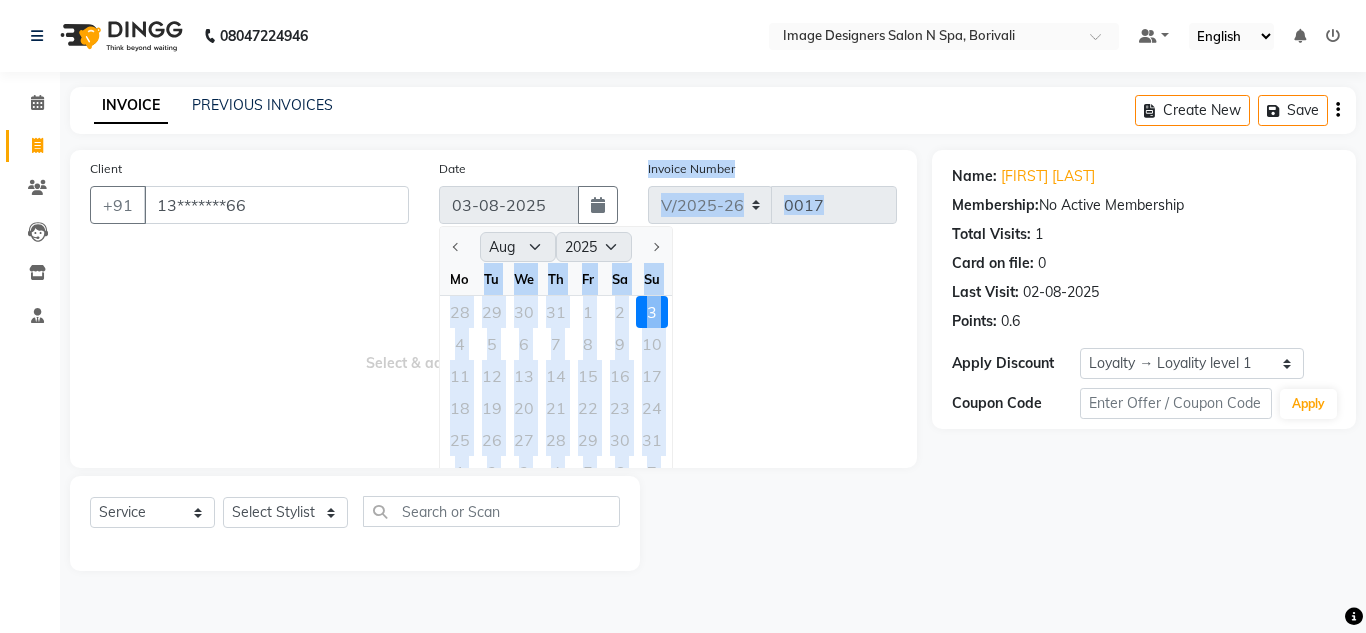 drag, startPoint x: 473, startPoint y: 283, endPoint x: 411, endPoint y: 276, distance: 62.39391 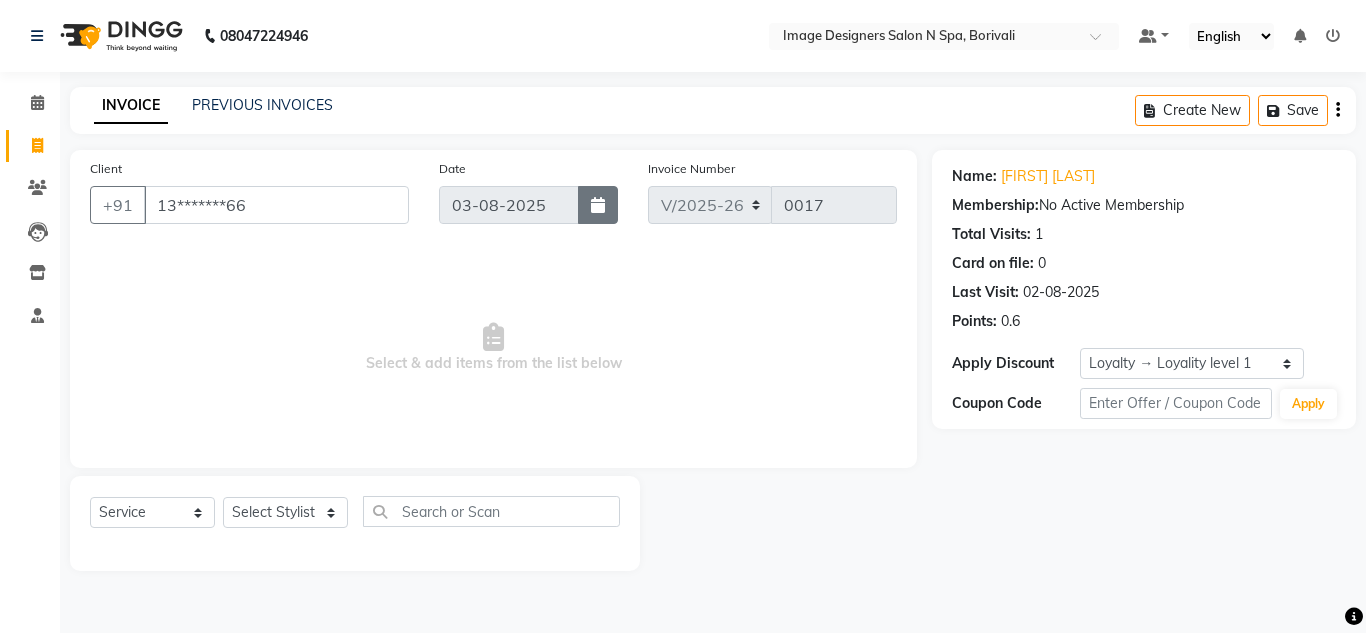 click 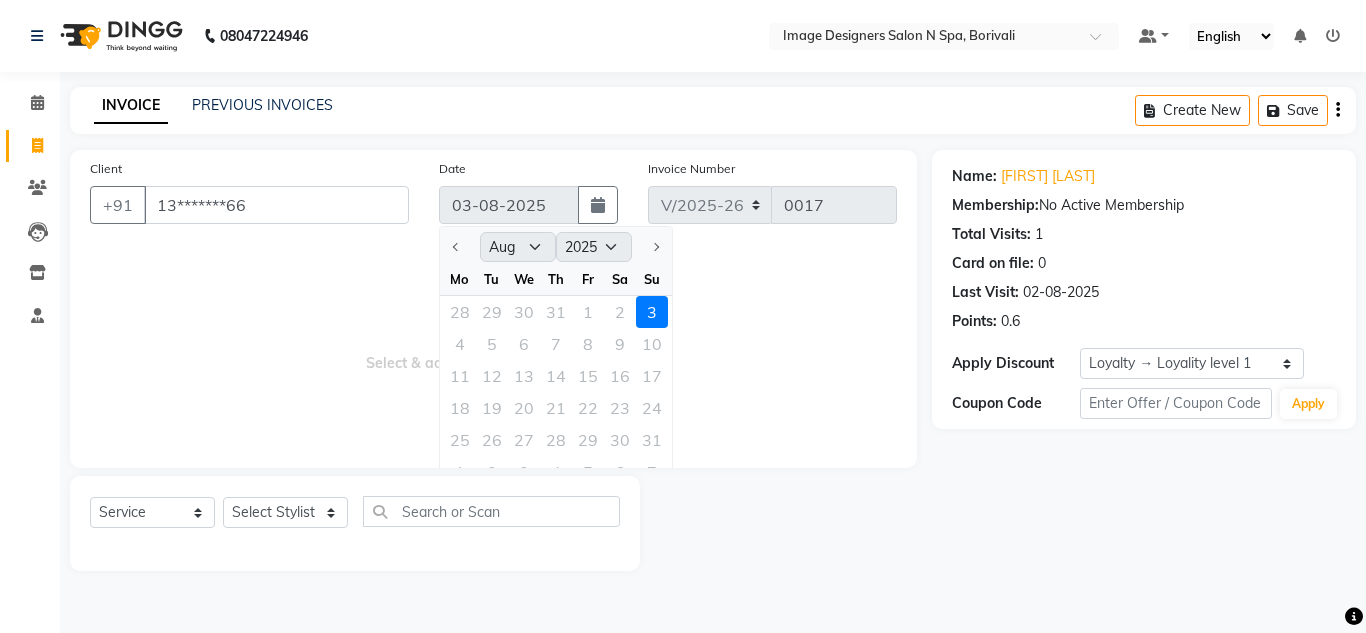 click on "28 29 30 31 1 2 3" 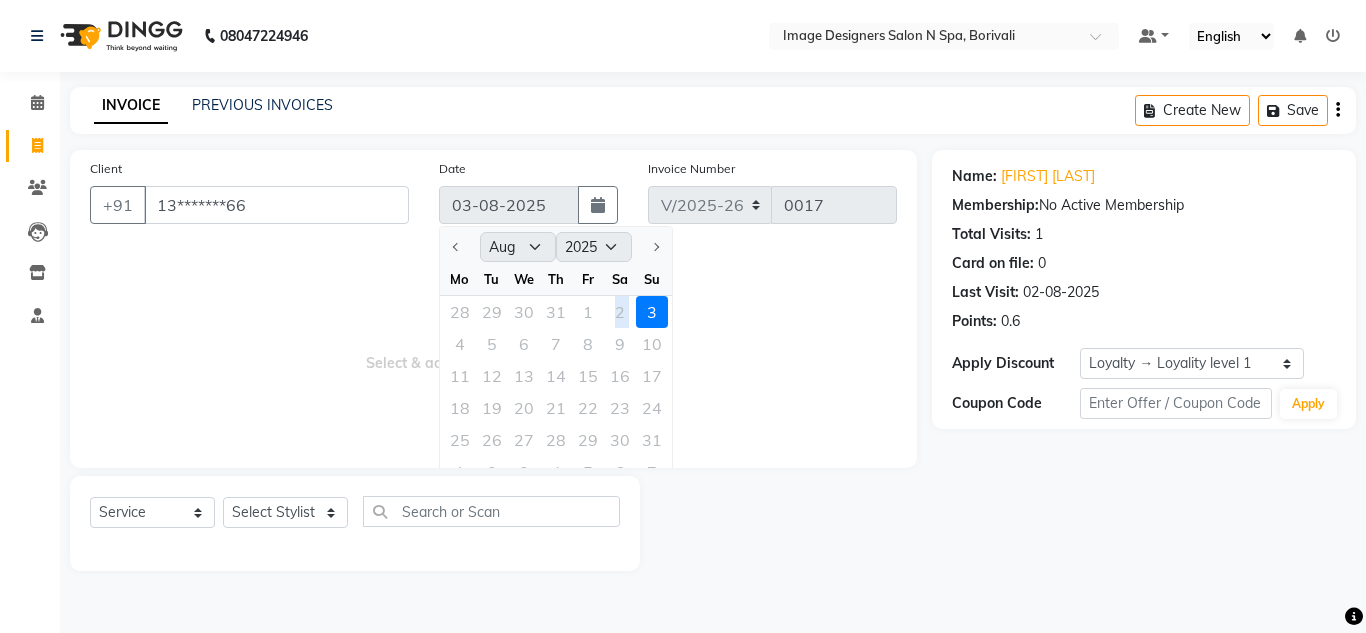 click on "28 29 30 31 1 2 3" 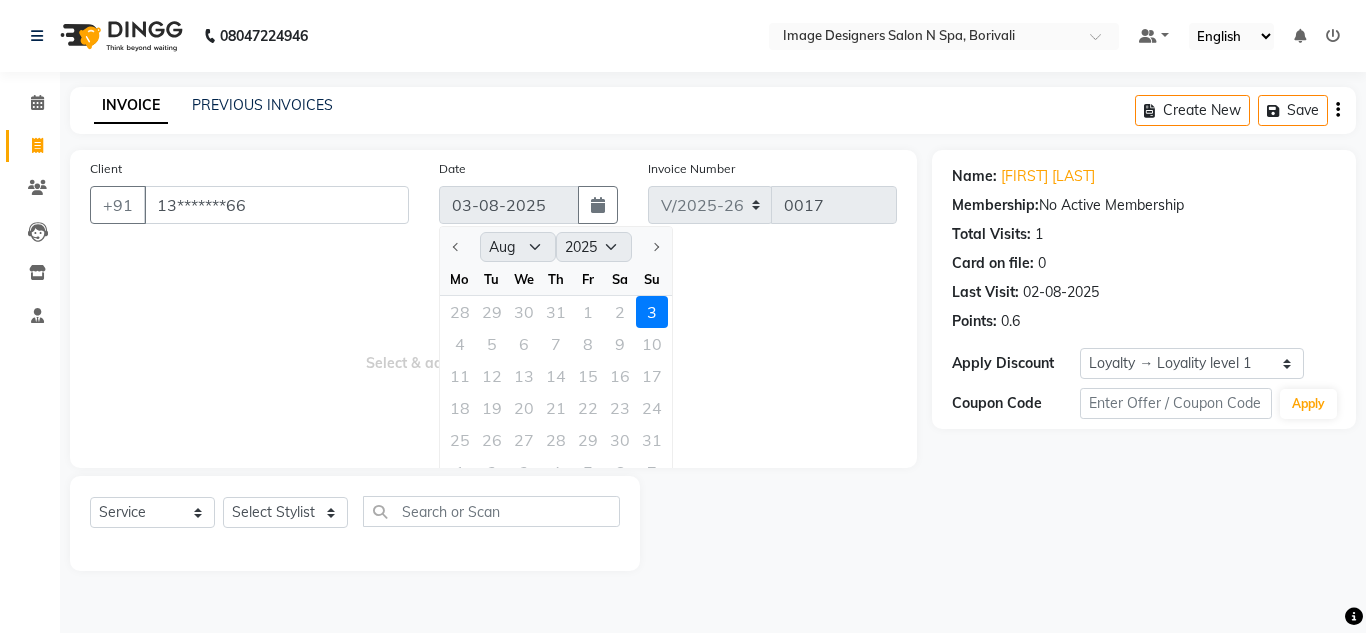 click on "Select & add items from the list below" at bounding box center [493, 348] 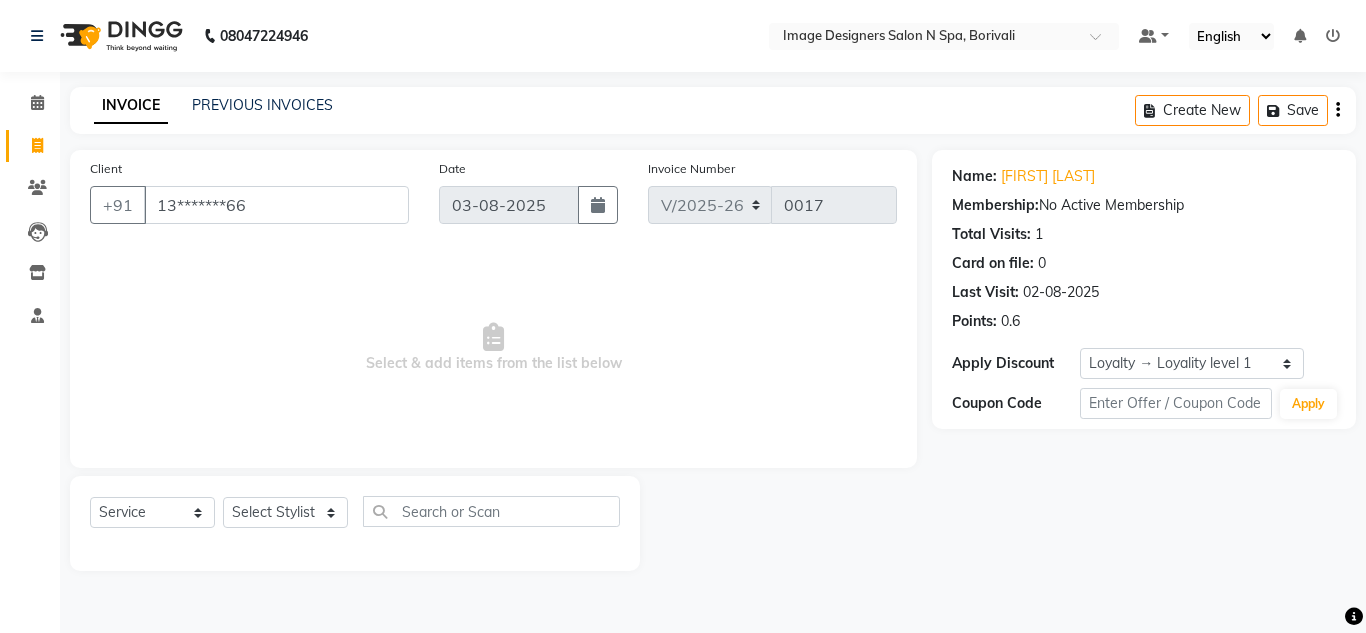 click on "Select & add items from the list below" at bounding box center (493, 348) 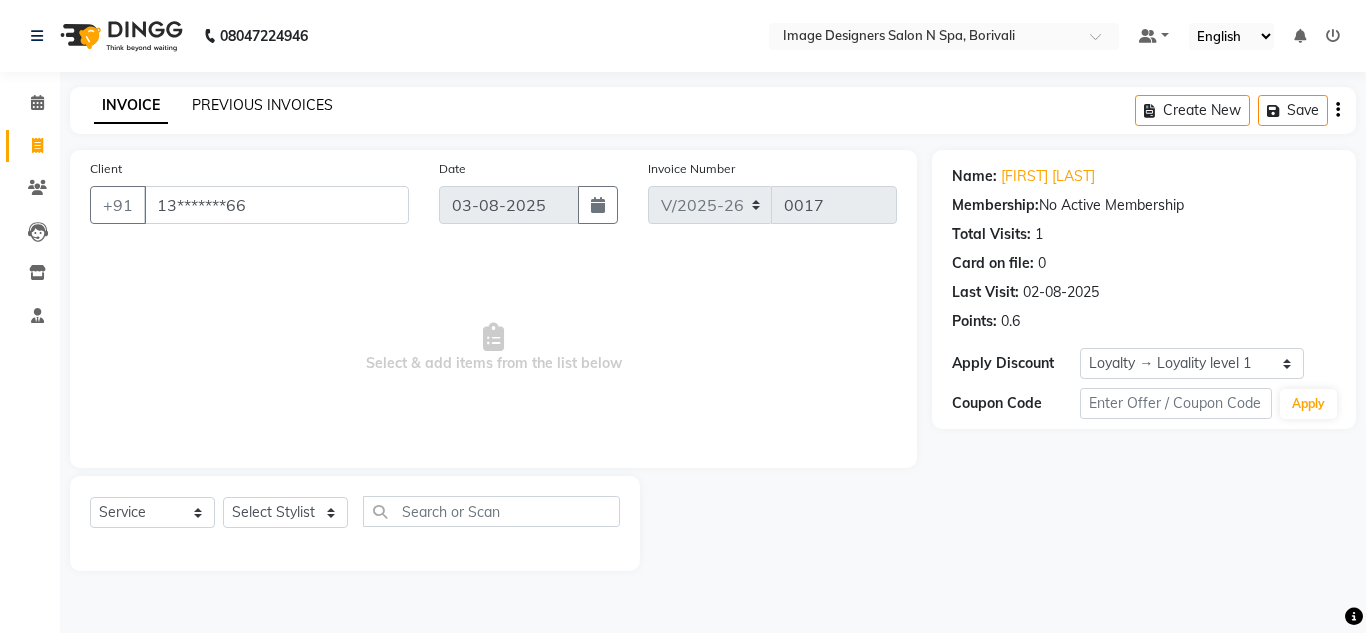 click on "PREVIOUS INVOICES" 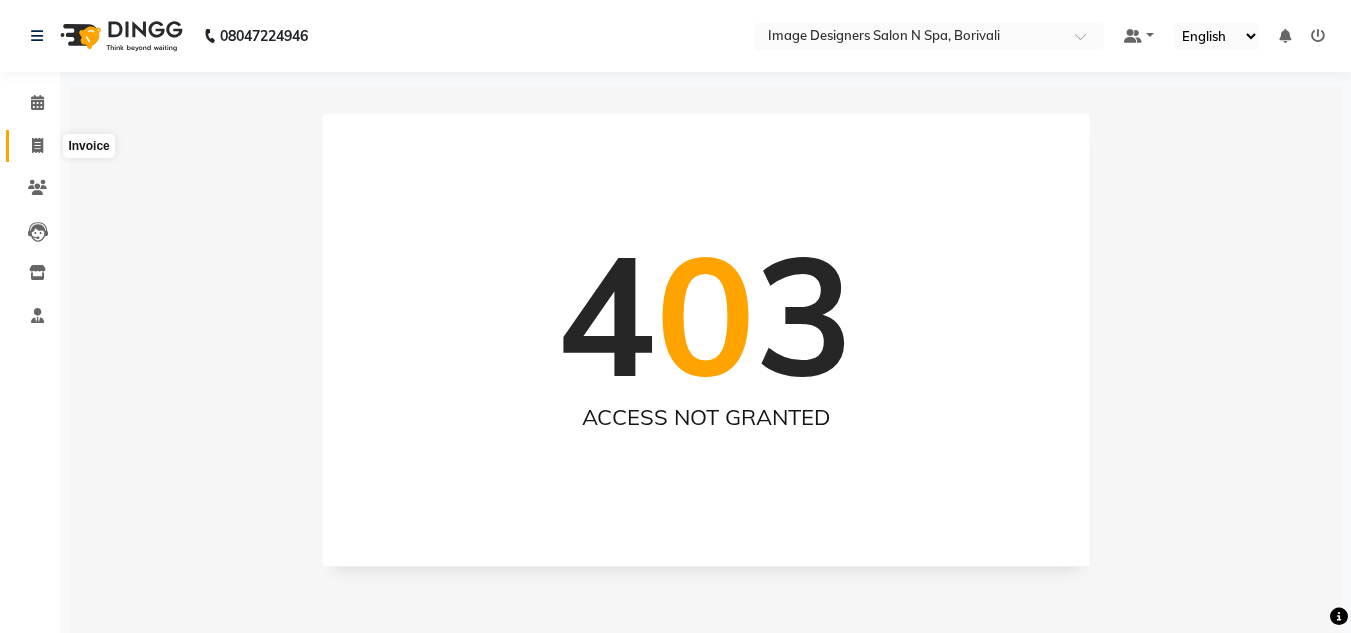 click 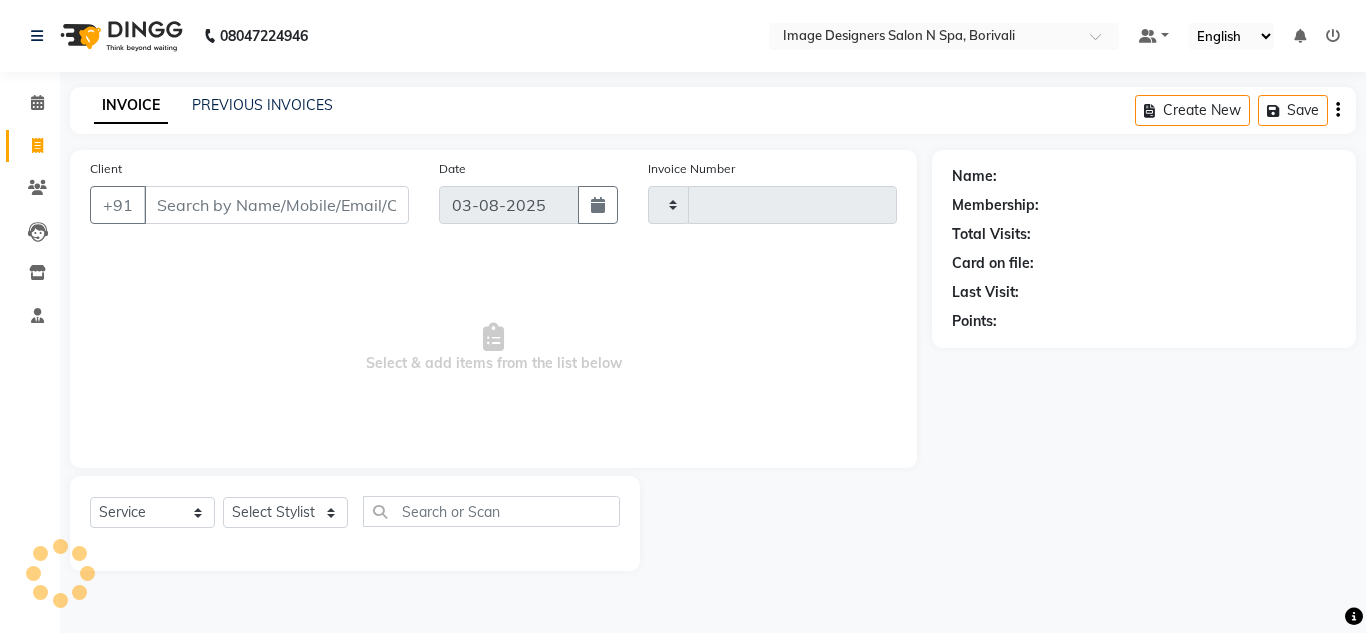 type on "0017" 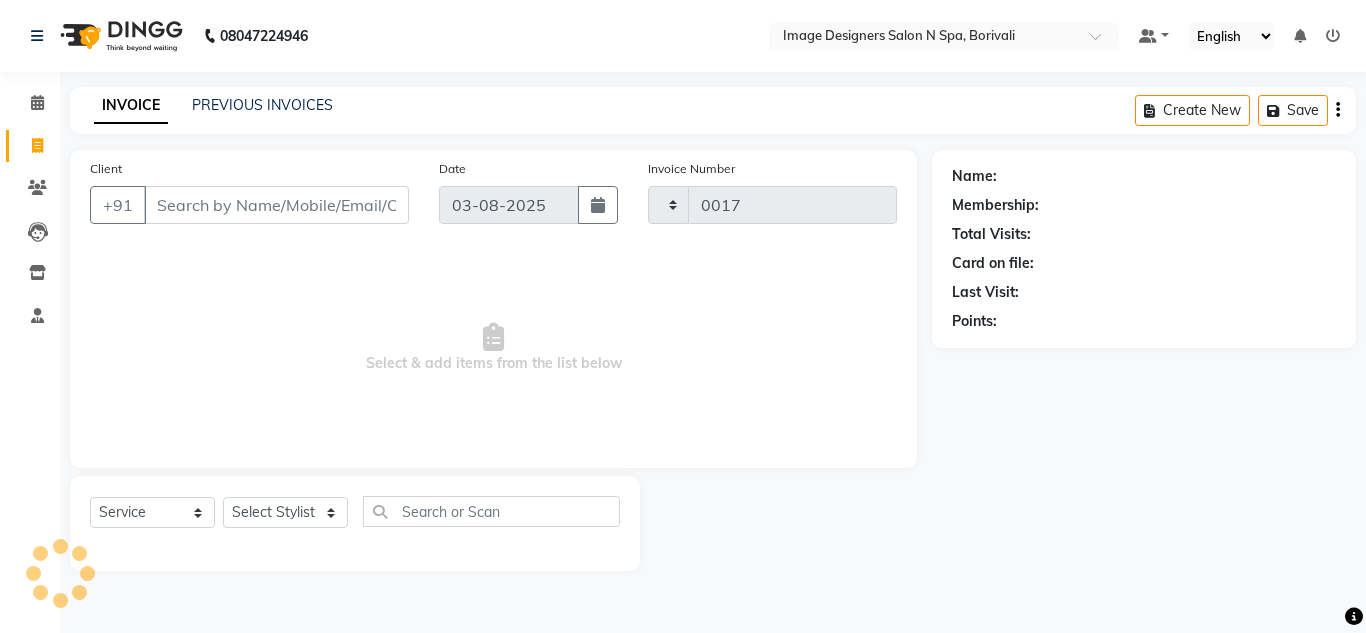 select on "8626" 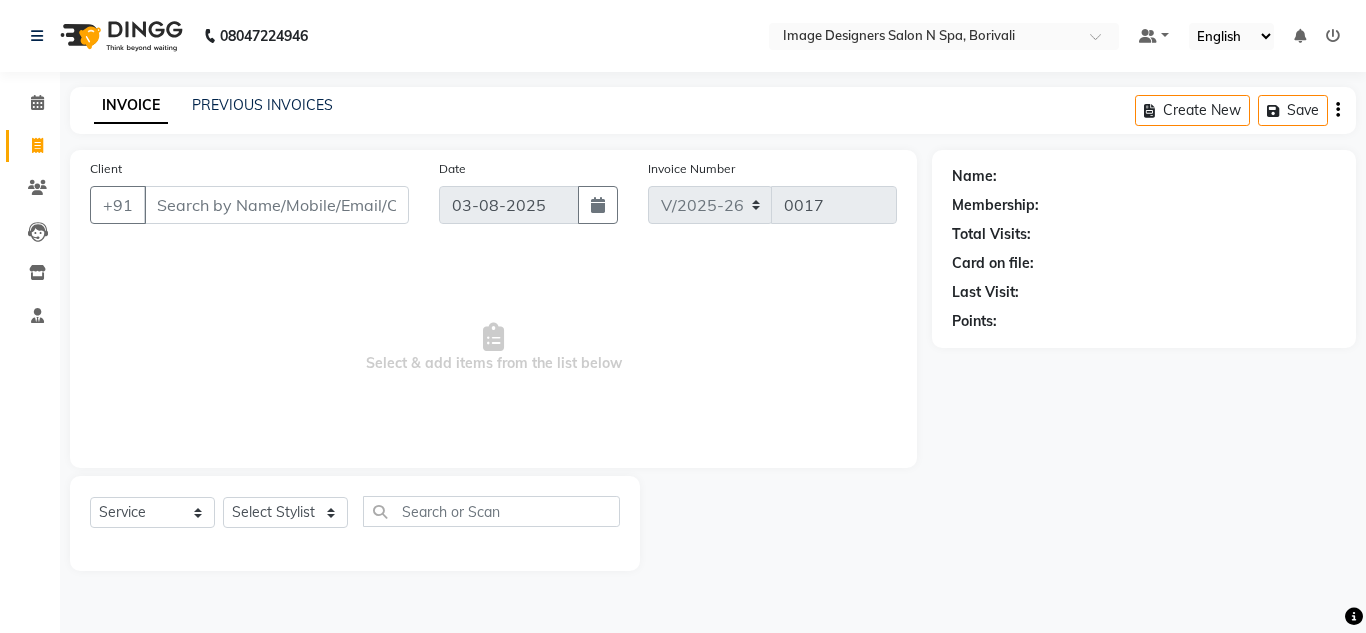 click on "Client" at bounding box center (276, 205) 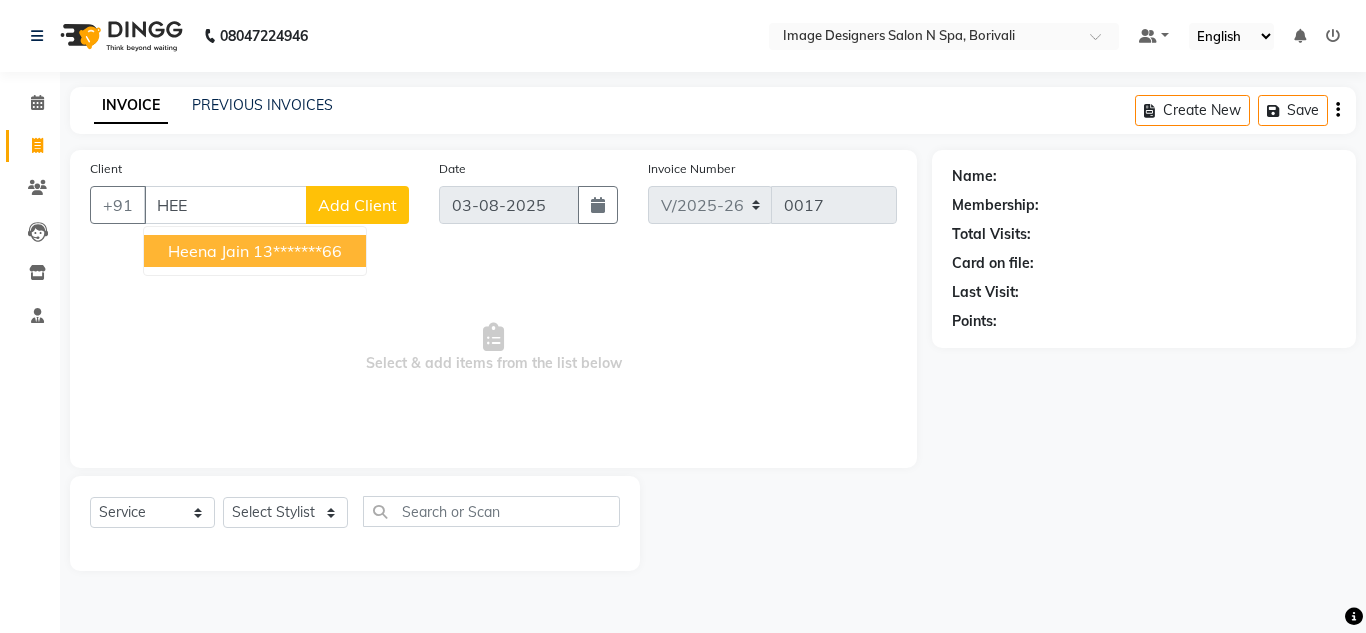 click on "heena jain" at bounding box center [208, 251] 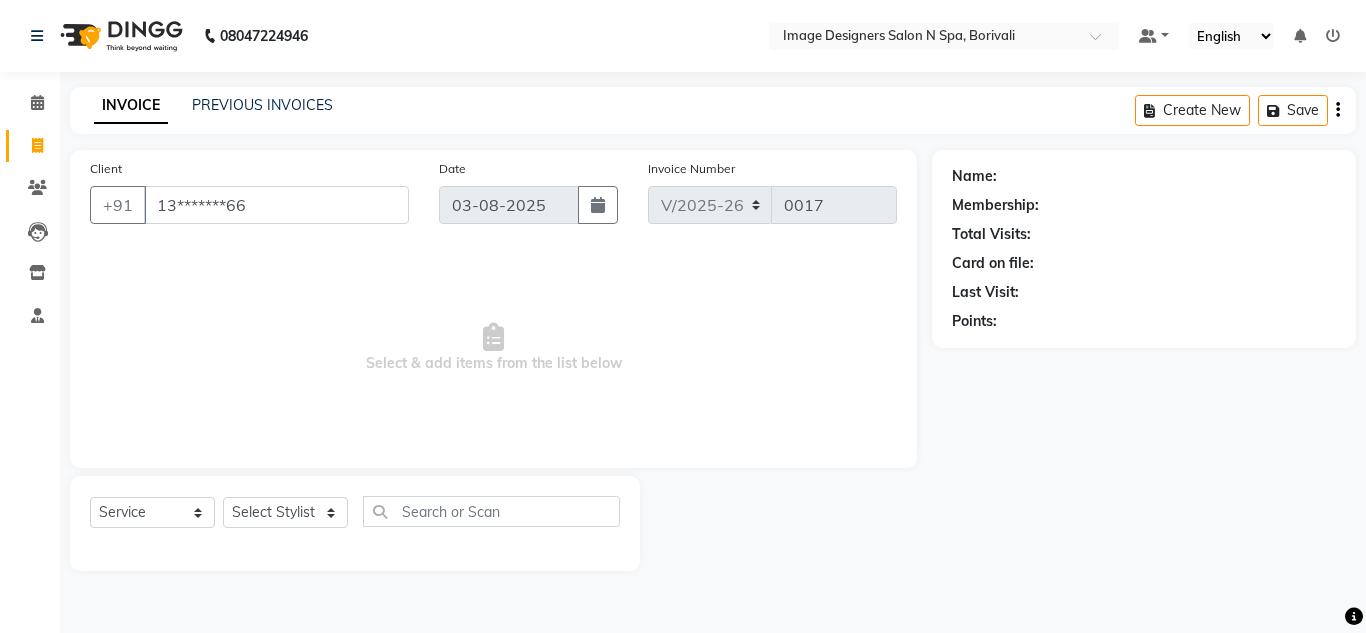 type on "13*******66" 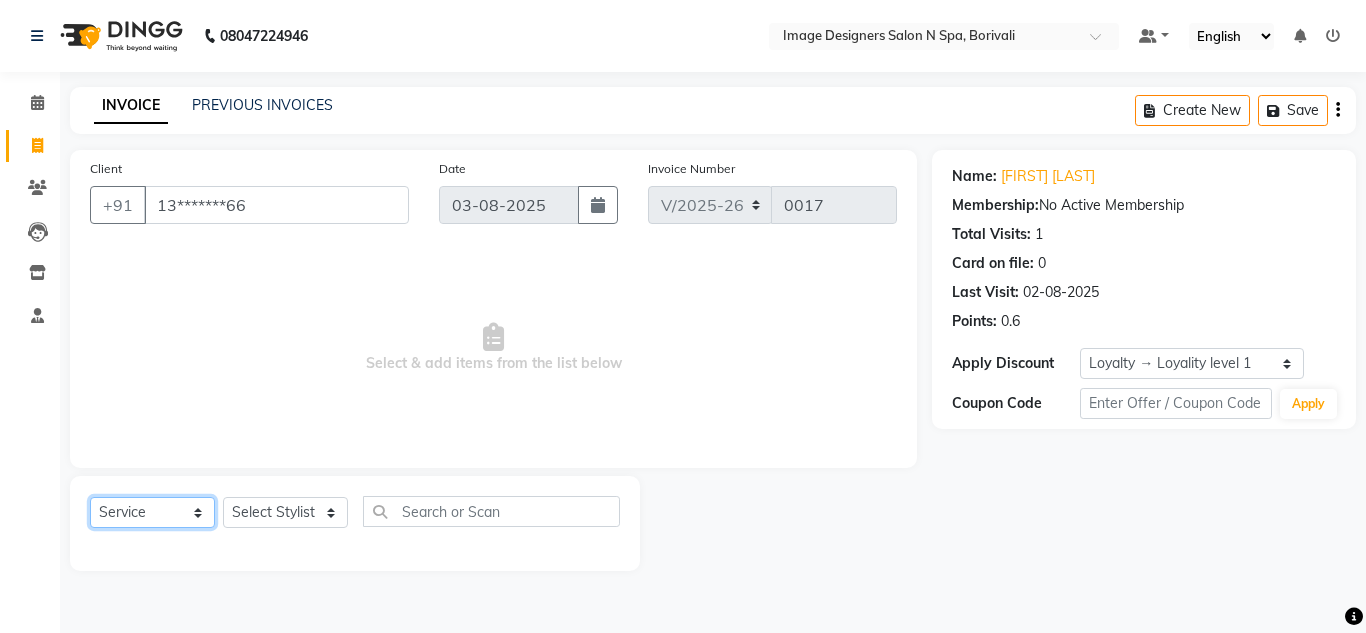 click on "Select  Service  Product  Membership  Package Voucher Prepaid Gift Card" 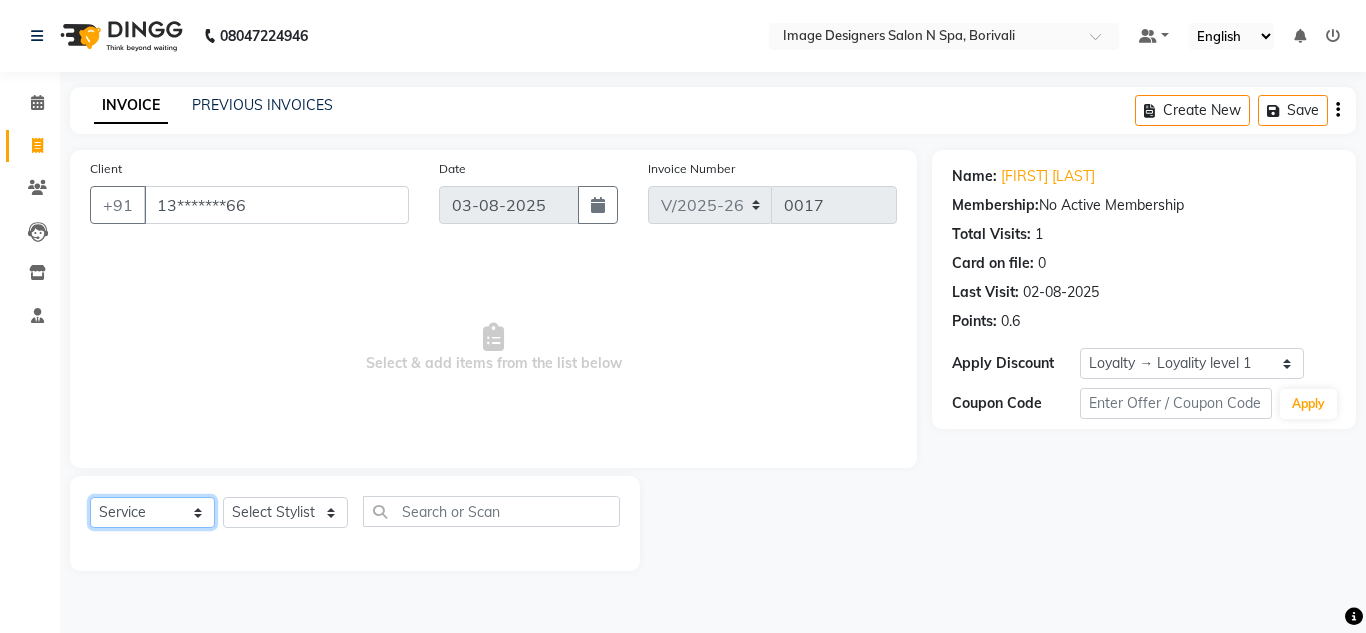 click on "Select  Service  Product  Membership  Package Voucher Prepaid Gift Card" 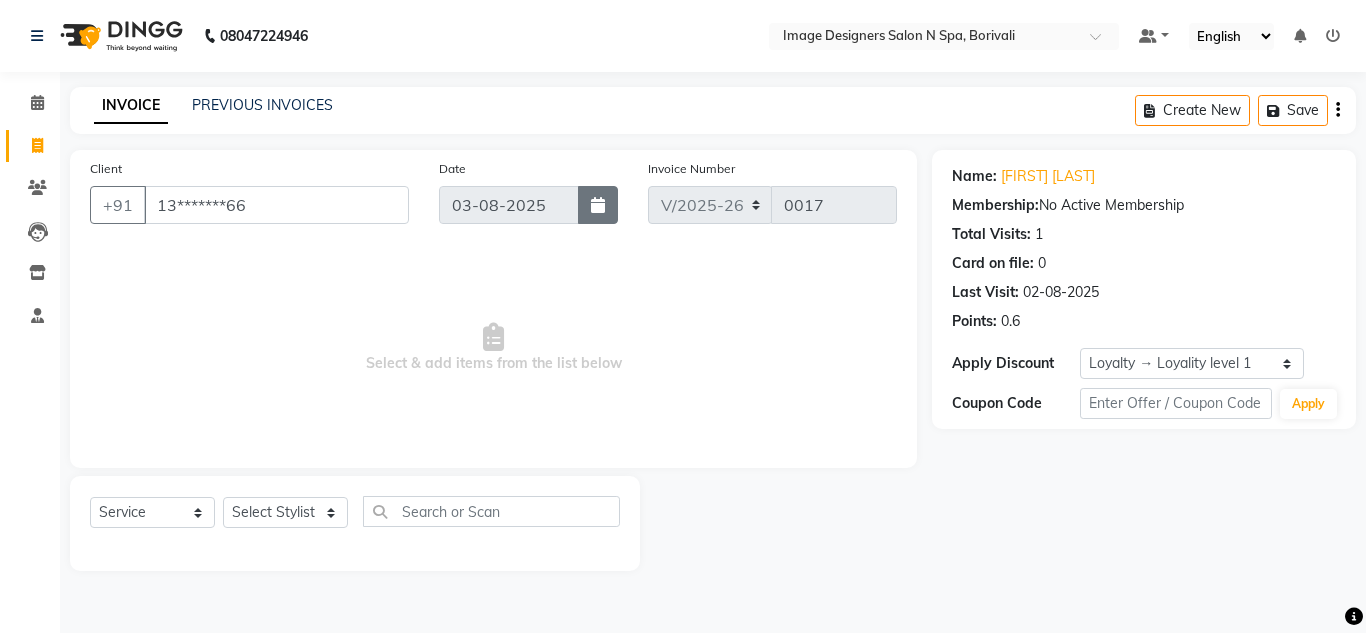 click 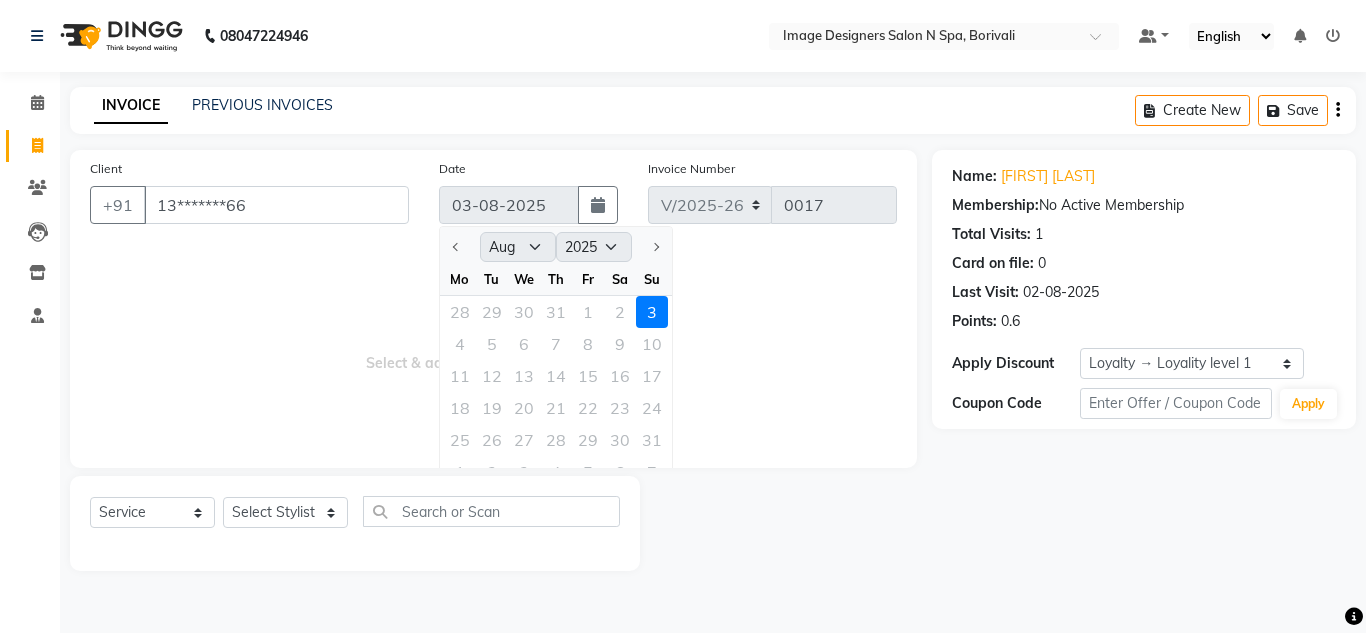 click 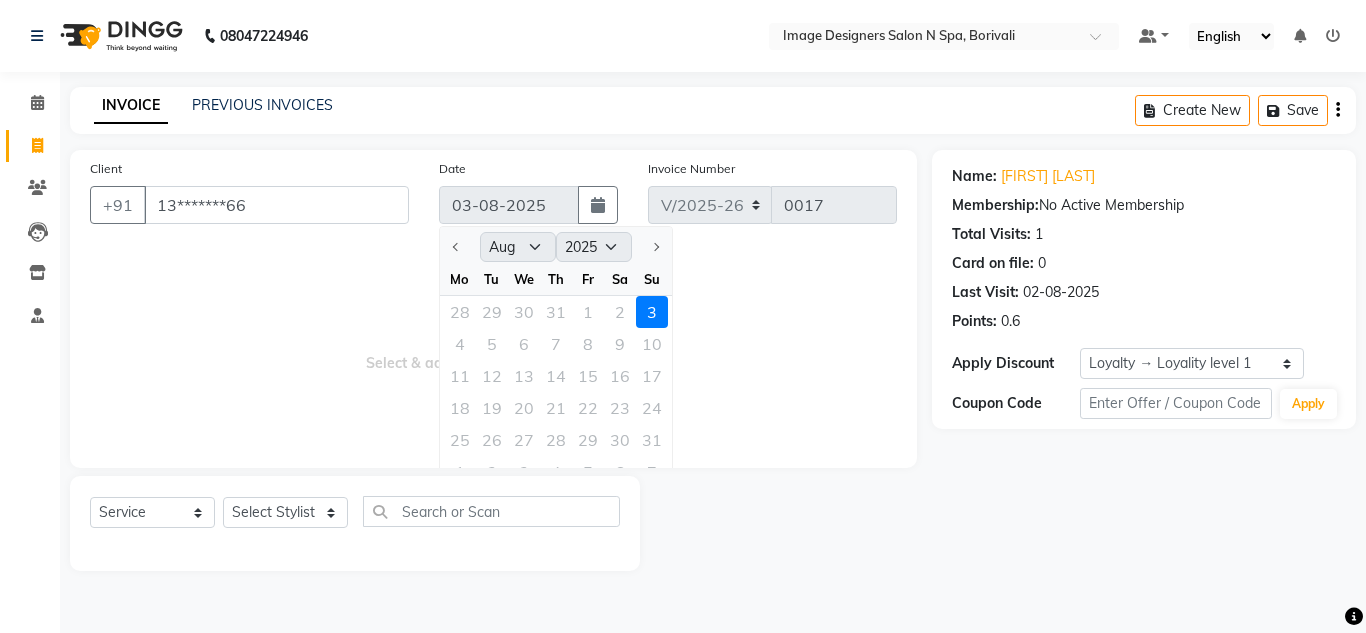 click 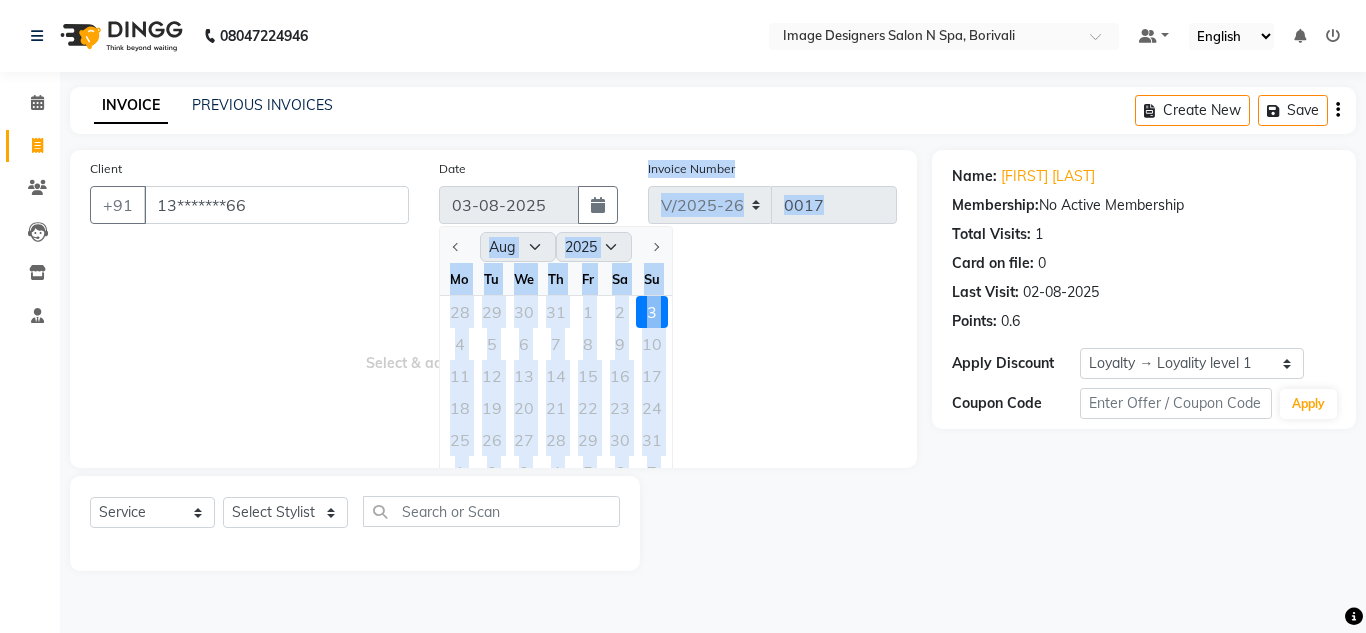 drag, startPoint x: 453, startPoint y: 247, endPoint x: 186, endPoint y: 281, distance: 269.1561 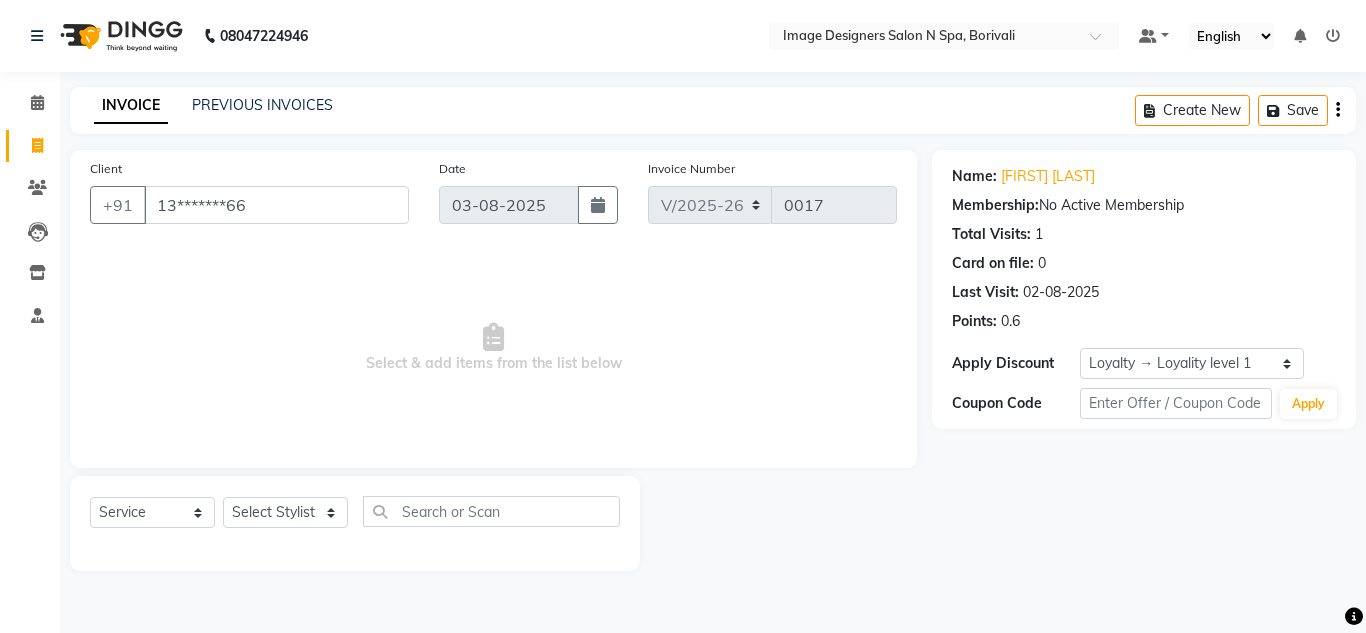 click on "Select & add items from the list below" at bounding box center [493, 348] 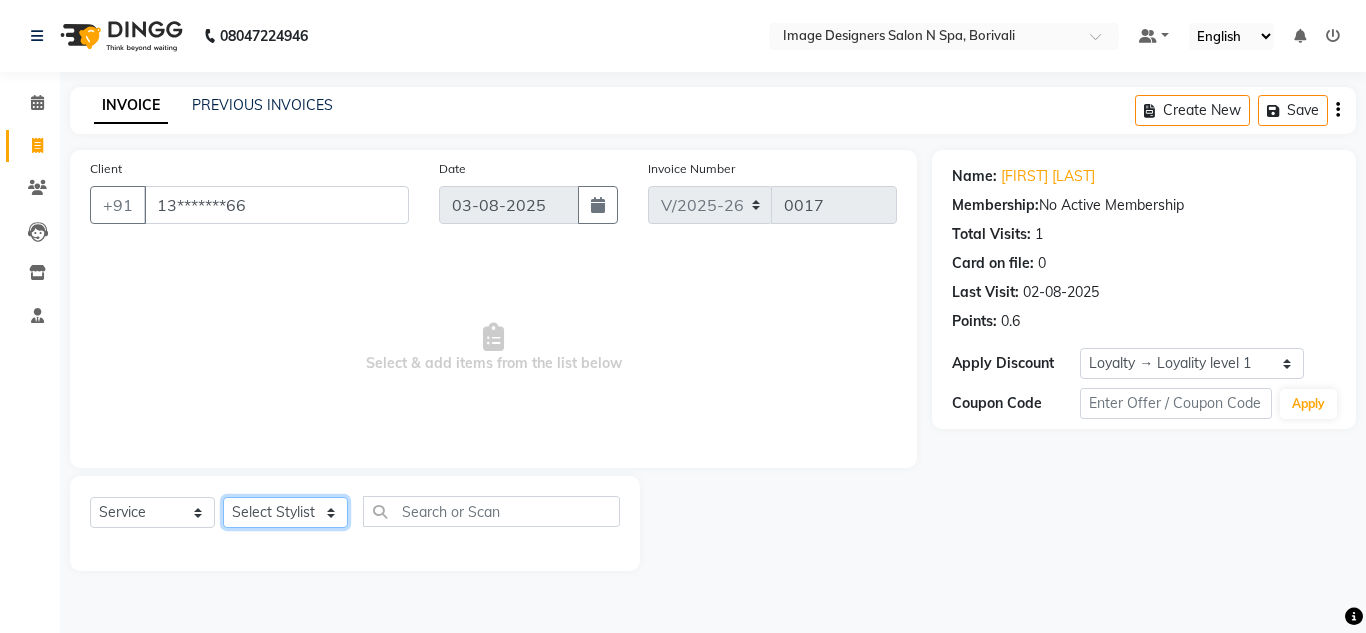 click on "Select Stylist Jyotsna Sarita Shraddha" 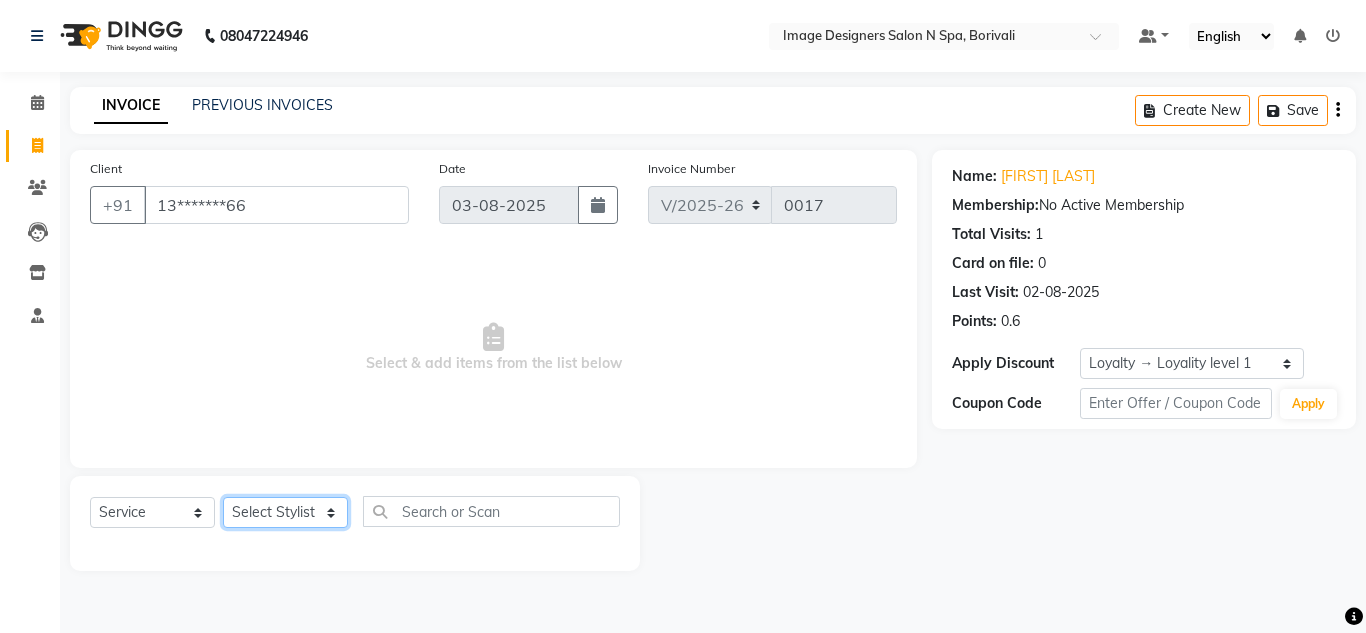 select on "86239" 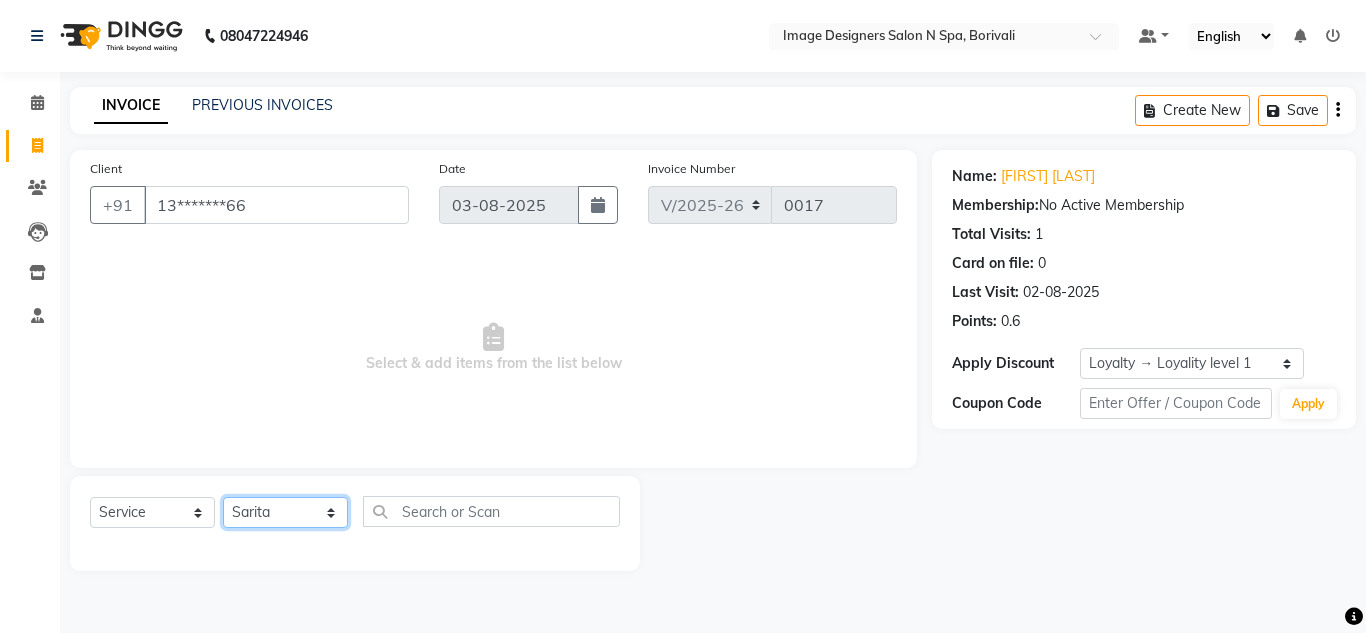 click on "Select Stylist Jyotsna Sarita Shraddha" 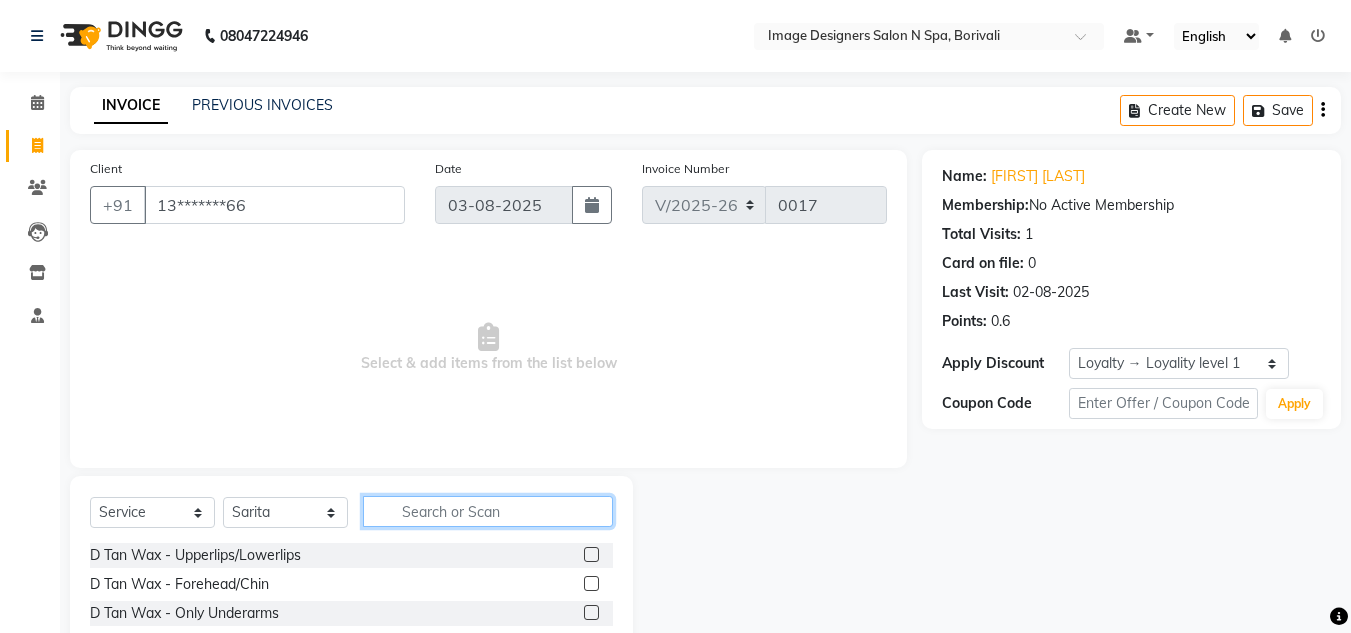 click 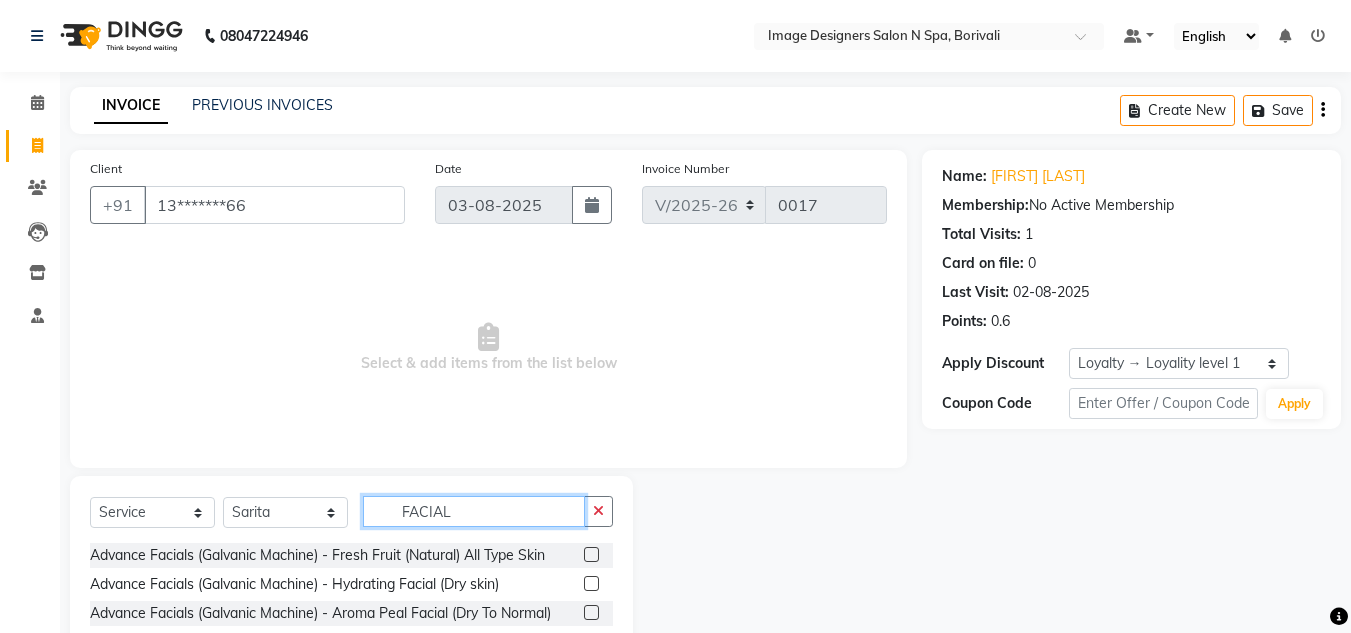 type on "FACIAL" 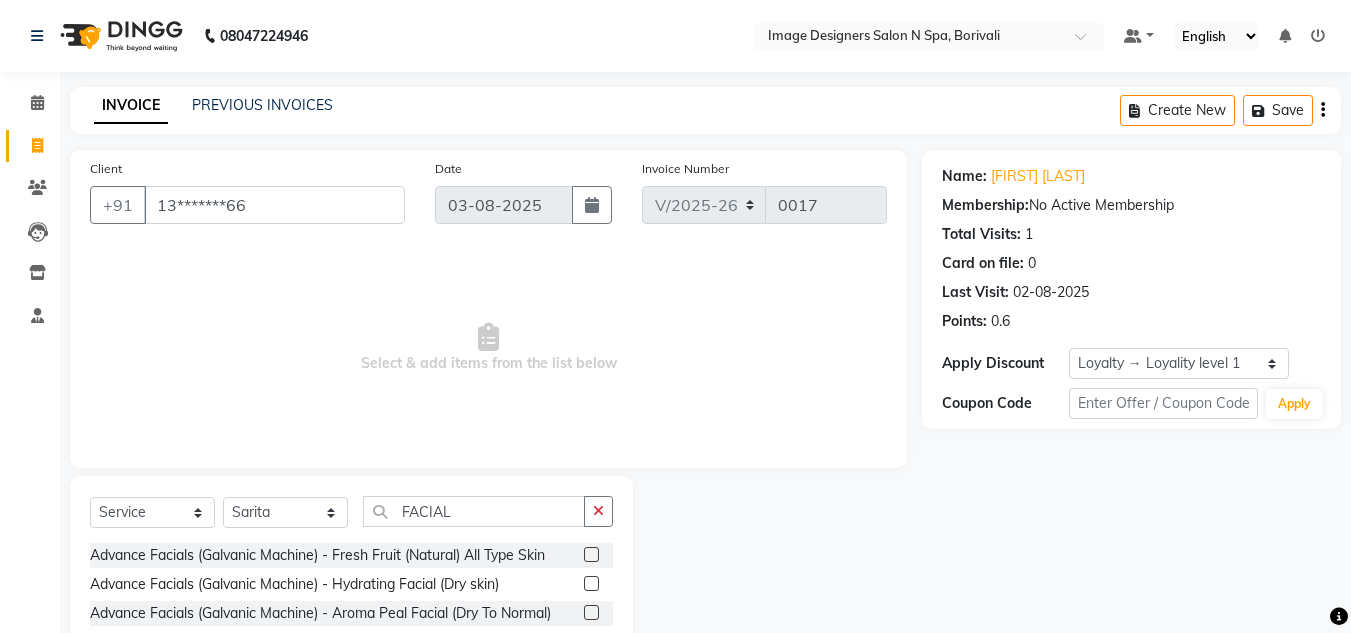 click 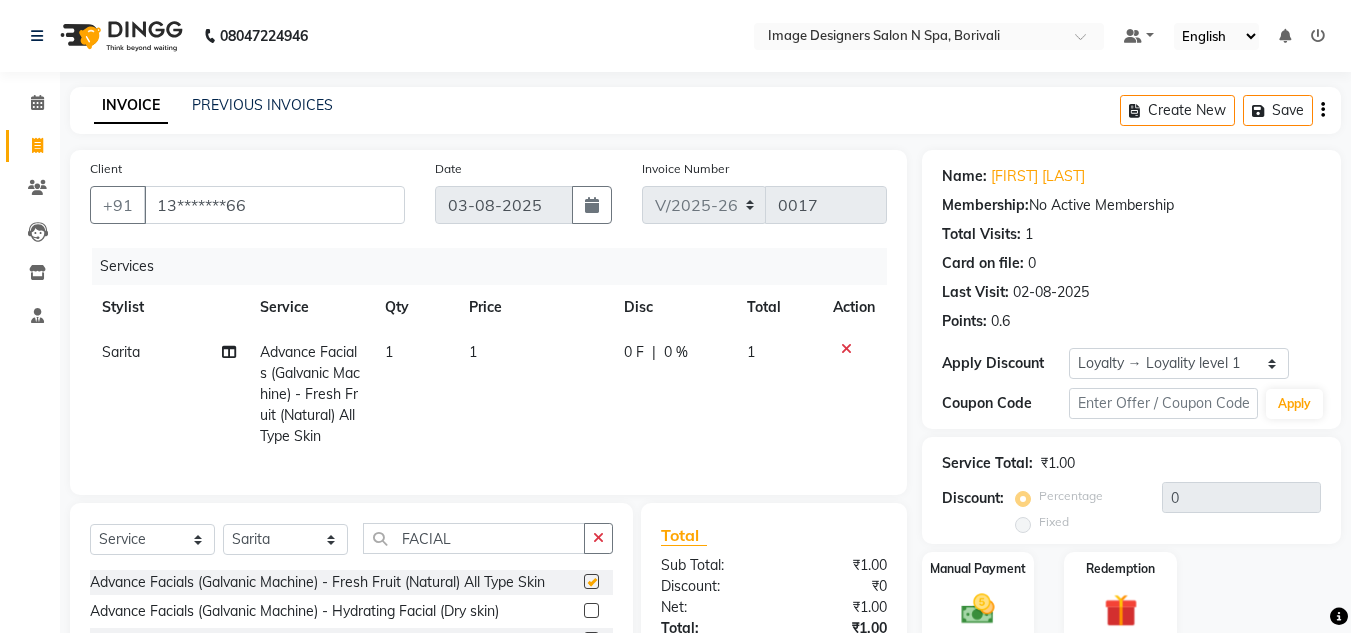 checkbox on "false" 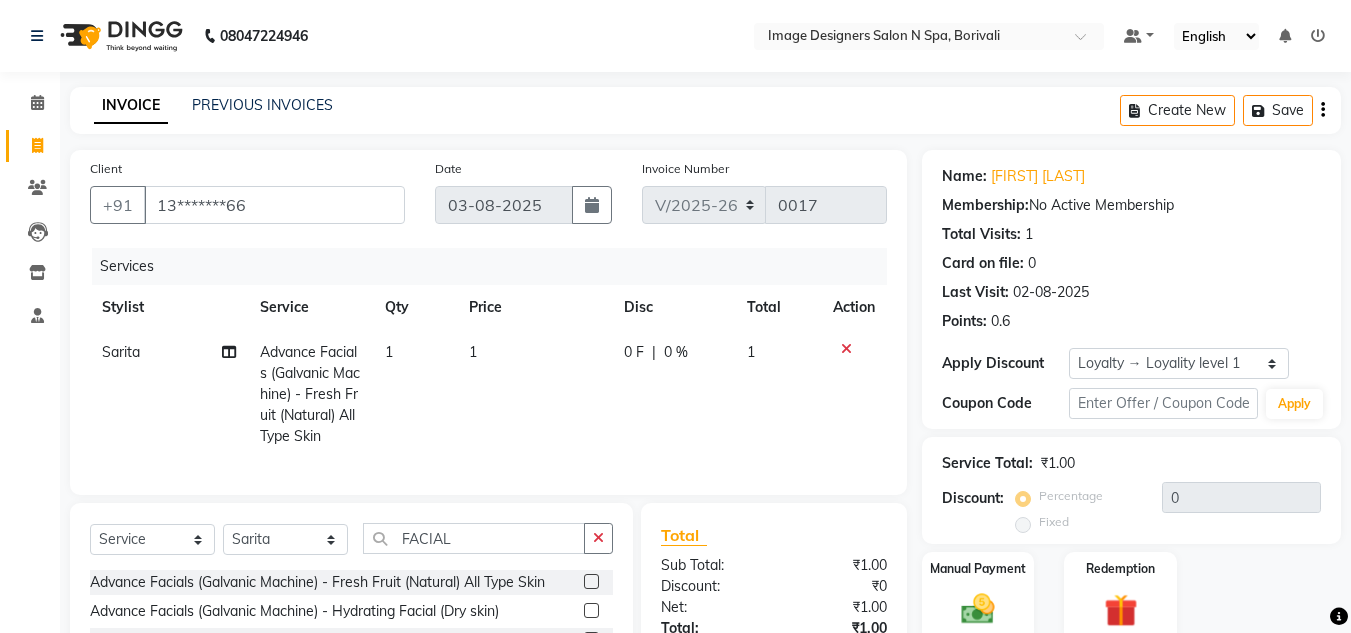 click on "Name: Heena Jain Membership:  No Active Membership  Total Visits:  1 Card on file:  0 Last Visit:   02-08-2025 Points:   0.6  Apply Discount Select  Loyalty → Loyality level 1  Coupon Code Apply Service Total:  ₹1.00  Discount:  Percentage   Fixed  0 Manual Payment Redemption  Continue Without Payment" 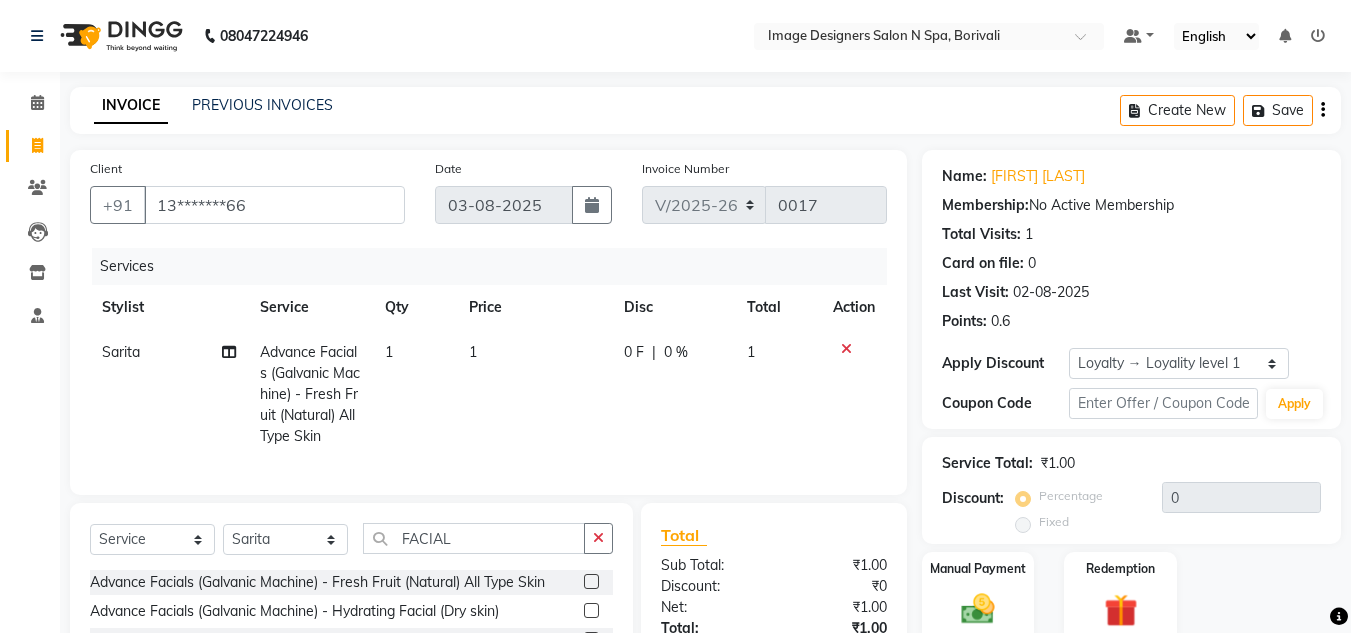 click on "Name: Heena Jain Membership:  No Active Membership  Total Visits:  1 Card on file:  0 Last Visit:   02-08-2025 Points:   0.6  Apply Discount Select  Loyalty → Loyality level 1  Coupon Code Apply Service Total:  ₹1.00  Discount:  Percentage   Fixed  0 Manual Payment Redemption  Continue Without Payment" 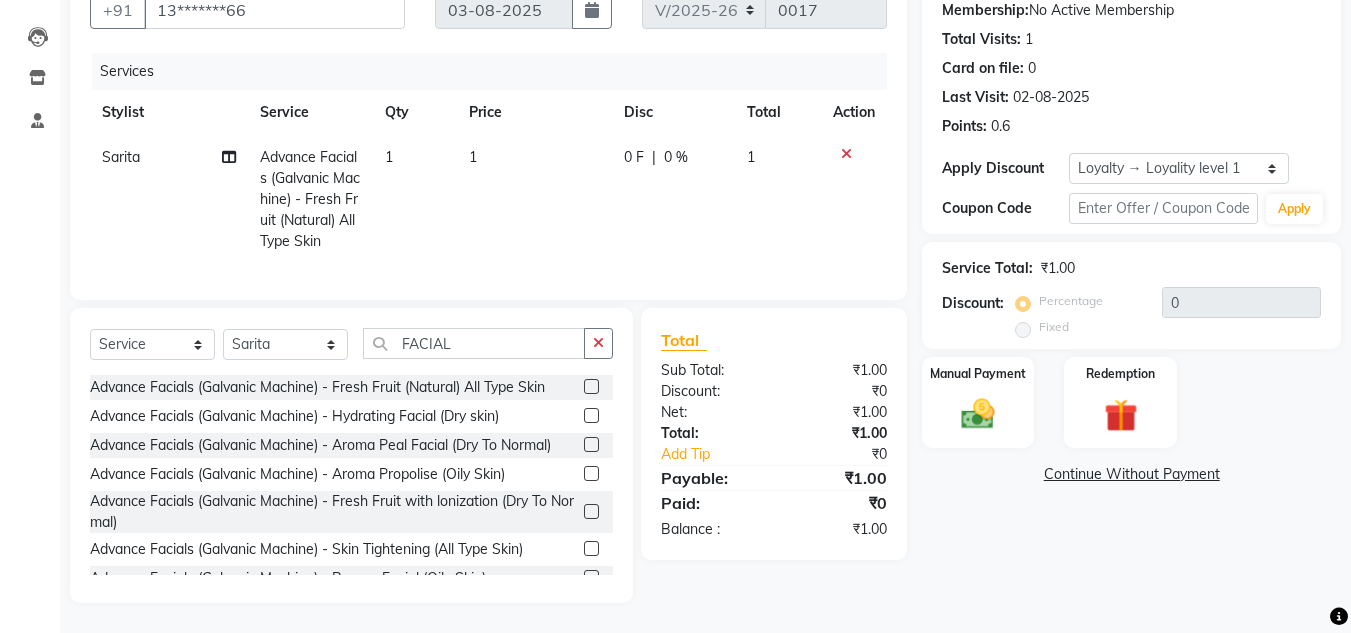 scroll, scrollTop: 210, scrollLeft: 0, axis: vertical 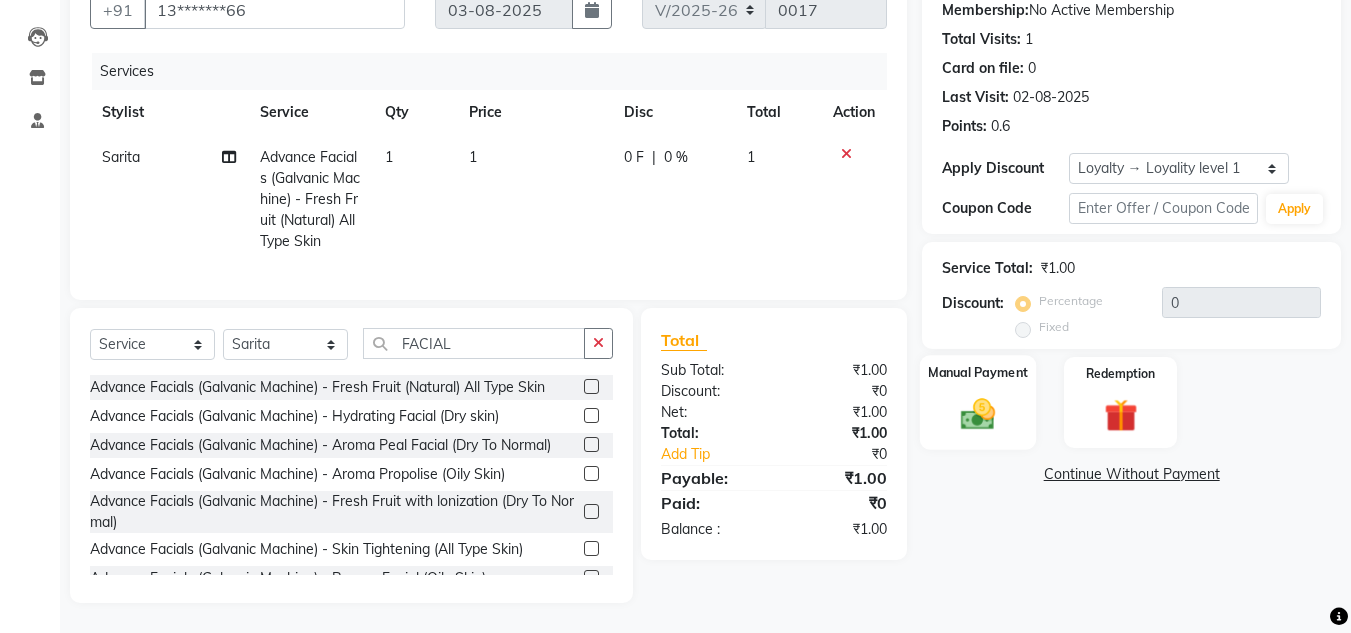 click 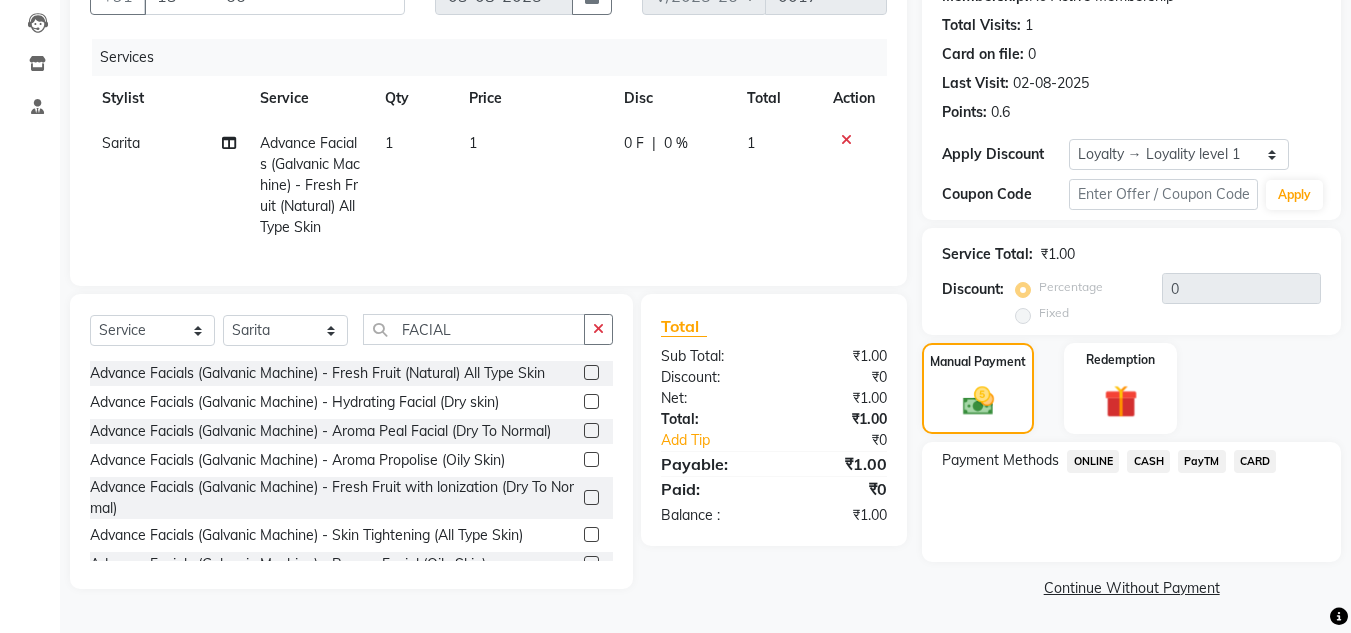 click on "CASH" 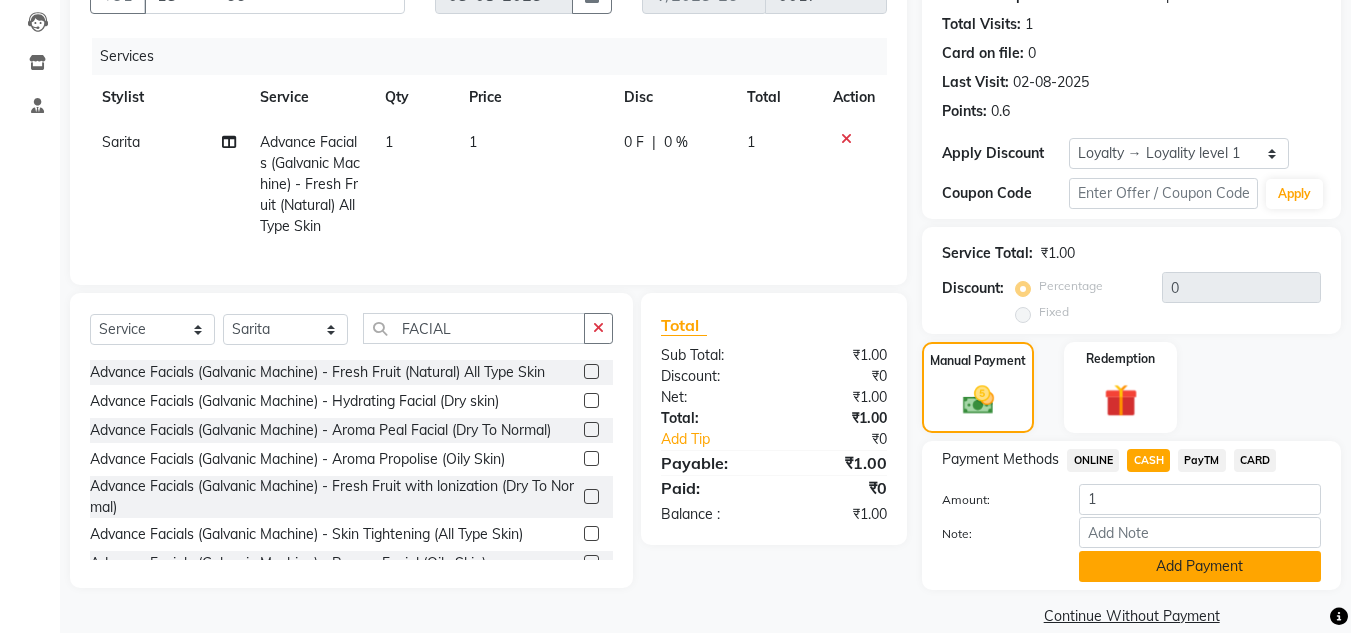 click on "Add Payment" 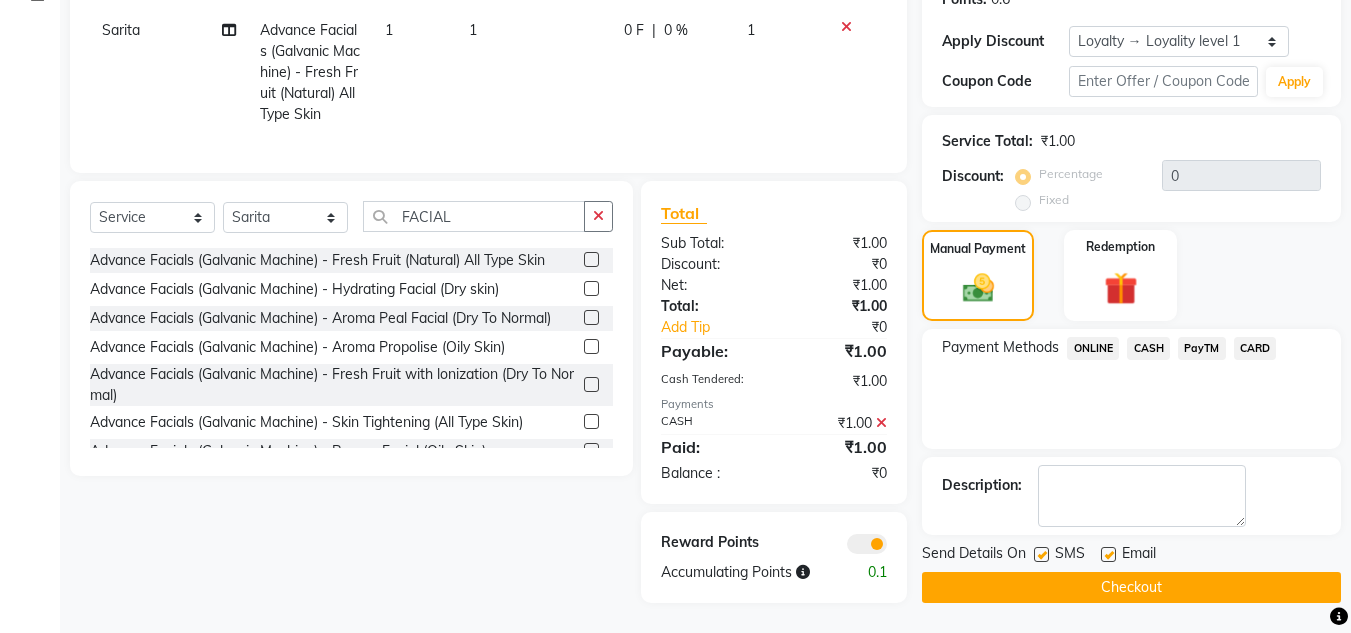 scroll, scrollTop: 337, scrollLeft: 0, axis: vertical 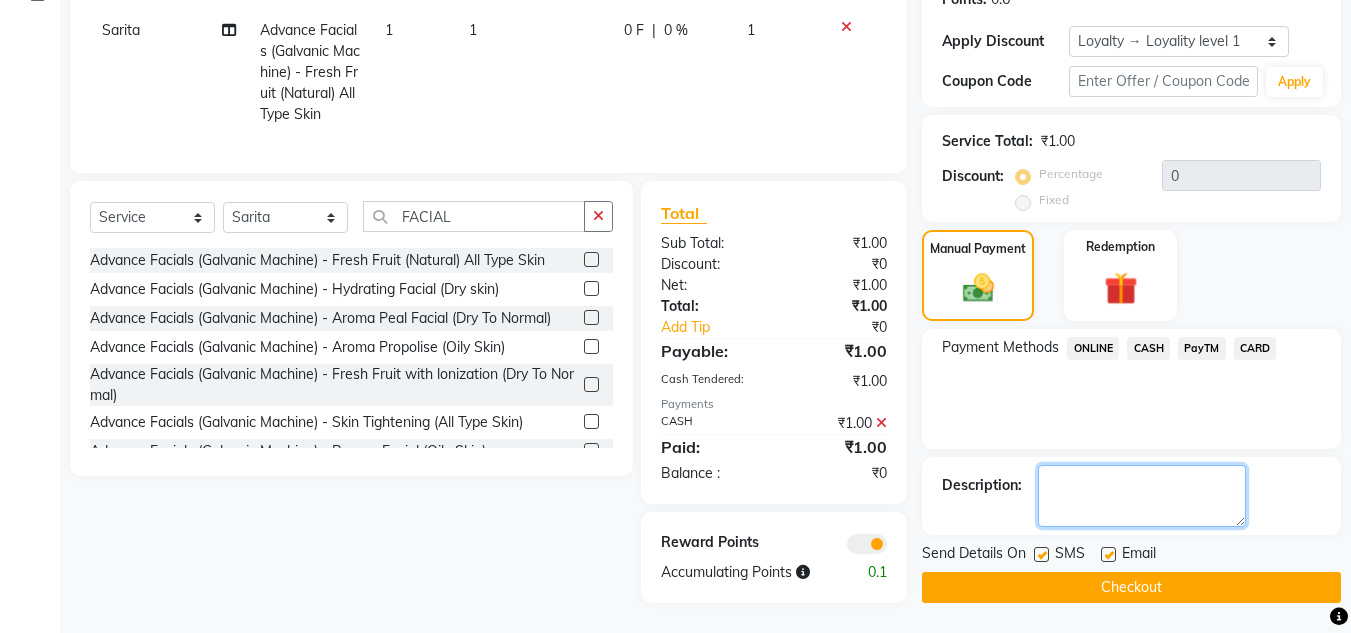 click 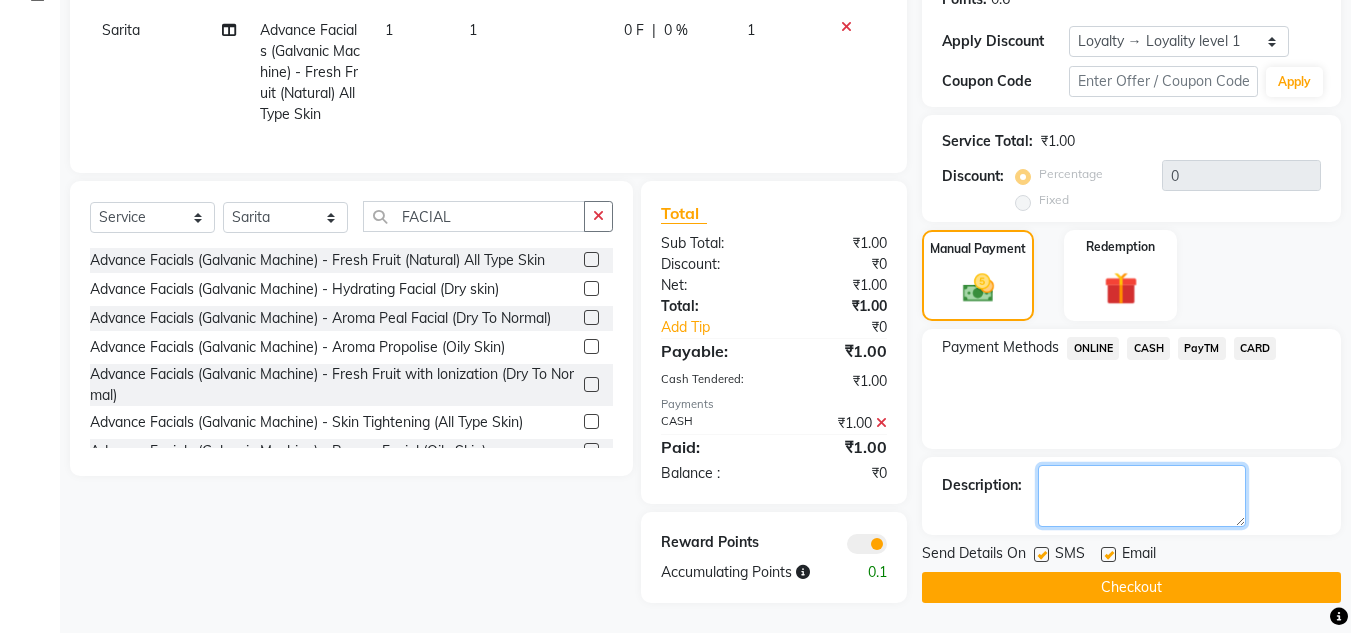 type on "2" 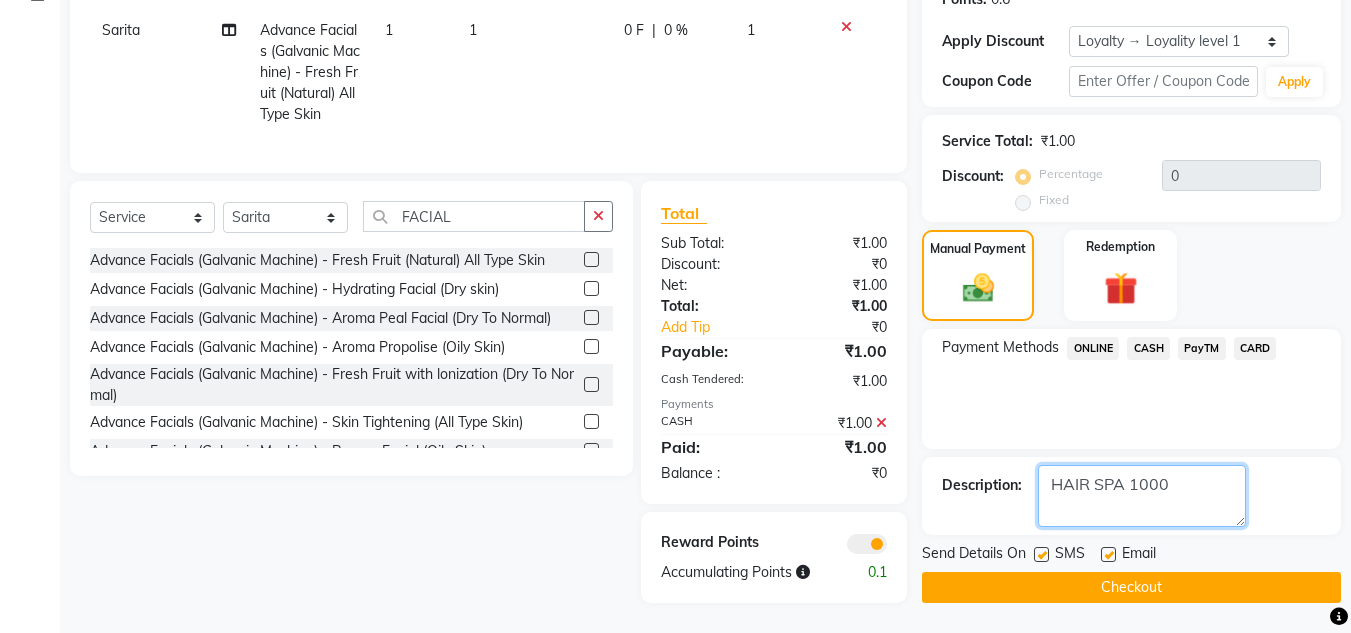 type on "HAIR SPA 1000" 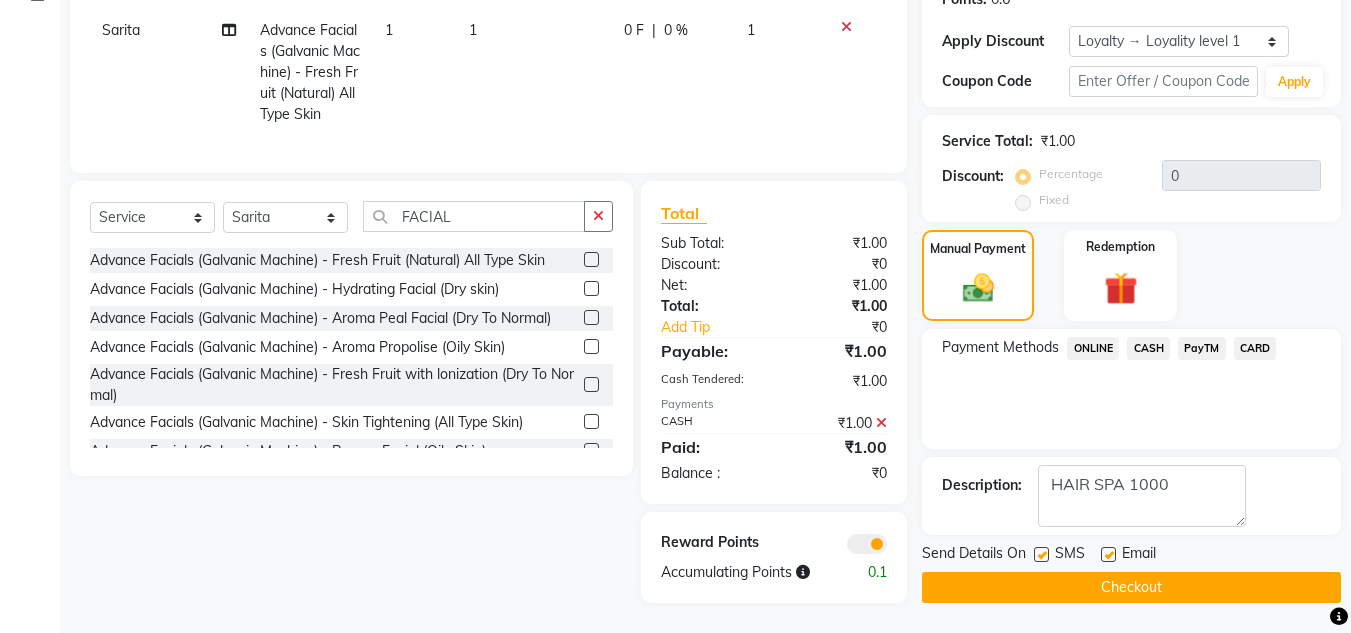 click on "Checkout" 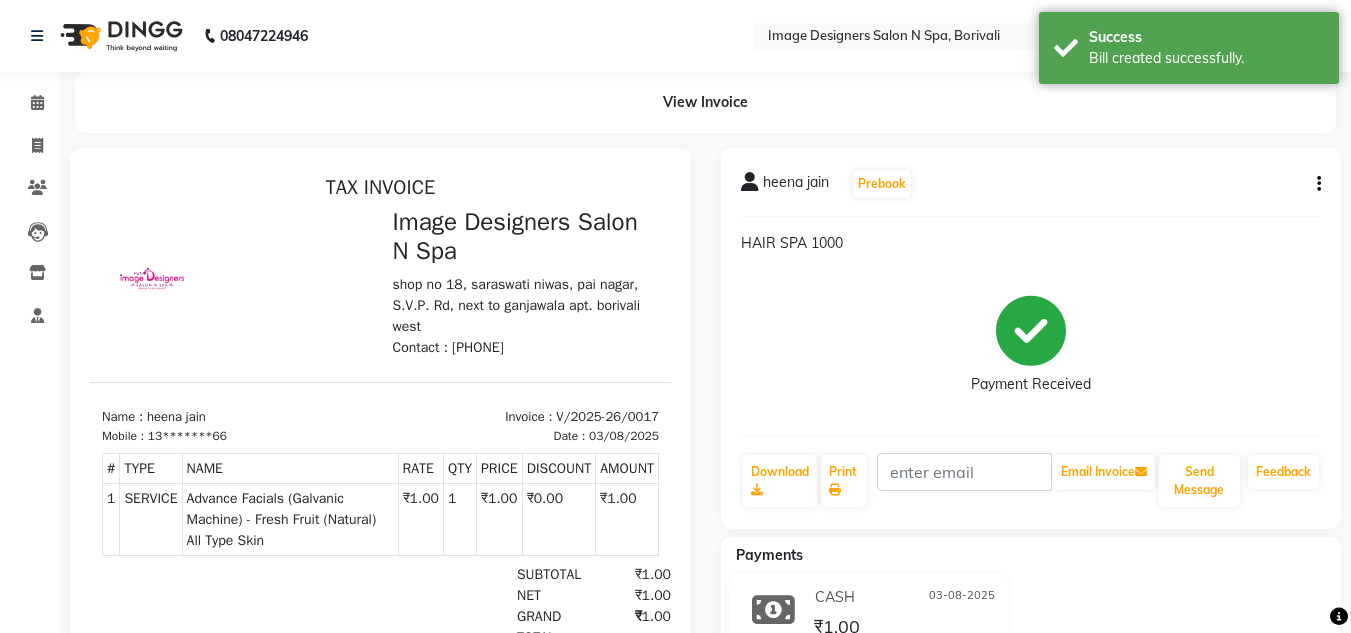 scroll, scrollTop: 0, scrollLeft: 0, axis: both 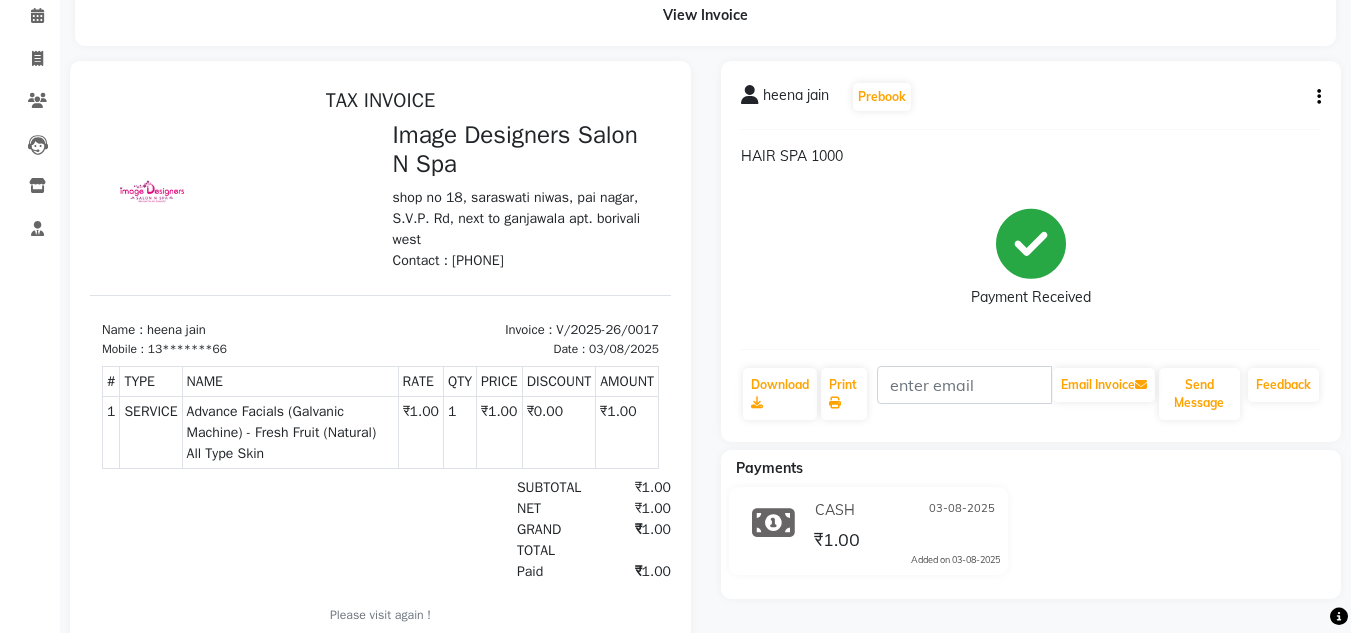 click on "HAIR SPA 1000" 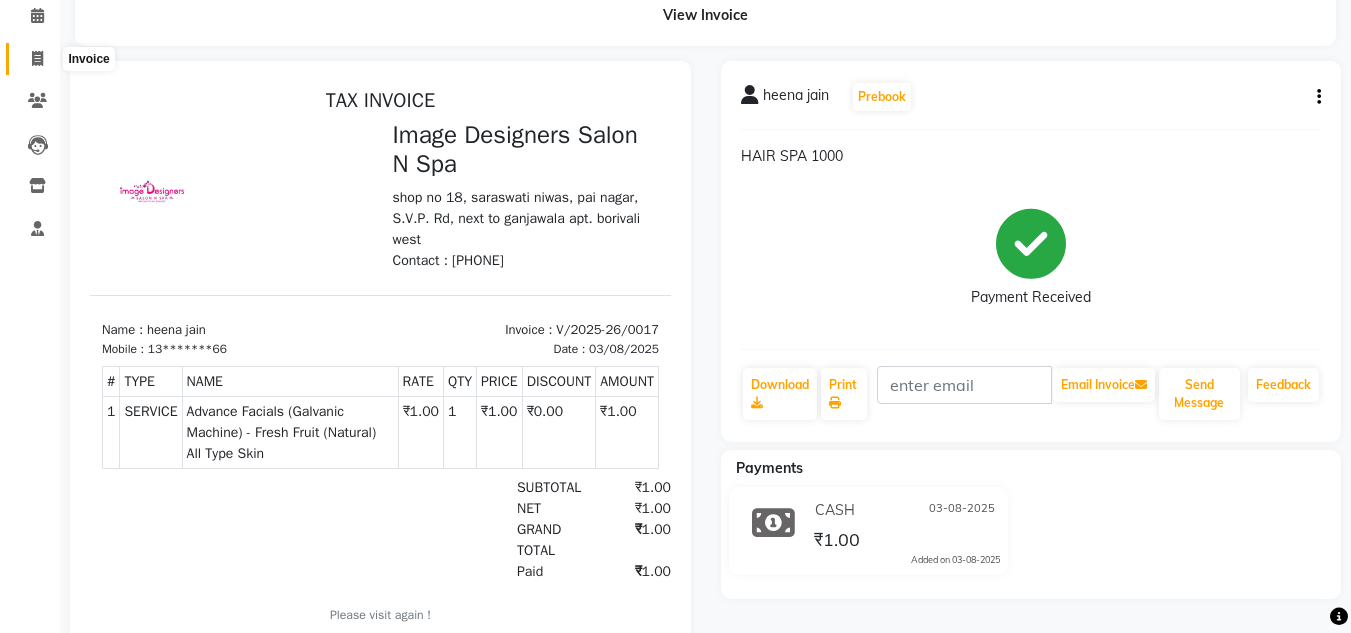 click 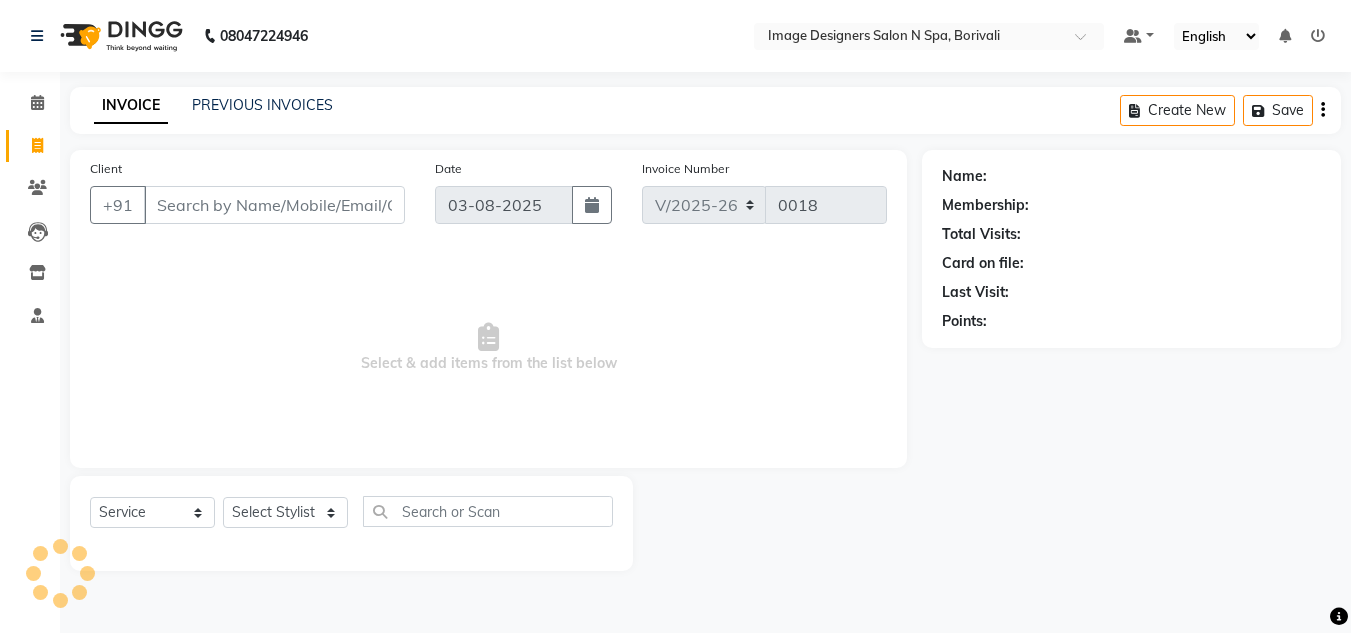 scroll, scrollTop: 0, scrollLeft: 0, axis: both 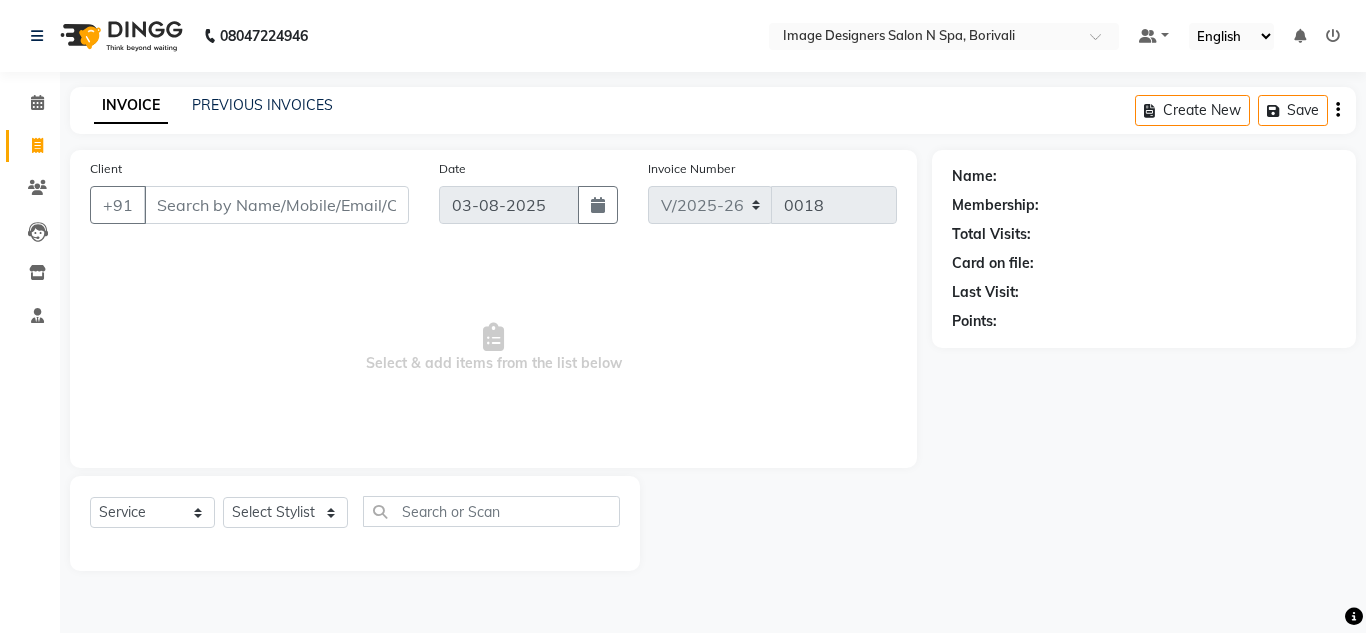 click on "Client" at bounding box center (276, 205) 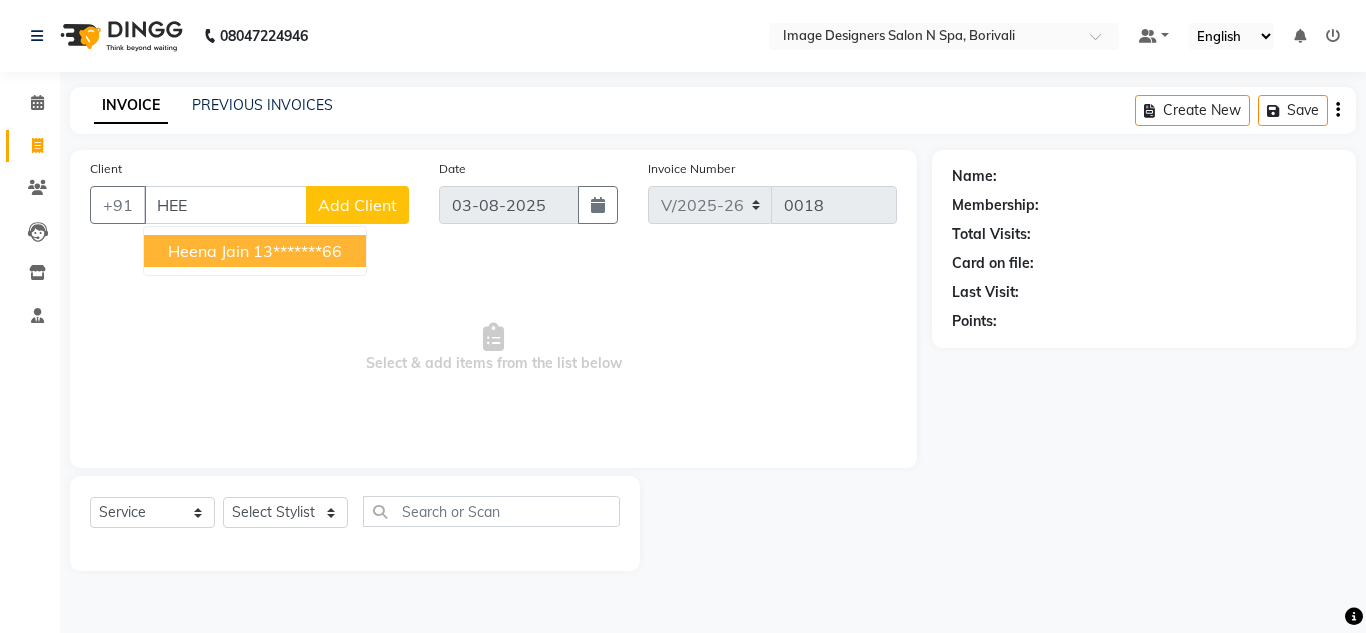 click on "13*******66" at bounding box center [297, 251] 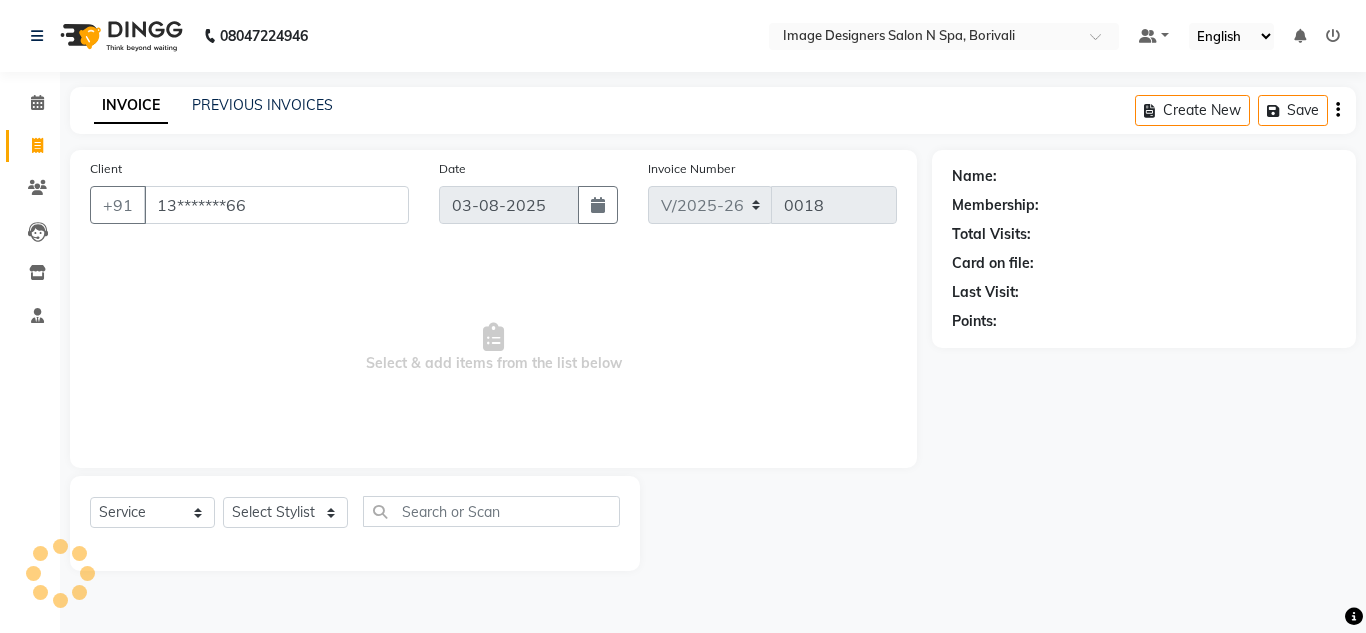 type on "13*******66" 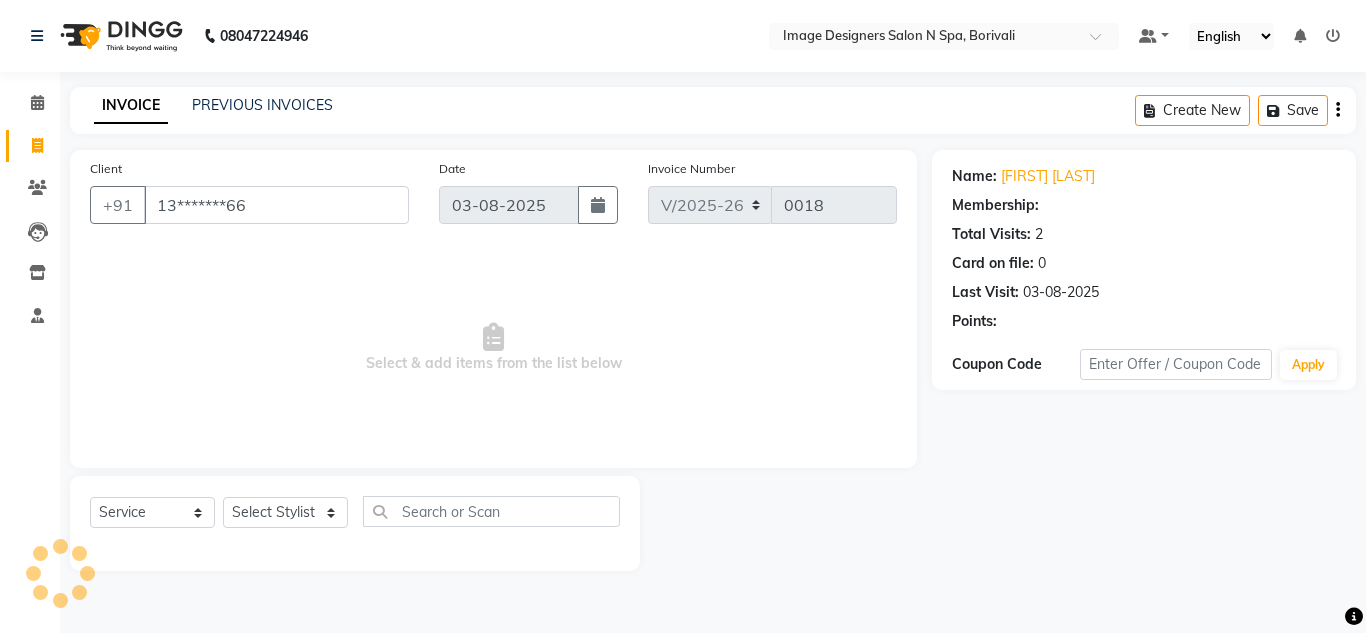 select on "1: Object" 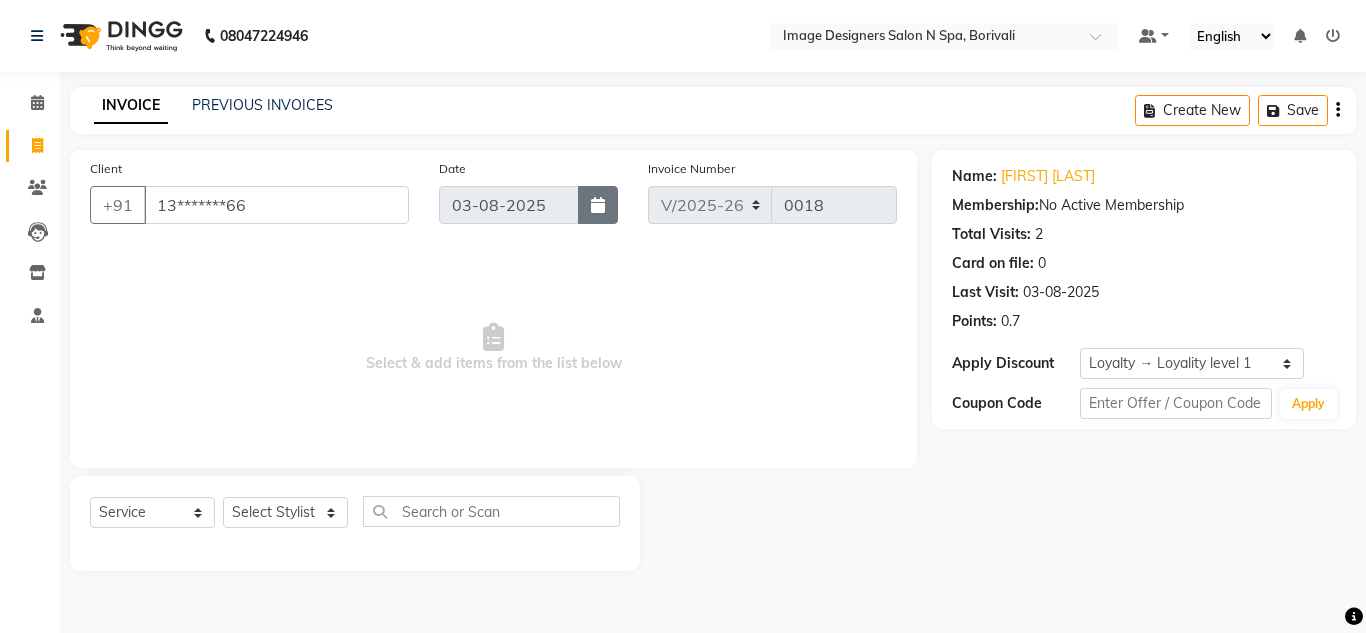 click 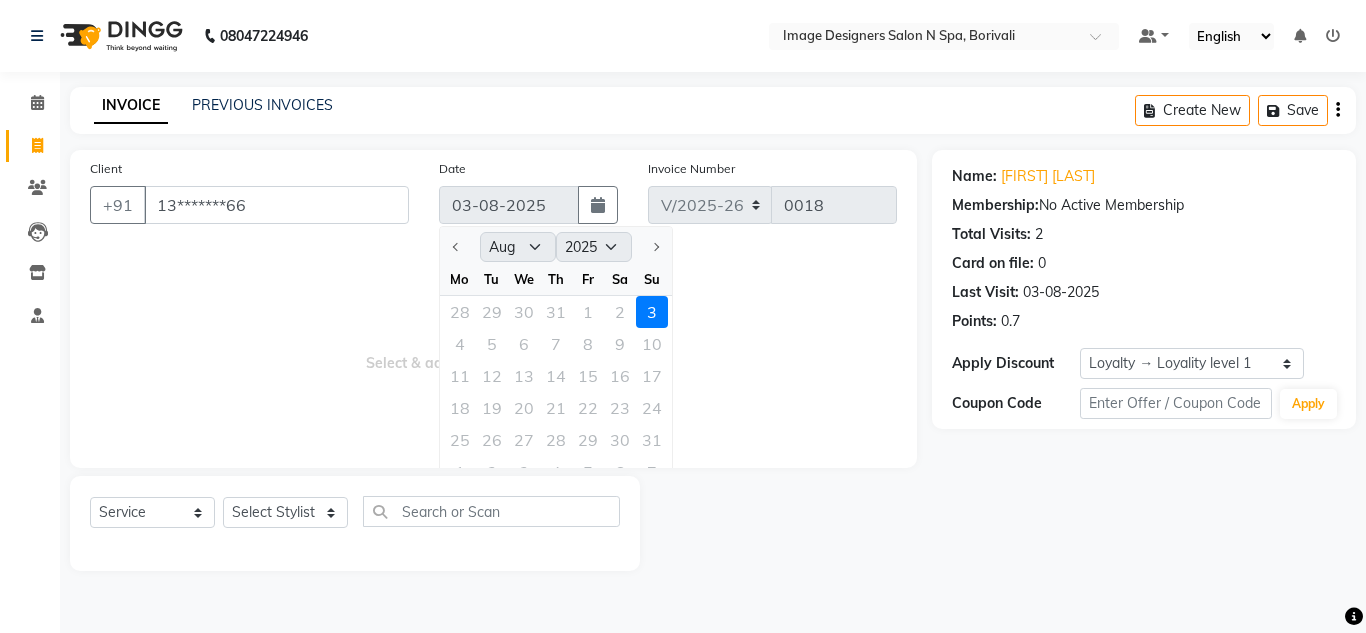 click on "Select & add items from the list below" at bounding box center [493, 348] 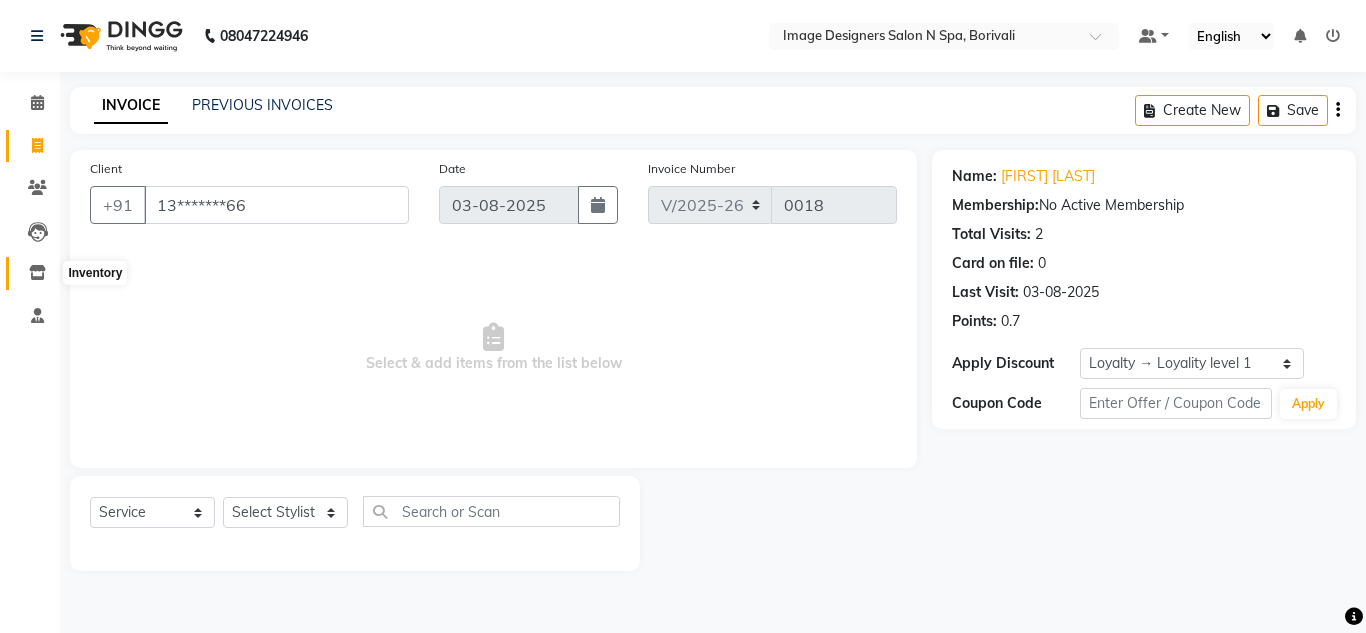 click 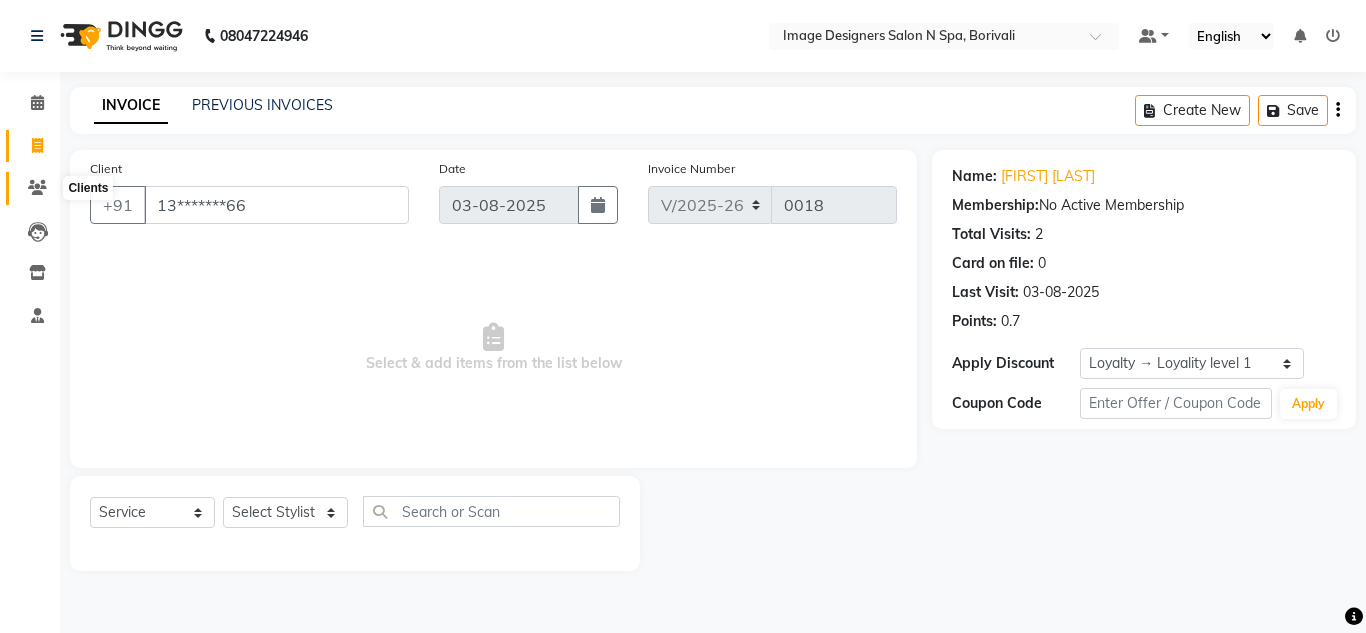 click 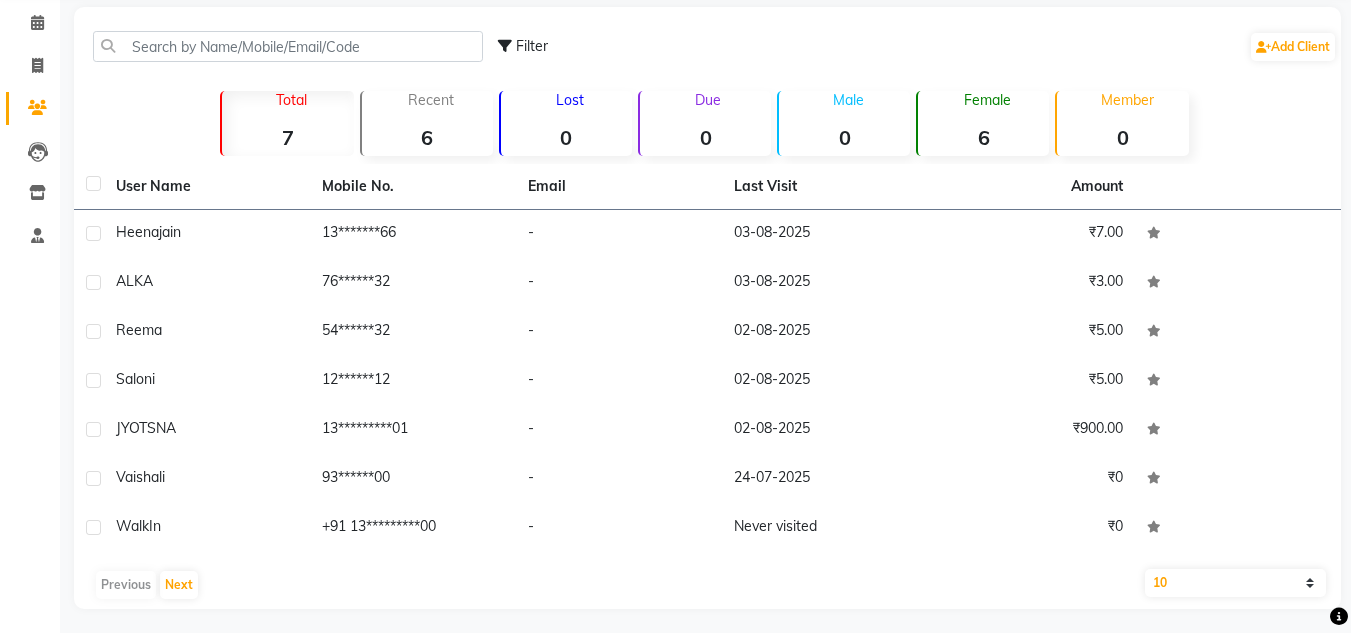 scroll, scrollTop: 86, scrollLeft: 0, axis: vertical 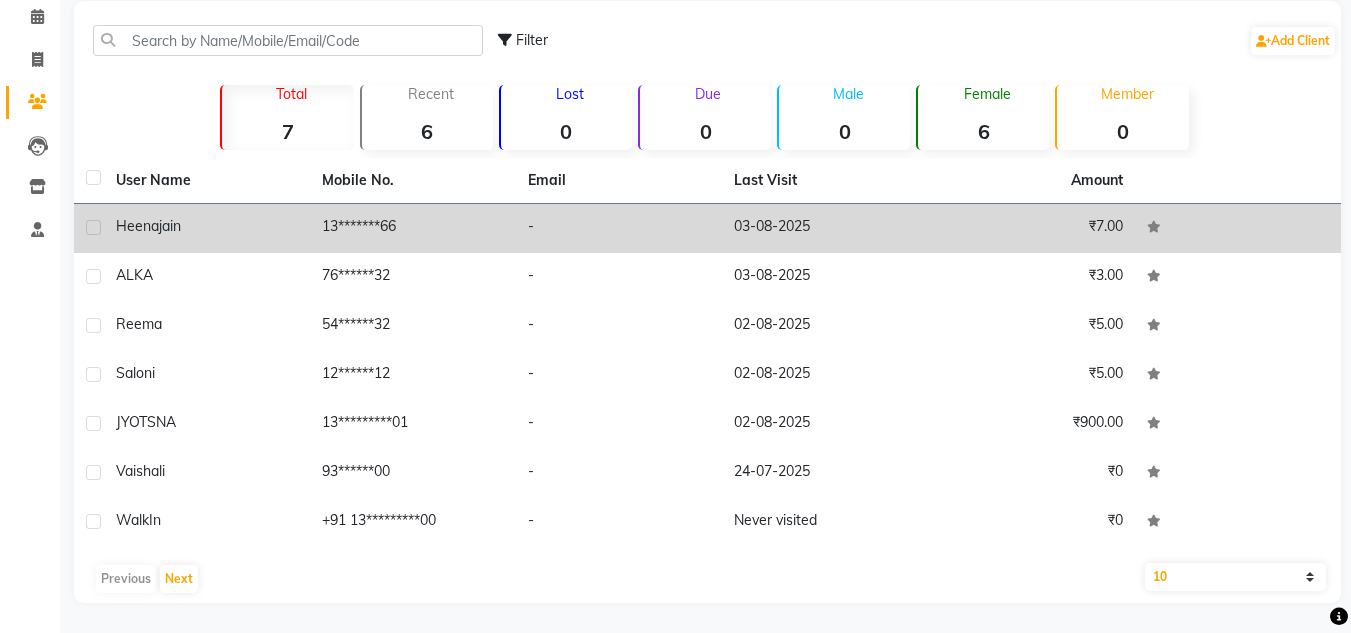click on "heena  jain" 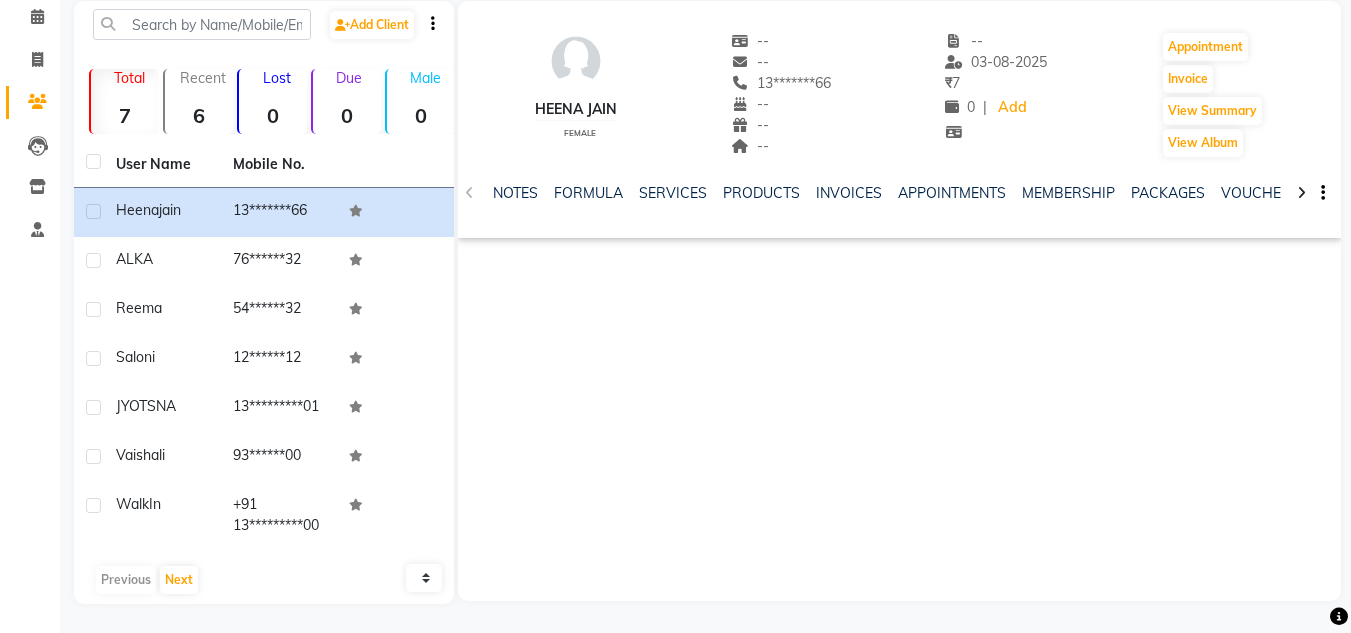 click 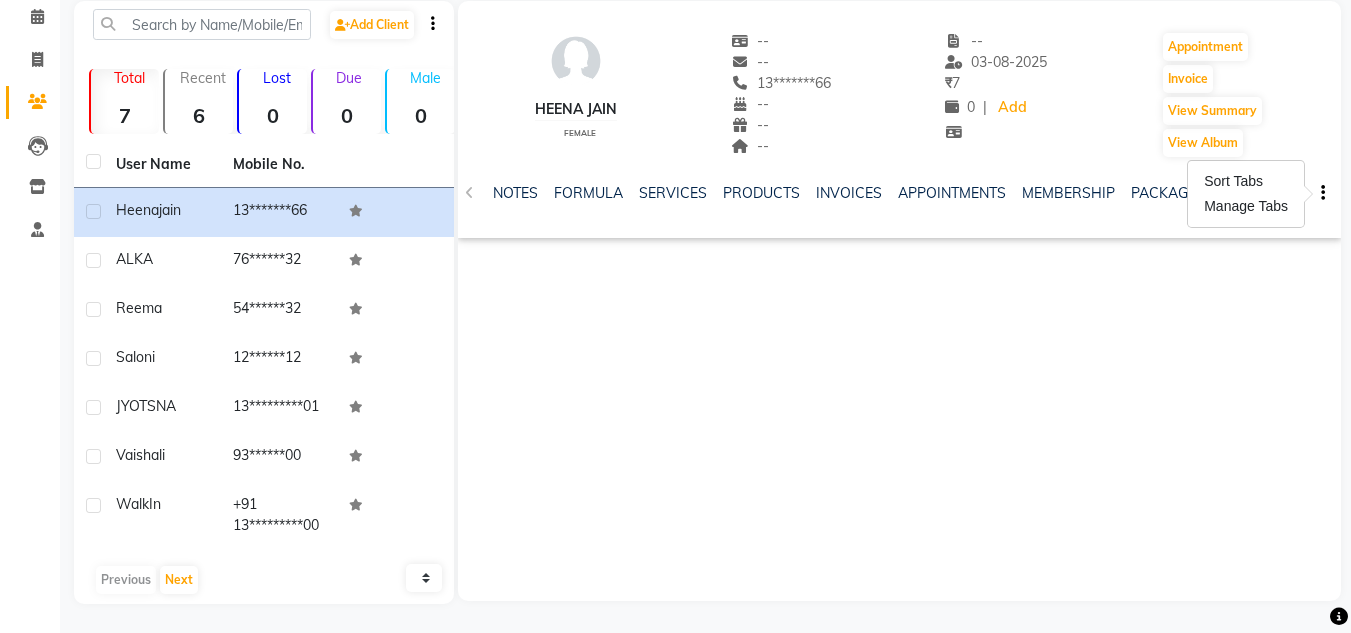 click on "heena jain   female  --   --   13*******66  --  --  --  -- 03-08-2025 ₹    7 0 |  Add   Appointment   Invoice  View Summary  View Album  NOTES FORMULA SERVICES PRODUCTS INVOICES APPOINTMENTS MEMBERSHIP PACKAGES VOUCHERS GIFTCARDS POINTS FORMS FAMILY CARDS WALLET" 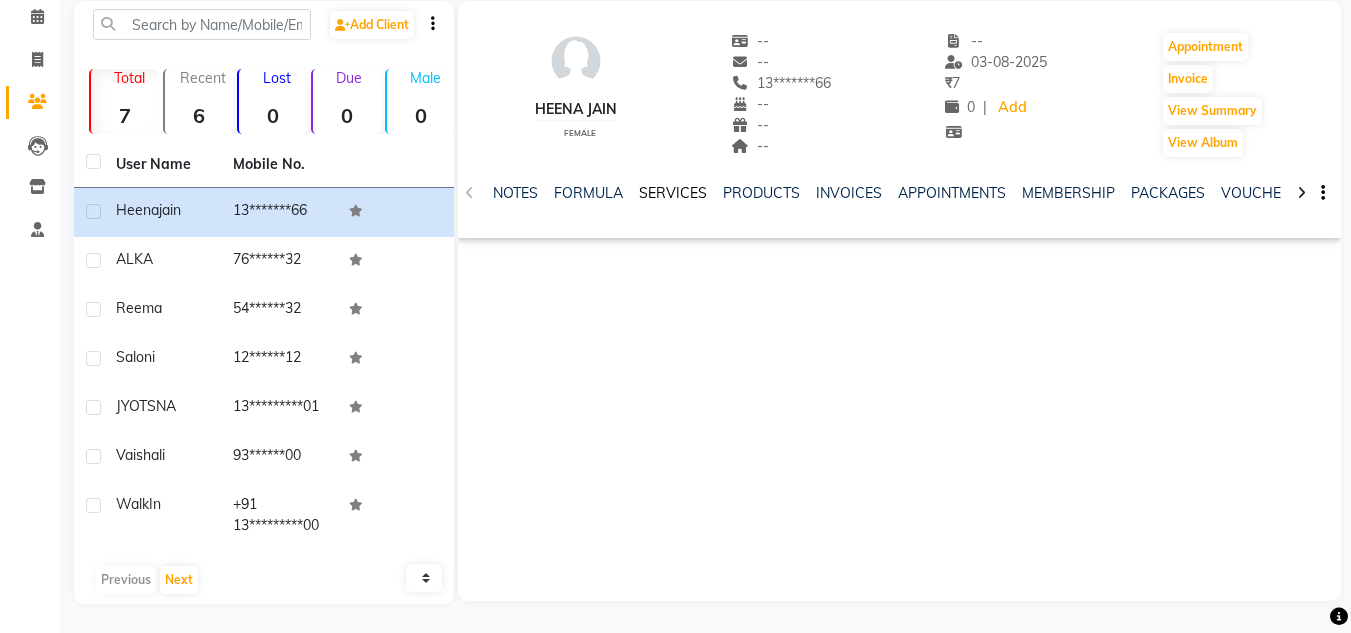 click on "SERVICES" 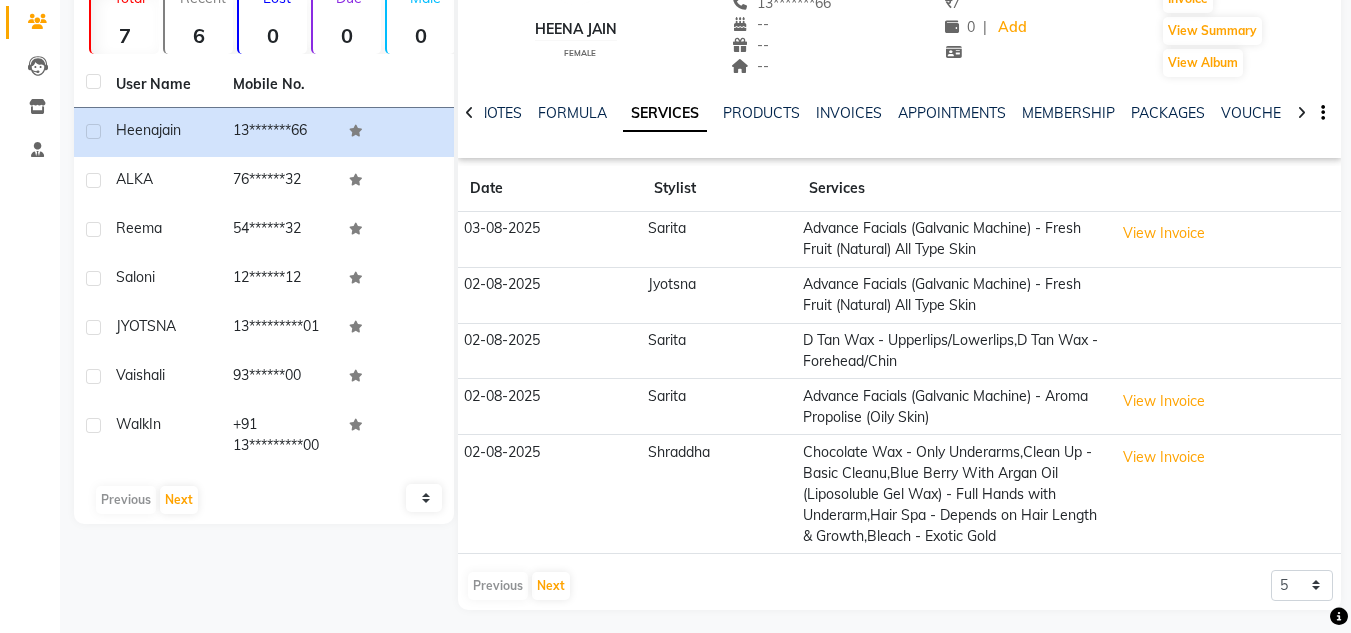 scroll, scrollTop: 173, scrollLeft: 0, axis: vertical 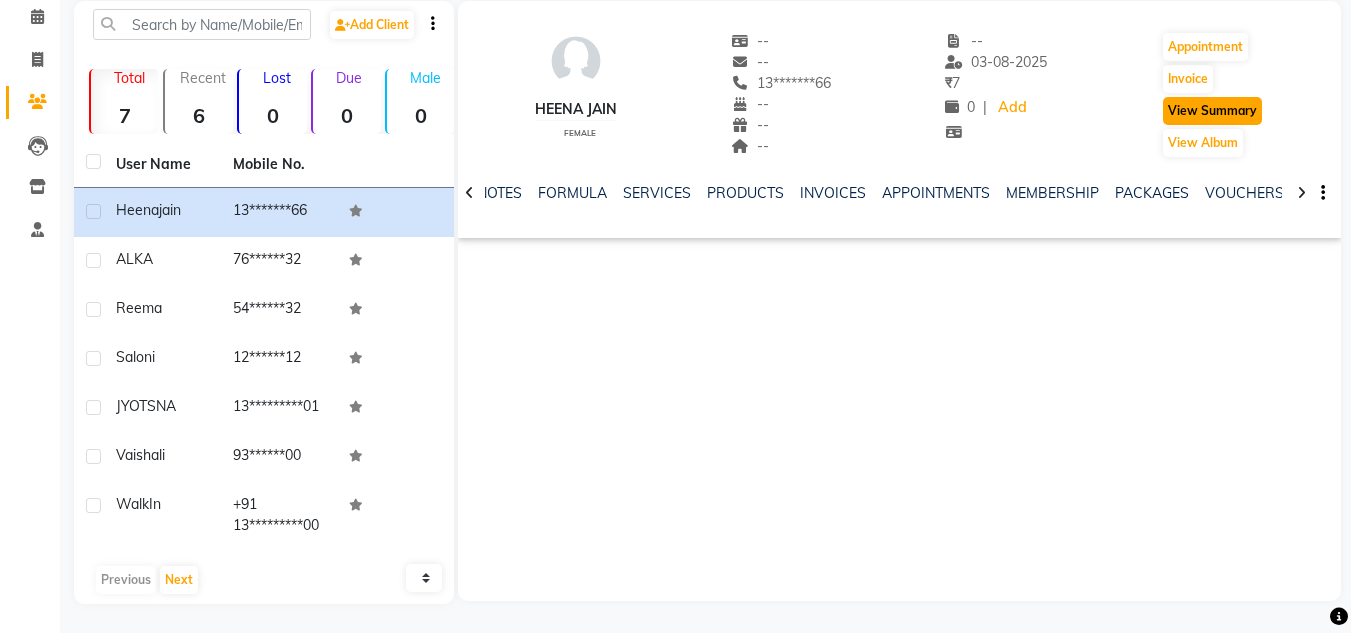 click on "View Summary" 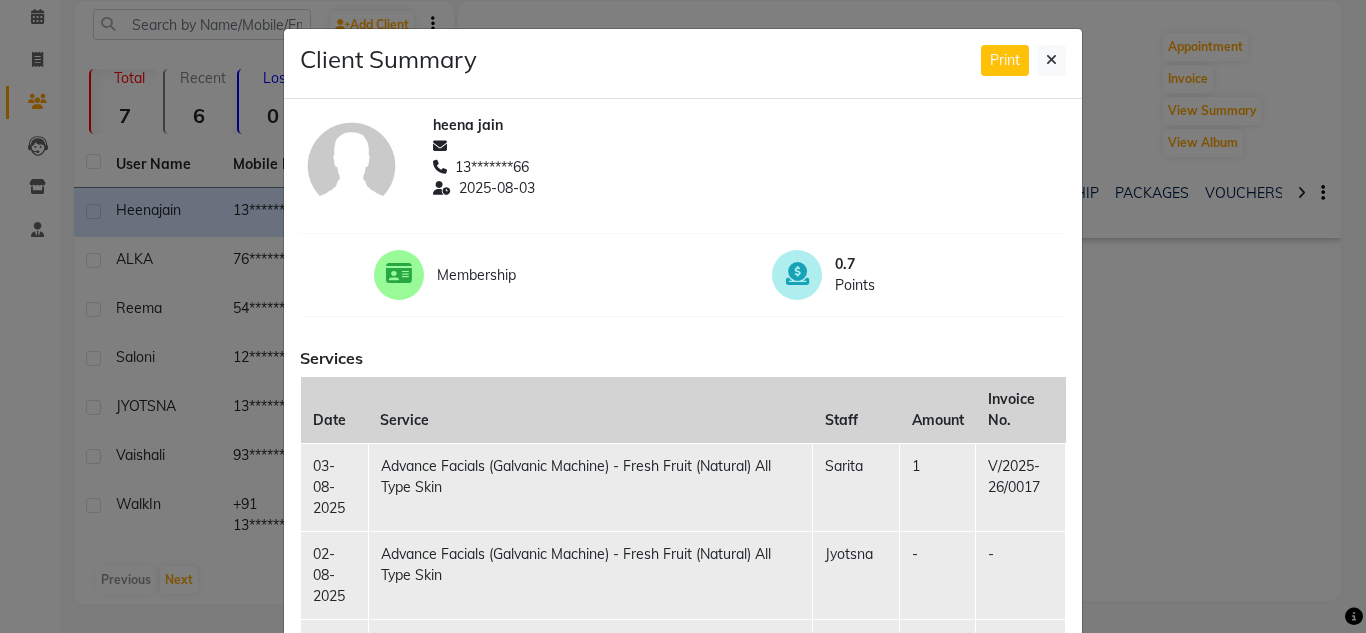 click on "-" 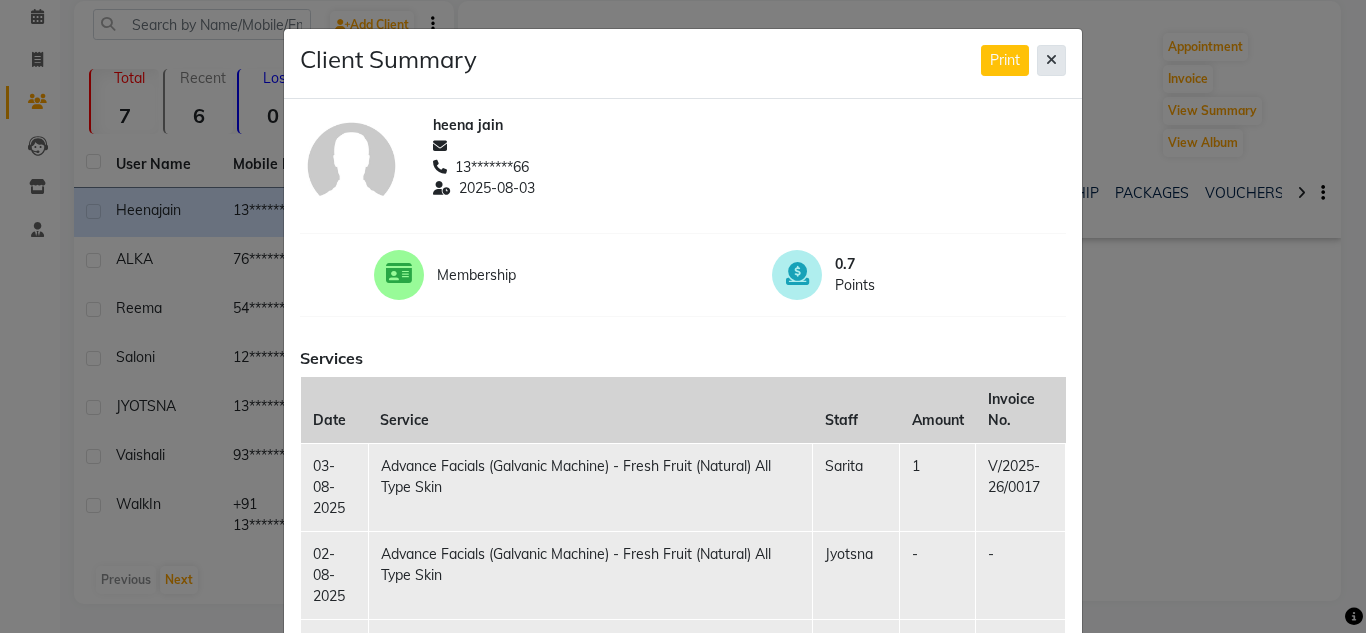 click 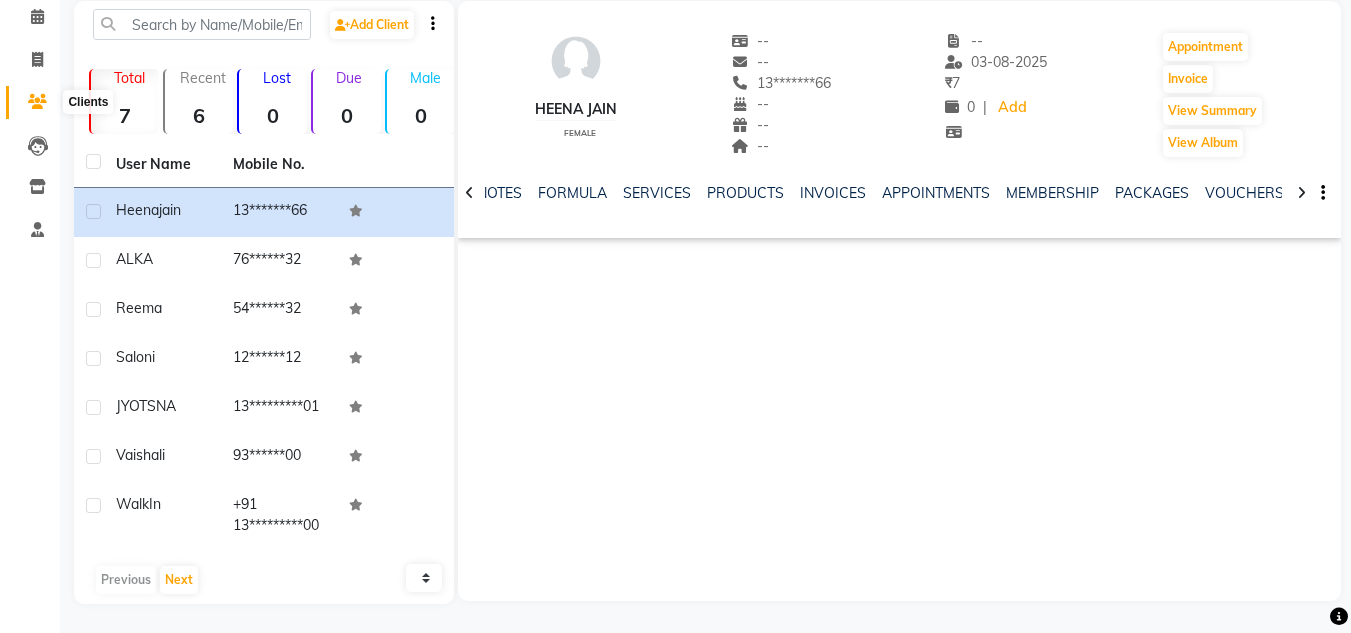 click 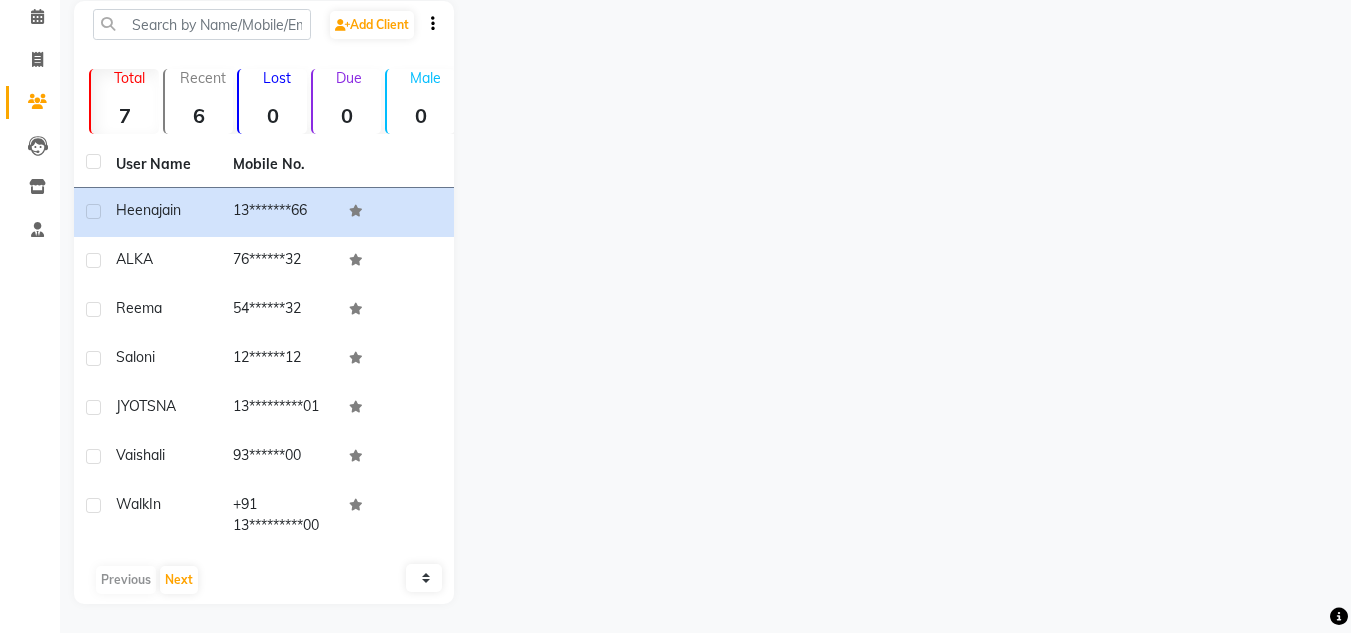 click 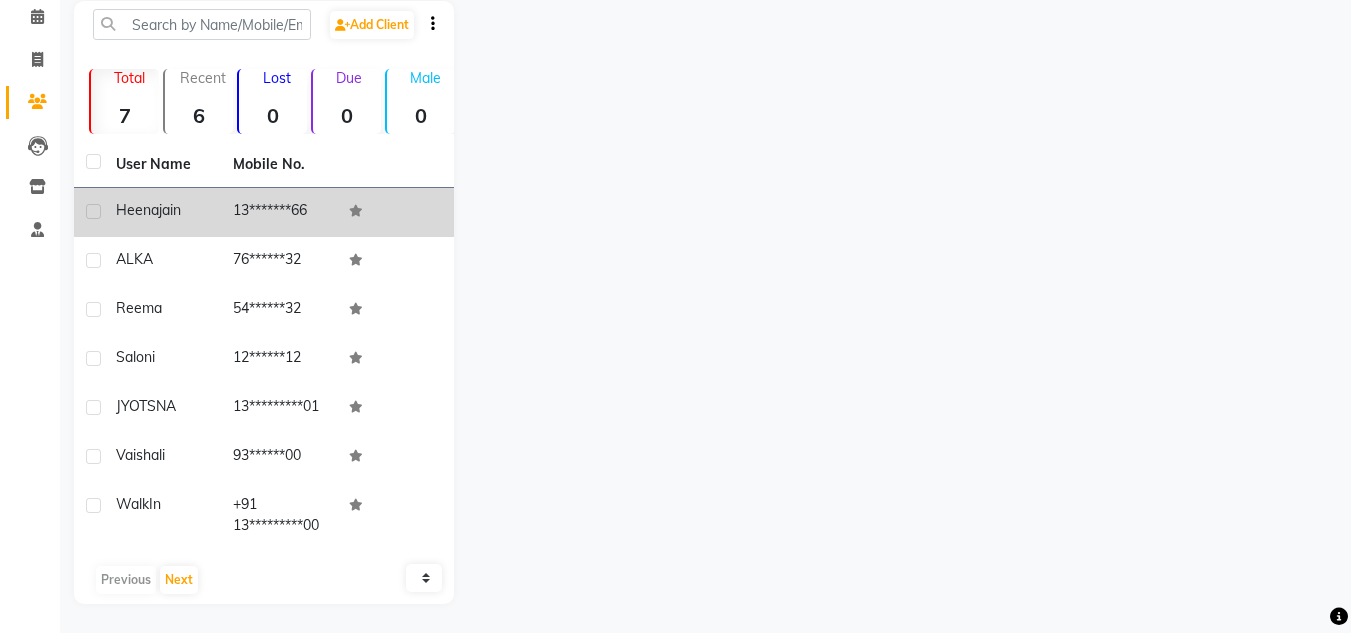 click on "jain" 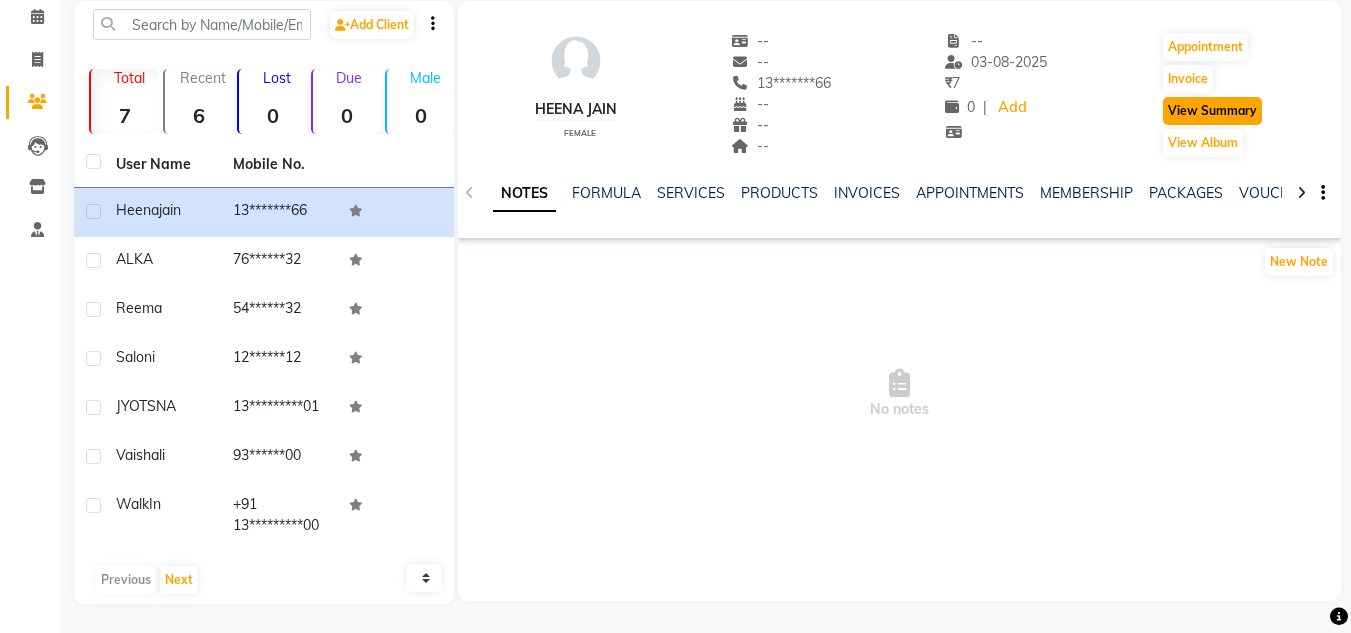 click on "View Summary" 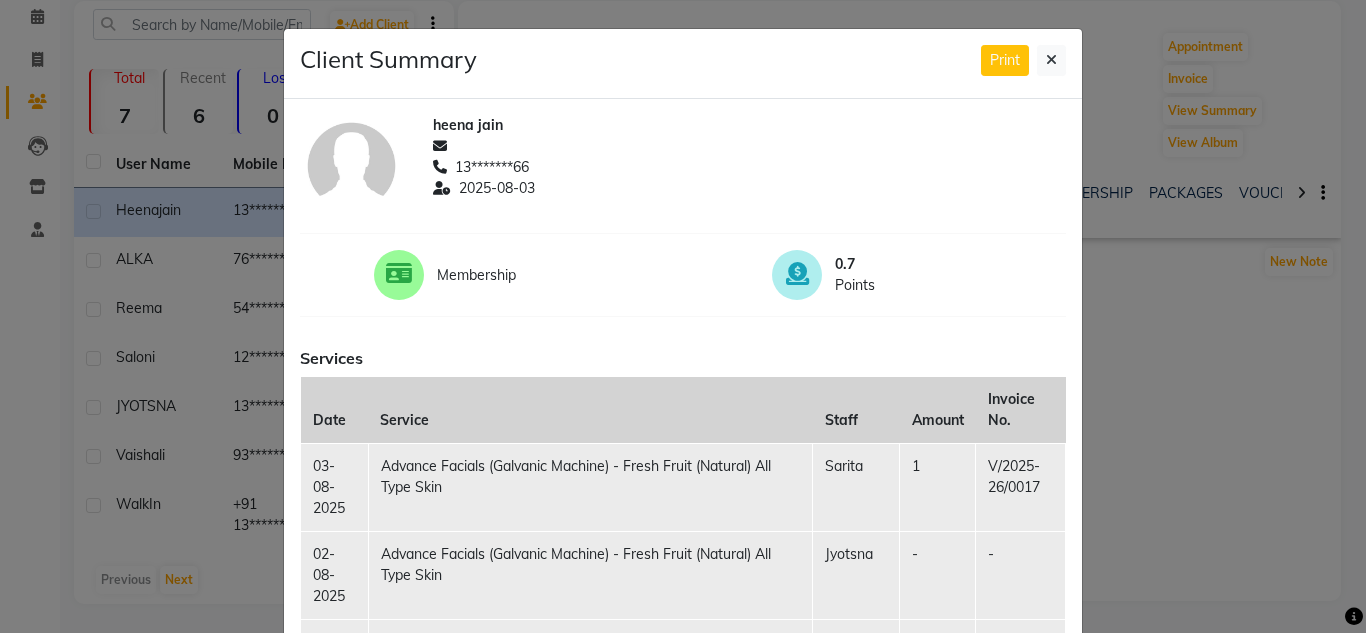 drag, startPoint x: 1350, startPoint y: 364, endPoint x: 1342, endPoint y: 399, distance: 35.902645 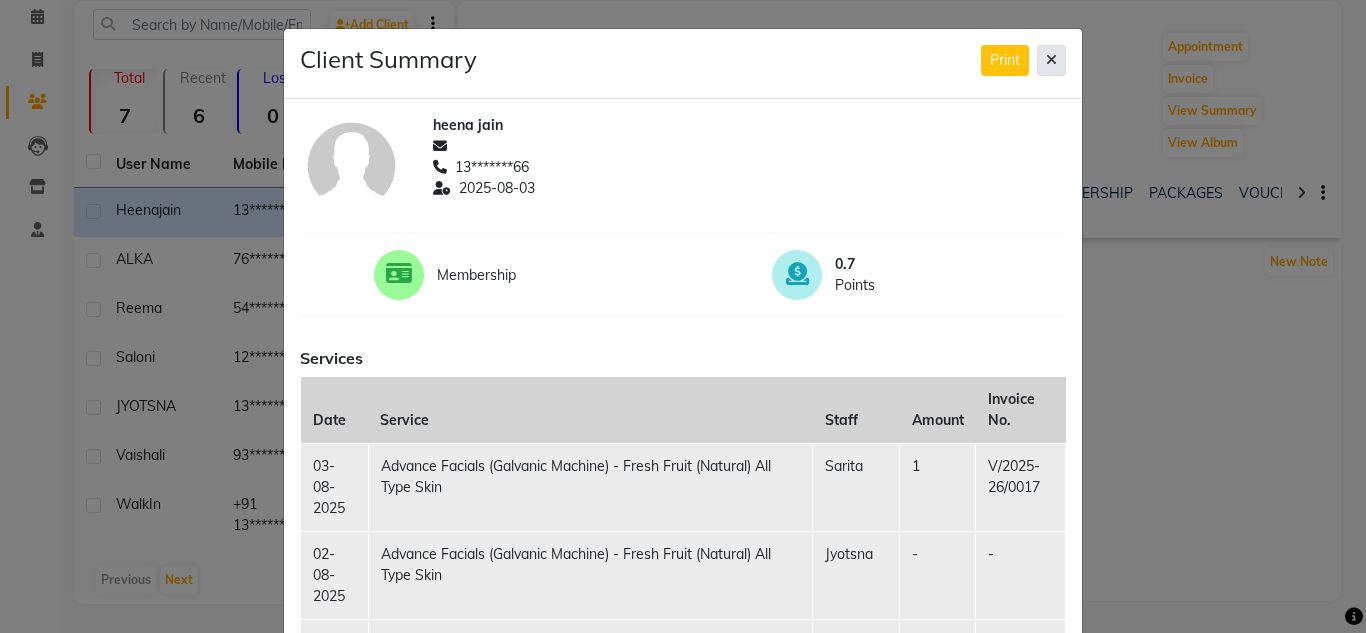 click 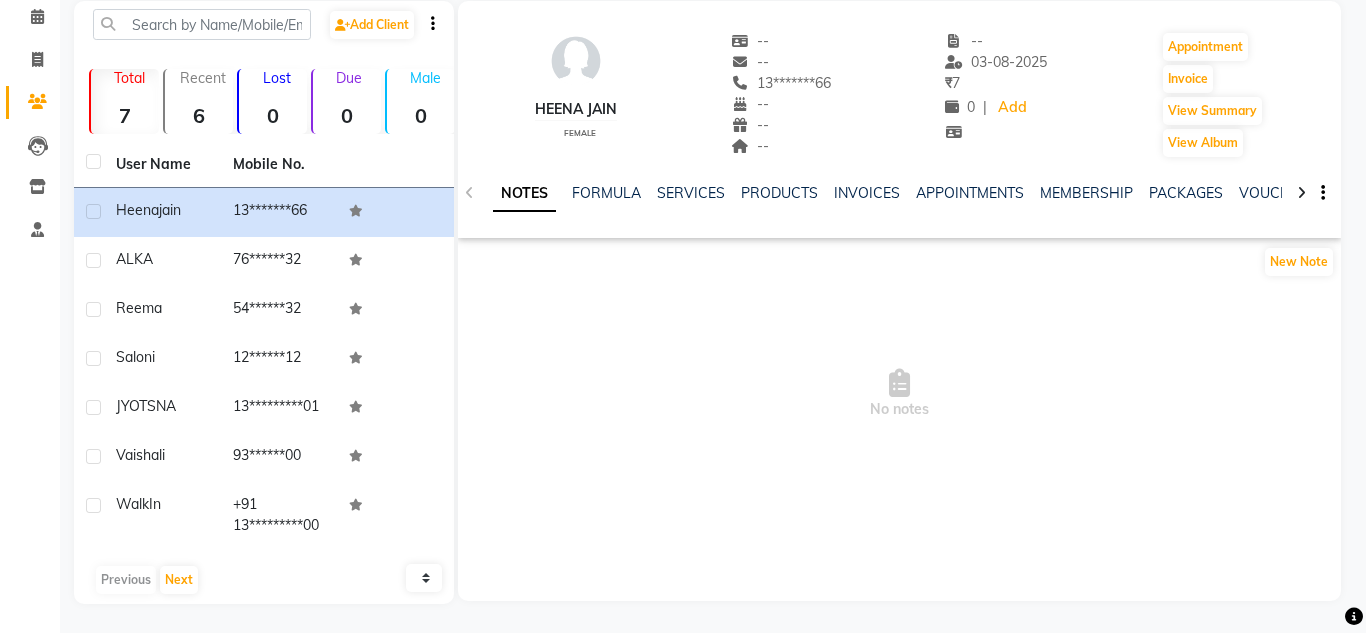 click on "Client Summary Print" 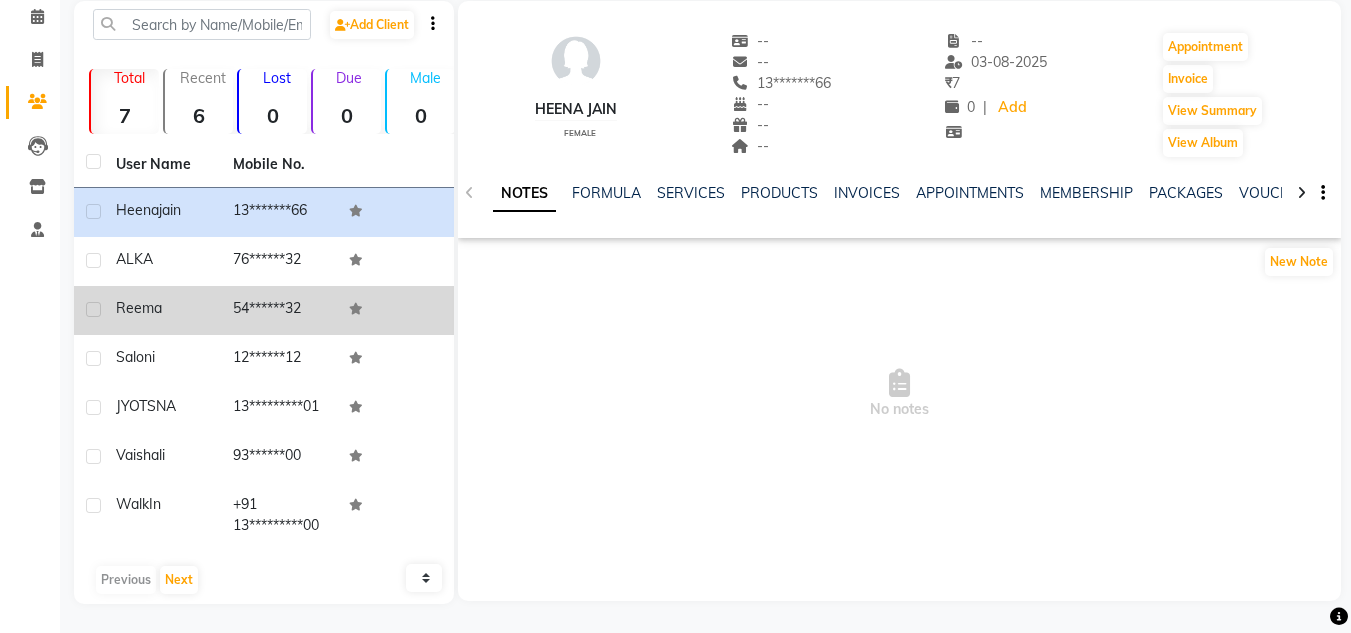 click on "reema" 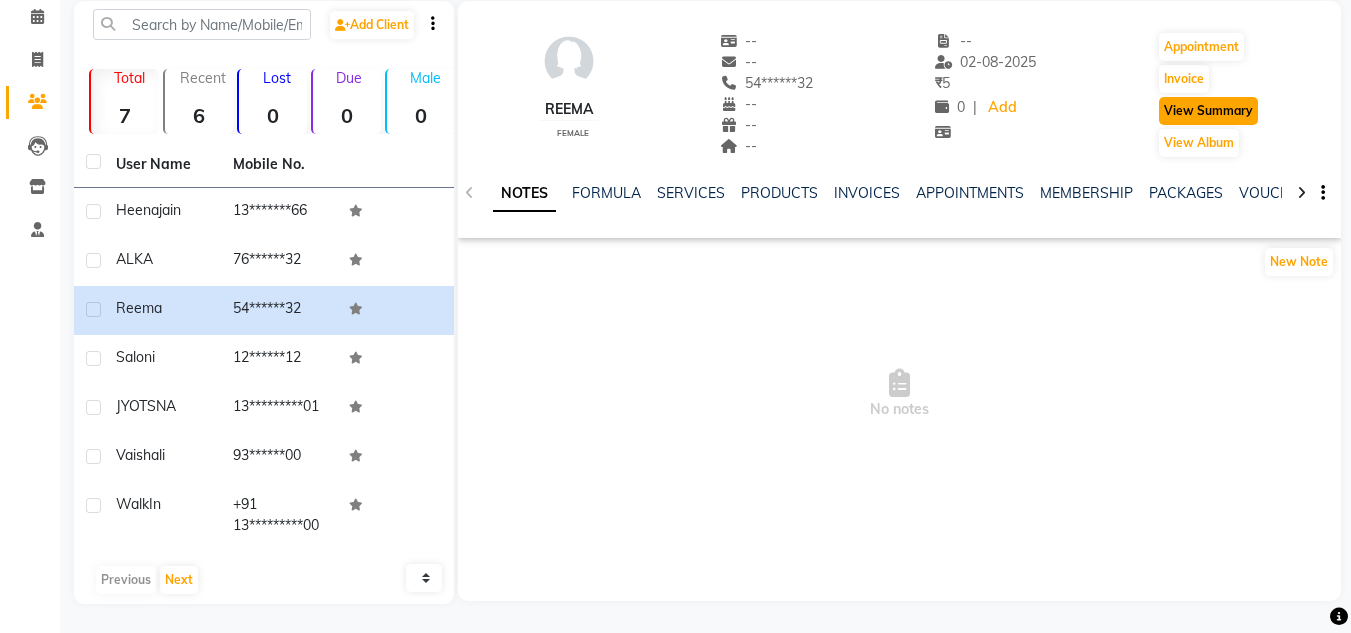 click on "View Summary" 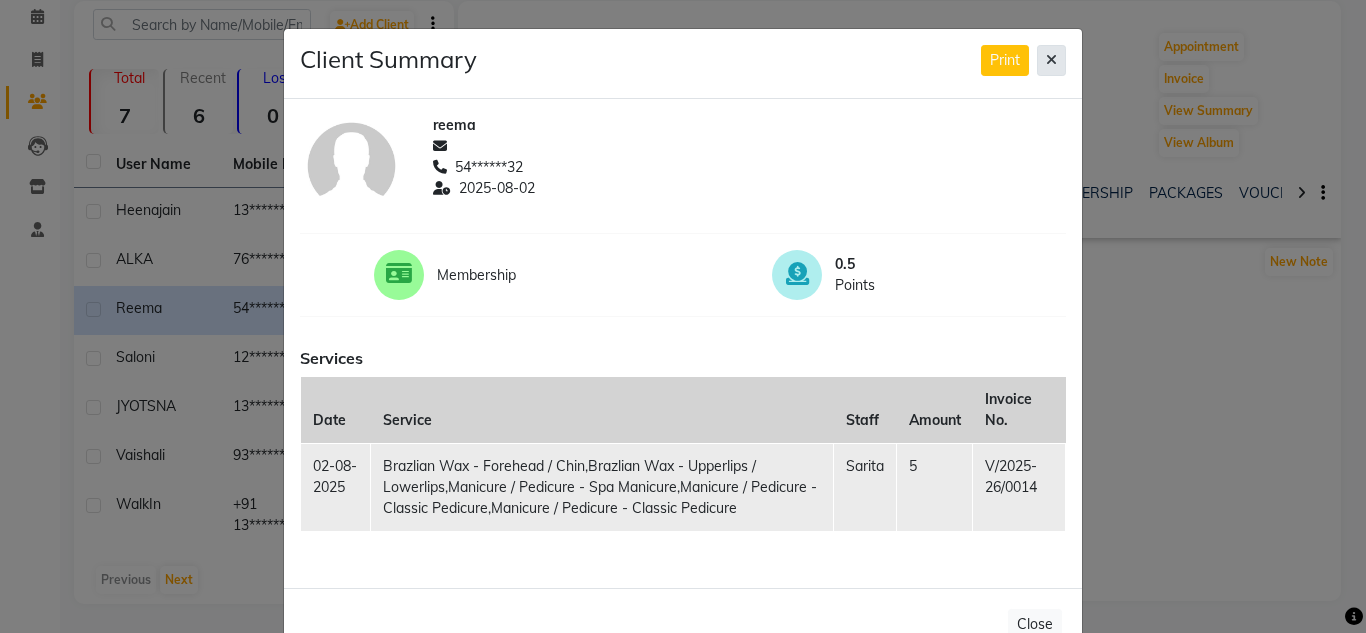click 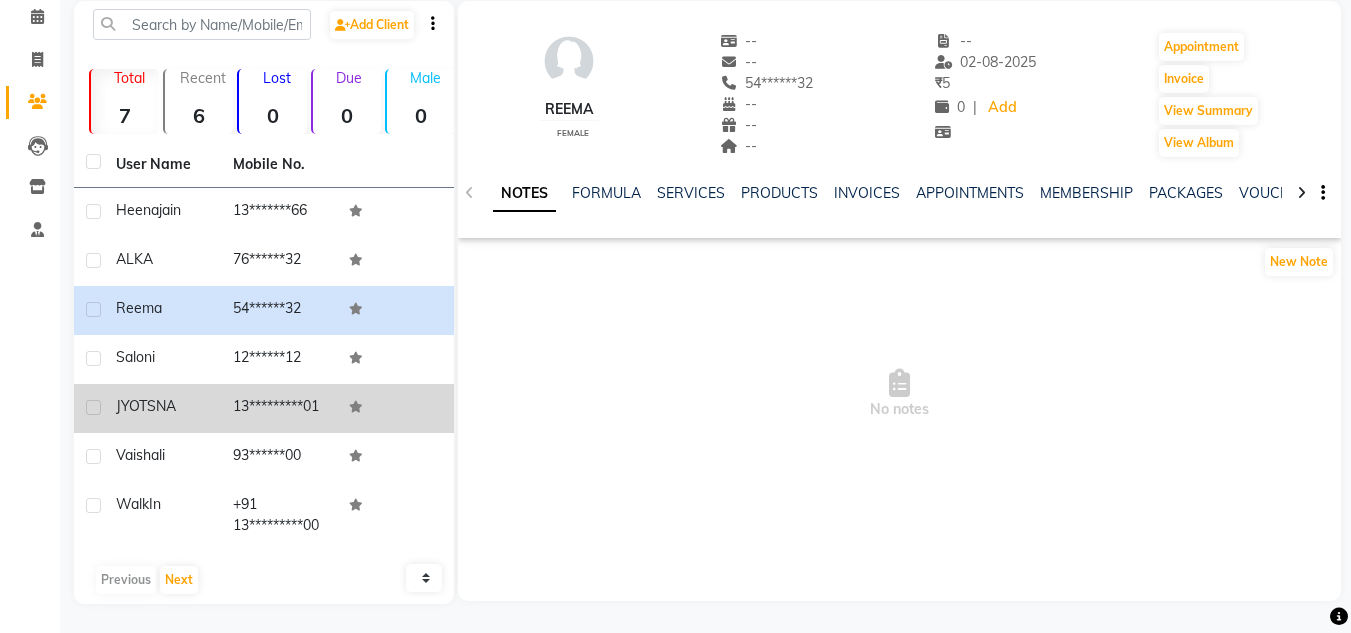 click on "JYOTSNA" 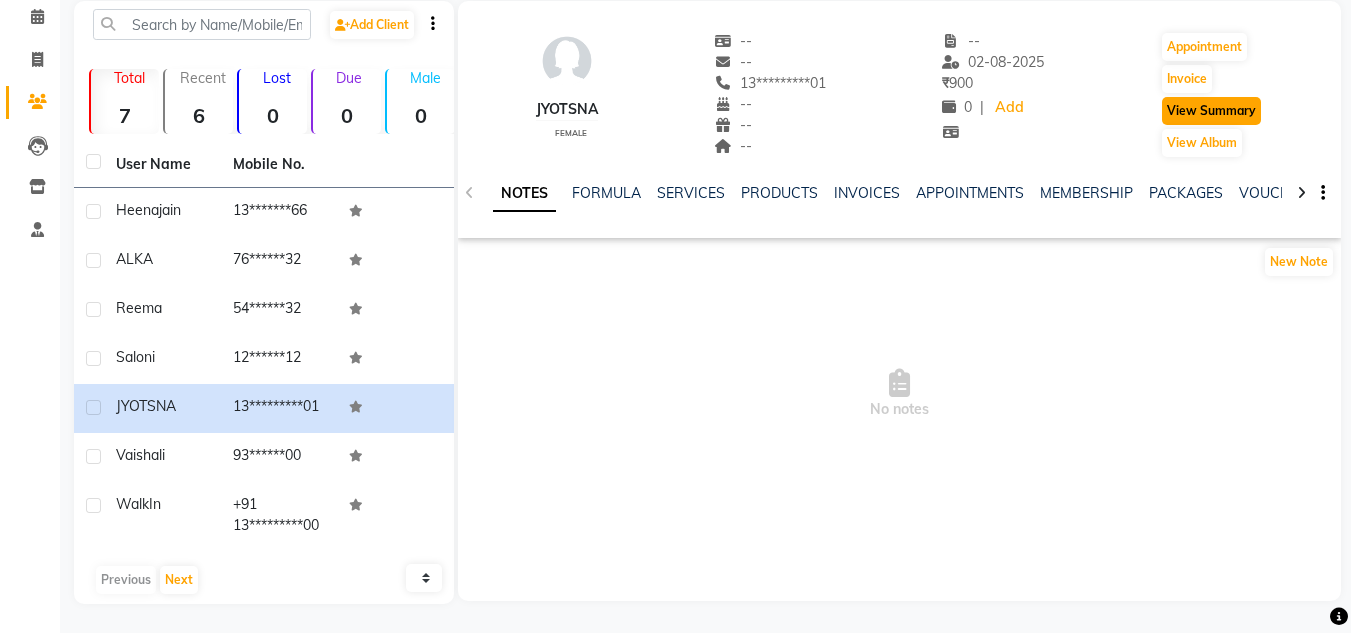 click on "View Summary" 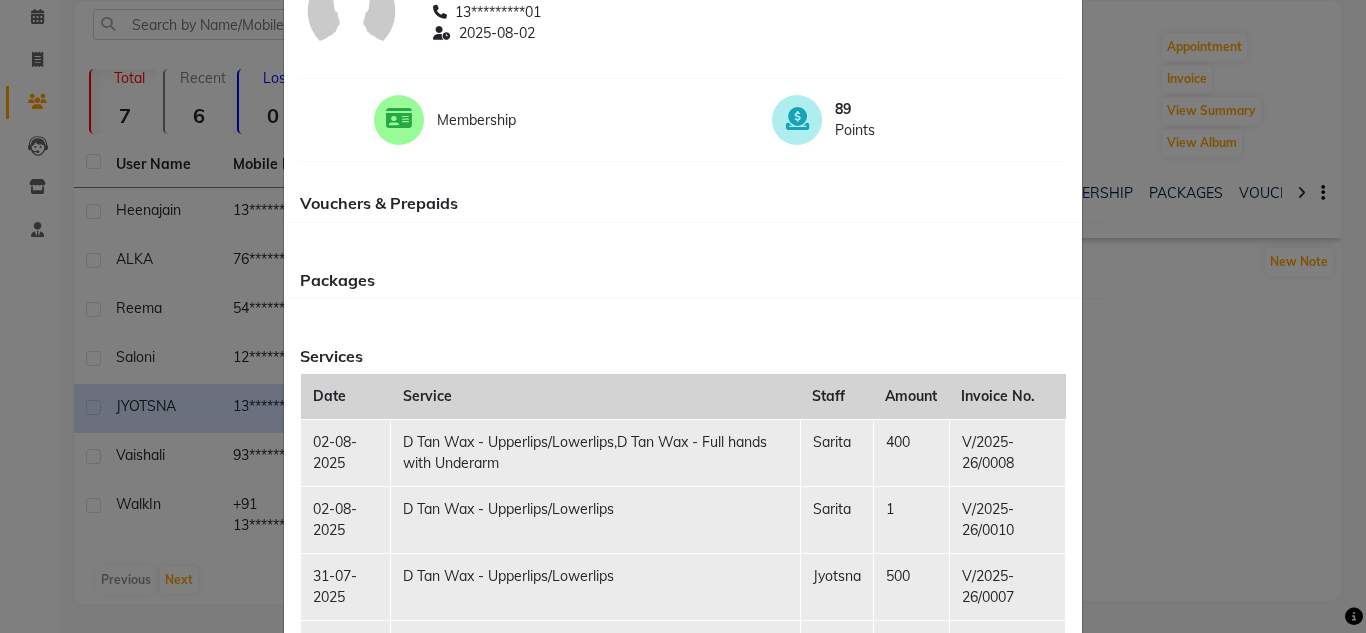 scroll, scrollTop: 164, scrollLeft: 0, axis: vertical 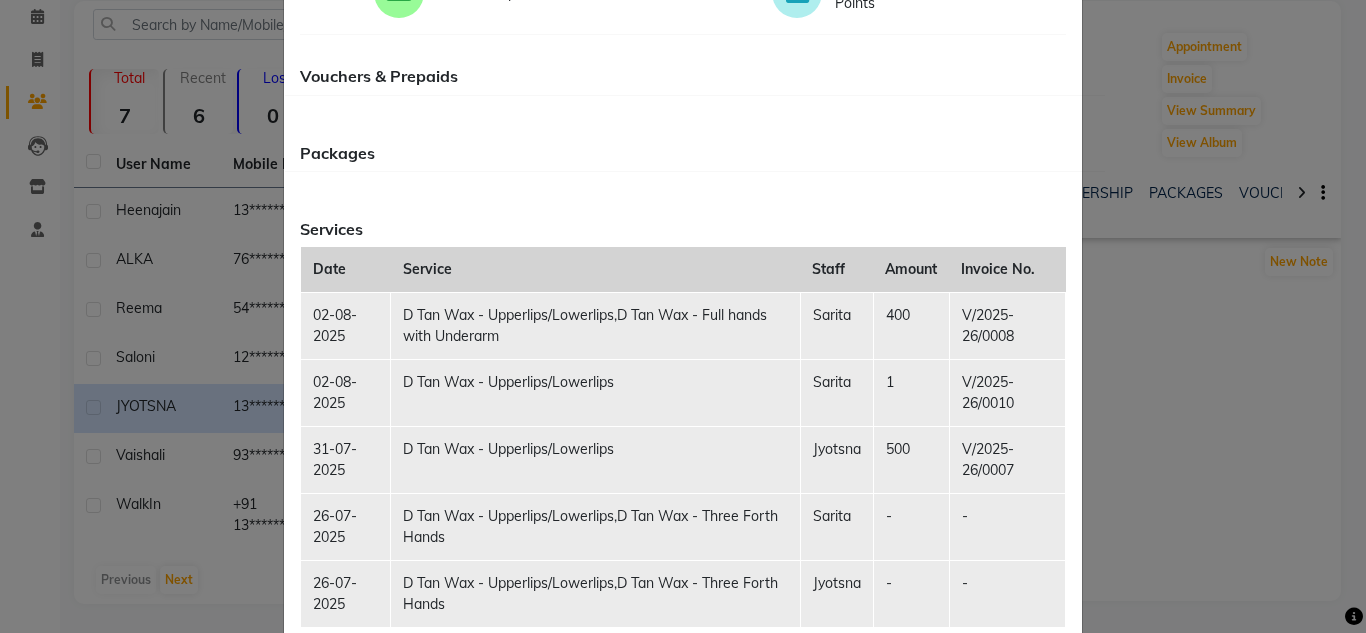 drag, startPoint x: 1348, startPoint y: 513, endPoint x: 1358, endPoint y: 514, distance: 10.049875 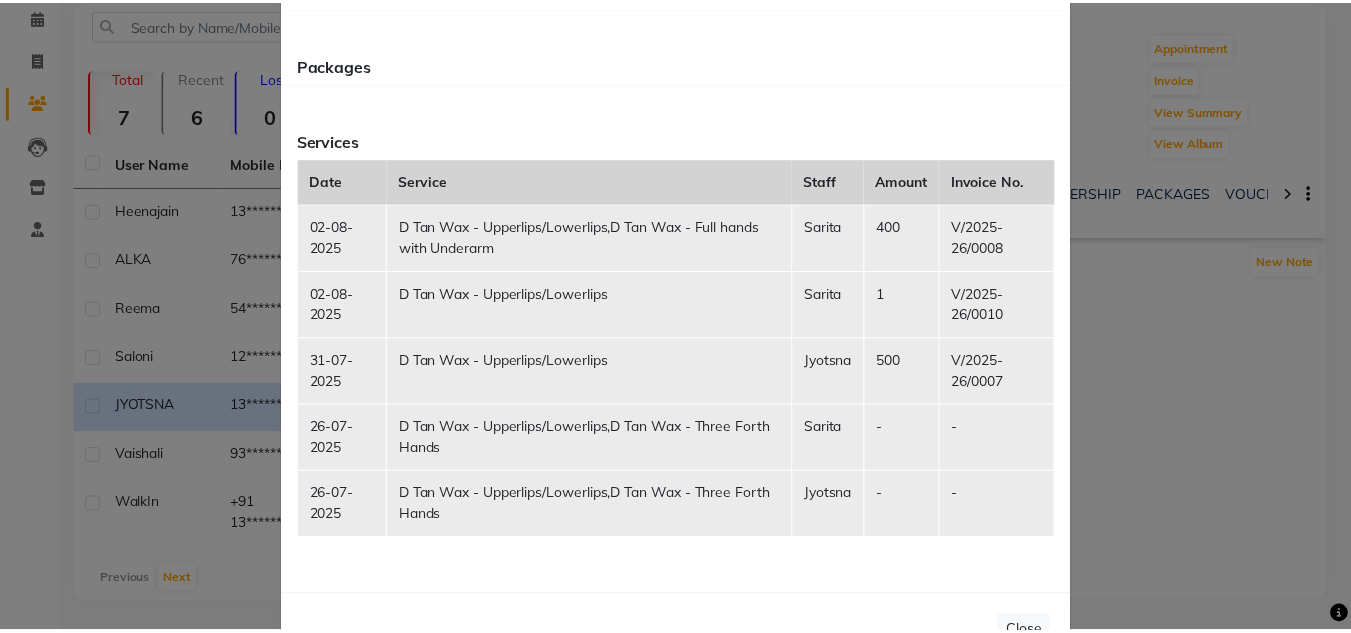 scroll, scrollTop: 373, scrollLeft: 0, axis: vertical 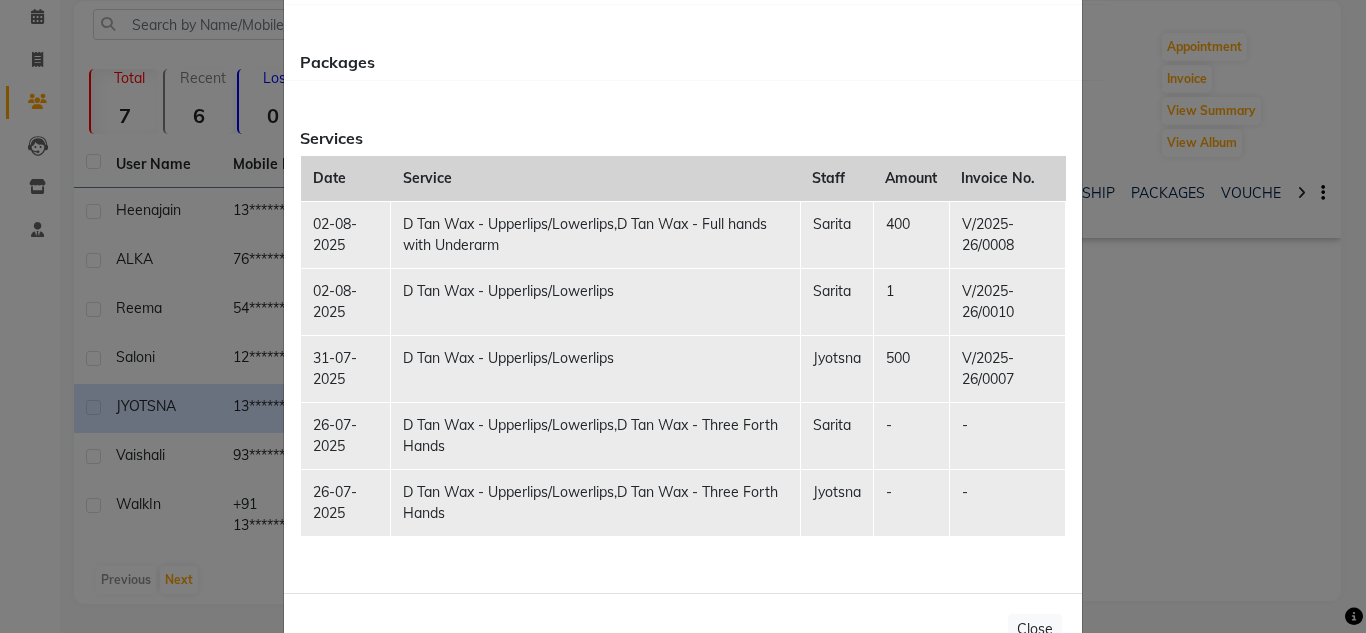 click on "JYOTSNA  13*********01 2025-08-02 Membership 89 Points Vouchers & Prepaids Packages Services Date Service Staff Amount Invoice No. 02-08-2025 D Tan Wax - Upperlips/Lowerlips,D Tan Wax - Full hands with Underarm Sarita 400 V/2025-26/0008 02-08-2025 D Tan Wax - Upperlips/Lowerlips Sarita 1 V/2025-26/0010 31-07-2025 D Tan Wax - Upperlips/Lowerlips Jyotsna 500 V/2025-26/0007 26-07-2025 D Tan Wax - Upperlips/Lowerlips,D Tan Wax - Three Forth Hands Sarita - - 26-07-2025 D Tan Wax - Upperlips/Lowerlips,D Tan Wax - Three Forth Hands Jyotsna - -" 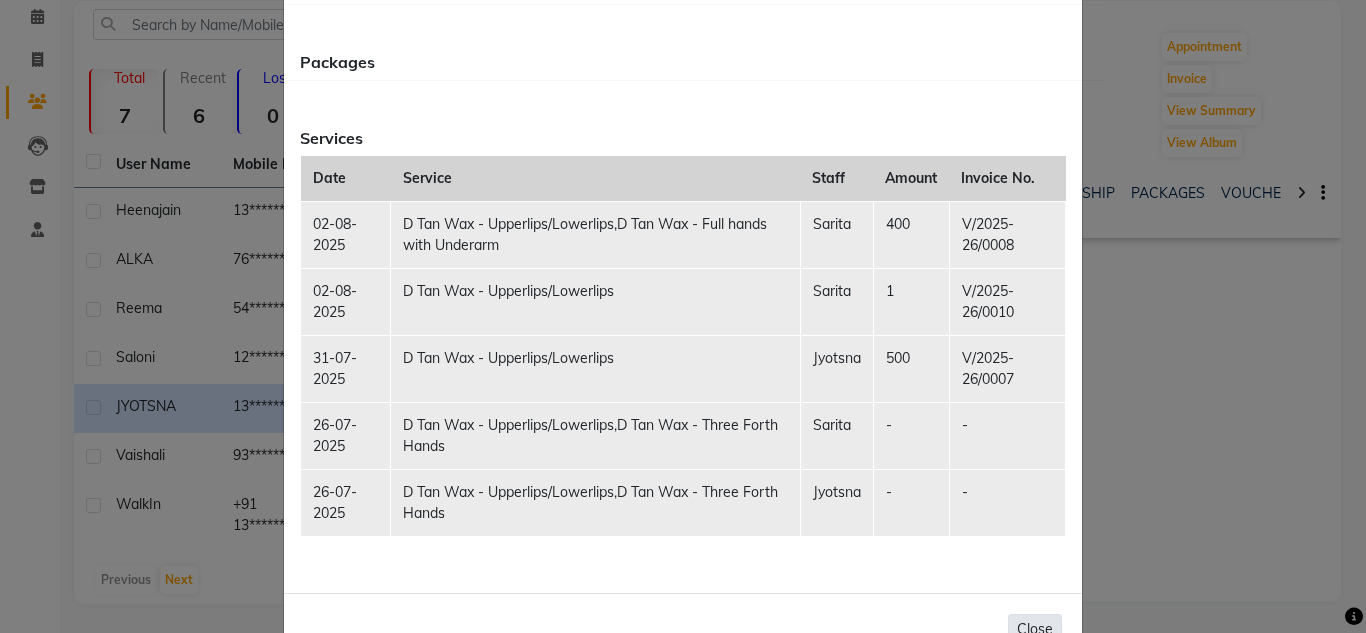 click on "Close" 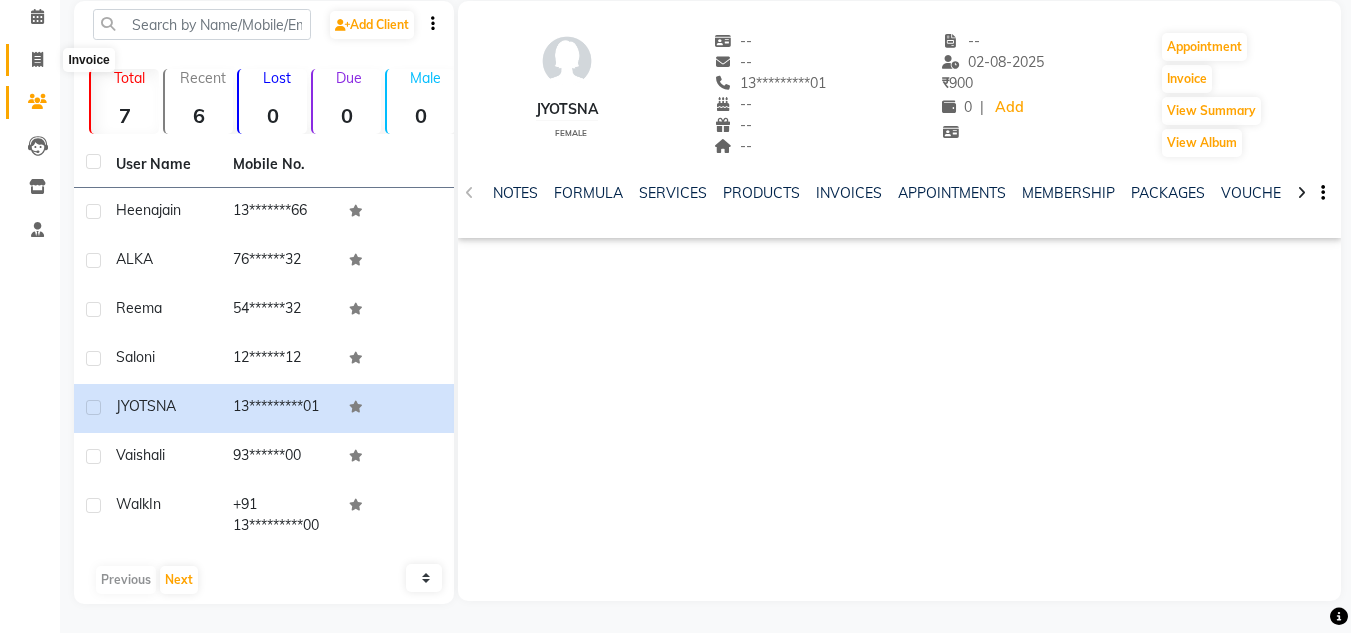 click 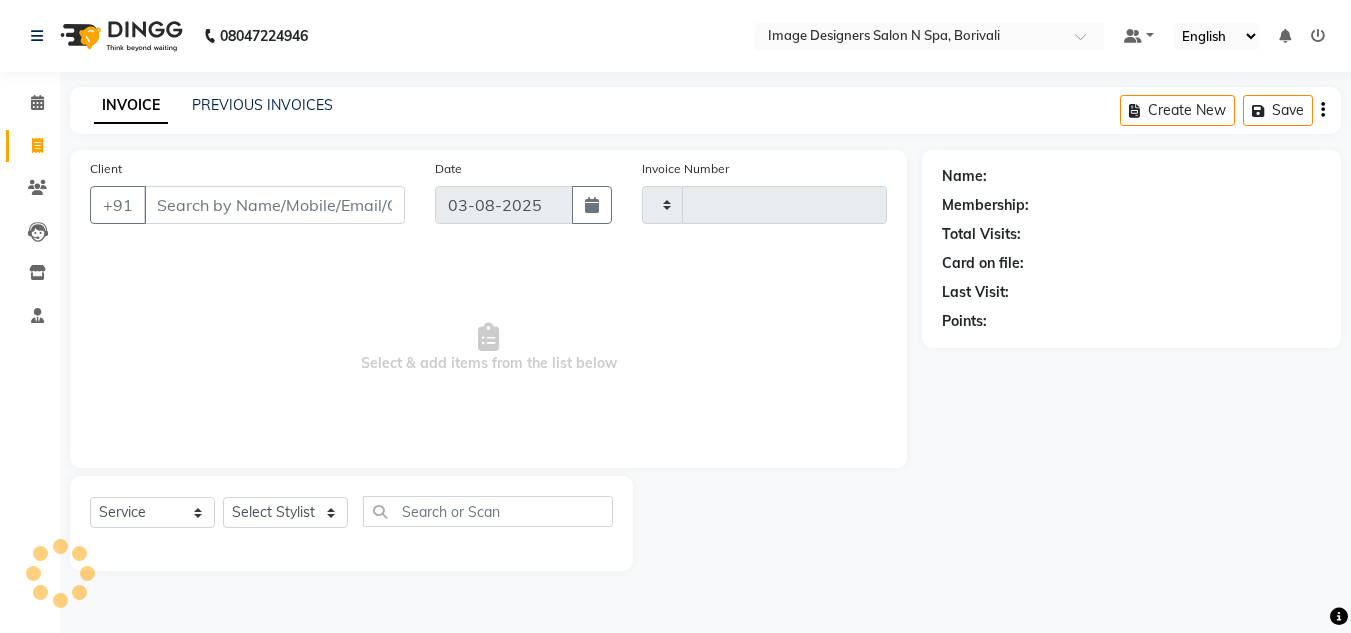 type on "0018" 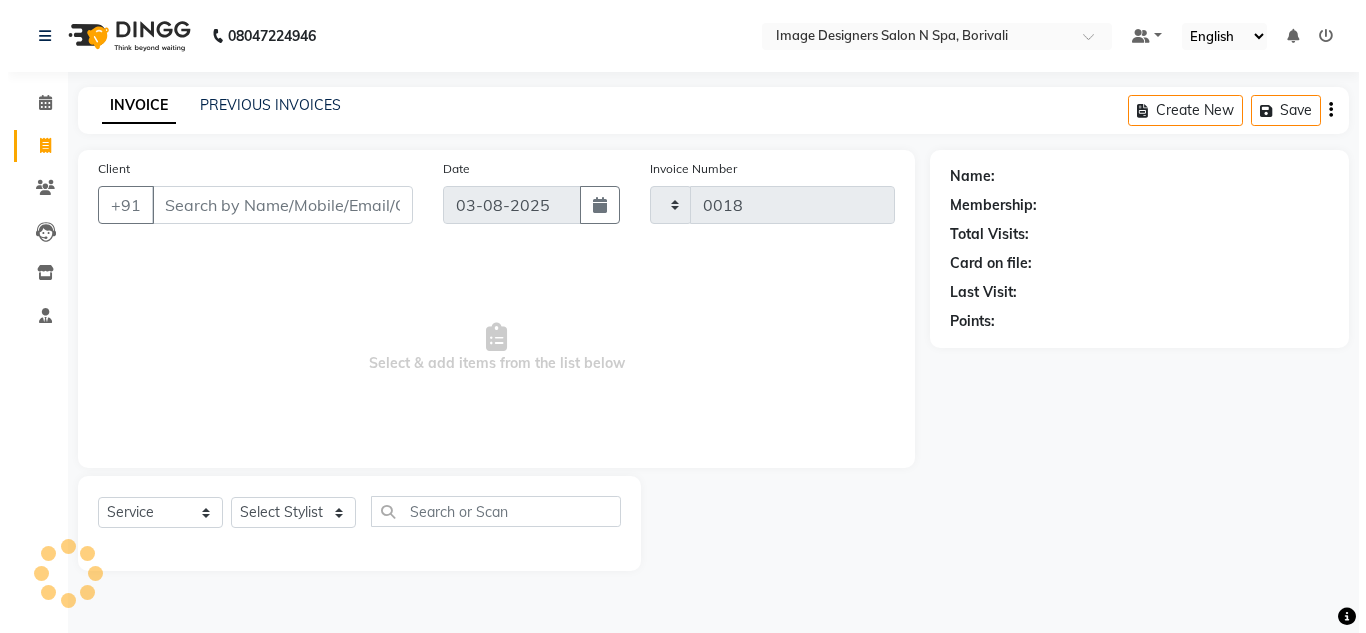 scroll, scrollTop: 0, scrollLeft: 0, axis: both 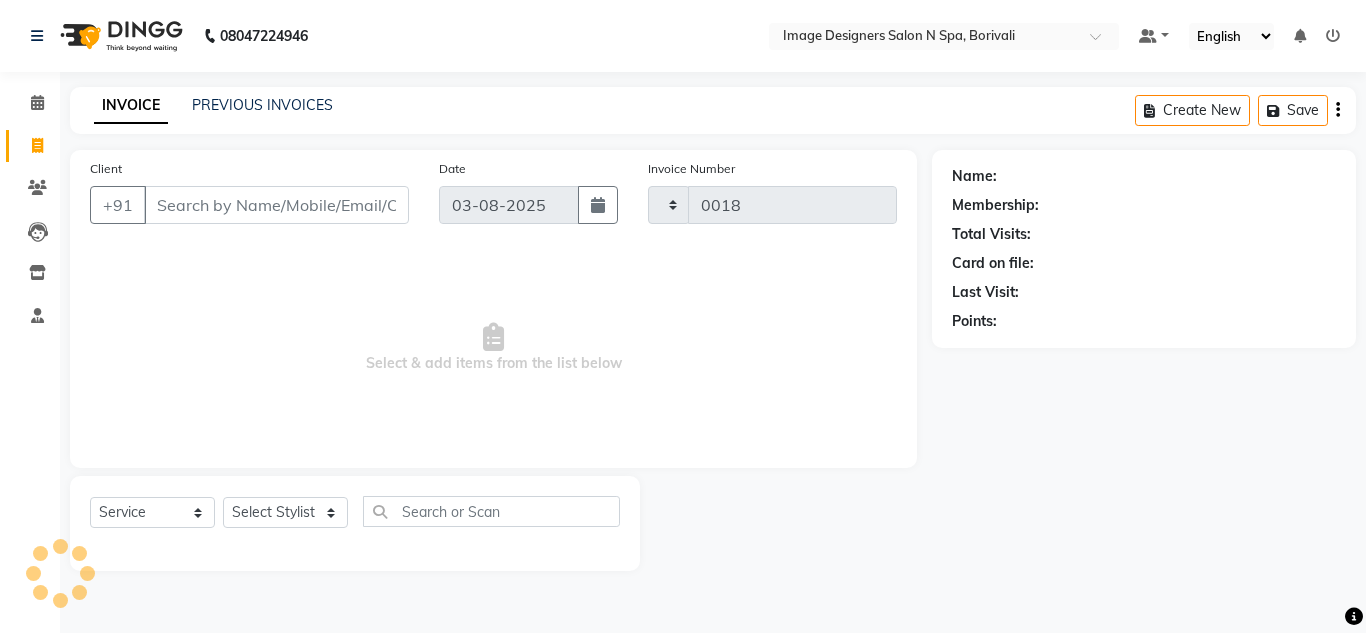 select on "8626" 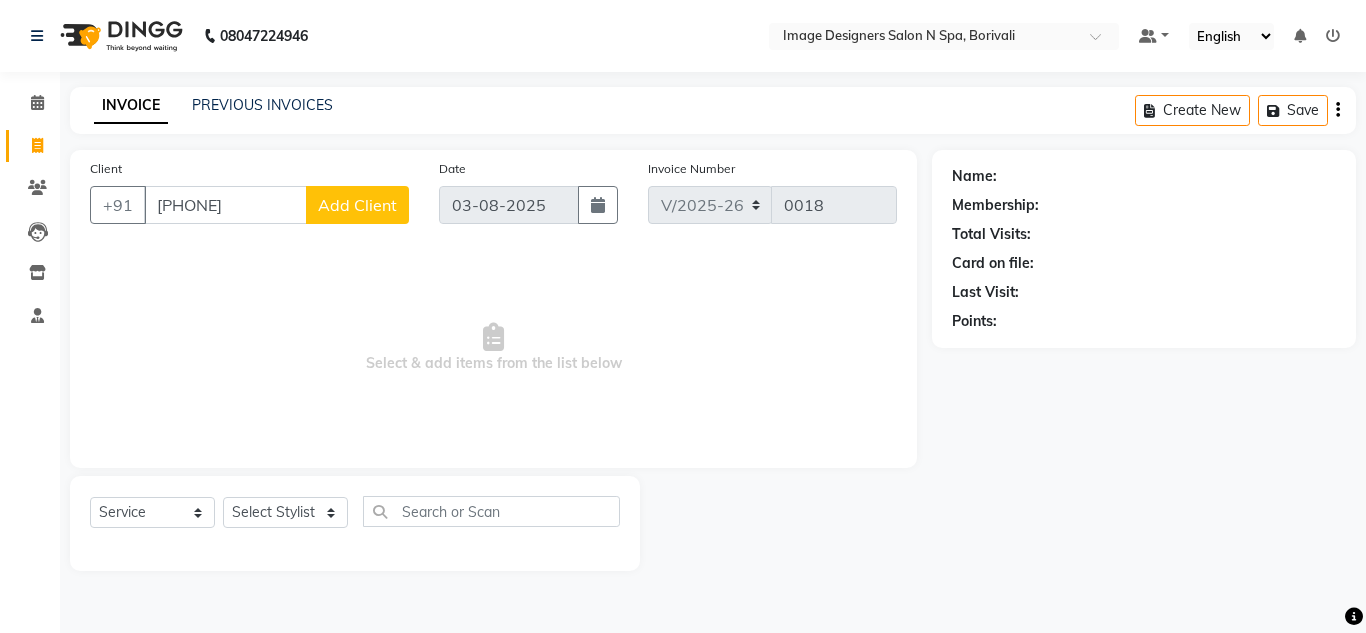 type on "9920774292" 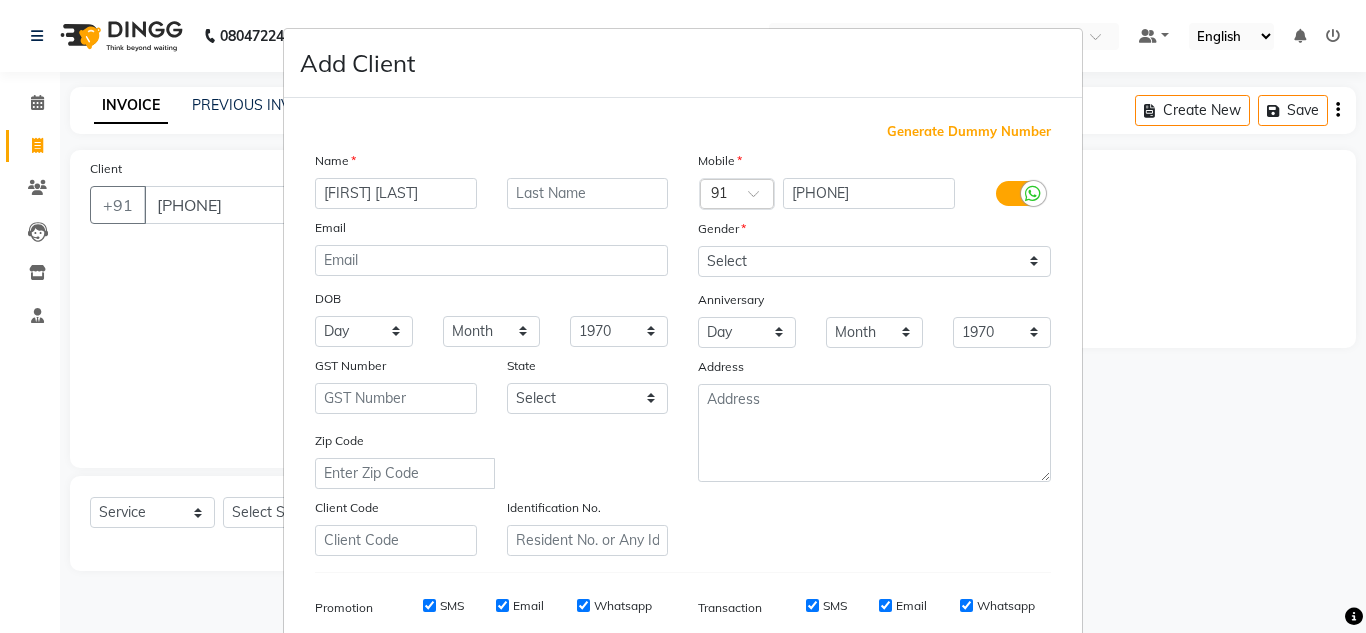 type on "MEETA R." 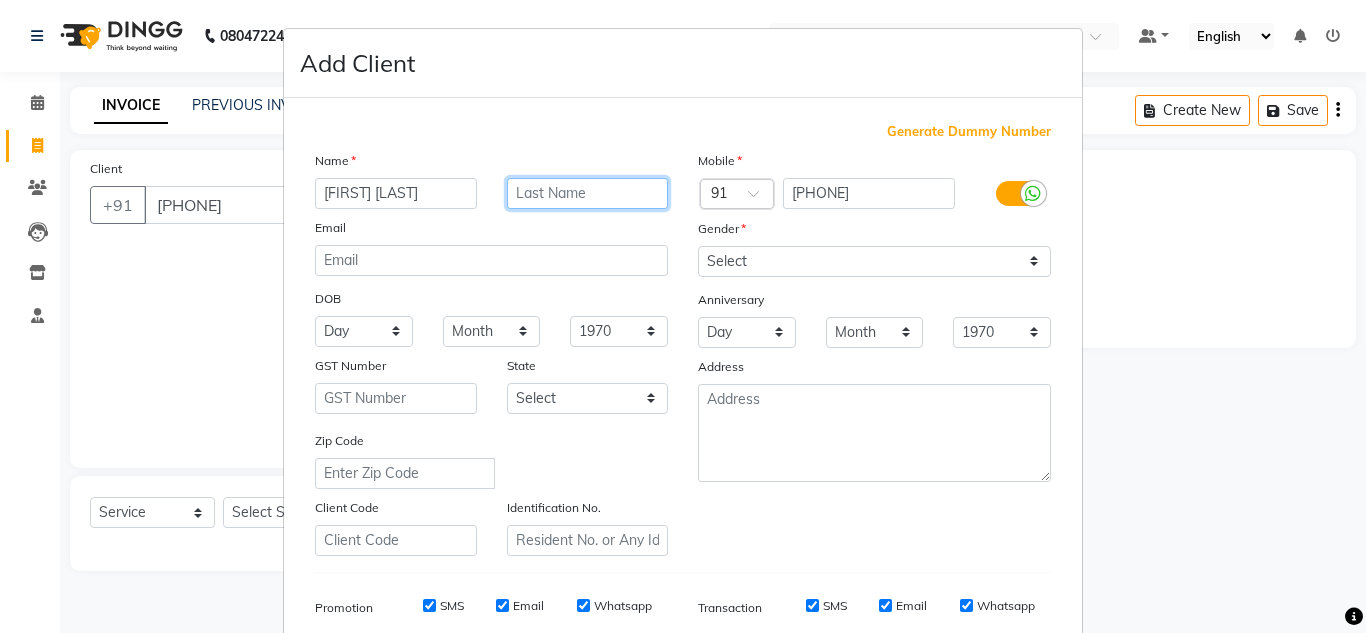 click at bounding box center [588, 193] 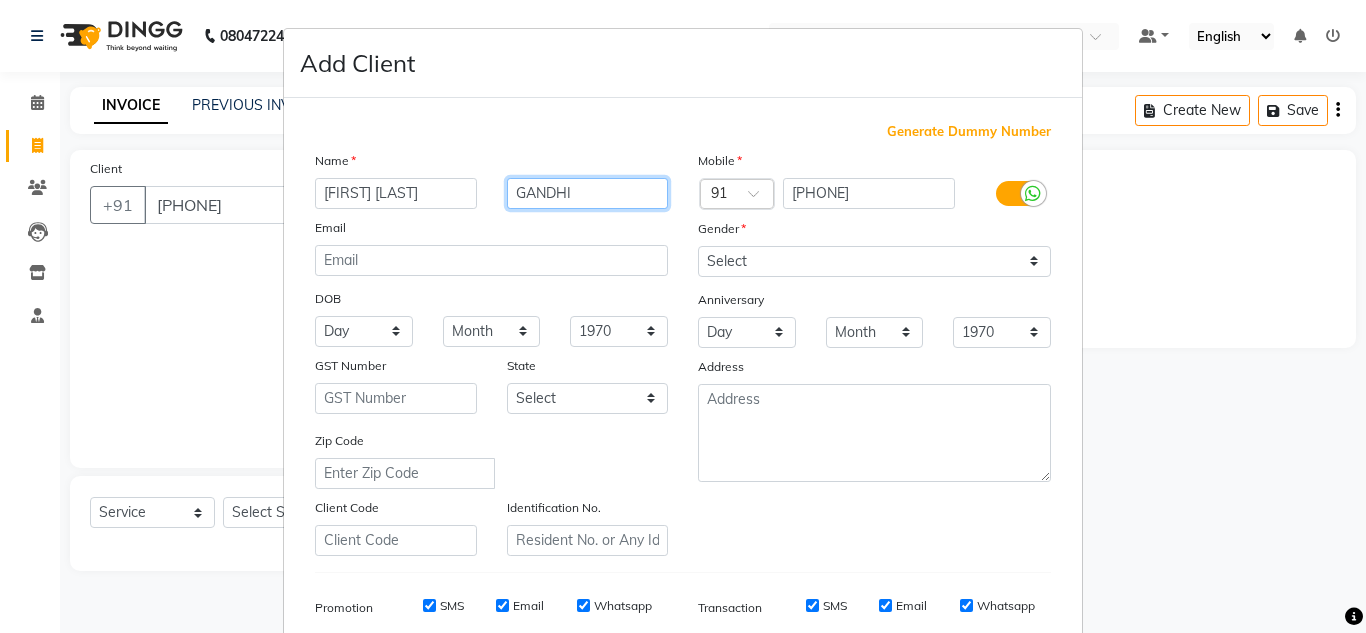 type on "GANDHI" 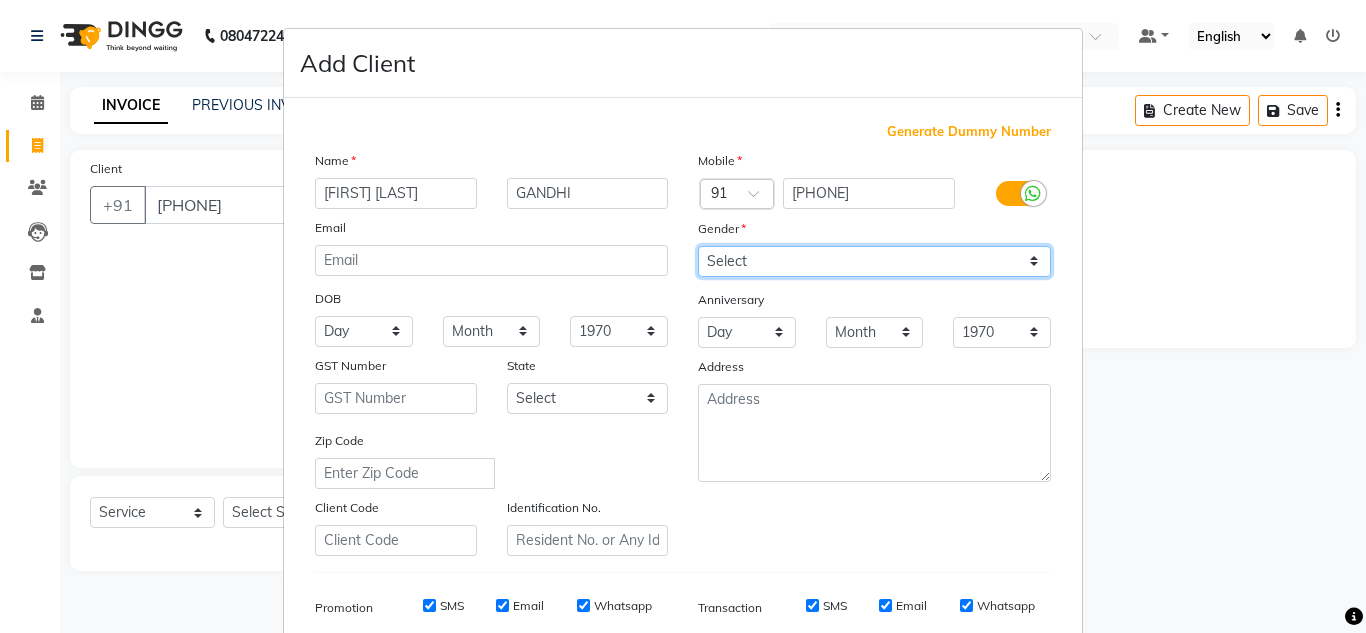 click on "Select Male Female Other Prefer Not To Say" at bounding box center [874, 261] 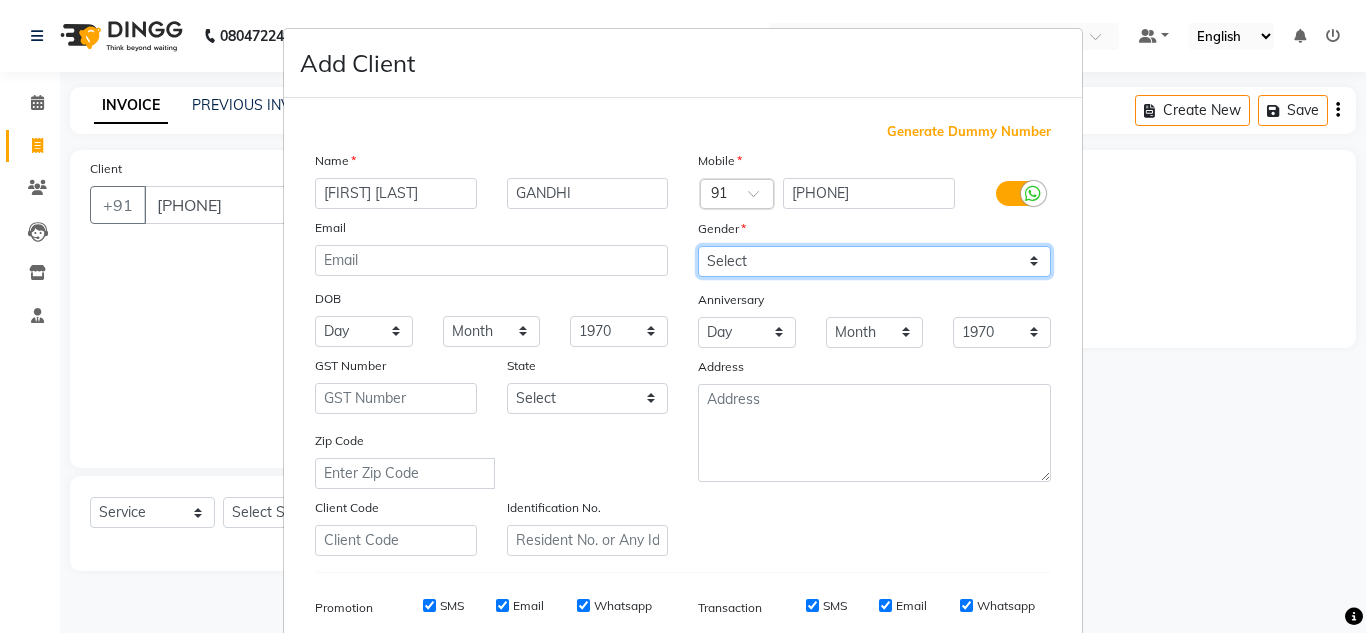 select on "female" 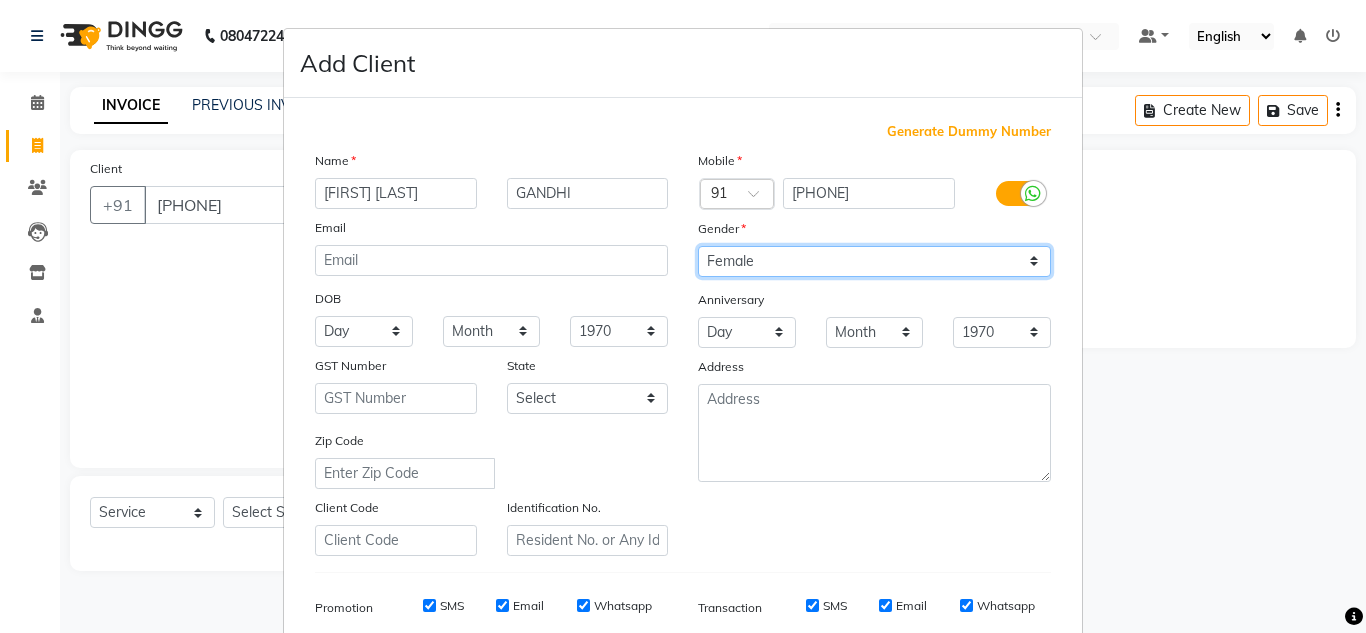 click on "Select Male Female Other Prefer Not To Say" at bounding box center (874, 261) 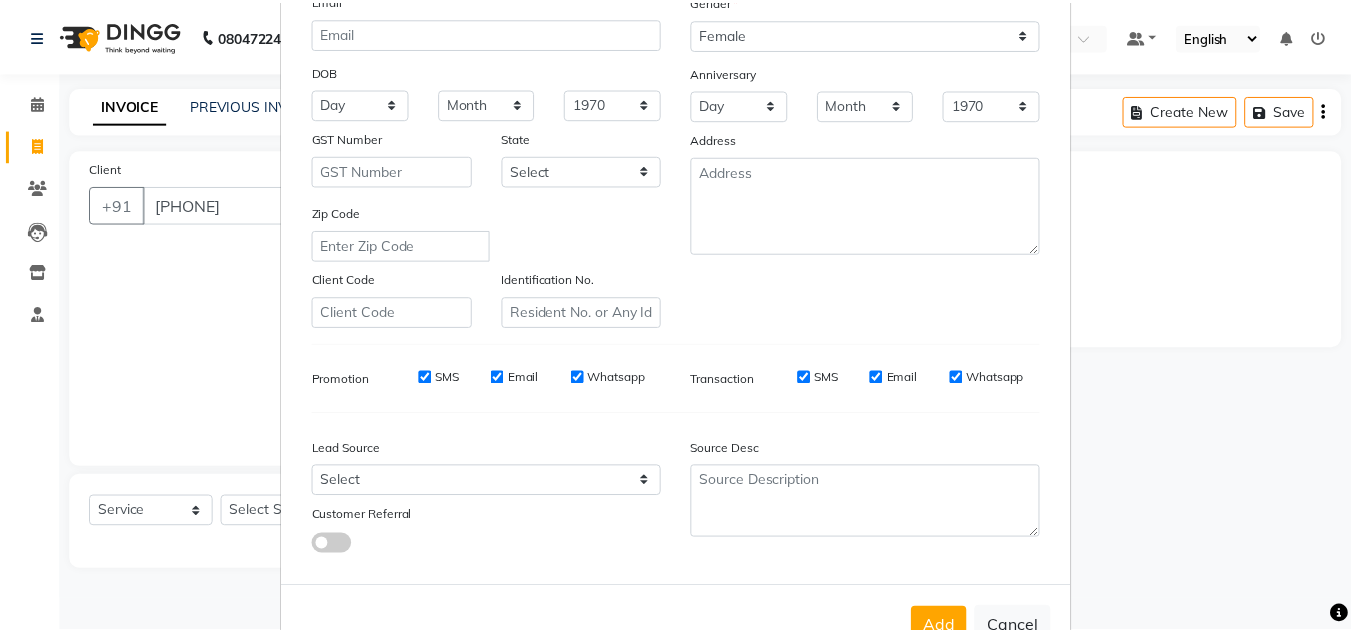 scroll, scrollTop: 290, scrollLeft: 0, axis: vertical 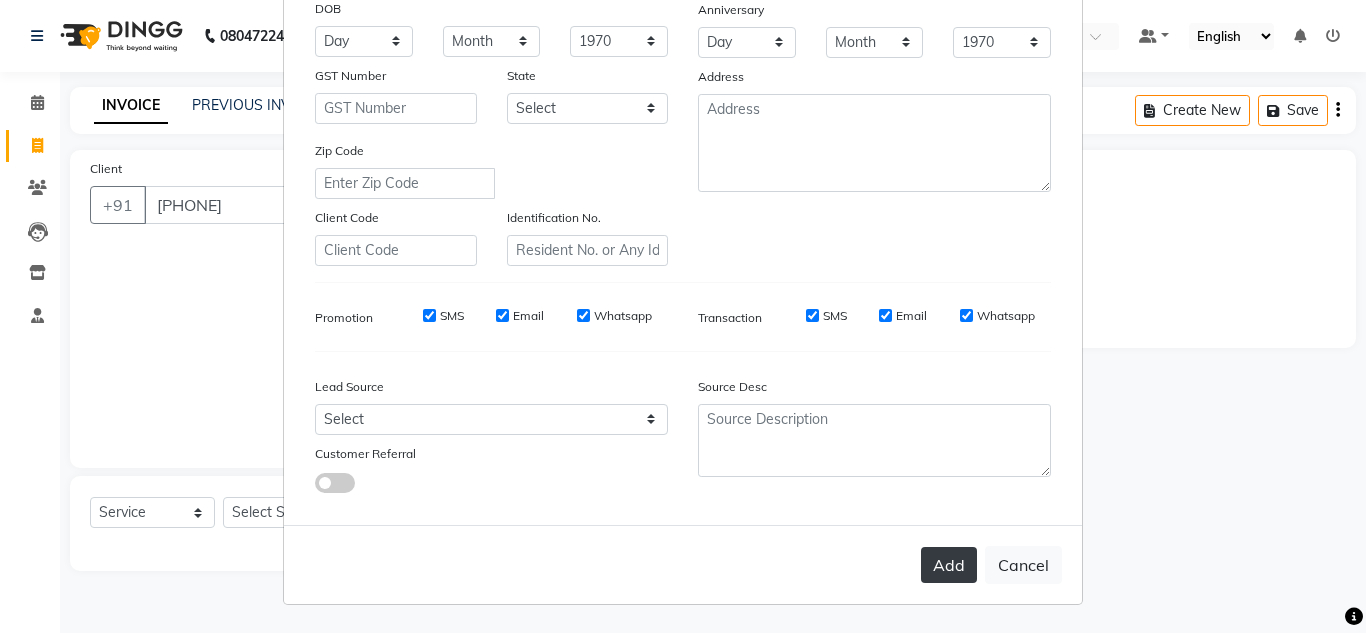 click on "Add" at bounding box center [949, 565] 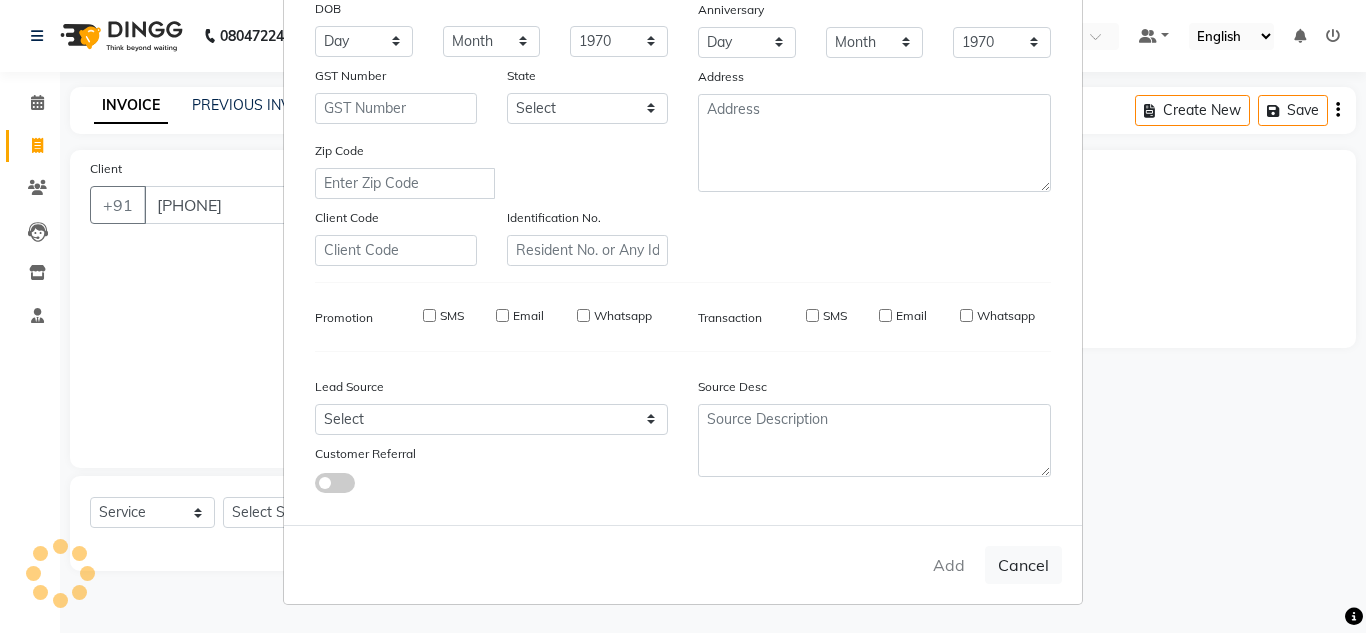 type on "99******92" 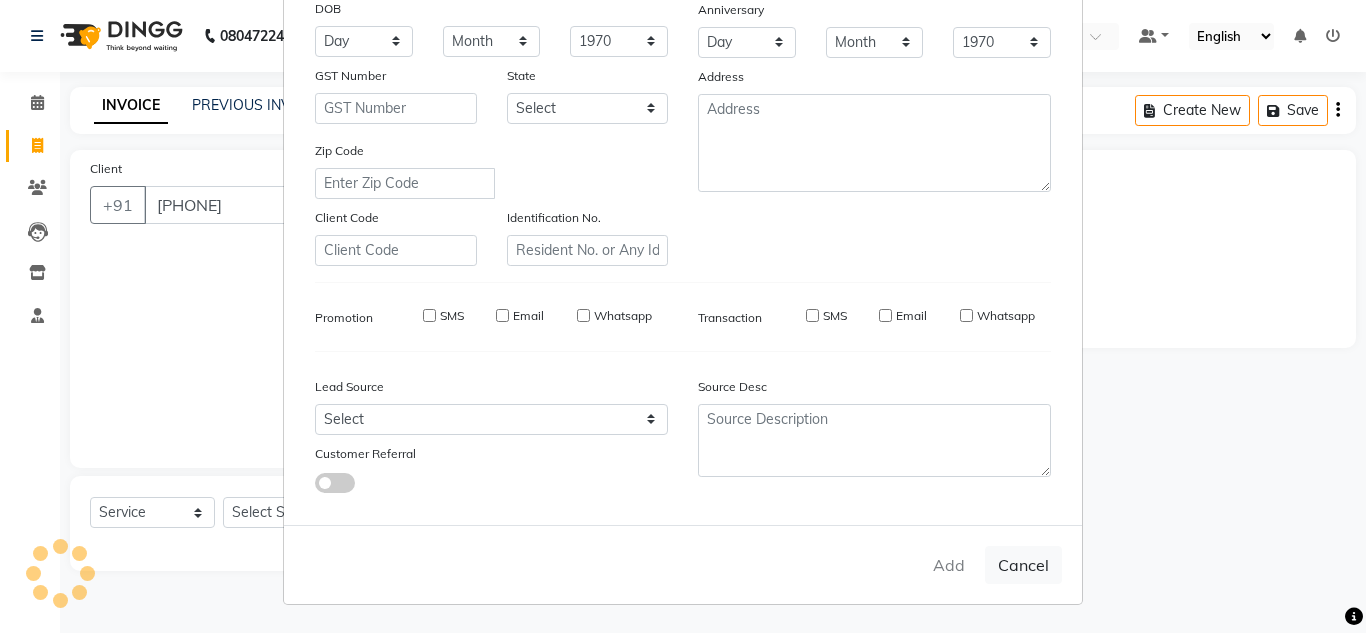 type 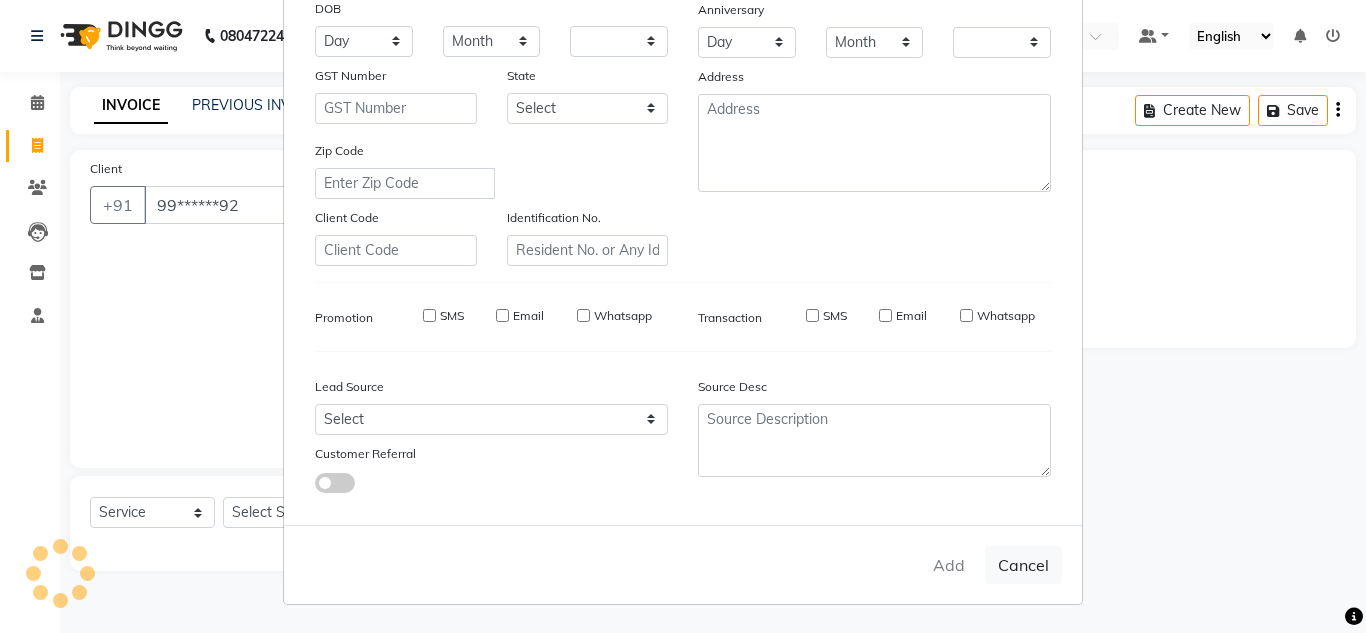 select on "1: Object" 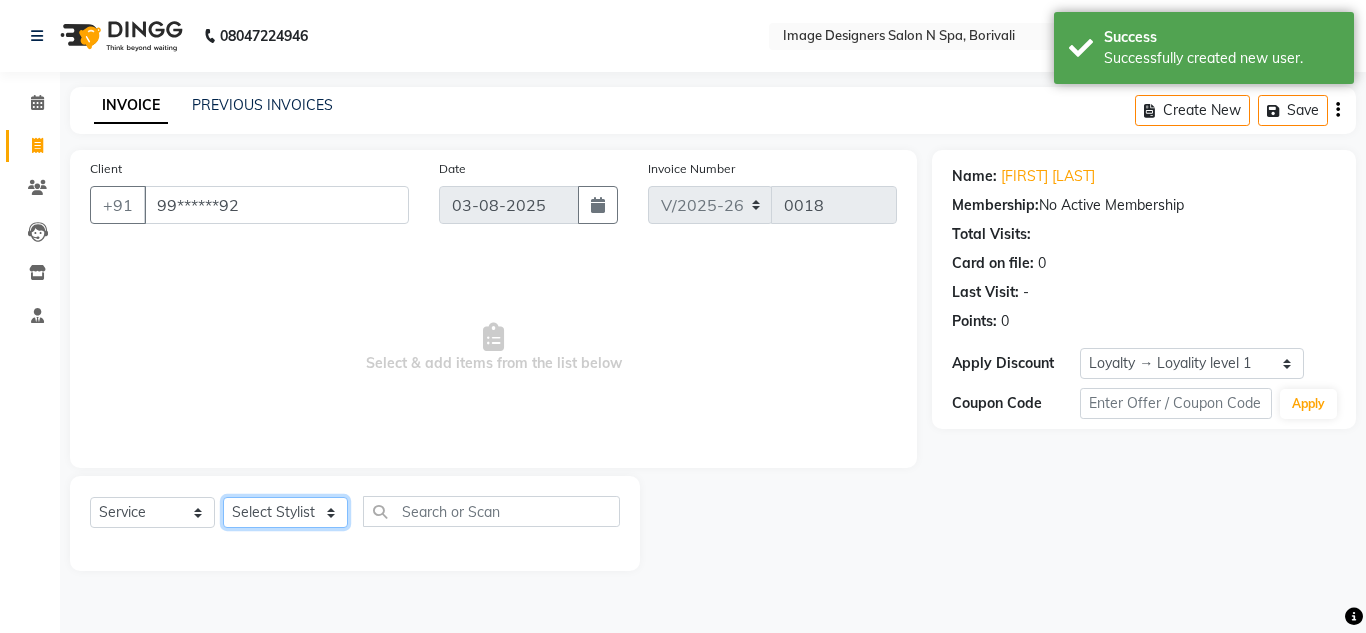 click on "Select Stylist Jyotsna Sarita Shraddha" 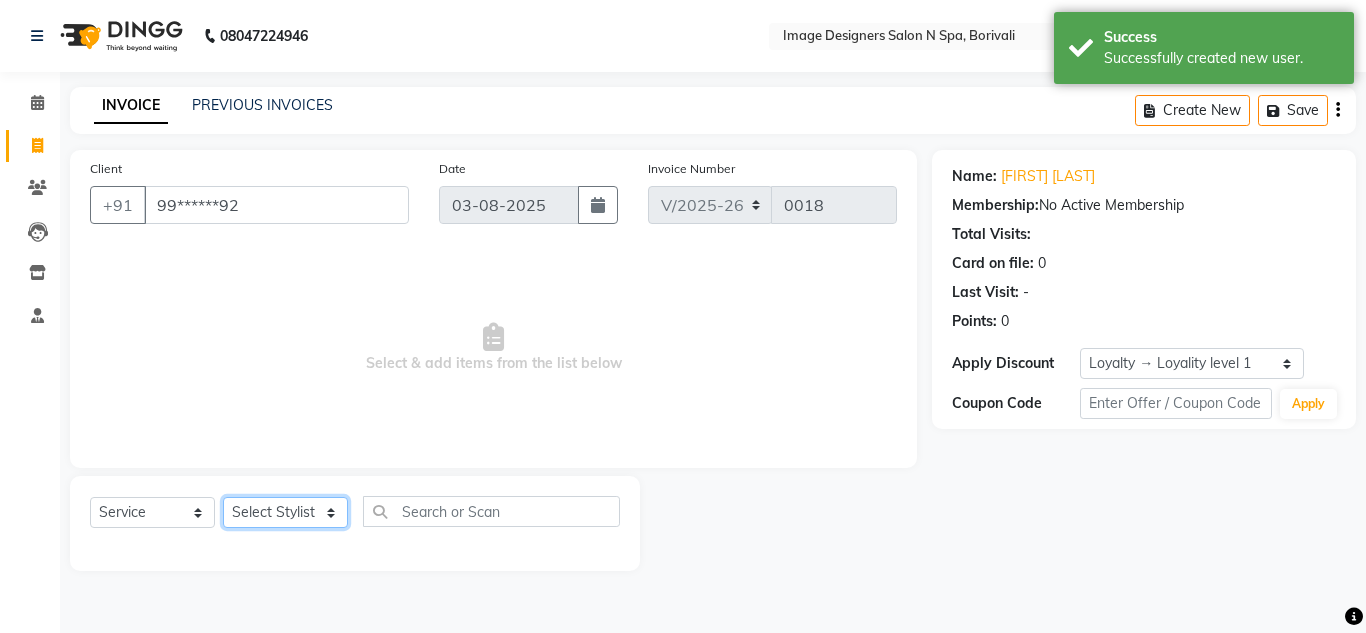 select on "86238" 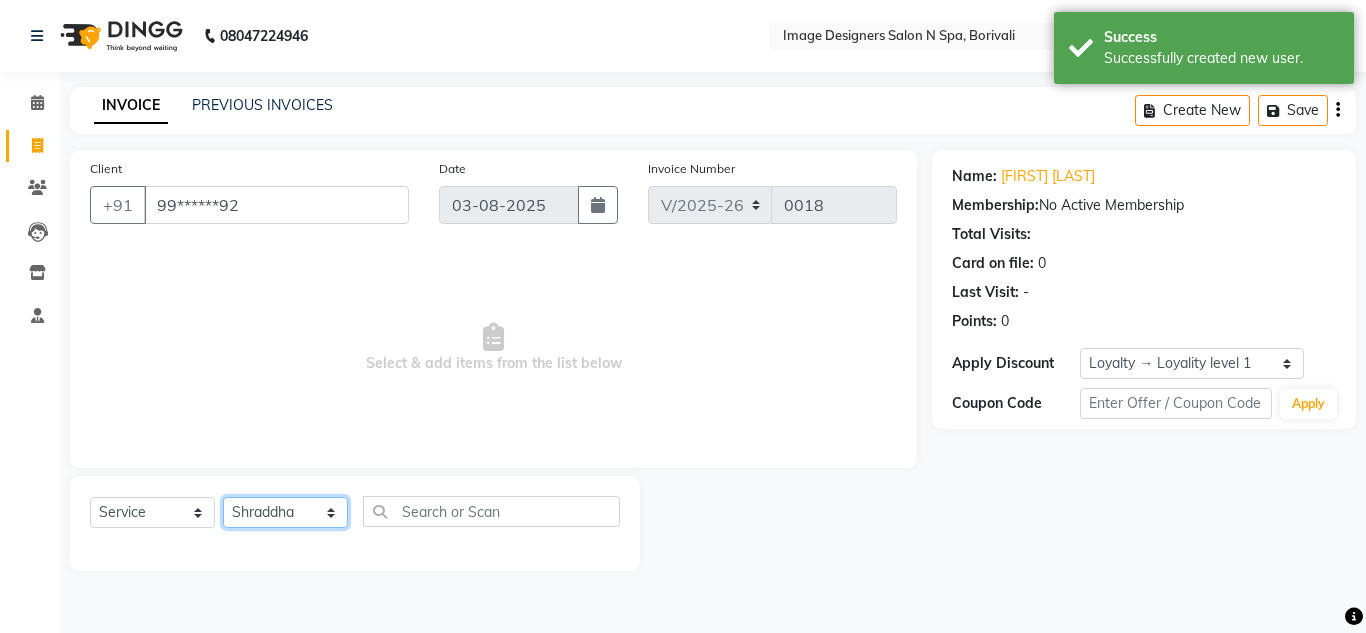 click on "Select Stylist Jyotsna Sarita Shraddha" 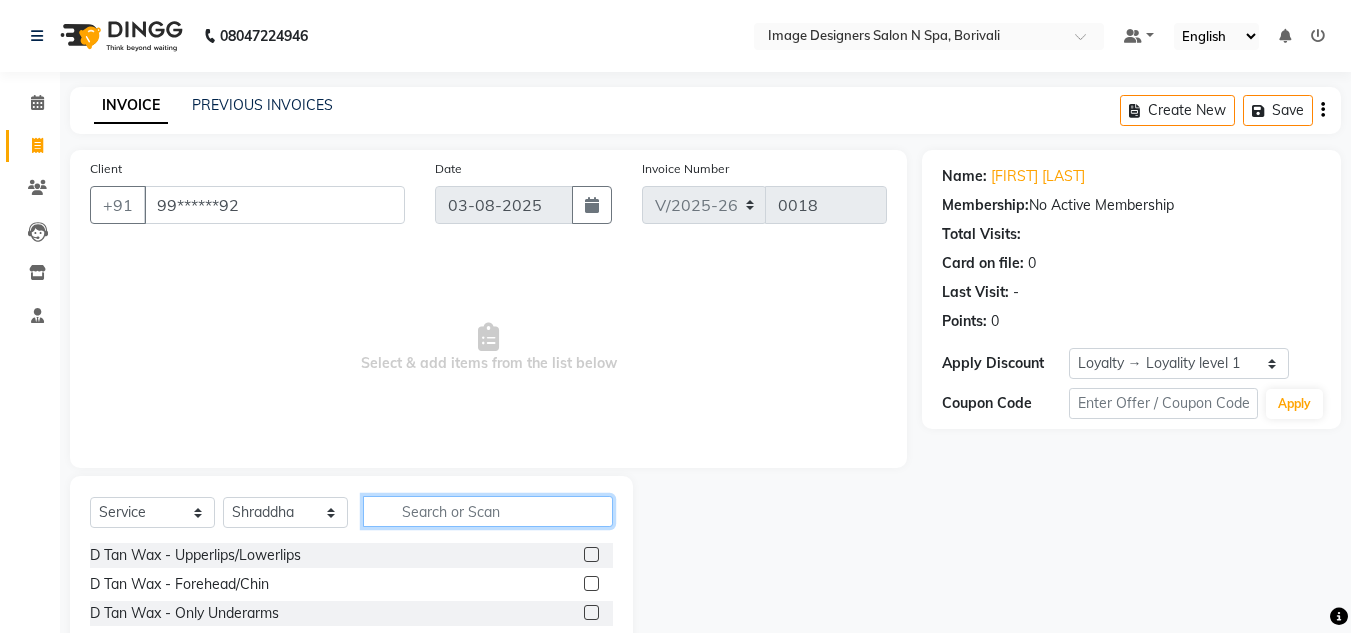 click 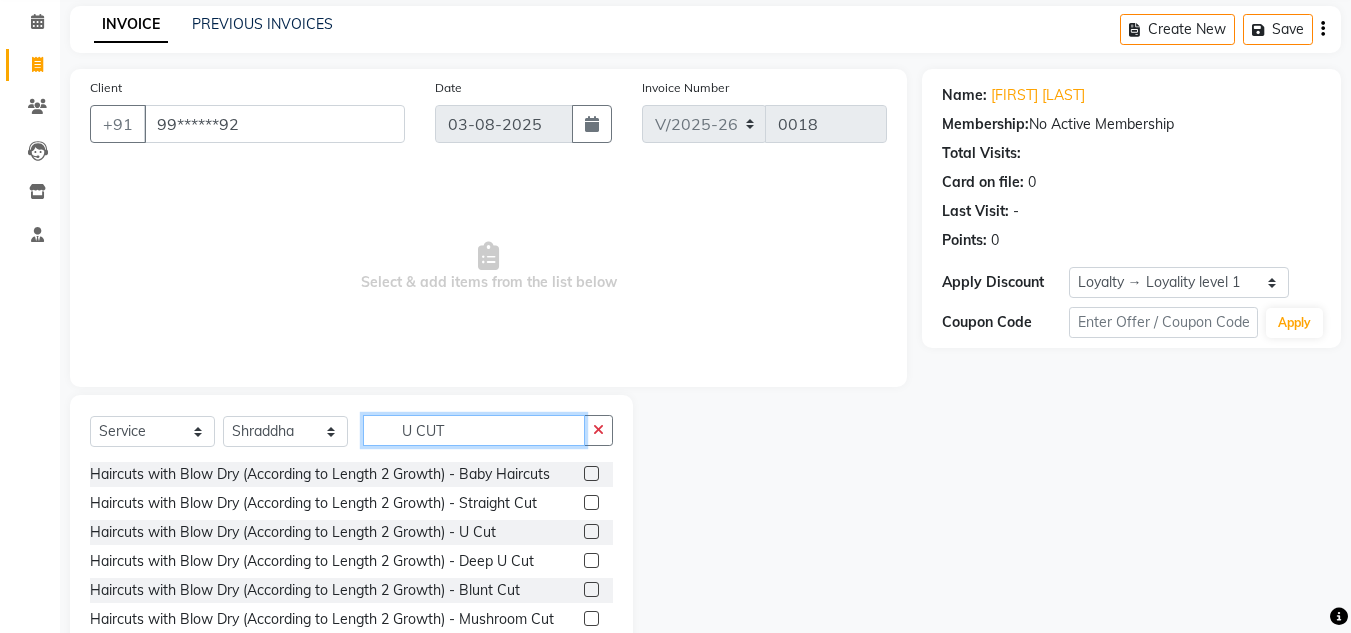 scroll, scrollTop: 120, scrollLeft: 0, axis: vertical 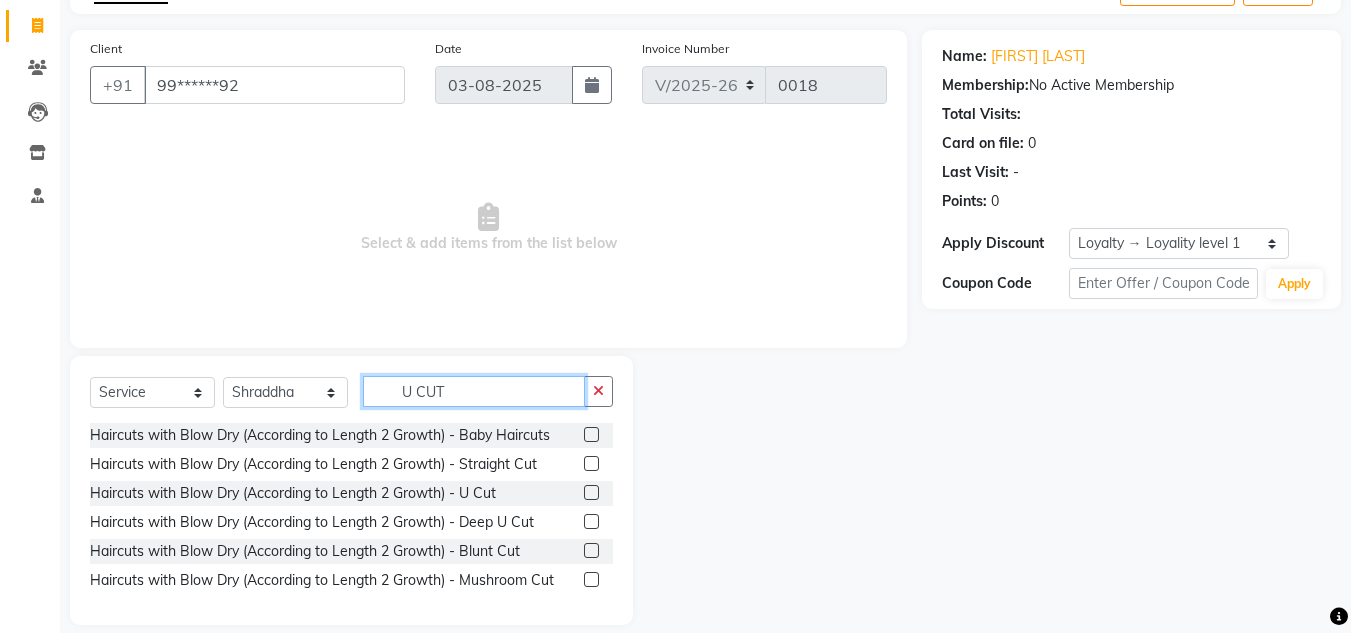 type on "U CUT" 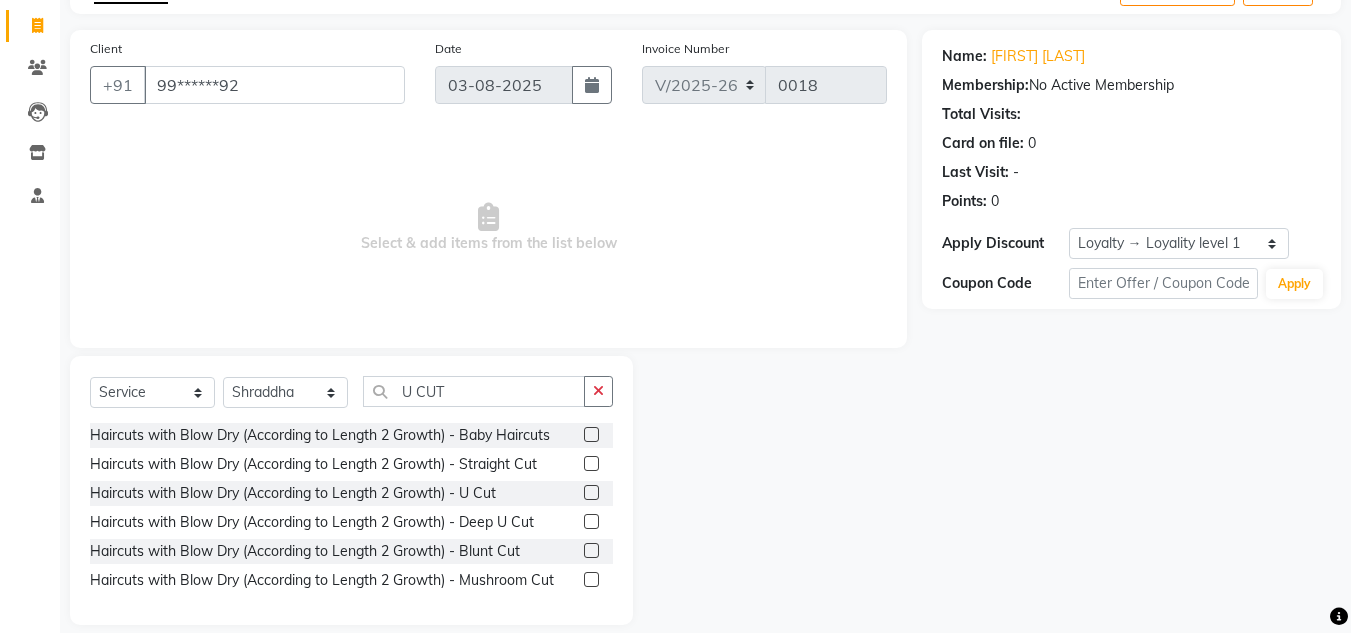 click 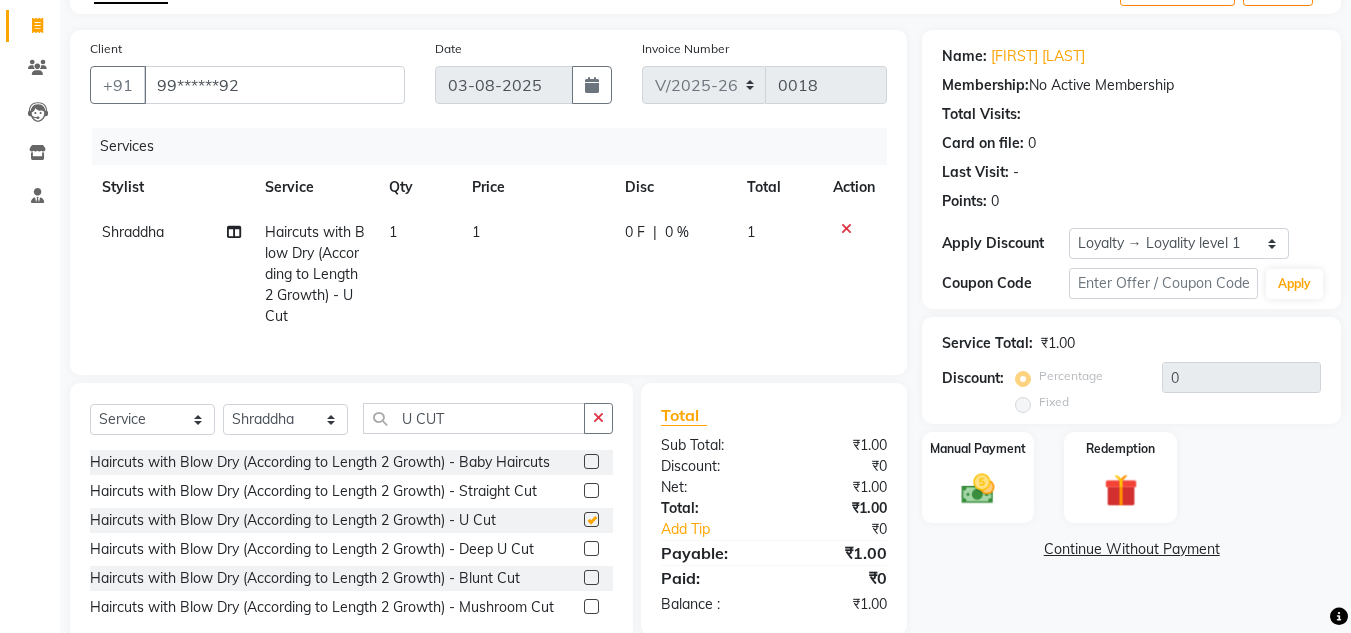 checkbox on "false" 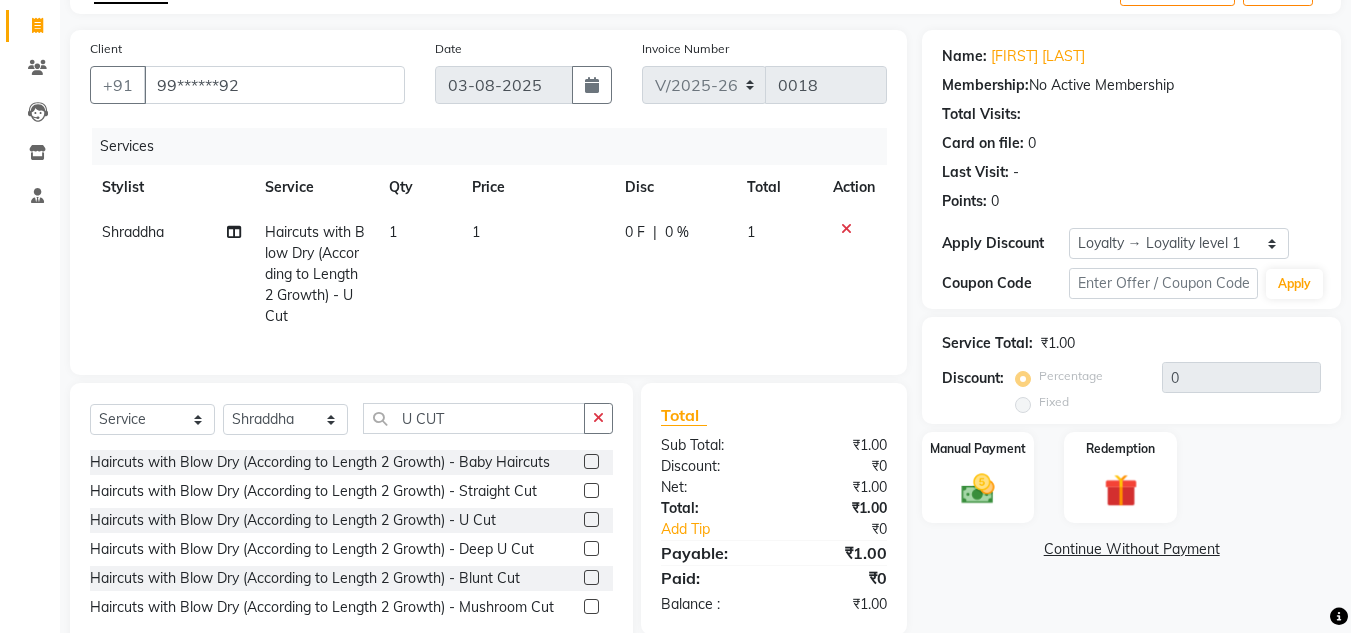click on "1" 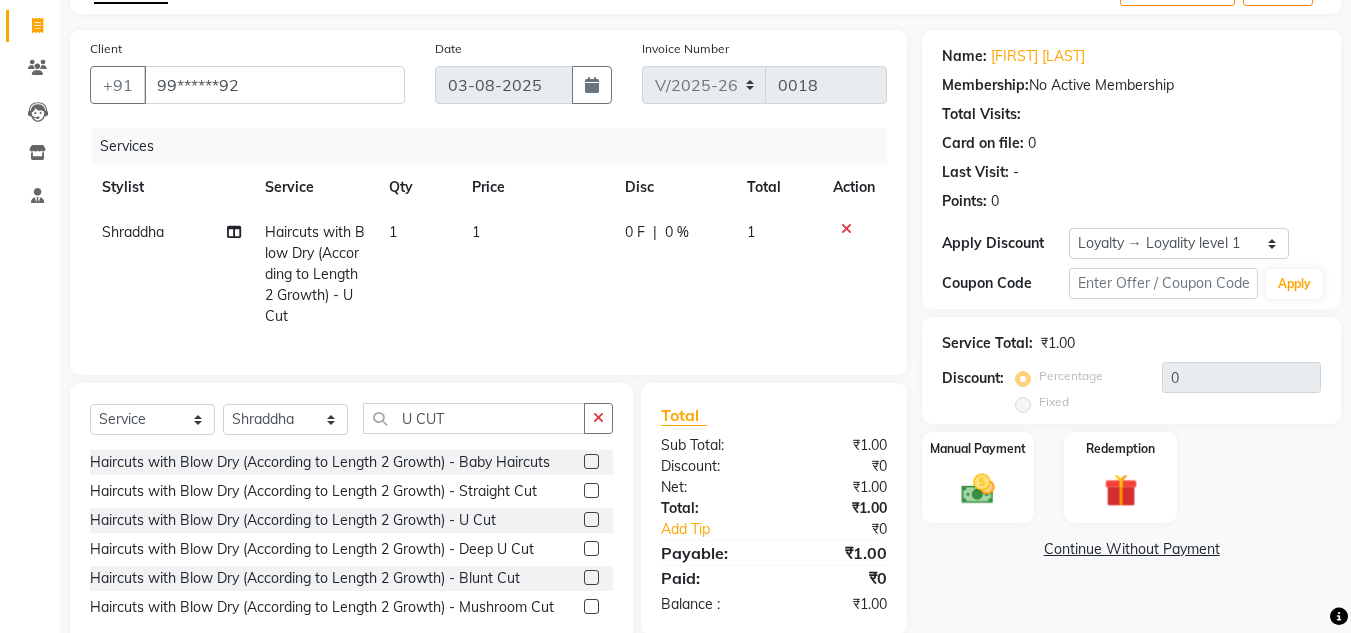 select on "86238" 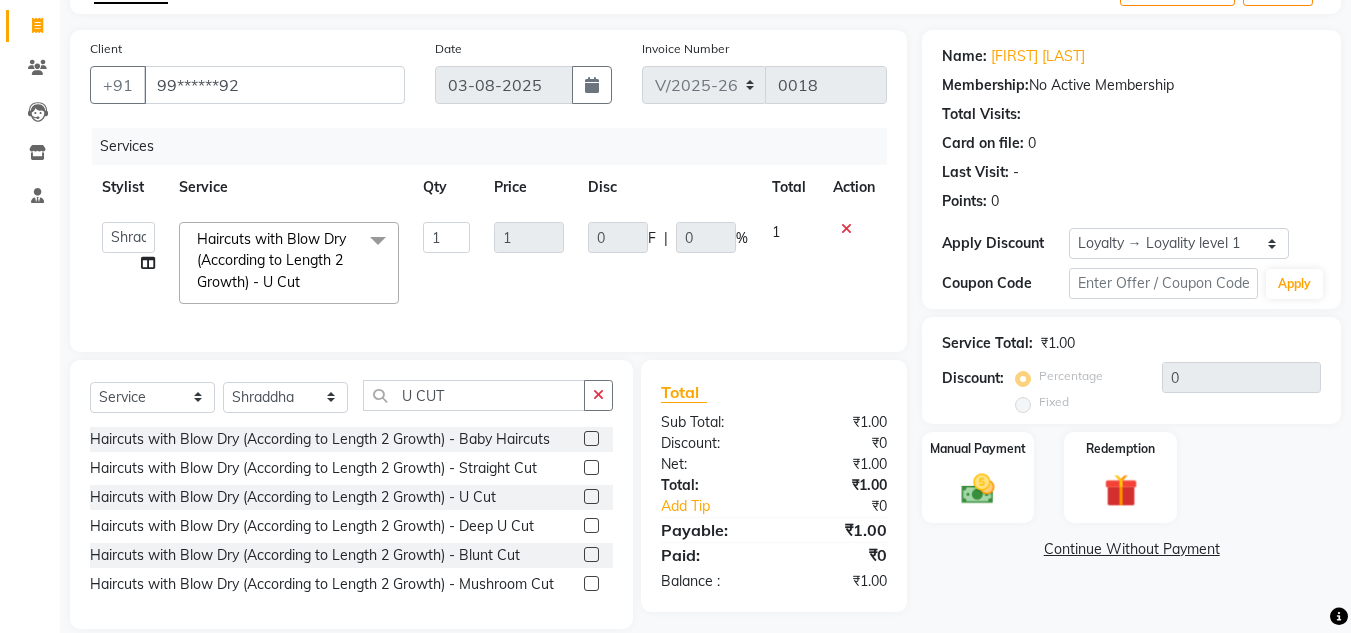 click on "1" 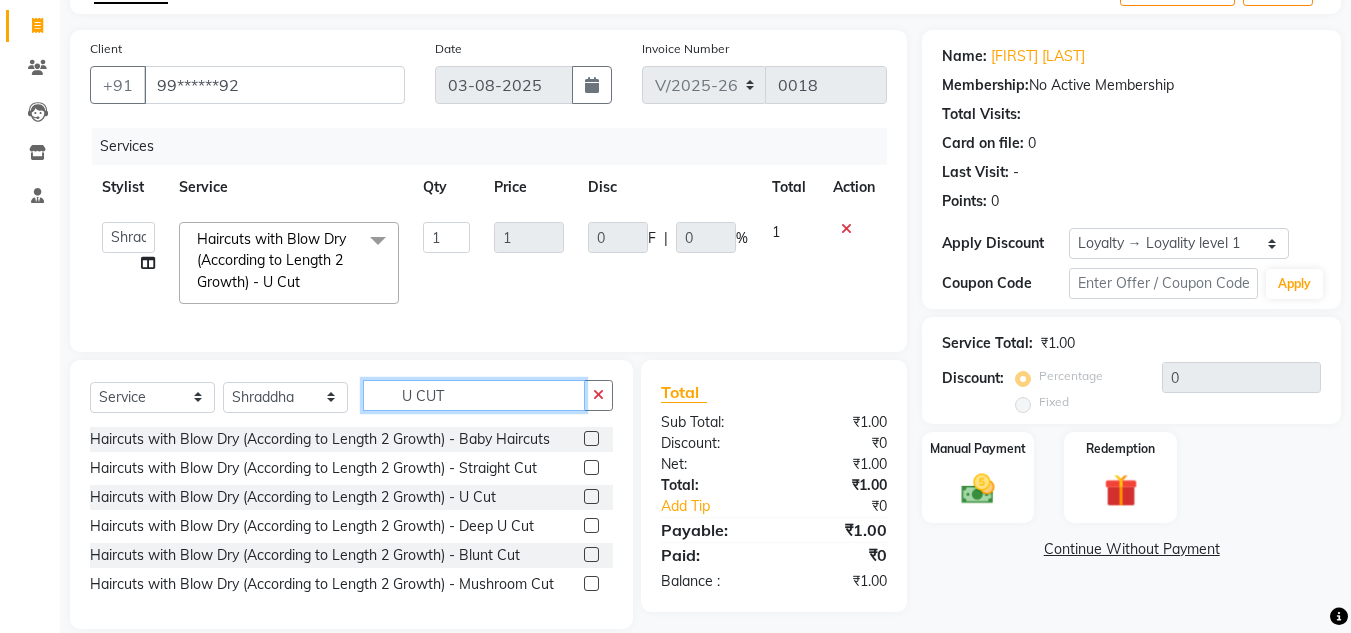 click on "U CUT" 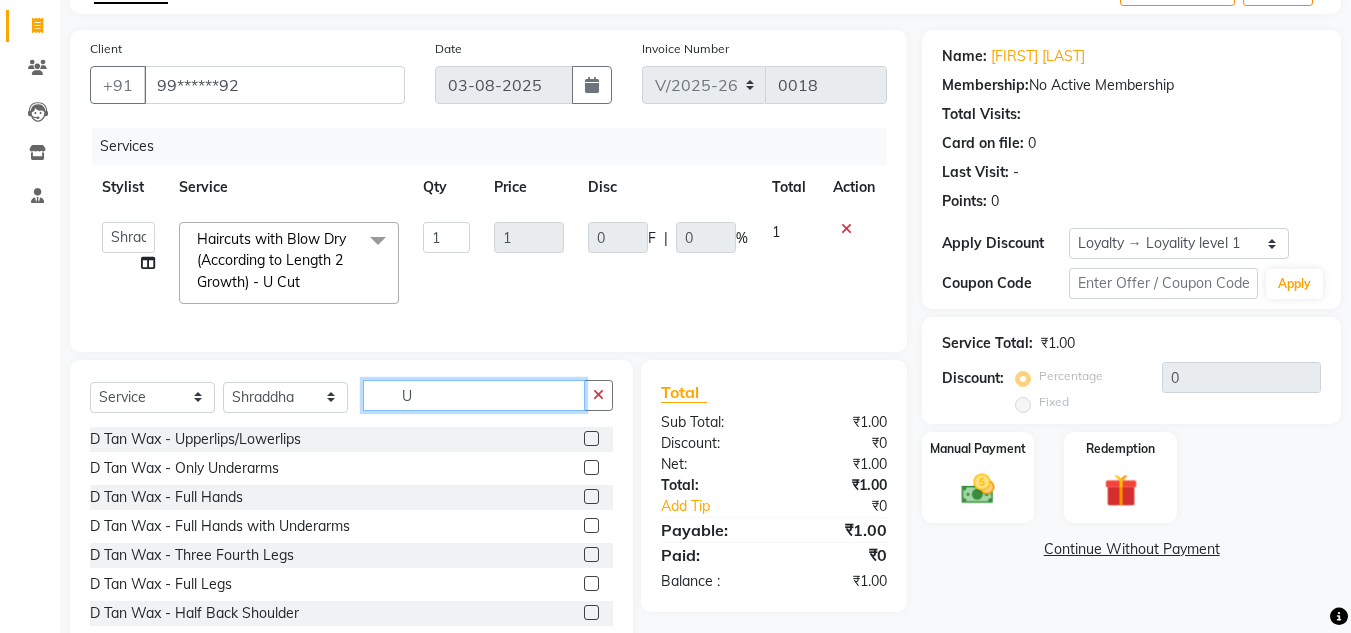 type on "U" 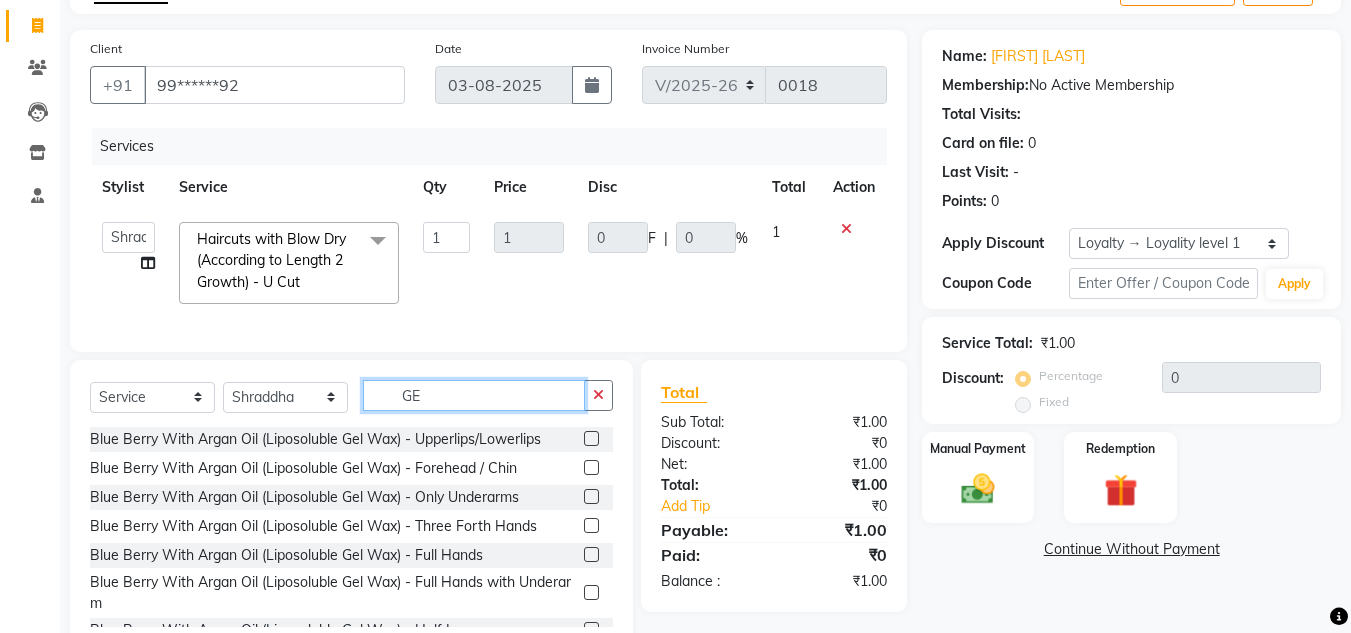 type on "G" 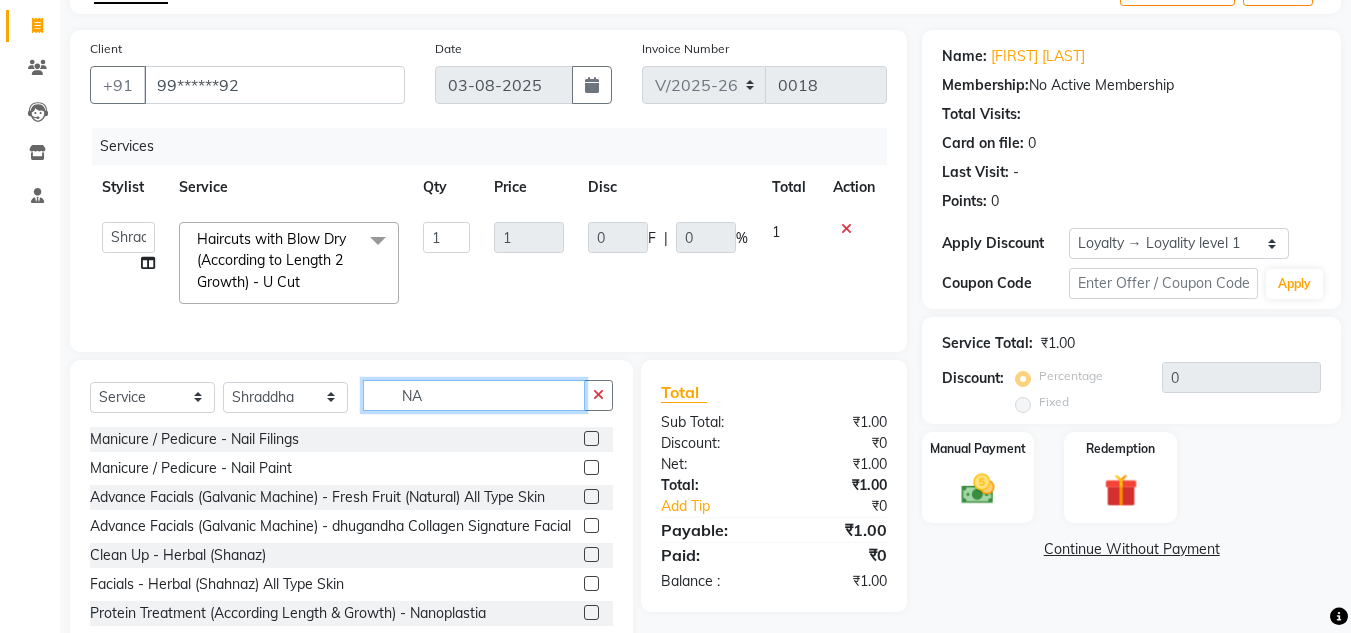 type on "N" 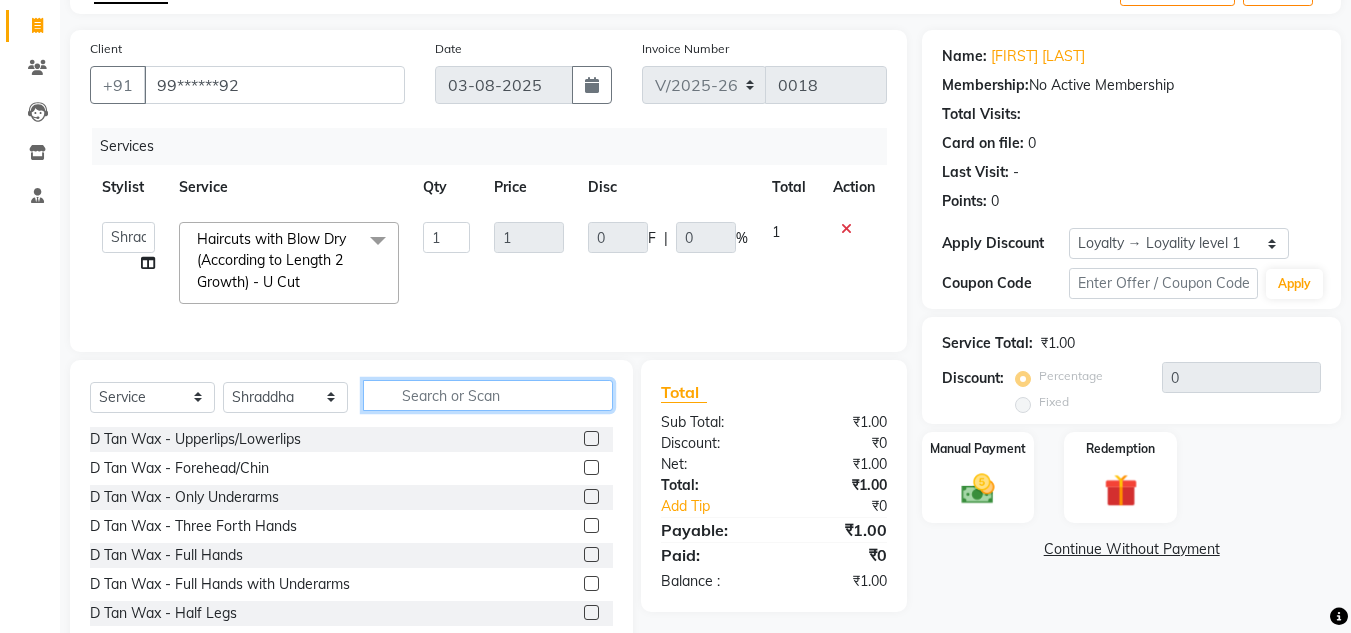 click 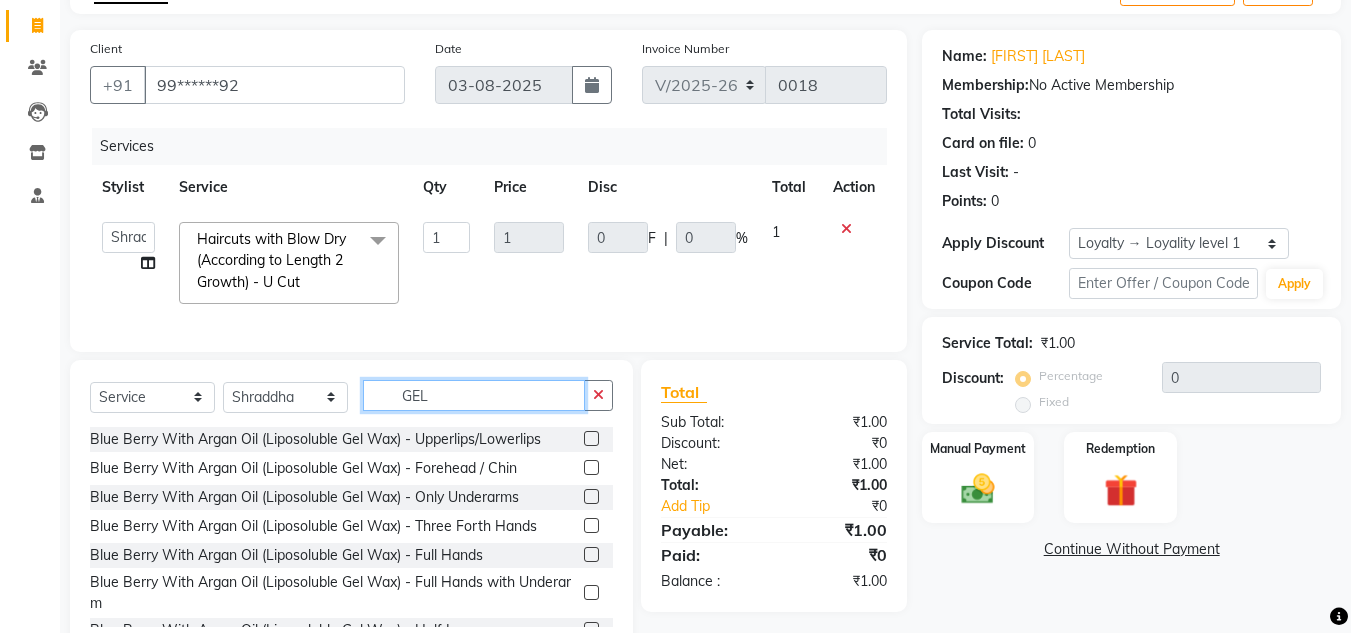 type on "GEL" 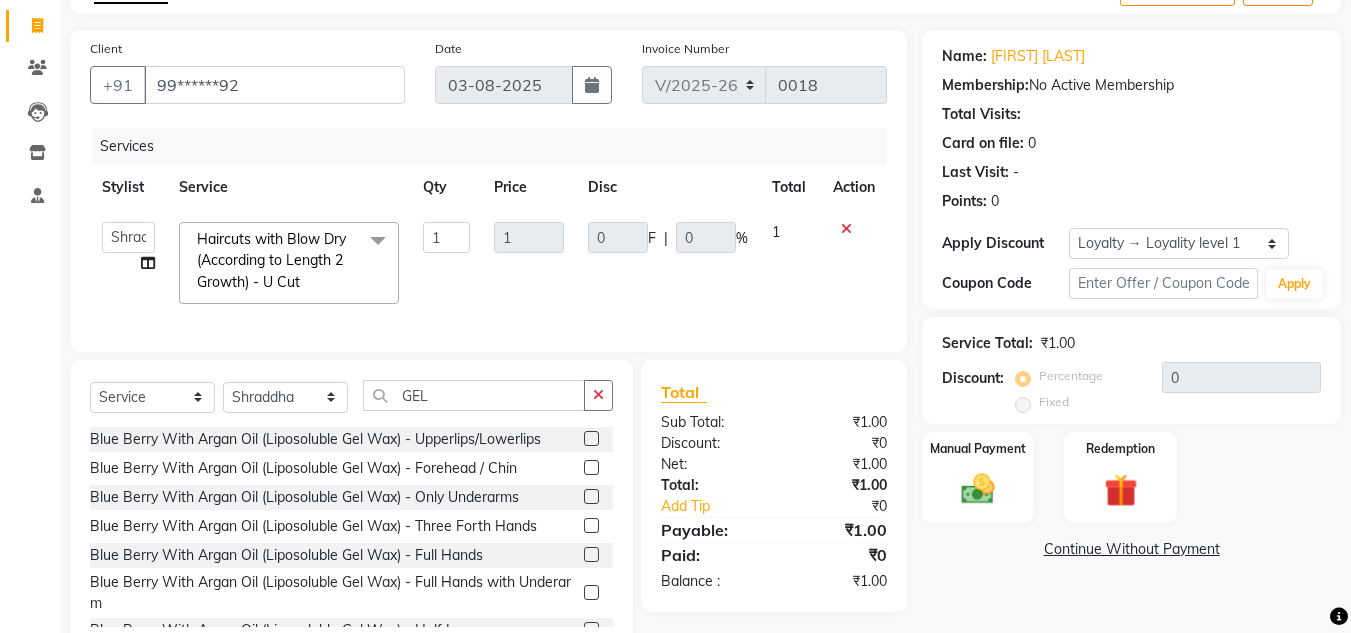 click on "Jyotsna   Sarita   Shraddha  Haircuts with Blow Dry (According to Length 2 Growth) - U Cut  x D Tan Wax - Upperlips/Lowerlips D Tan Wax - Forehead/Chin D Tan Wax - Only Underarms D Tan Wax - Three Forth Hands D Tan Wax - Full Hands D Tan Wax - Full Hands with Underarms D Tan Wax - Half Legs D Tan Wax - Three Fourth Legs D Tan Wax - Full Legs D Tan Wax - Finger Wax D Tan Wax - Feet Wax D Tan Wax - Chest Wax D Tan Wax - Side Locks D Tan Wax - Side Locks With Cheeks D Tan Wax - Neck Wax D Tan Wax - Belly Wax D Tan Wax - Stomach Wax D Tan Wax - Face Wax D Tan Wax - Half Back Shoulder D Tan Wax - Half Back Below Shoulder D Tan Wax - Full Back D Tan Wax - Bikini Wax D Tan Wax - Full Body D Tan Wax - Bum Wax D Tan Wax - Full hands with Underarm Threading - Eyebrows Threading - Upper Lips Threading - Forehead Threading - Chin Threading - Lower Lips Threading - Side Locks Threading - Face Threading Basic Honey Wax - Upper Lips/Lower Lips Basic Honey Wax - Forehead / Chin Basic Honey Wax - Only Underarms 1 1 0 F | 0" 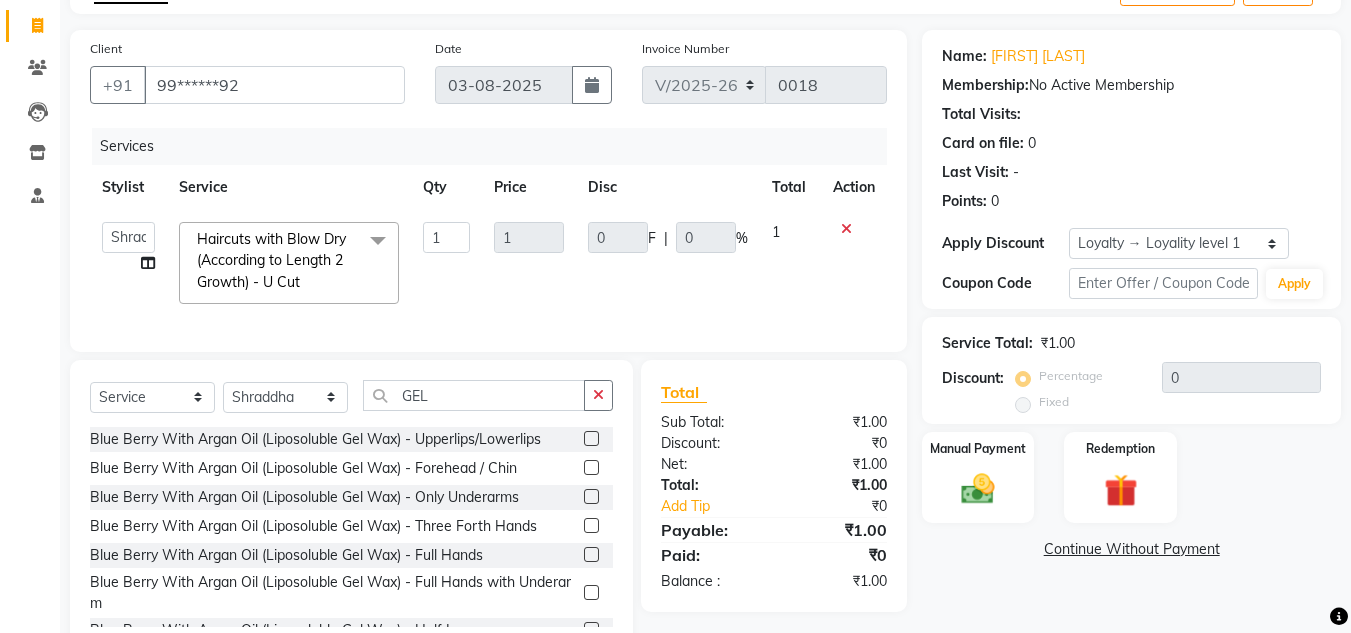 click on "1" 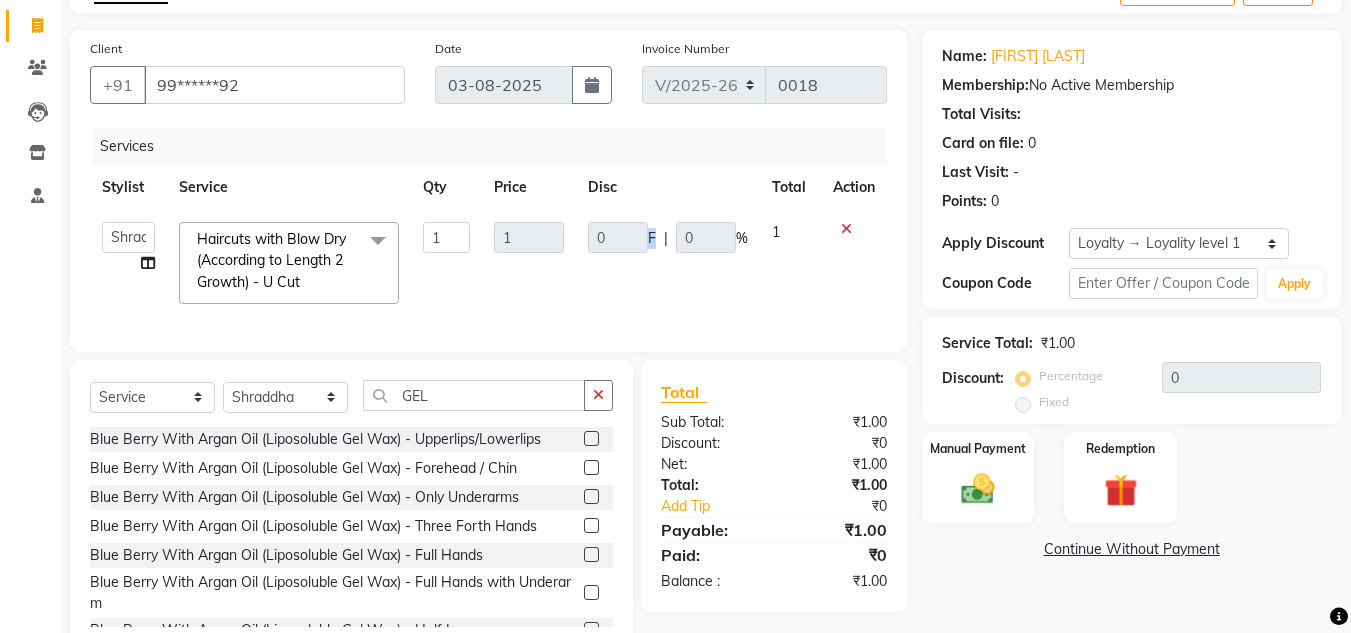 click on "F" 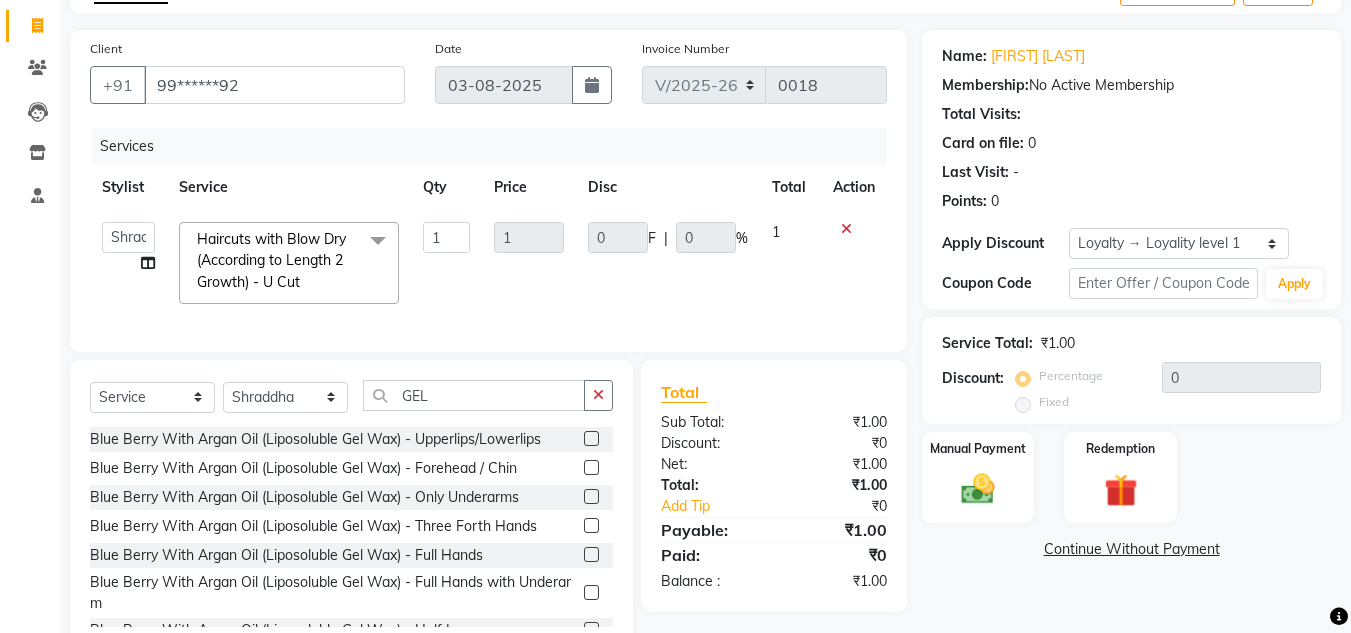 click on "0 F | 0 %" 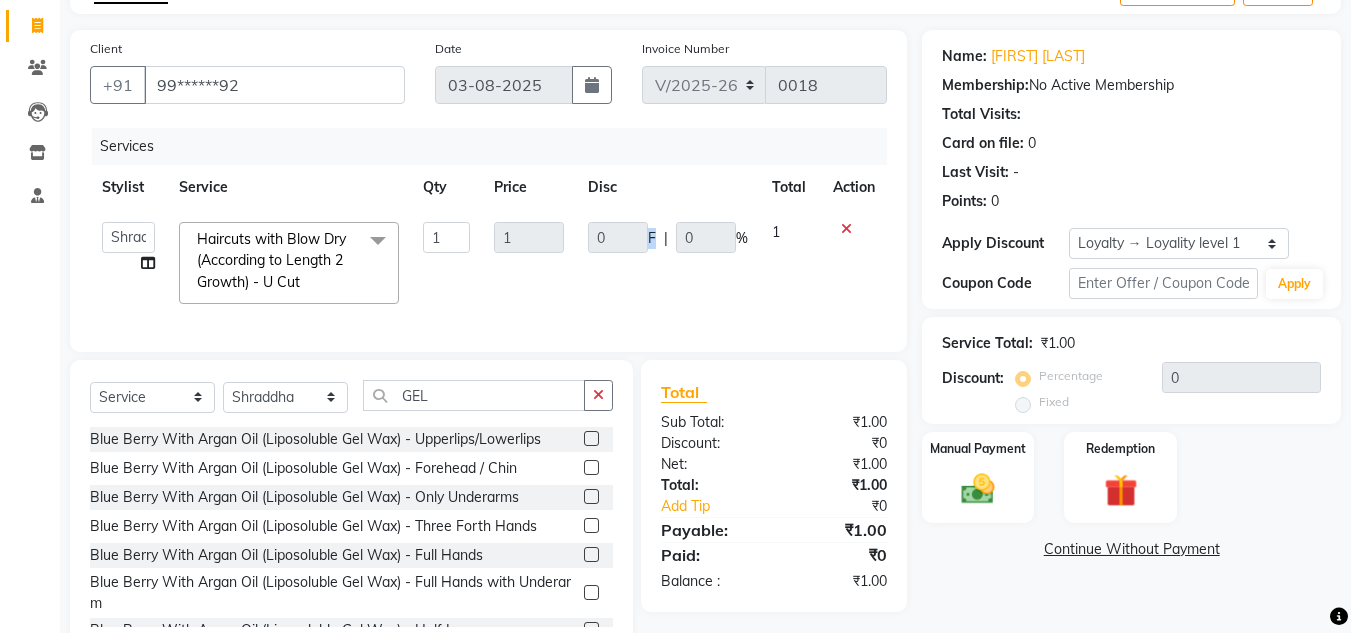 click on "F" 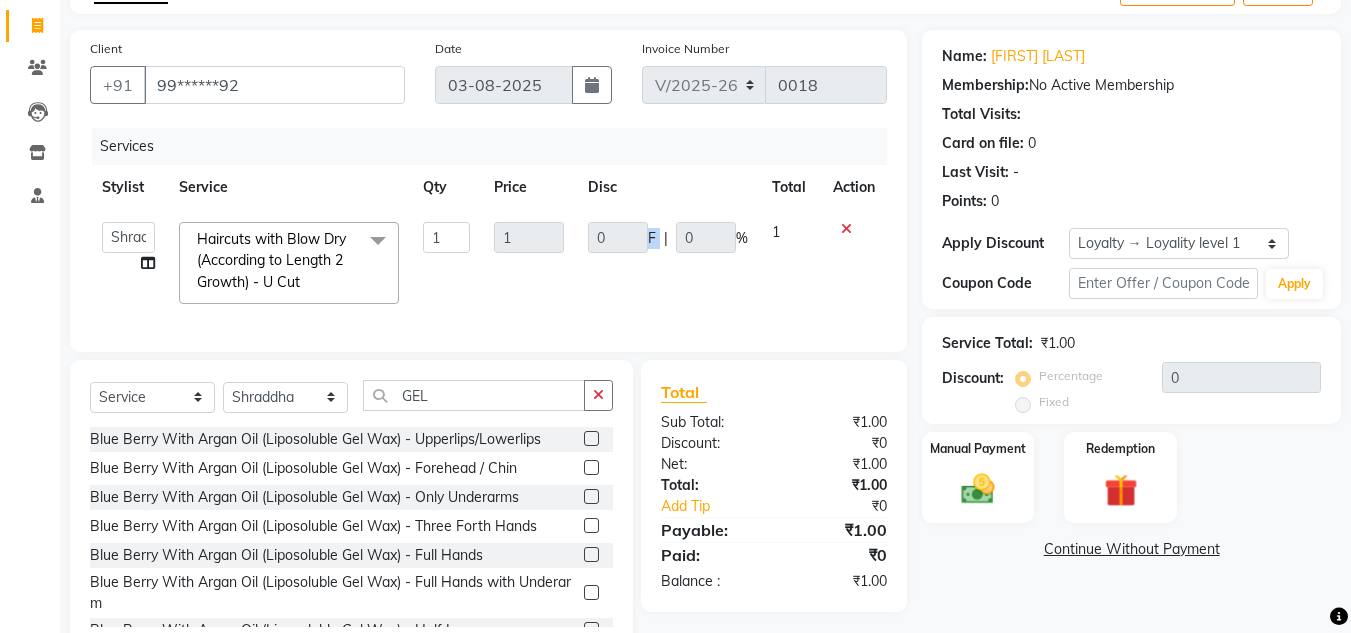 click on "F" 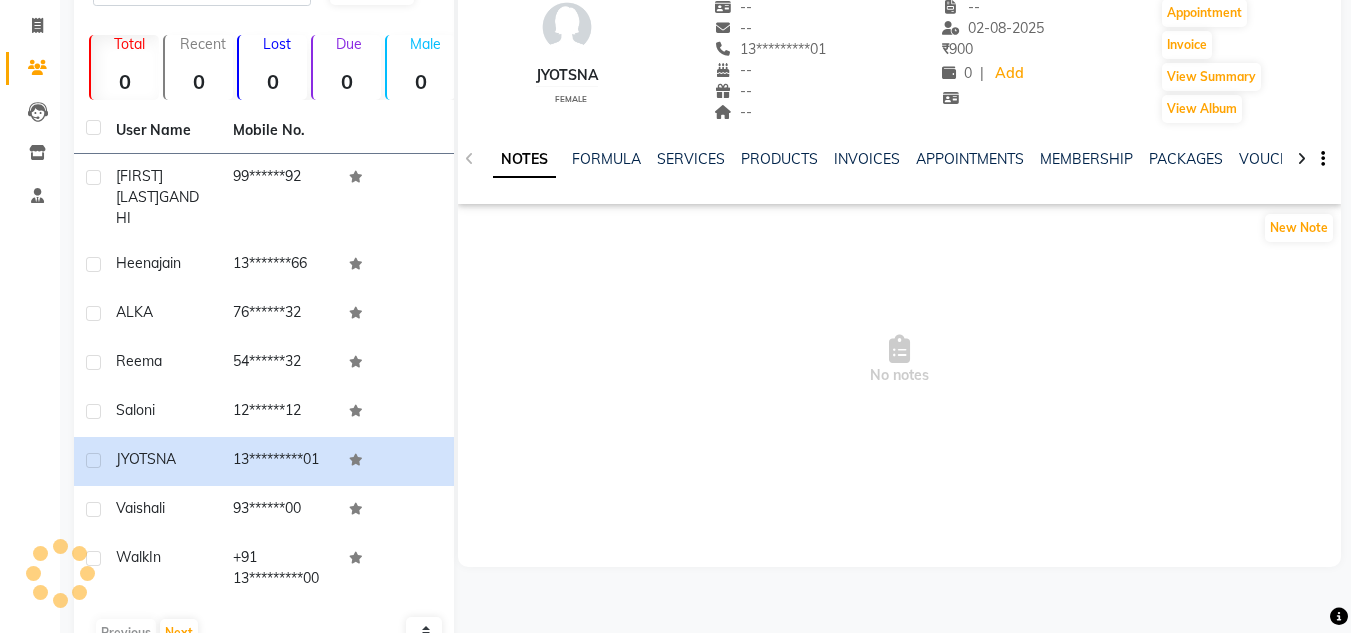 scroll, scrollTop: 91, scrollLeft: 0, axis: vertical 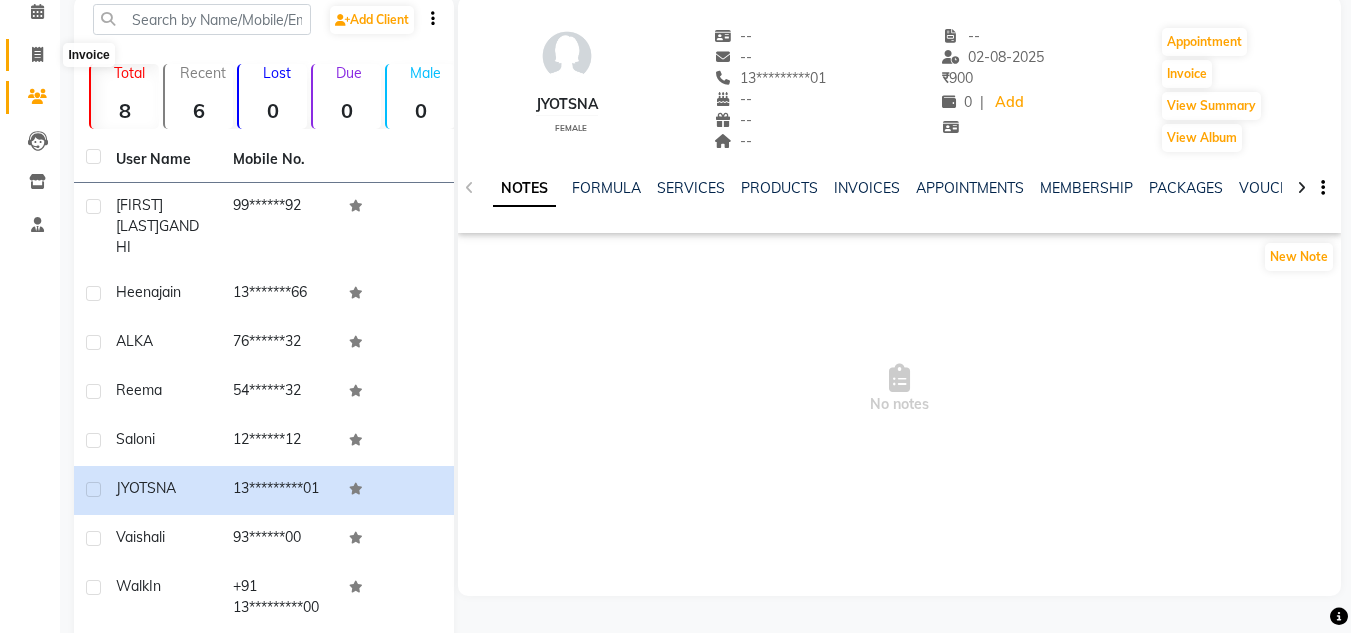 click 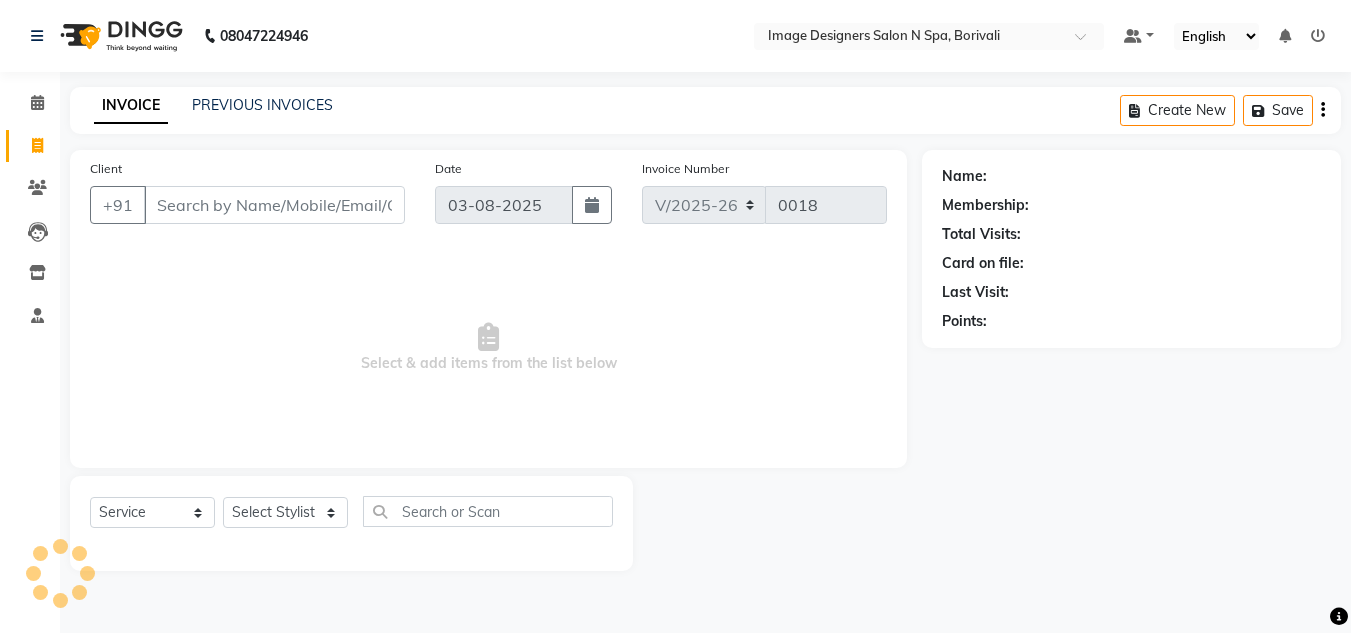 scroll, scrollTop: 0, scrollLeft: 0, axis: both 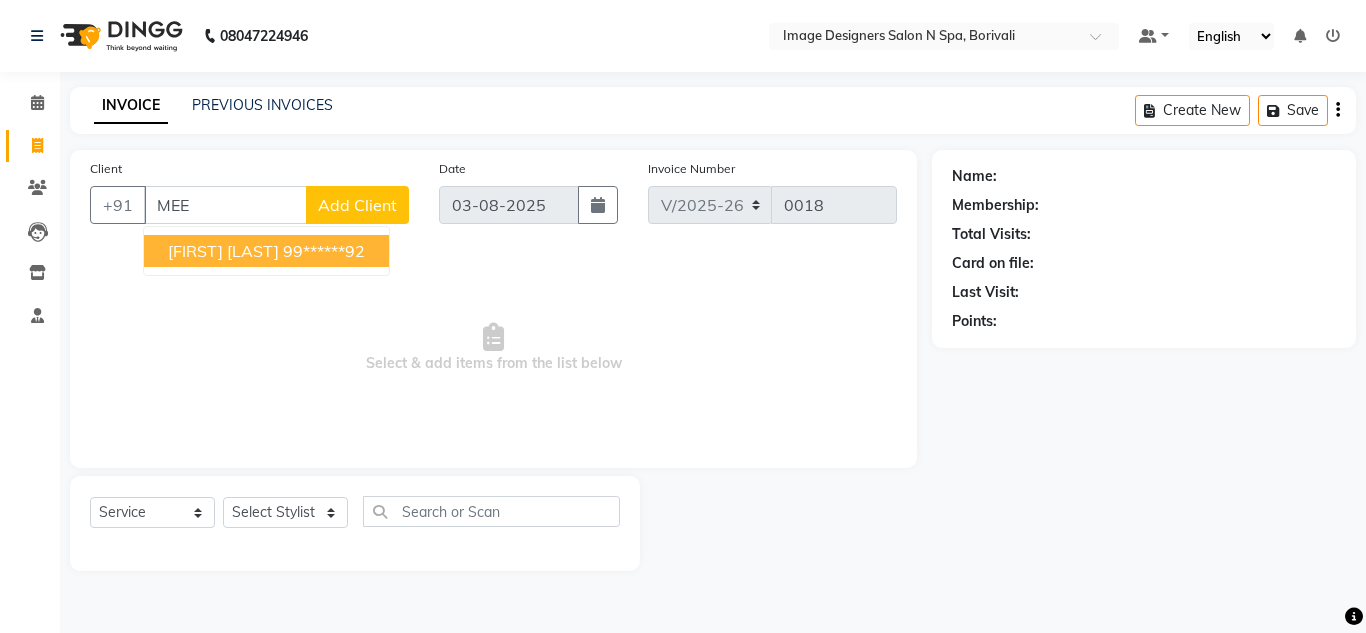click on "99******92" at bounding box center (324, 251) 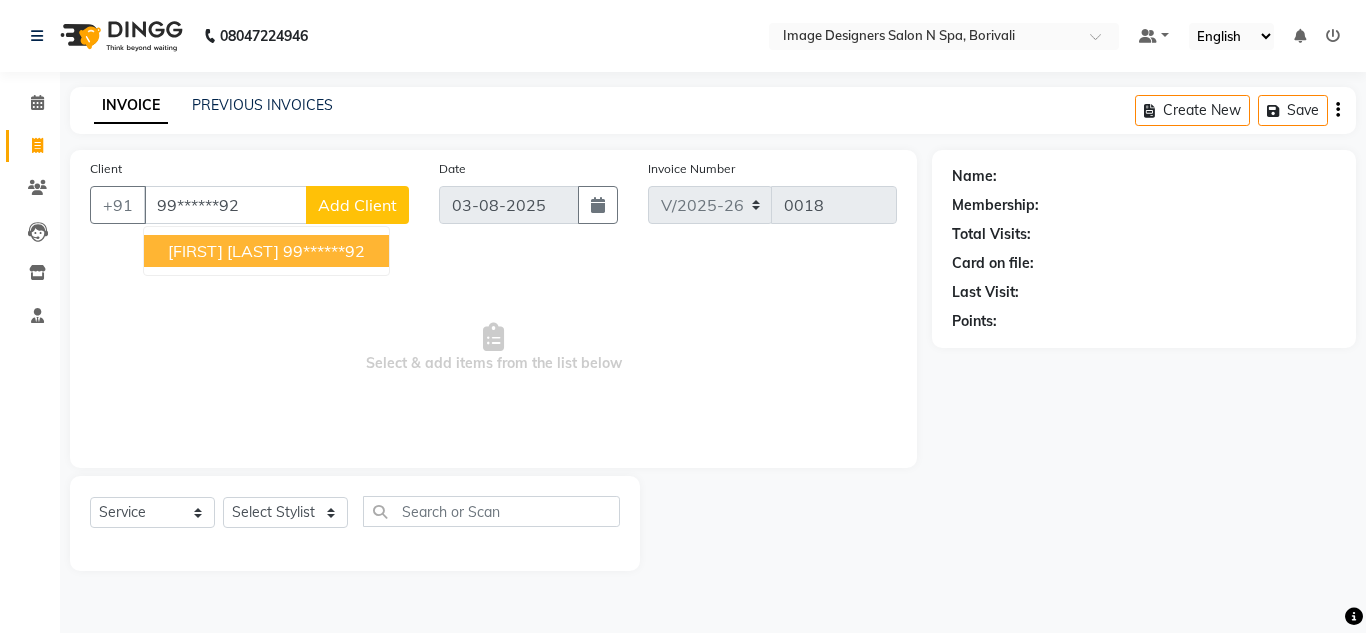 type on "99******92" 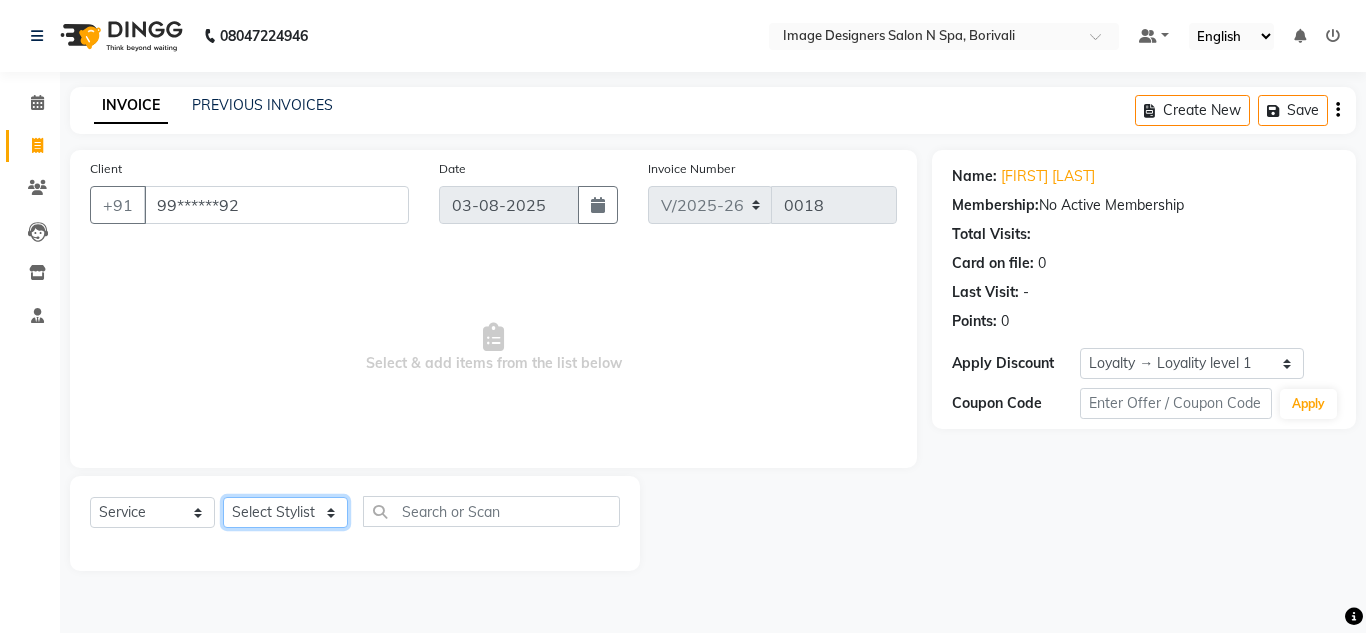 click on "Select Stylist Jyotsna Sarita Shraddha" 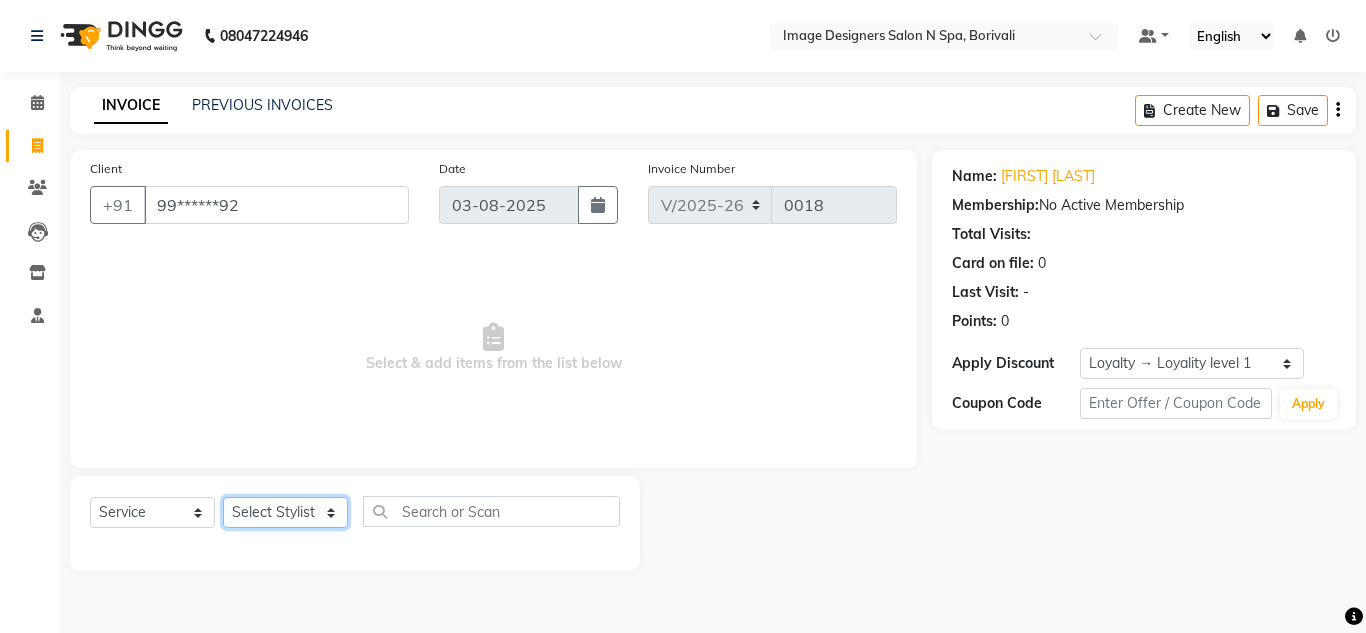 select on "86238" 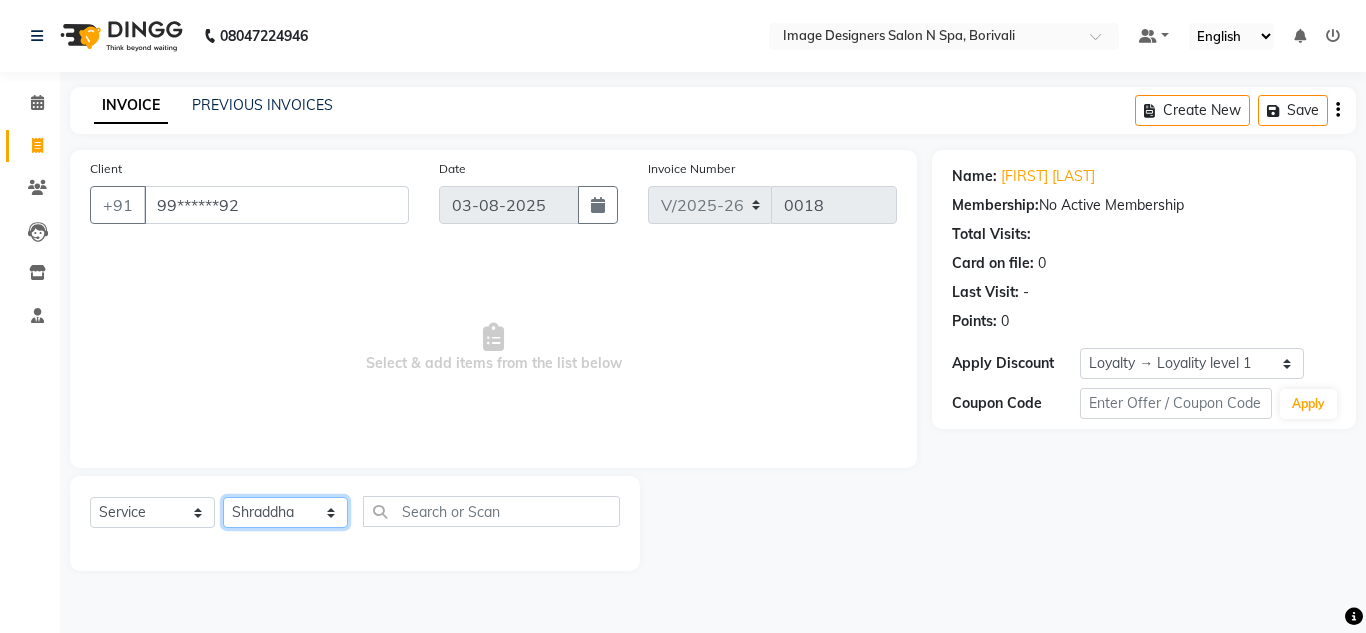 click on "Select Stylist Jyotsna Sarita Shraddha" 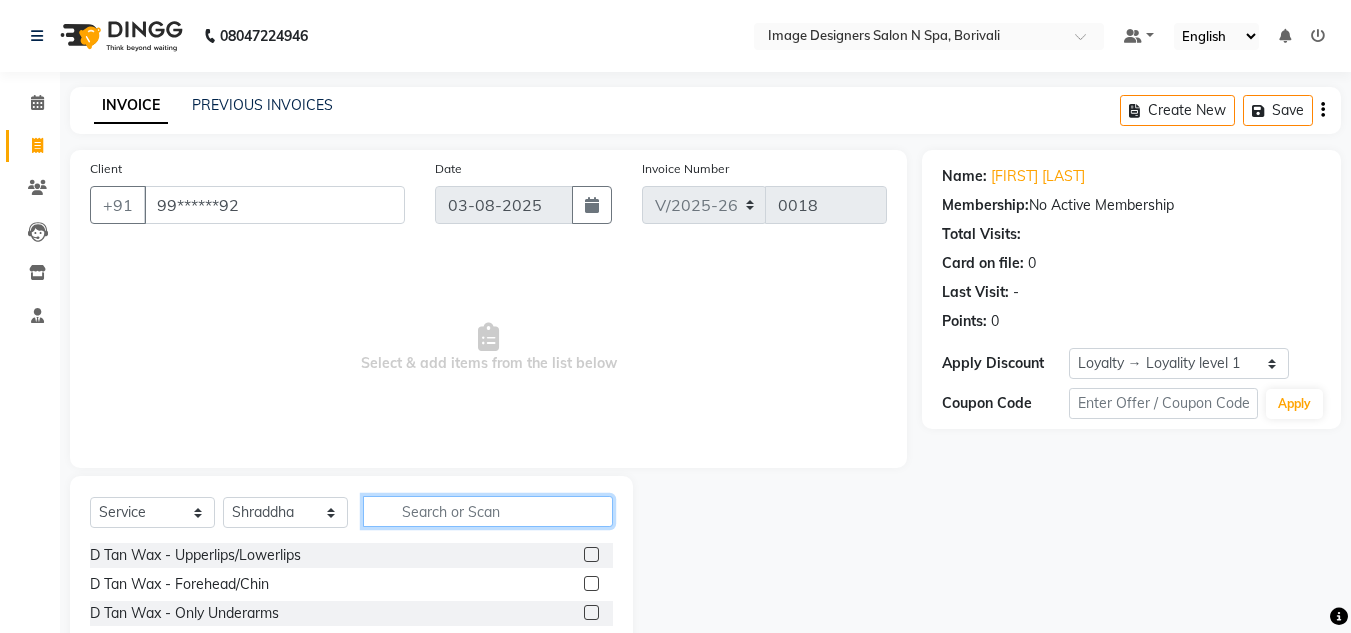 click 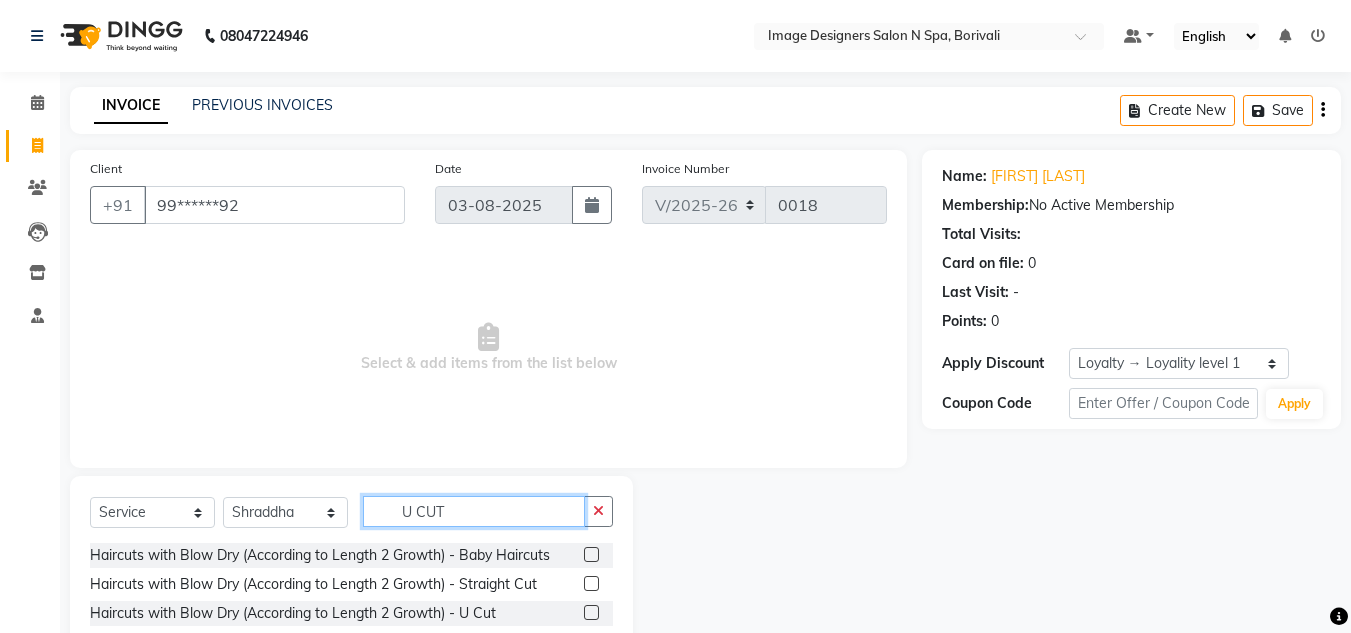 type on "U CUT" 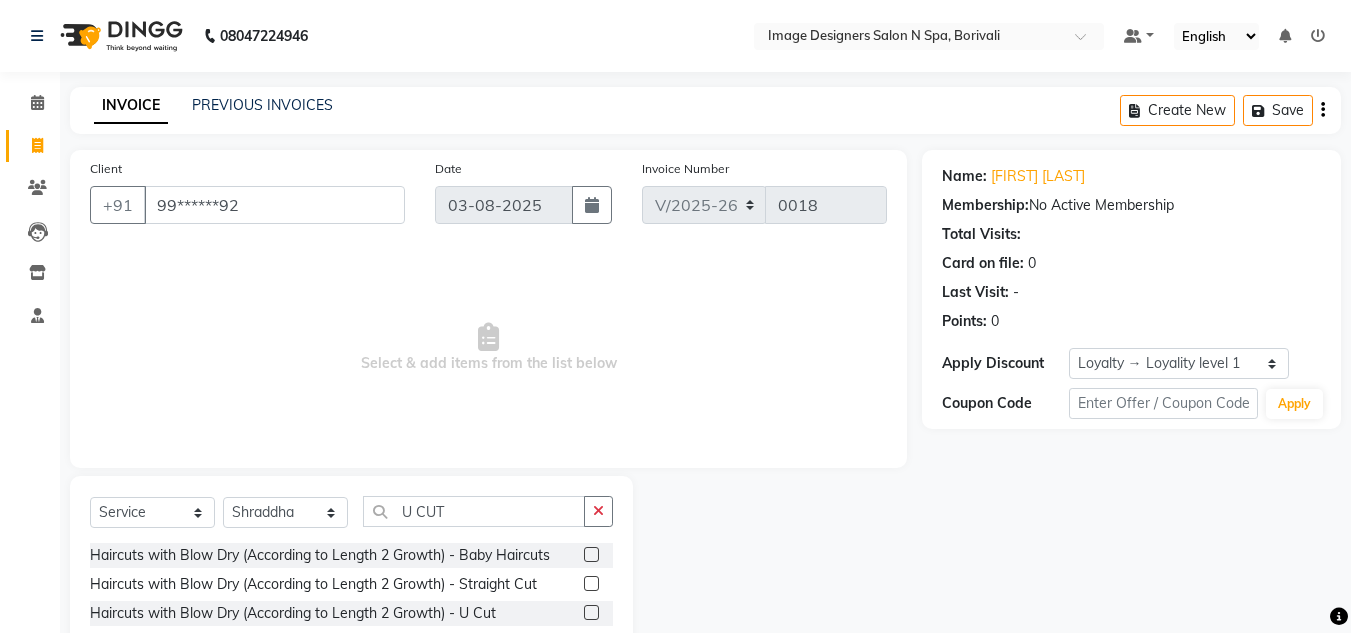 click 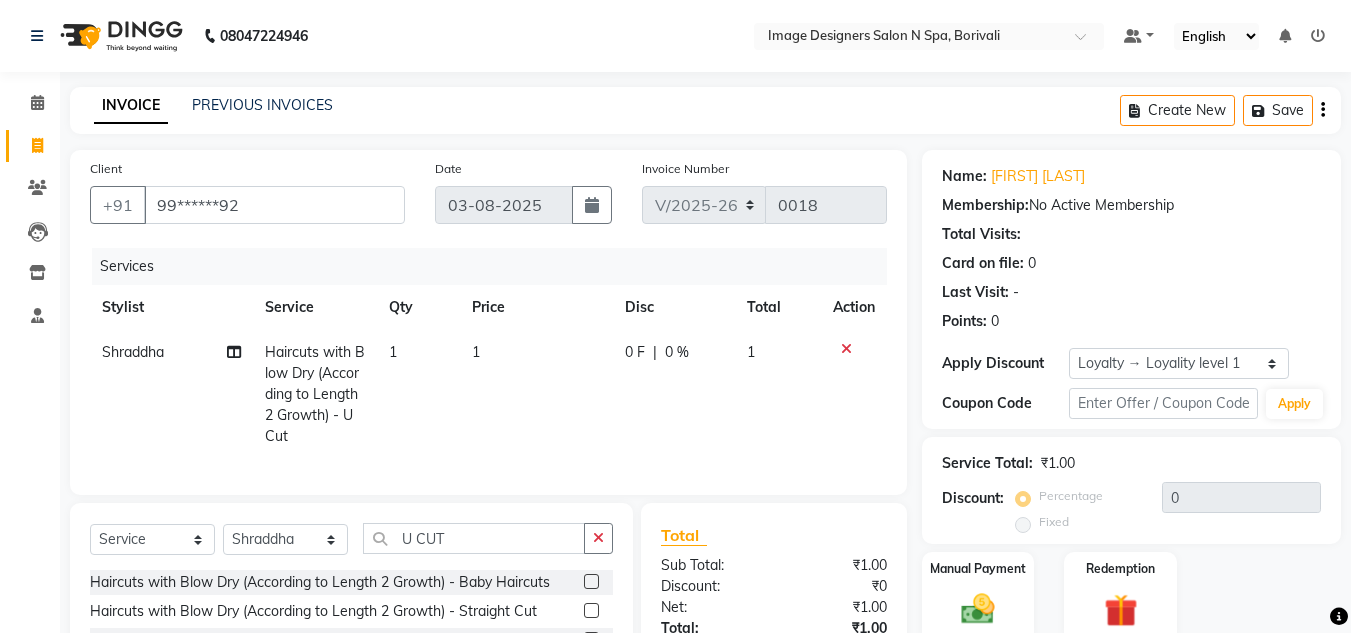 checkbox on "false" 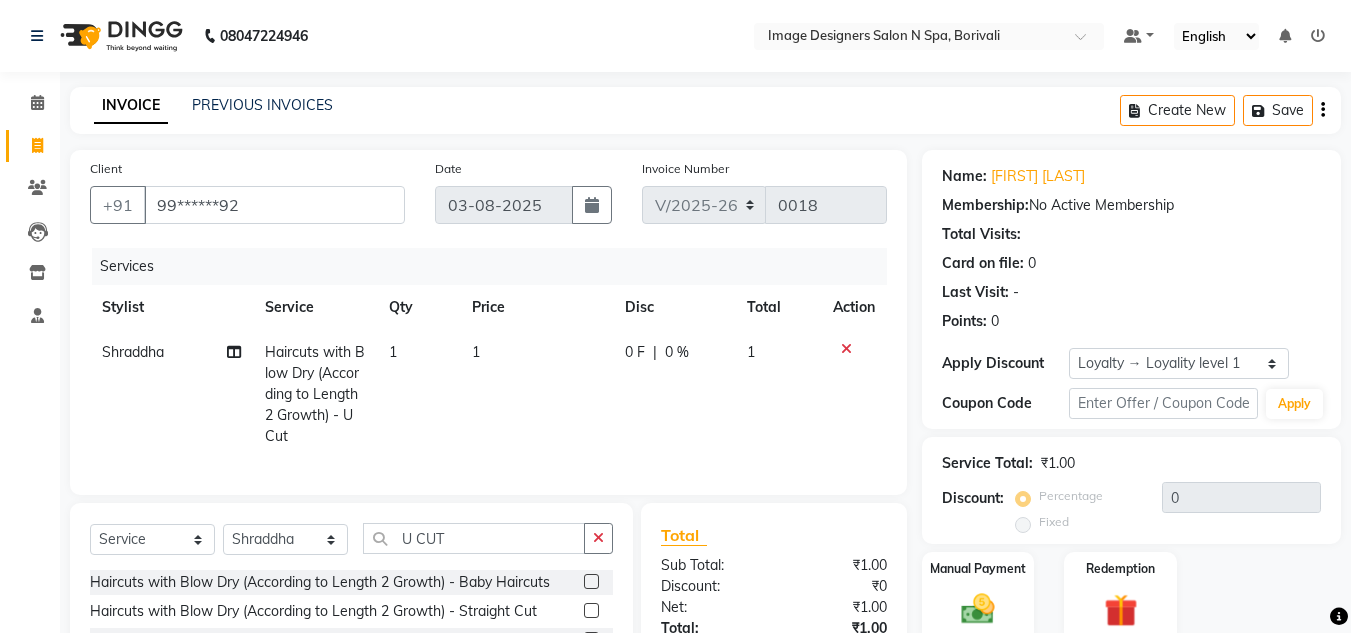 click on "0 F" 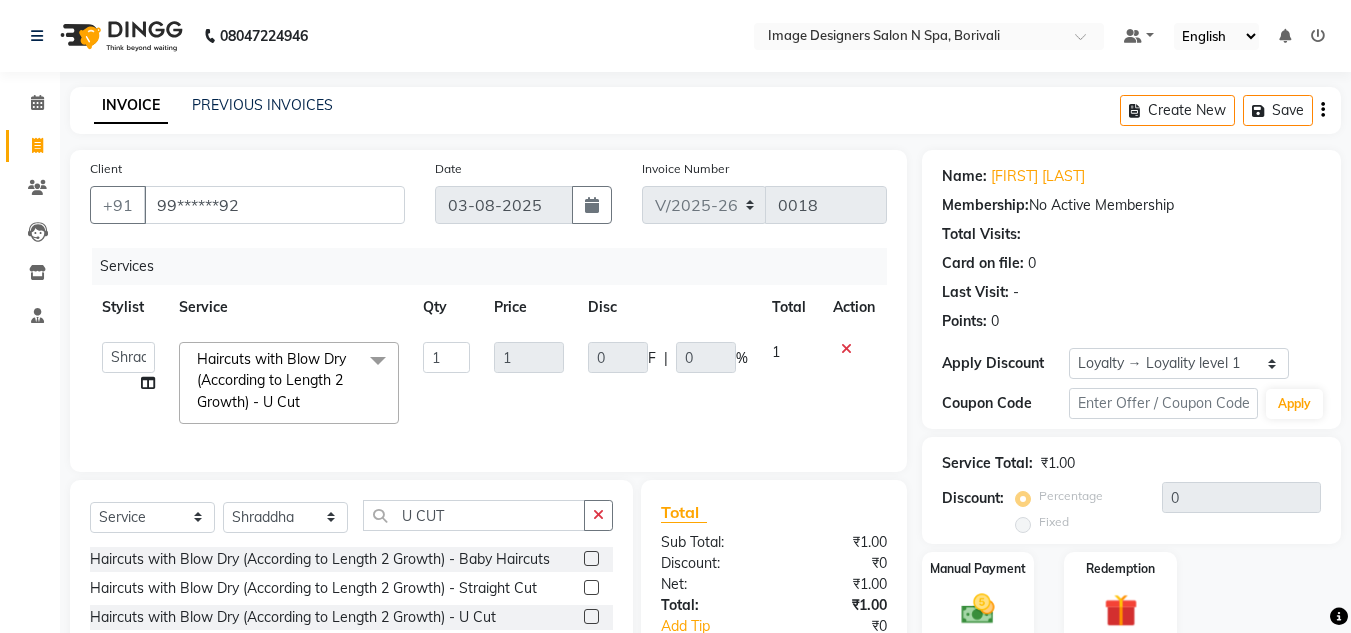 click on "0 F | 0 %" 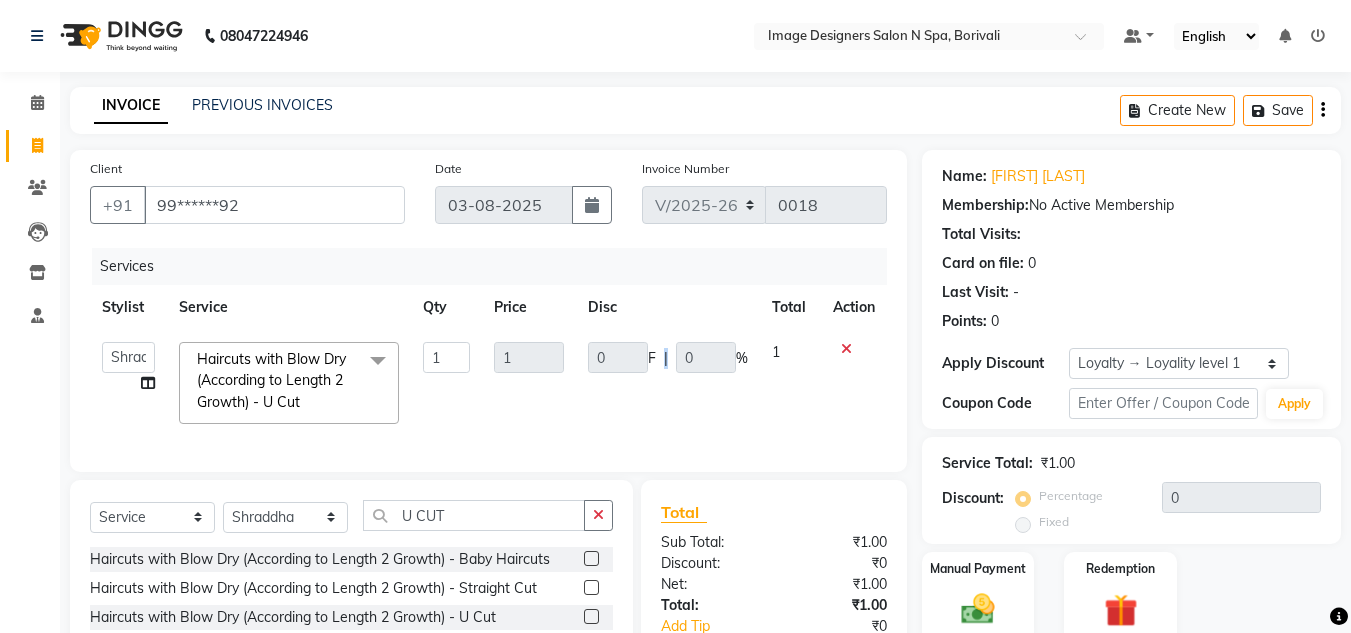 click on "0 F | 0 %" 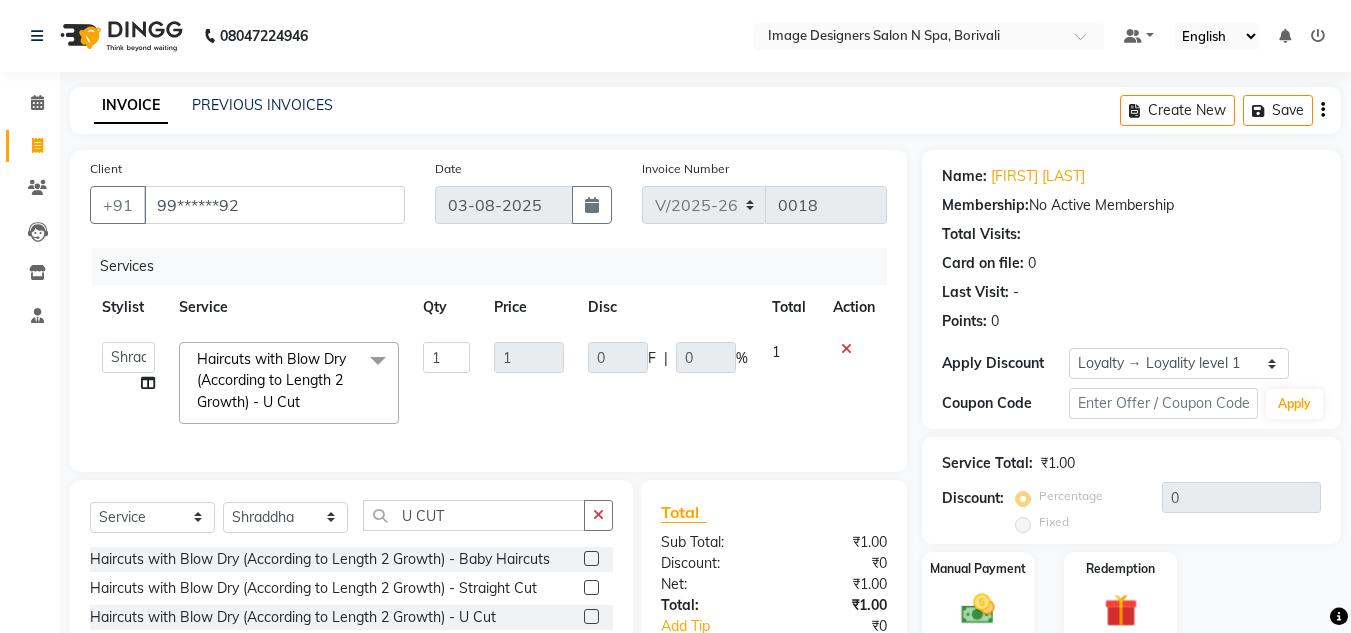 click on "F" 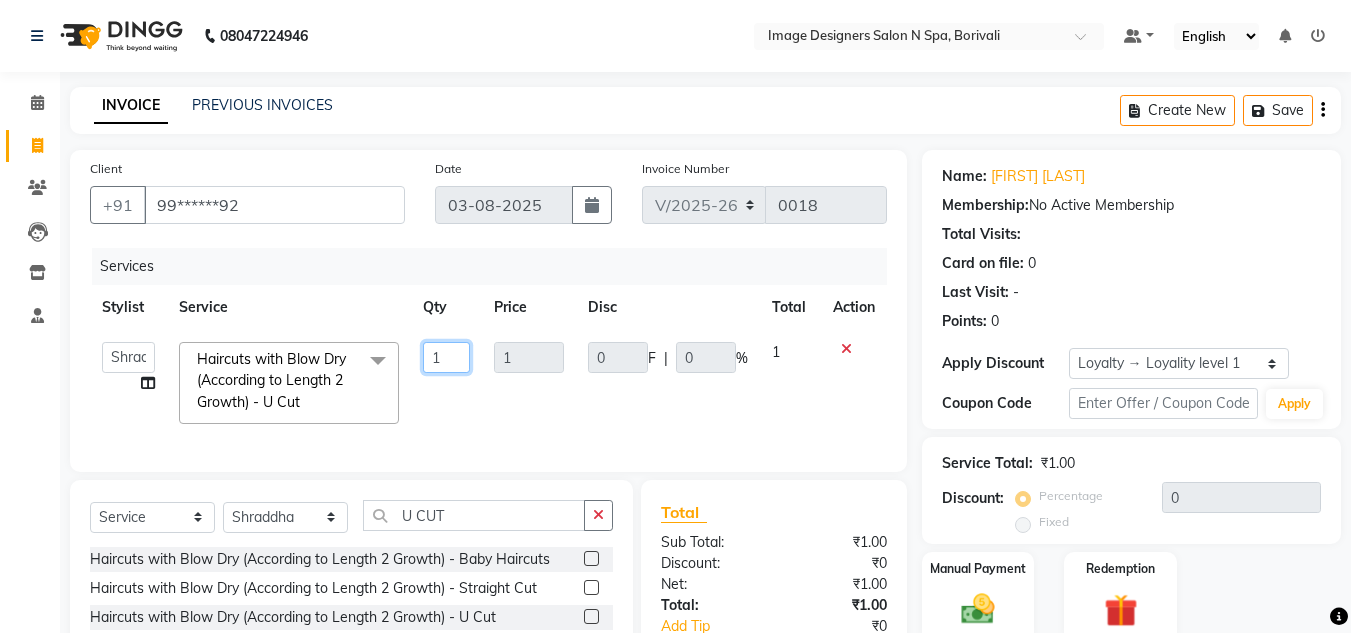 click on "1" 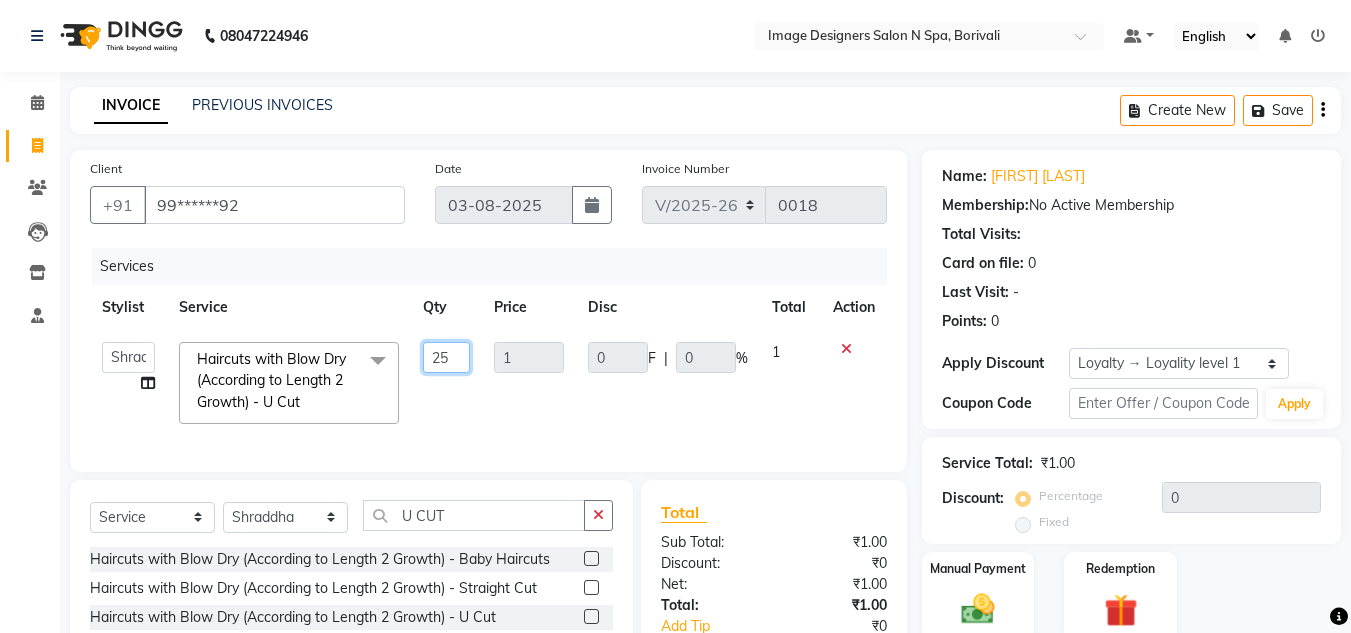 type on "2" 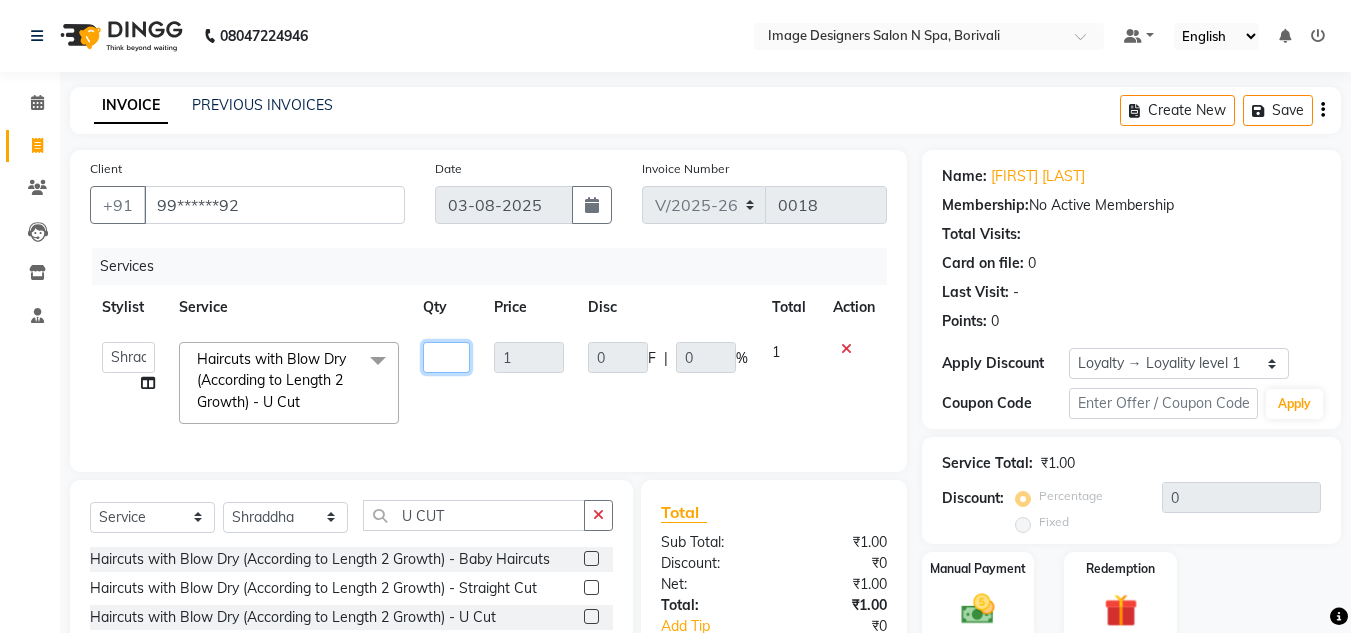 type on "1" 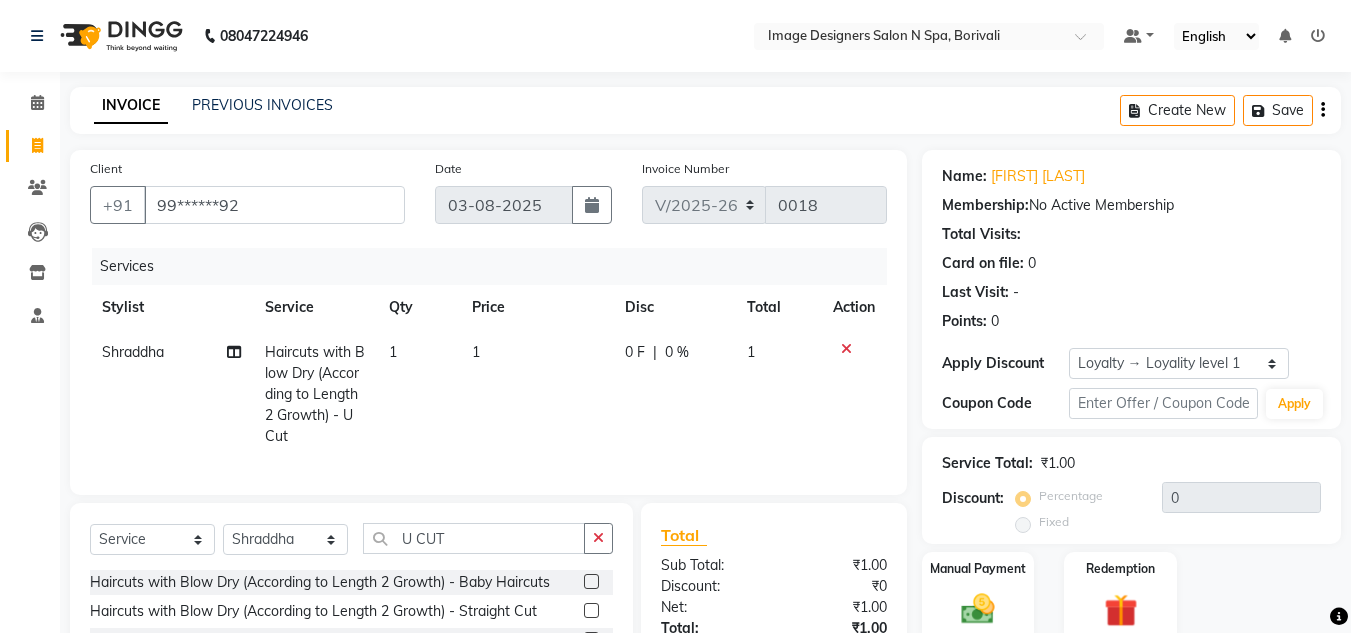 click on "1" 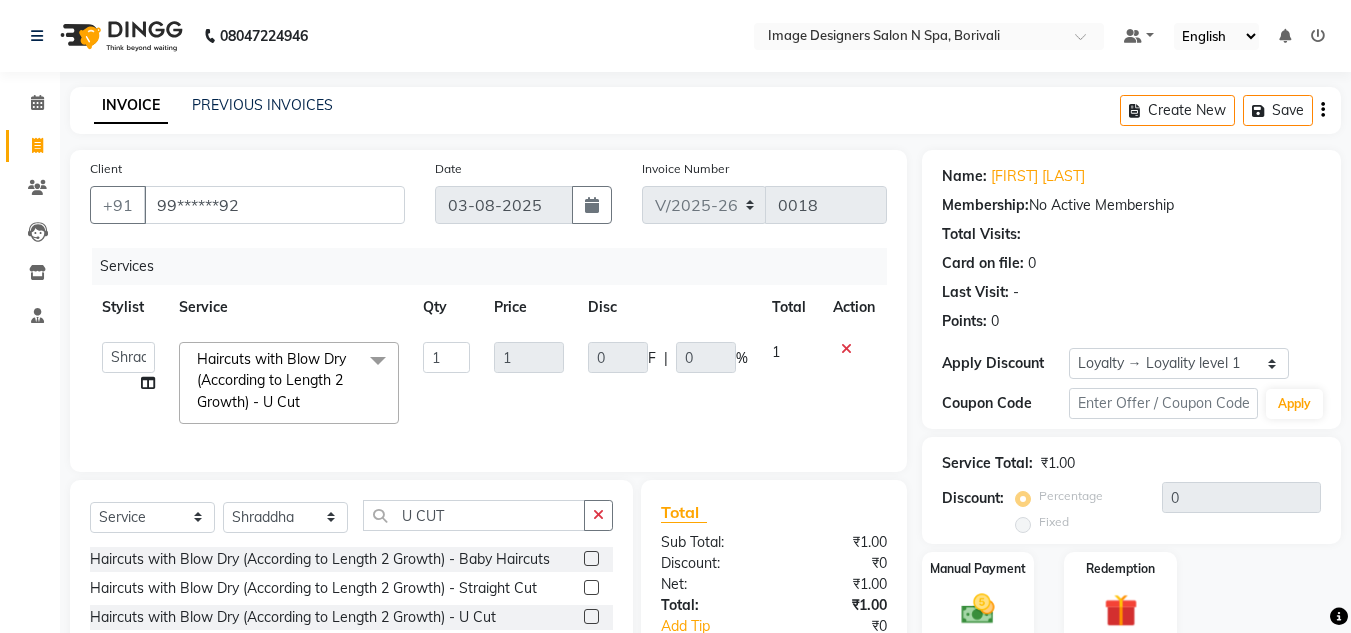 click on "0 F | 0 %" 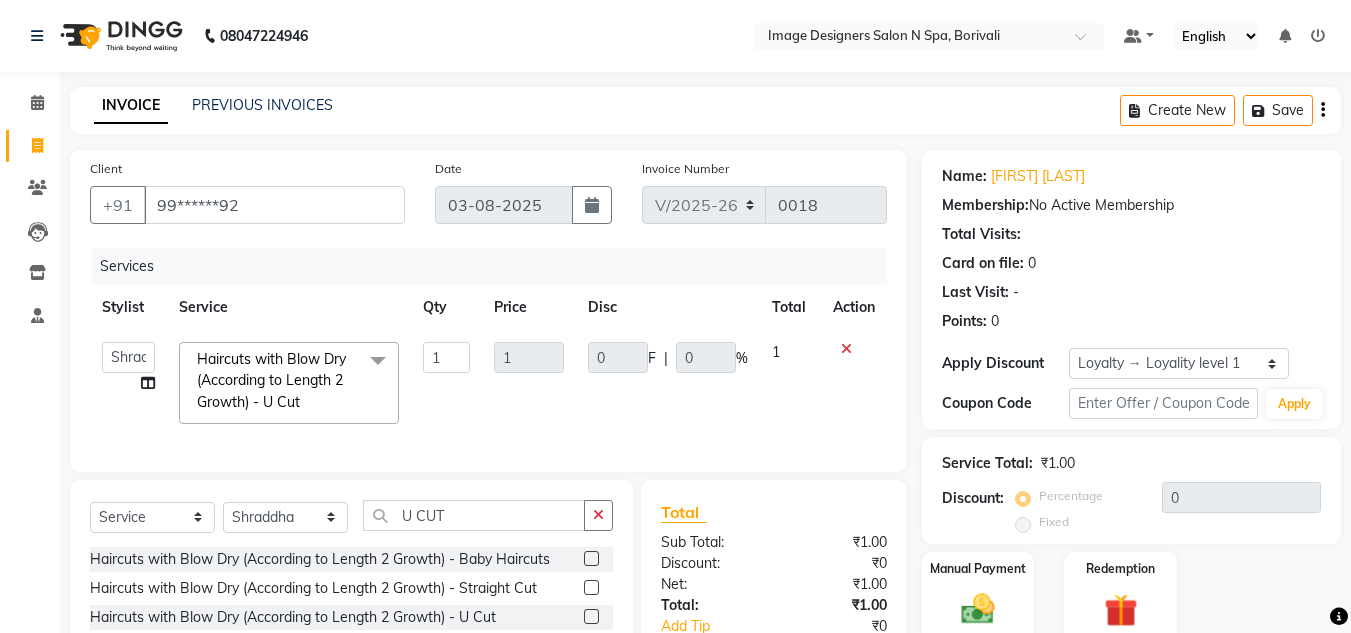 click on "|" 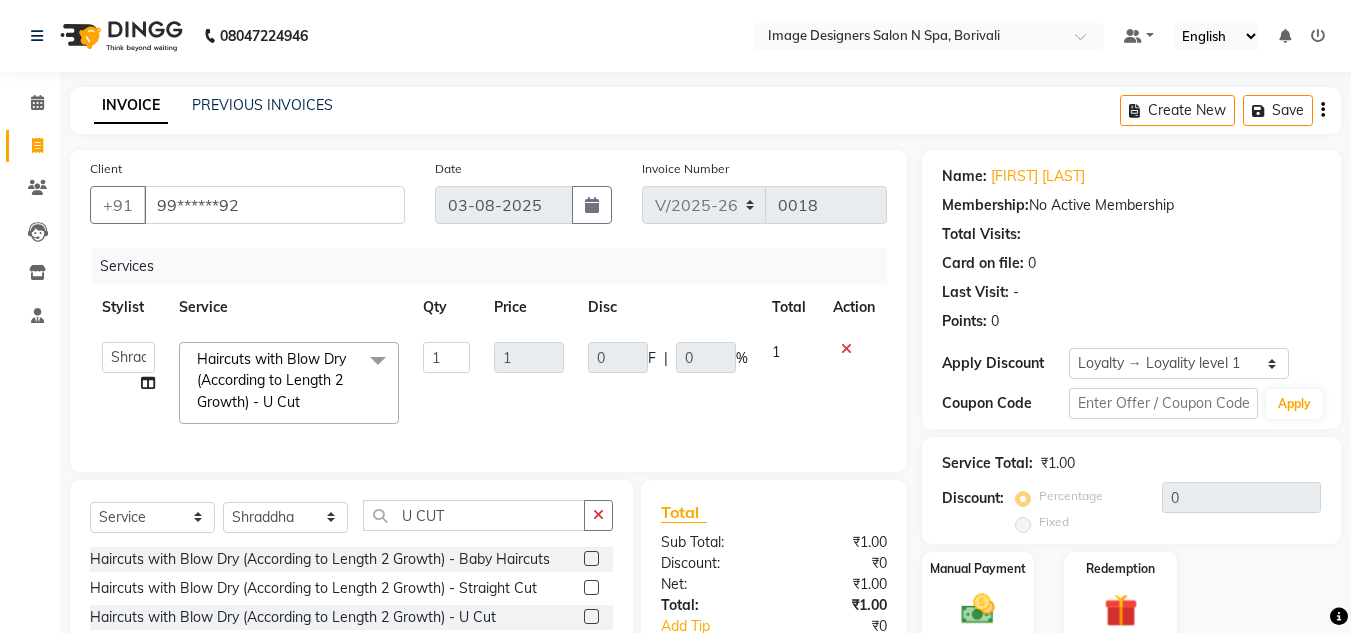 click on "1" 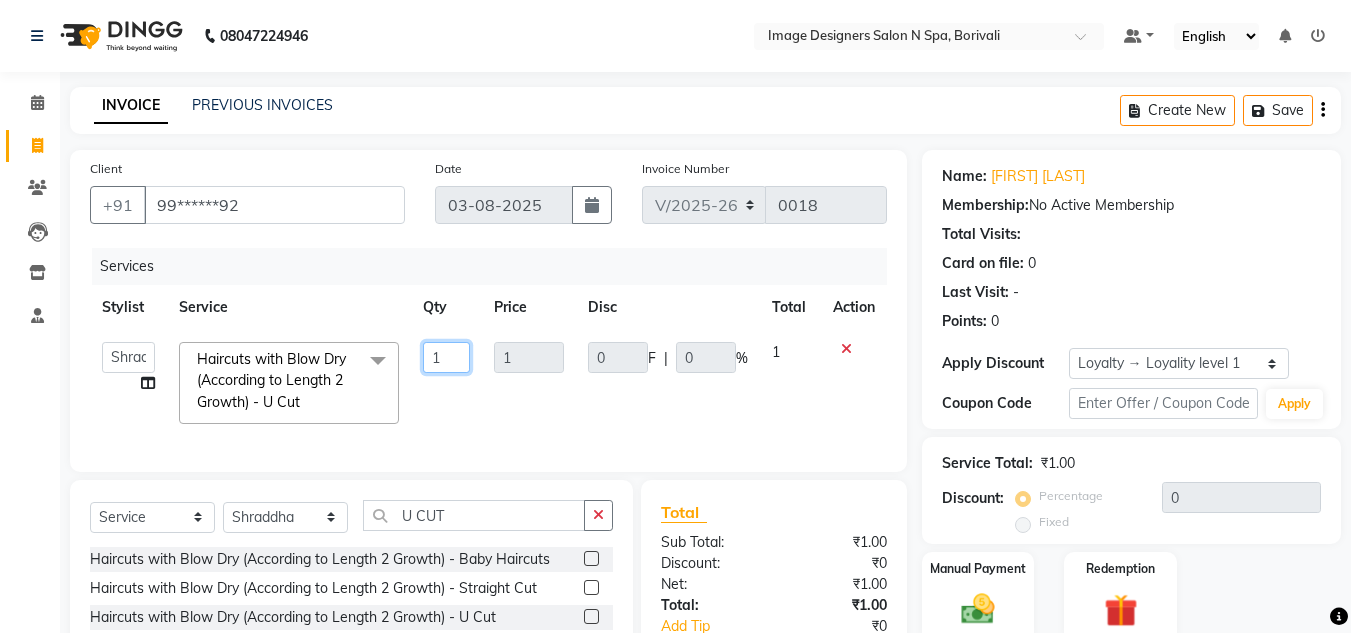 click on "1" 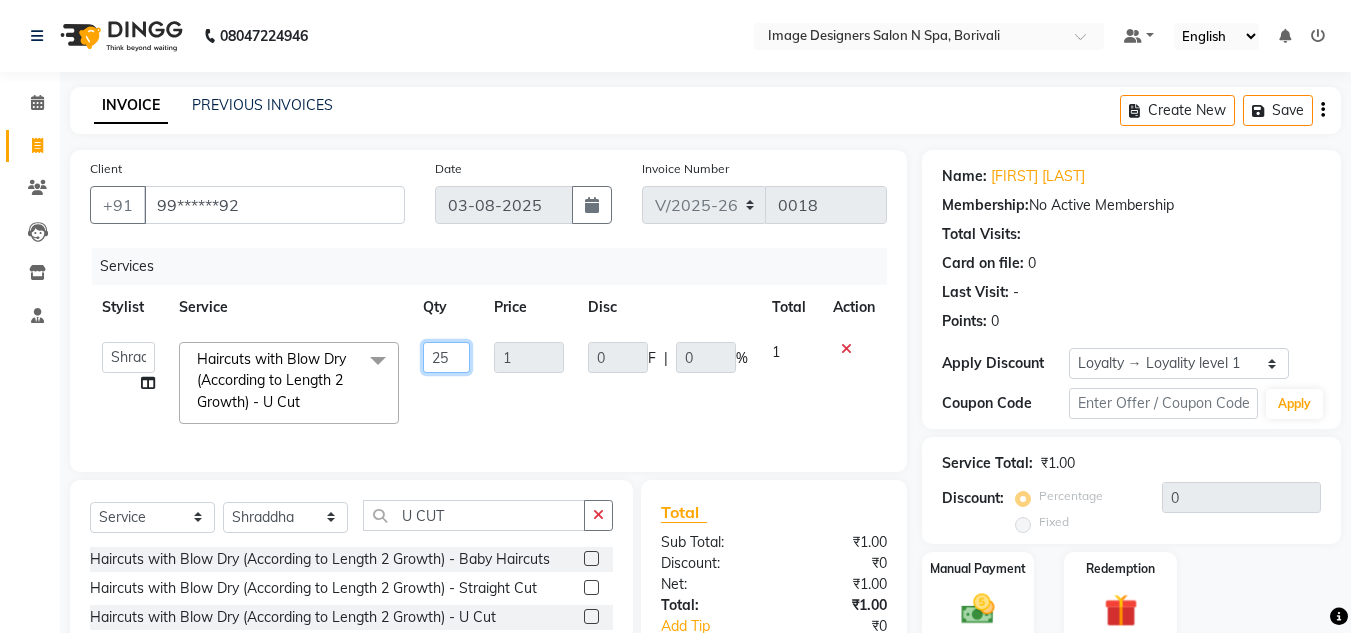 type on "250" 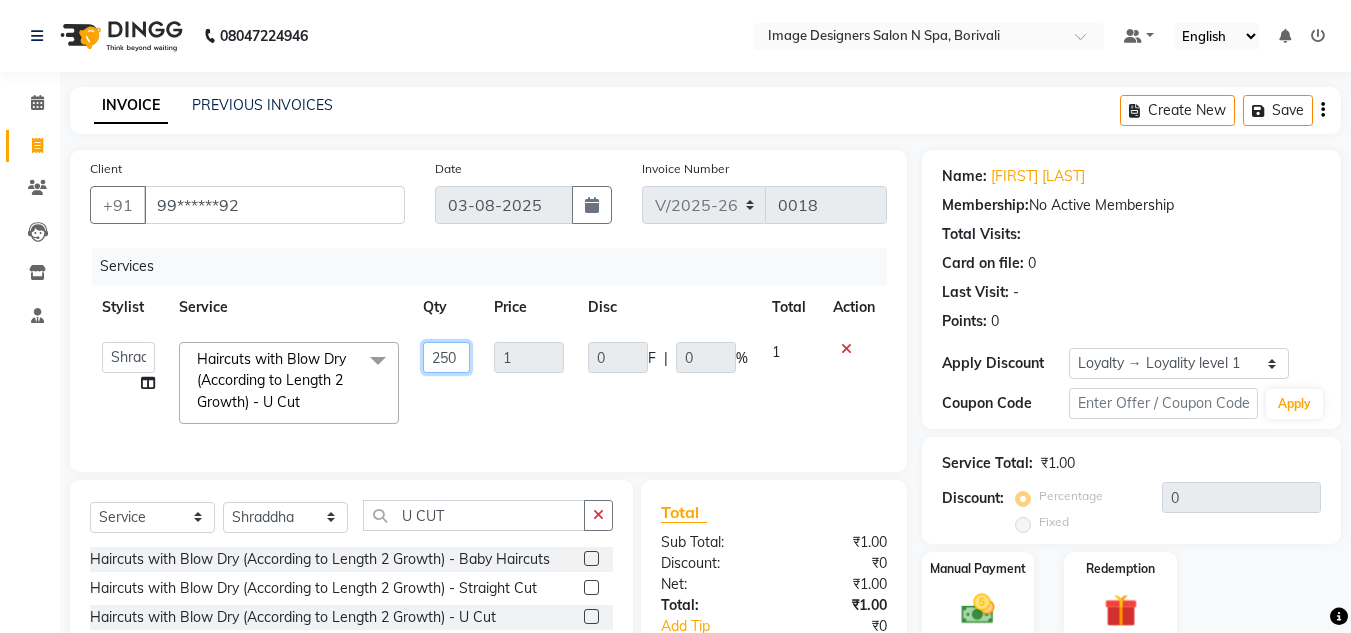 click on "250" 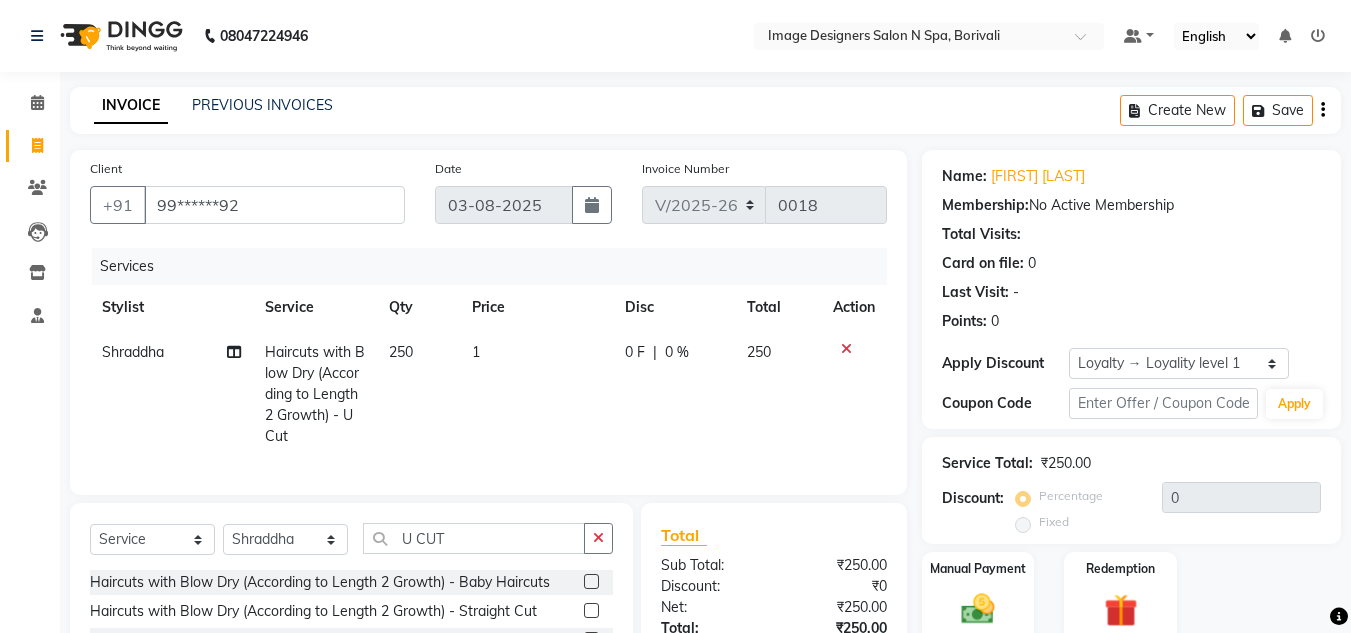 click on "250" 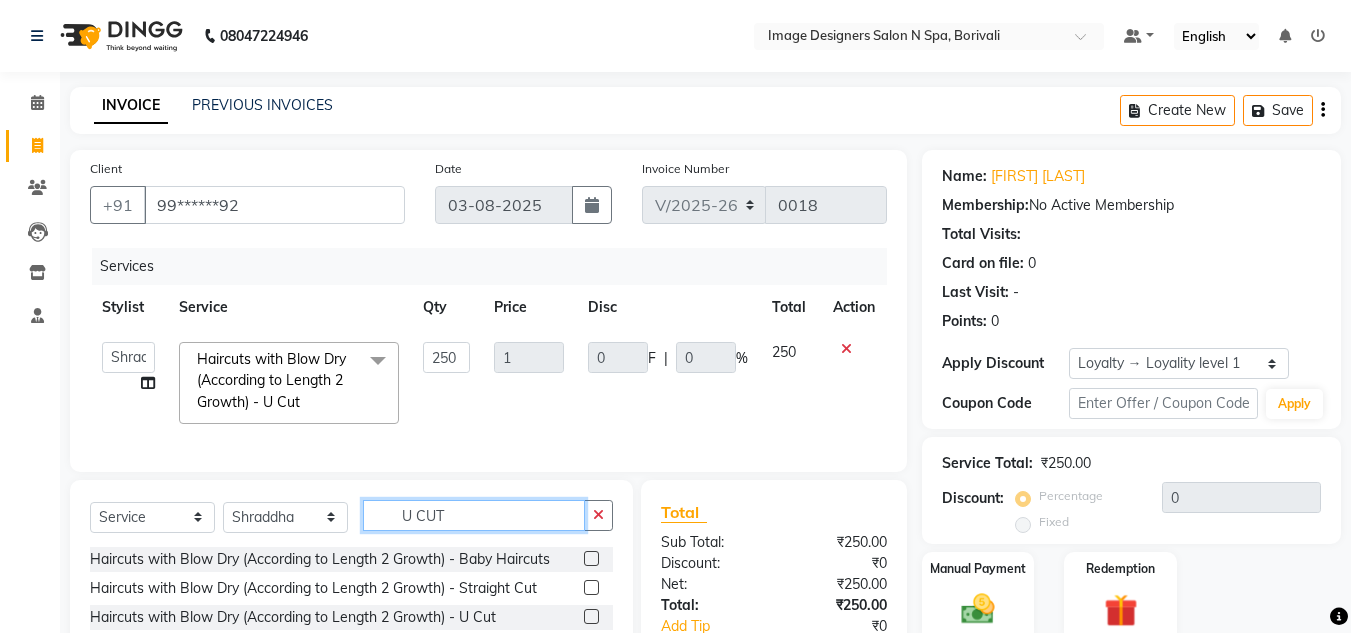 click on "U CUT" 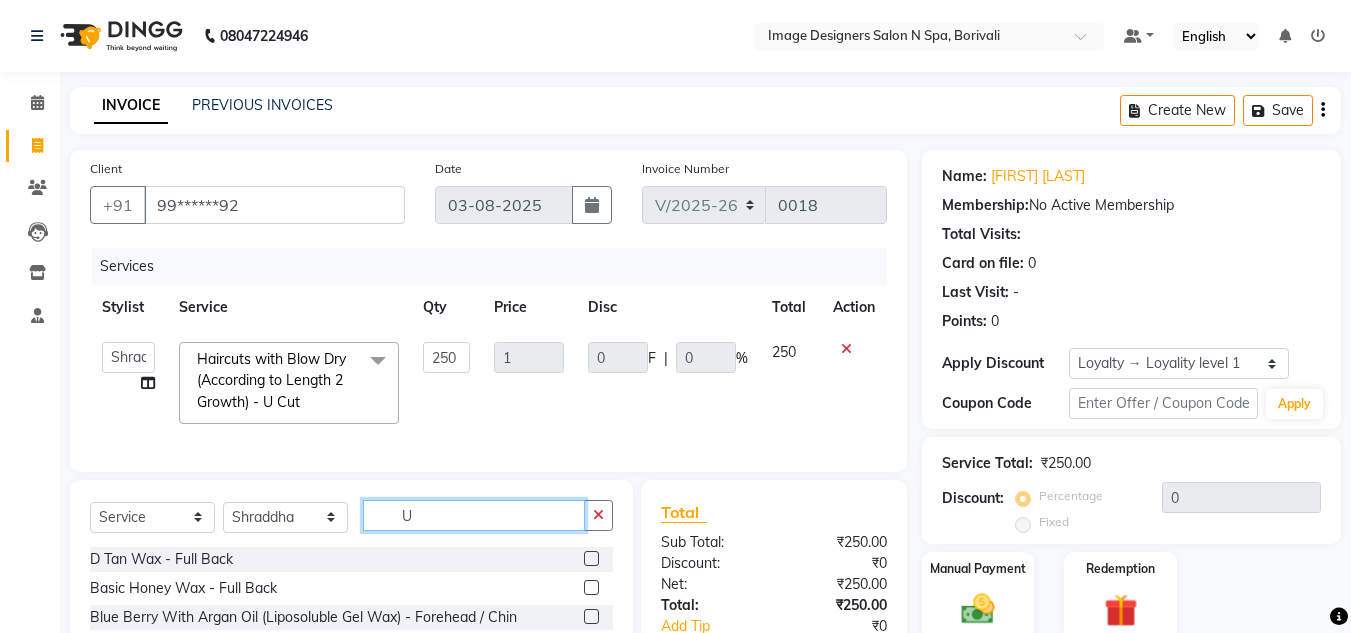 type on "U" 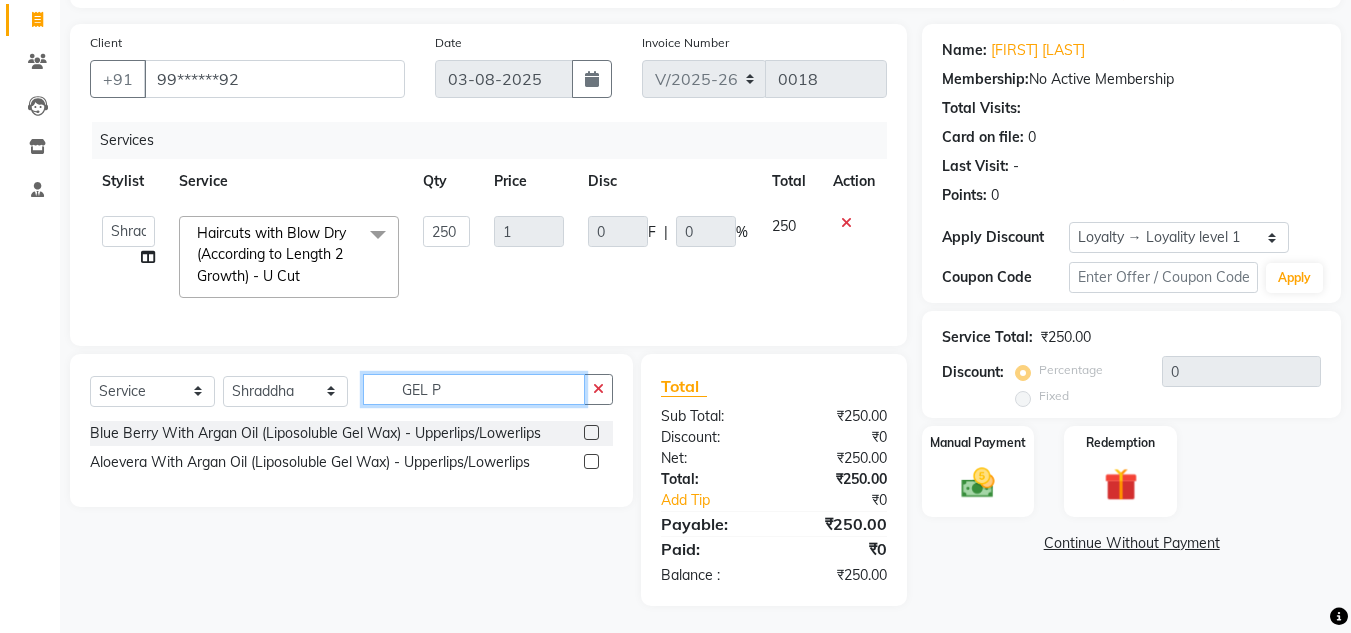 scroll, scrollTop: 144, scrollLeft: 0, axis: vertical 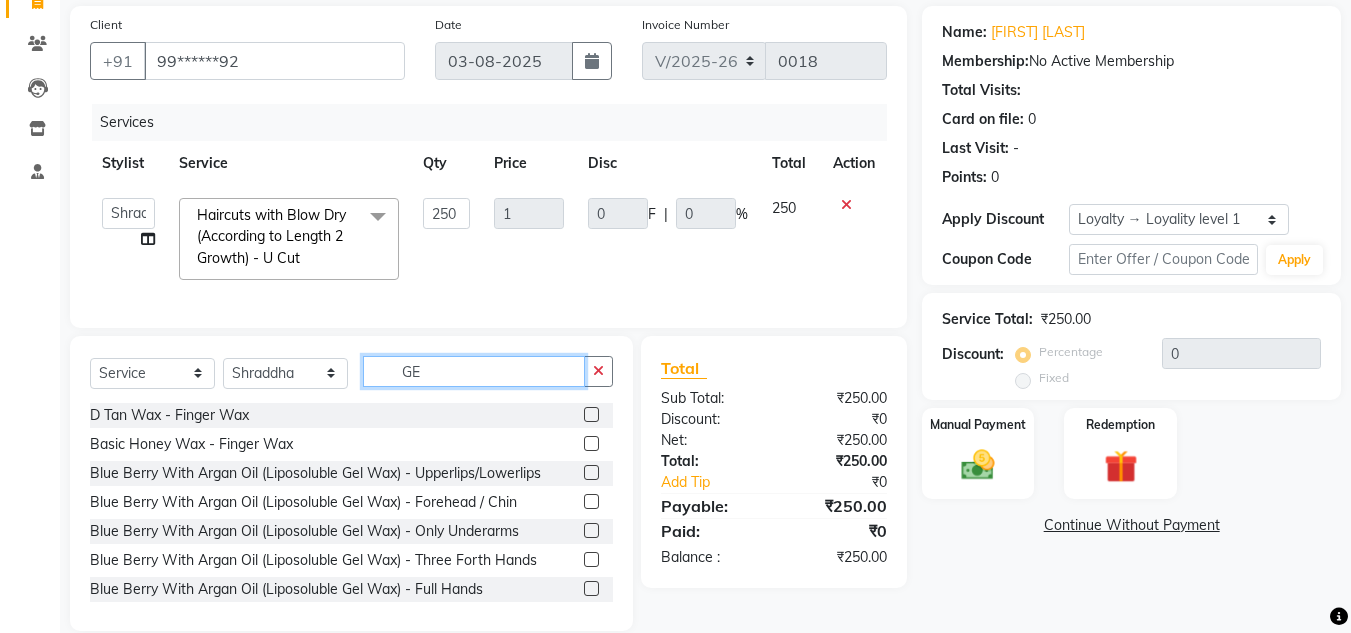 type on "G" 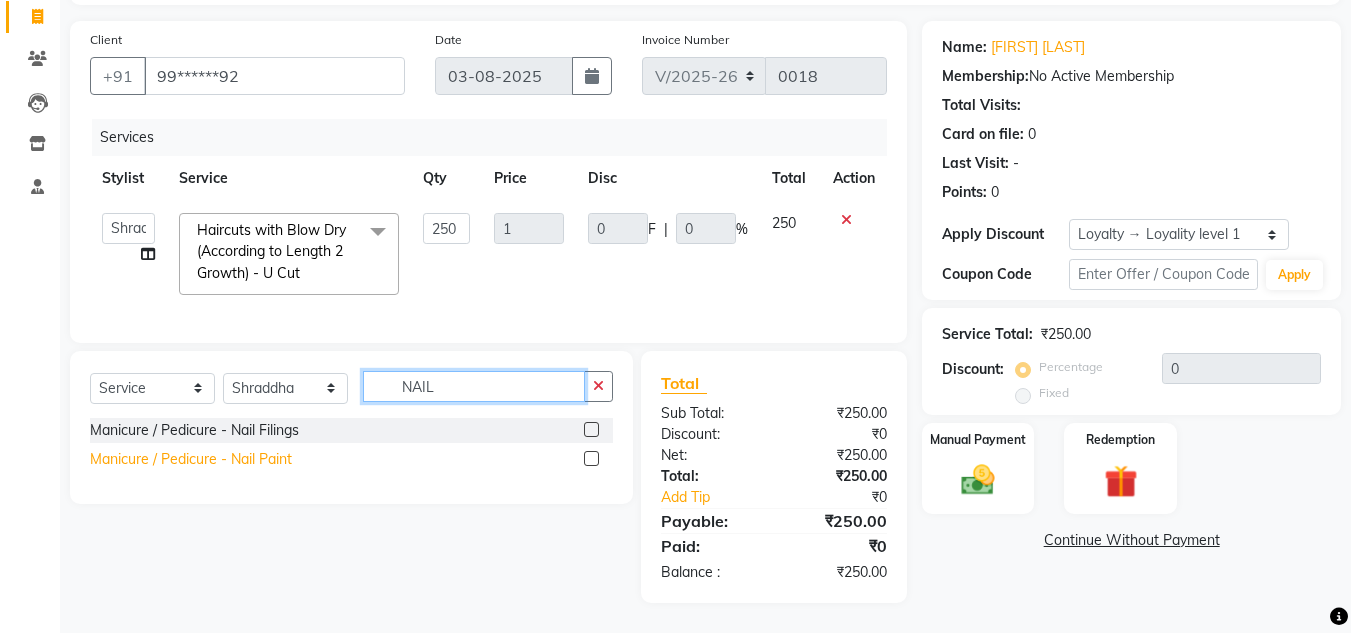 type on "NAIL" 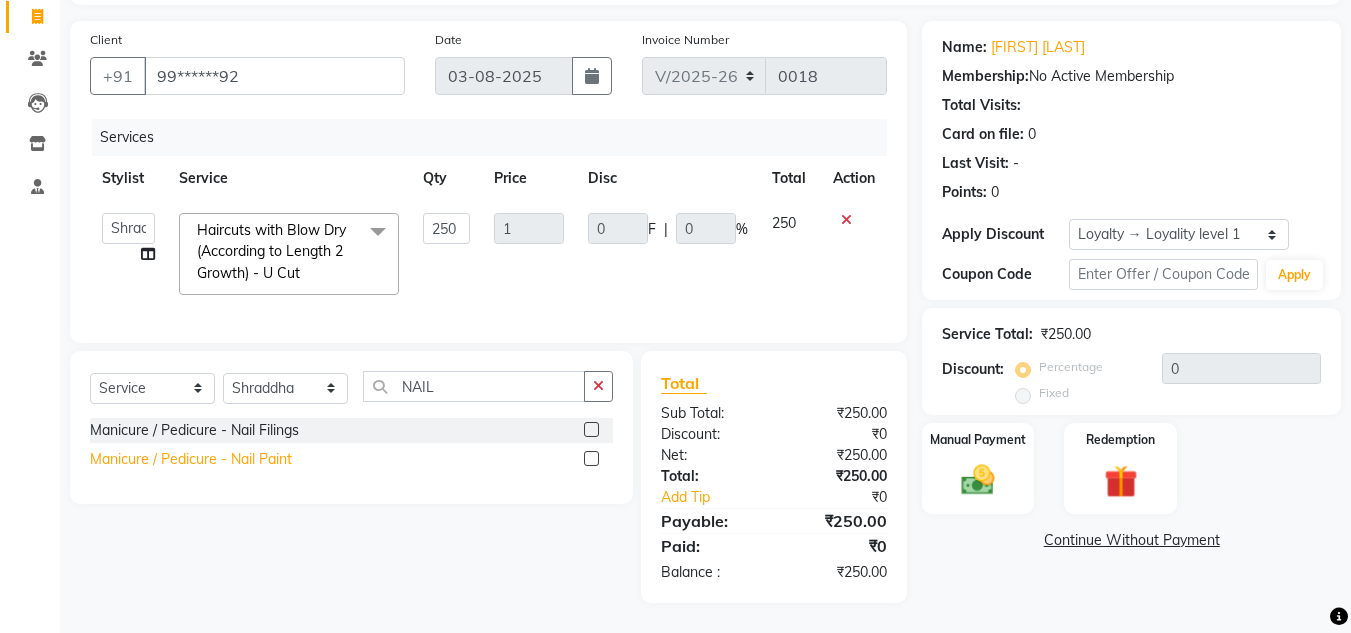 click on "Manicure / Pedicure - Nail Paint" 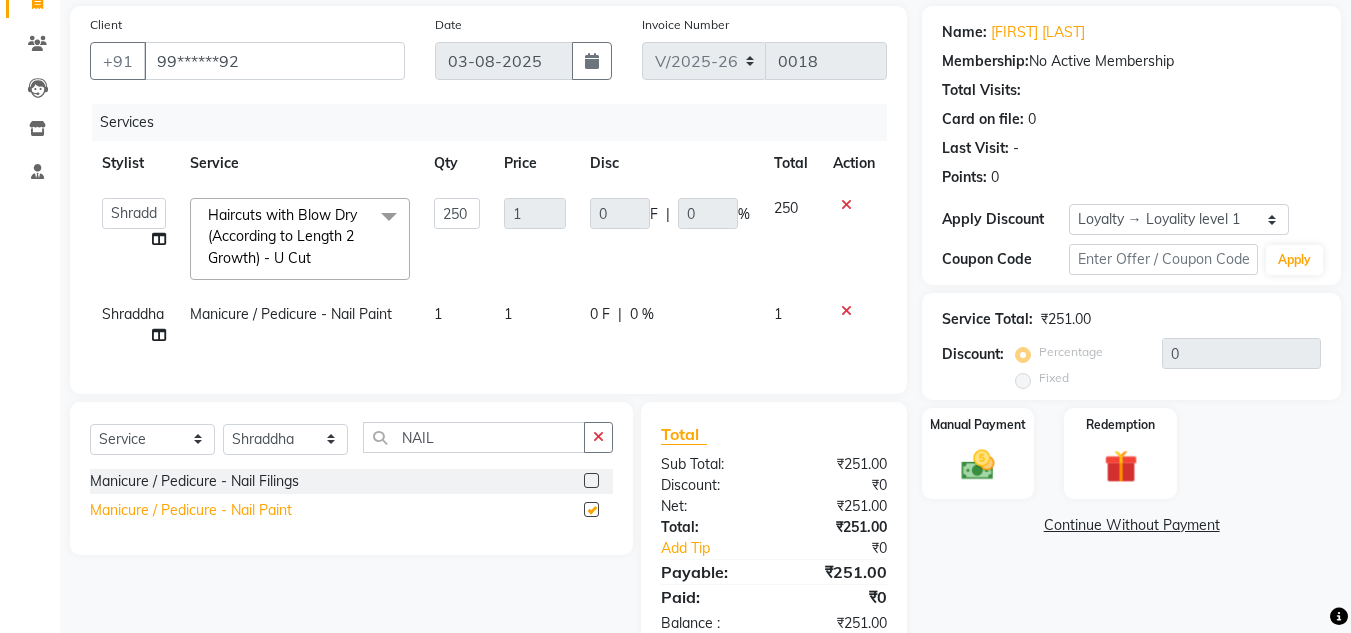 checkbox on "false" 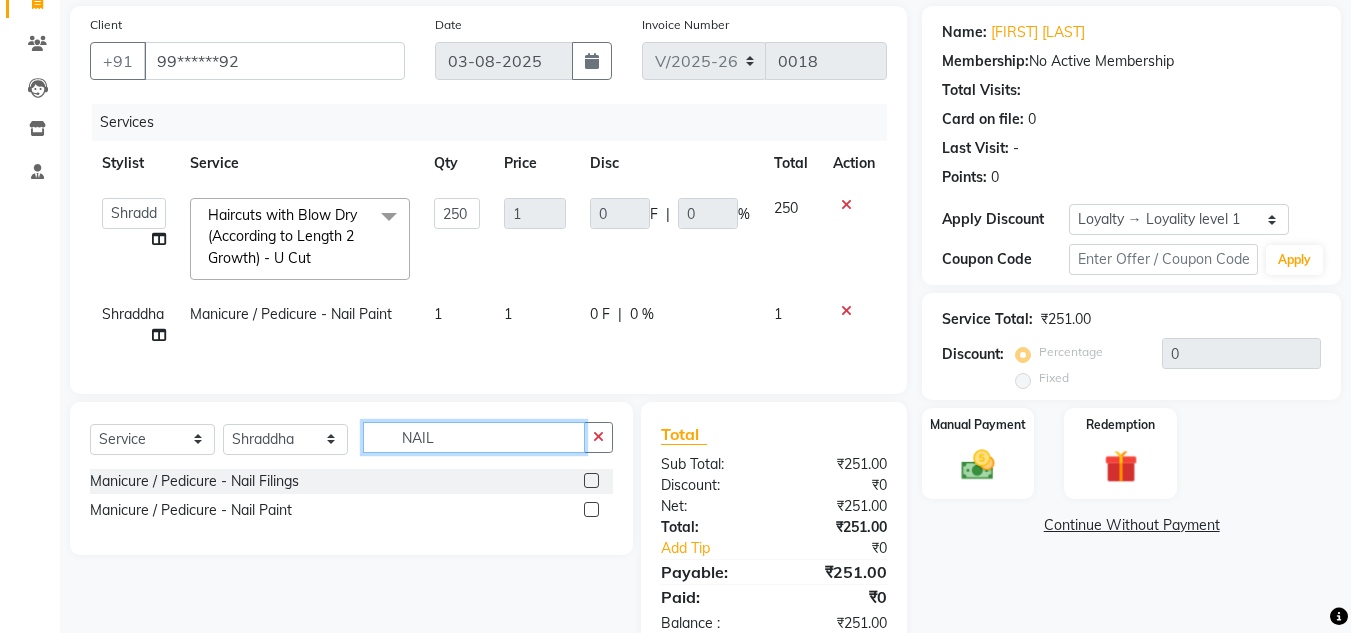 click on "NAIL" 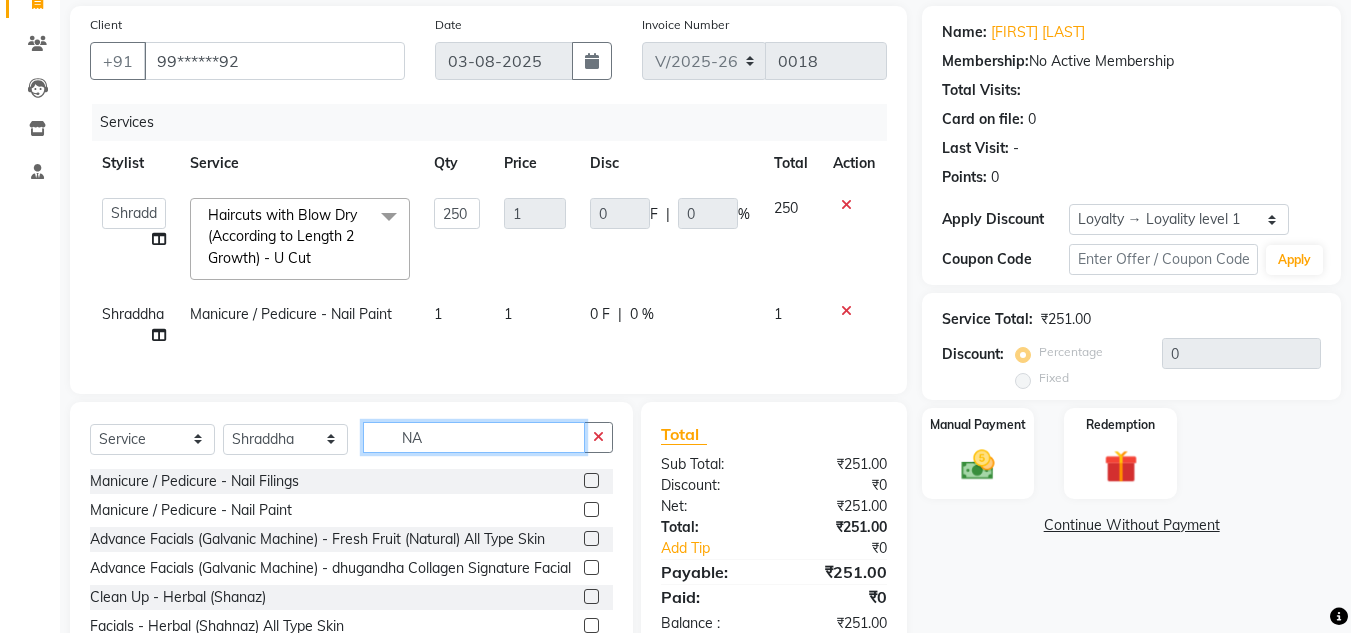 type on "N" 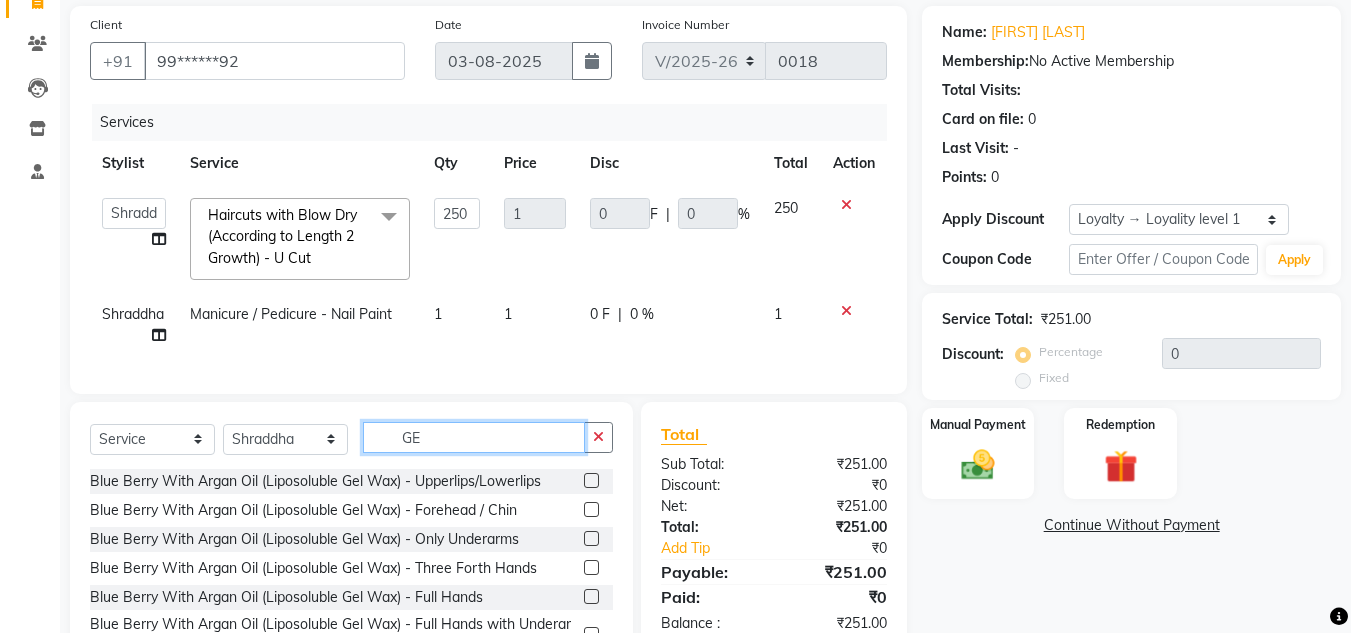 type on "G" 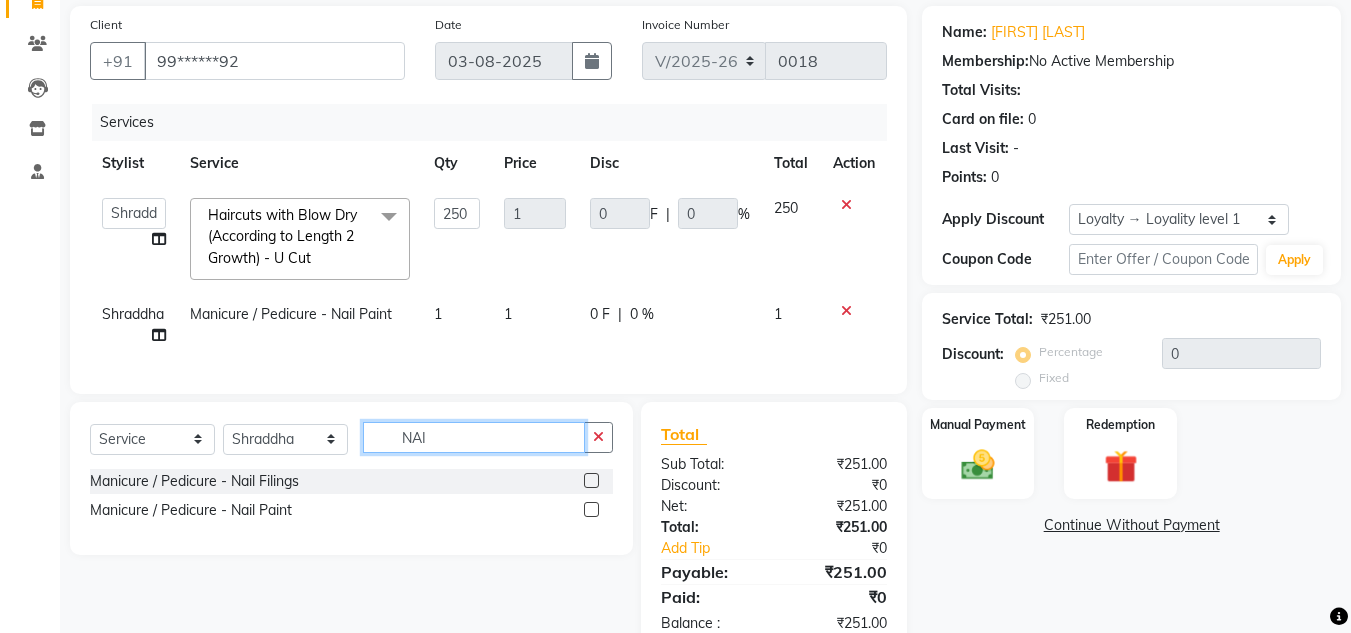 type on "NAIL" 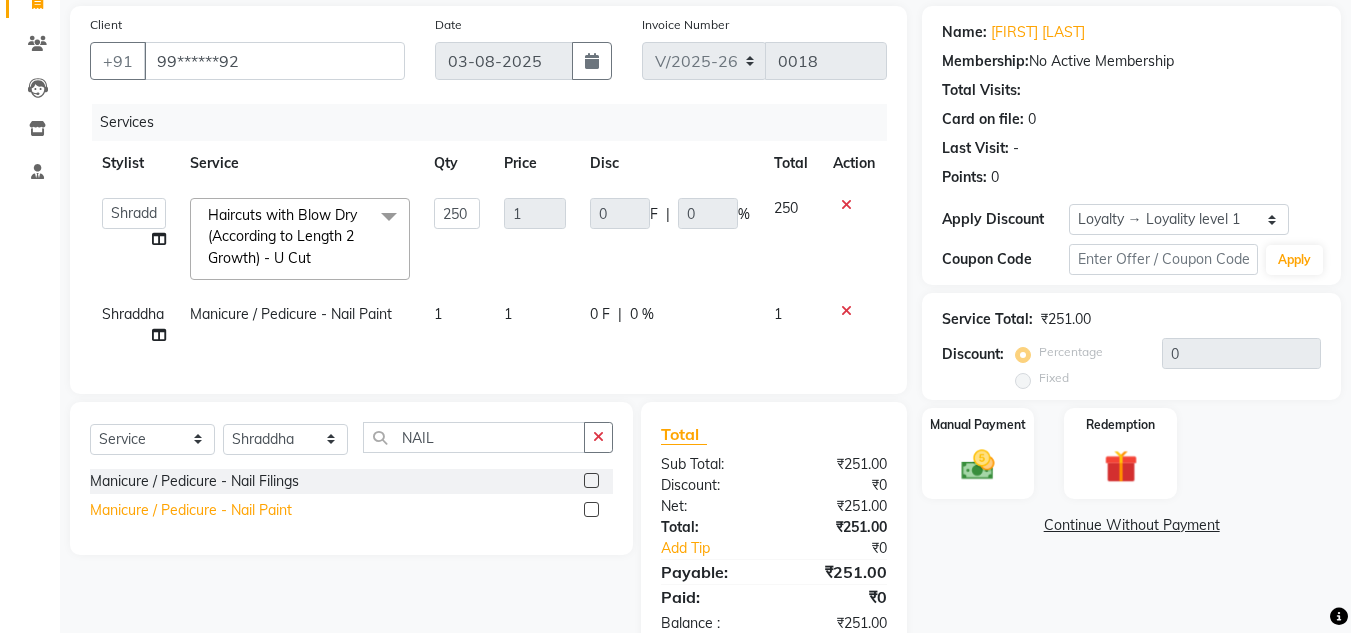 click on "Manicure / Pedicure - Nail Paint" 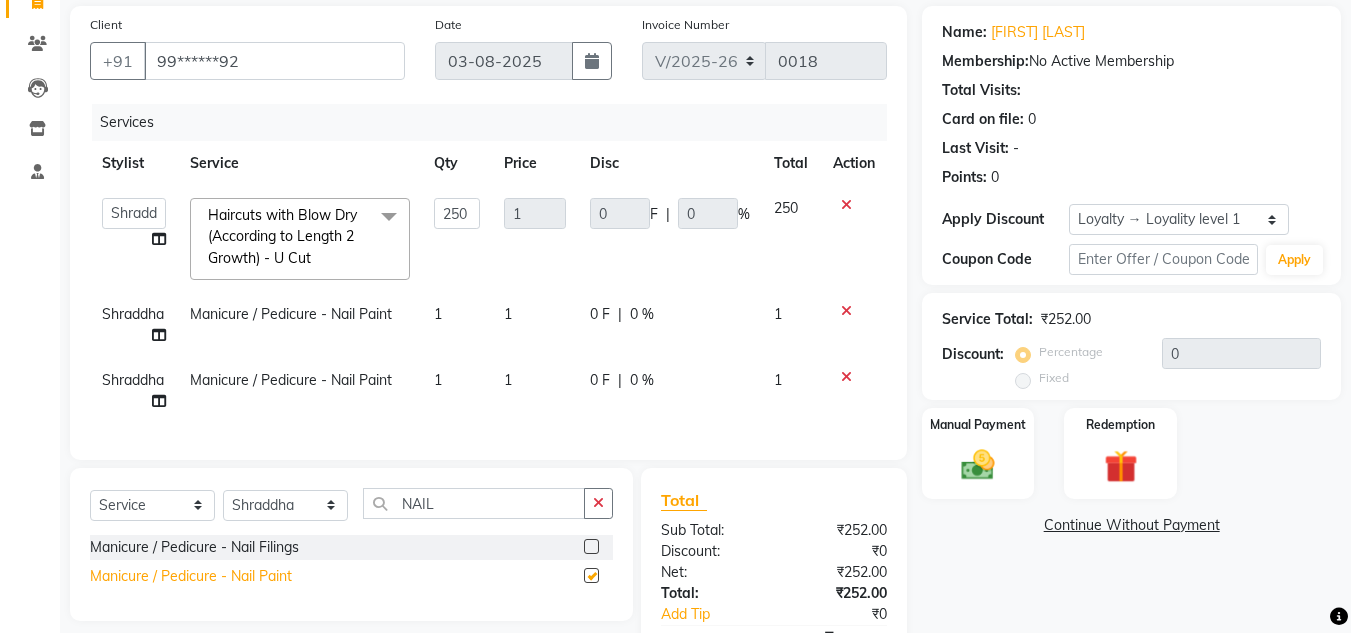 checkbox on "false" 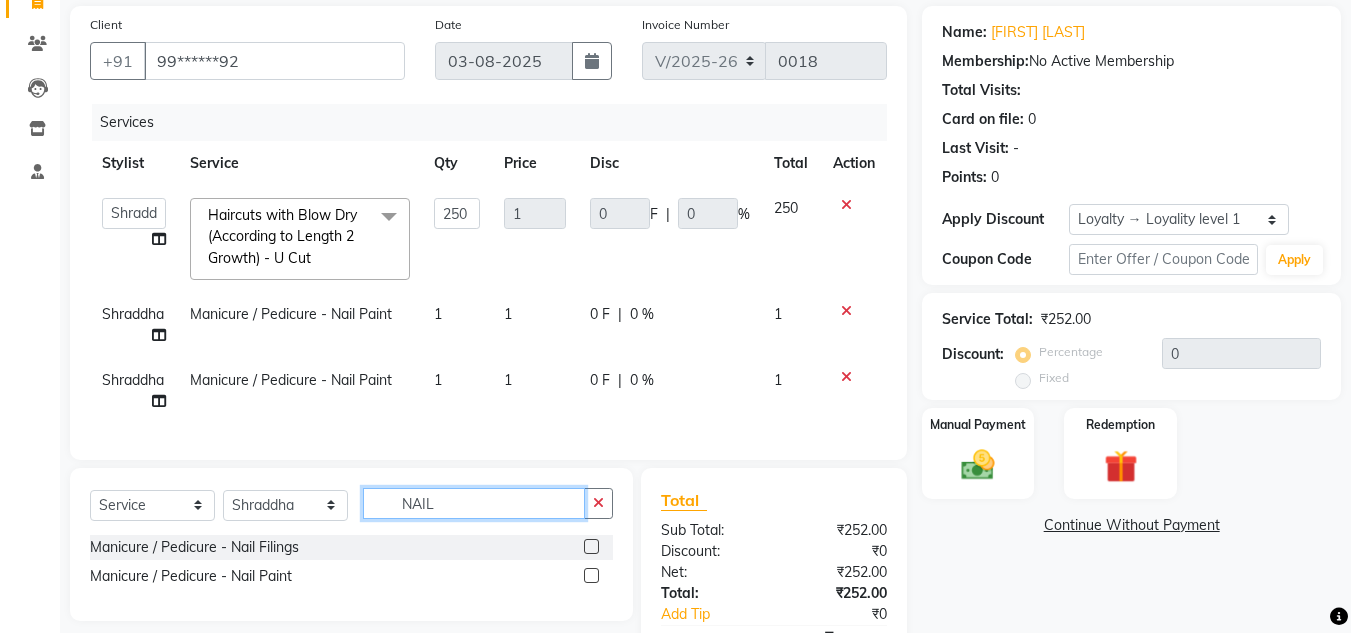click on "NAIL" 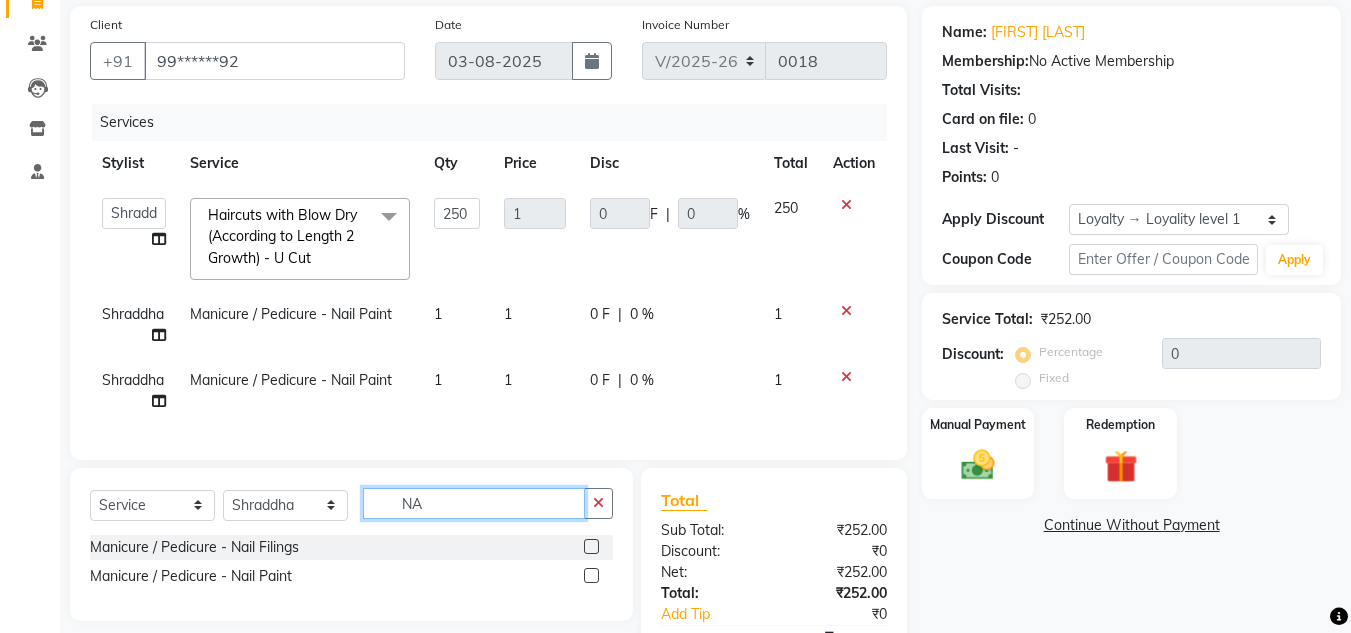 type on "N" 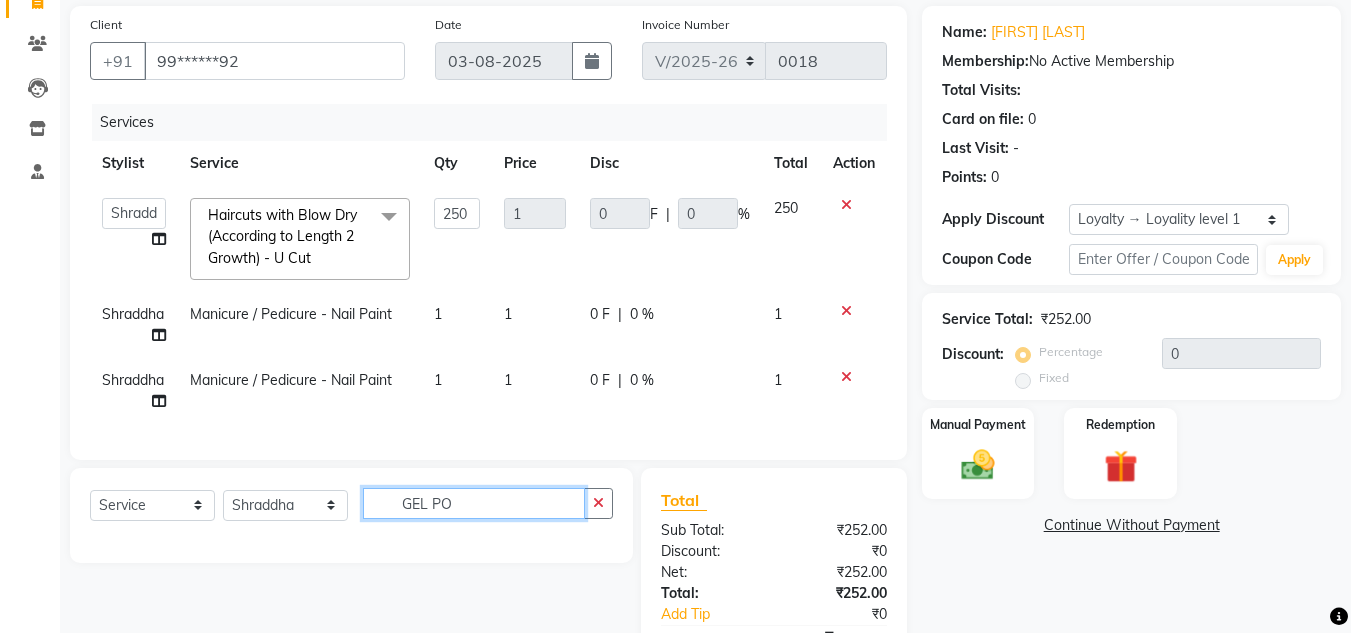 type on "GEL PO" 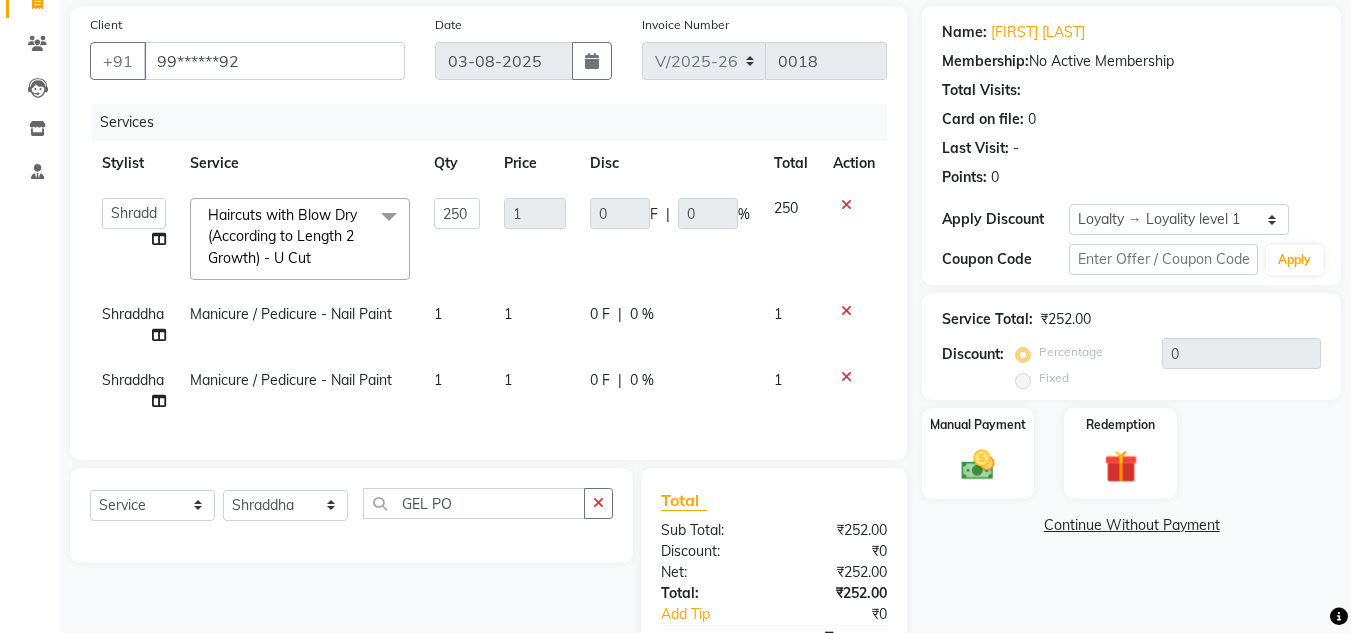 click 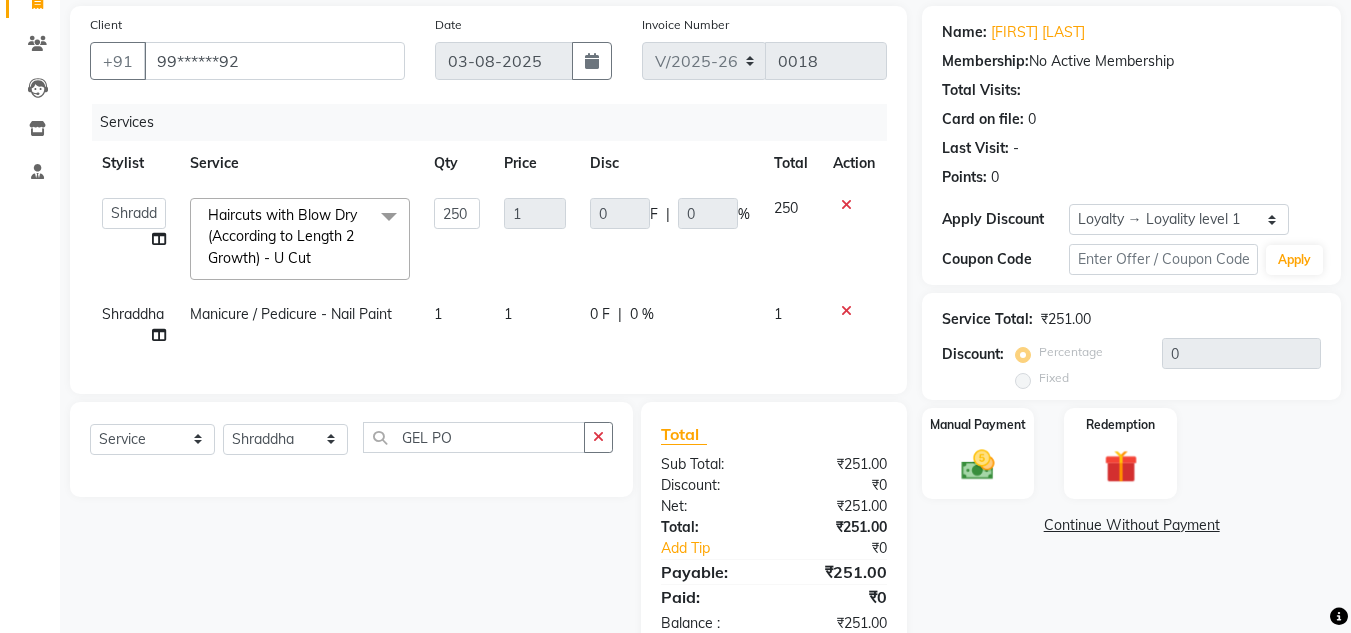 click on "1" 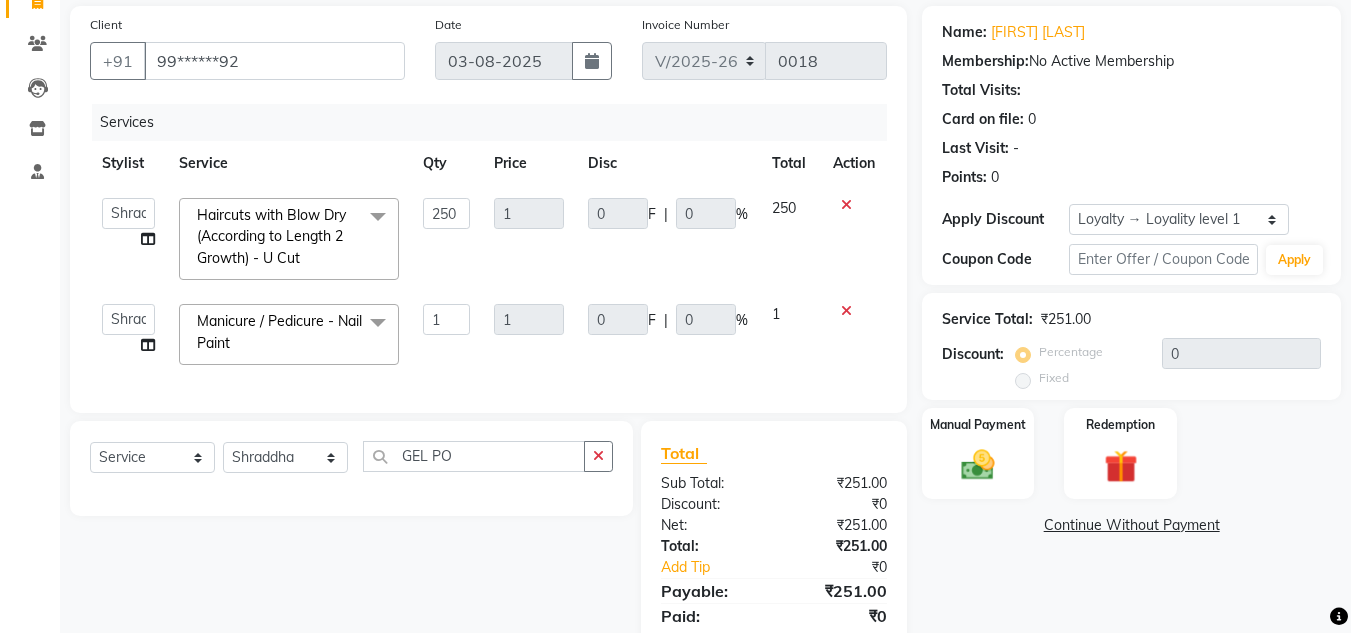 click on "1" 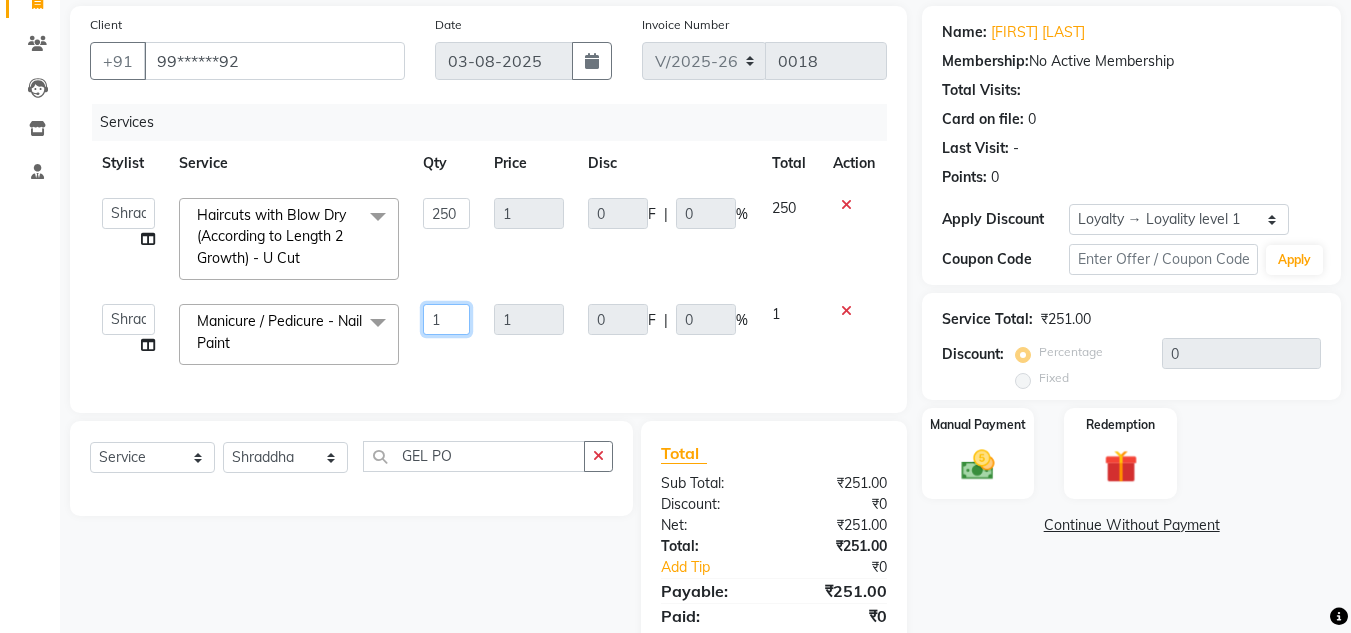 click on "1" 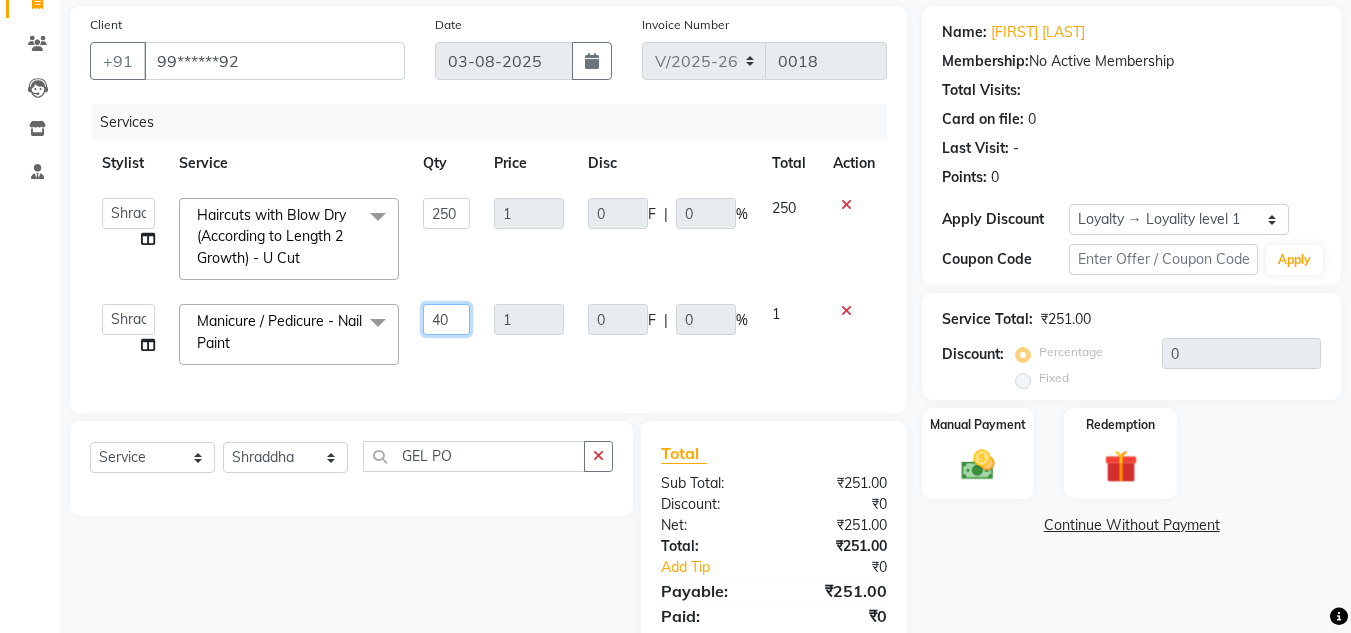 type on "400" 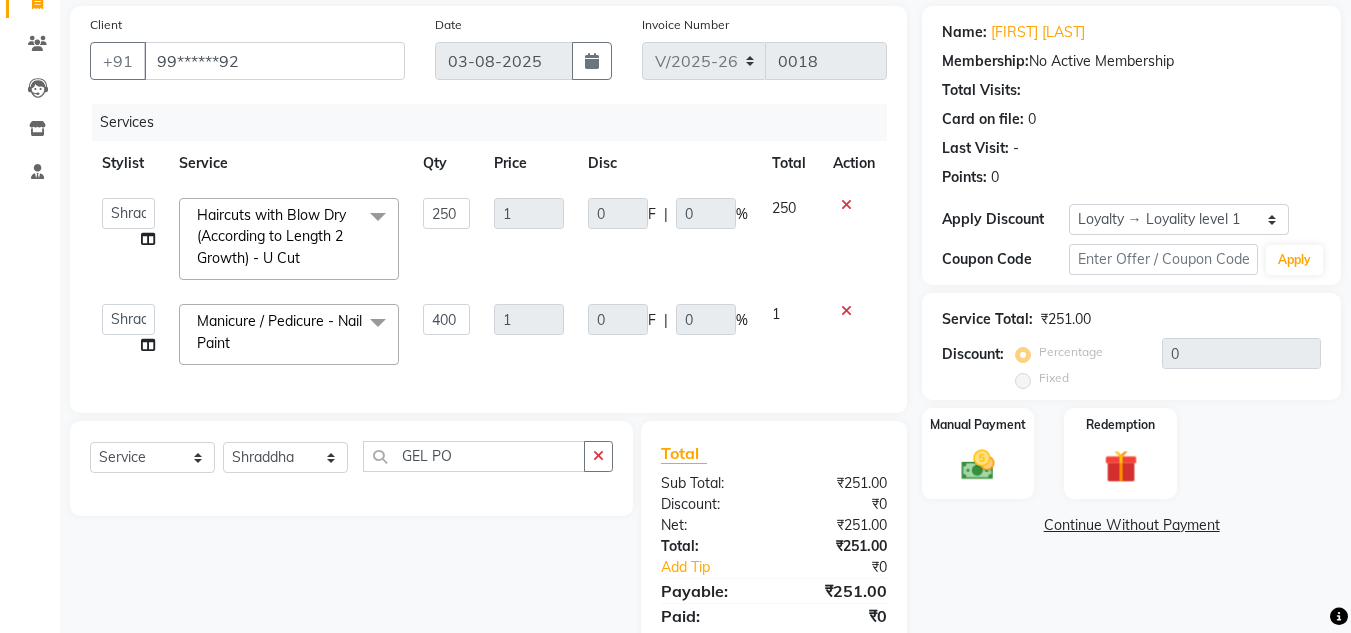 click on "0 F | 0 %" 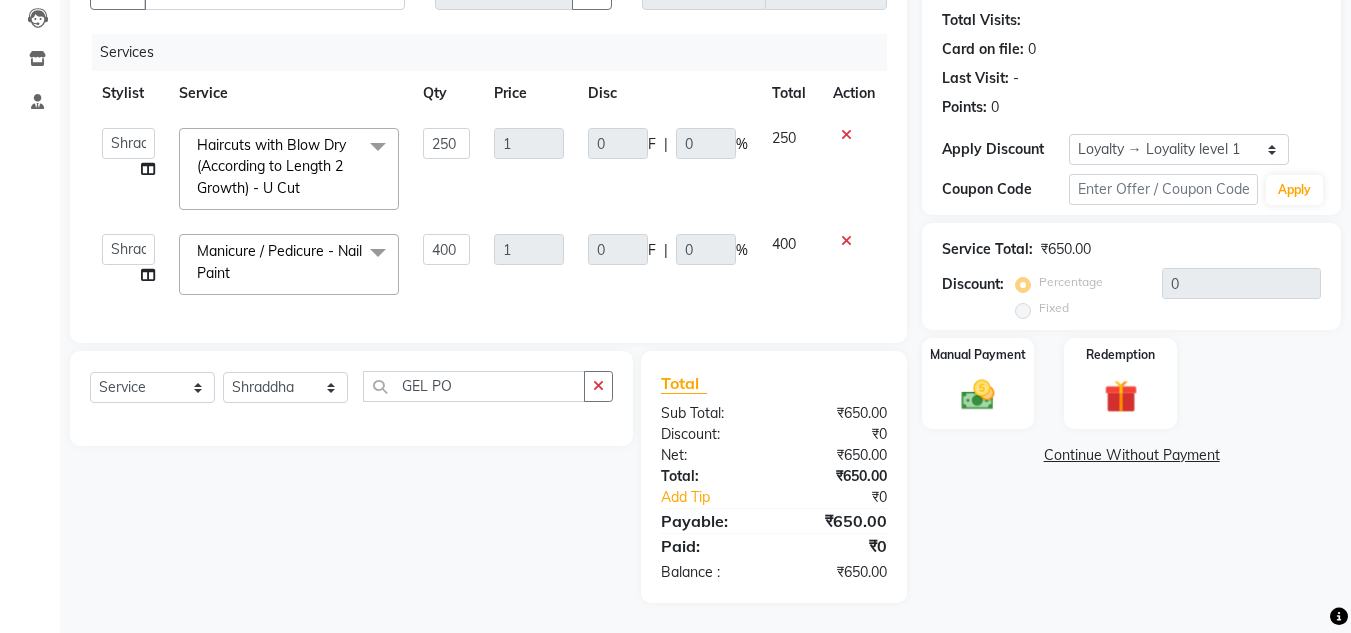 scroll, scrollTop: 229, scrollLeft: 0, axis: vertical 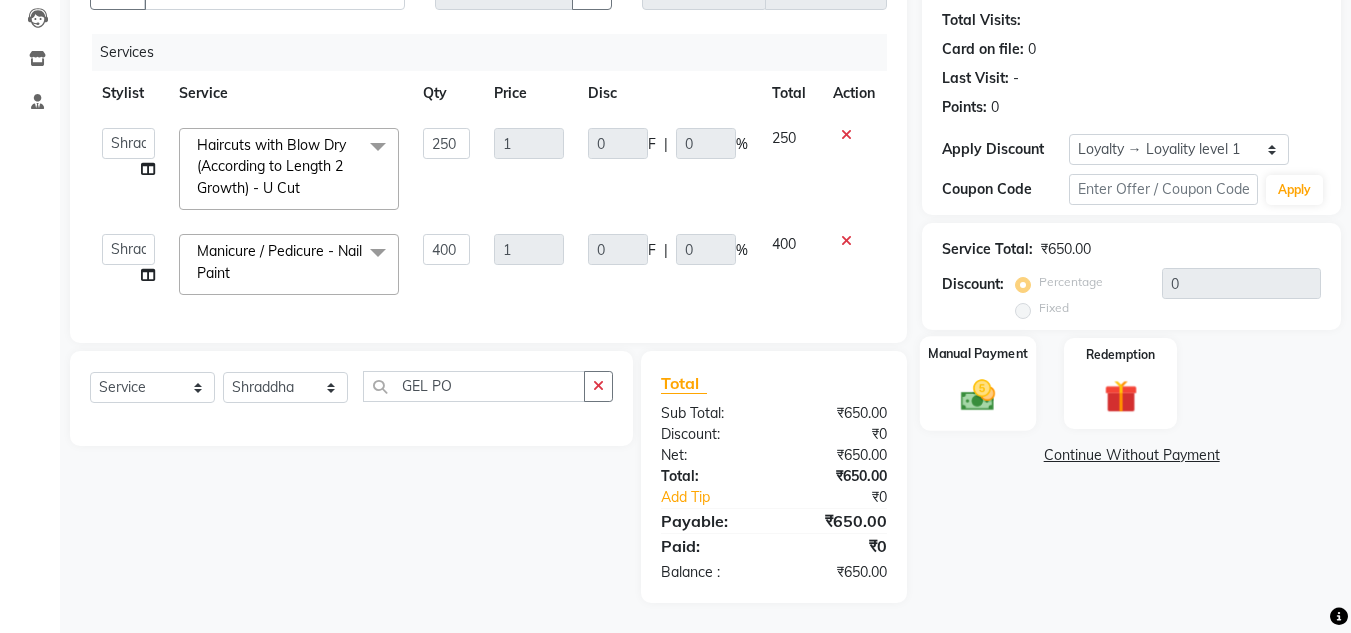 click 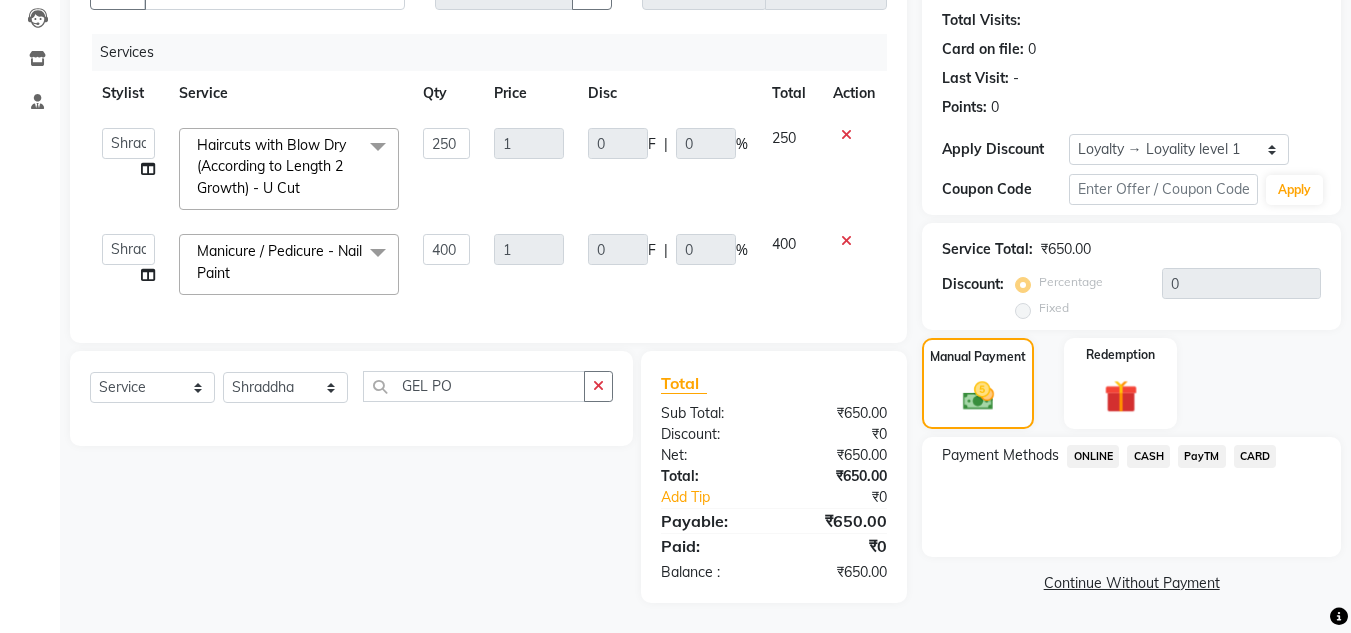click on "CARD" 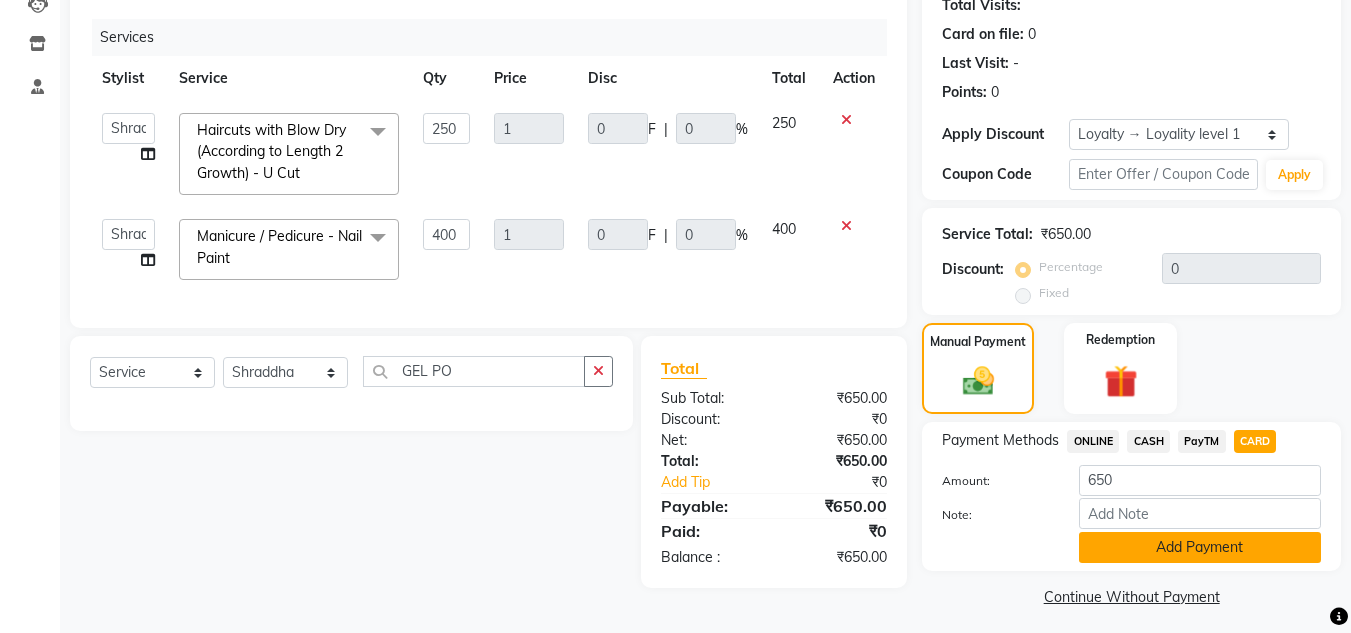 click on "Add Payment" 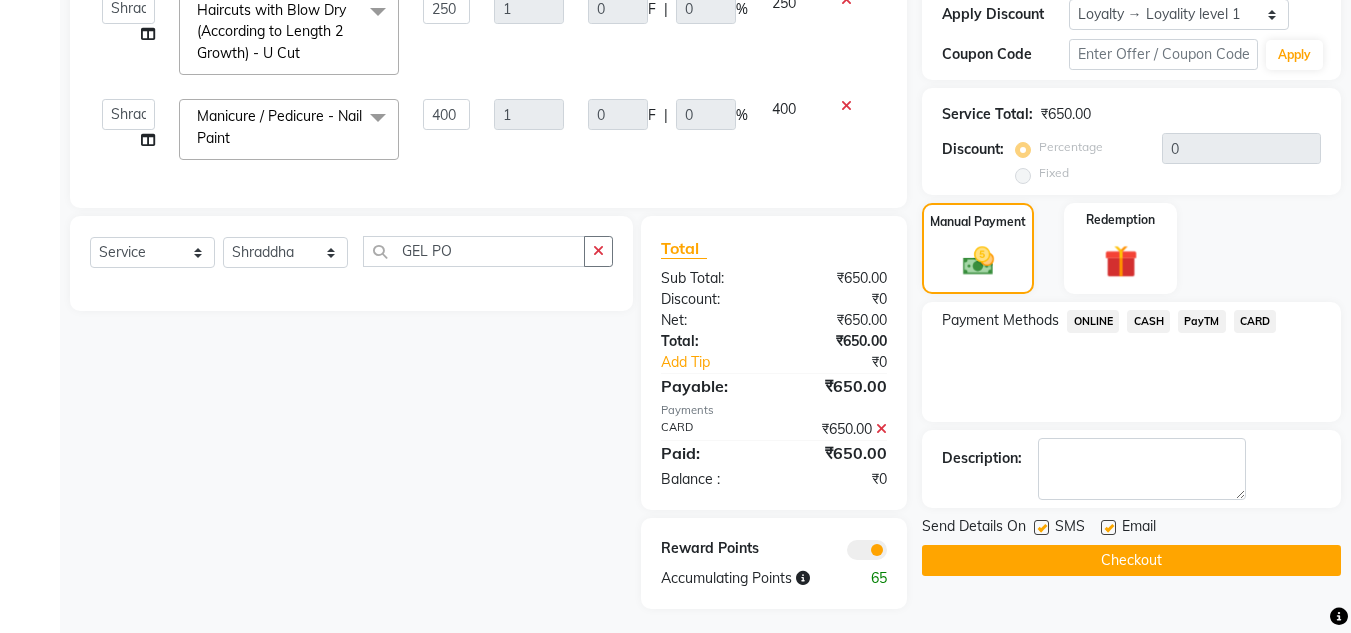 scroll, scrollTop: 370, scrollLeft: 0, axis: vertical 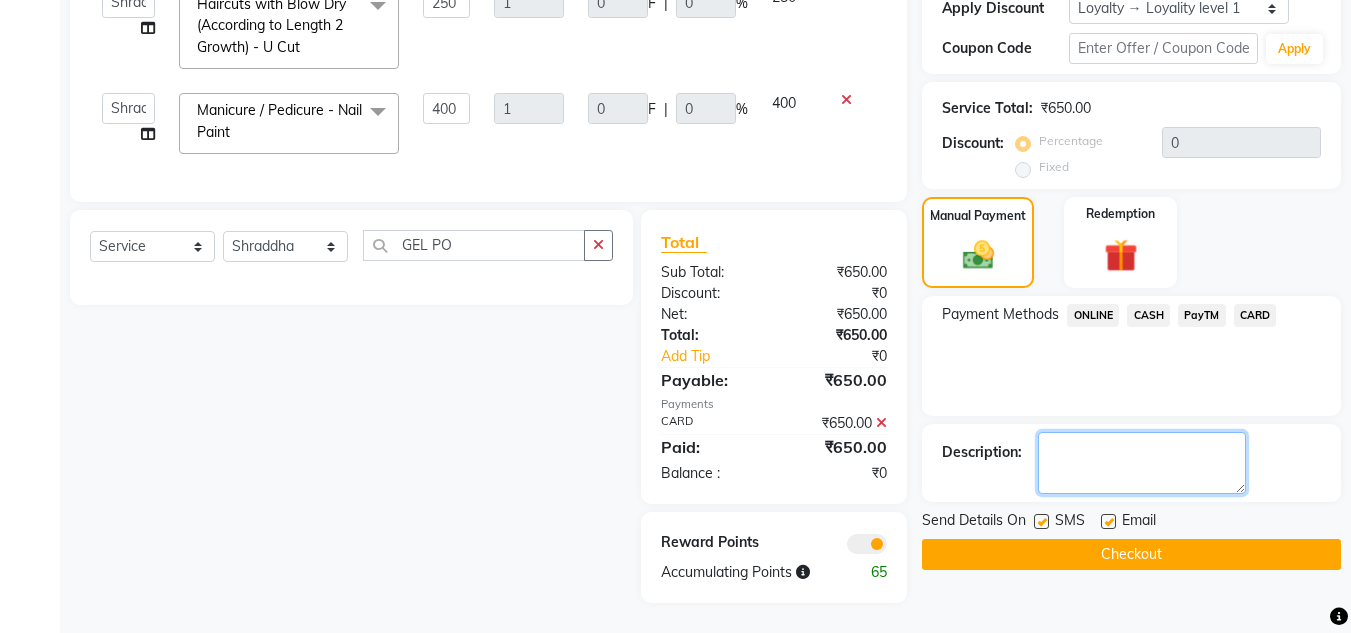 click 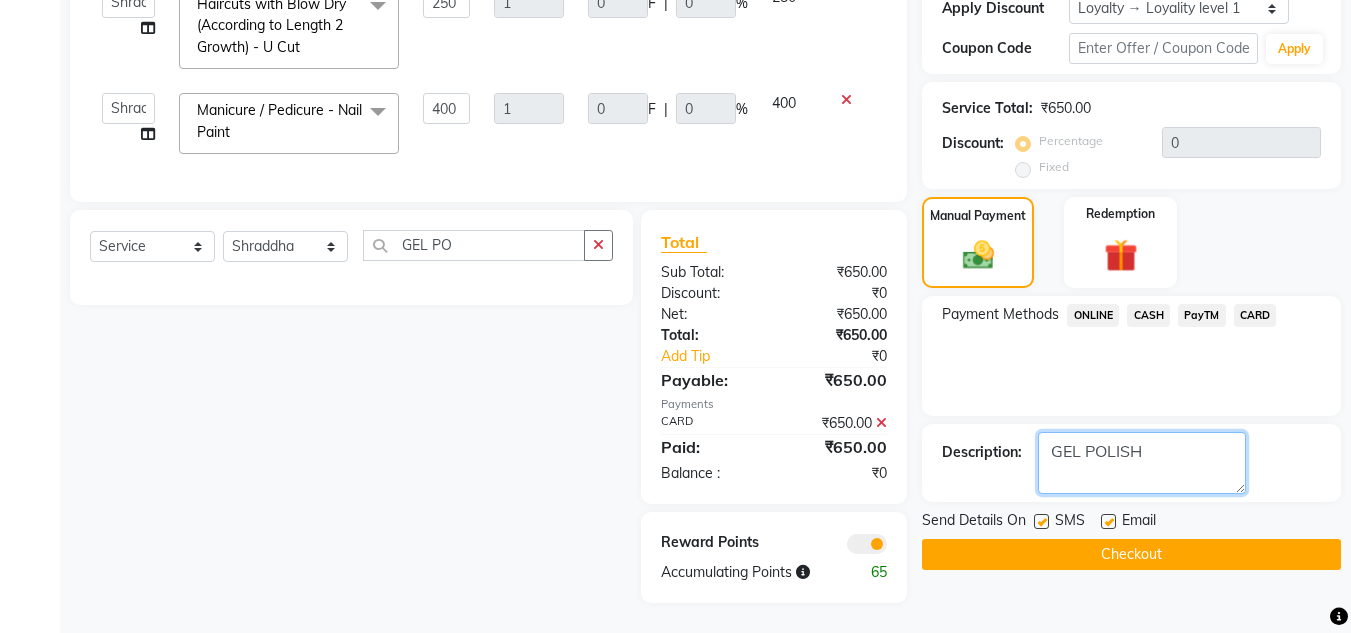 type on "GEL POLISH" 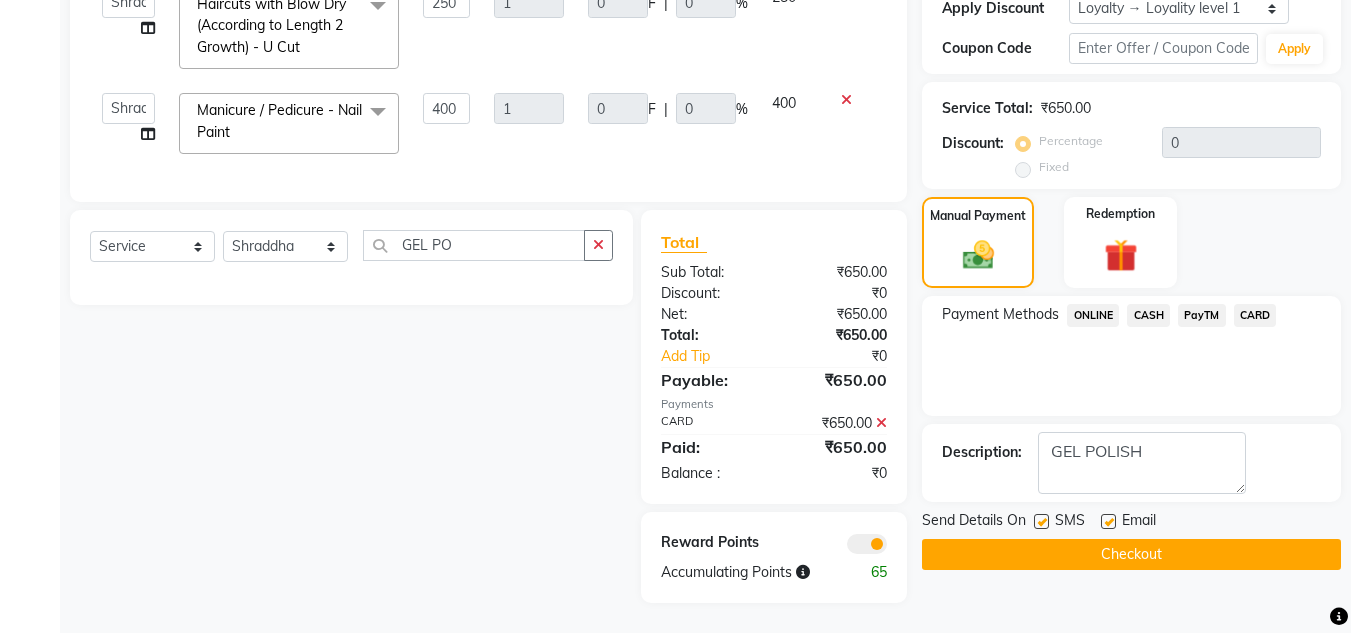 click on "Checkout" 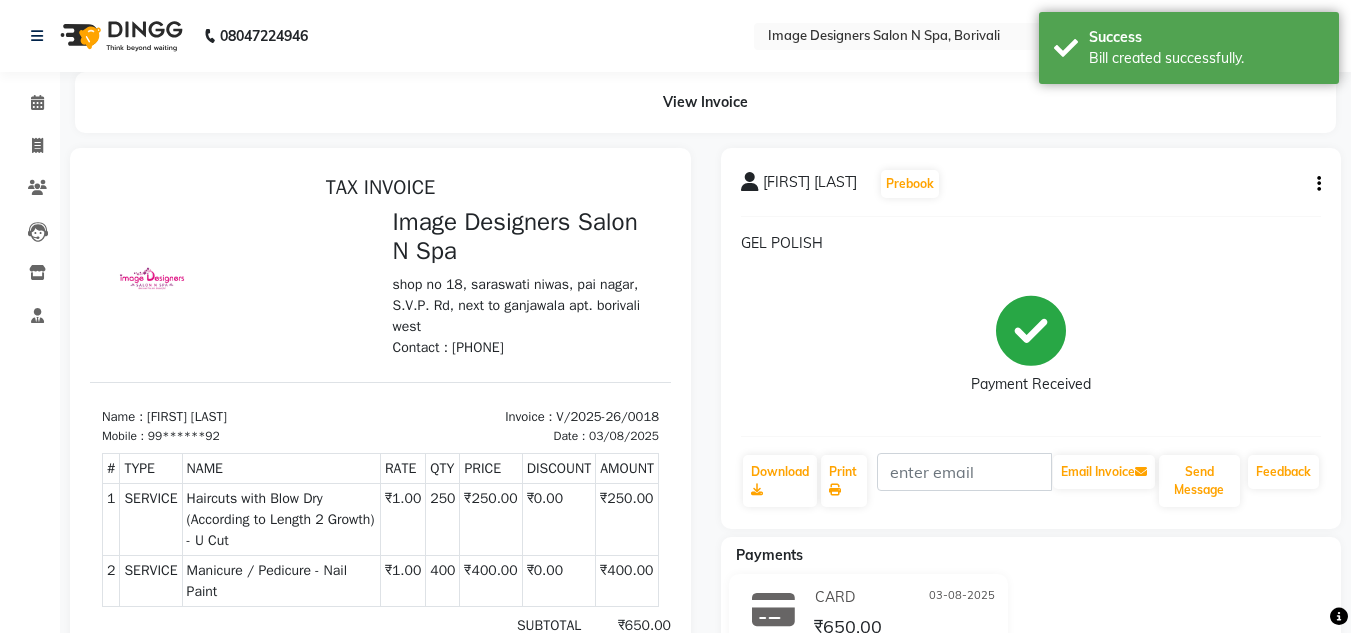 scroll, scrollTop: 0, scrollLeft: 0, axis: both 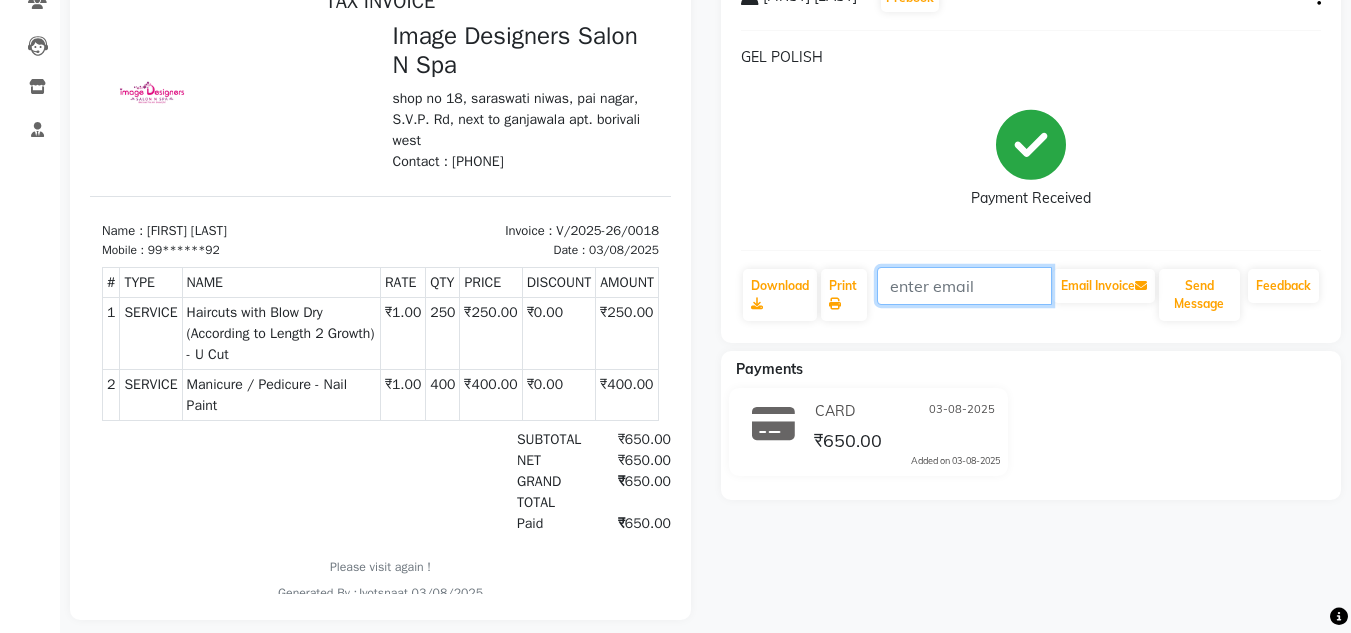 click 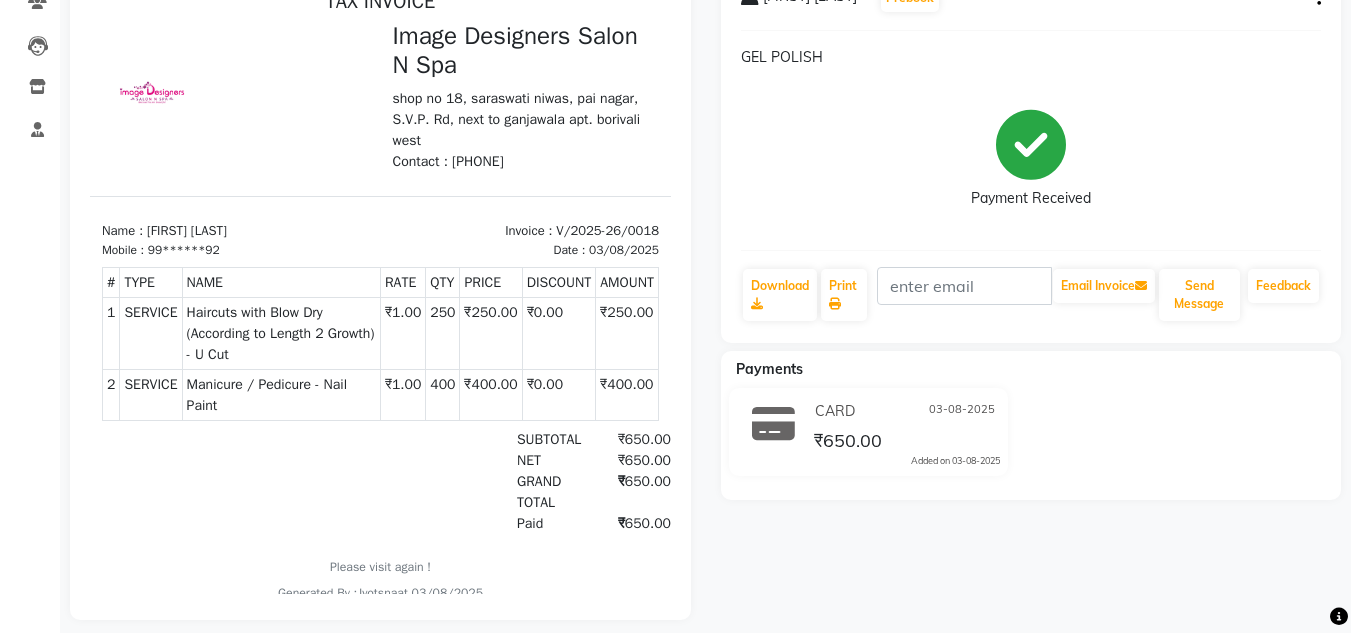 select on "8626" 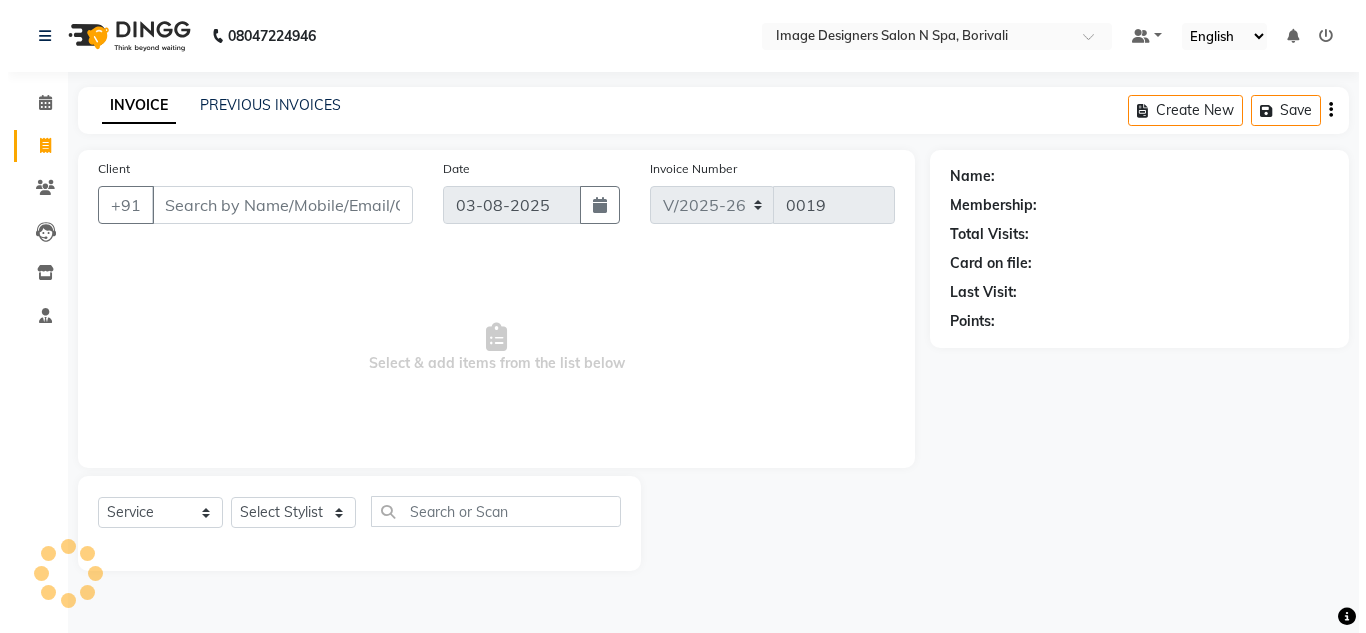 scroll, scrollTop: 0, scrollLeft: 0, axis: both 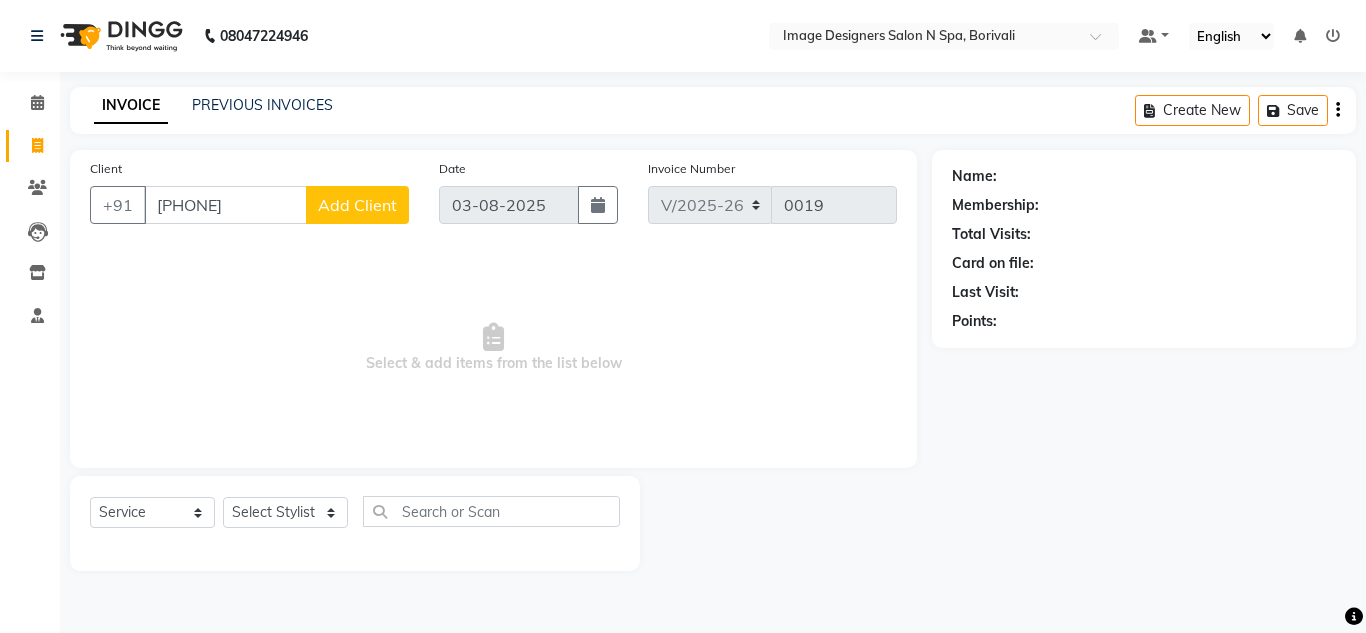 type on "9821970218" 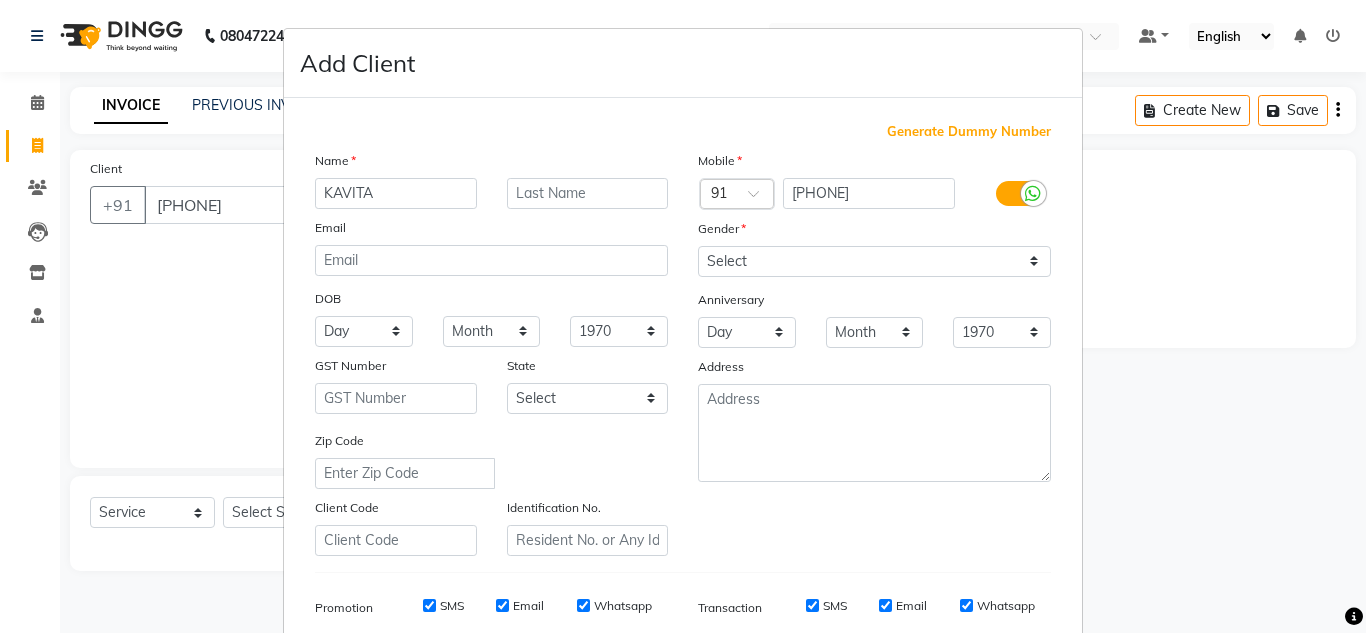 type on "KAVITA" 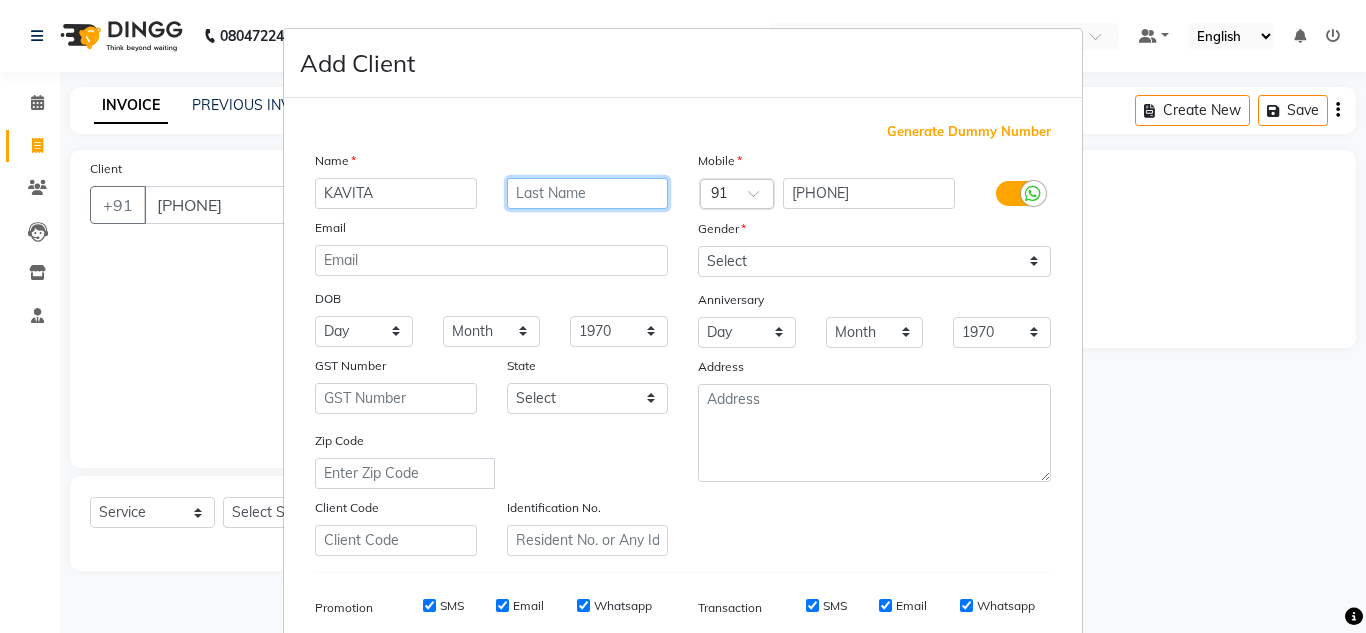 click at bounding box center [588, 193] 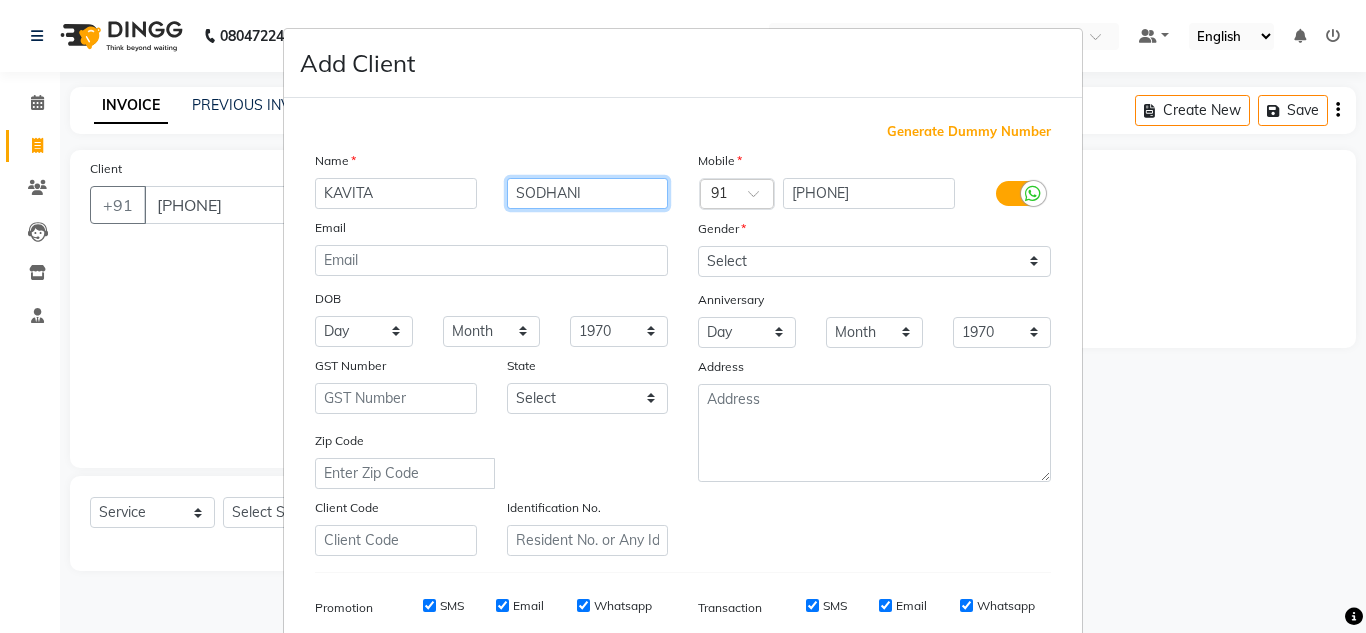 type on "SODHANI" 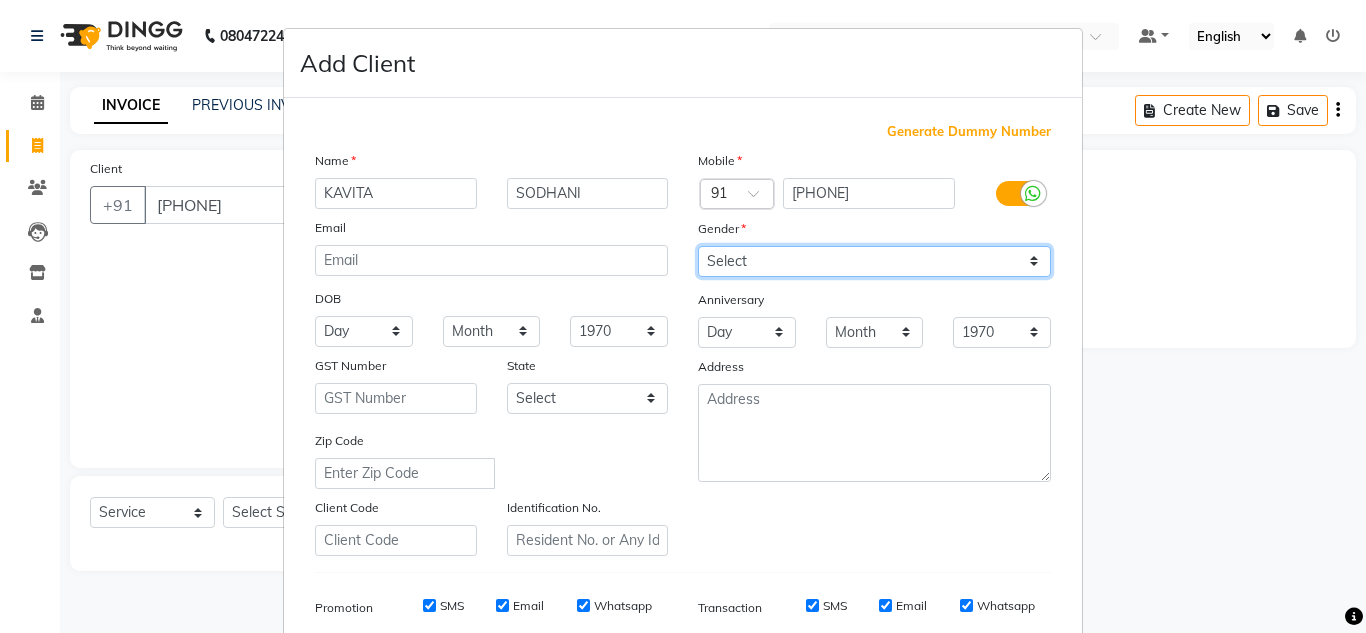 click on "Select Male Female Other Prefer Not To Say" at bounding box center [874, 261] 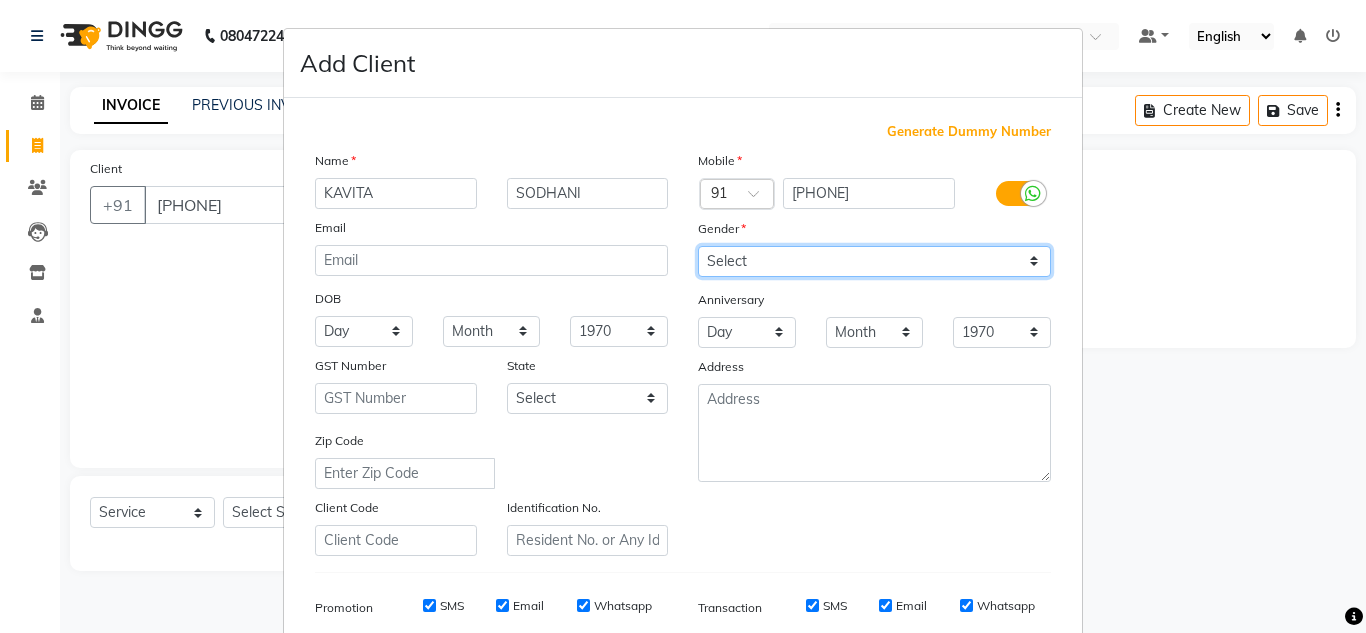 select on "female" 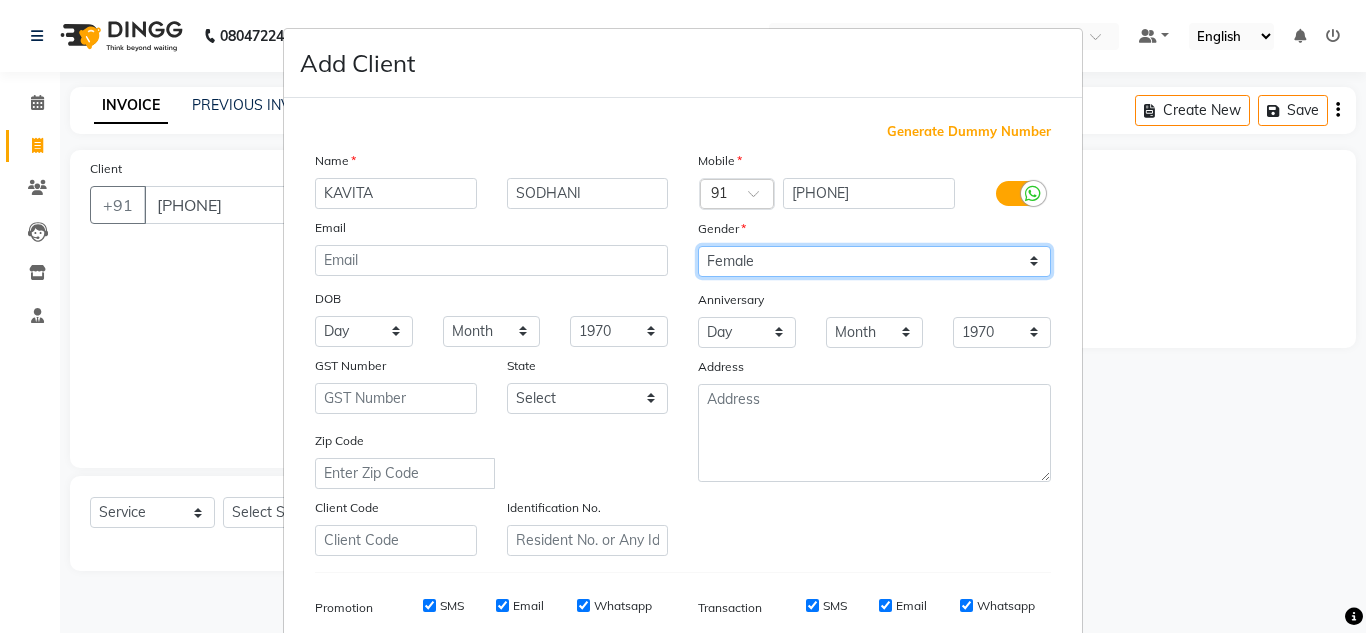 click on "Select Male Female Other Prefer Not To Say" at bounding box center [874, 261] 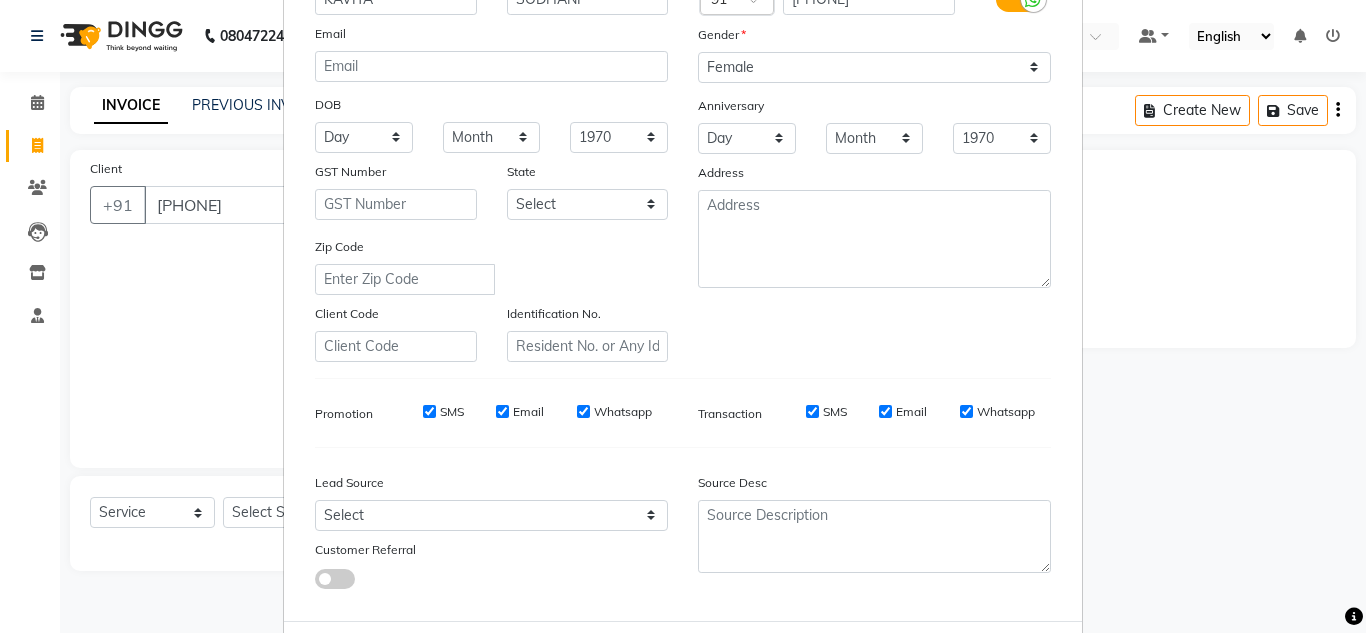 scroll, scrollTop: 196, scrollLeft: 0, axis: vertical 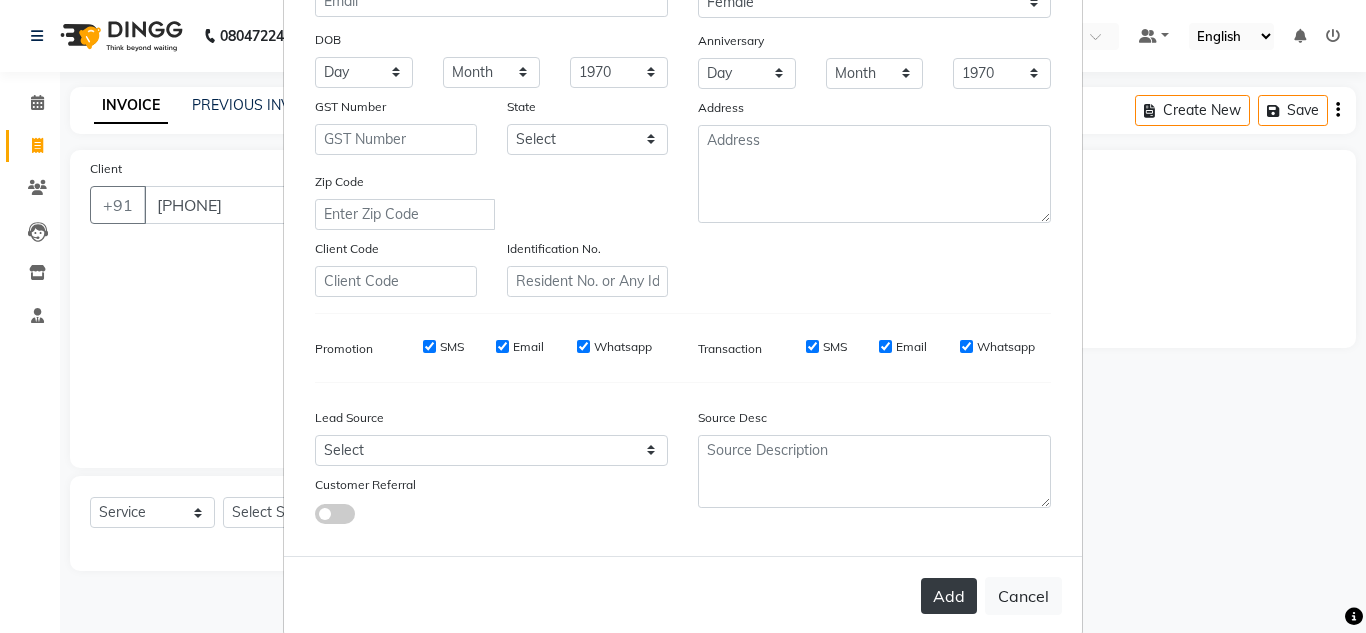 click on "Add" at bounding box center [949, 596] 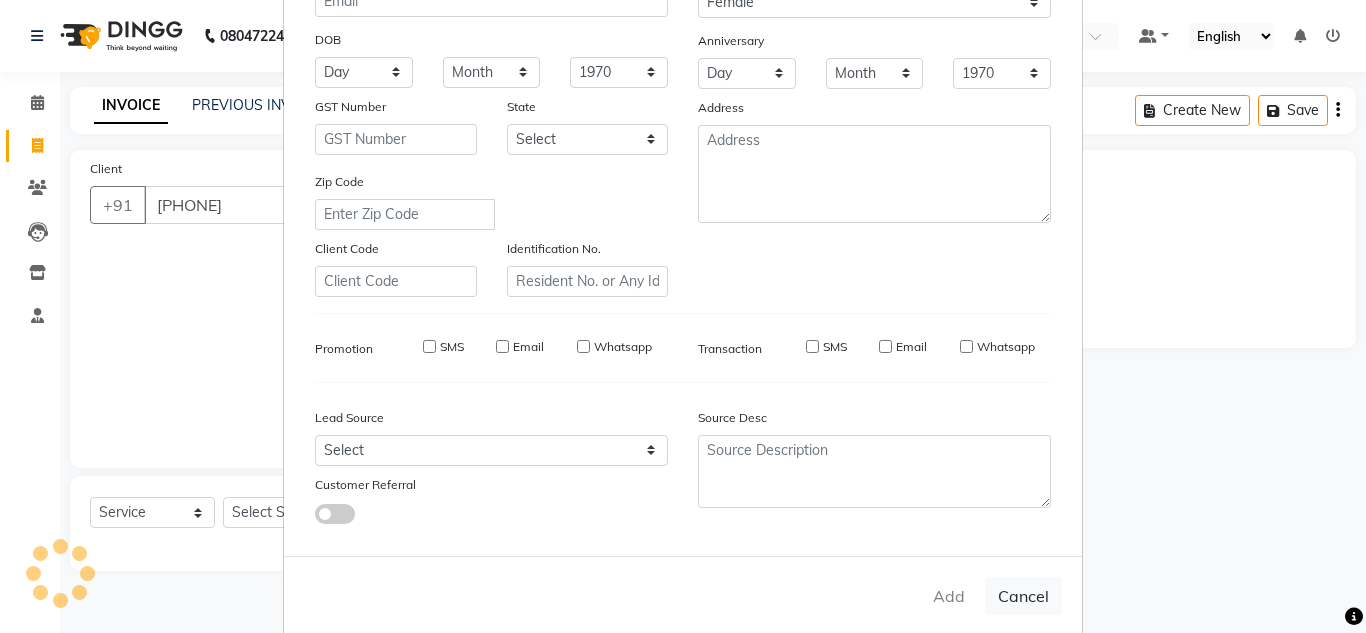 type on "98******18" 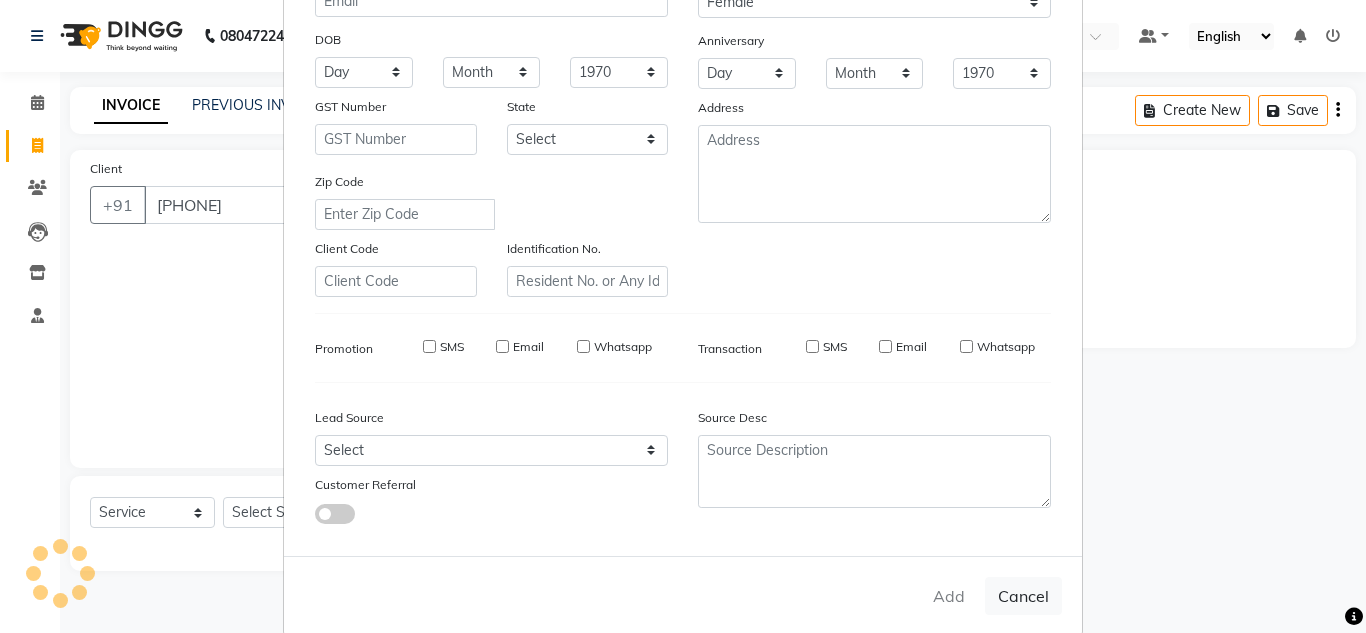 type 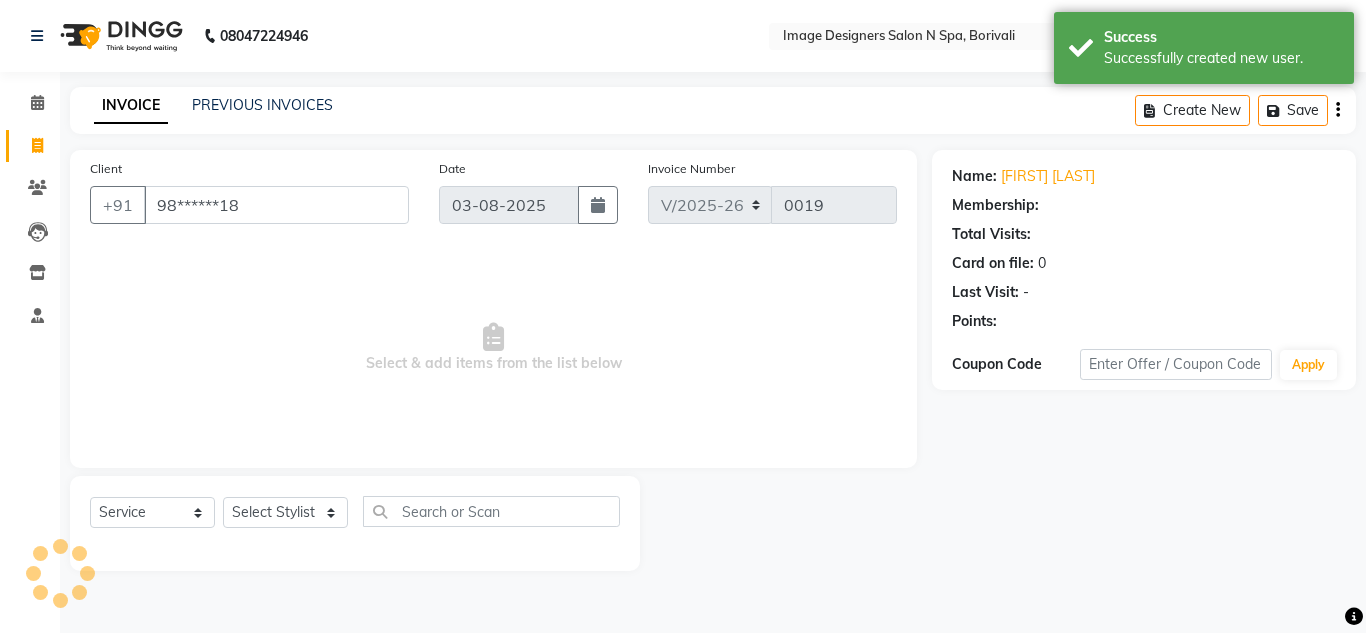 select on "1: Object" 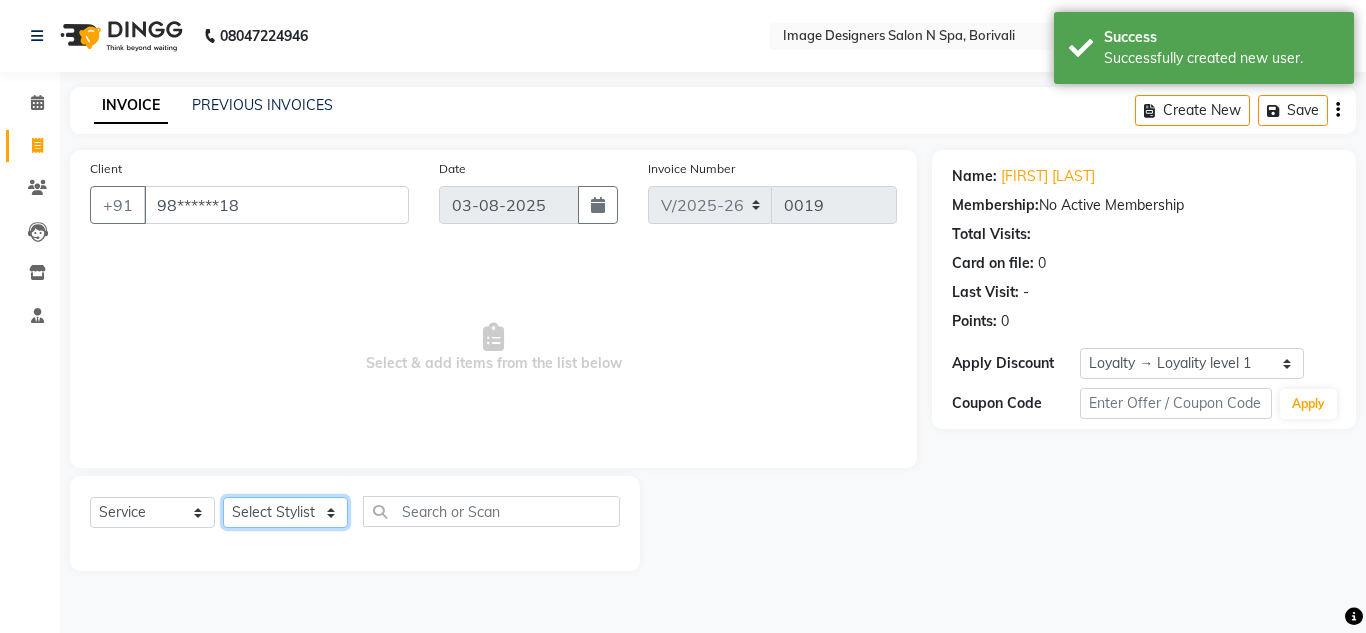 click on "Select Stylist Jyotsna Sarita Shraddha" 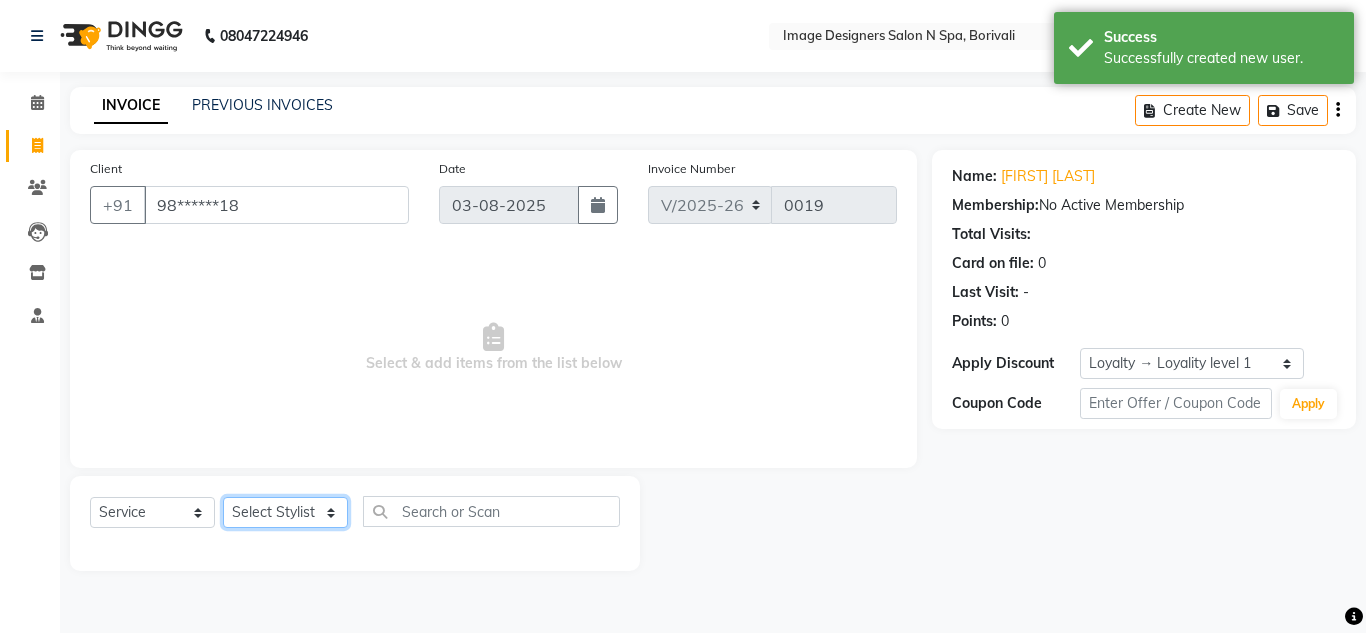 select on "86239" 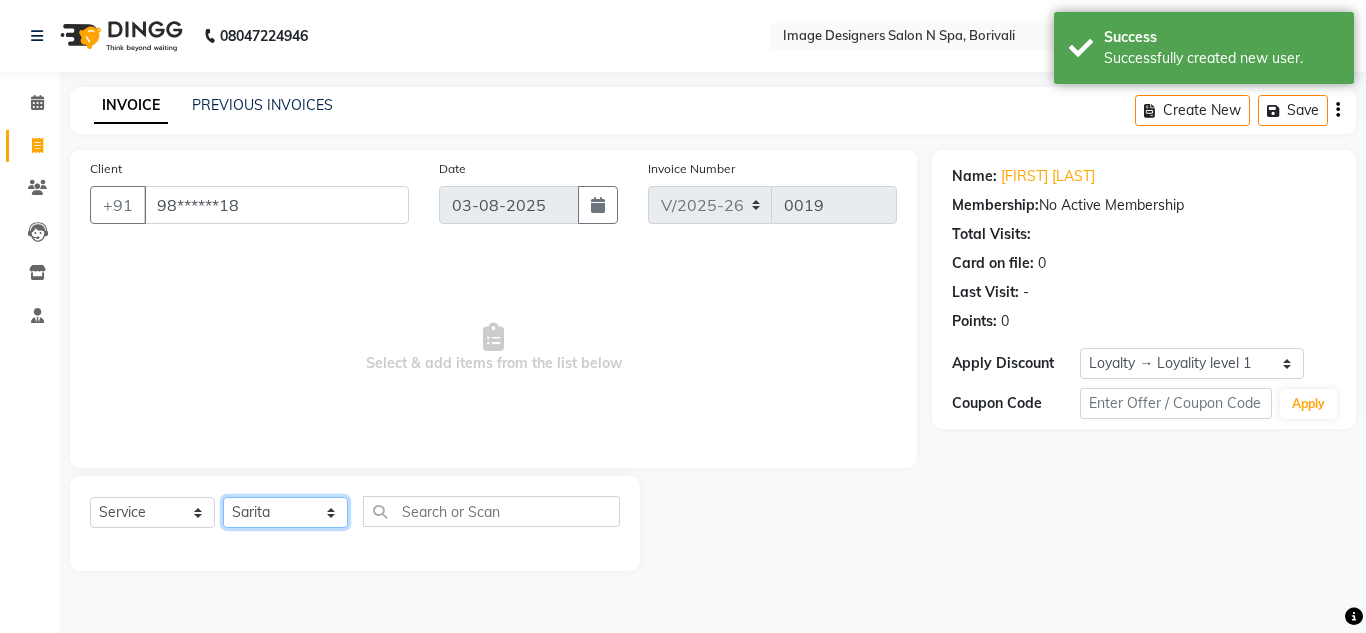click on "Select Stylist Jyotsna Sarita Shraddha" 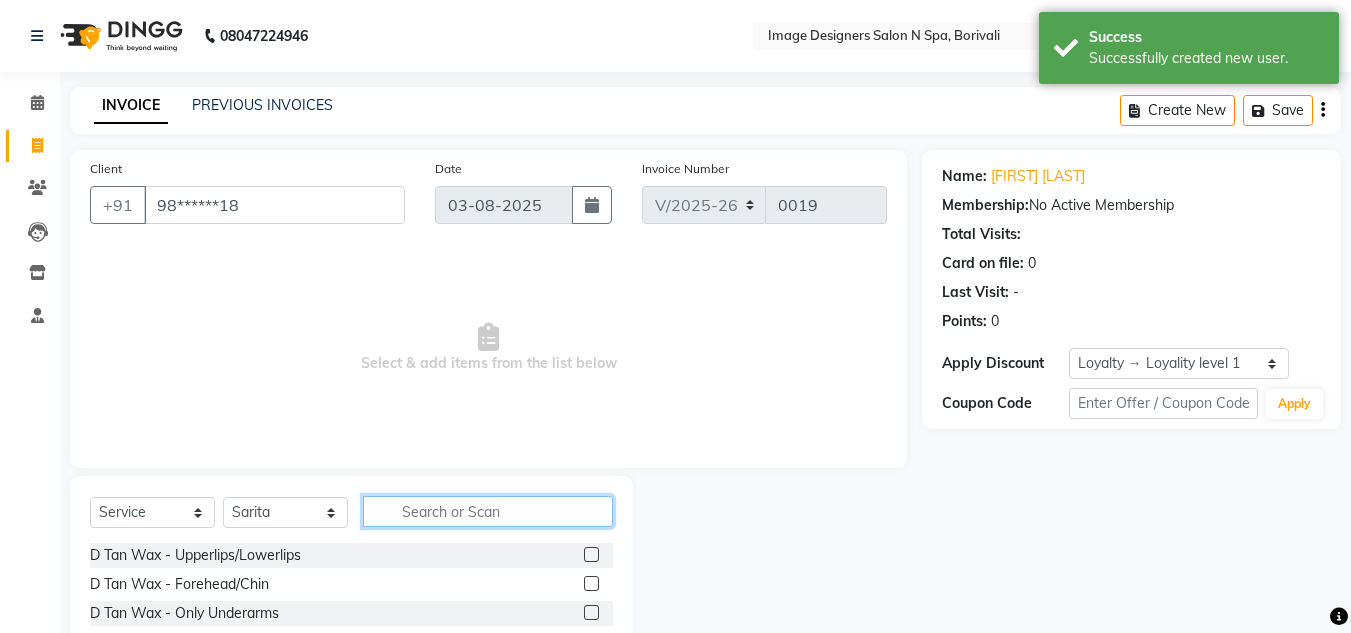 click 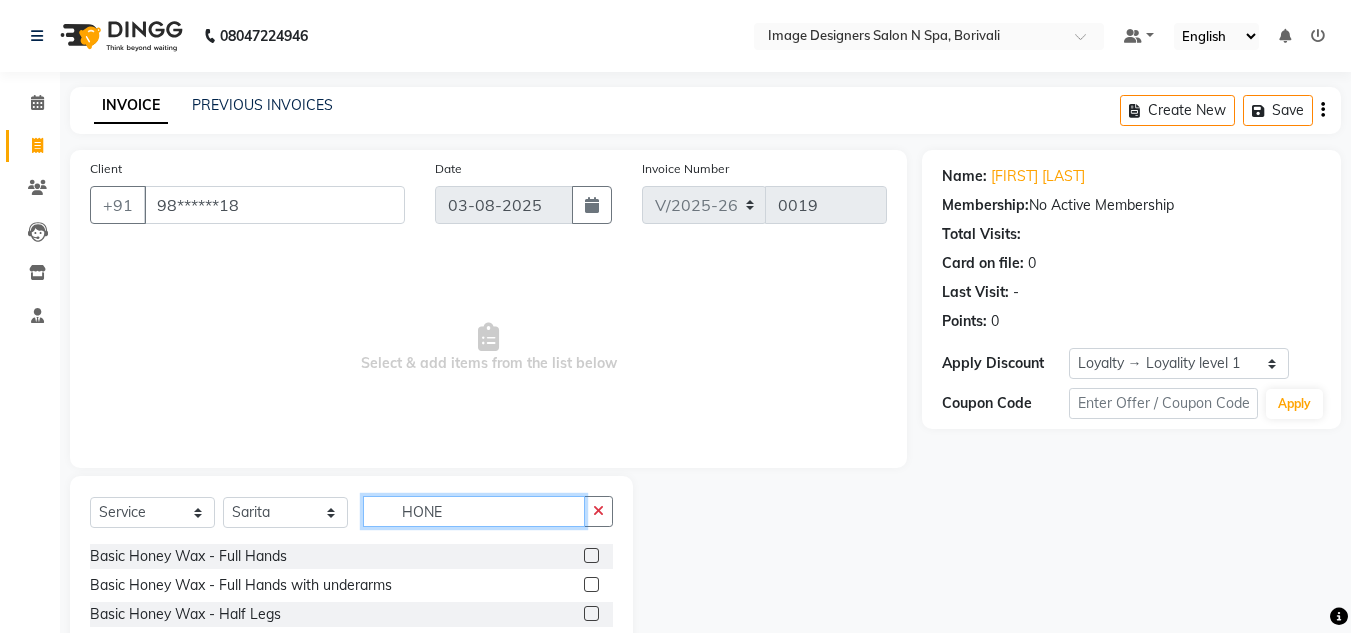scroll, scrollTop: 119, scrollLeft: 0, axis: vertical 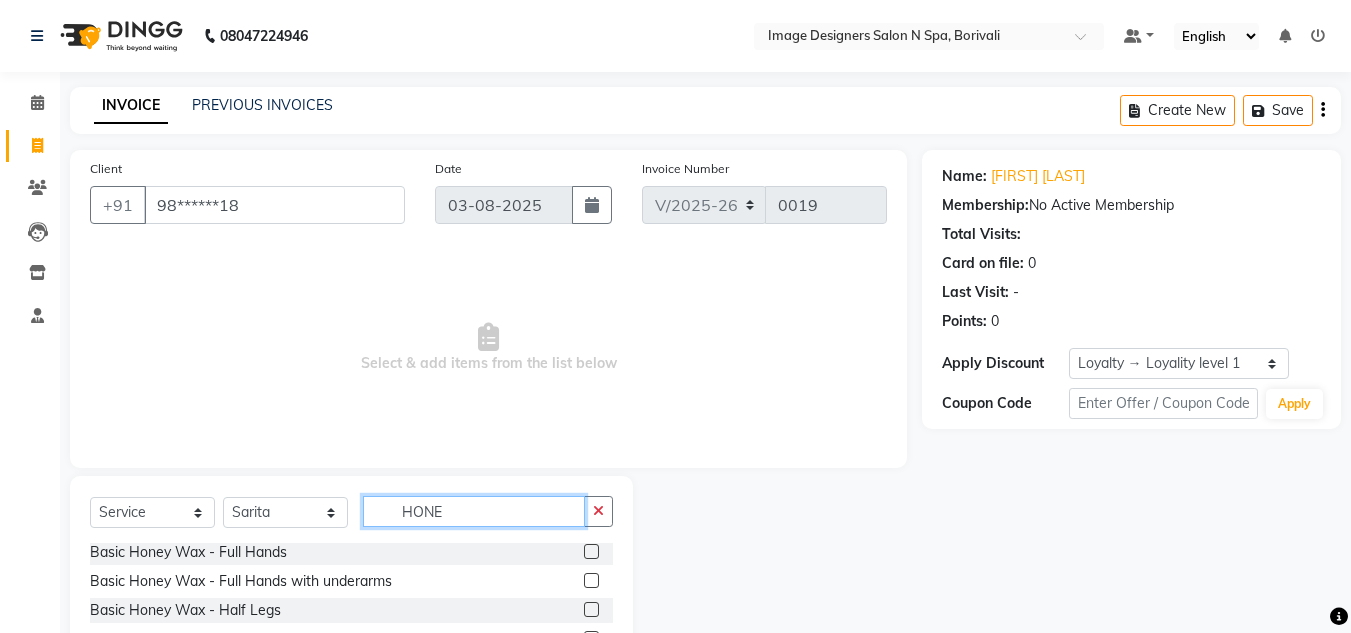 type on "HONE" 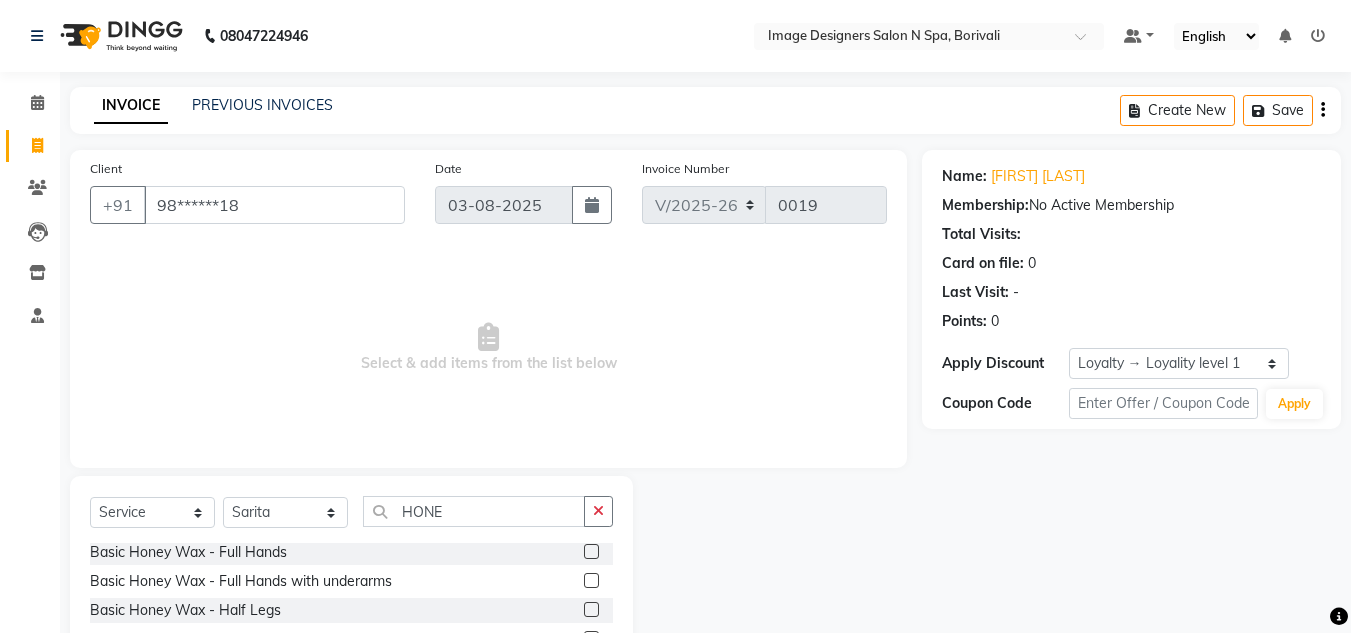 click 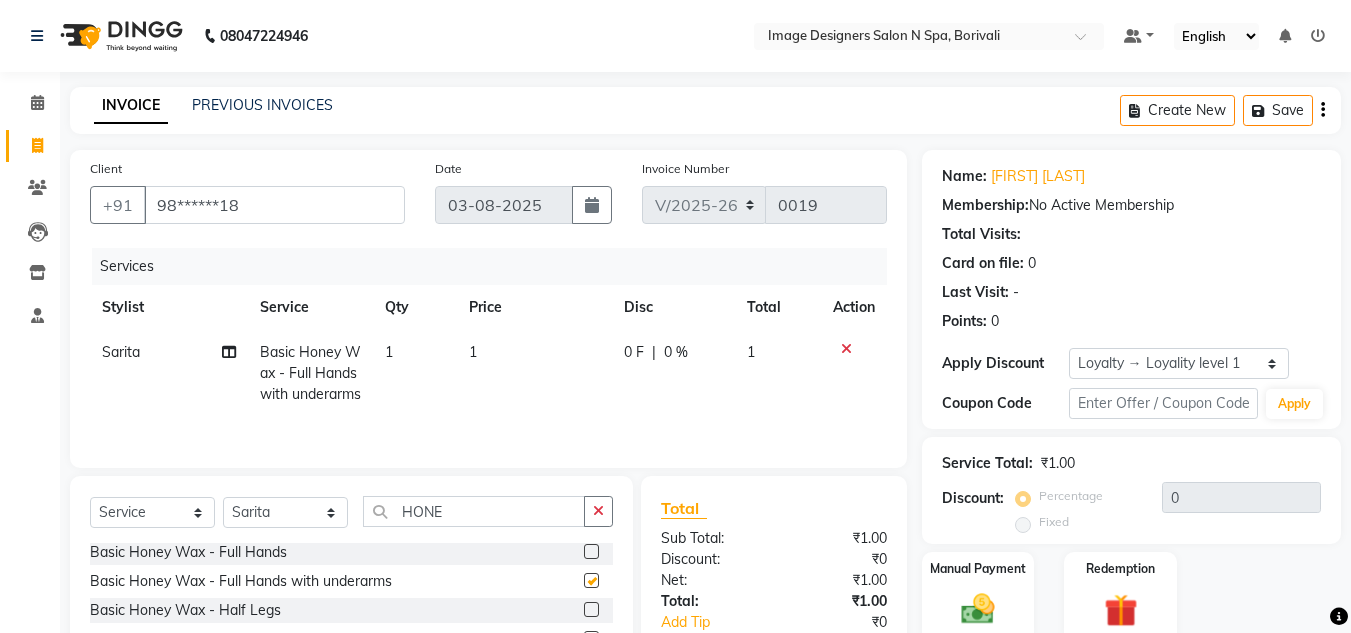 checkbox on "false" 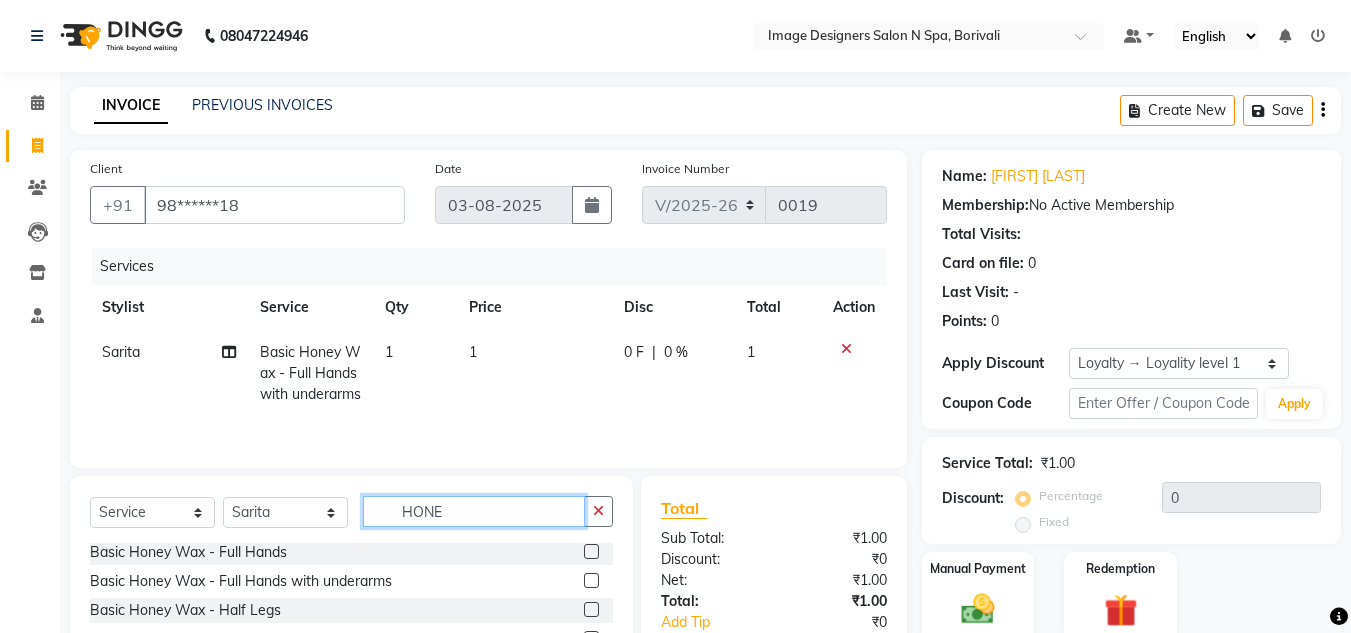 click on "HONE" 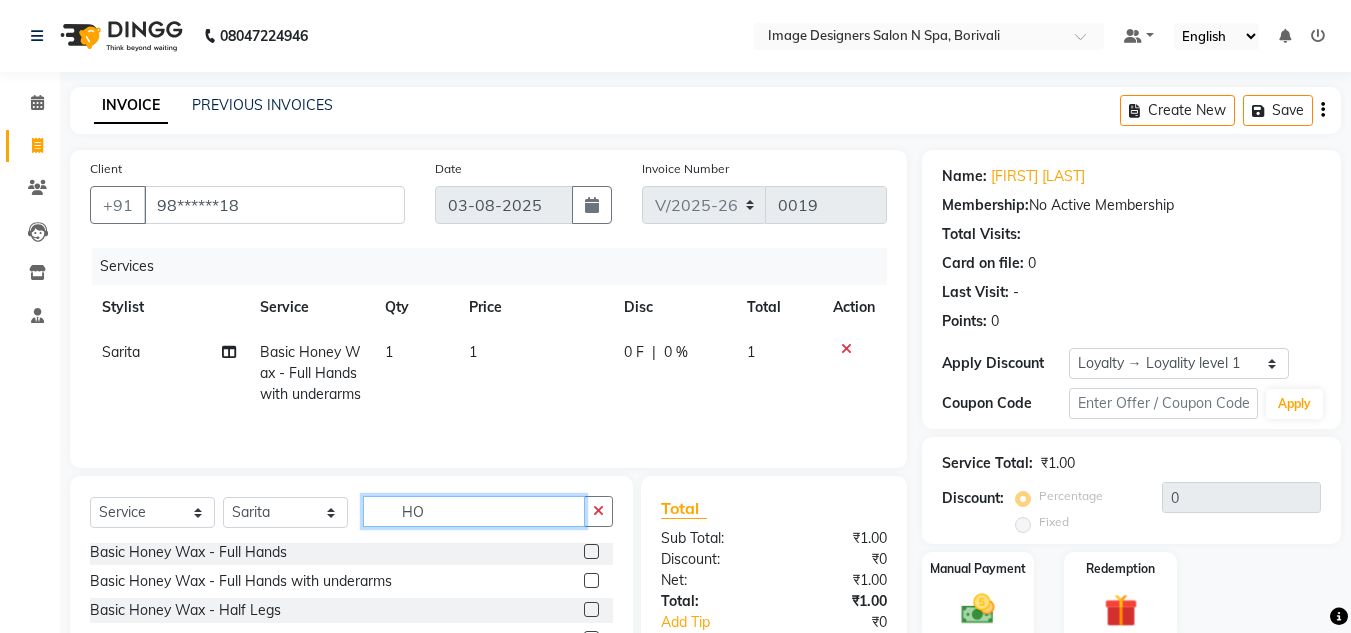 type on "H" 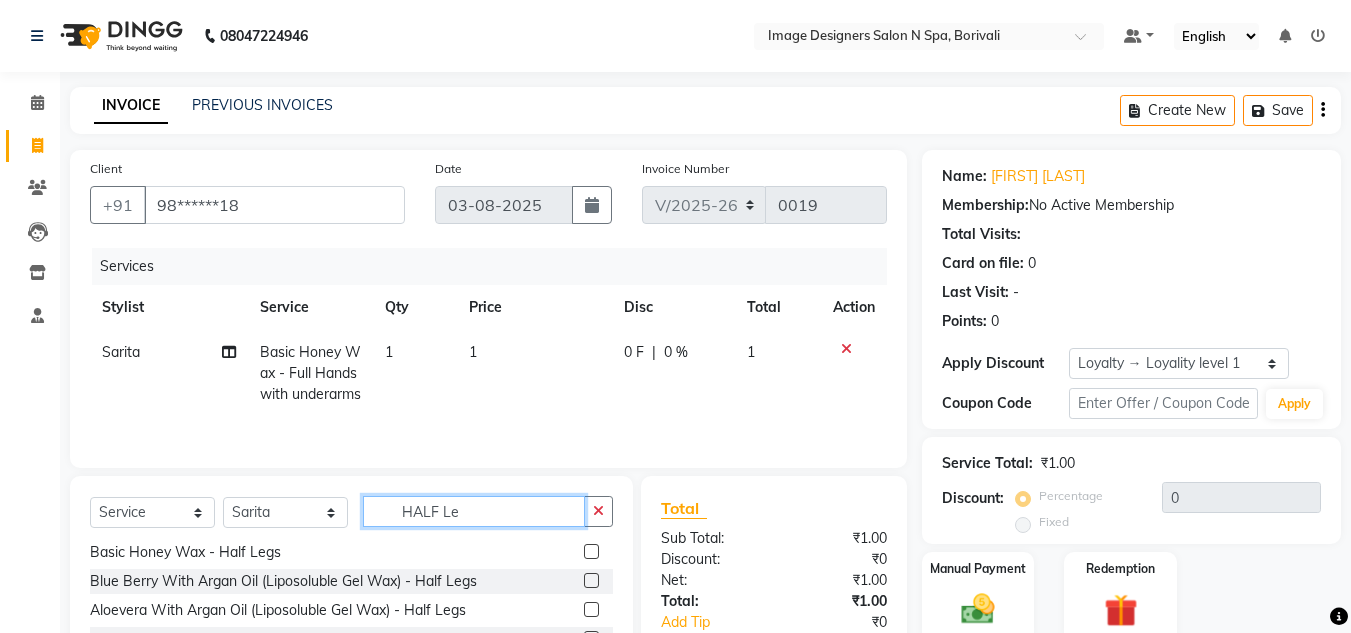 scroll, scrollTop: 0, scrollLeft: 0, axis: both 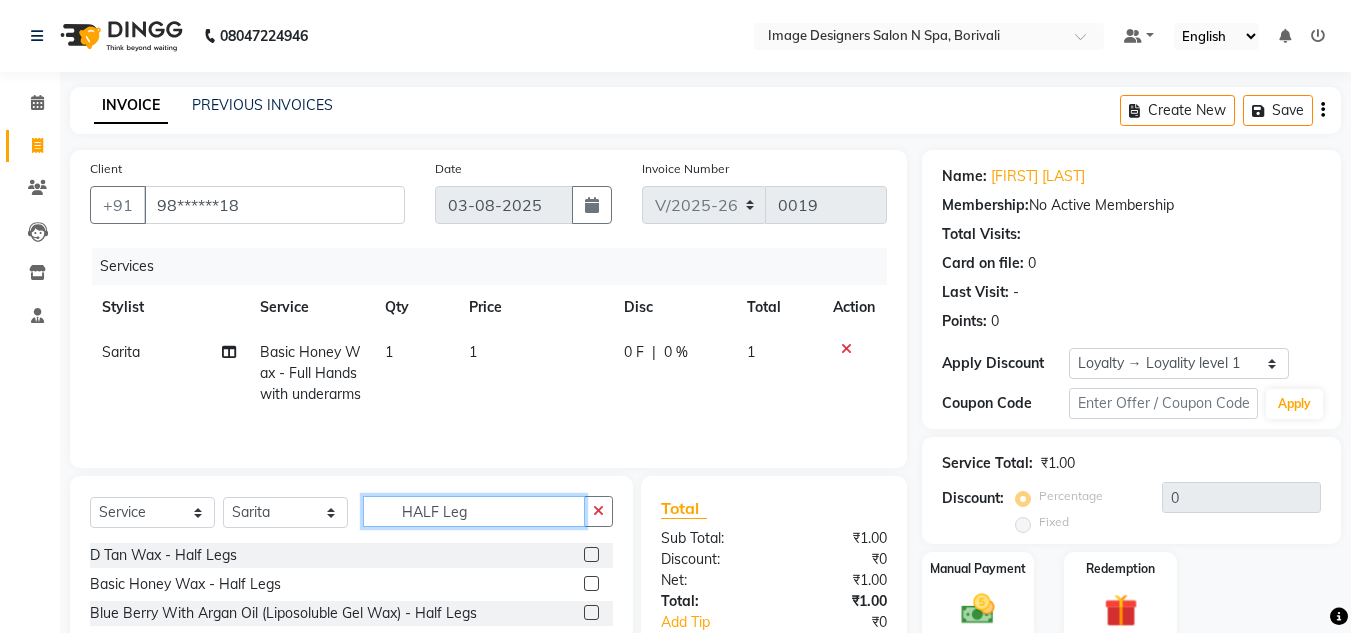 type on "HALF Leg" 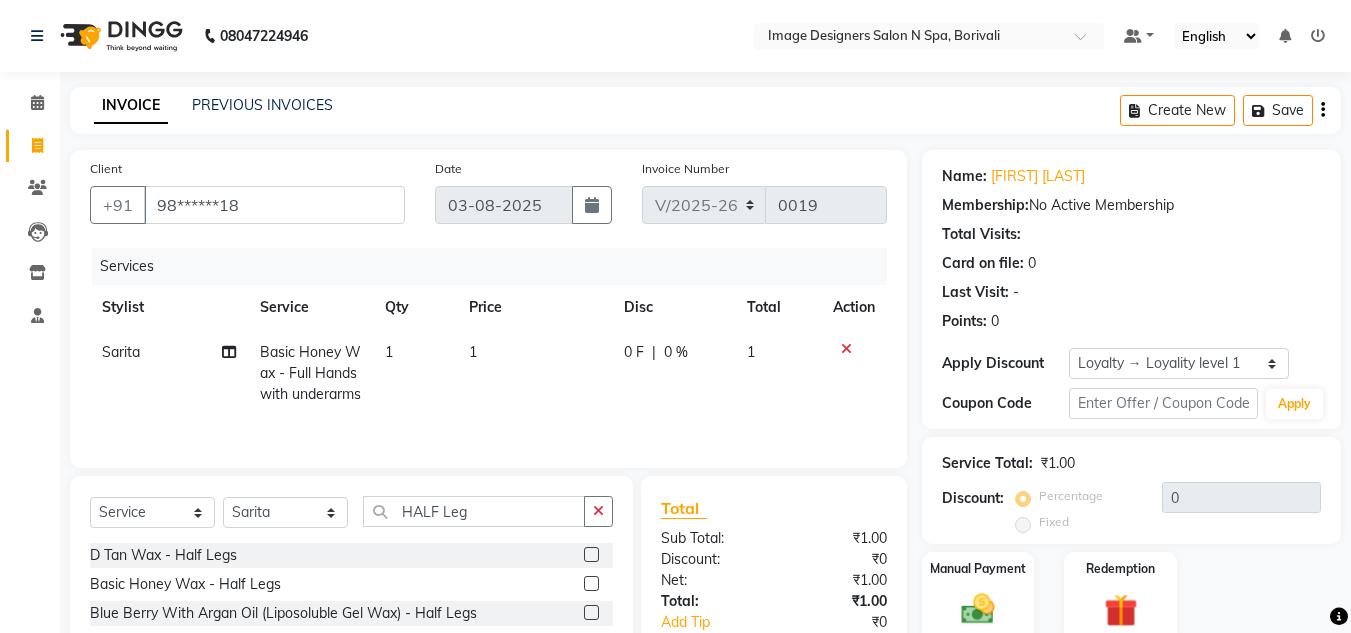 click 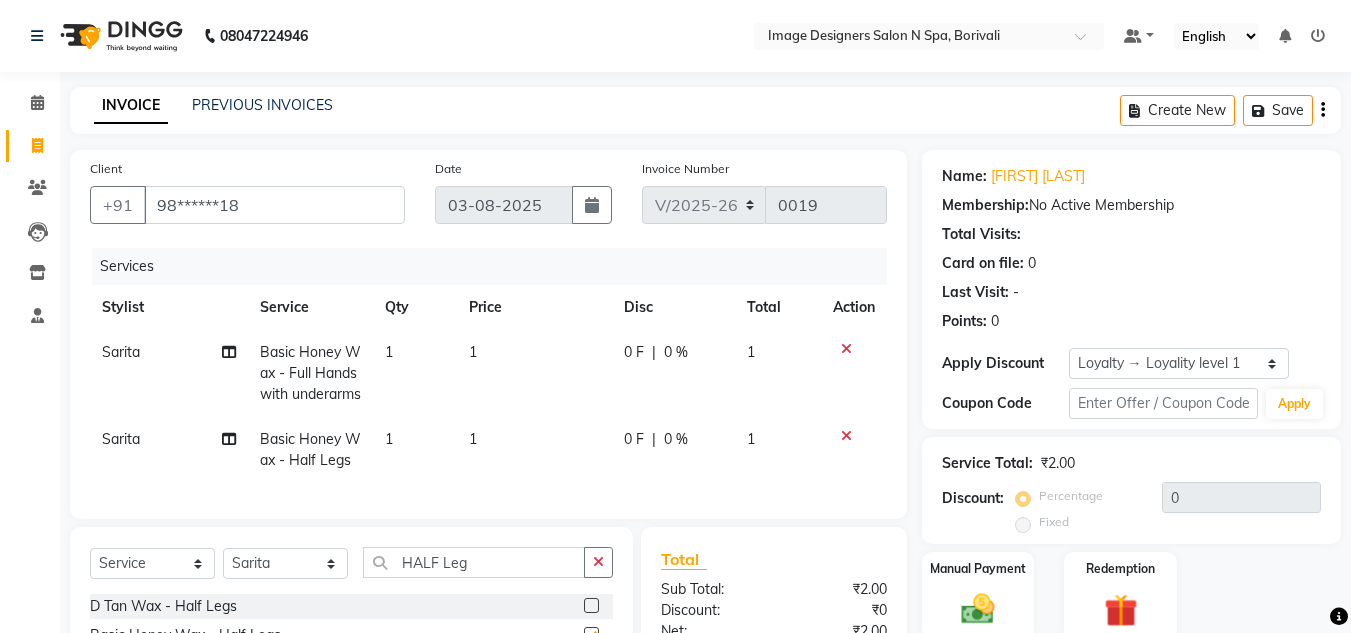 checkbox on "false" 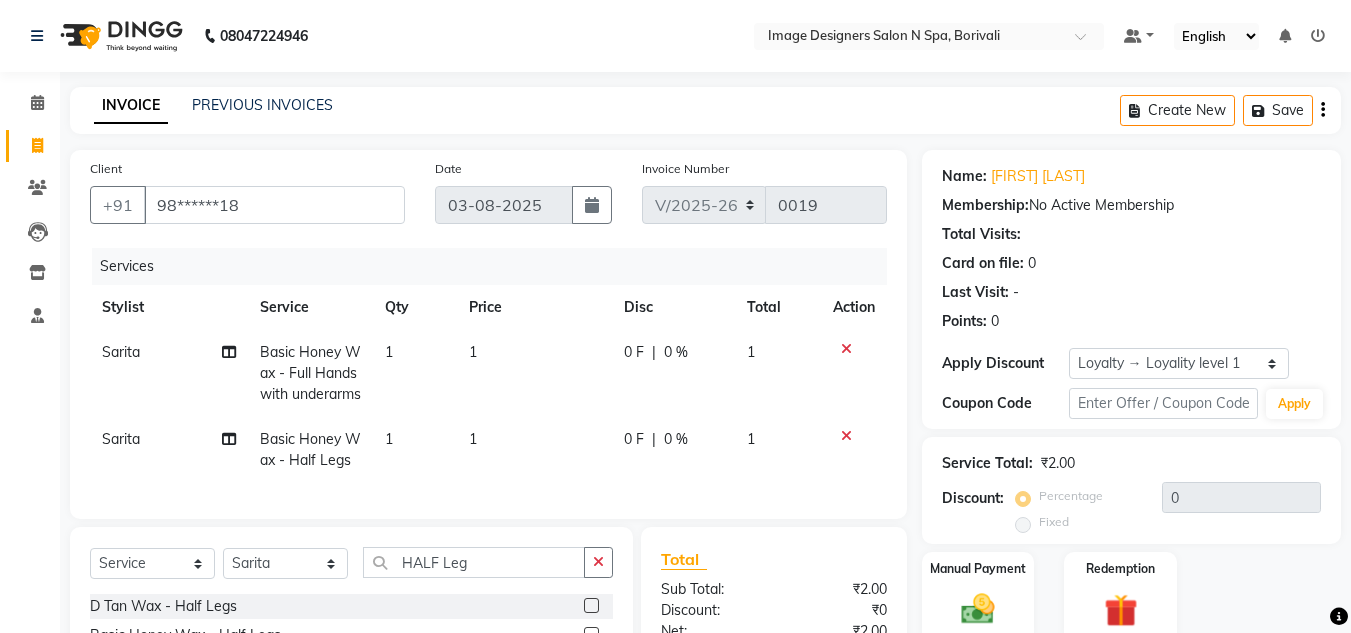 click on "1" 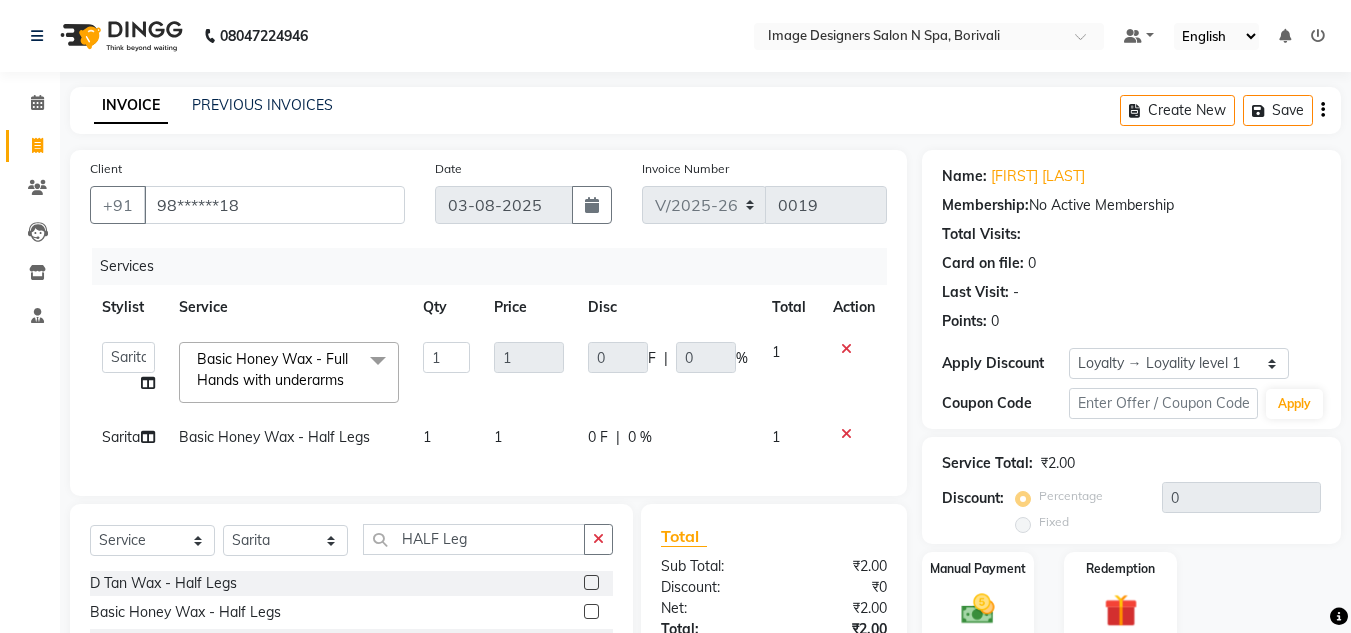 click on "Basic Honey Wax - Full Hands with underarms  x D Tan Wax - Upperlips/Lowerlips D Tan Wax - Forehead/Chin D Tan Wax - Only Underarms D Tan Wax - Three Forth Hands D Tan Wax - Full Hands D Tan Wax - Full Hands with Underarms D Tan Wax - Half Legs D Tan Wax - Three Fourth Legs D Tan Wax - Full Legs D Tan Wax - Finger Wax D Tan Wax - Feet Wax D Tan Wax - Chest Wax D Tan Wax - Side Locks D Tan Wax - Side Locks With Cheeks D Tan Wax - Neck Wax D Tan Wax - Belly Wax D Tan Wax - Stomach Wax D Tan Wax - Face Wax D Tan Wax - Half Back Shoulder D Tan Wax - Half Back Below Shoulder D Tan Wax - Full Back D Tan Wax - Bikini Wax D Tan Wax - Full Body D Tan Wax - Bum Wax D Tan Wax - Full hands with Underarm Threading - Eyebrows Threading - Upper Lips Threading - Forehead Threading - Chin Threading - Lower Lips Threading - Side Locks Threading - Face Threading Basic Honey Wax - Upper Lips/Lower Lips Basic Honey Wax - Forehead / Chin Basic Honey Wax - Only Underarms Basic Honey Wax - Three Forth Hands Chocolate Wax - Feet Wax" 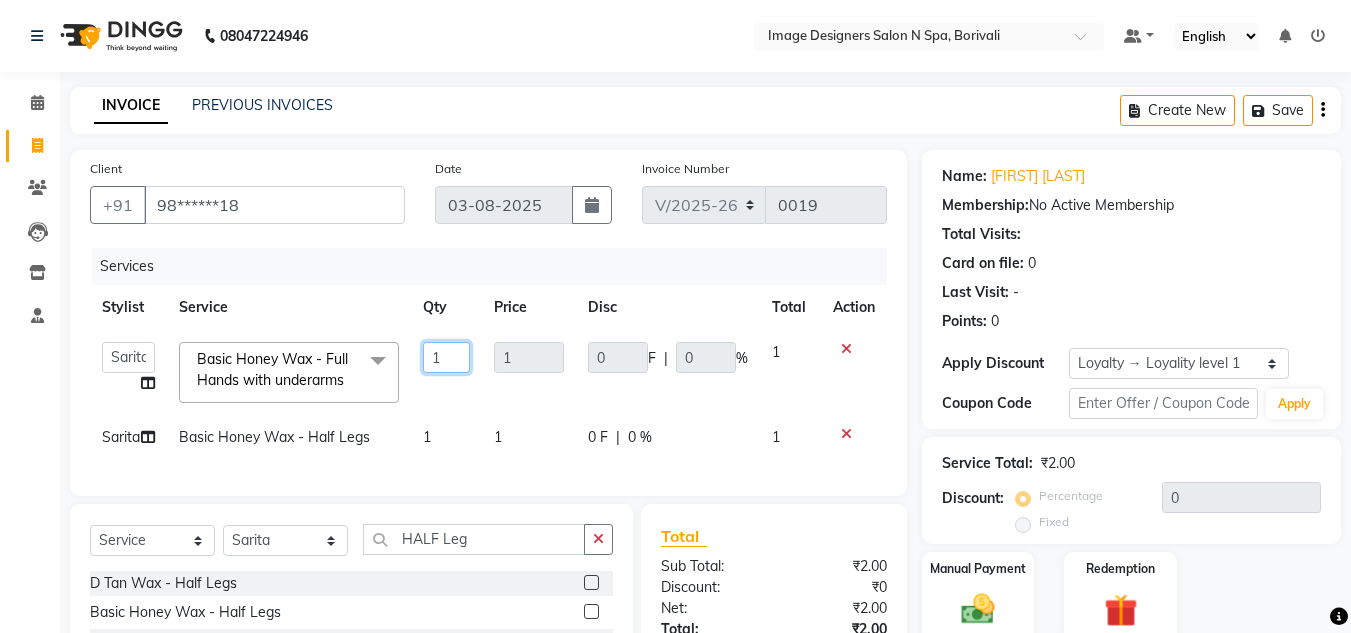 click on "1" 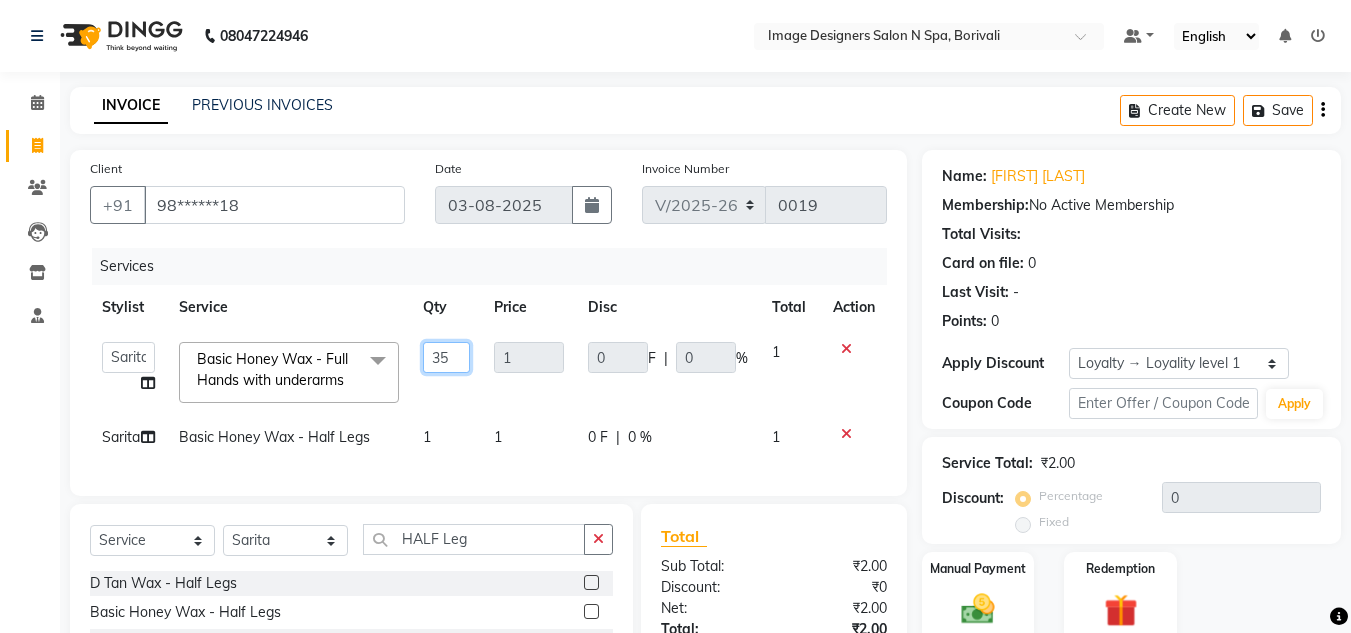 type on "350" 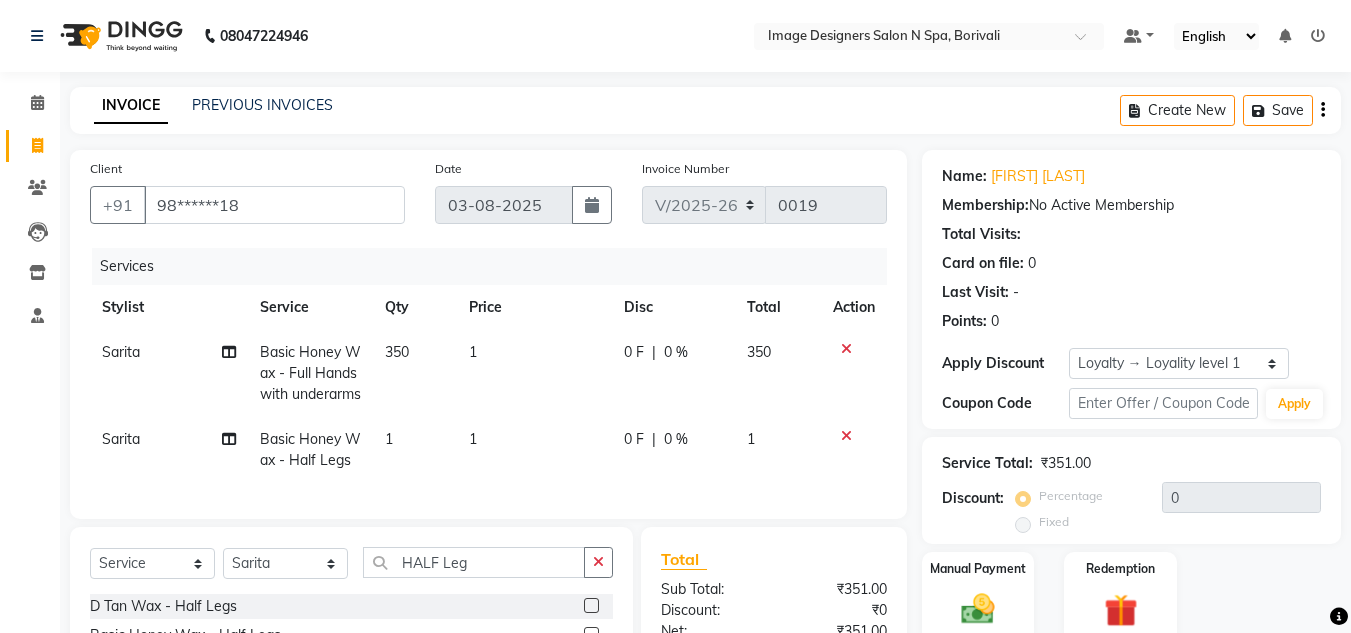 click on "Sarita Basic Honey Wax - Full Hands with underarms 350 1 0 F | 0 % 350 Sarita Basic Honey Wax - Half Legs 1 1 0 F | 0 % 1" 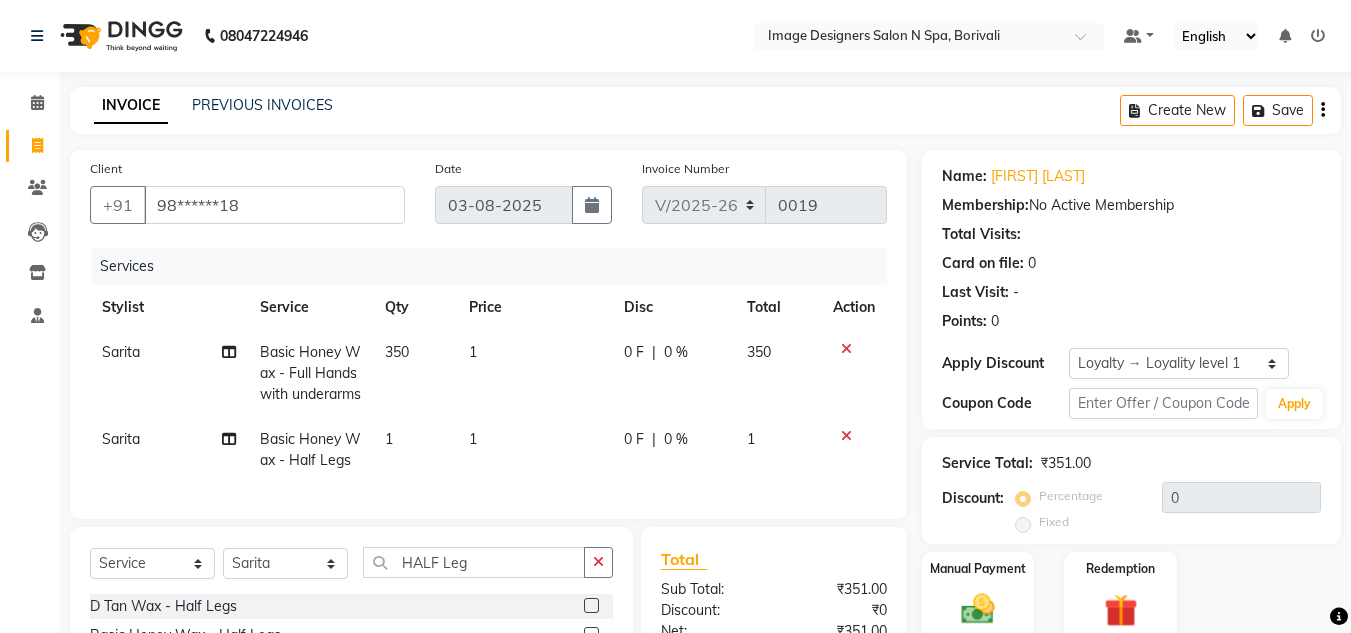 select on "86239" 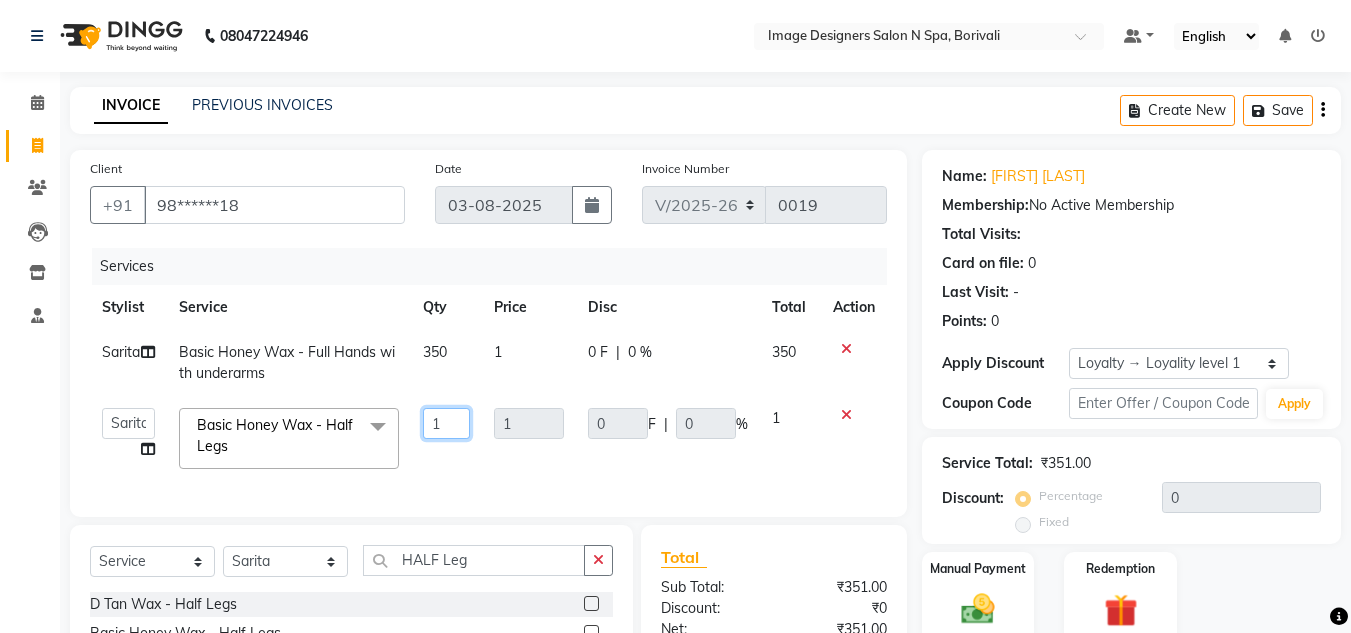 click on "1" 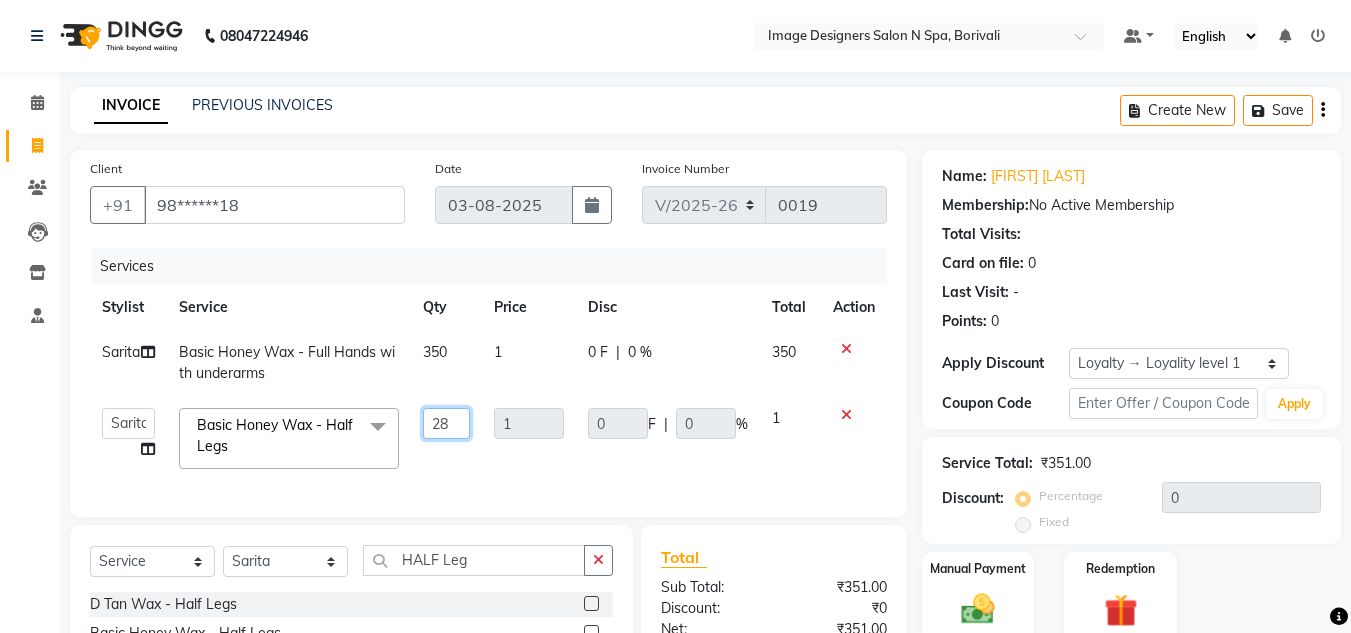 type on "285" 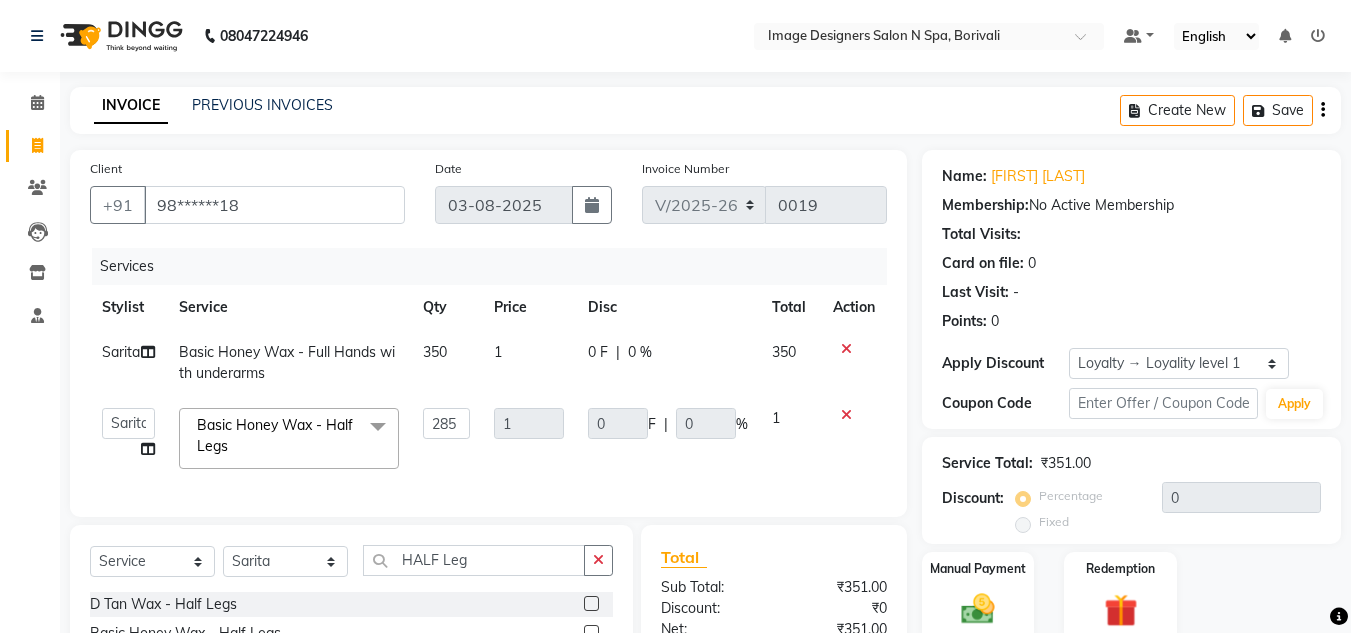 click on "Services Stylist Service Qty Price Disc Total Action Sarita Basic Honey Wax - Full Hands with underarms 350 1 0 F | 0 % 350  Jyotsna   Sarita   Shraddha  Basic Honey Wax - Half Legs  x D Tan Wax - Upperlips/Lowerlips D Tan Wax - Forehead/Chin D Tan Wax - Only Underarms D Tan Wax - Three Forth Hands D Tan Wax - Full Hands D Tan Wax - Full Hands with Underarms D Tan Wax - Half Legs D Tan Wax - Three Fourth Legs D Tan Wax - Full Legs D Tan Wax - Finger Wax D Tan Wax - Feet Wax D Tan Wax - Chest Wax D Tan Wax - Side Locks D Tan Wax - Side Locks With Cheeks D Tan Wax - Neck Wax D Tan Wax - Belly Wax D Tan Wax - Stomach Wax D Tan Wax - Face Wax D Tan Wax - Half Back Shoulder D Tan Wax - Half Back Below Shoulder D Tan Wax - Full Back D Tan Wax - Bikini Wax D Tan Wax - Full Body D Tan Wax - Bum Wax D Tan Wax - Full hands with Underarm Threading - Eyebrows Threading - Upper Lips Threading - Forehead Threading - Chin Threading - Lower Lips Threading - Side Locks Threading - Face Threading Basic Honey Wax - Full Hands" 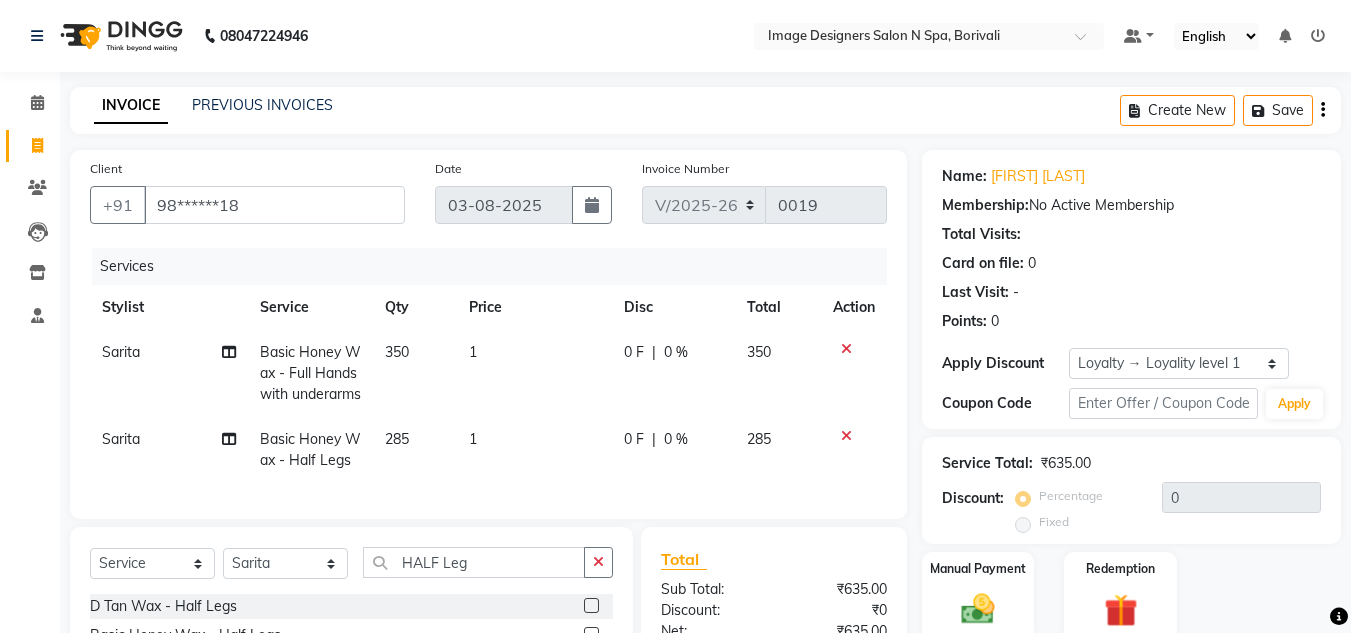 click on "Percentage" 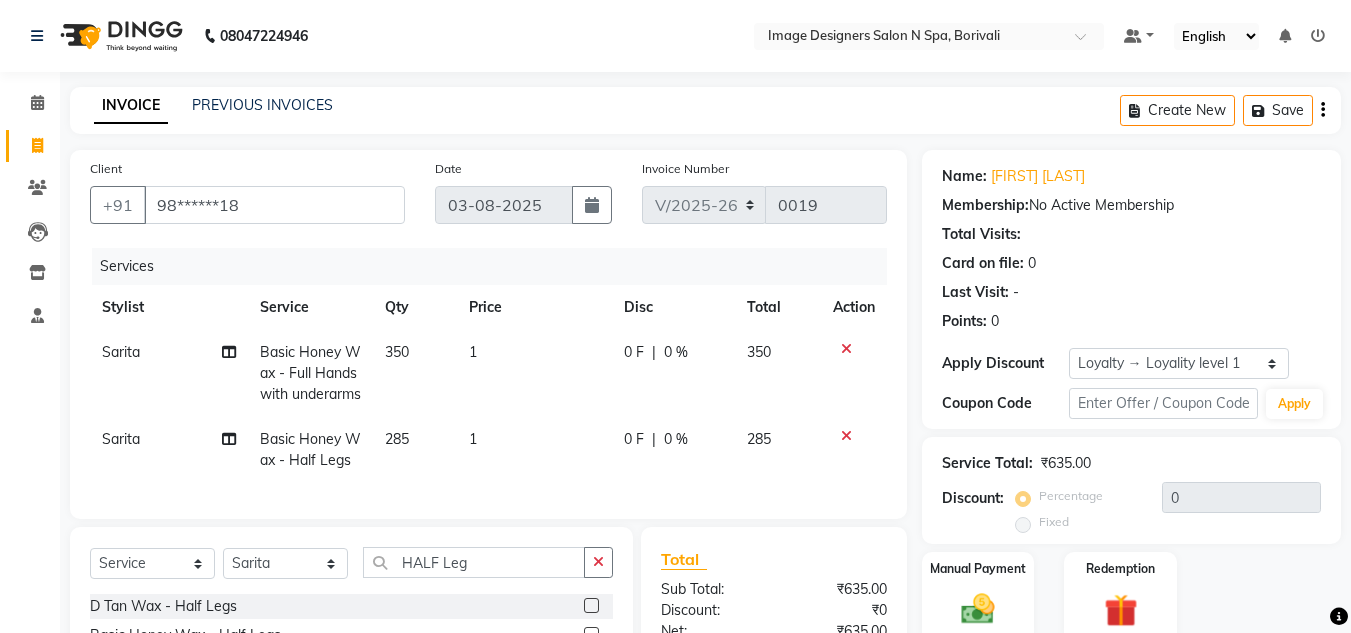 click on "Percentage" 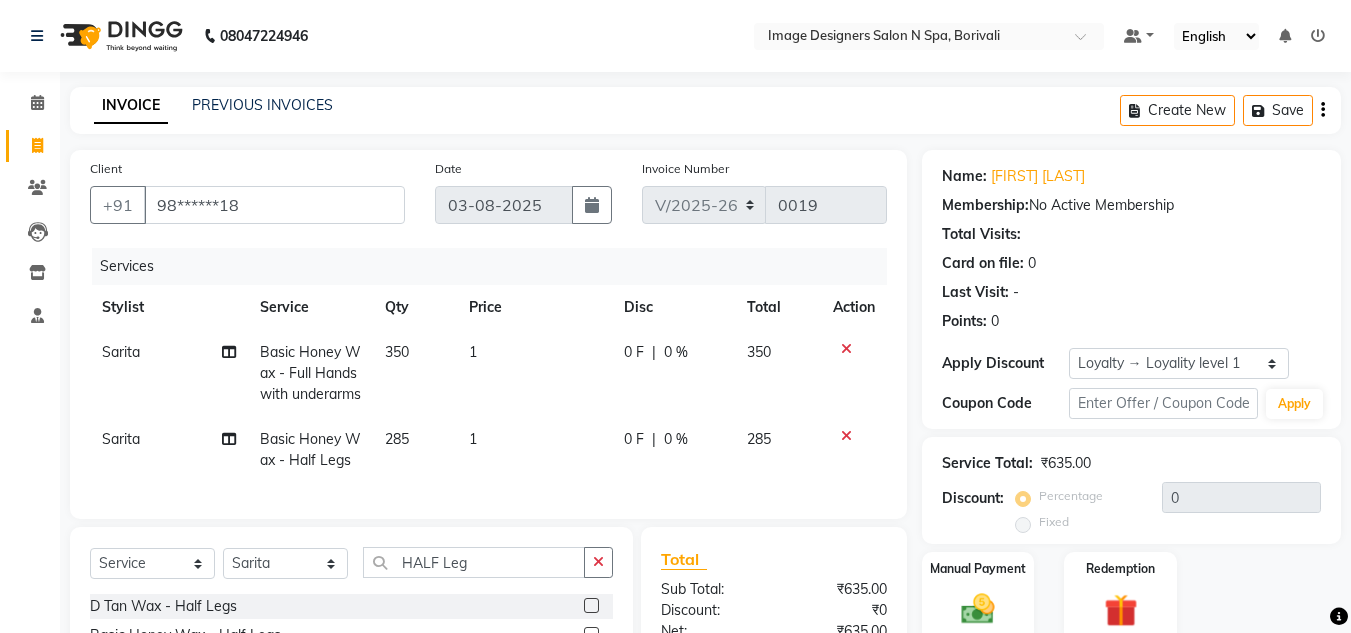 click on "Discount:" 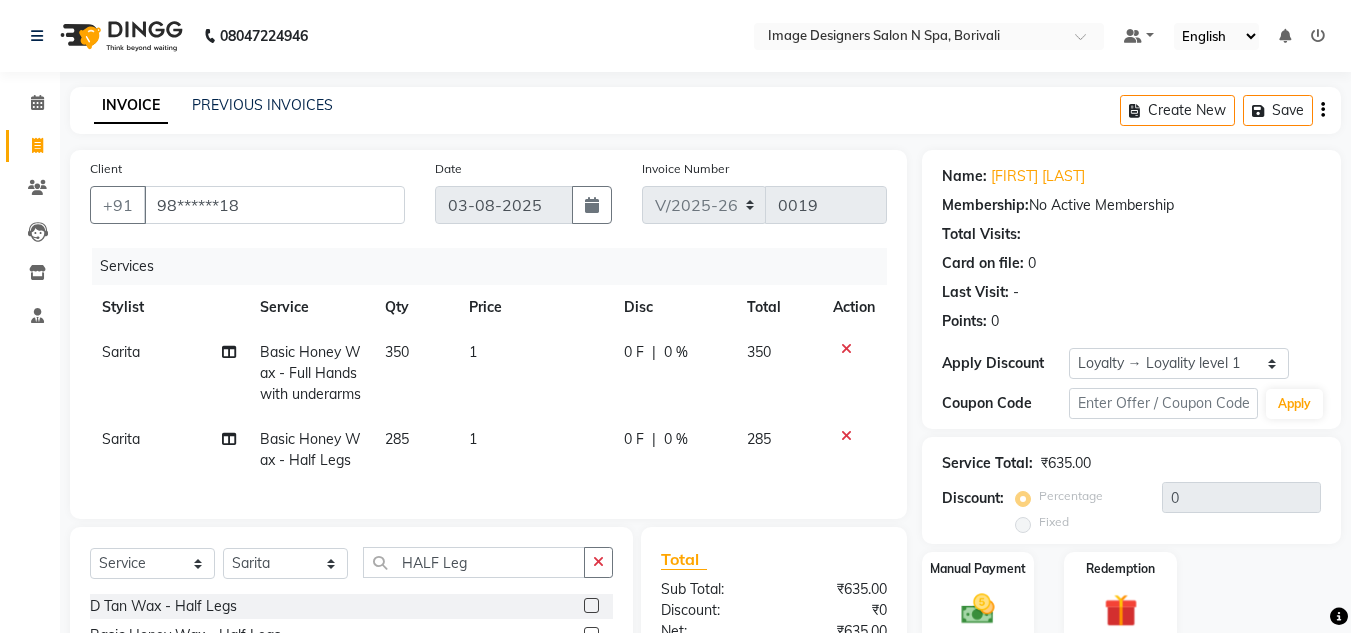 click on "Discount:  Percentage   Fixed  0" 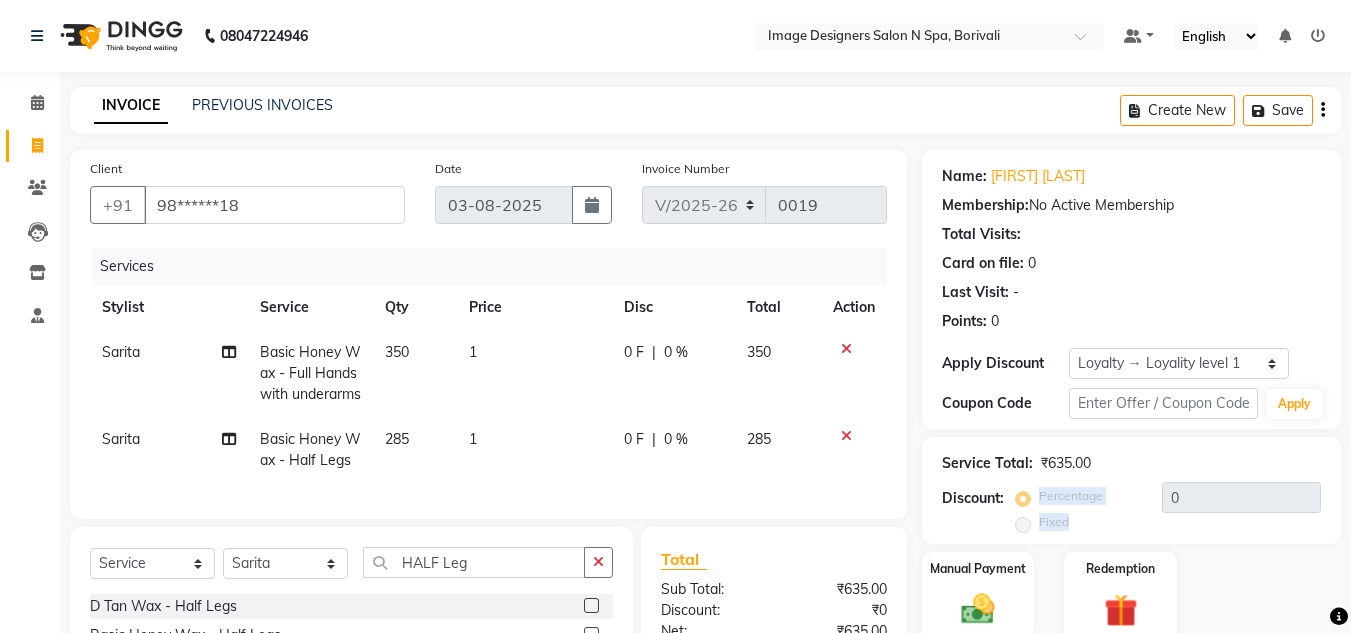 click on "Discount:  Percentage   Fixed  0" 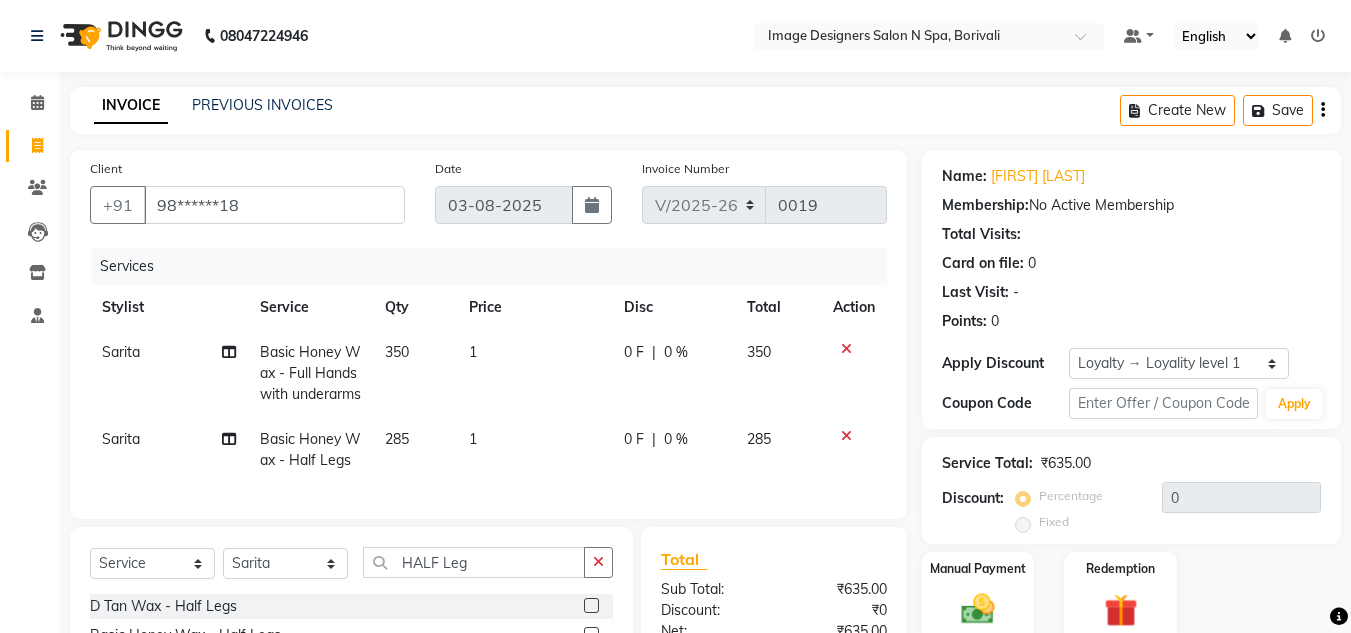 click on "Discount:" 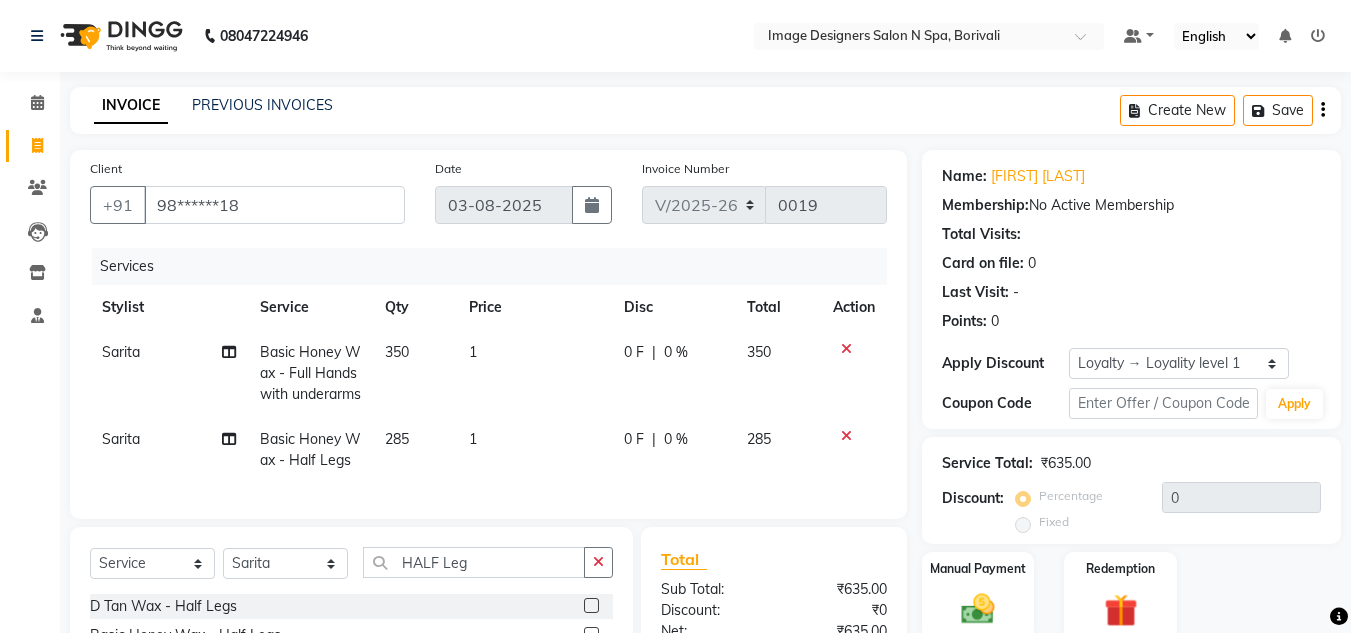 select on "86239" 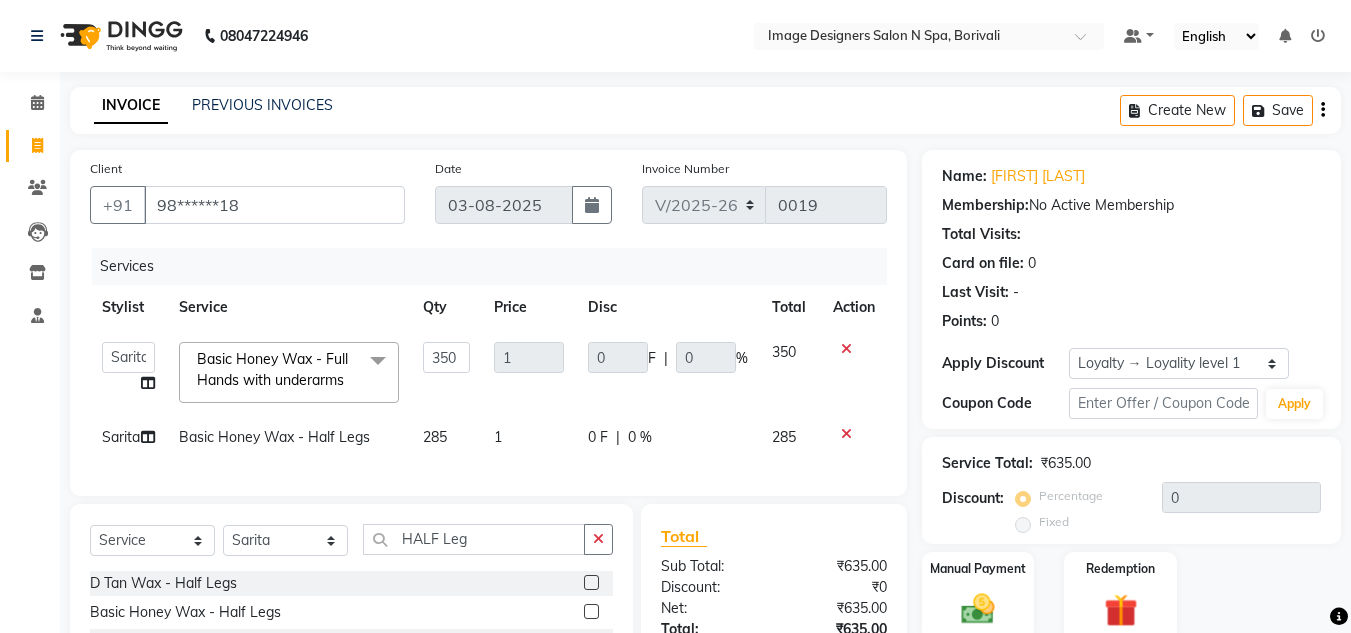 click on "0 F | 0 %" 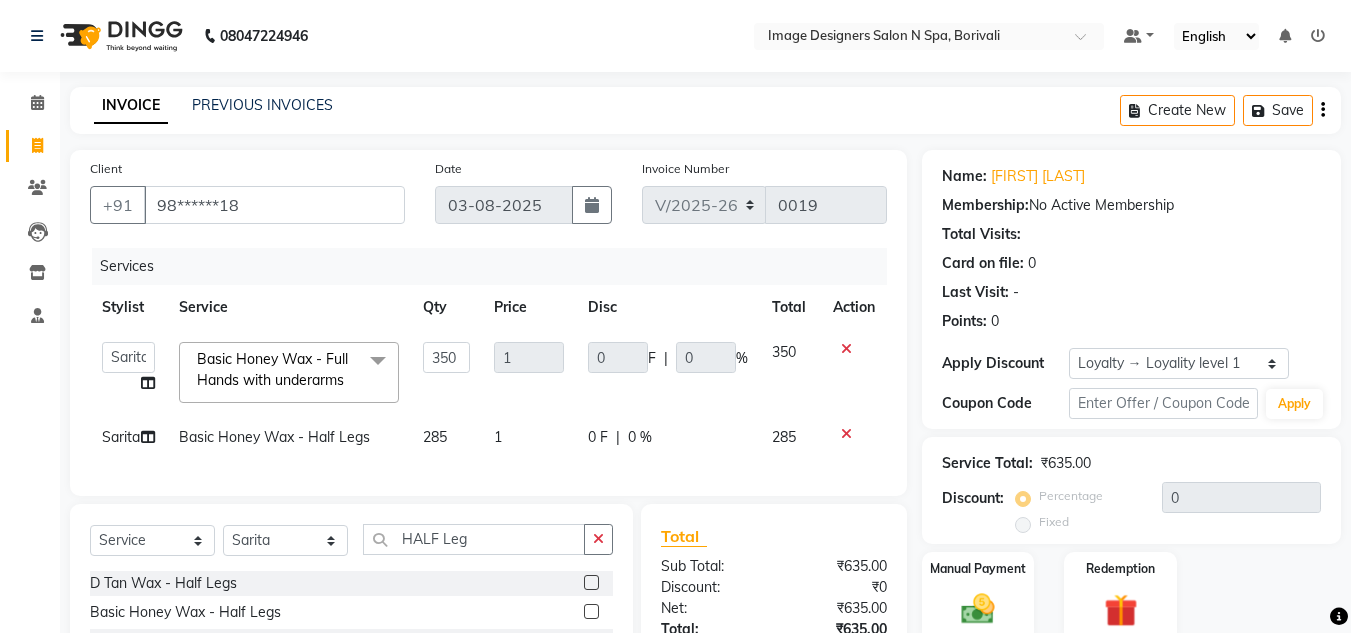 select on "86239" 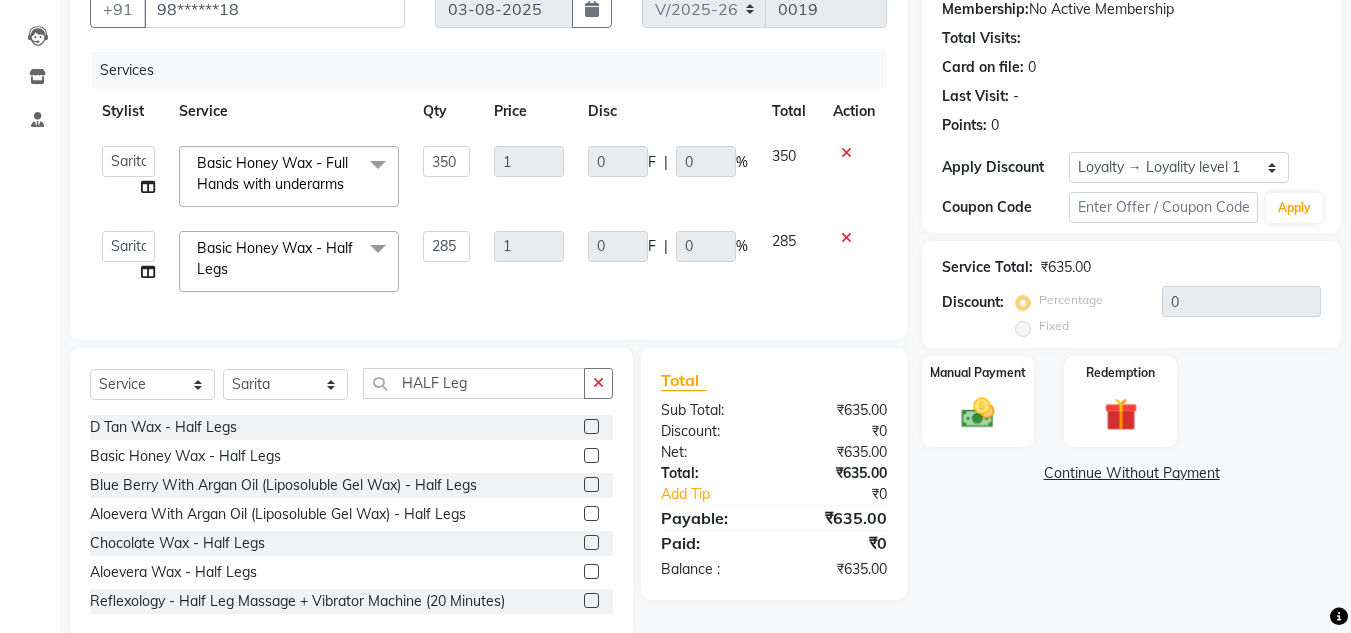 scroll, scrollTop: 213, scrollLeft: 0, axis: vertical 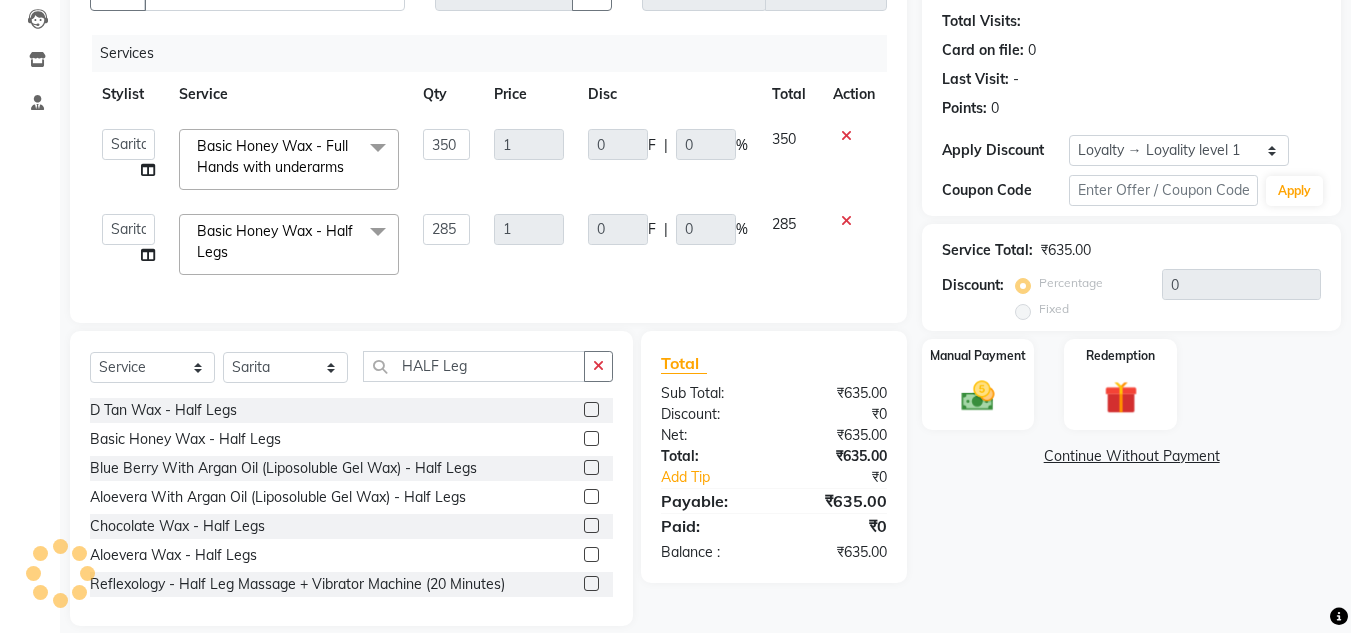 click on "Percentage" 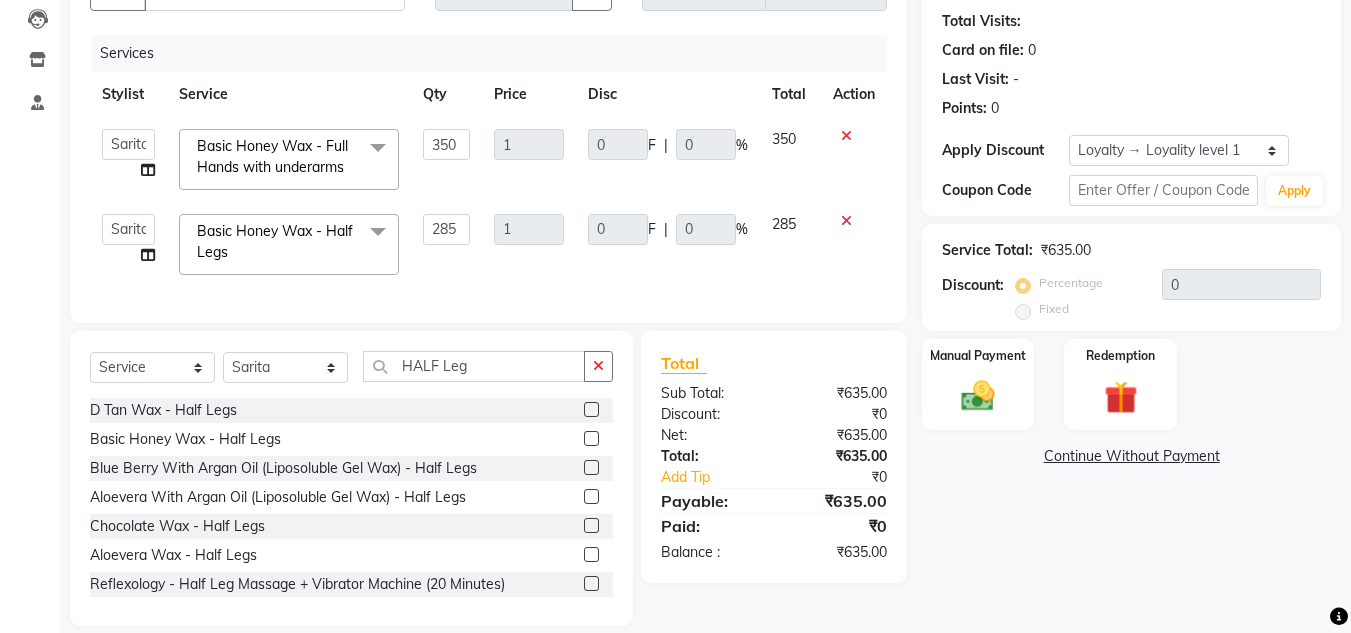 click on "Discount:" 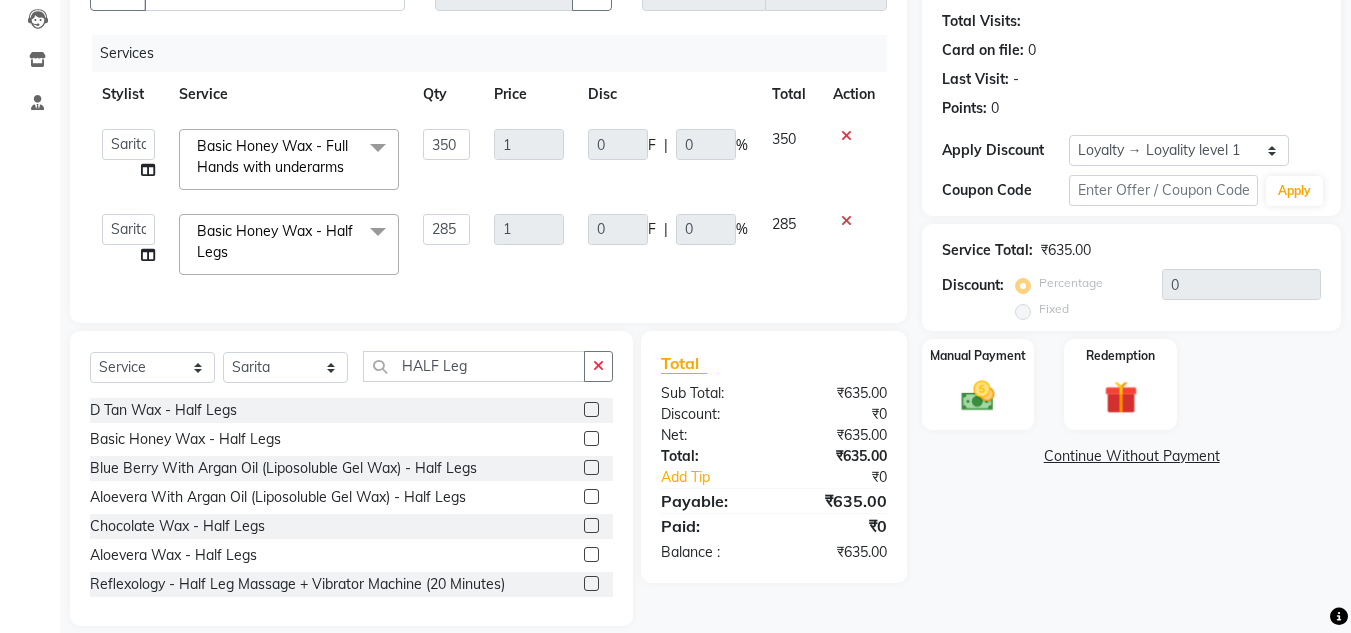 click on "F" 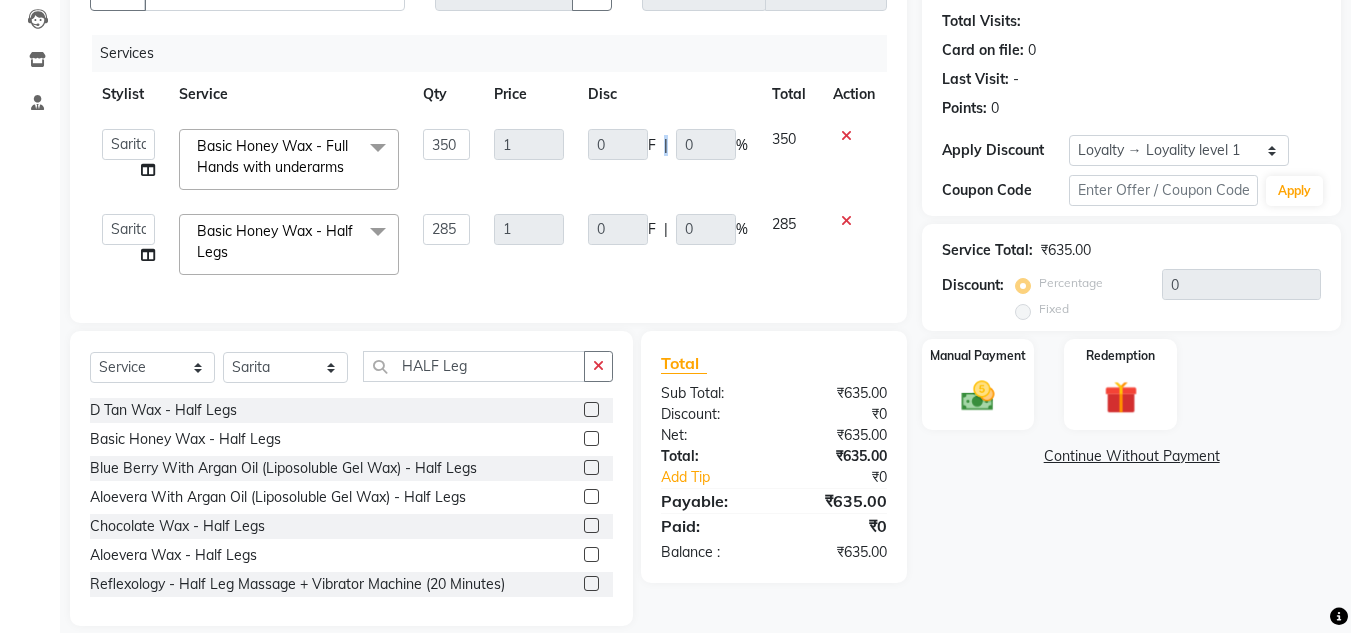 click on "|" 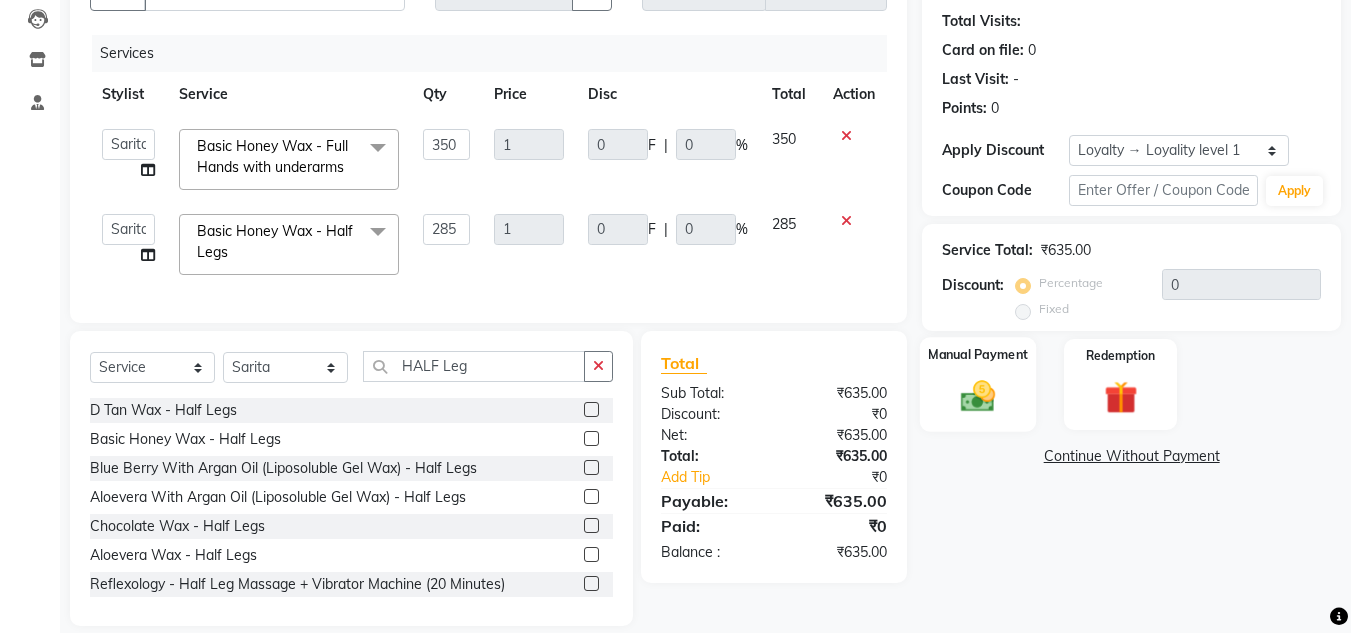 click 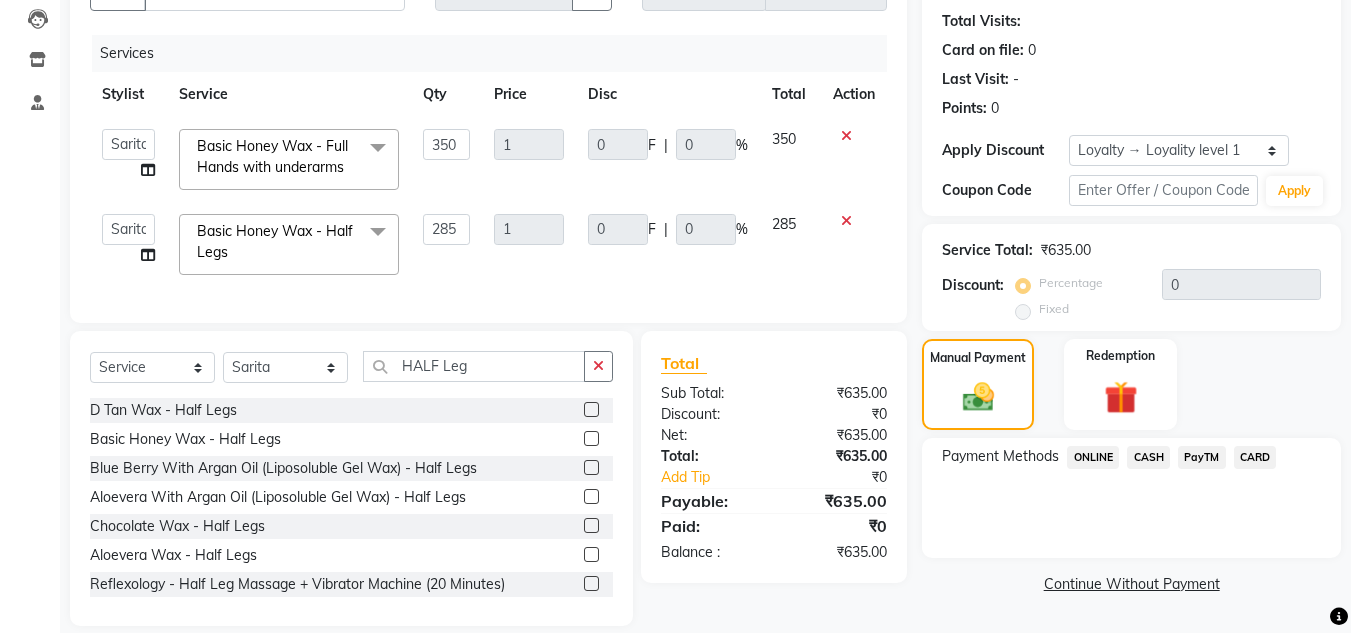 scroll, scrollTop: 251, scrollLeft: 0, axis: vertical 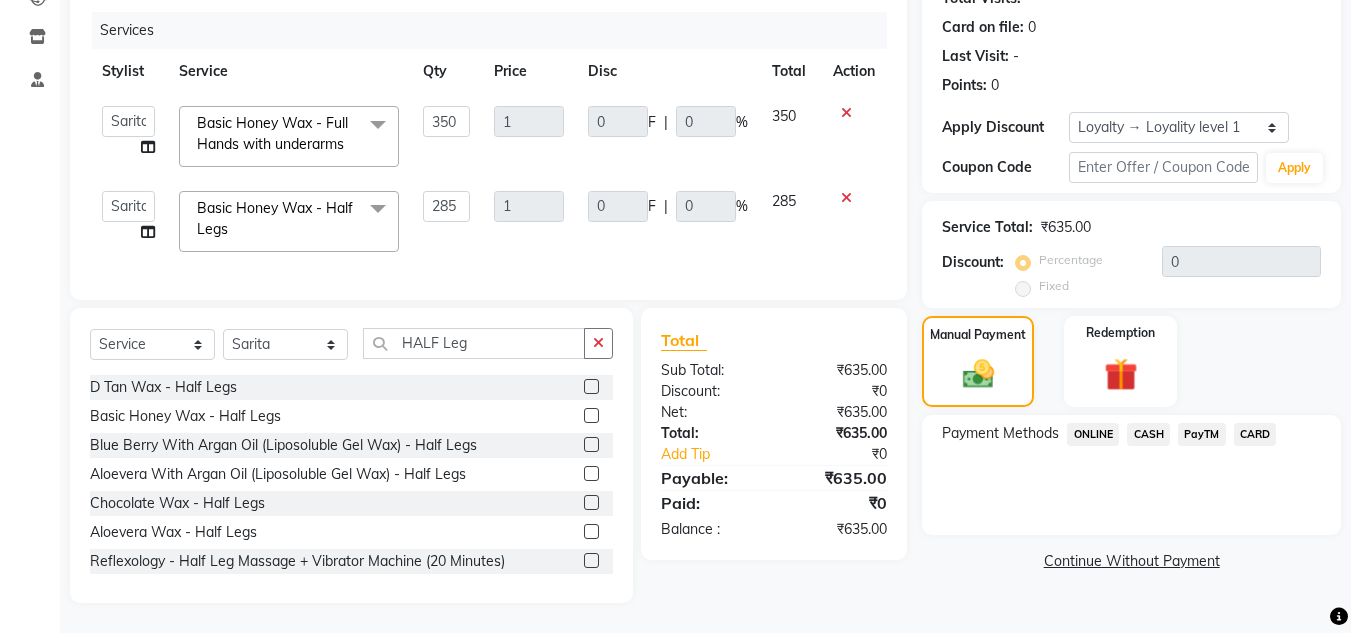 click on "₹0" 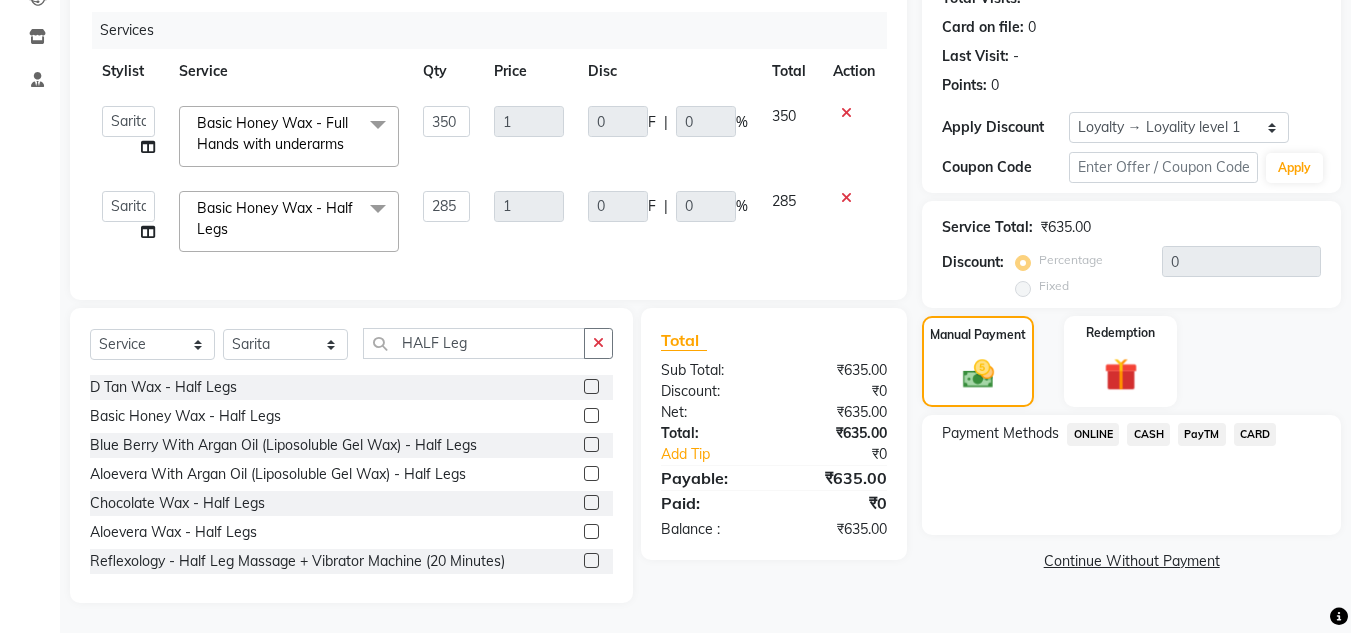 click on "₹0" 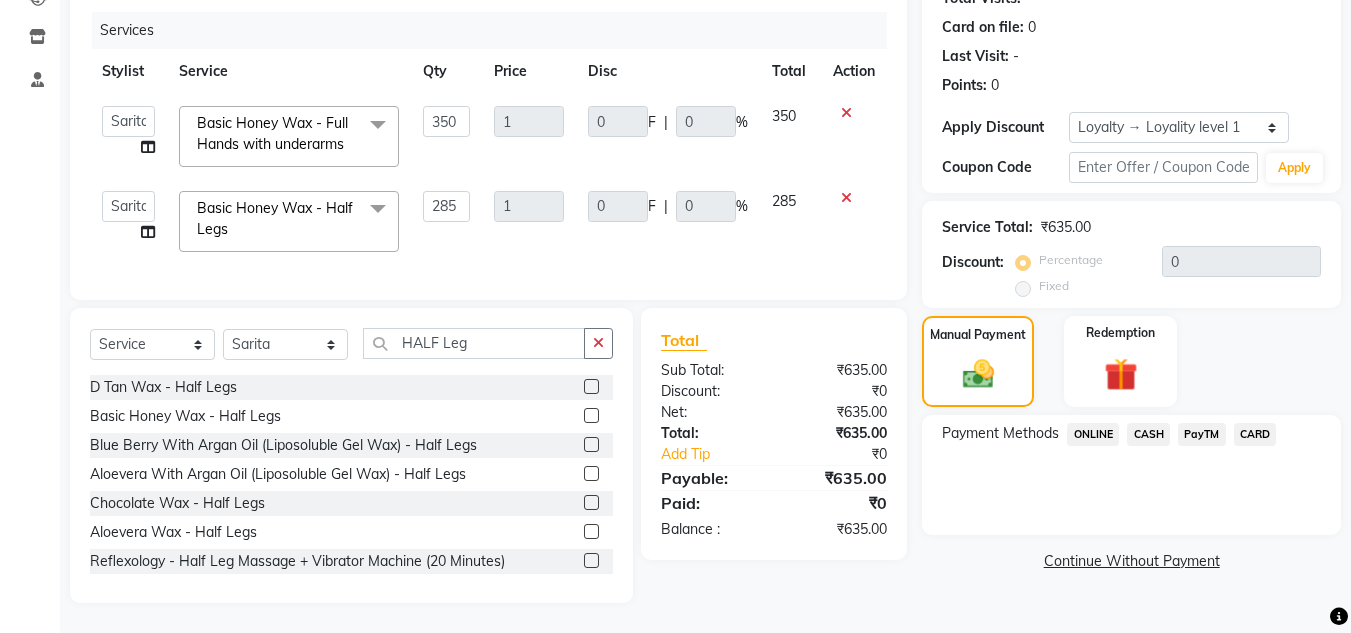 click on "₹0" 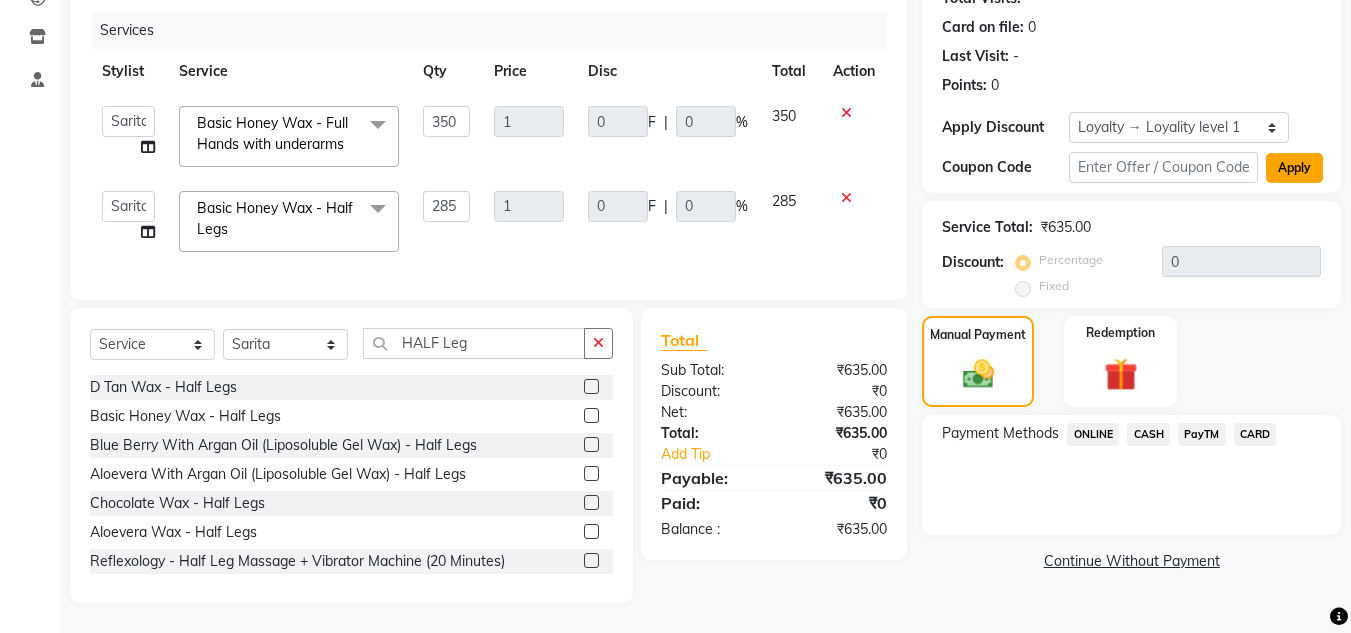 click on "Apply" 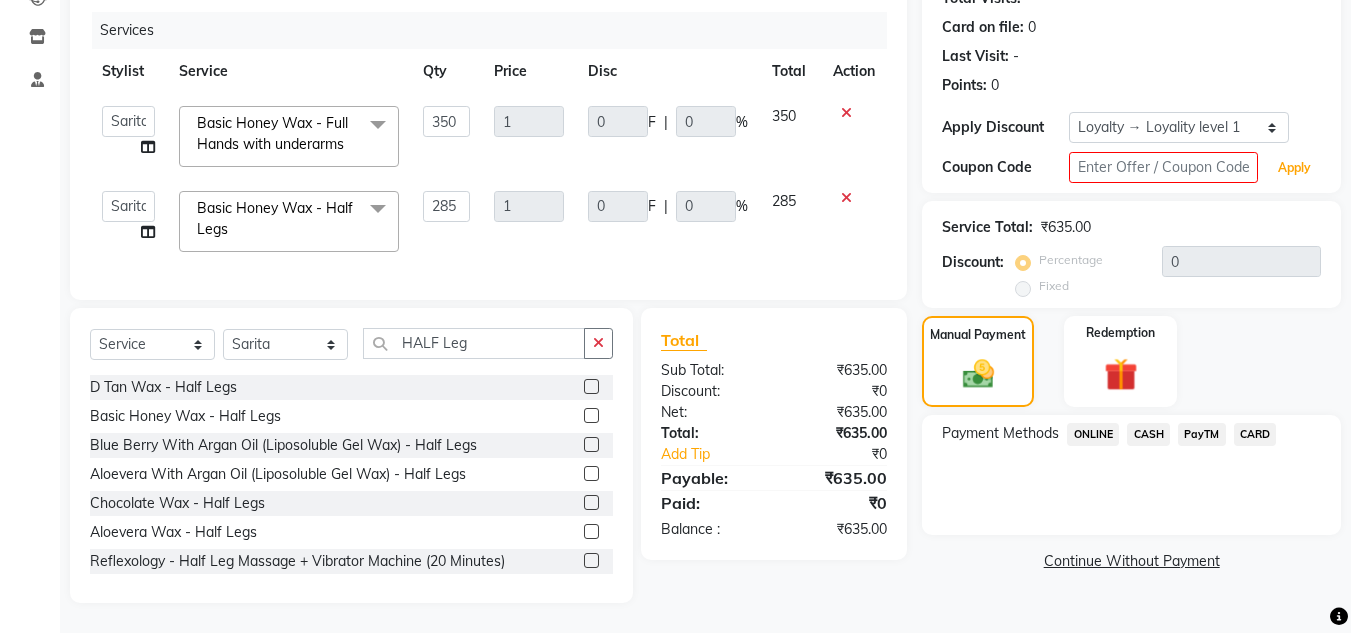 type 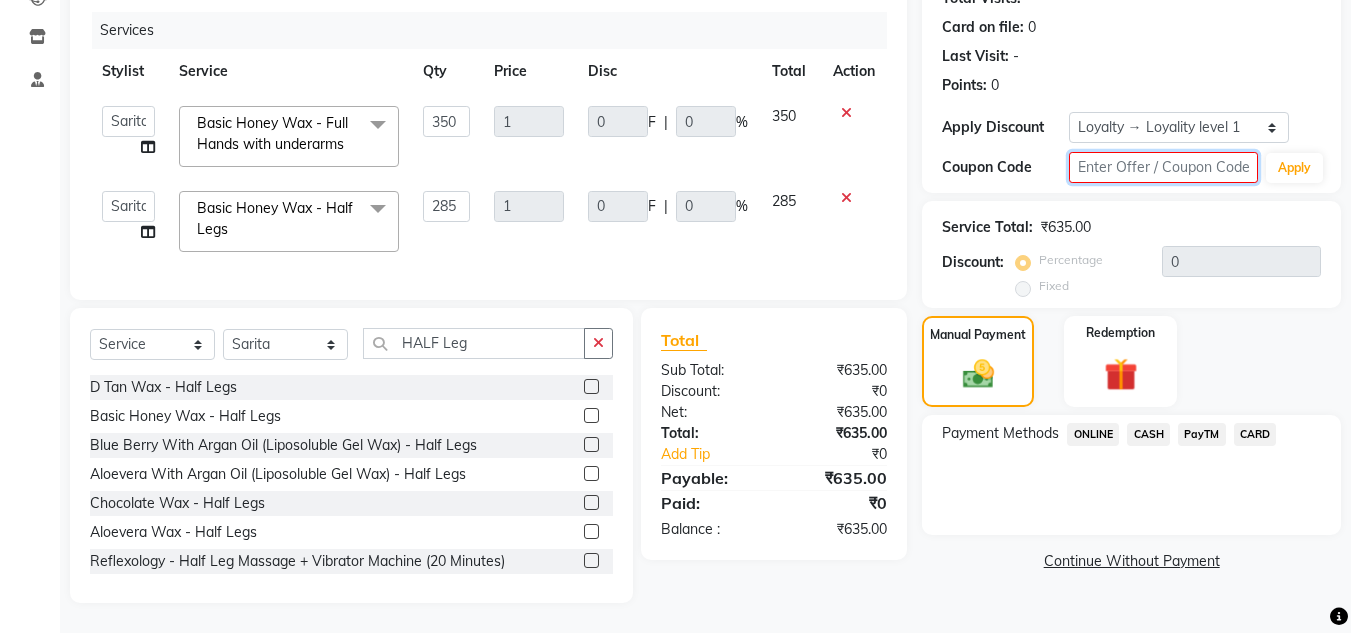 click 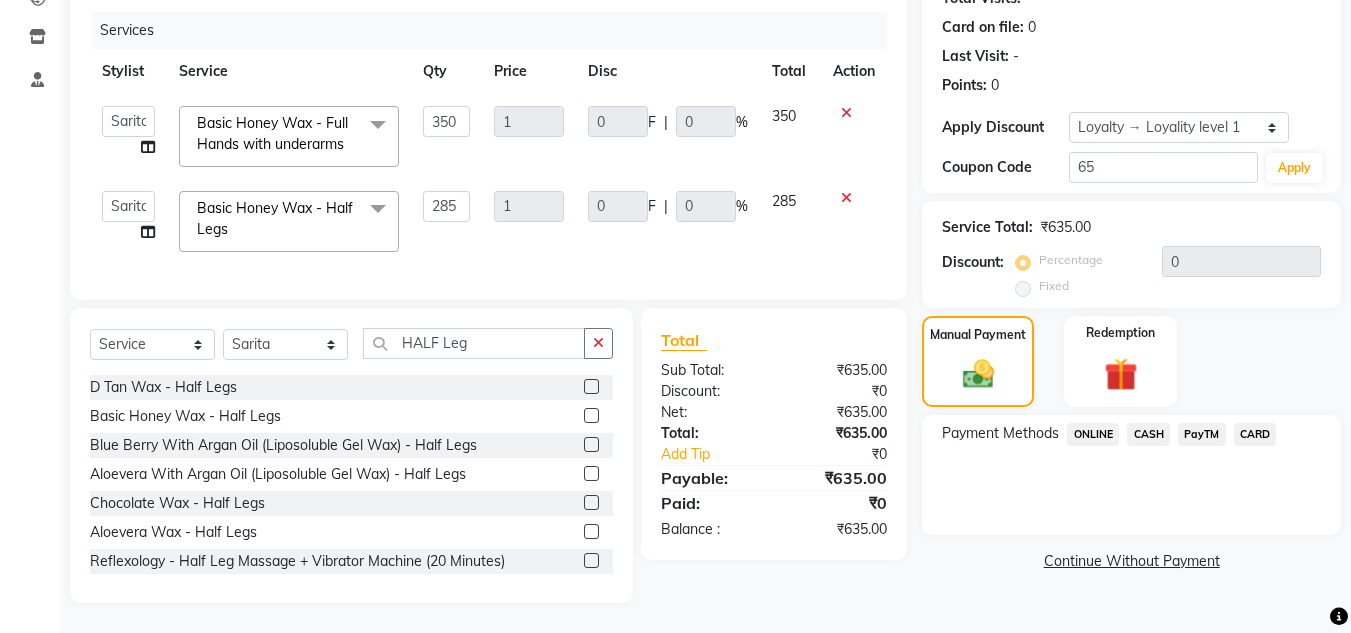 click on "Percentage" 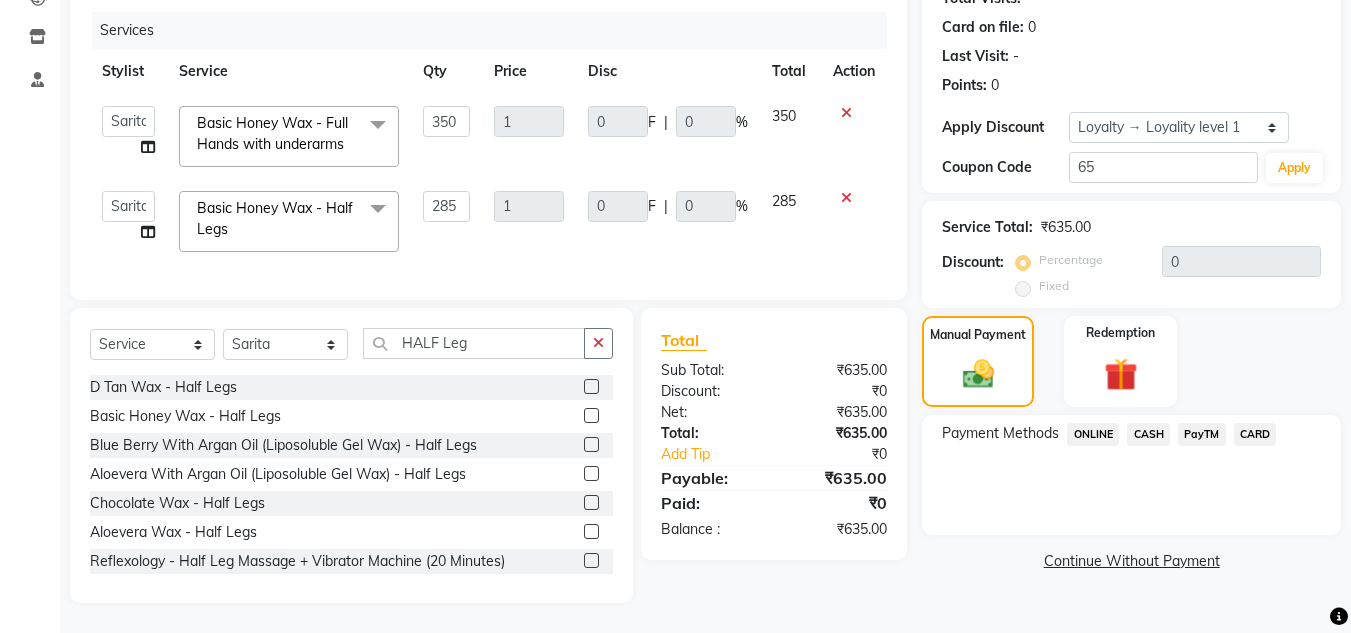 click on "Percentage" 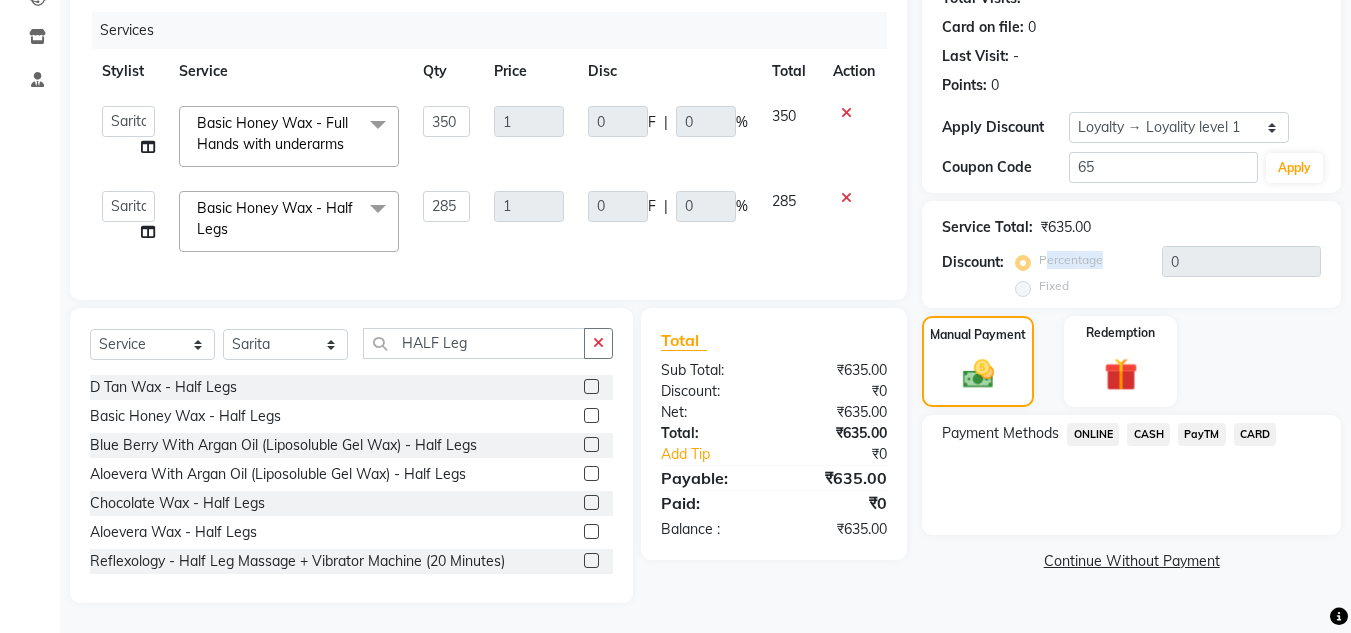 click on "Percentage" 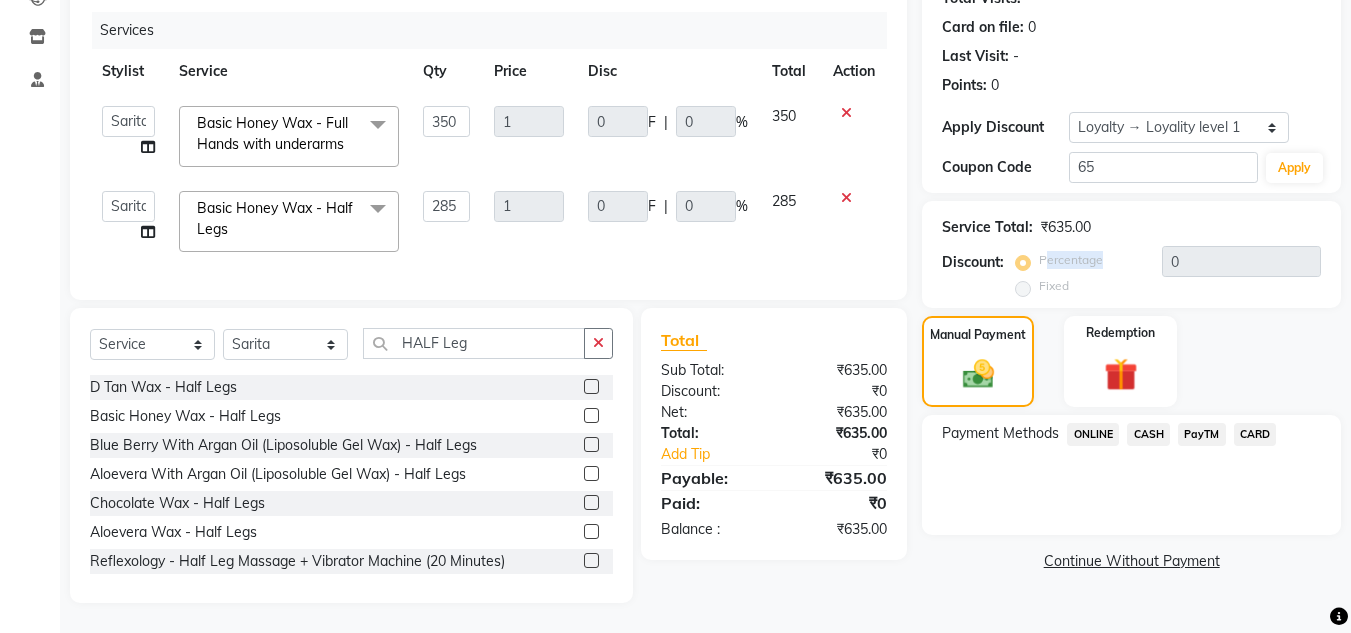 click on "Percentage" 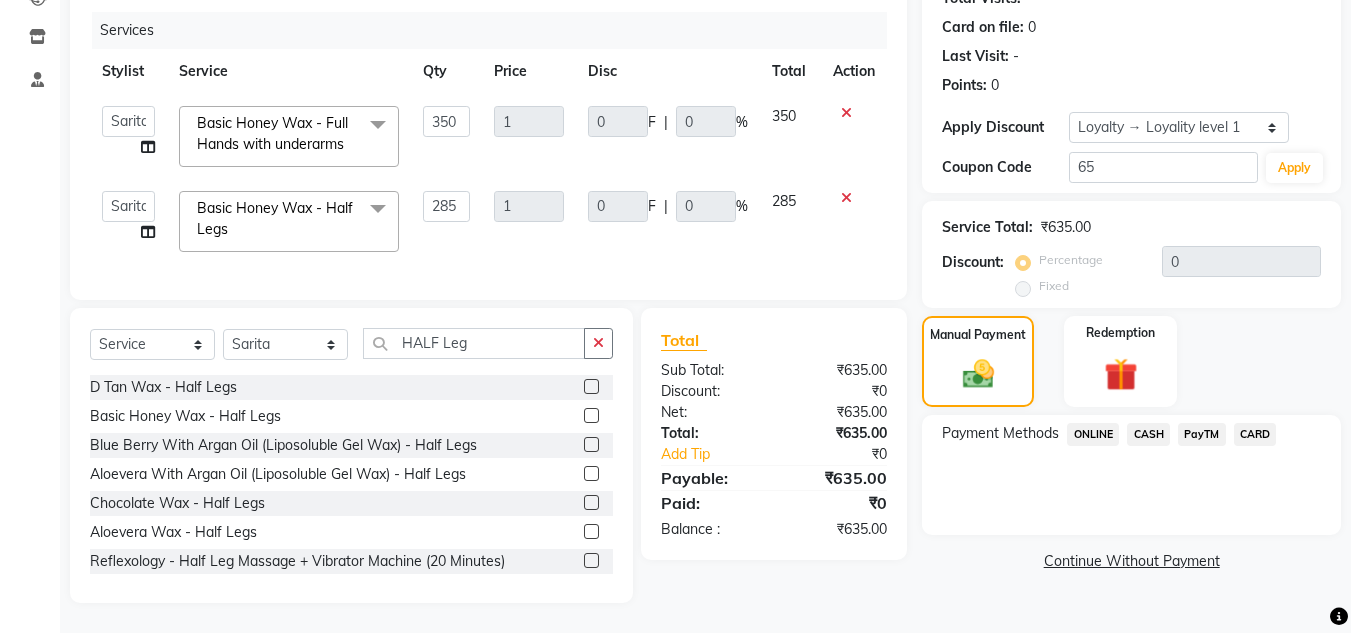 click on "Percentage" 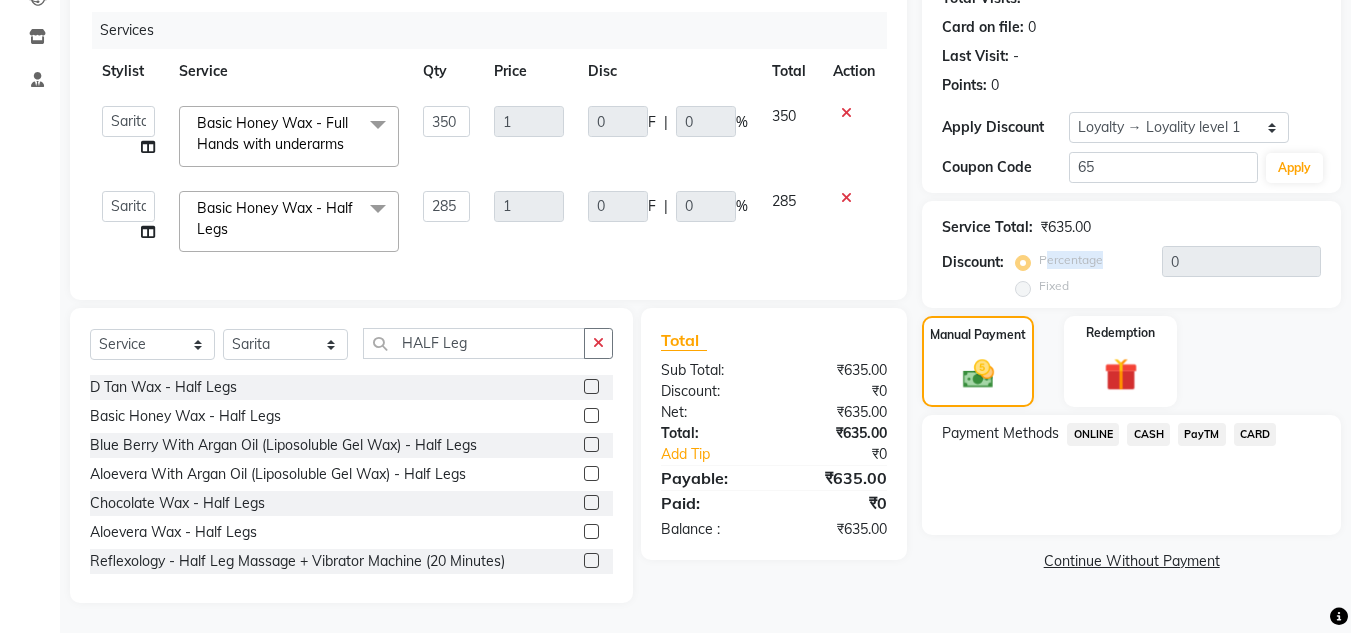click on "Percentage" 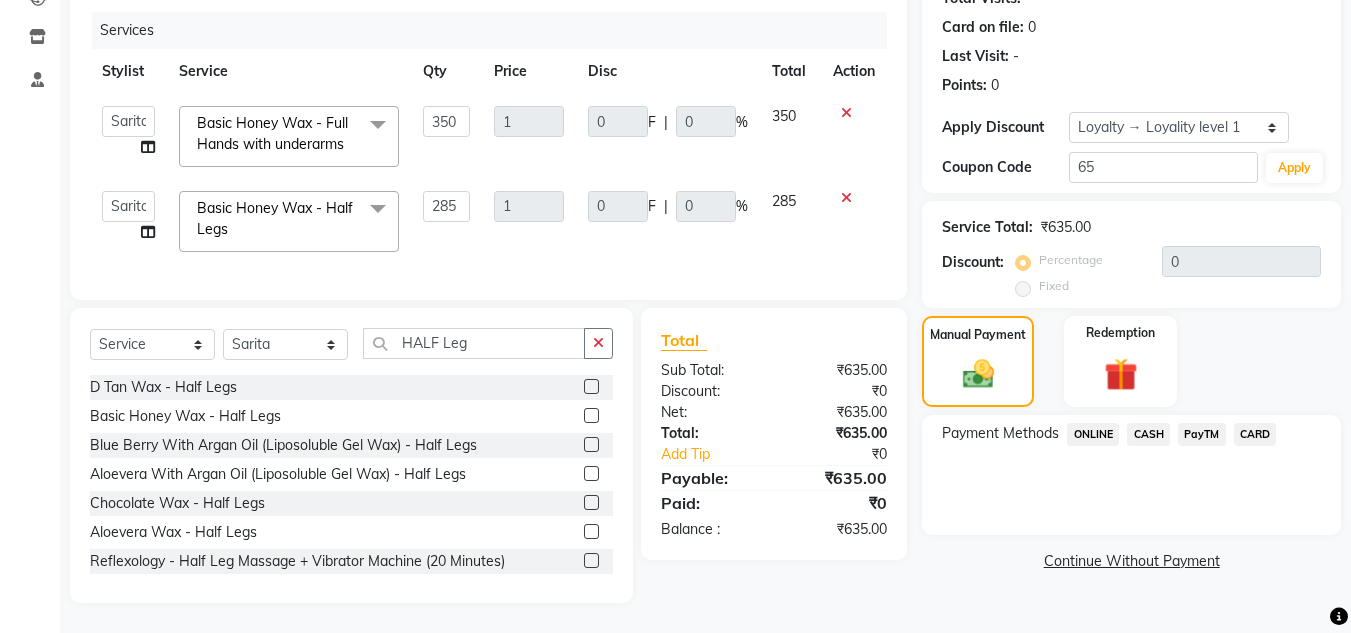 click on "Service Total:  ₹635.00" 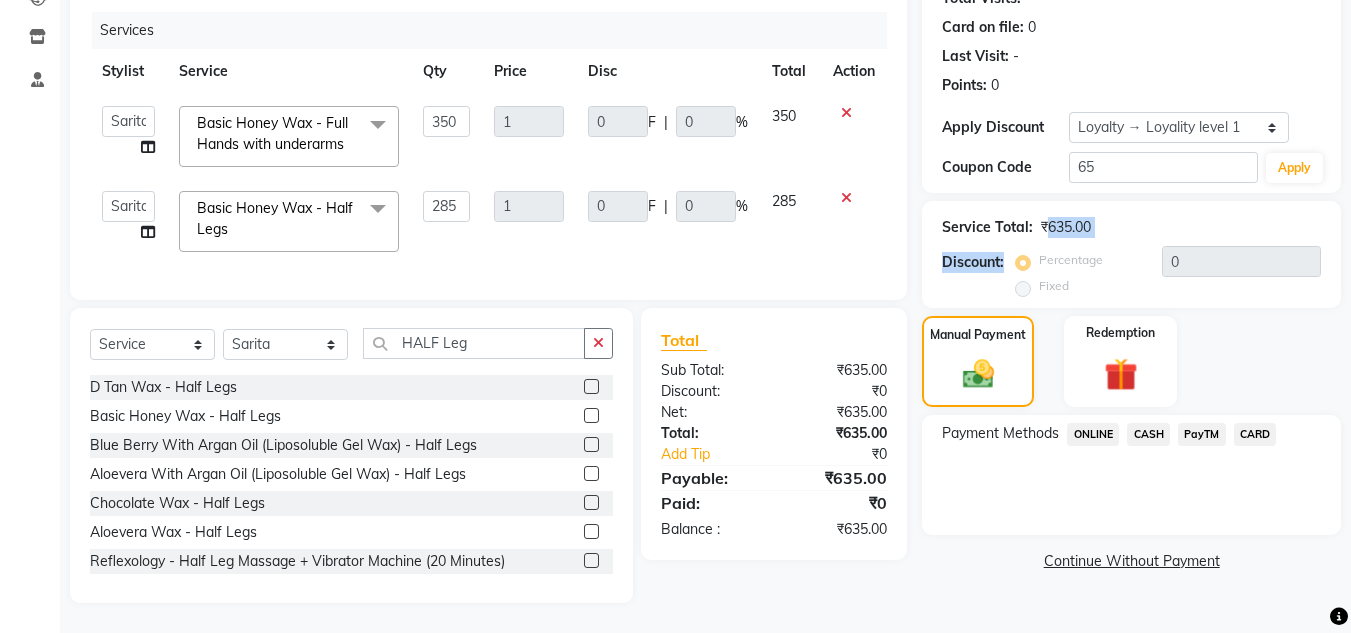 drag, startPoint x: 1112, startPoint y: 221, endPoint x: 1005, endPoint y: 226, distance: 107.11676 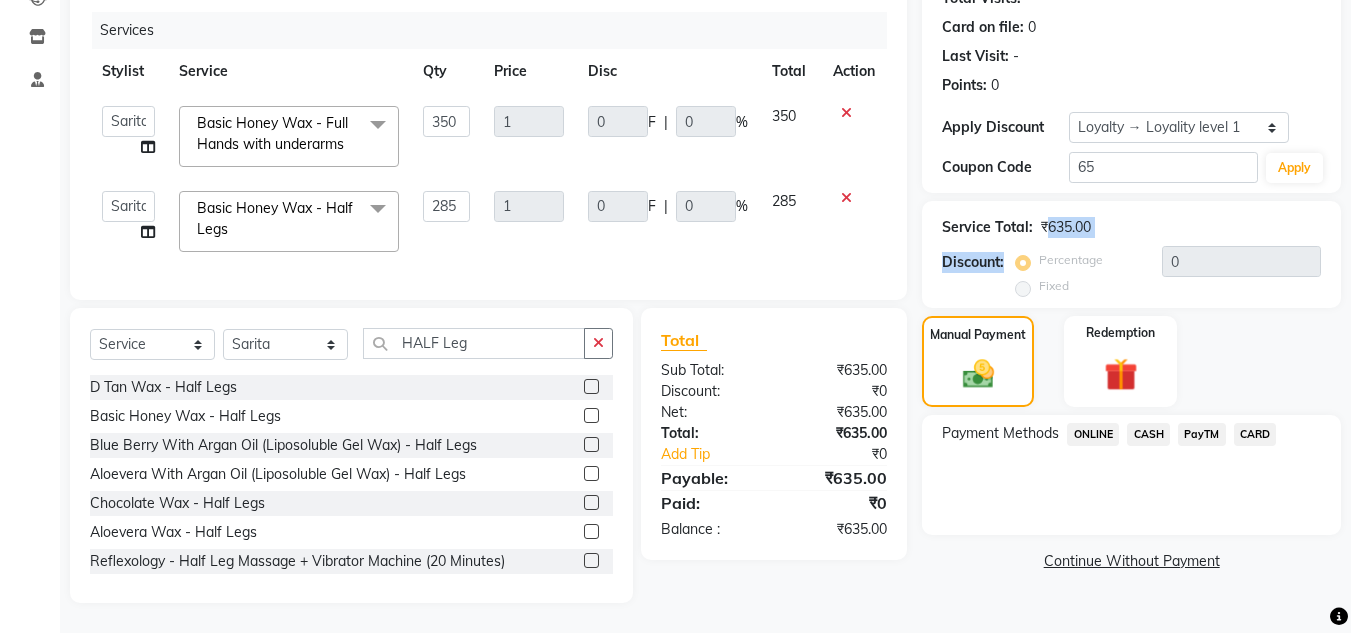 click on "Service Total:  ₹635.00  Discount:  Percentage   Fixed  0" 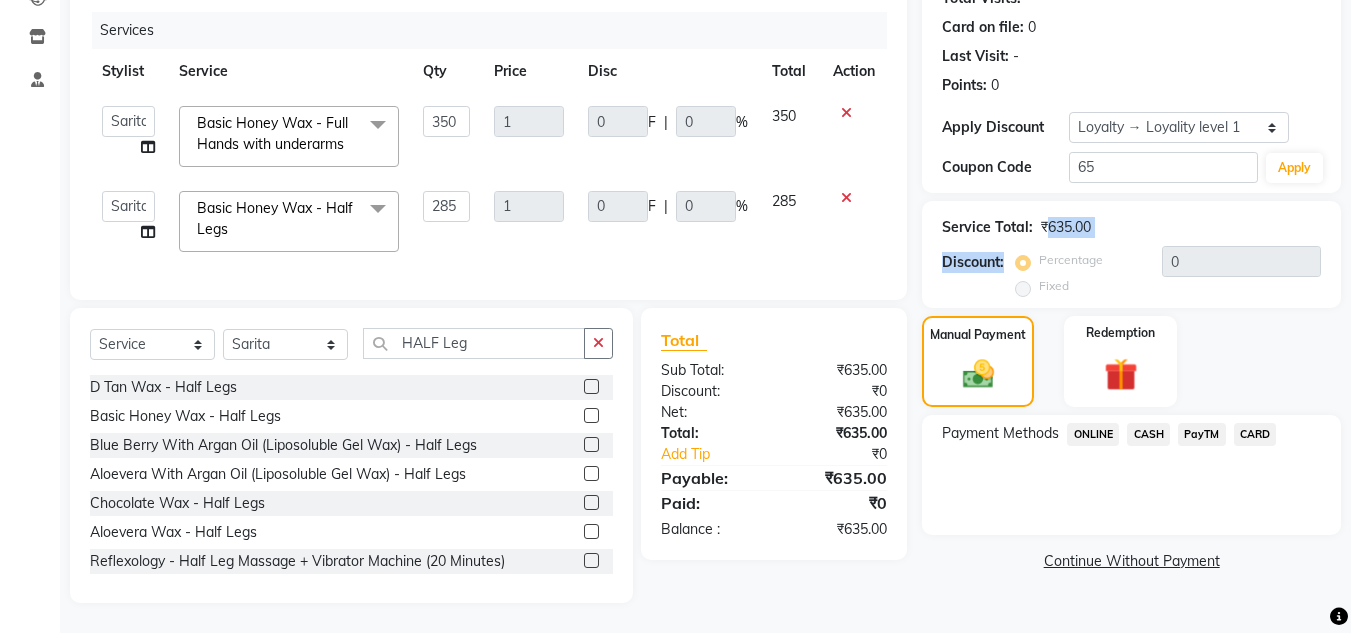 click on "Service Total:  ₹635.00  Discount:  Percentage   Fixed  0" 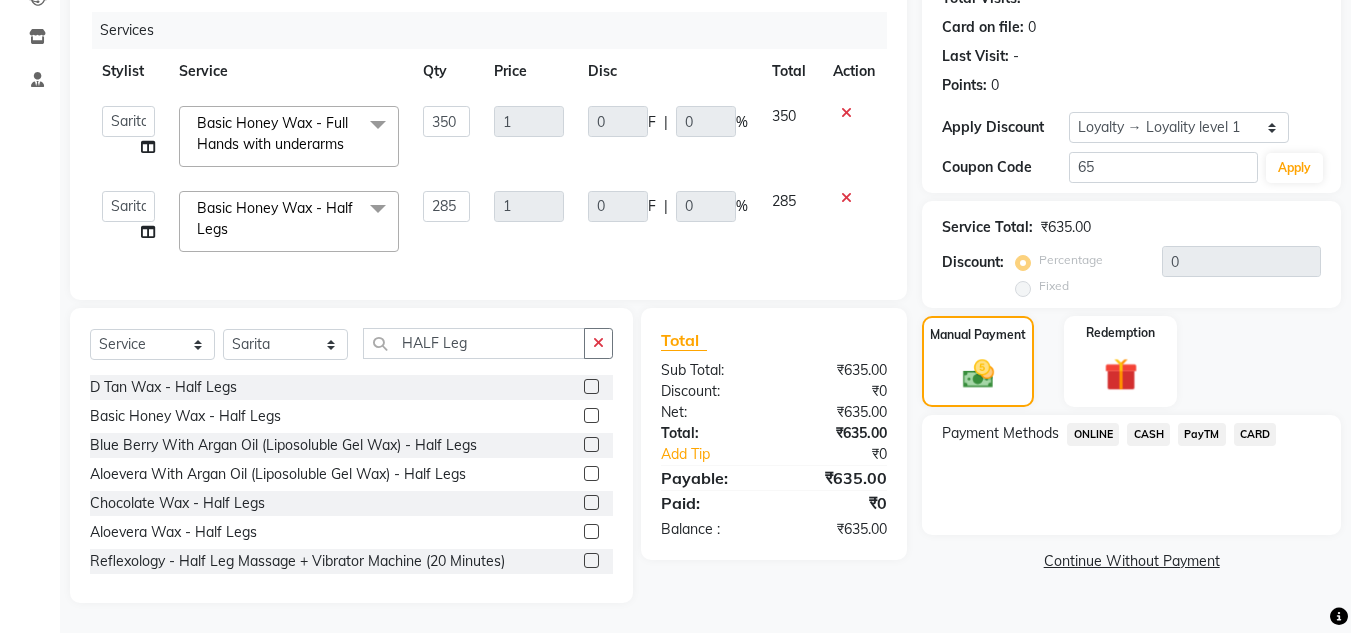 click on "%" 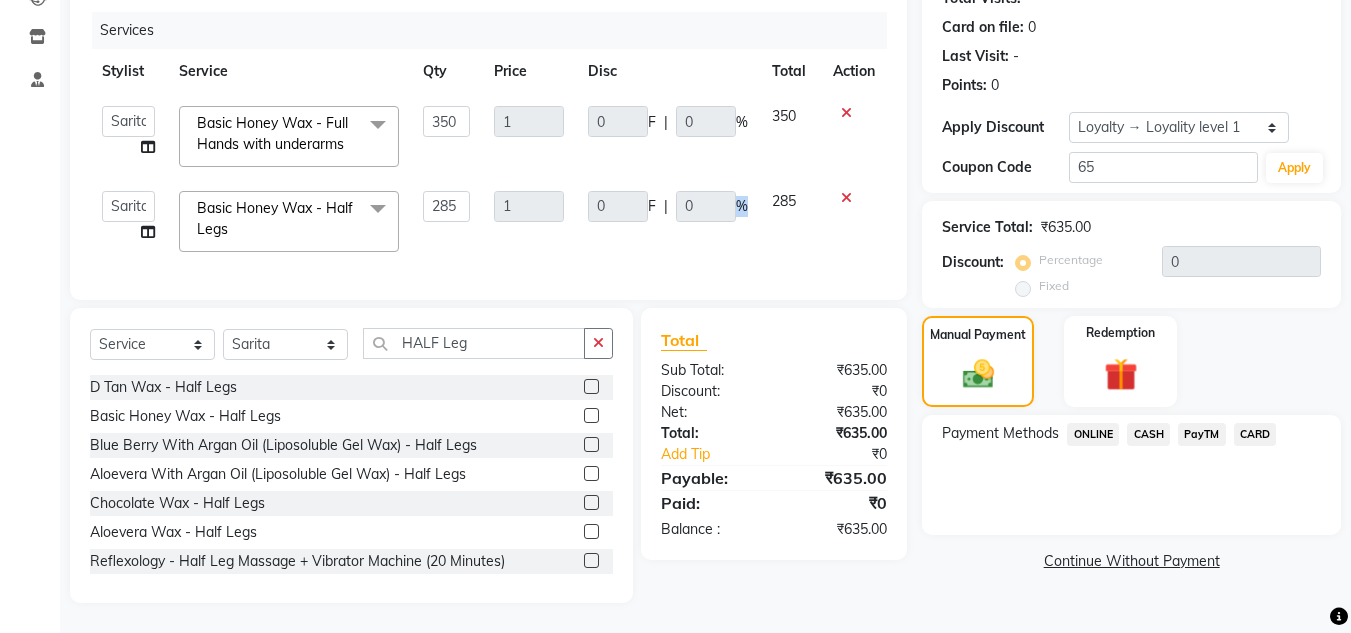 click on "%" 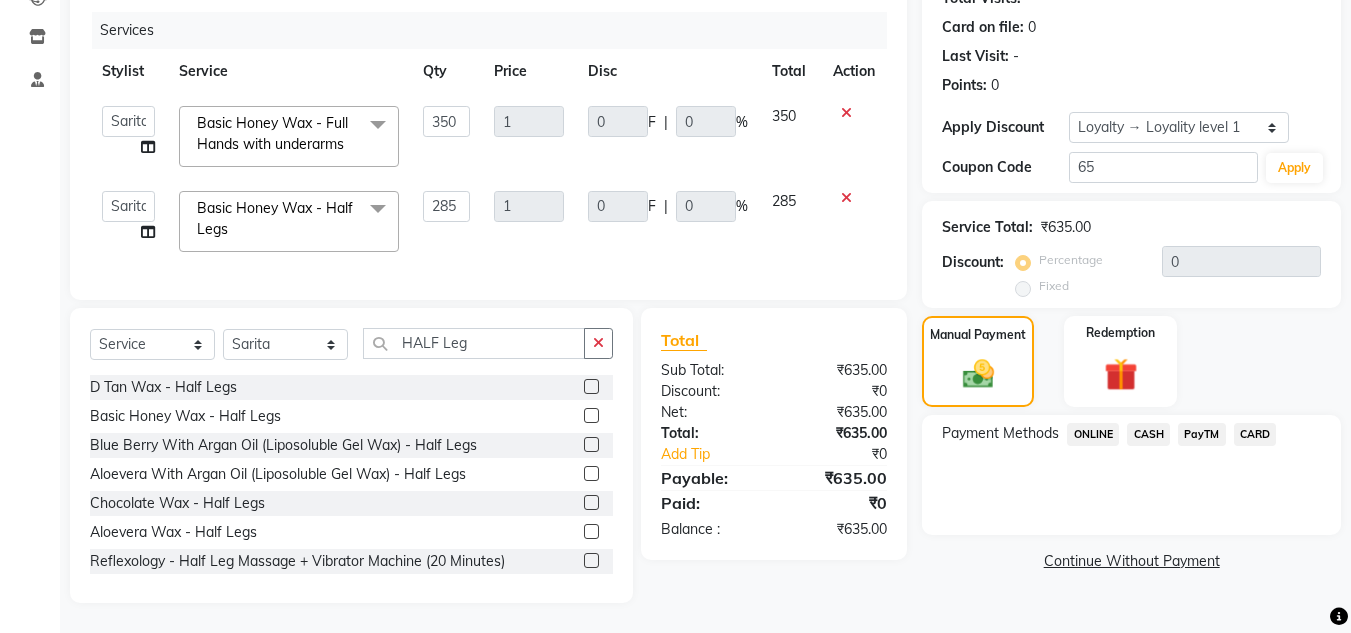 click on "0 F | 0 %" 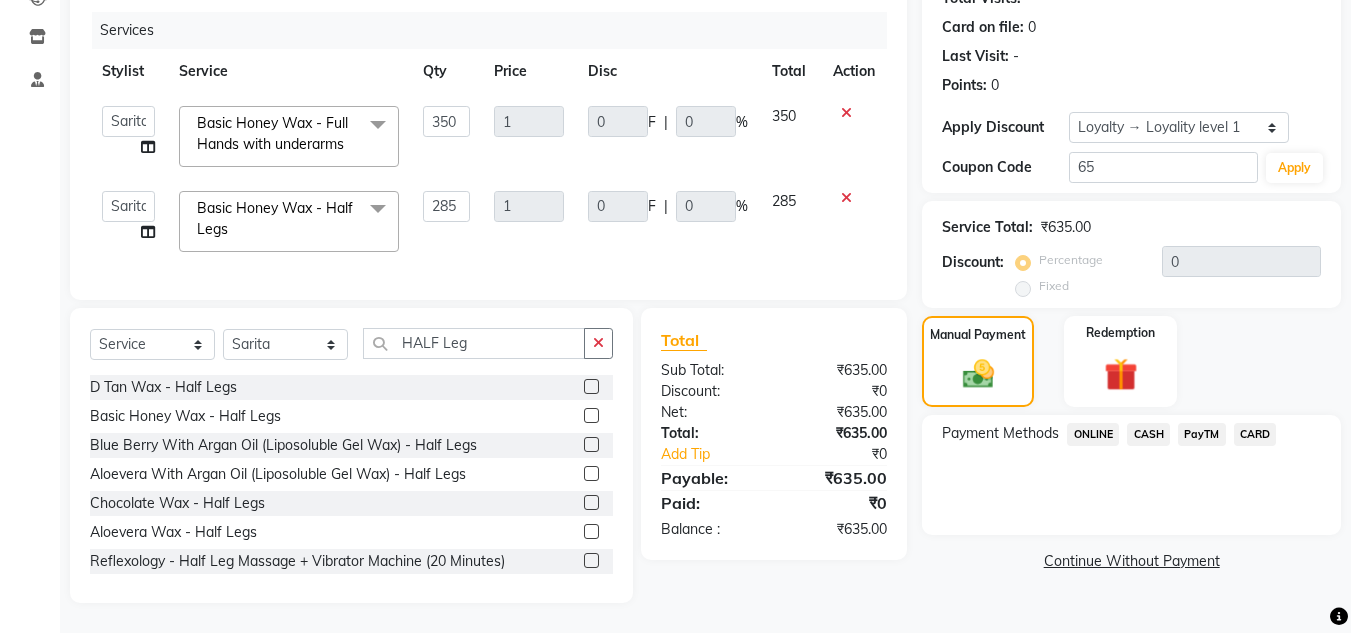 click on "₹0" 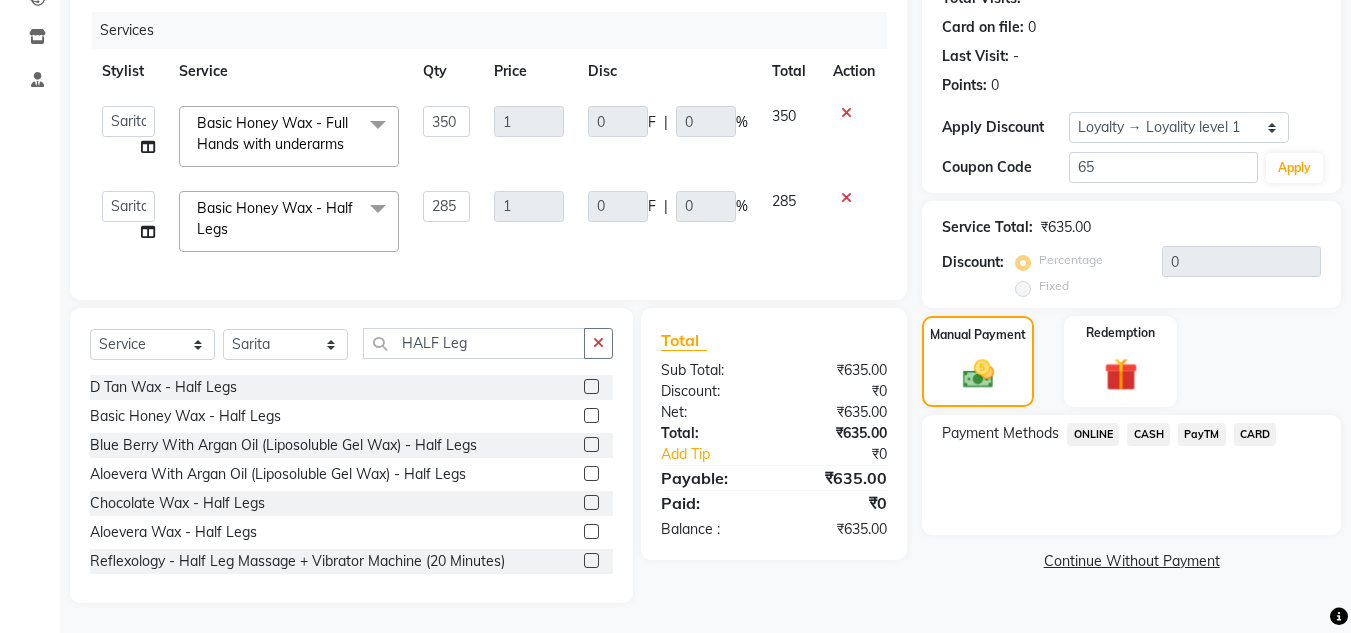 click on "₹0" 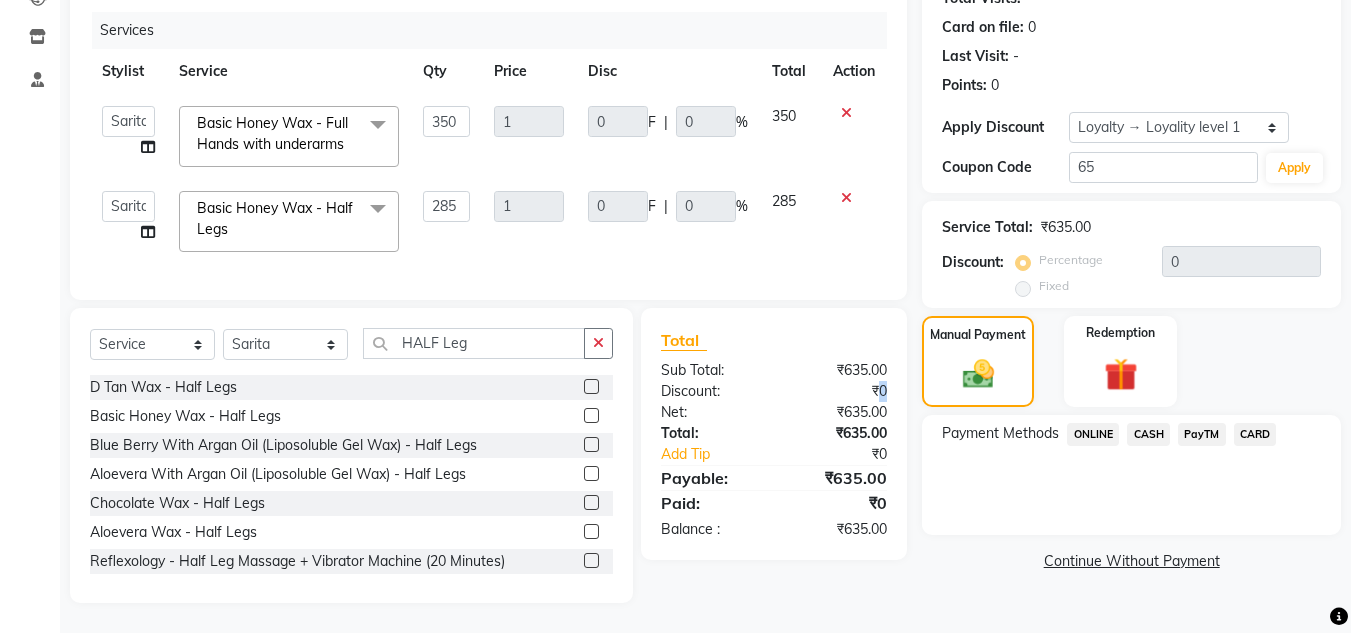 click on "₹0" 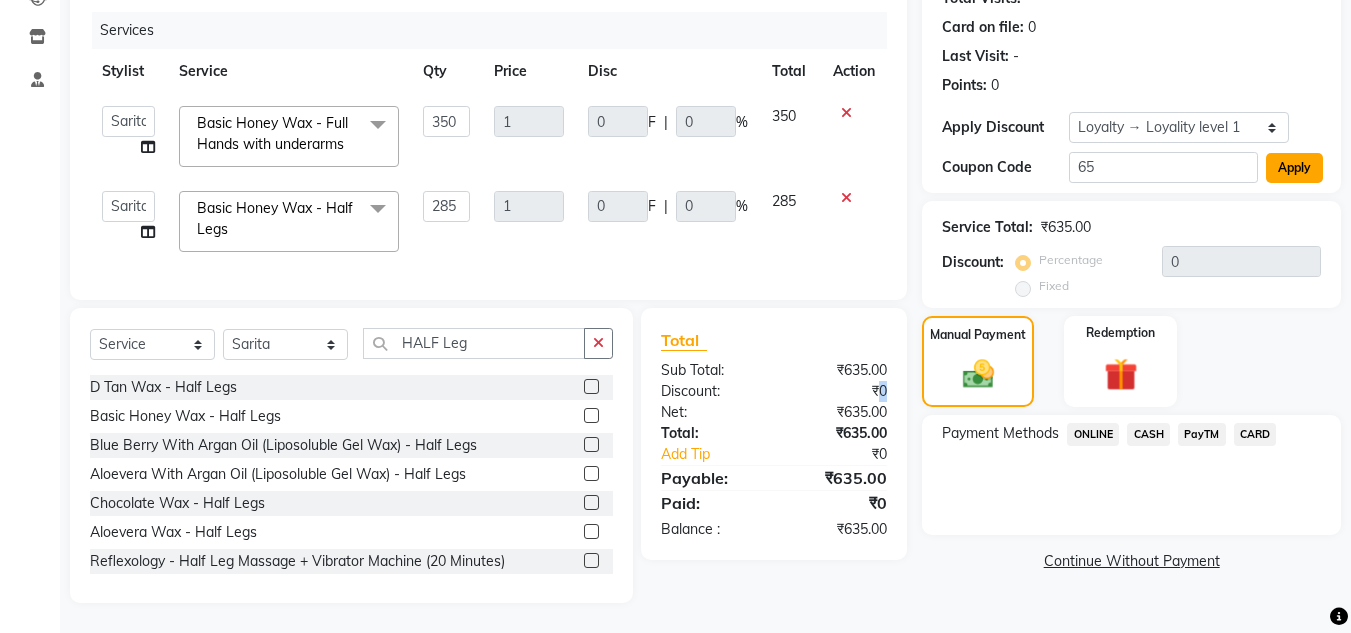 click on "Apply" 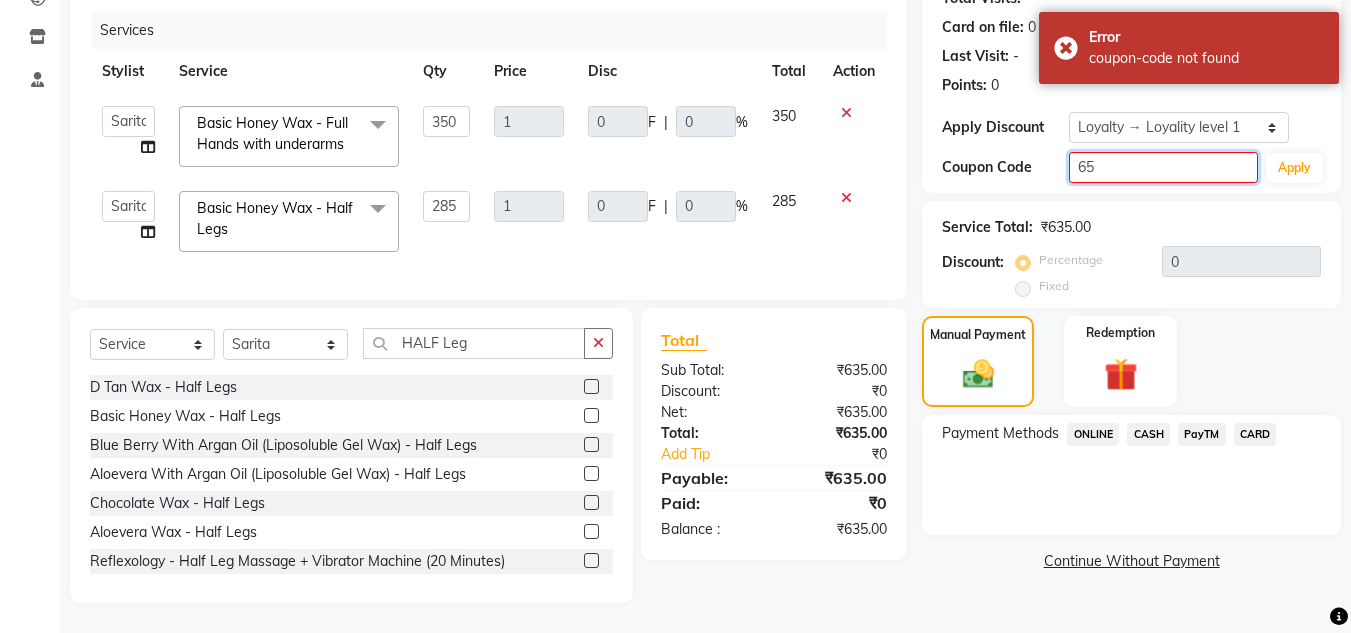 click on "65" 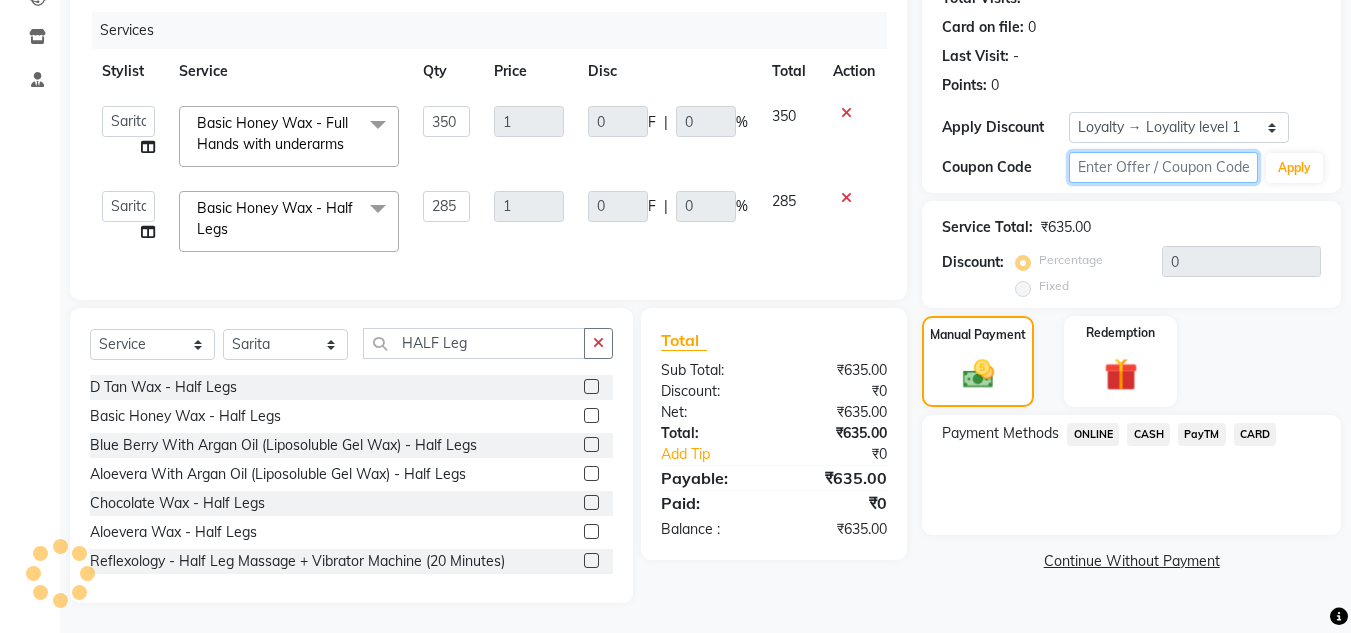type 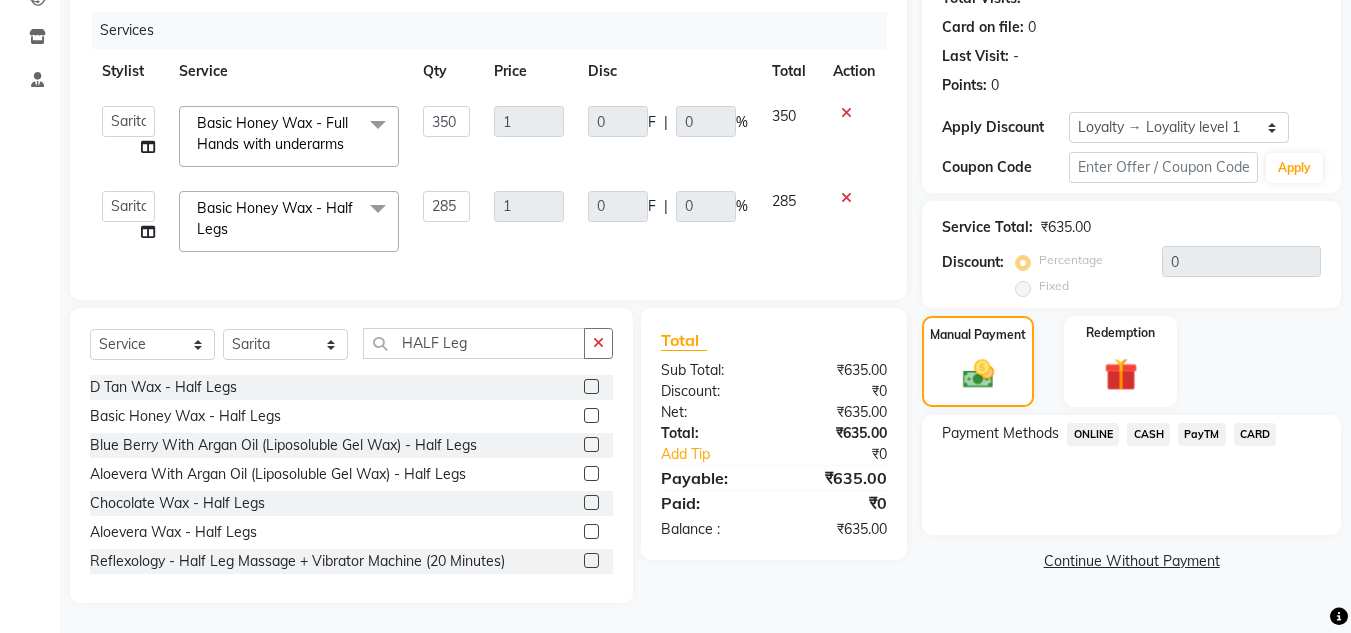 click on "Percentage" 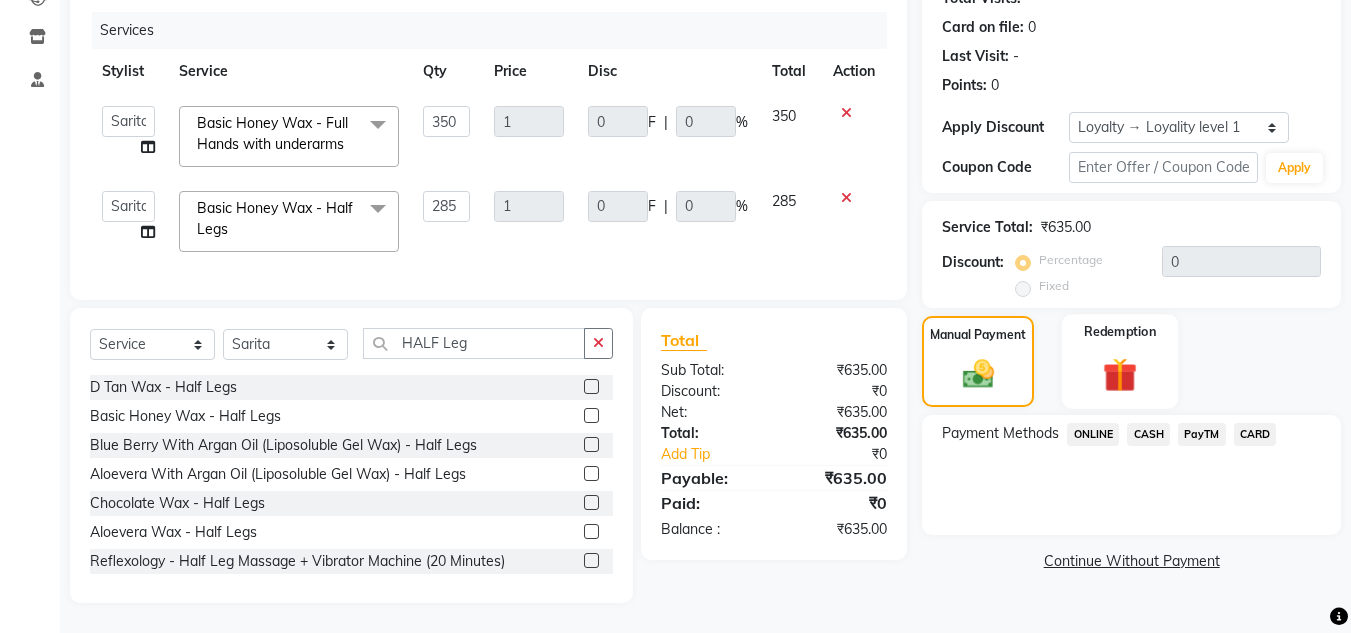 click 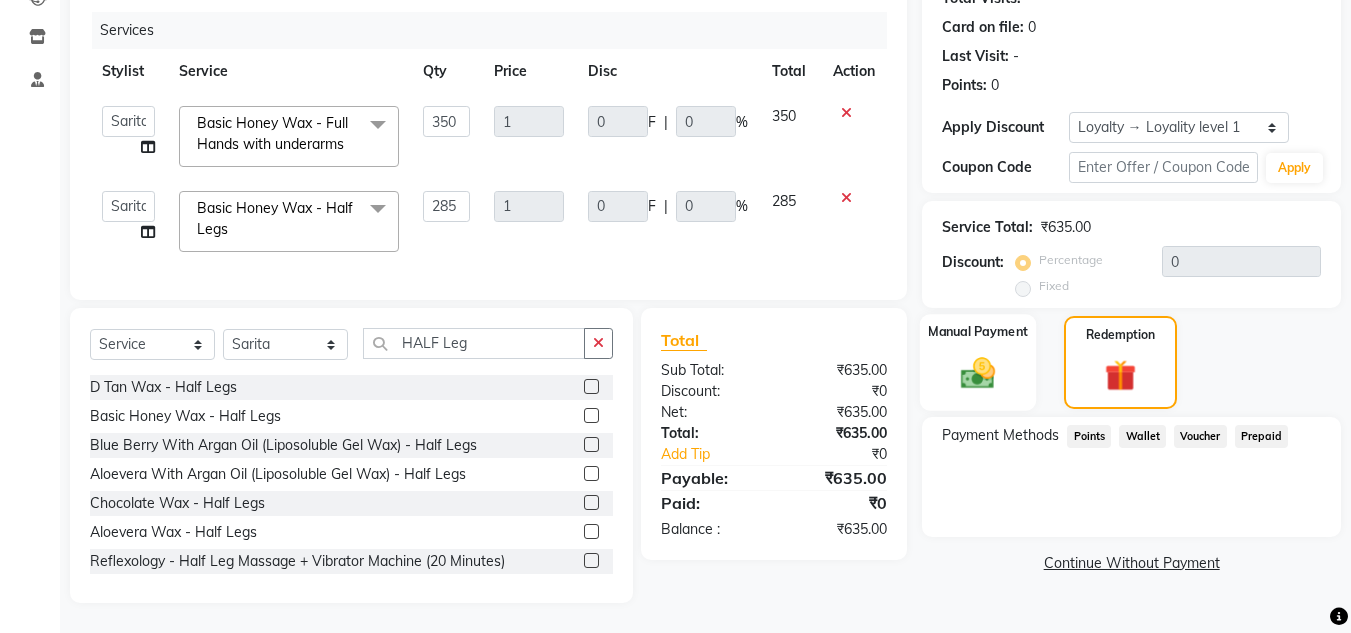 click 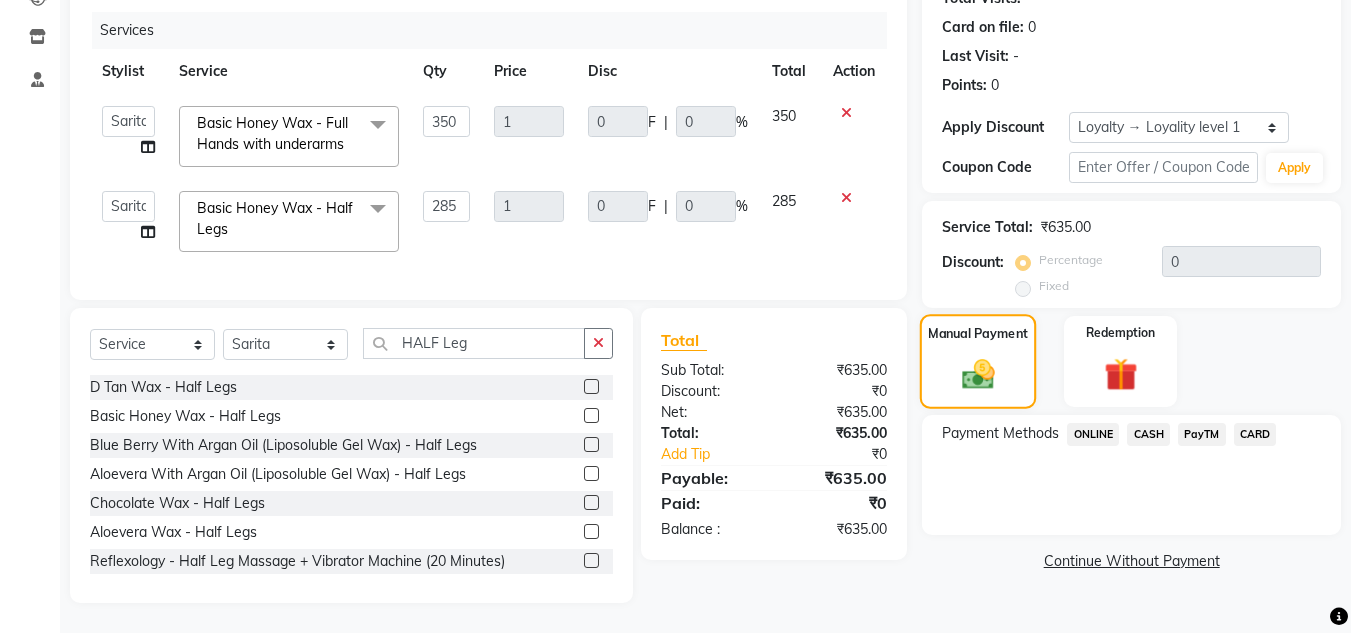 click 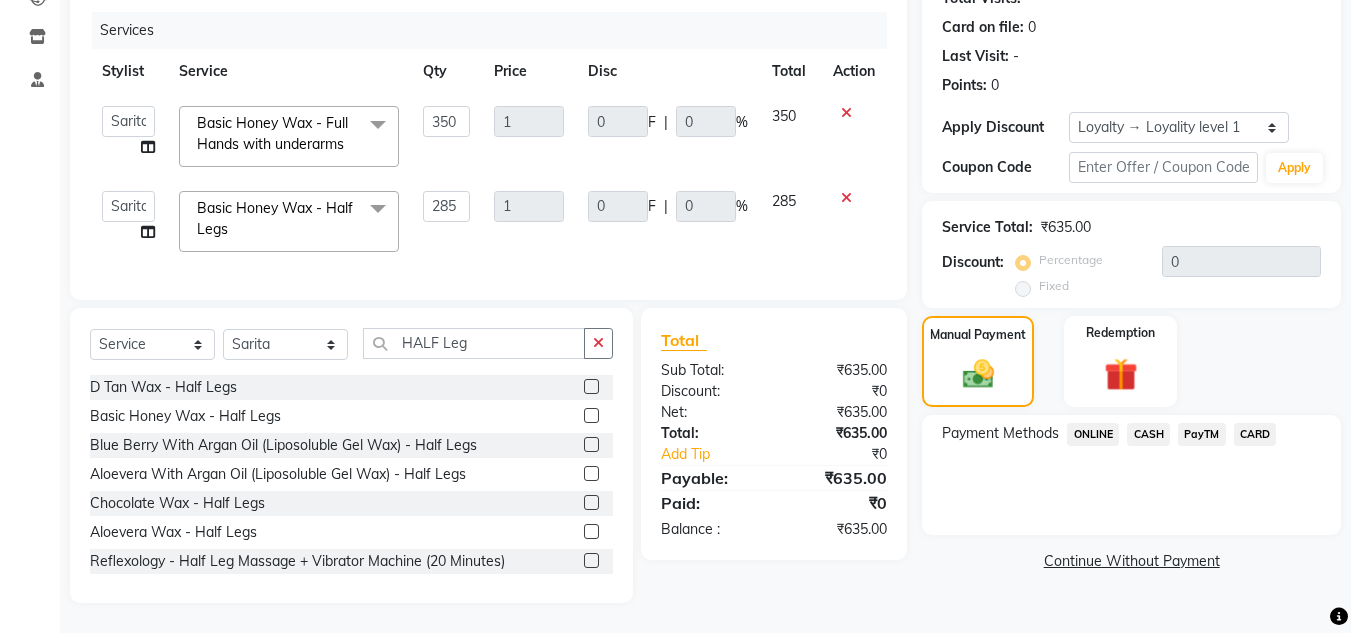click on "₹0" 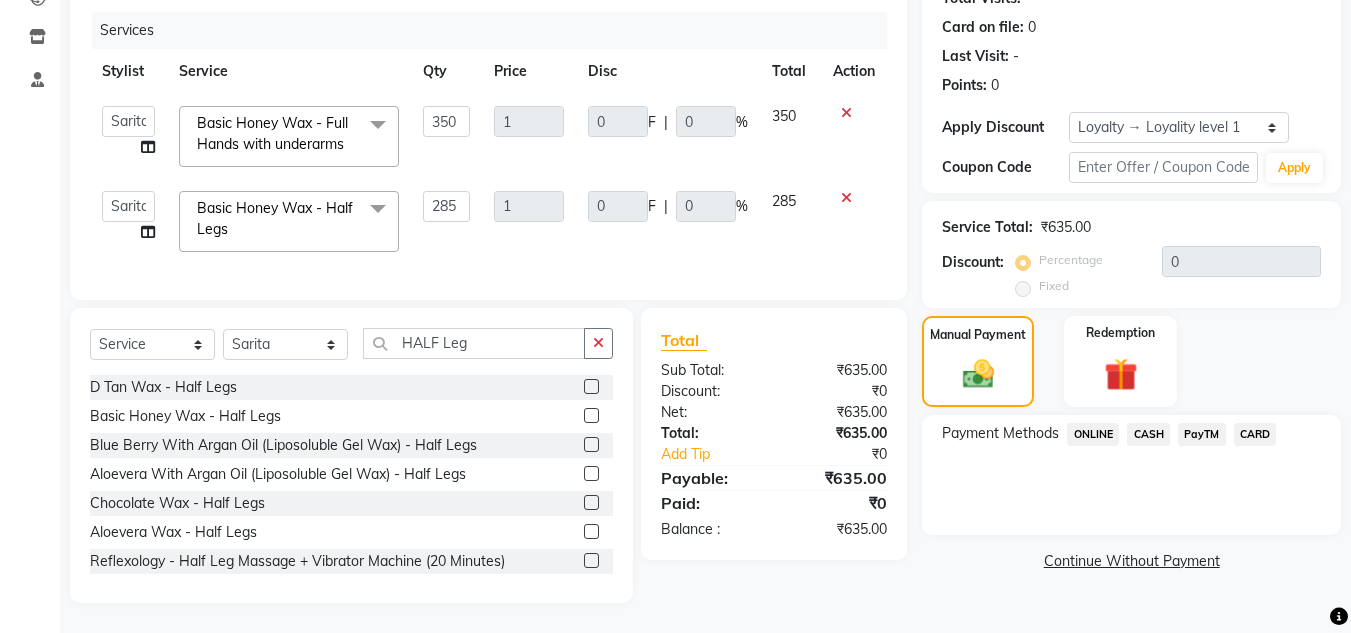 click on "₹0" 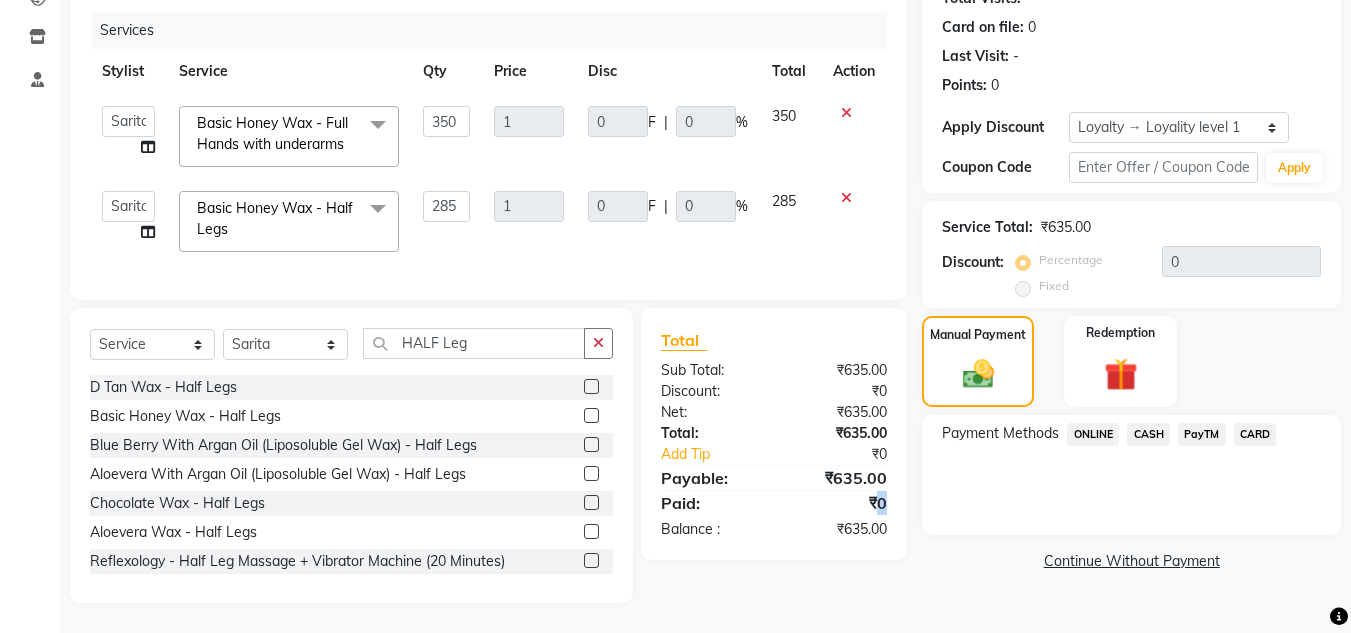 click on "₹0" 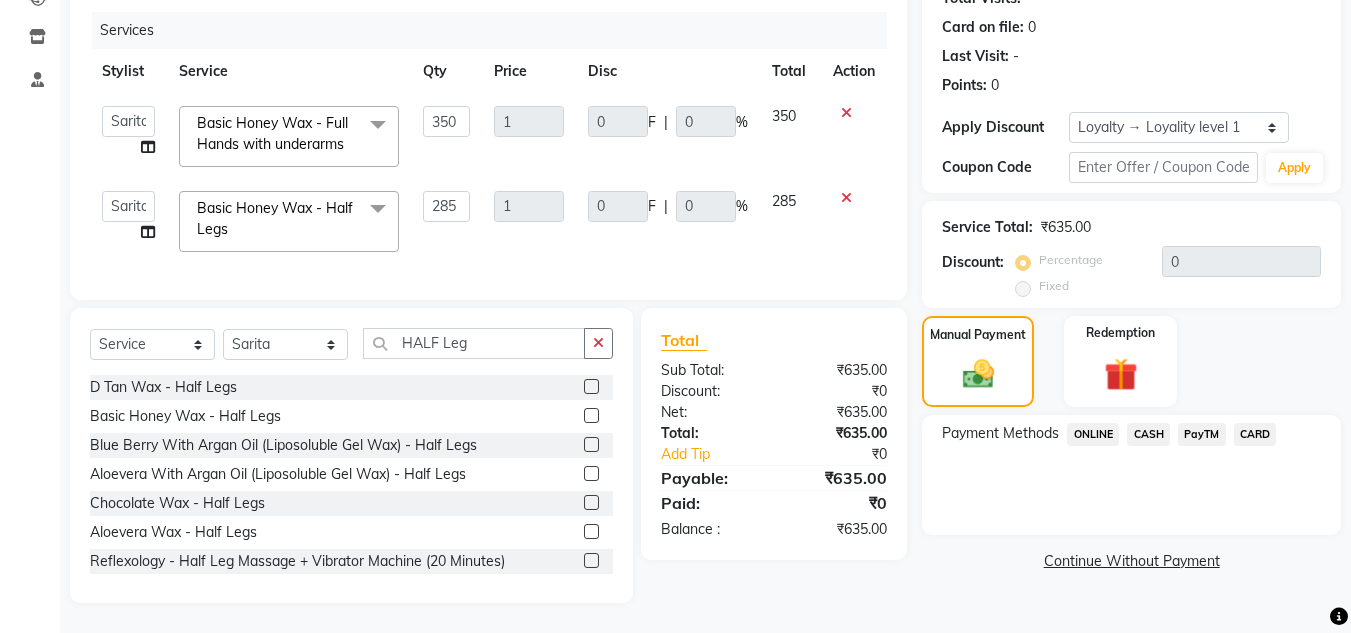 click on "₹0" 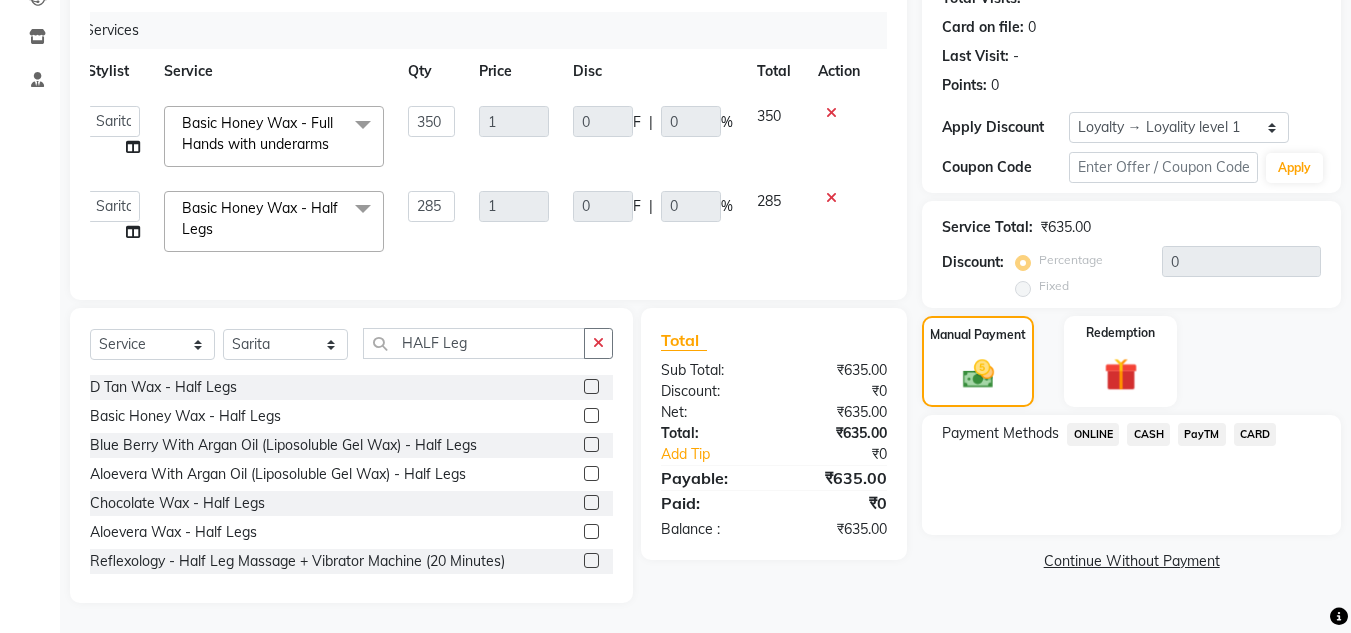 scroll, scrollTop: 0, scrollLeft: 0, axis: both 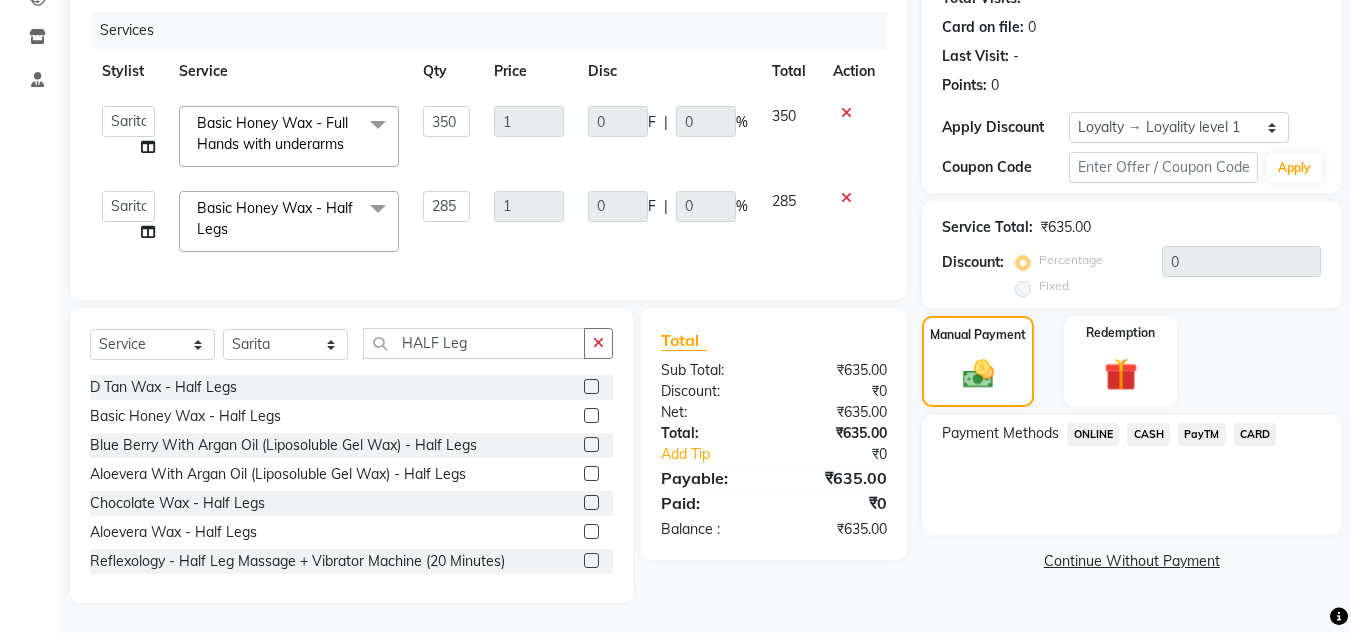 click on "CASH" 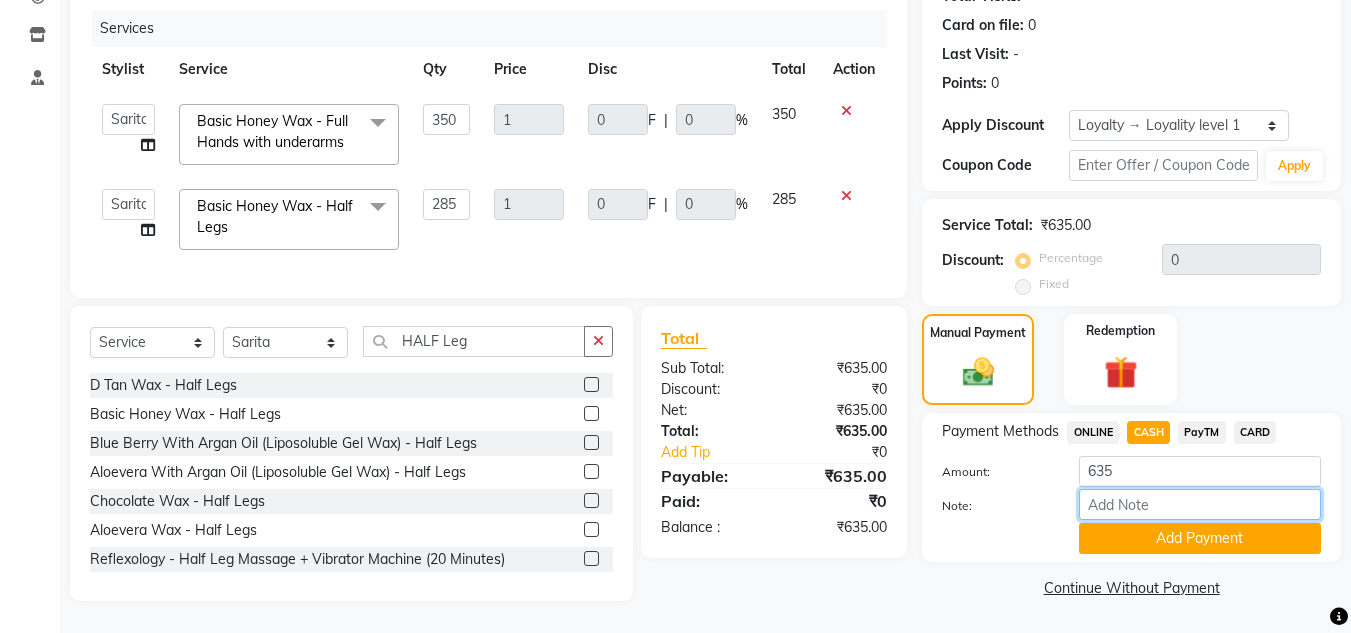 click on "Note:" at bounding box center (1200, 504) 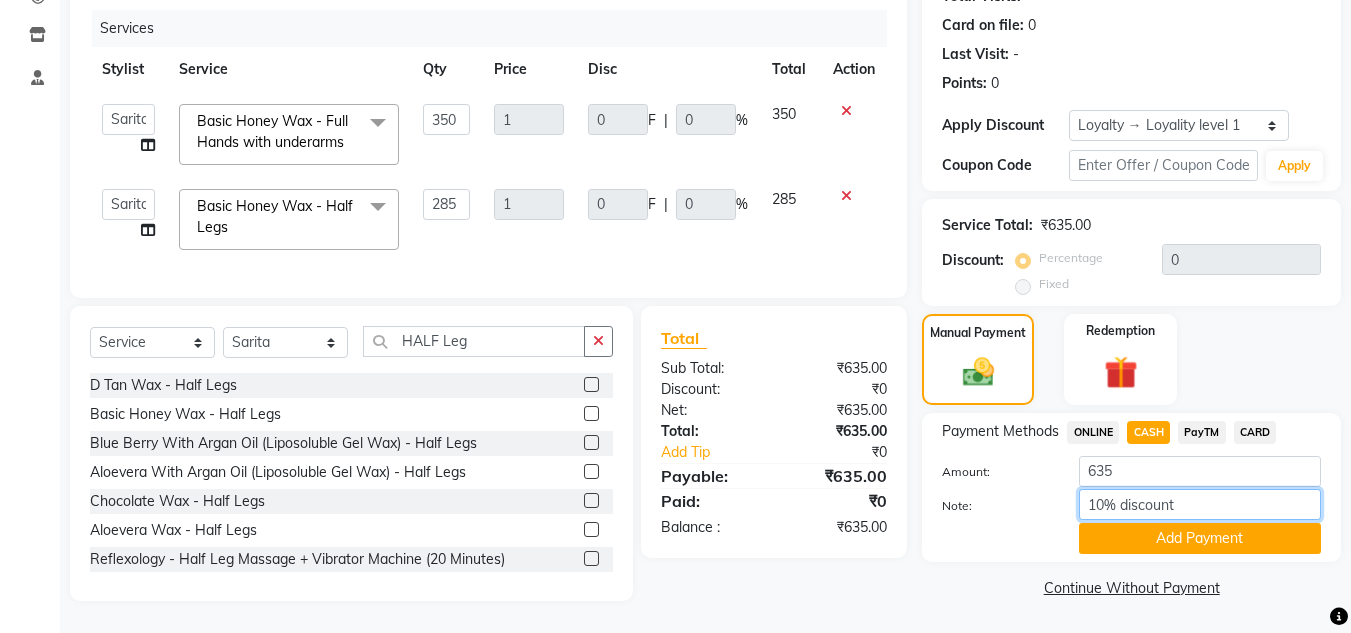 type on "10% discount" 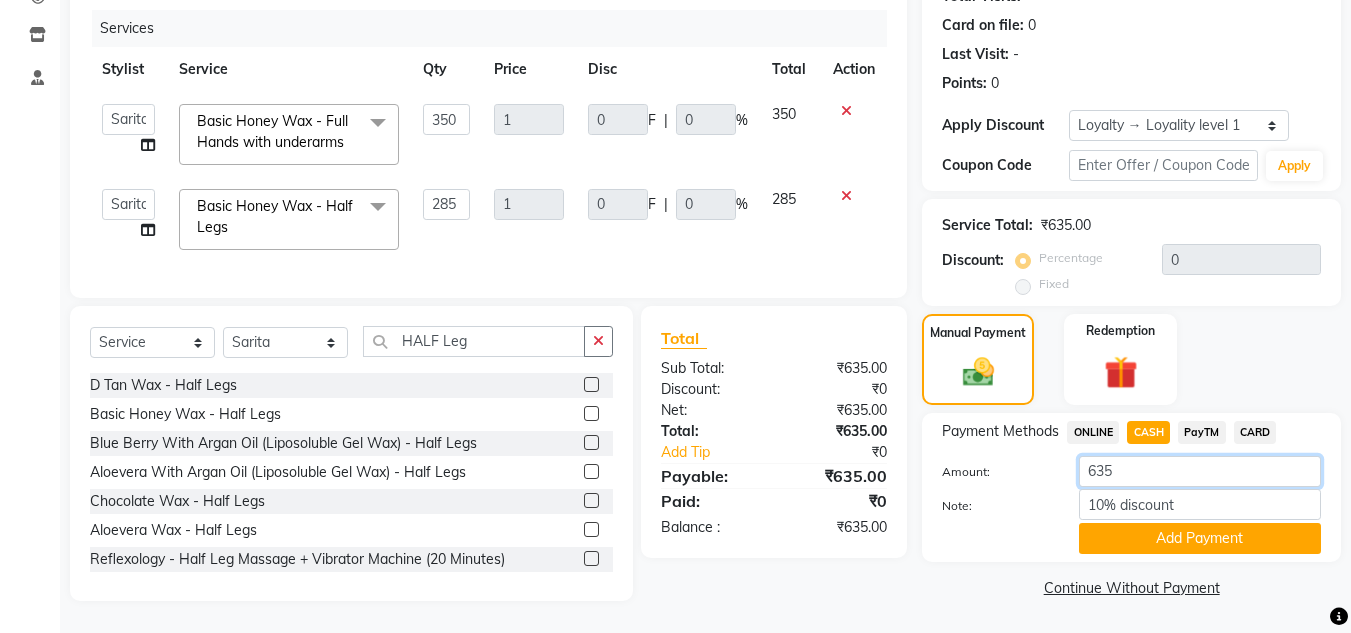click on "635" 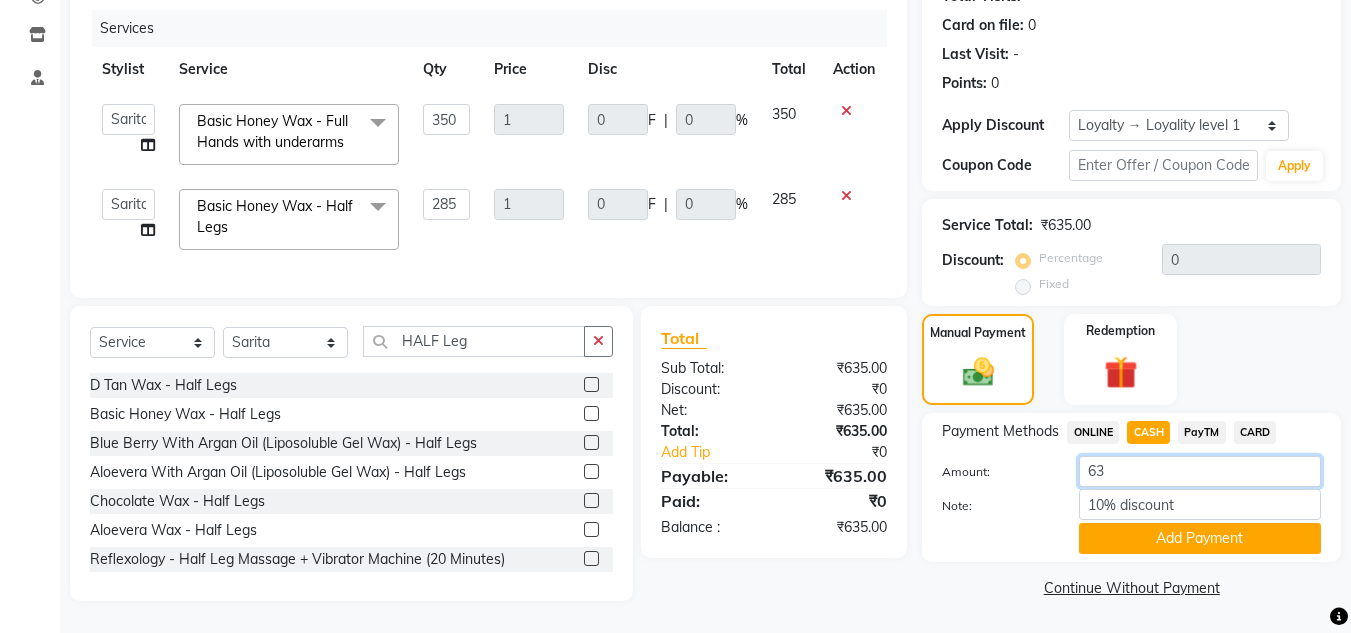 type on "6" 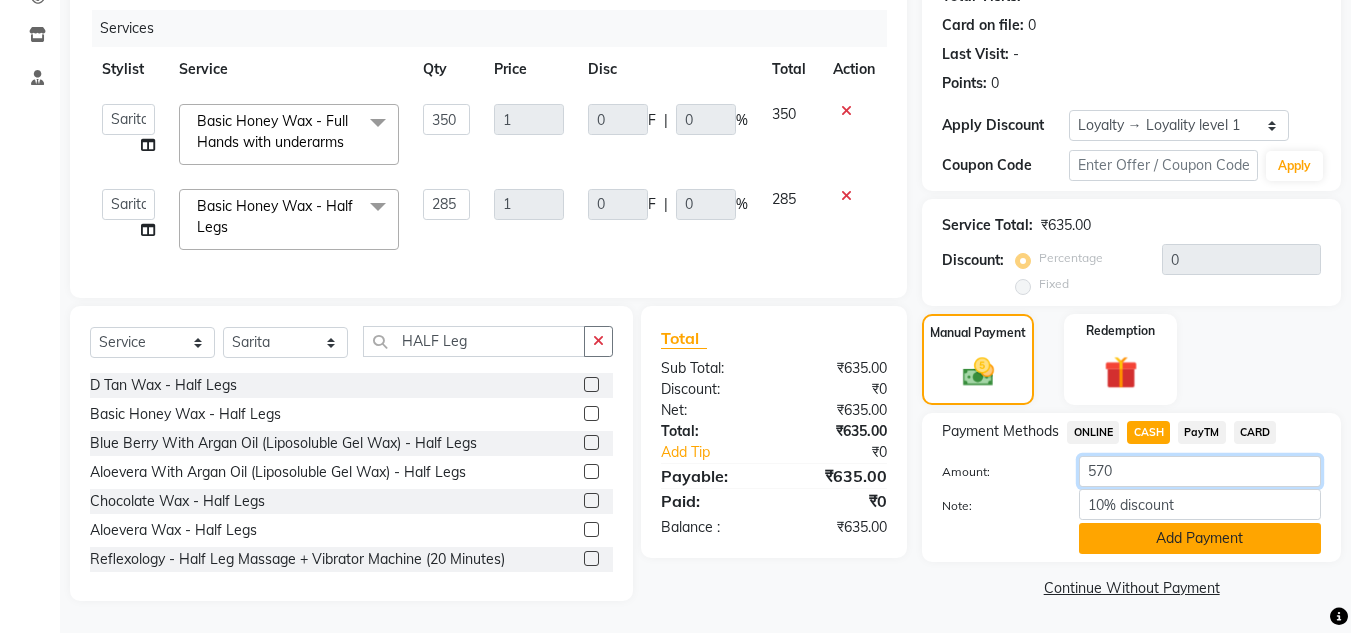 type on "570" 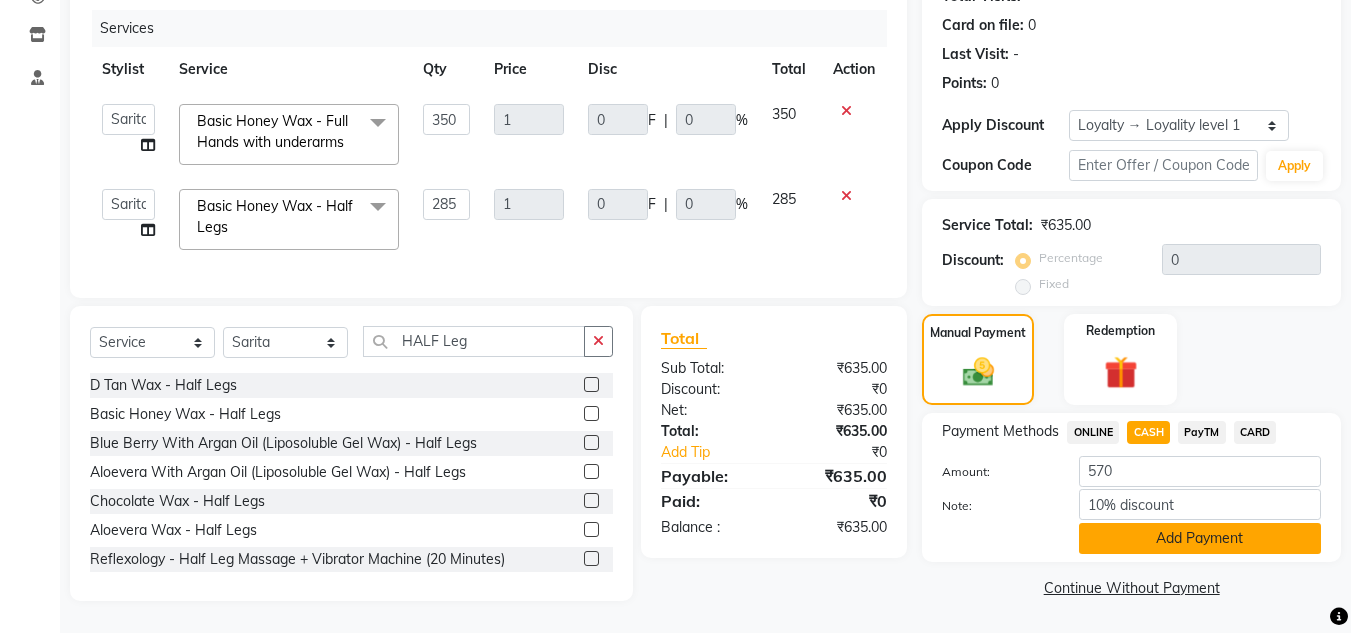 click on "Add Payment" 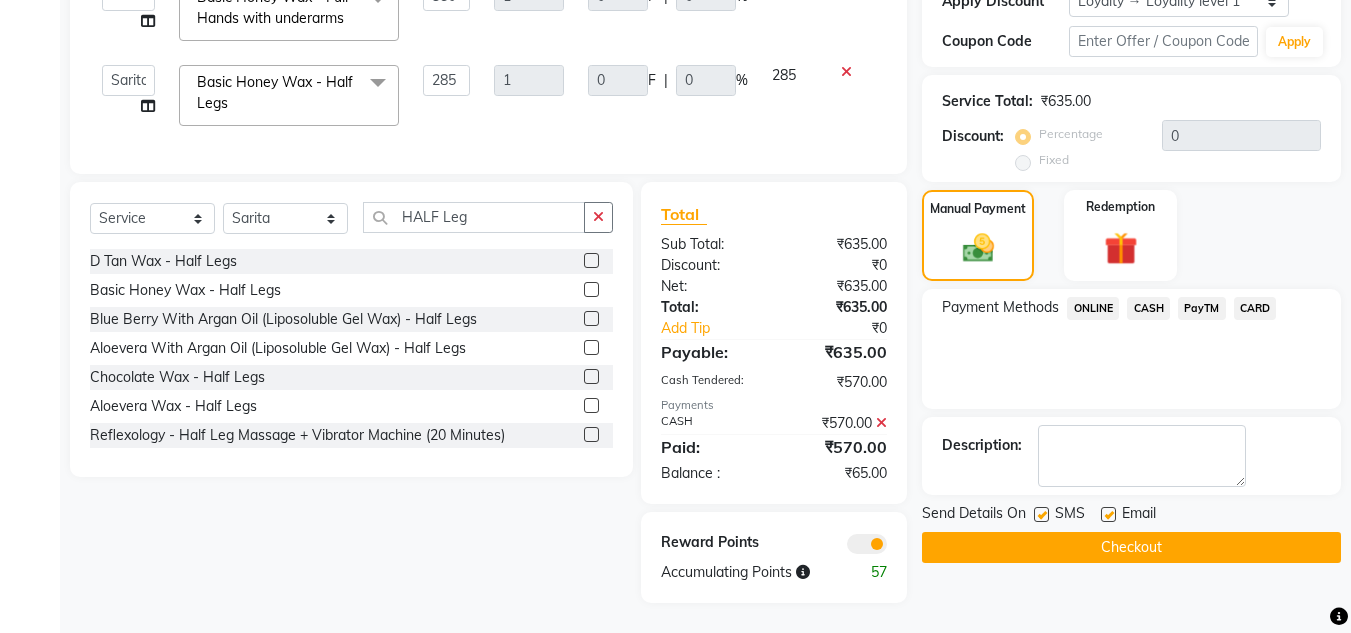 scroll, scrollTop: 377, scrollLeft: 0, axis: vertical 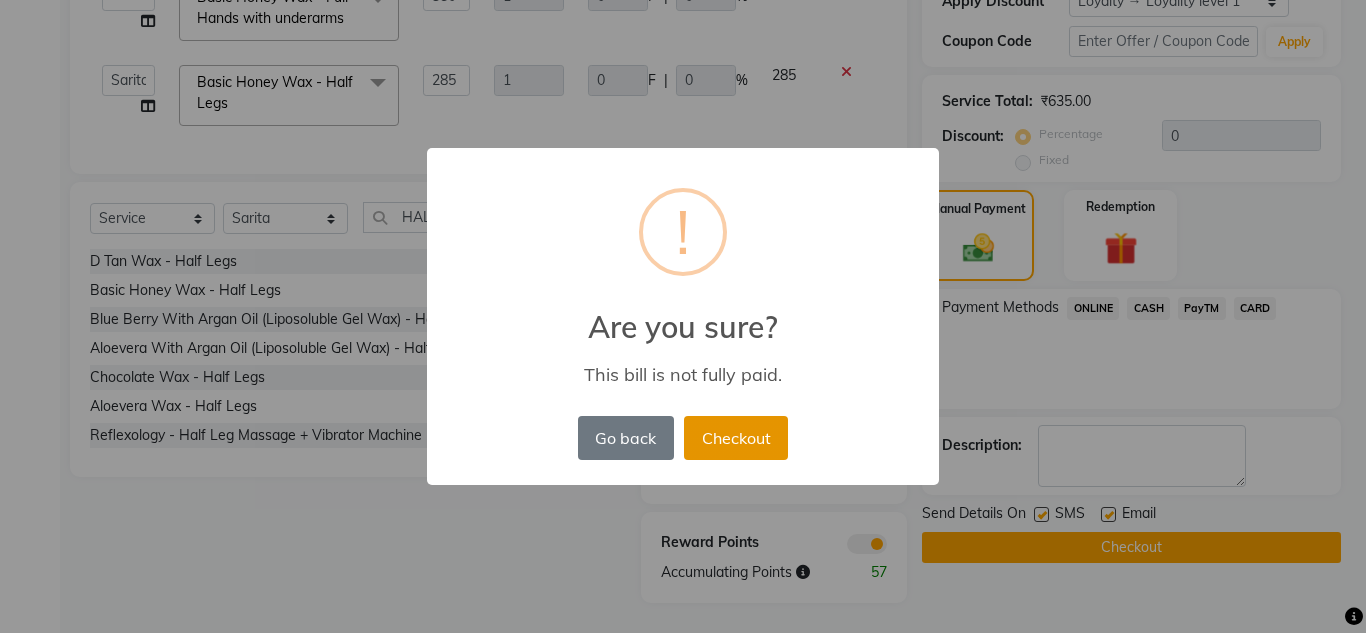 click on "Checkout" at bounding box center [736, 438] 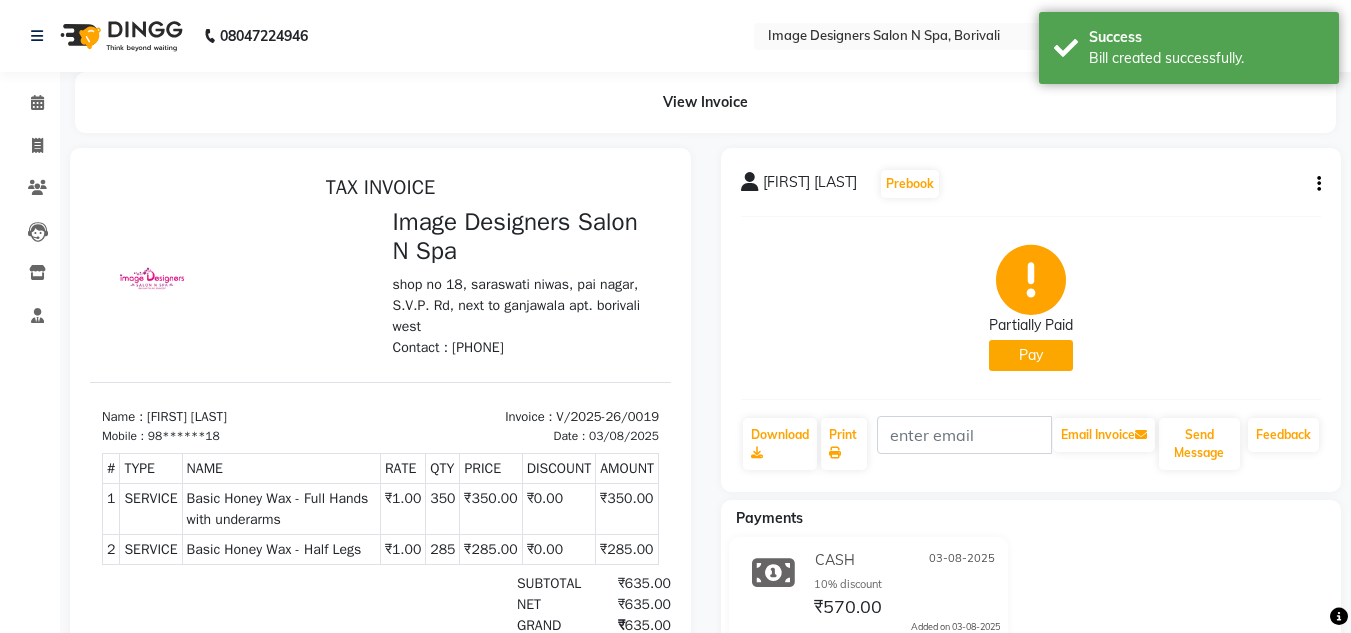 scroll, scrollTop: 0, scrollLeft: 0, axis: both 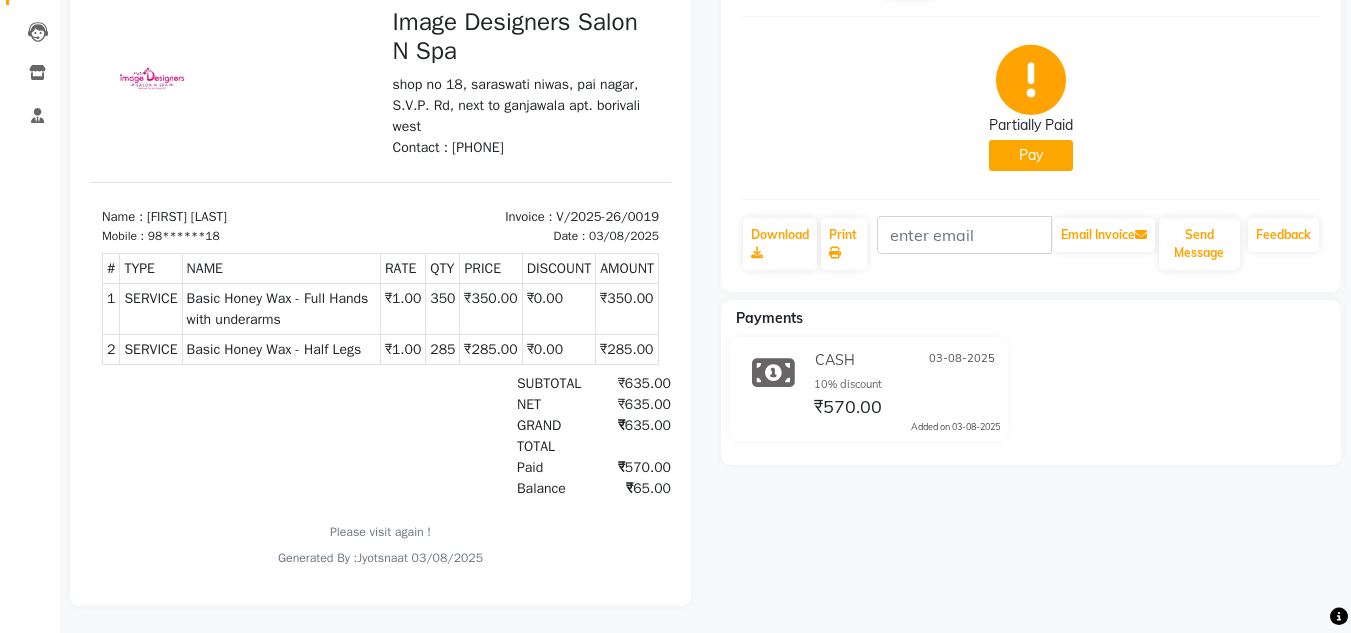 select on "8626" 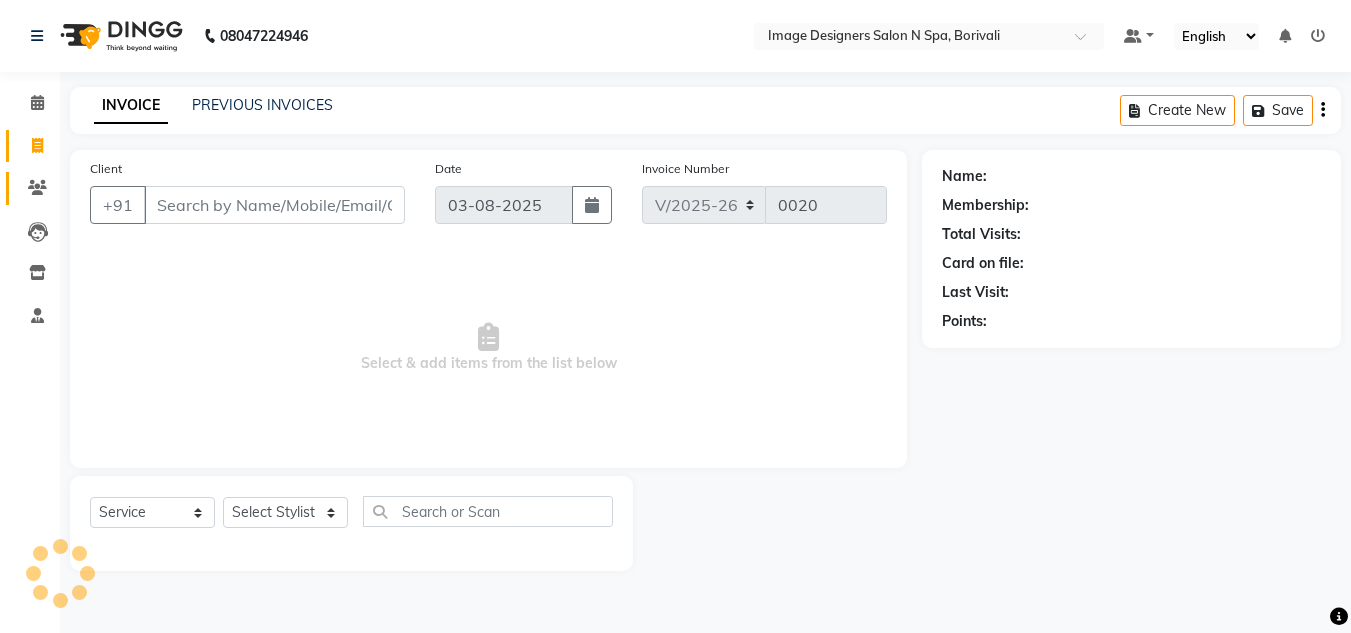 scroll, scrollTop: 0, scrollLeft: 0, axis: both 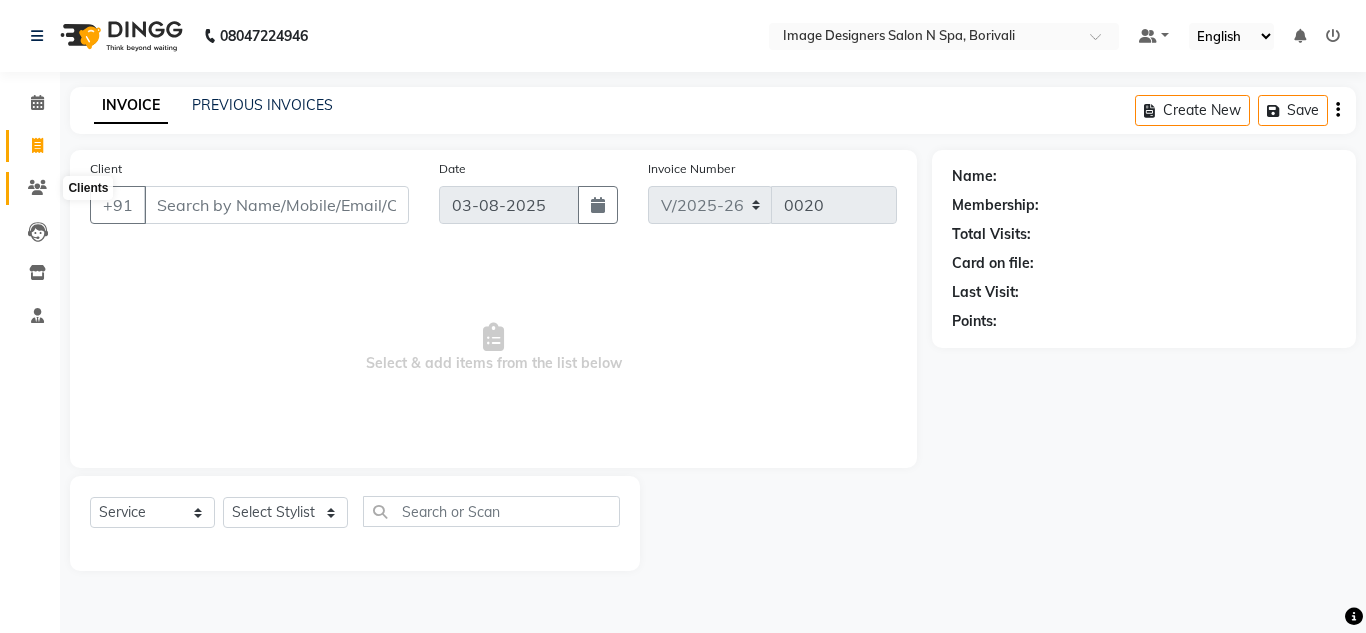 click 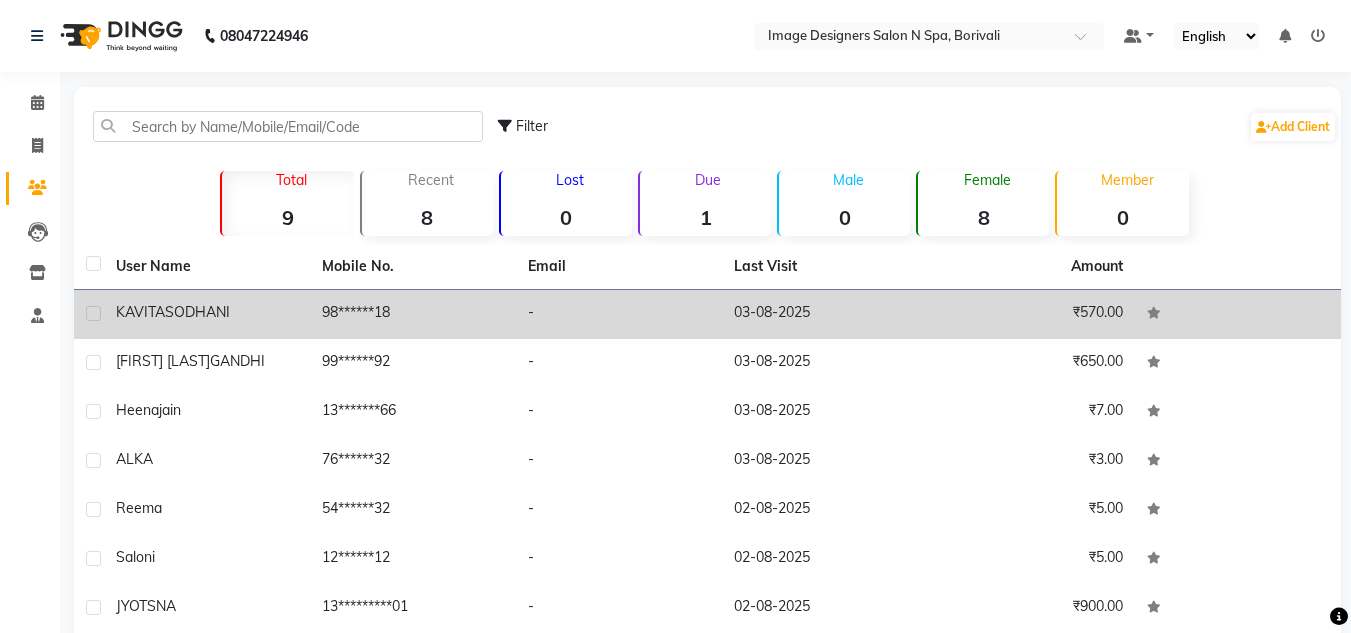 click on "KAVITA  SODHANI" 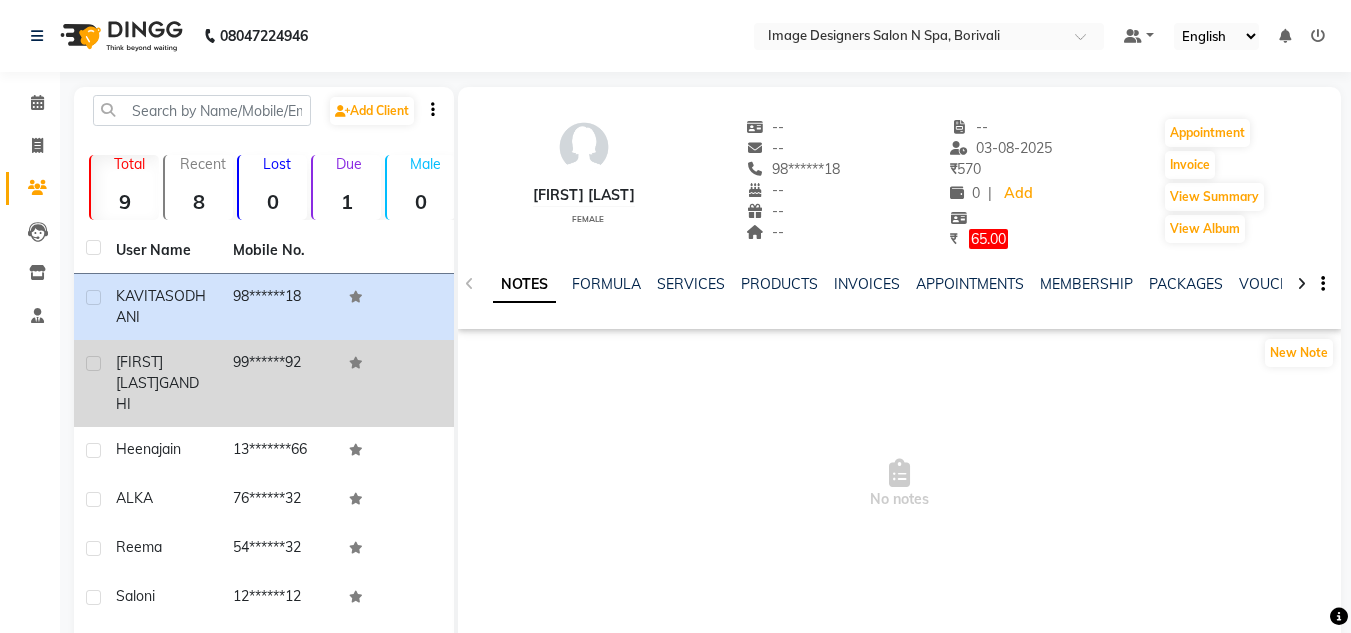 click on "GANDHI" 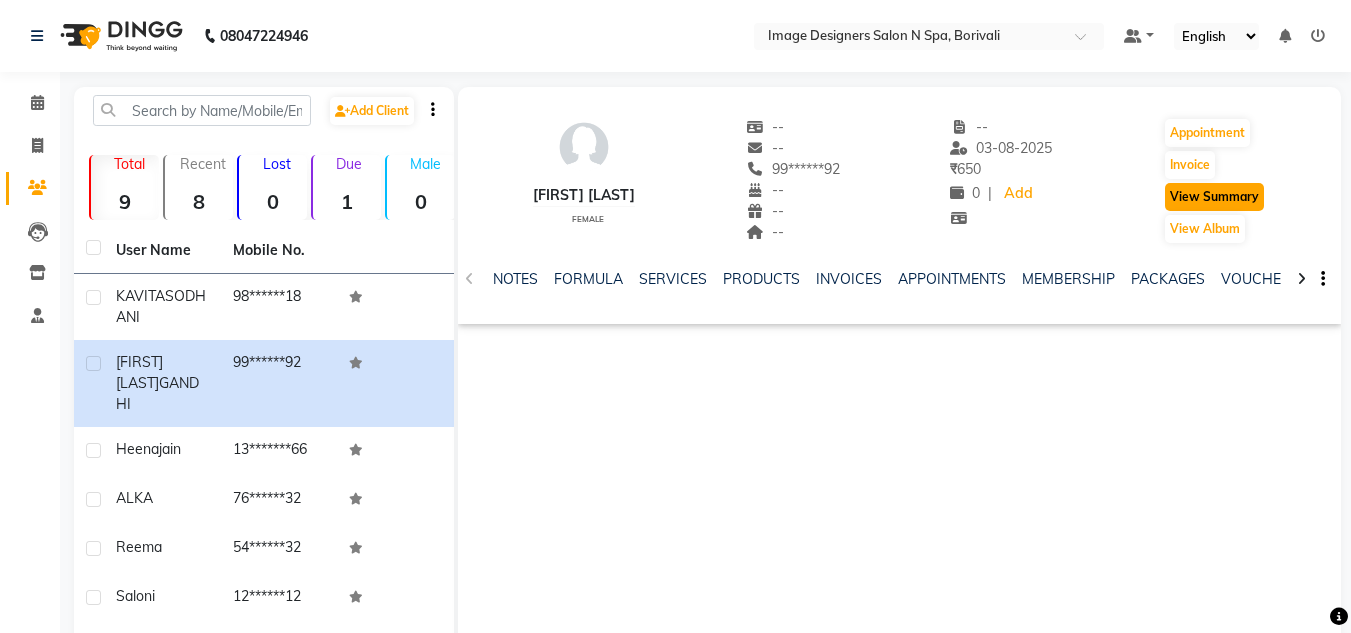 click on "View Summary" 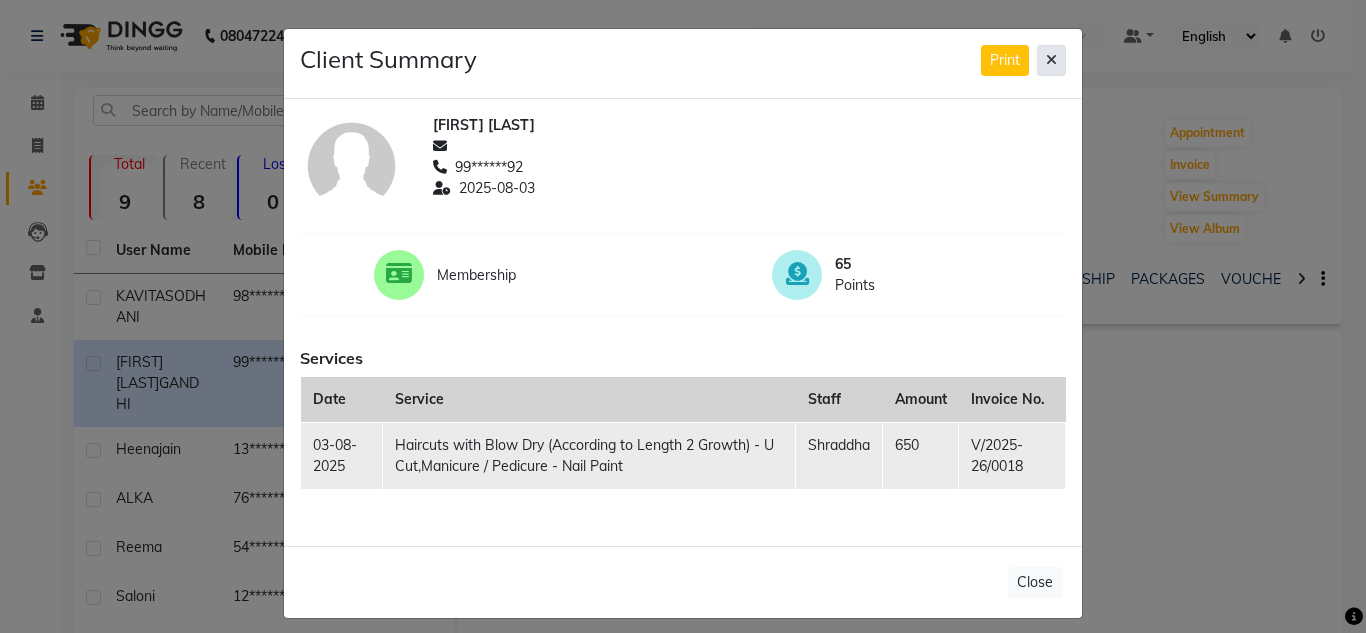 click 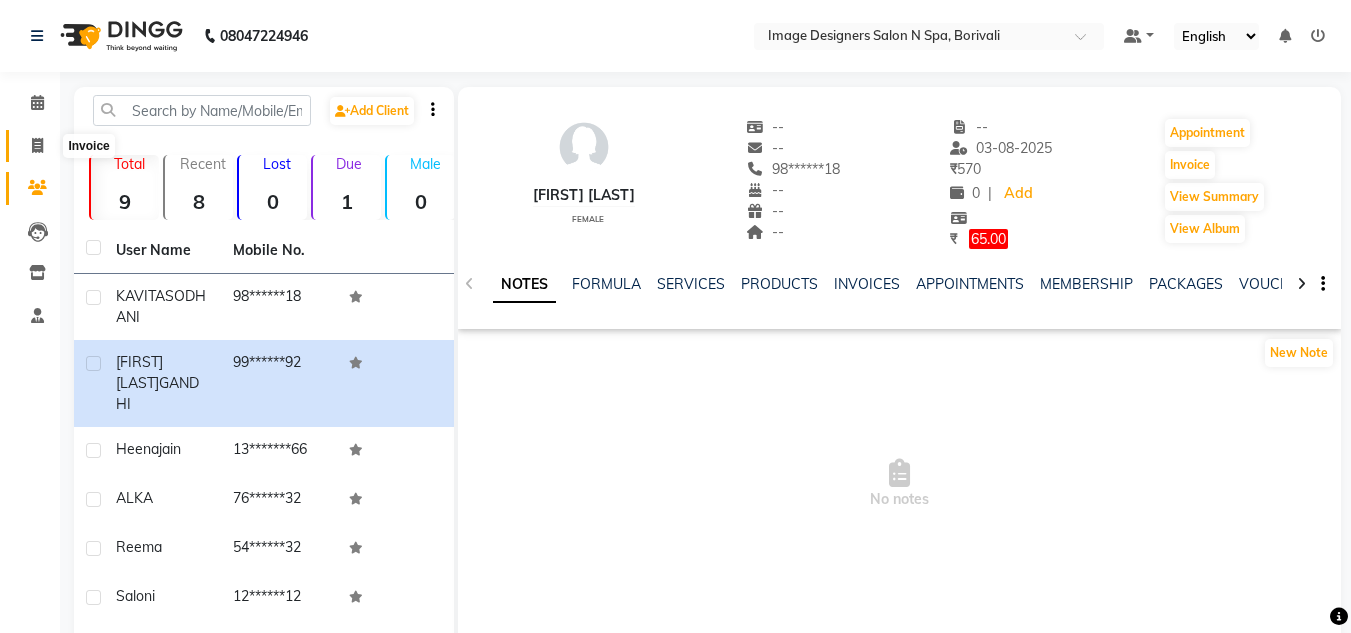 click 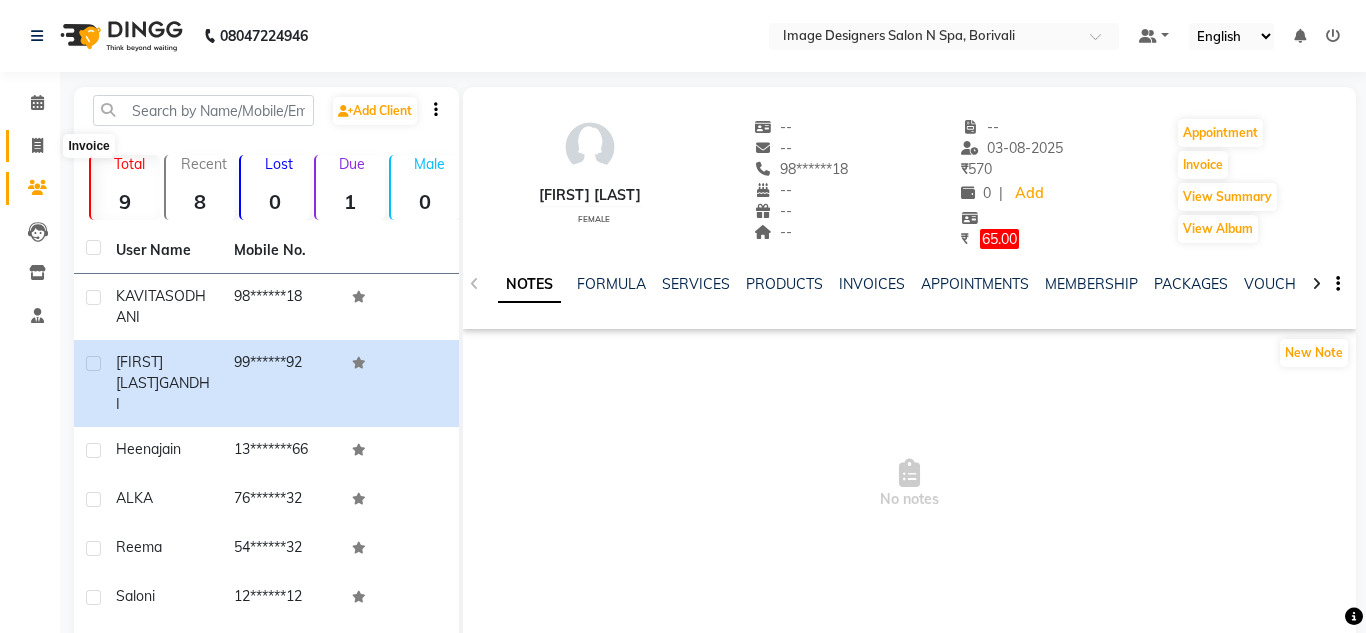 select on "8626" 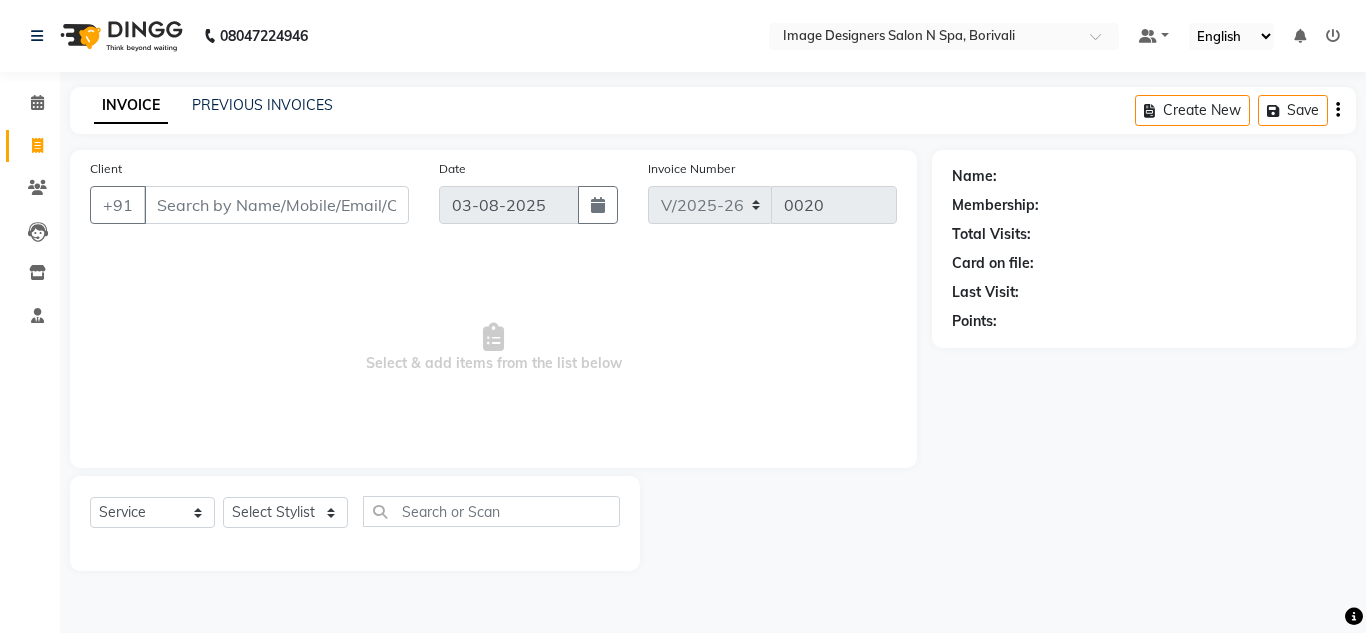 click on "Client" at bounding box center (276, 205) 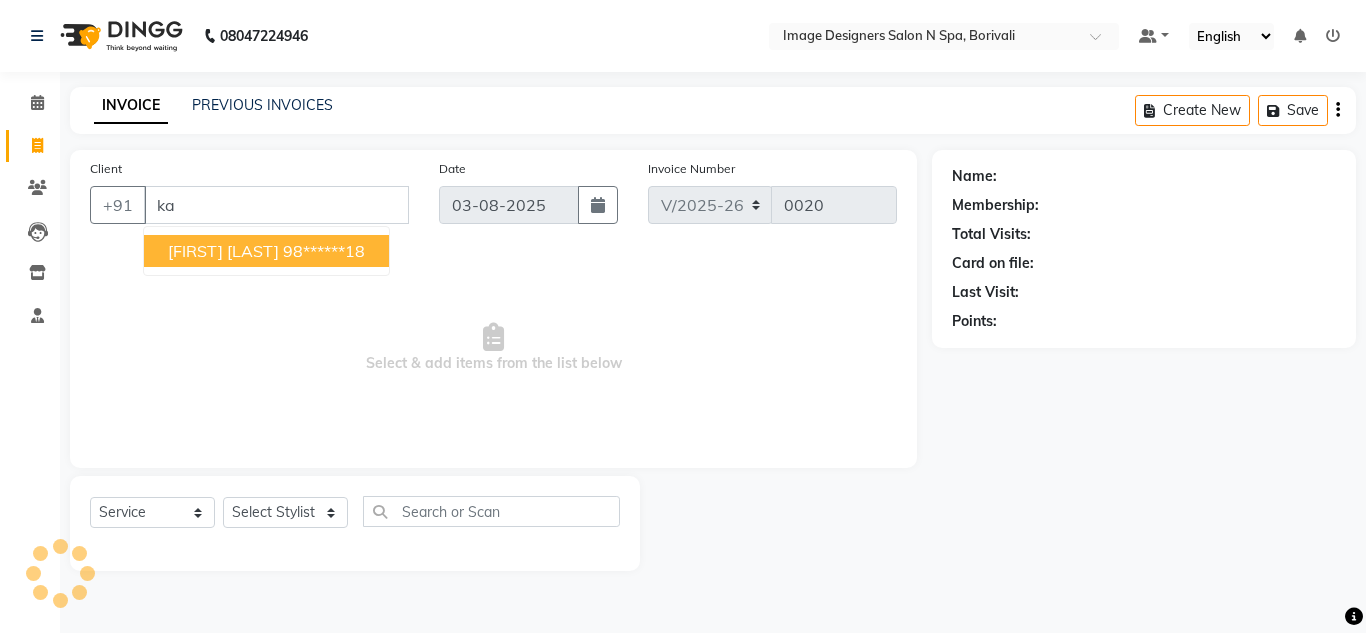 type on "k" 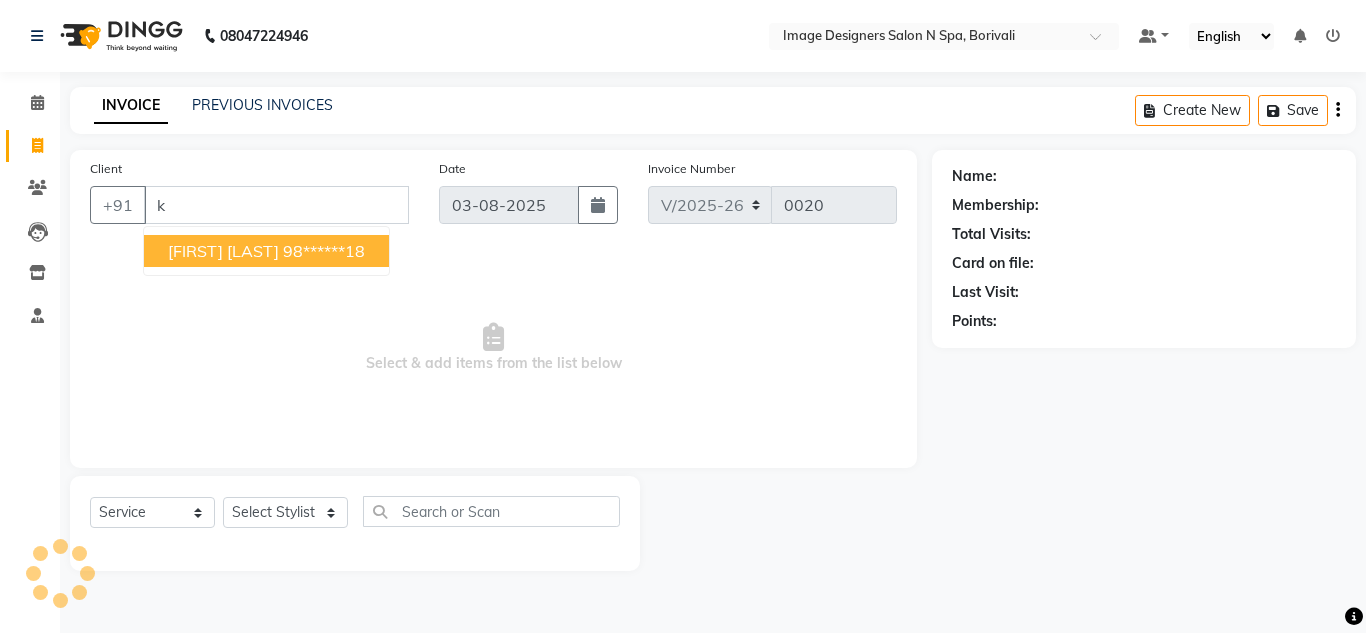 type 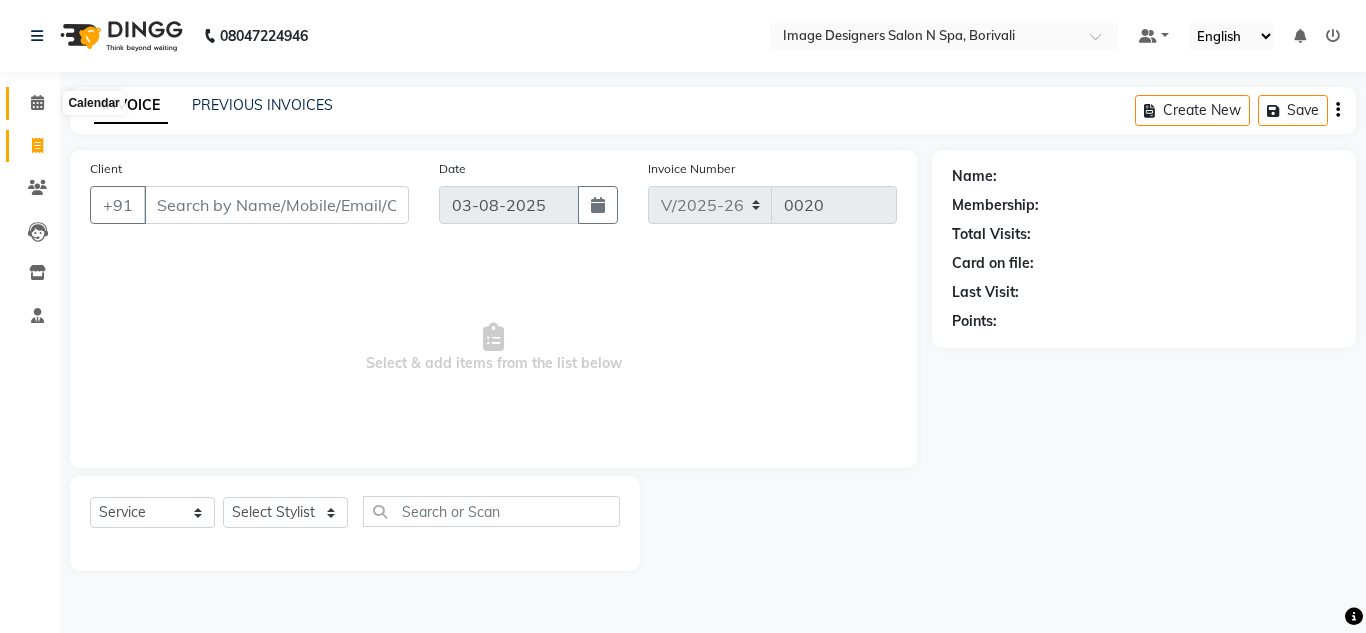 click 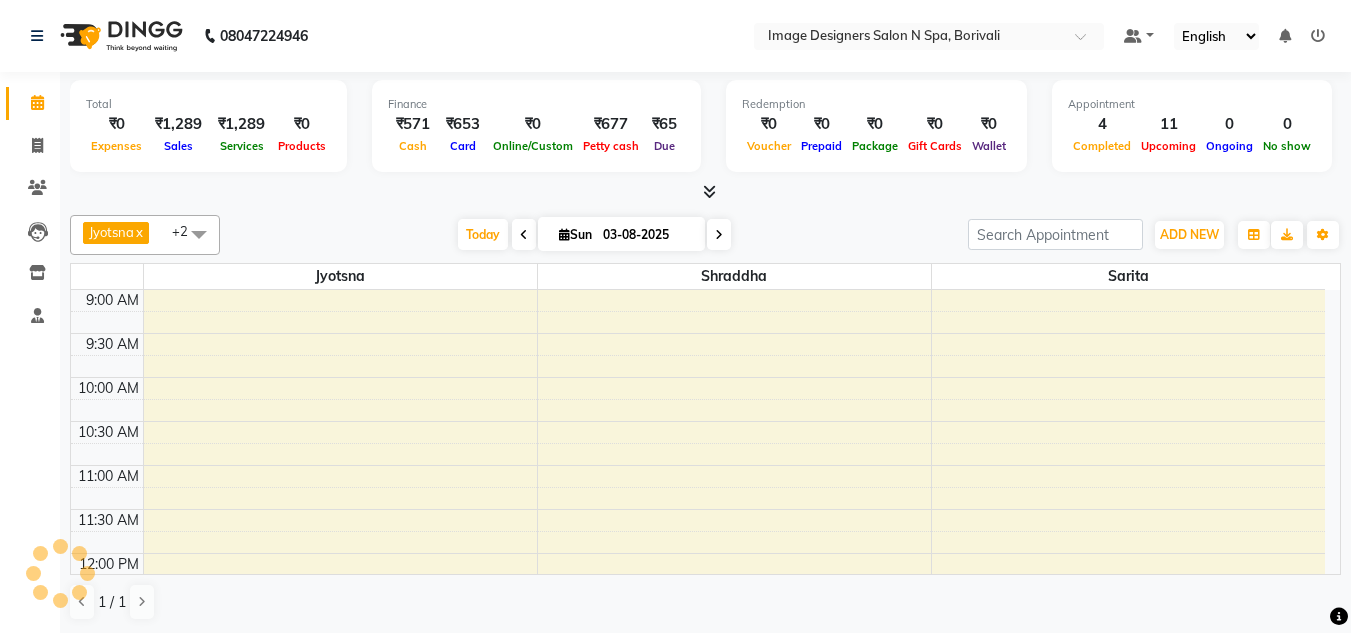scroll, scrollTop: 0, scrollLeft: 0, axis: both 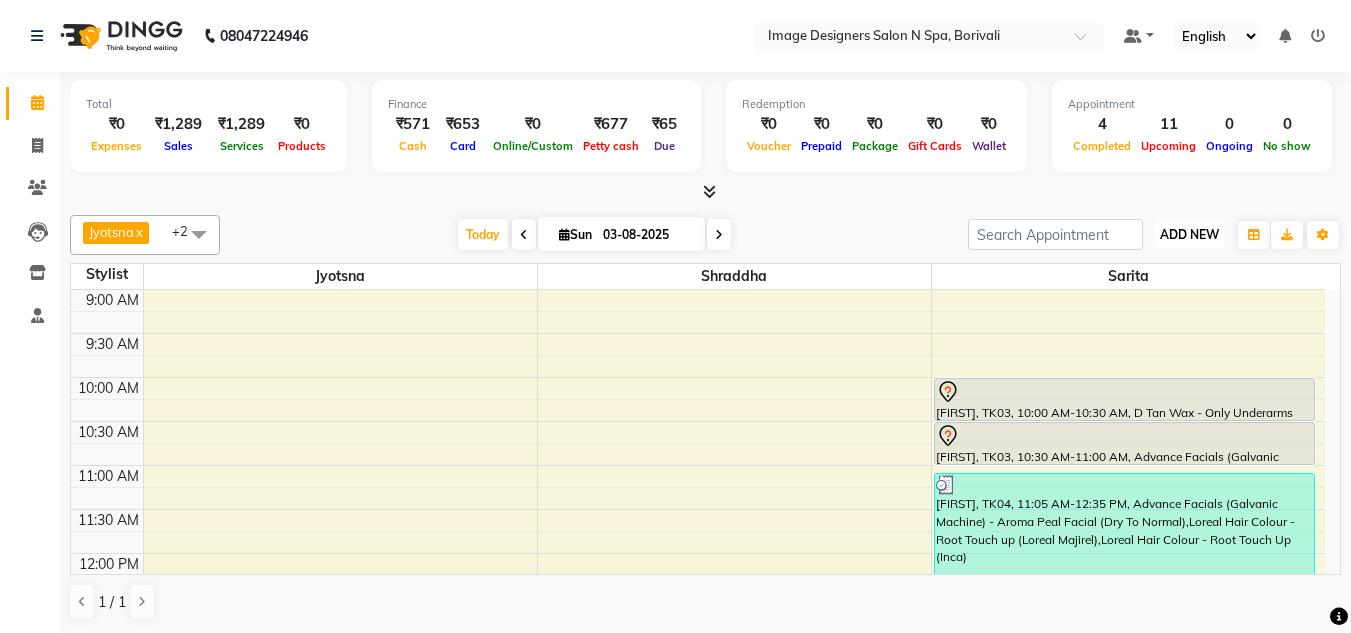 click on "ADD NEW Toggle Dropdown" at bounding box center [1189, 235] 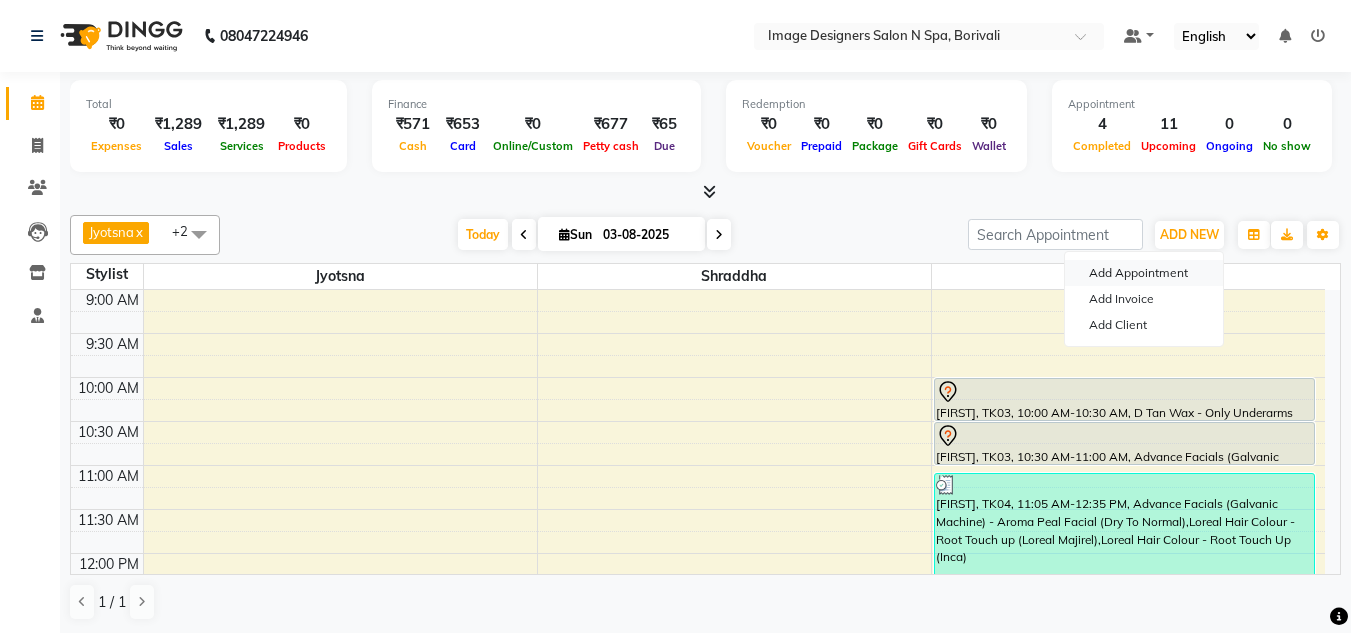 click on "Add Appointment" at bounding box center [1144, 273] 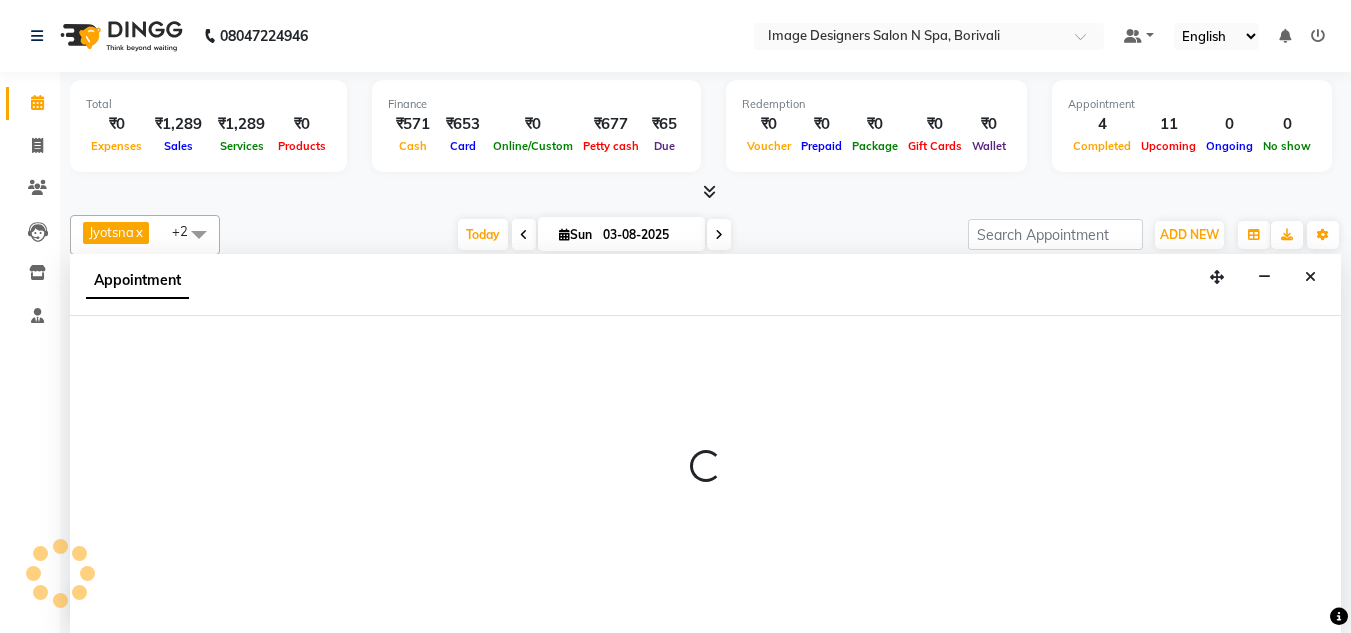 select on "tentative" 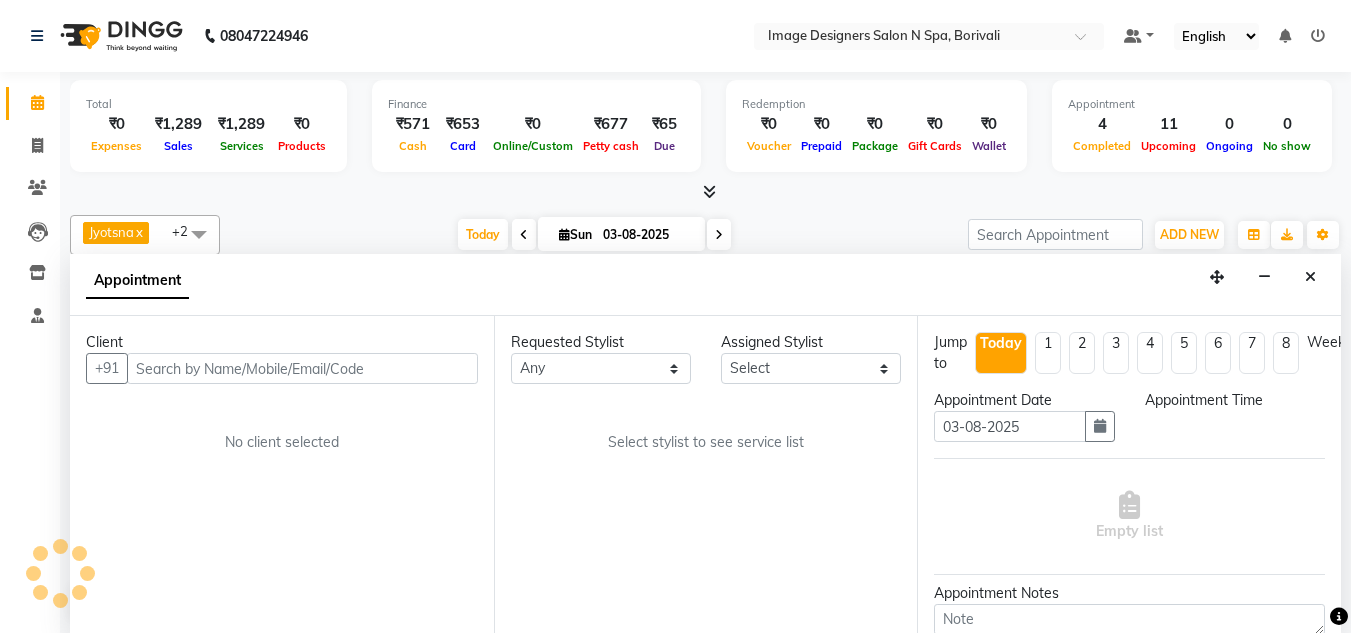 scroll, scrollTop: 1, scrollLeft: 0, axis: vertical 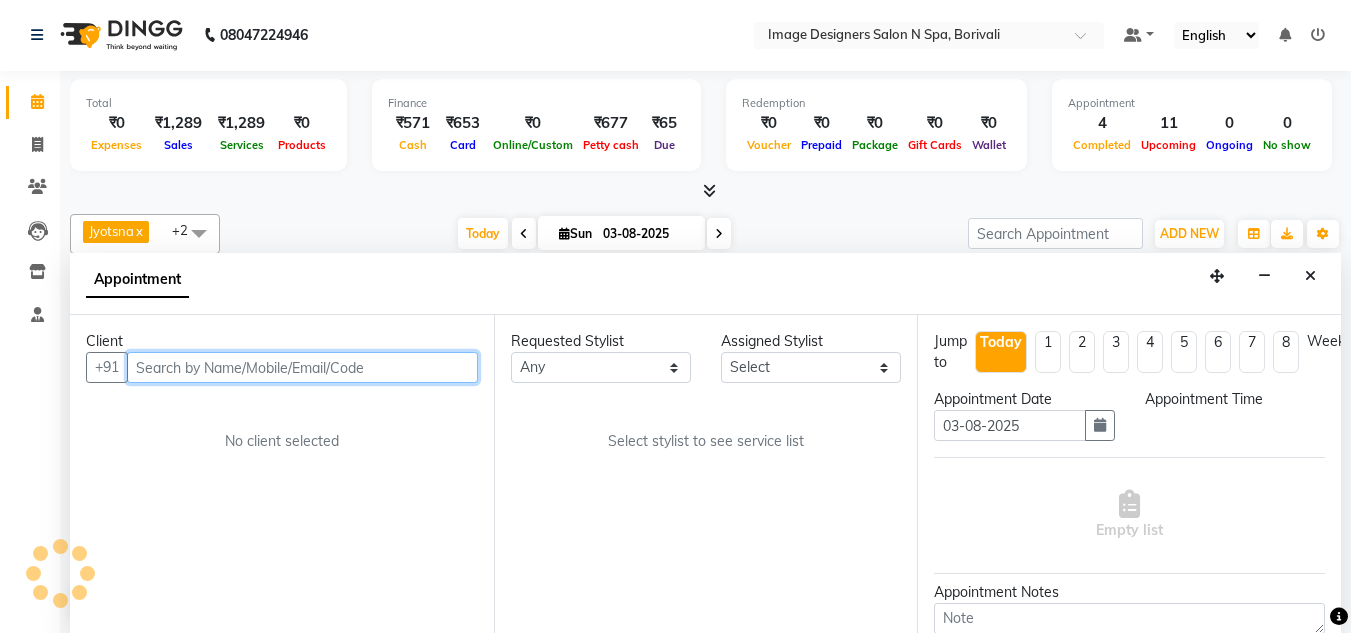select on "600" 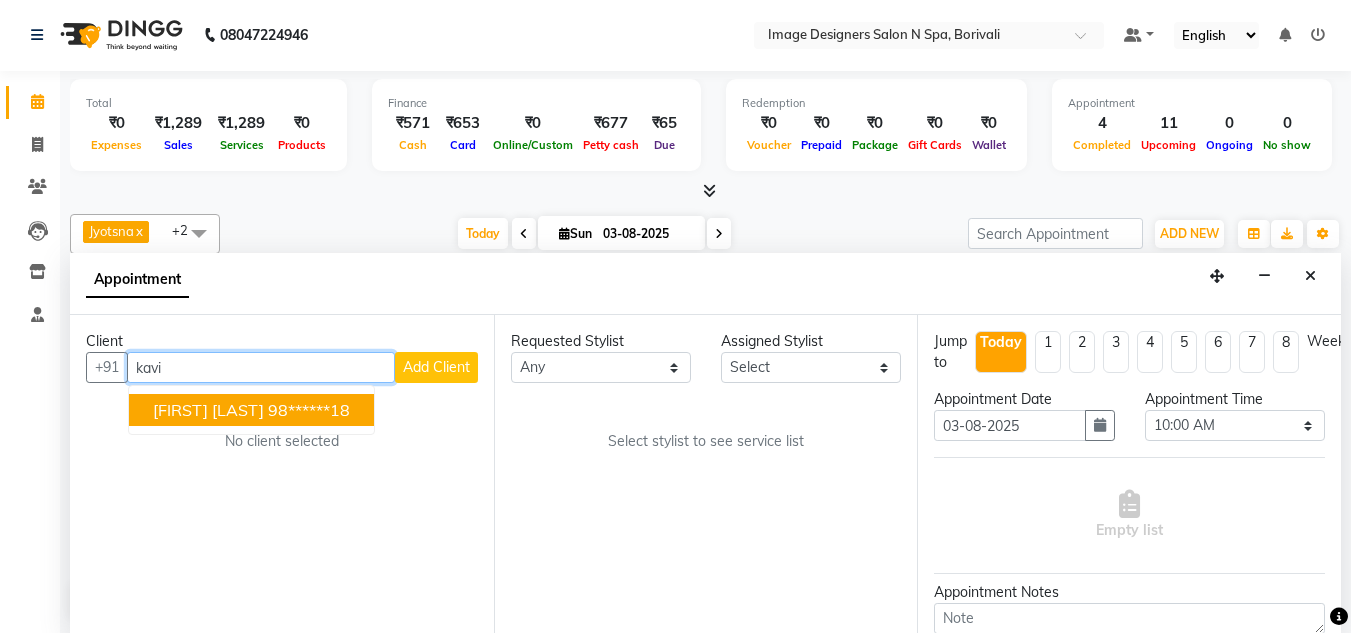 click on "98******18" at bounding box center [309, 410] 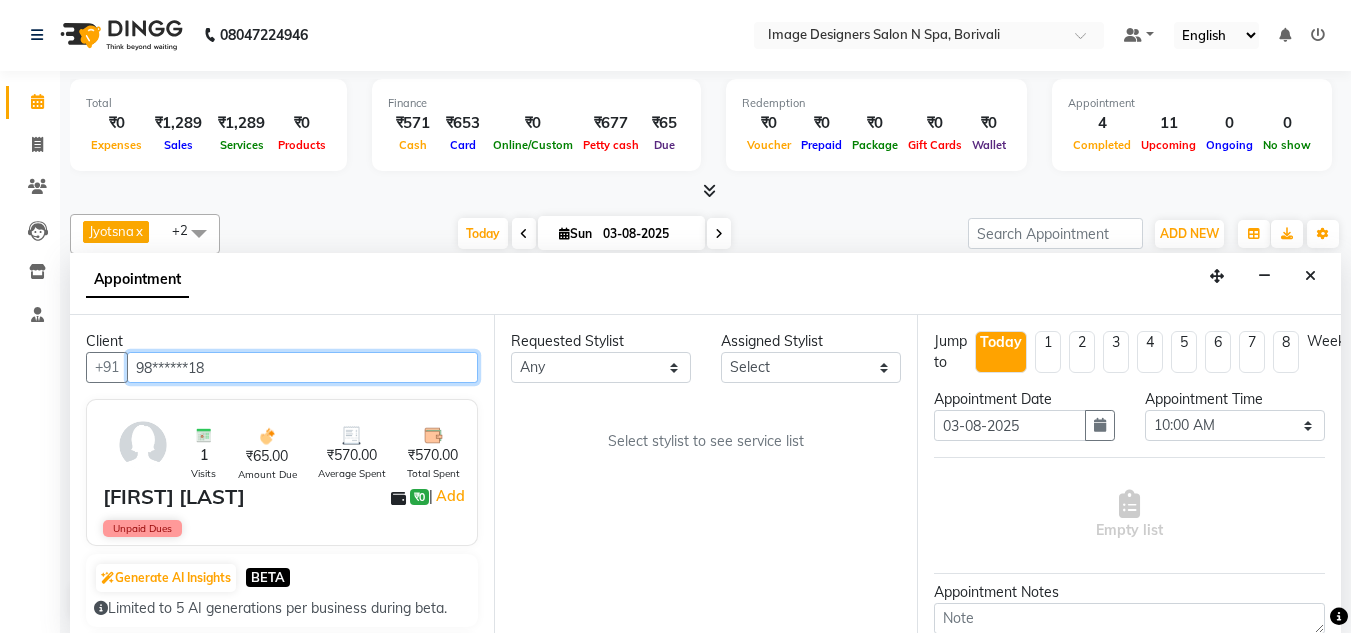 type on "98******18" 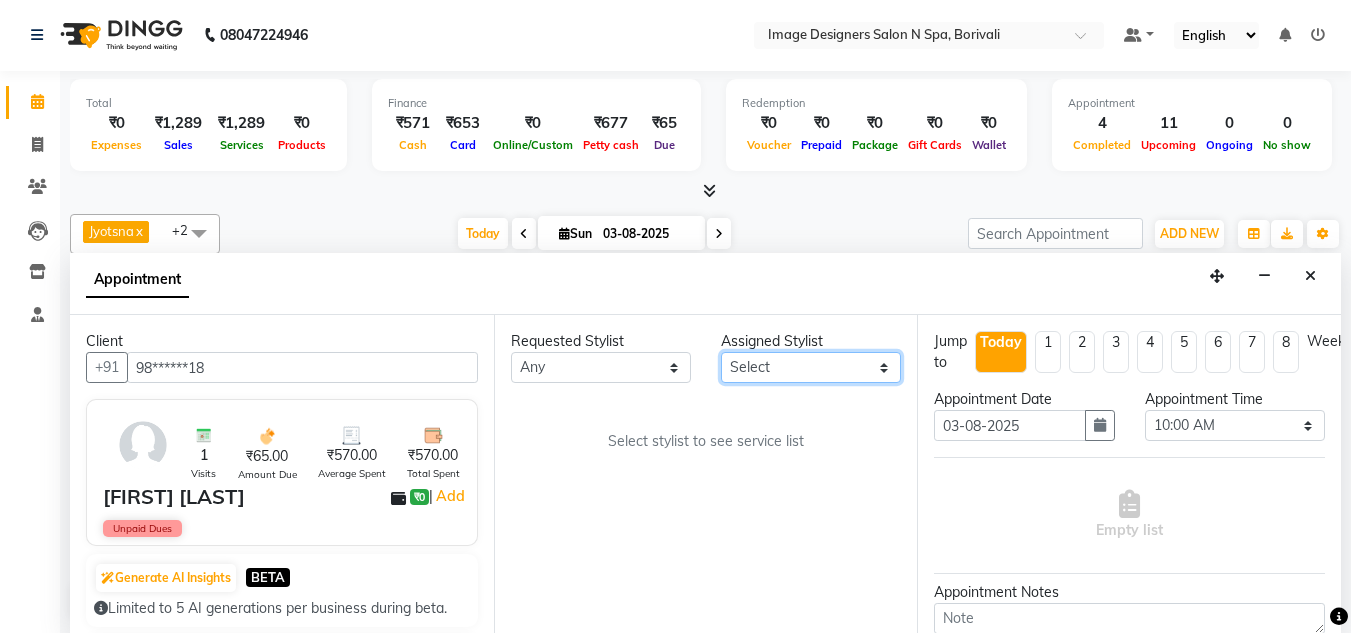 click on "Select Jyotsna Sarita Shraddha" at bounding box center [811, 367] 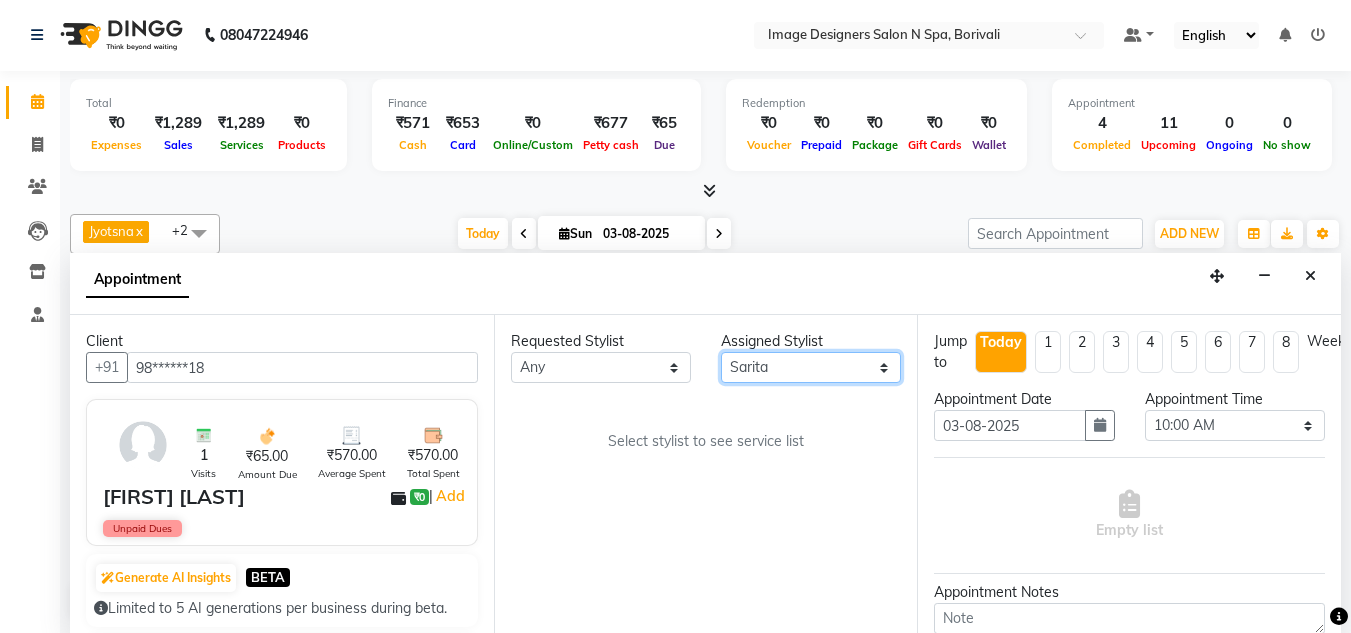 click on "Select Jyotsna Sarita Shraddha" at bounding box center (811, 367) 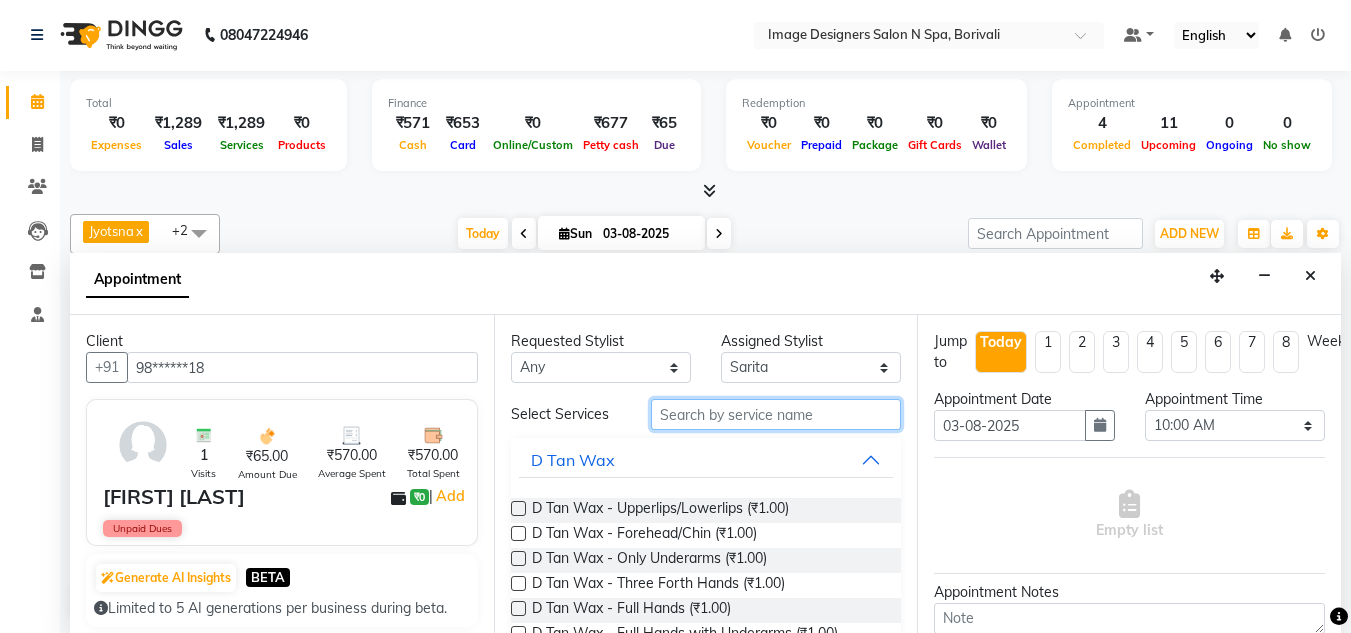 click at bounding box center (776, 414) 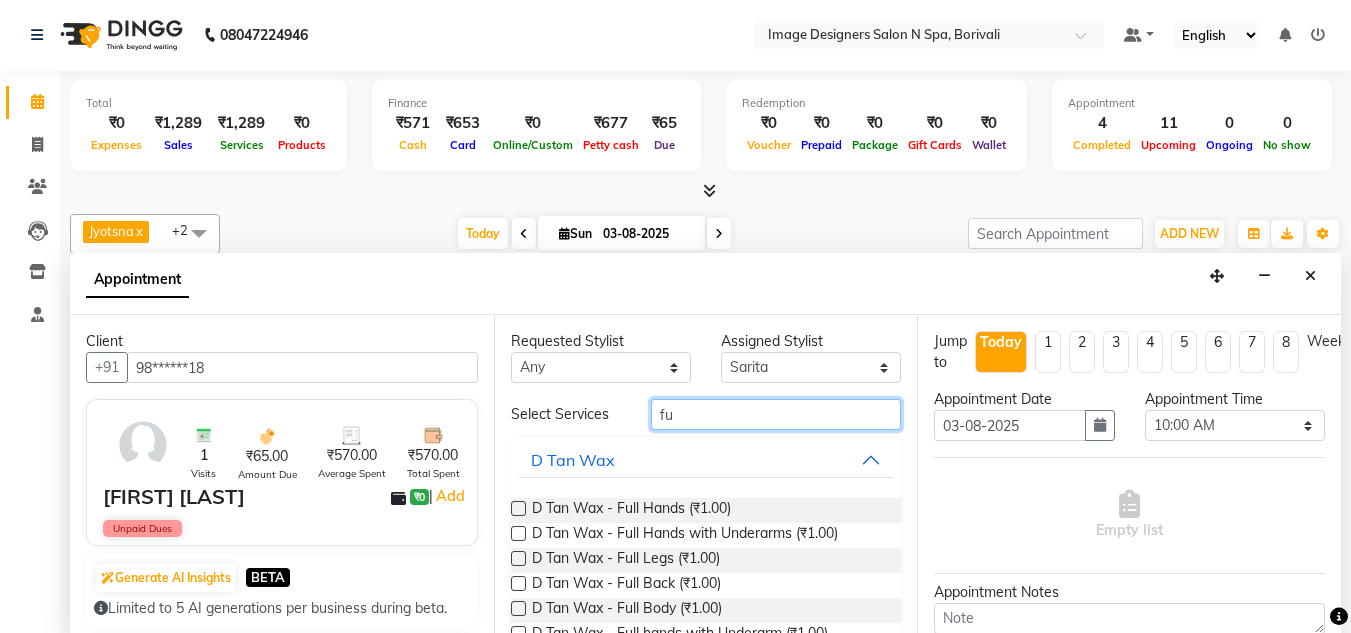 type on "f" 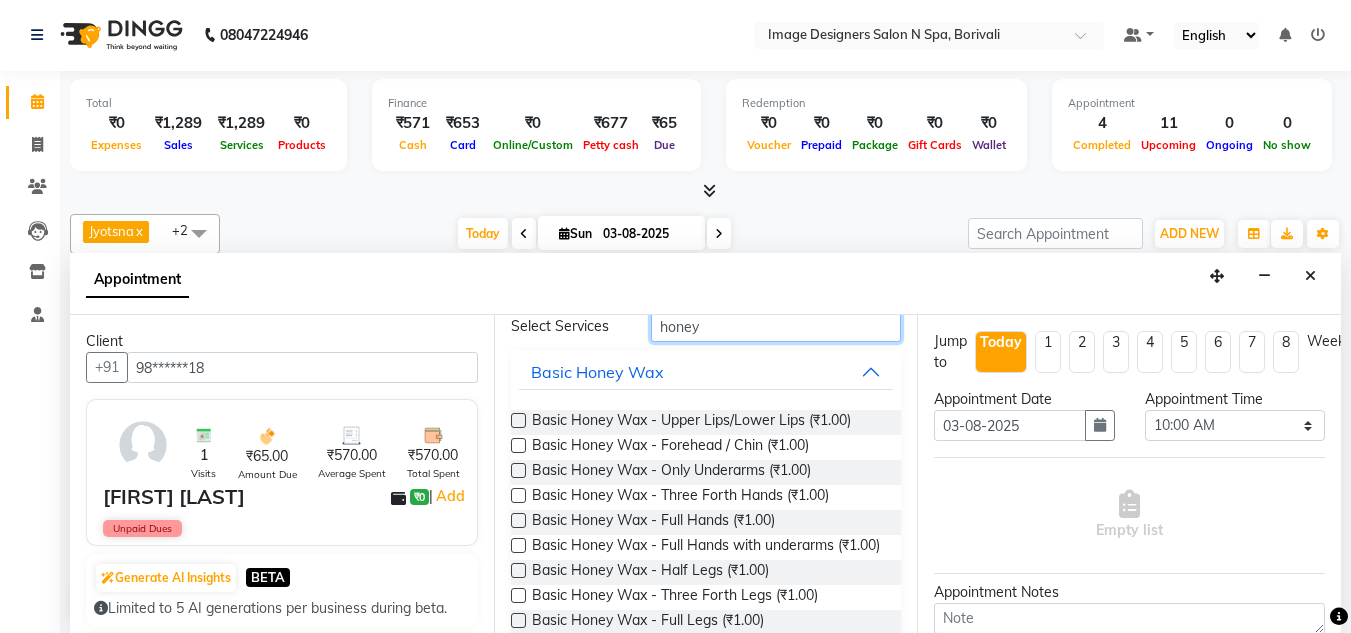 scroll, scrollTop: 93, scrollLeft: 0, axis: vertical 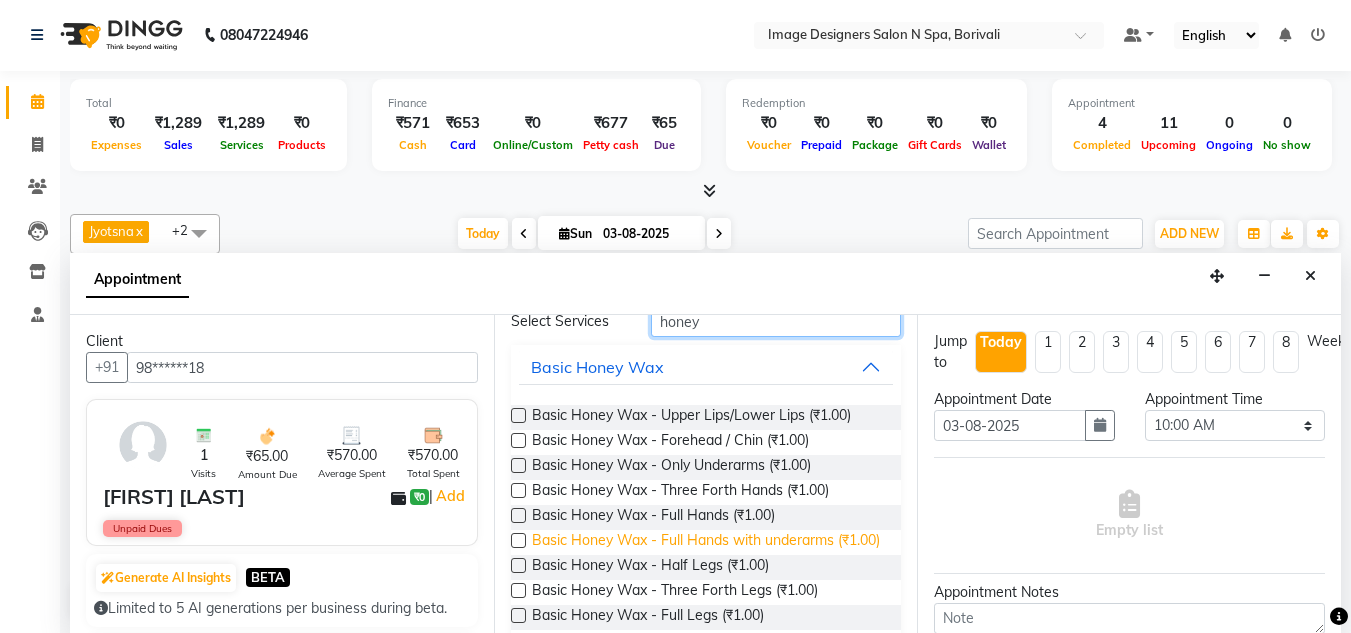 type on "honey" 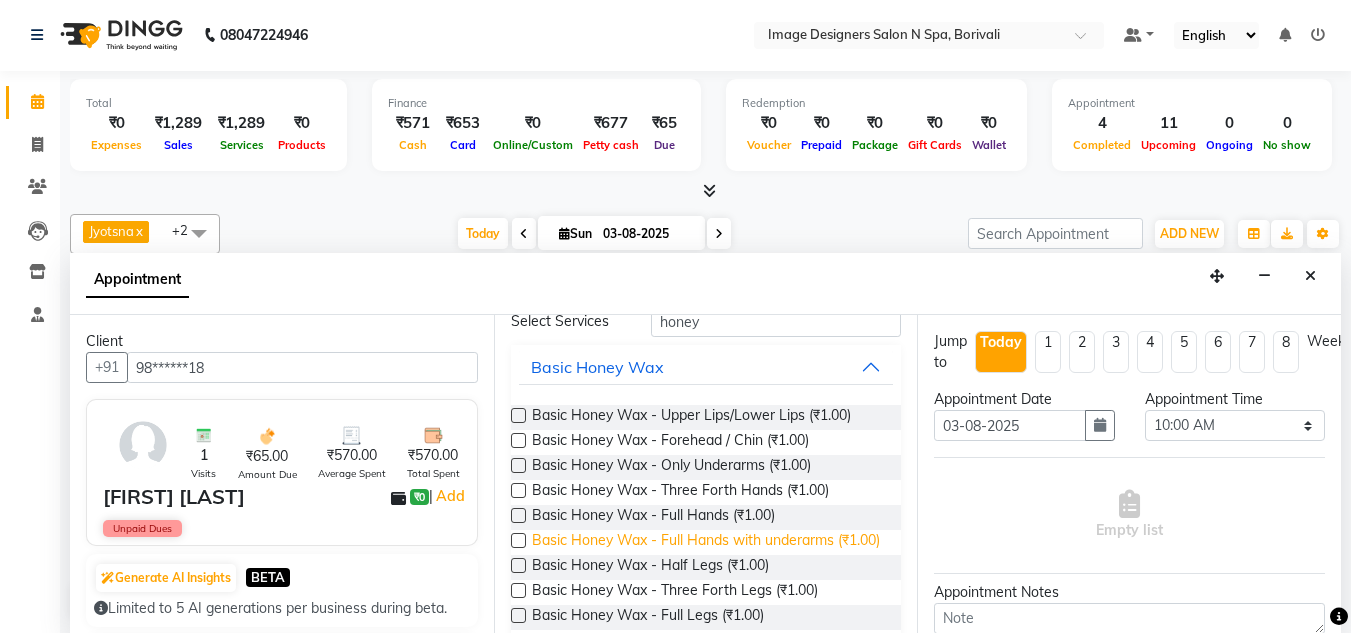 click on "Basic Honey Wax - Full Hands with underarms (₹1.00)" at bounding box center (706, 542) 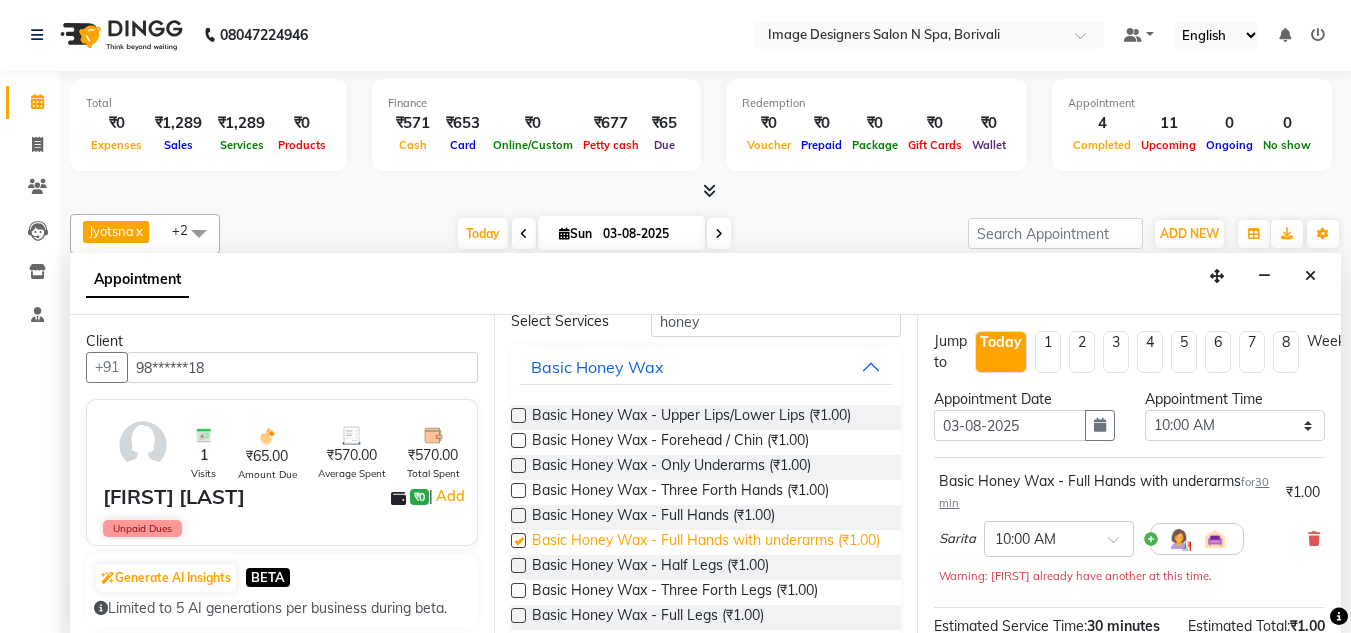 checkbox on "false" 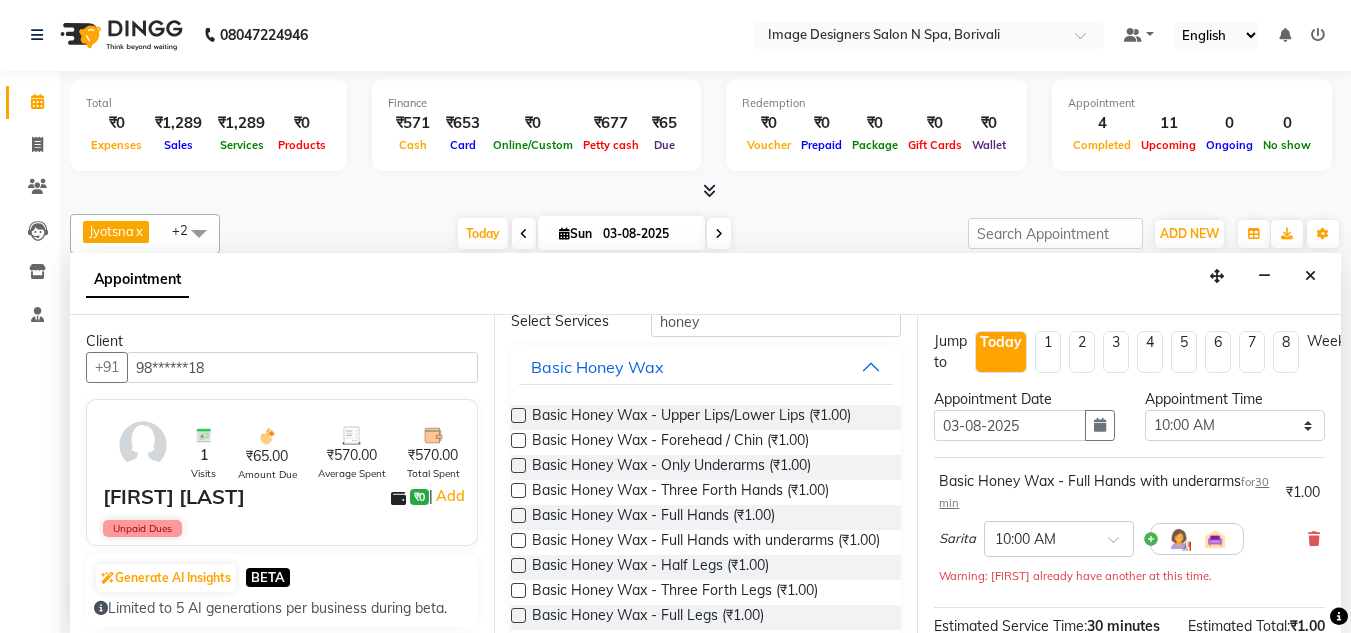 click on "Appointment" at bounding box center (705, 284) 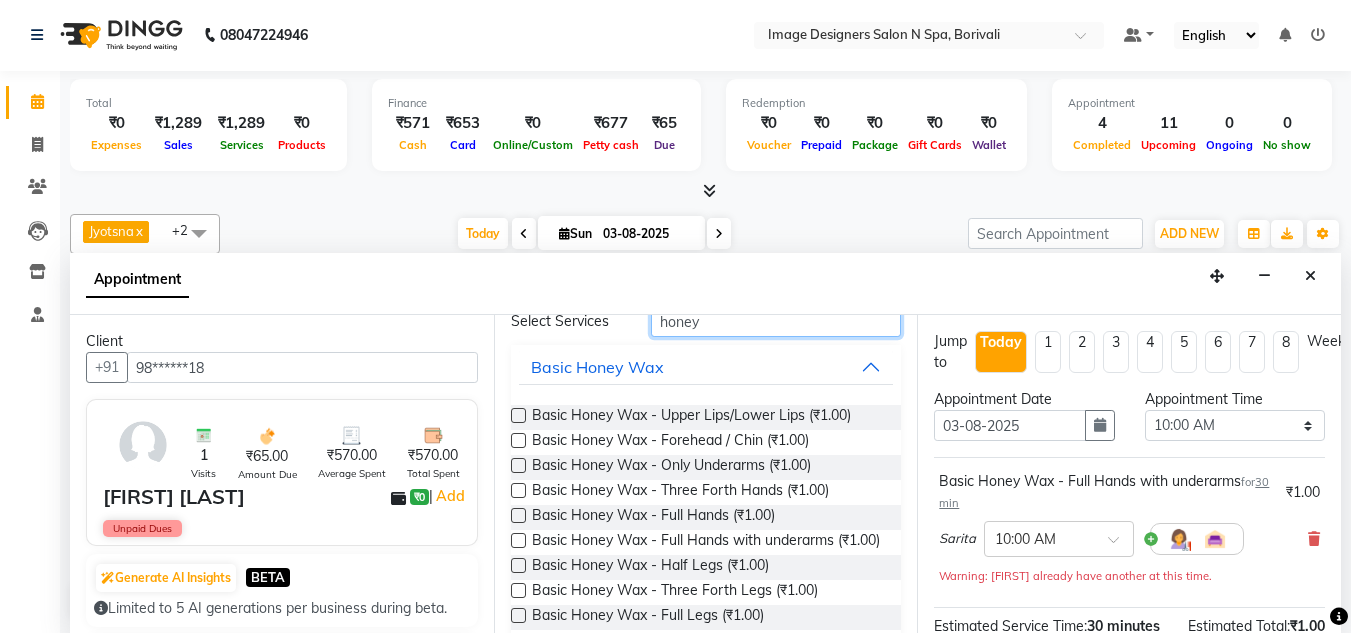 click on "honey" at bounding box center (776, 321) 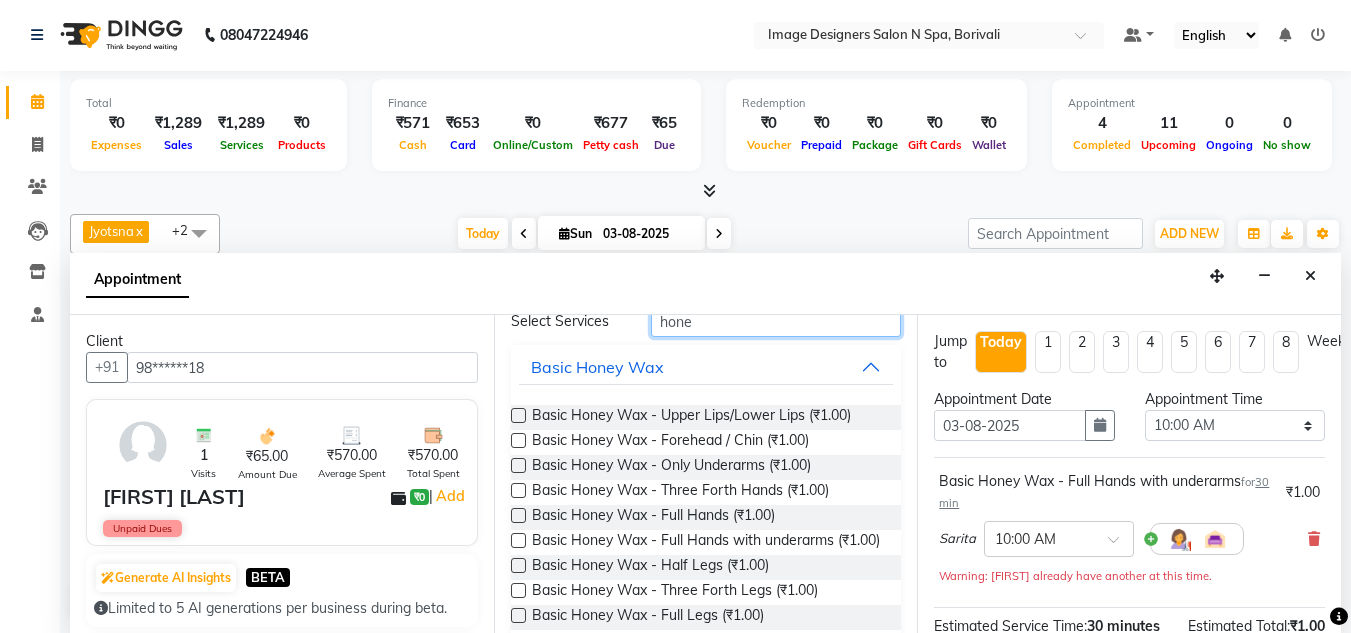 scroll, scrollTop: 91, scrollLeft: 0, axis: vertical 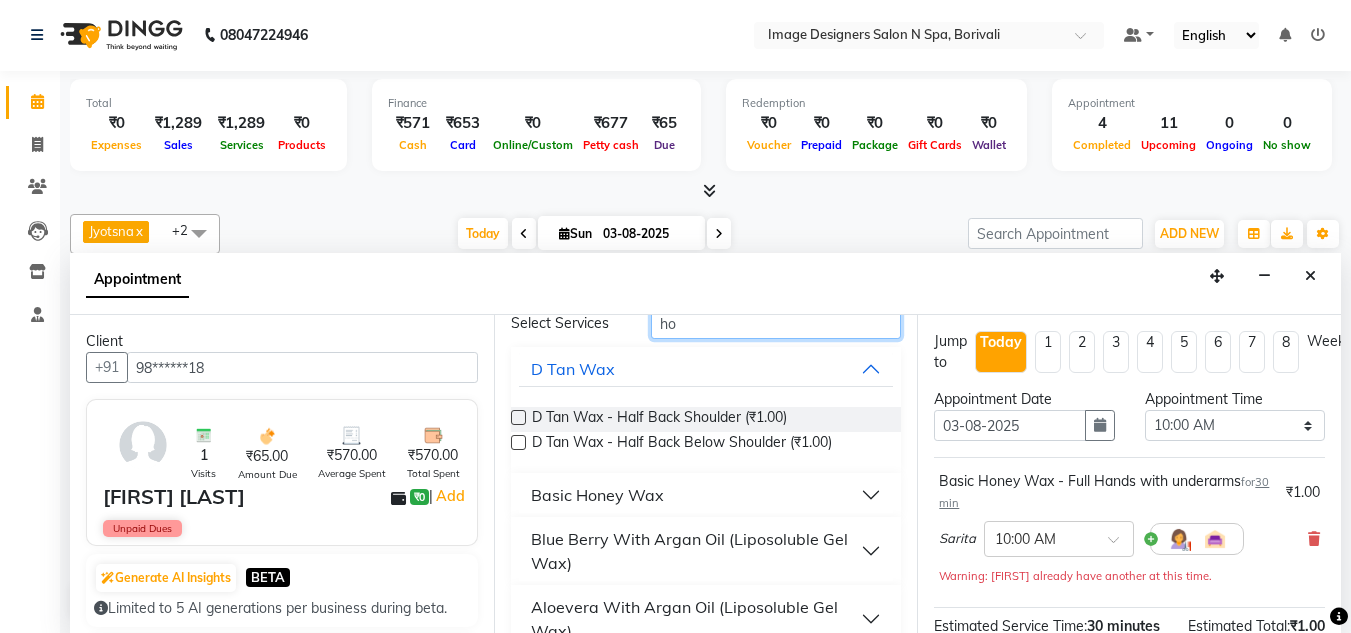 type on "h" 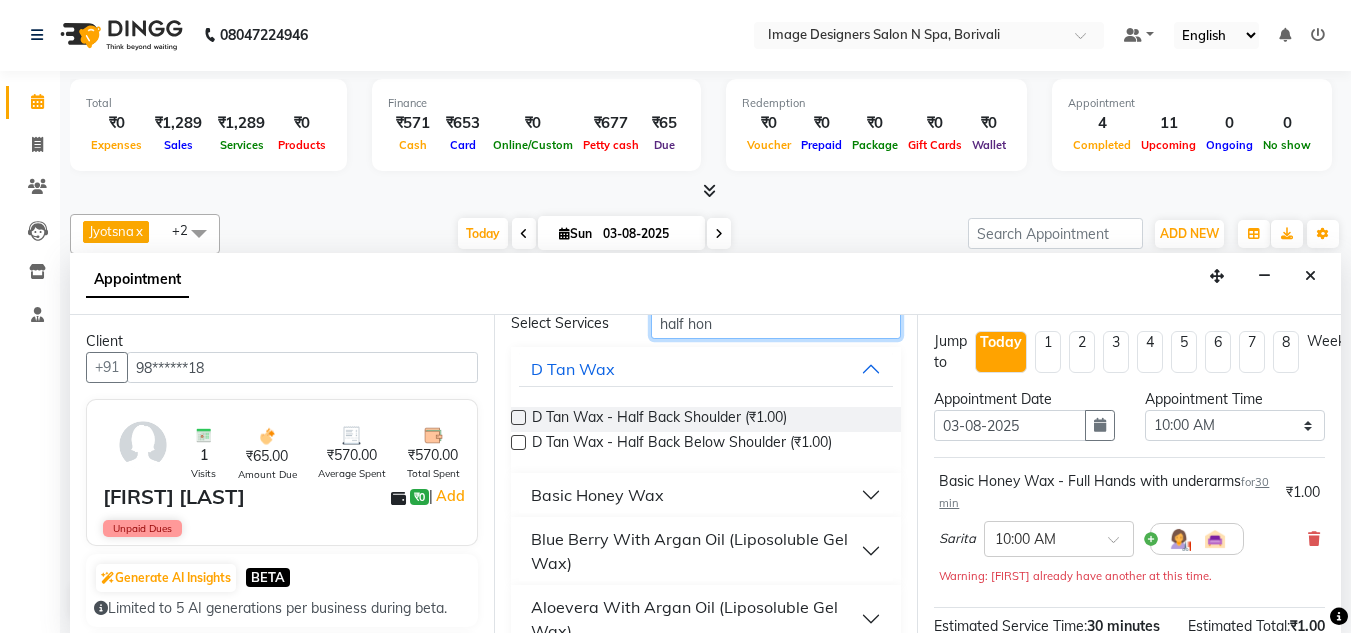 scroll, scrollTop: 0, scrollLeft: 0, axis: both 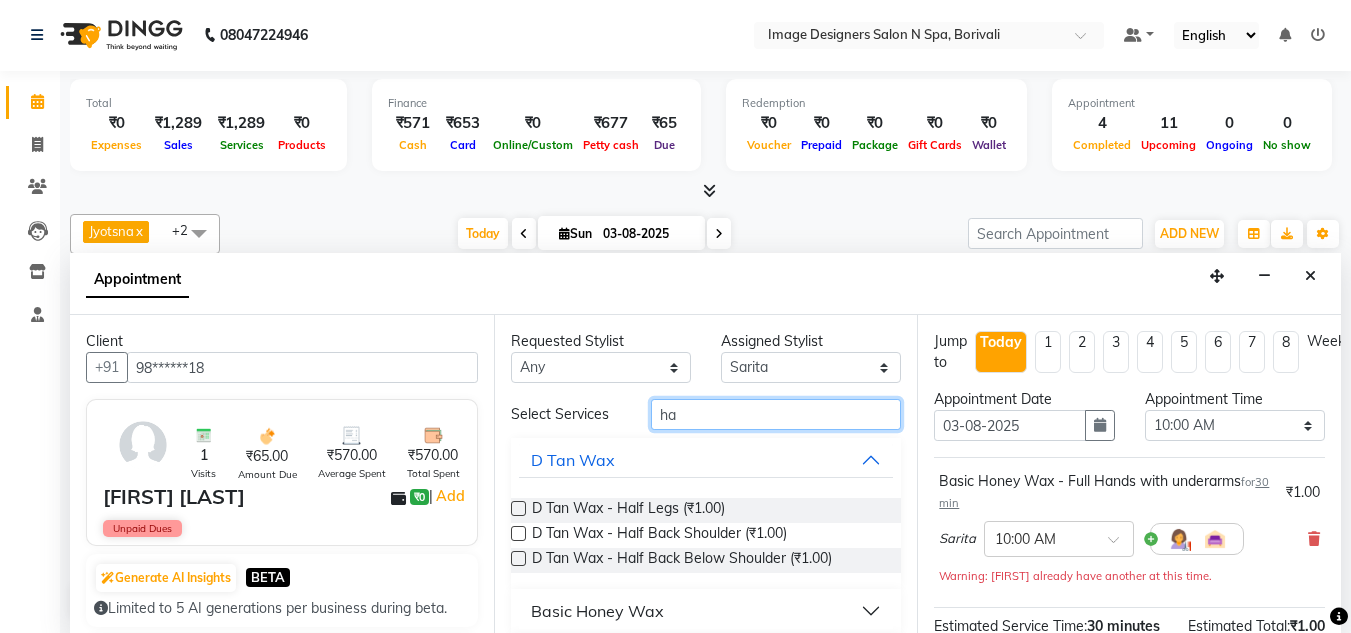 type on "h" 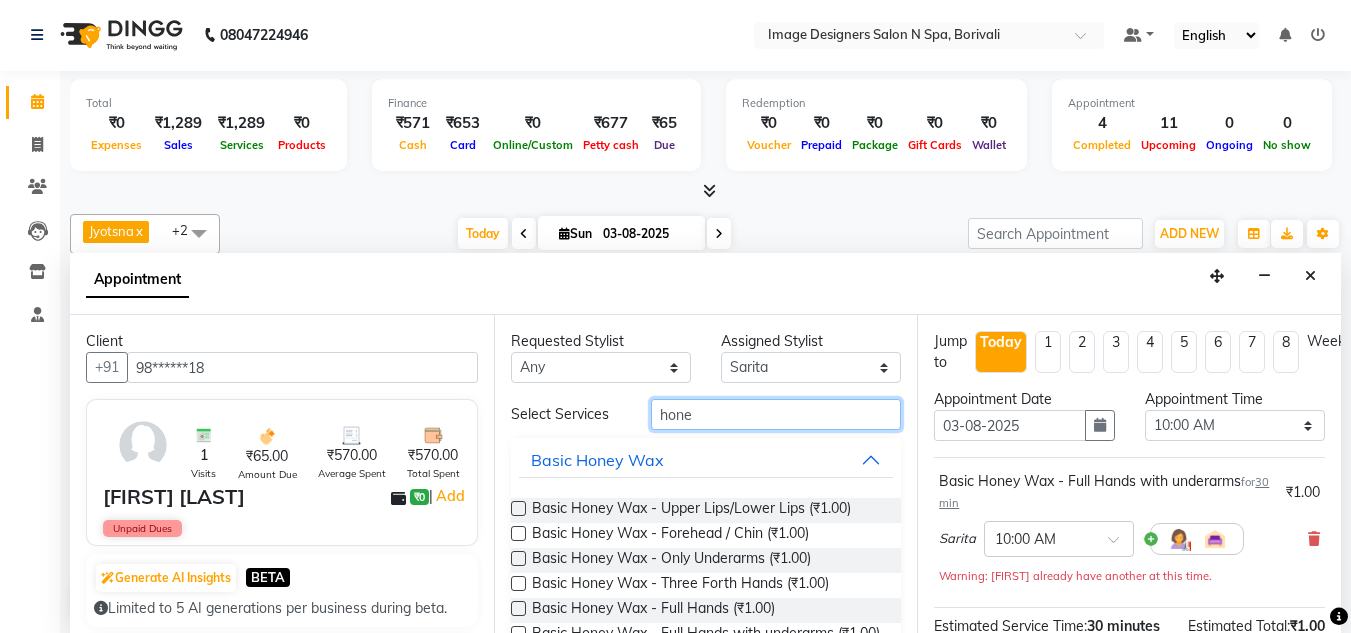 type on "honey" 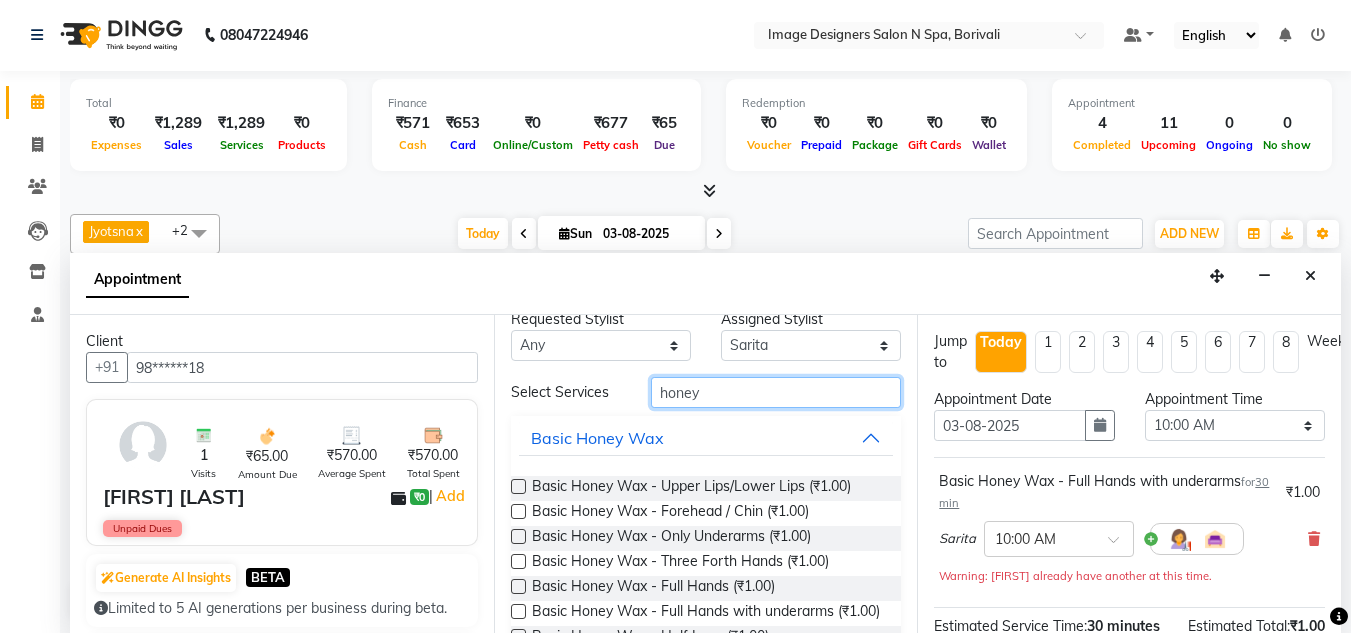 scroll, scrollTop: 40, scrollLeft: 0, axis: vertical 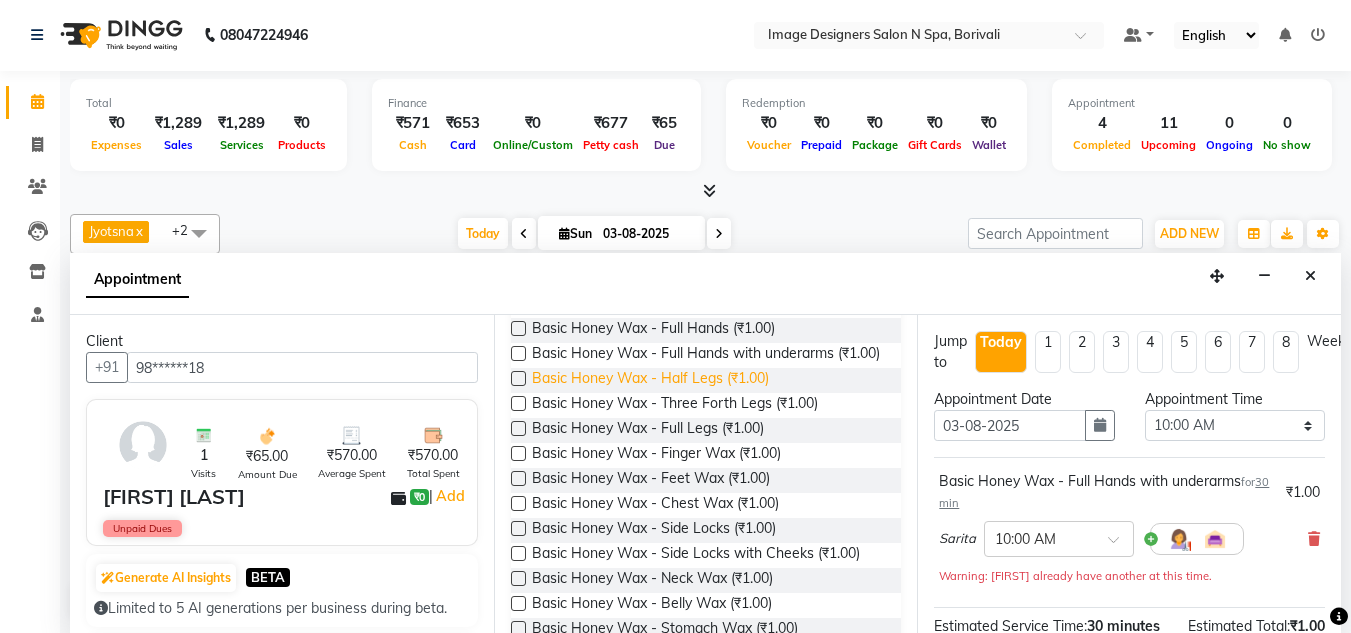 click on "Basic Honey Wax - Half Legs (₹1.00)" at bounding box center (650, 380) 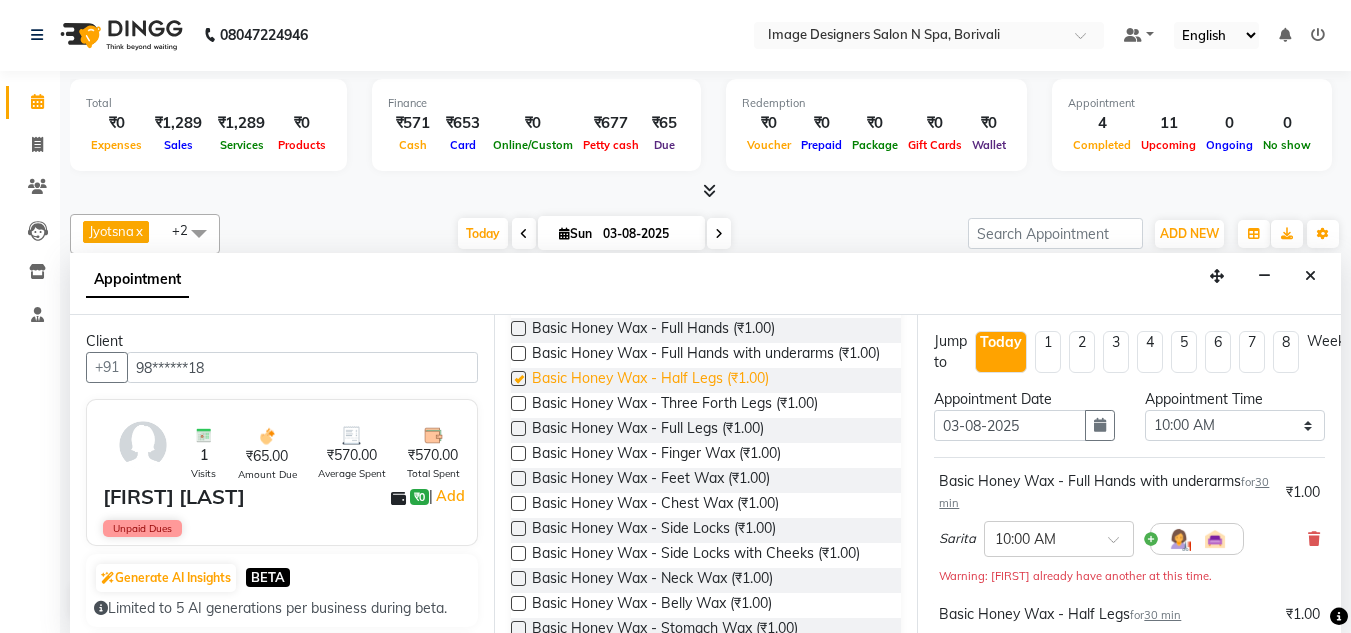 checkbox on "false" 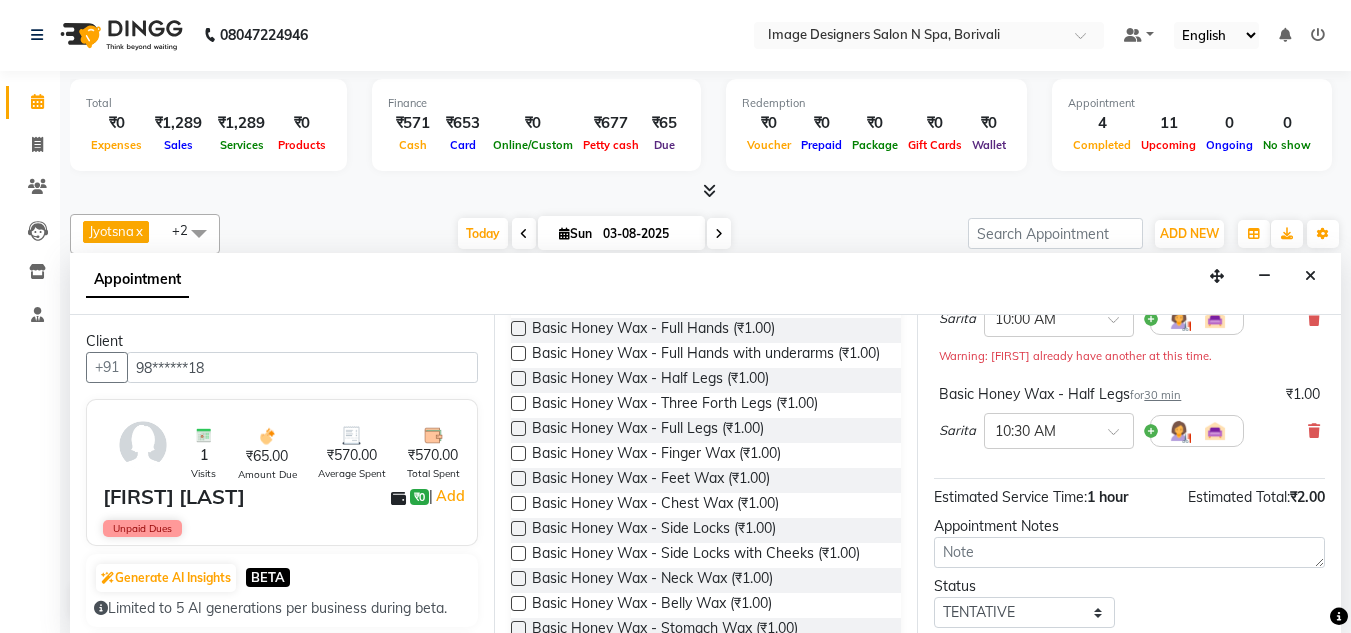 scroll, scrollTop: 225, scrollLeft: 0, axis: vertical 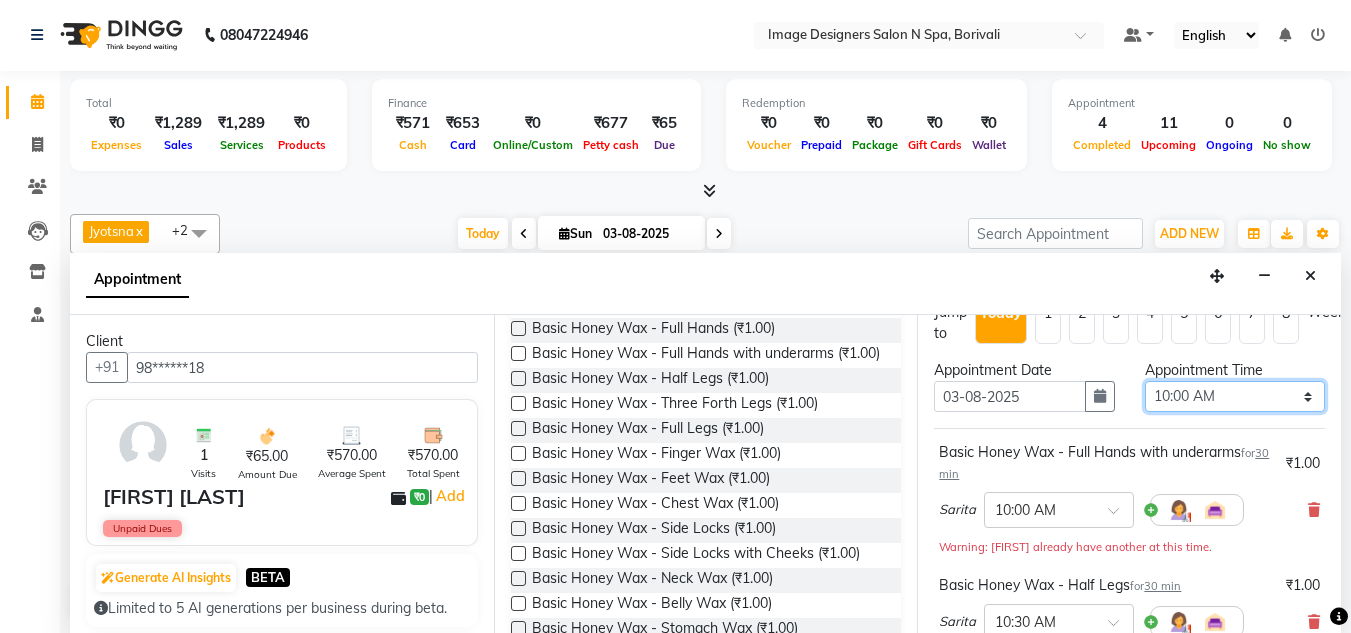 click on "Select 10:00 AM 10:15 AM 10:30 AM 10:45 AM 11:00 AM 11:15 AM 11:30 AM 11:45 AM 12:00 PM 12:15 PM 12:30 PM 12:45 PM 01:00 PM 01:15 PM 01:30 PM 01:45 PM 02:00 PM 02:15 PM 02:30 PM 02:45 PM 03:00 PM 03:15 PM 03:30 PM 03:45 PM 04:00 PM 04:15 PM 04:30 PM 04:45 PM 05:00 PM 05:15 PM 05:30 PM 05:45 PM 06:00 PM 06:15 PM 06:30 PM 06:45 PM 07:00 PM 07:15 PM 07:30 PM 07:45 PM 08:00 PM 08:15 PM 08:30 PM" at bounding box center (1235, 396) 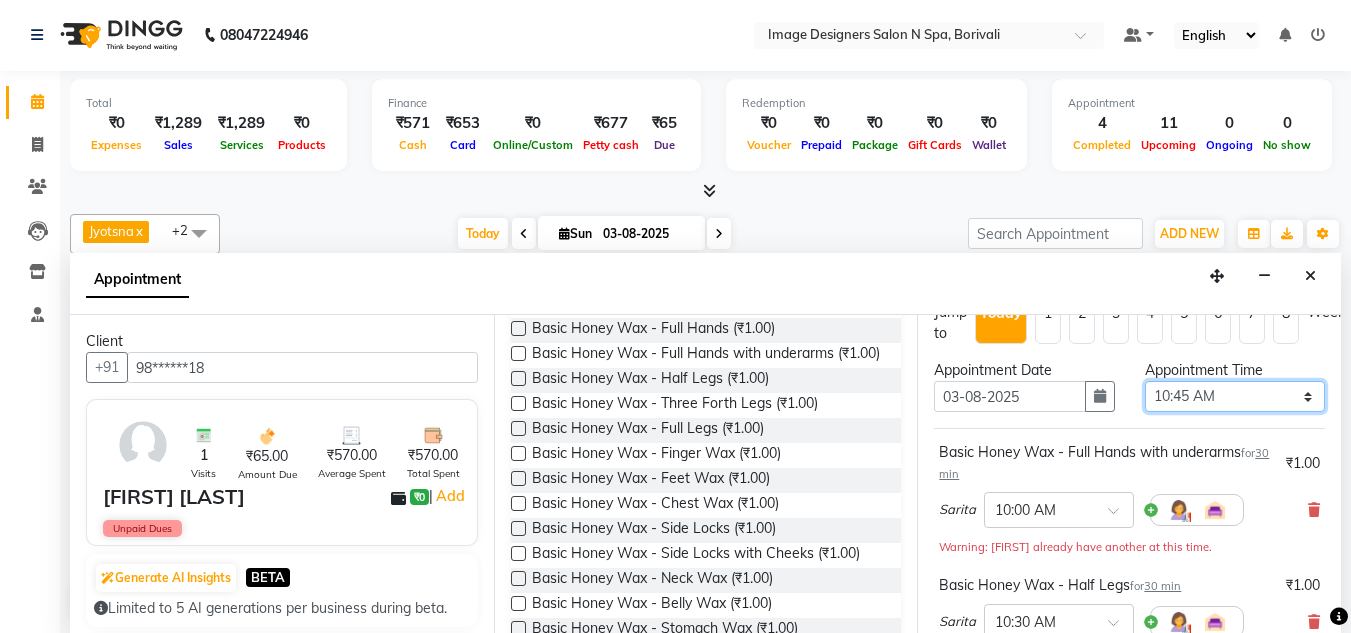 click on "Select 10:00 AM 10:15 AM 10:30 AM 10:45 AM 11:00 AM 11:15 AM 11:30 AM 11:45 AM 12:00 PM 12:15 PM 12:30 PM 12:45 PM 01:00 PM 01:15 PM 01:30 PM 01:45 PM 02:00 PM 02:15 PM 02:30 PM 02:45 PM 03:00 PM 03:15 PM 03:30 PM 03:45 PM 04:00 PM 04:15 PM 04:30 PM 04:45 PM 05:00 PM 05:15 PM 05:30 PM 05:45 PM 06:00 PM 06:15 PM 06:30 PM 06:45 PM 07:00 PM 07:15 PM 07:30 PM 07:45 PM 08:00 PM 08:15 PM 08:30 PM" at bounding box center [1235, 396] 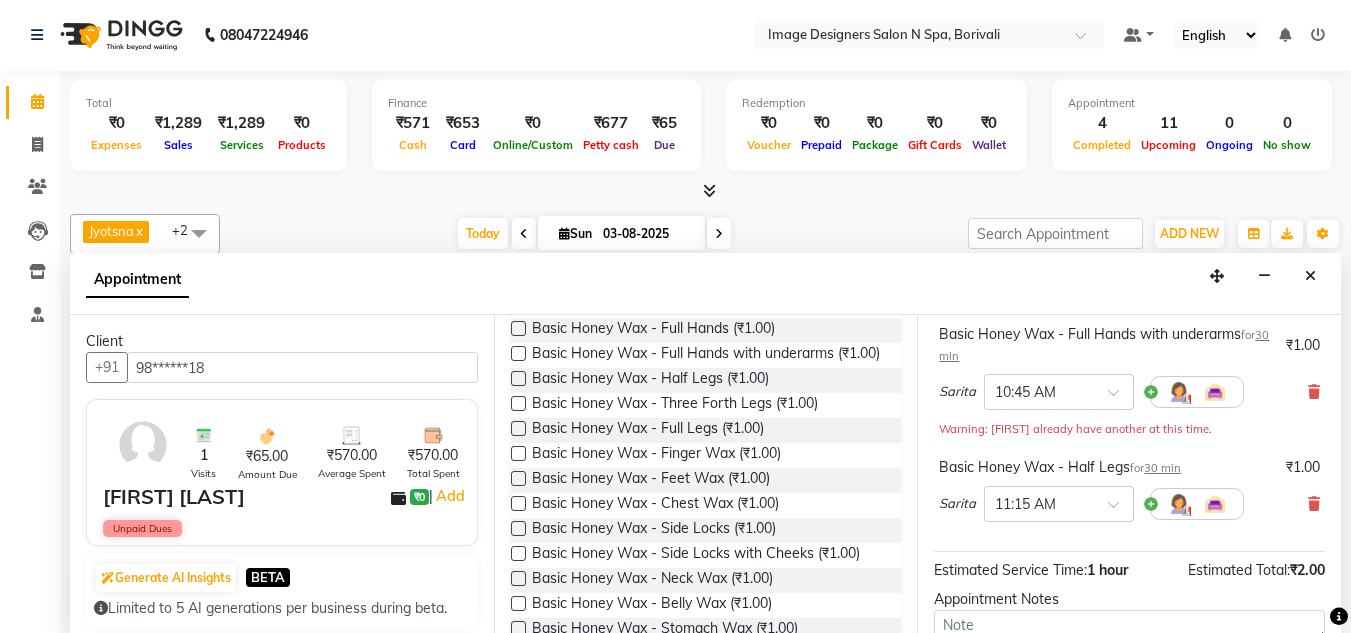 scroll, scrollTop: 157, scrollLeft: 0, axis: vertical 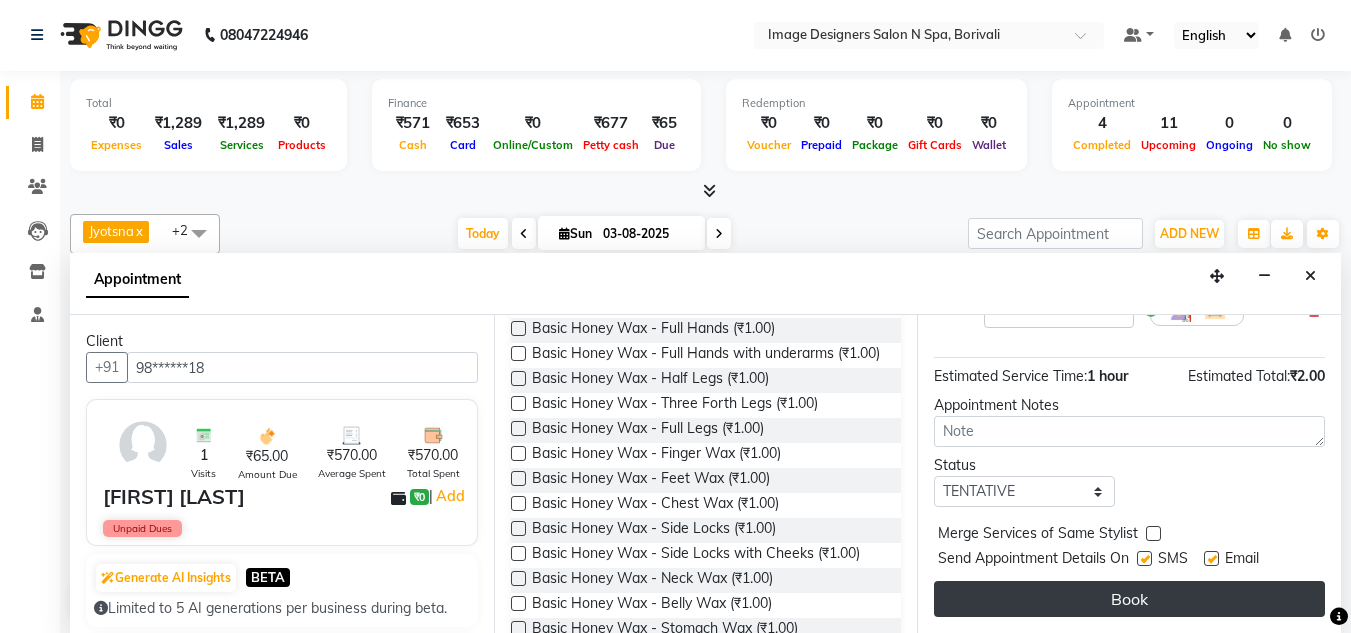 click on "Book" at bounding box center (1129, 599) 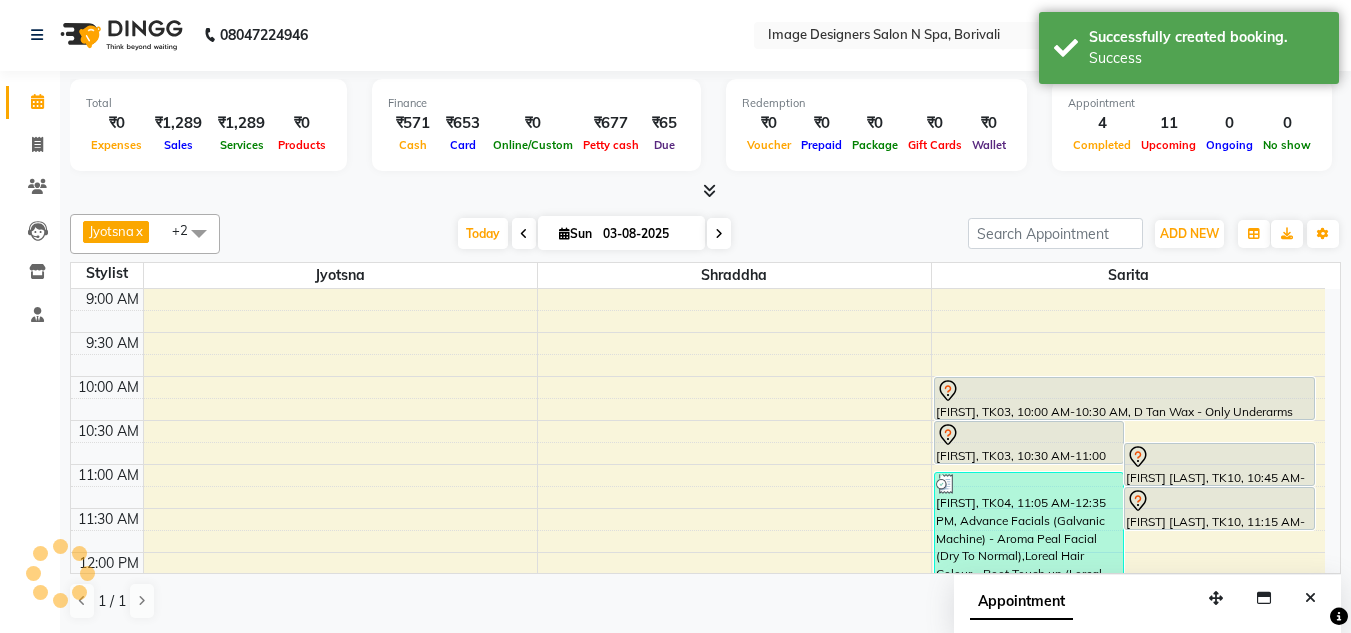 scroll, scrollTop: 0, scrollLeft: 0, axis: both 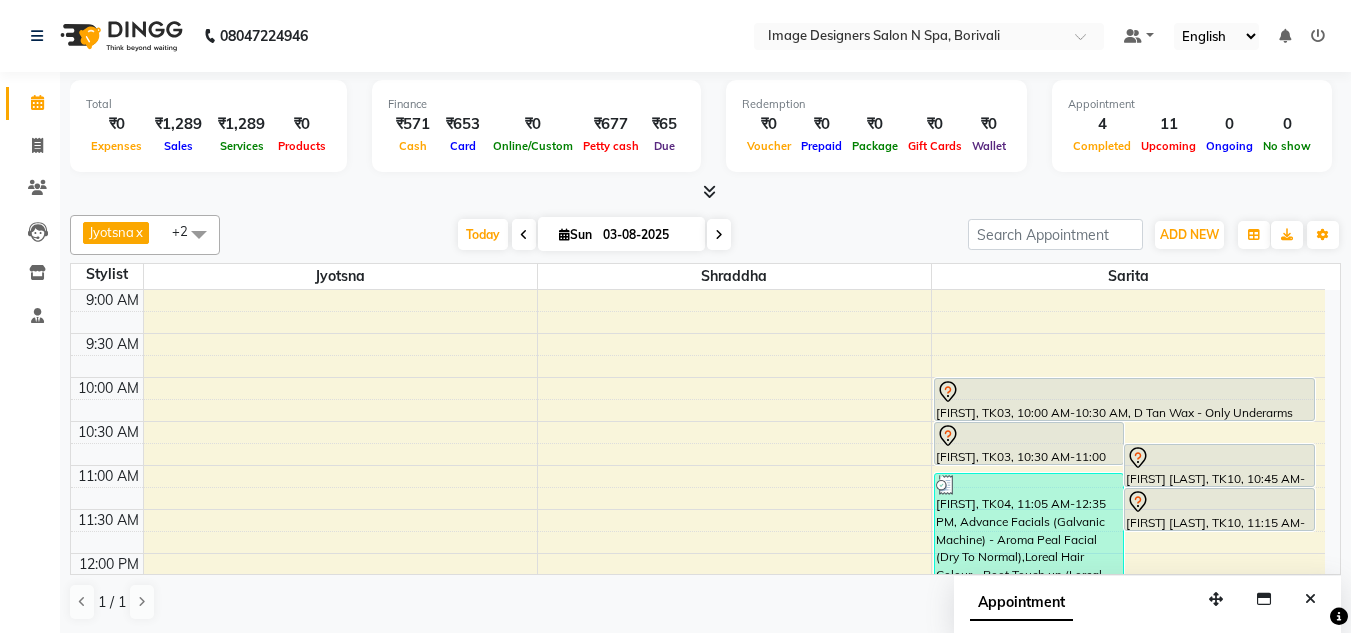 click on "₹677" at bounding box center (611, 124) 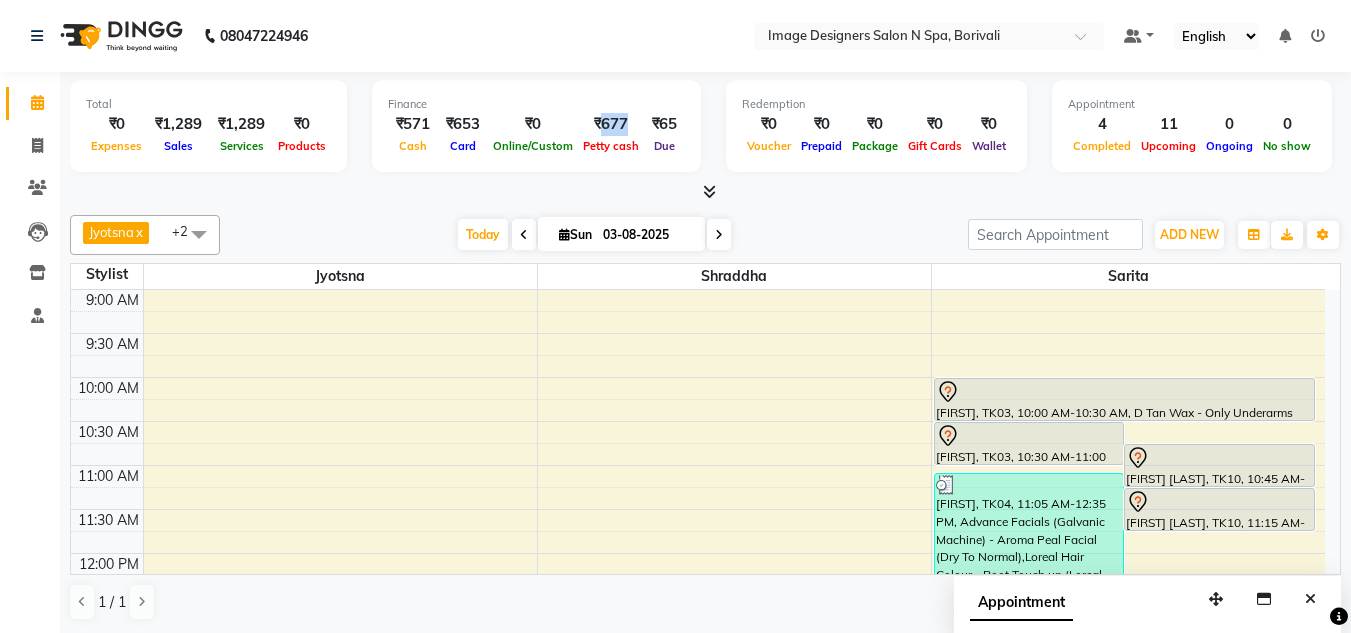 click on "₹677" at bounding box center (611, 124) 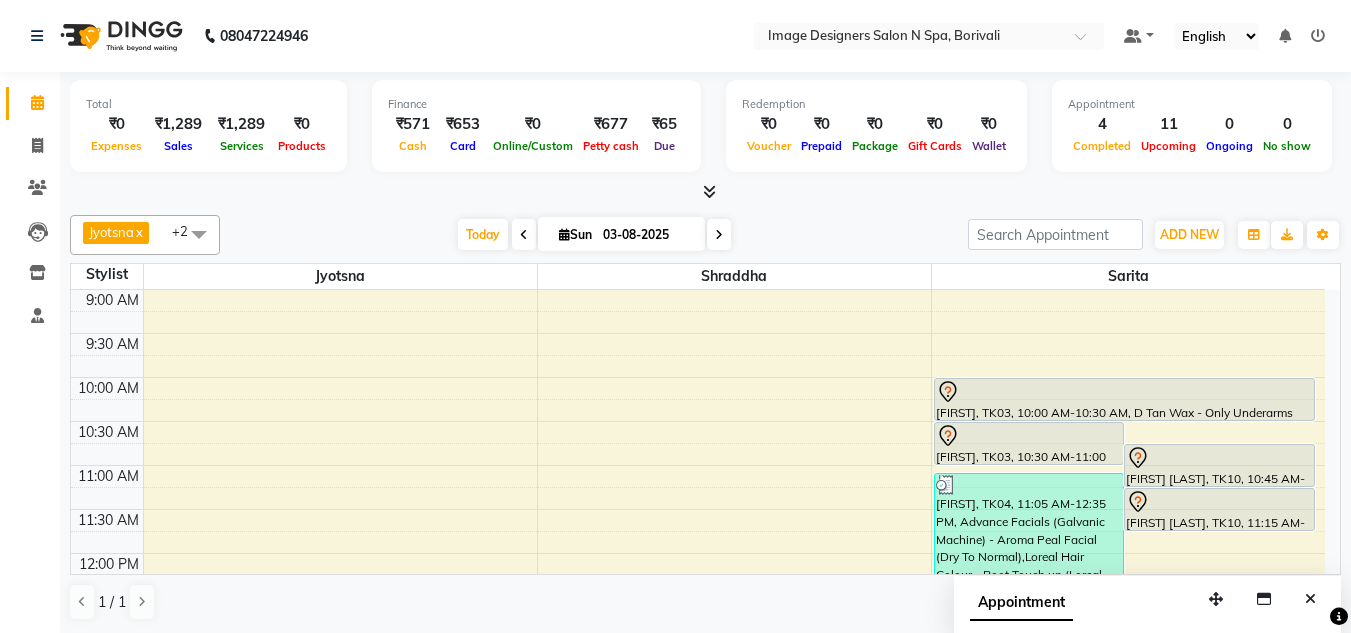 click at bounding box center [705, 192] 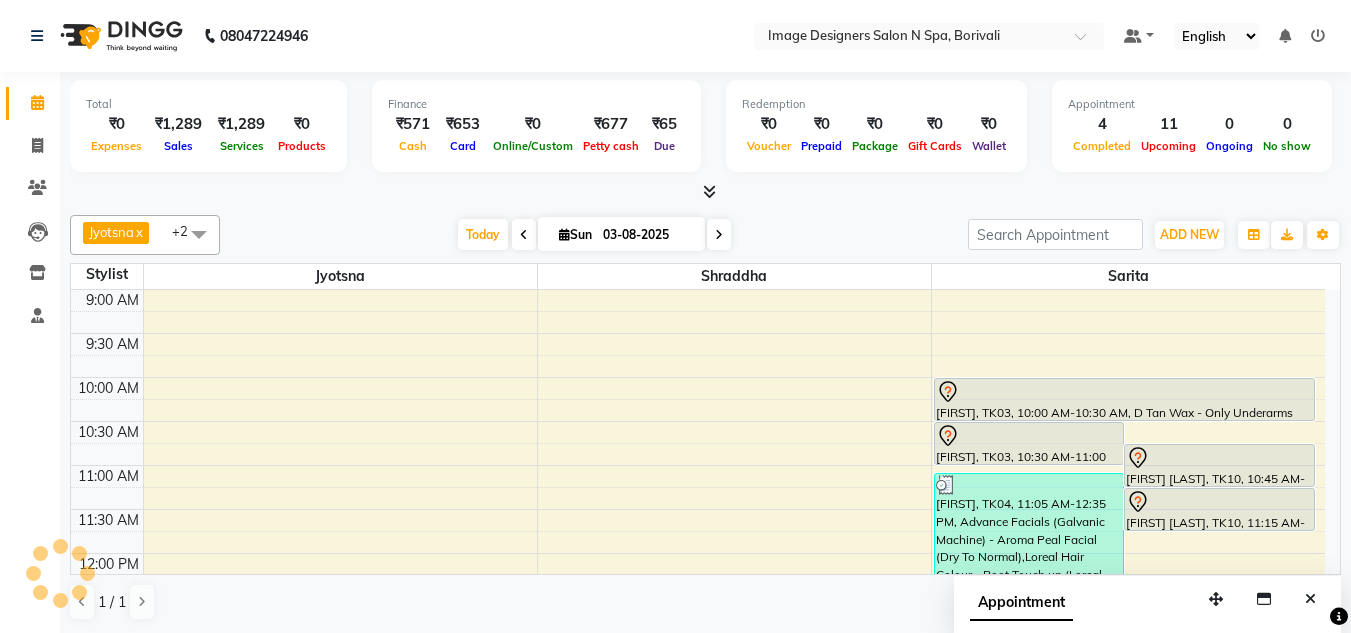 click on "₹65" at bounding box center [664, 124] 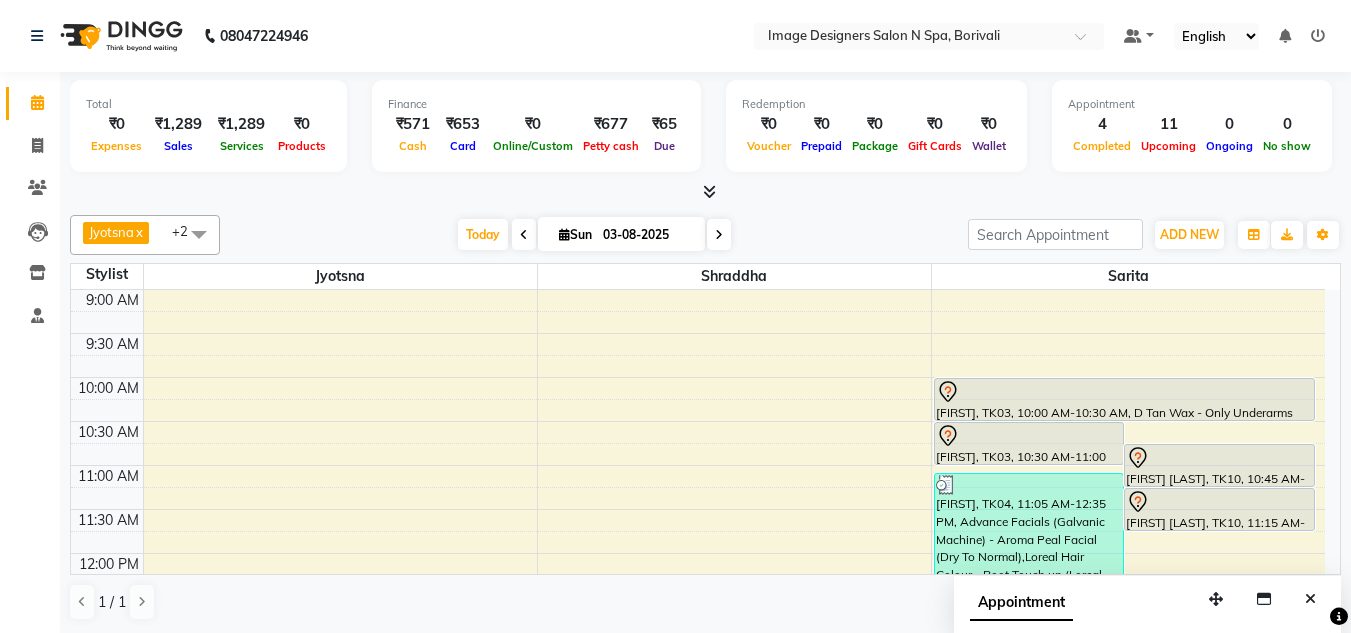 click on "₹653" at bounding box center [463, 124] 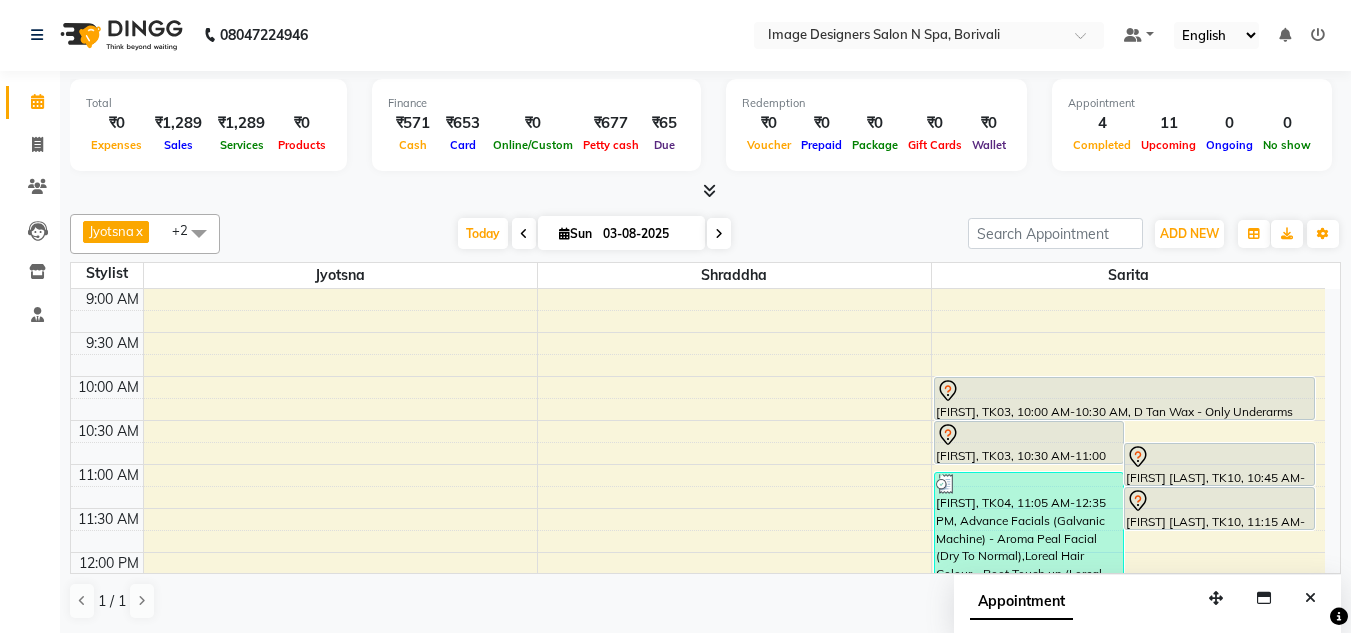 click on "1 / 1" at bounding box center [112, 601] 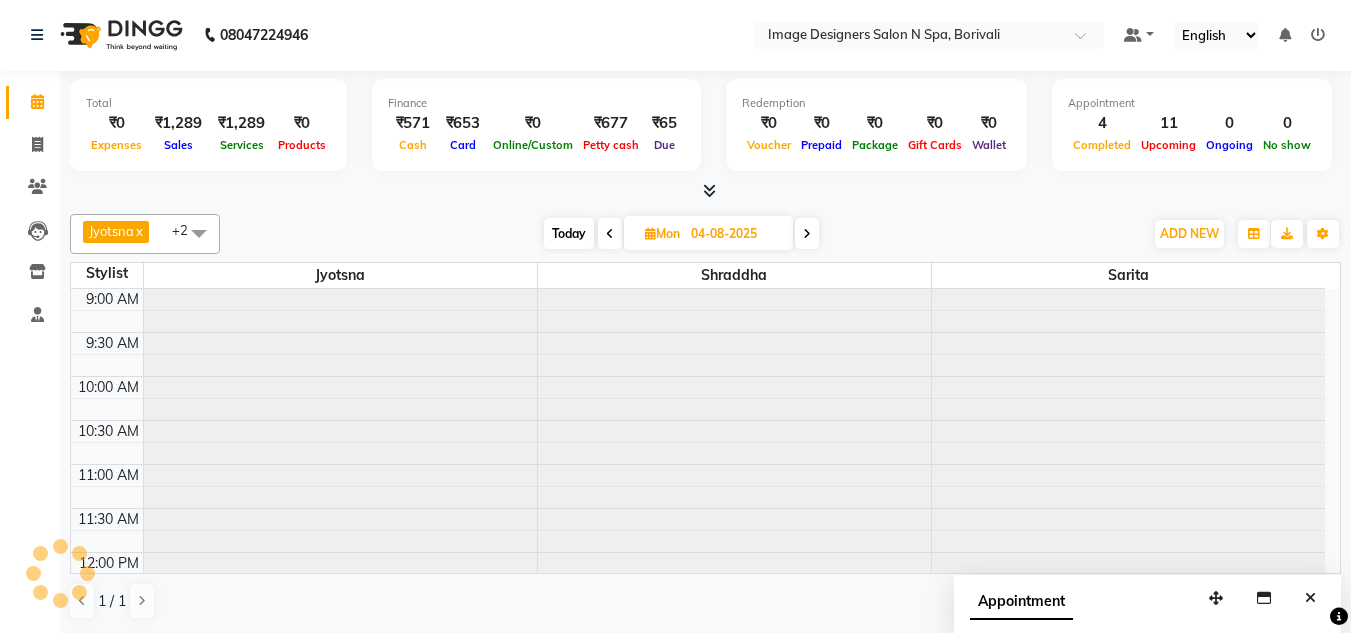 scroll, scrollTop: 441, scrollLeft: 0, axis: vertical 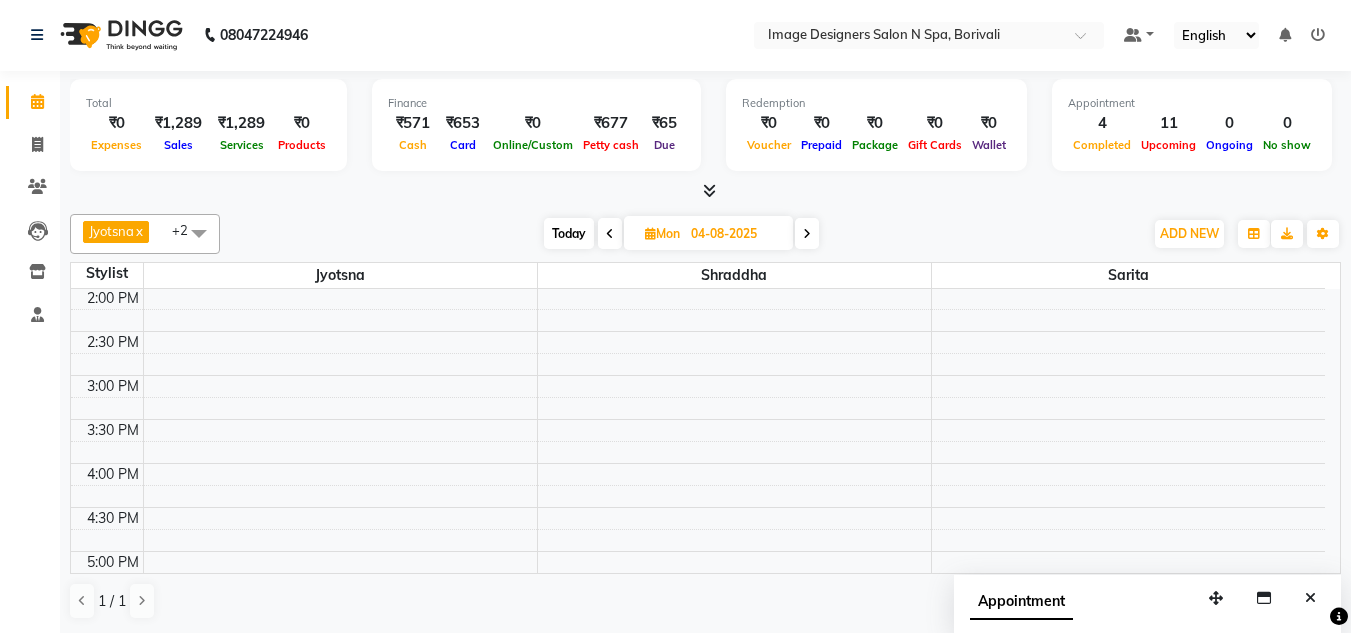 click at bounding box center [610, 234] 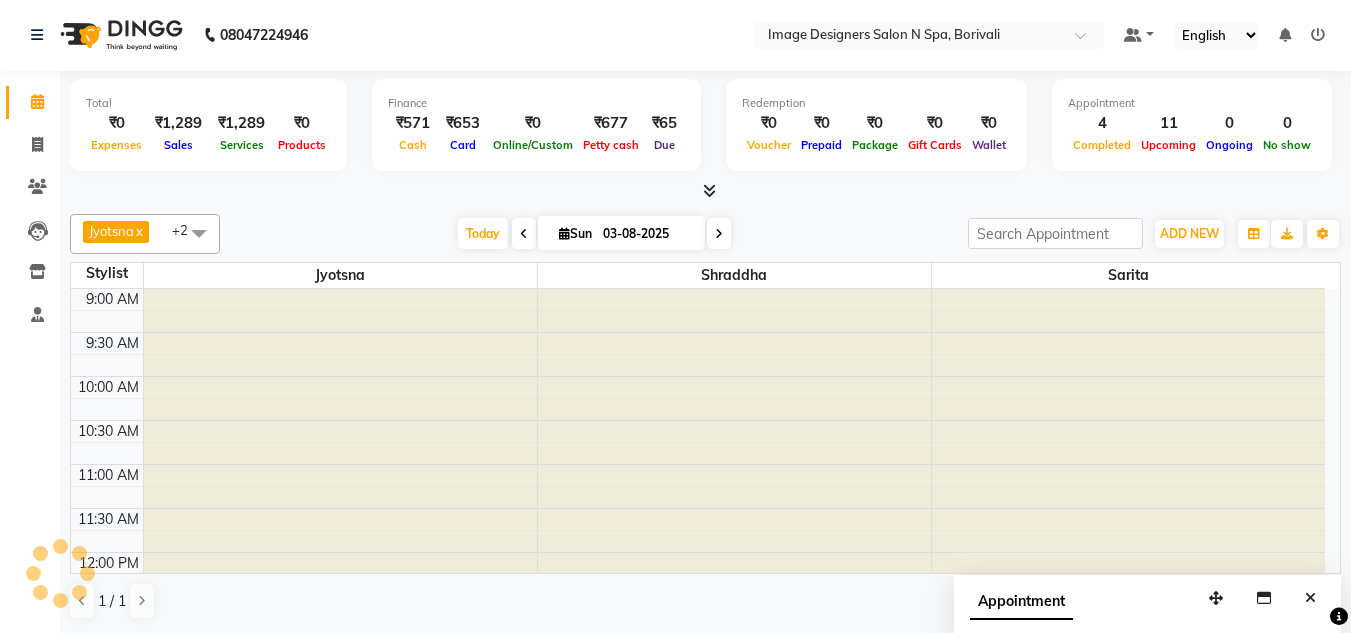 scroll, scrollTop: 441, scrollLeft: 0, axis: vertical 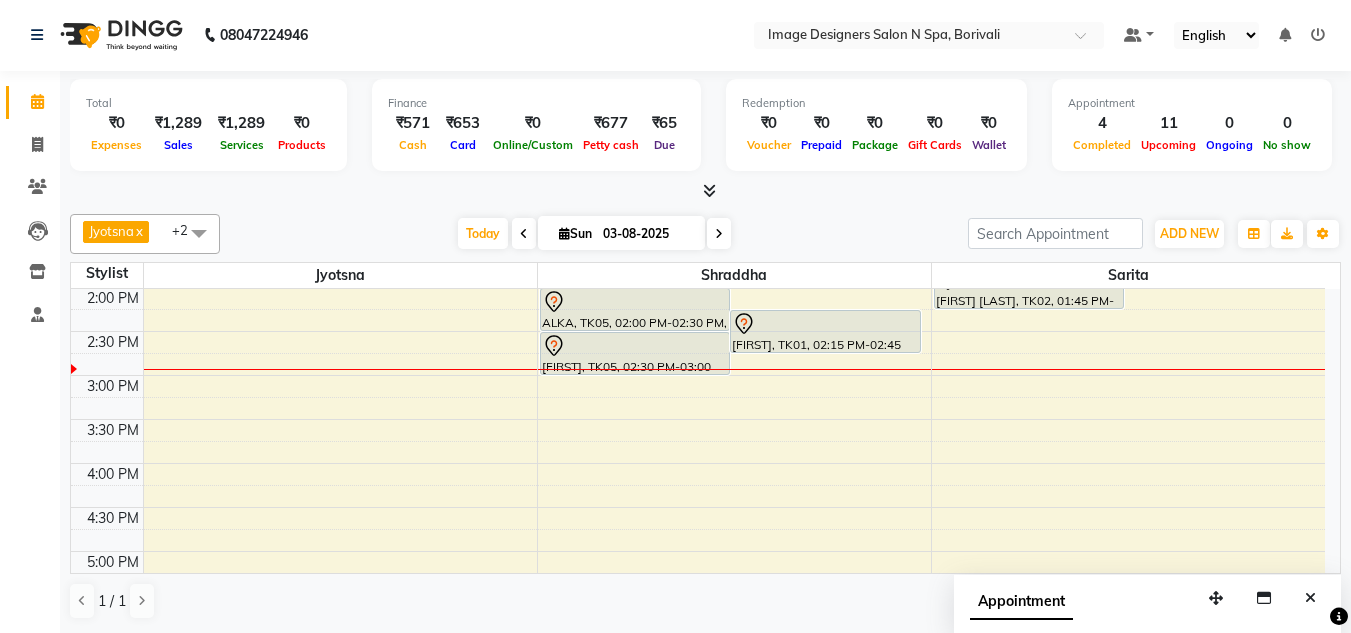 click at bounding box center [524, 233] 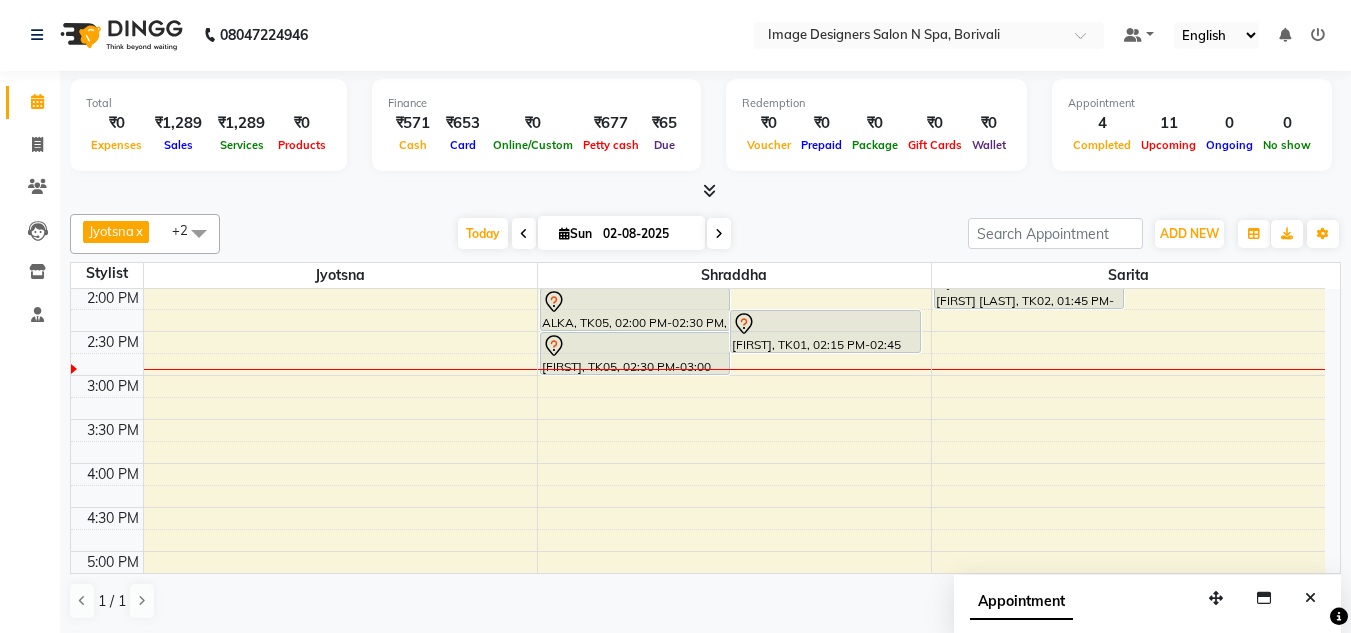scroll, scrollTop: 441, scrollLeft: 0, axis: vertical 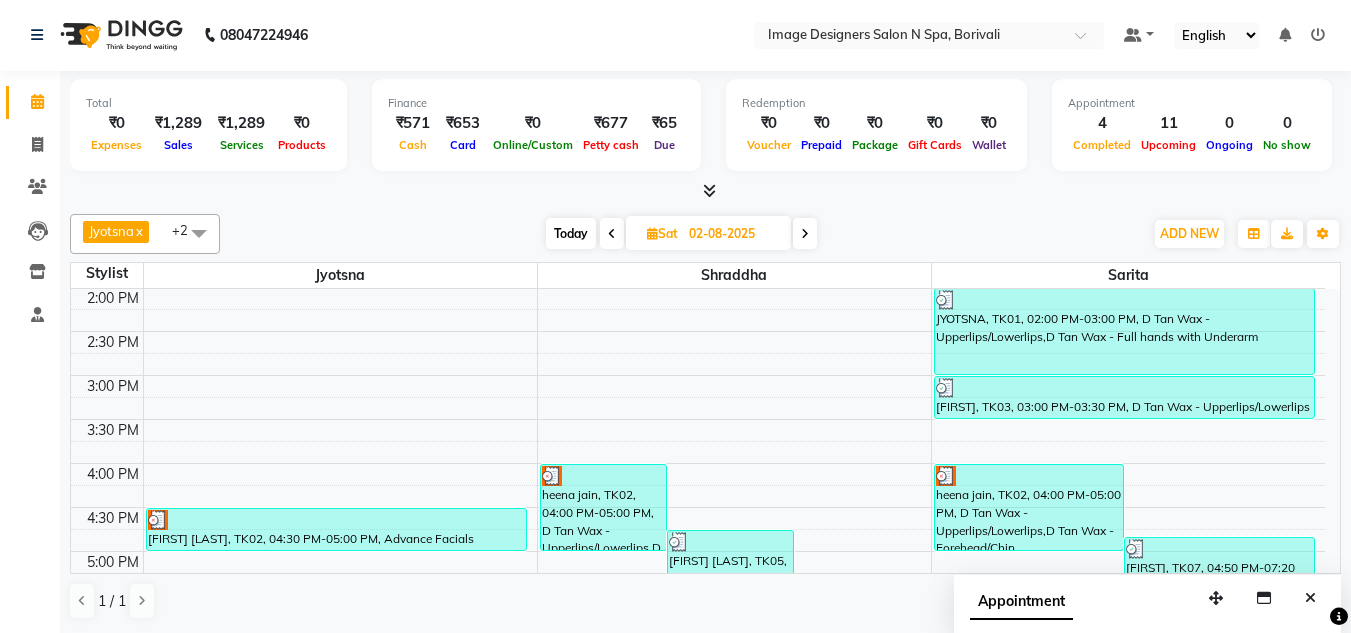 click at bounding box center (805, 234) 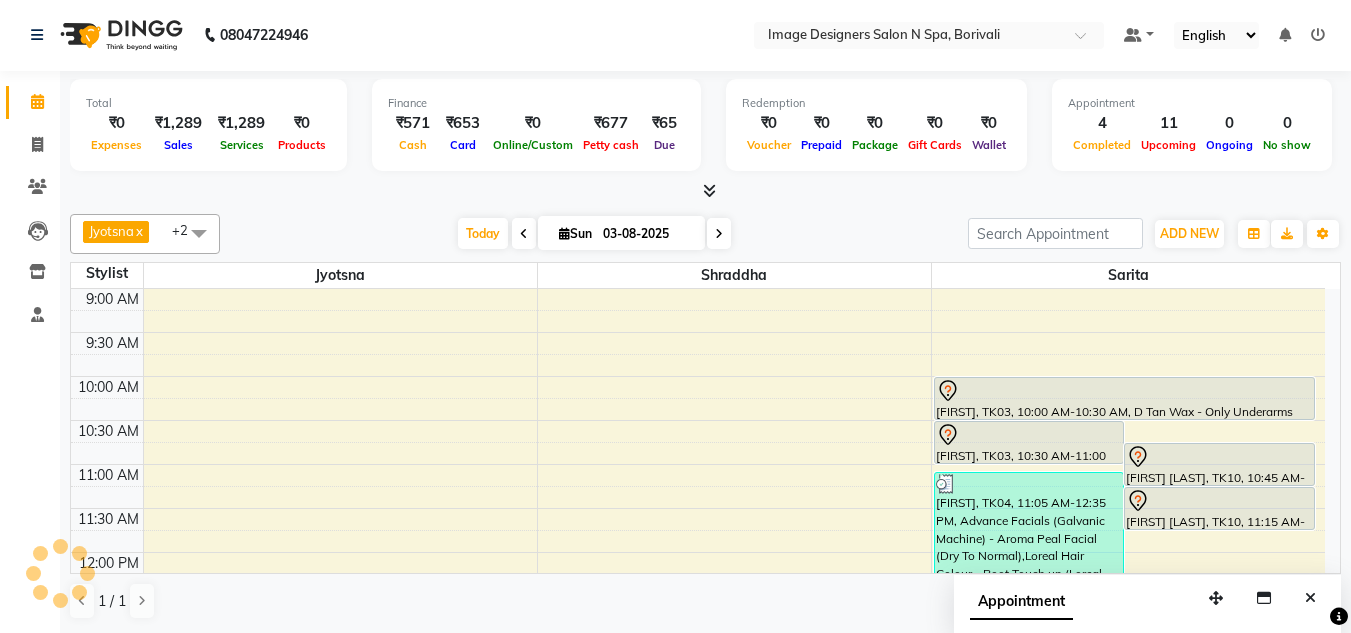 scroll, scrollTop: 441, scrollLeft: 0, axis: vertical 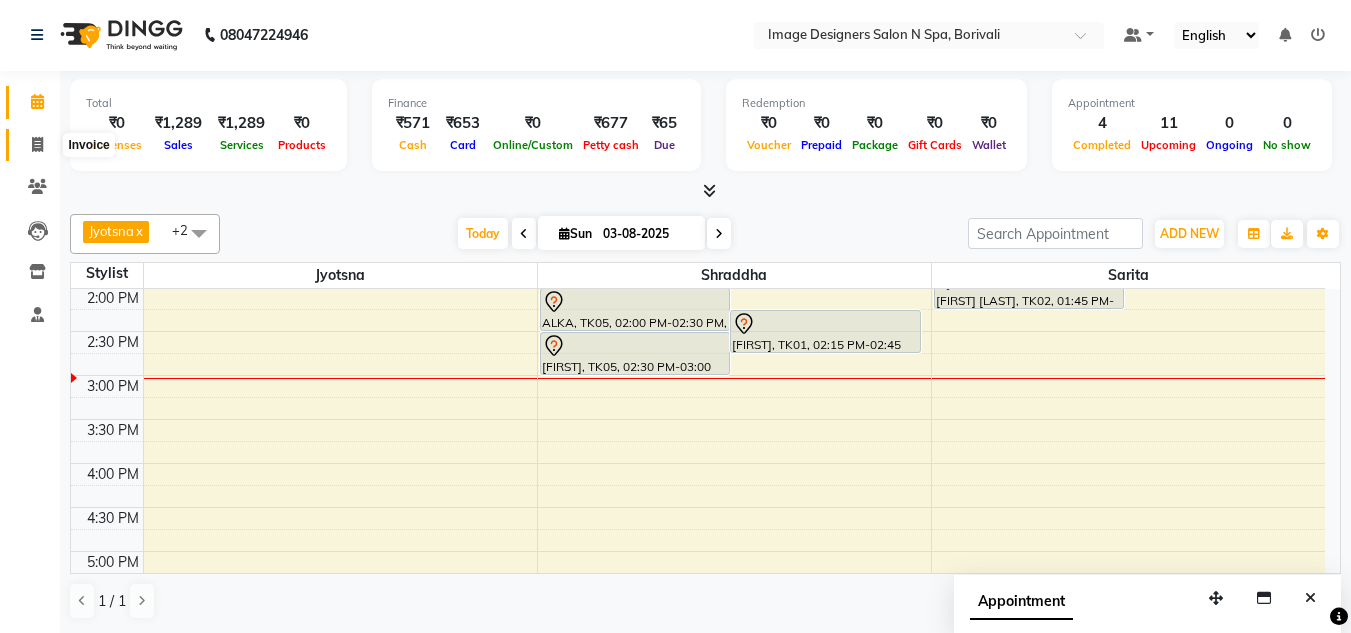 click 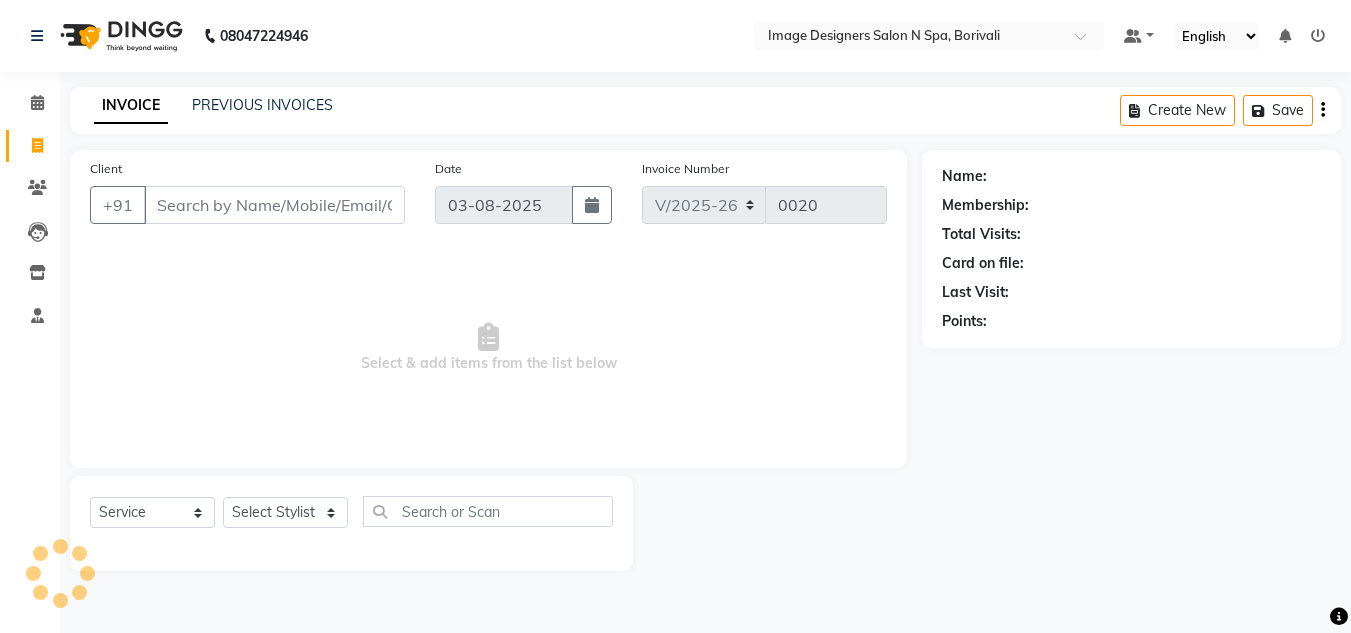 scroll, scrollTop: 0, scrollLeft: 0, axis: both 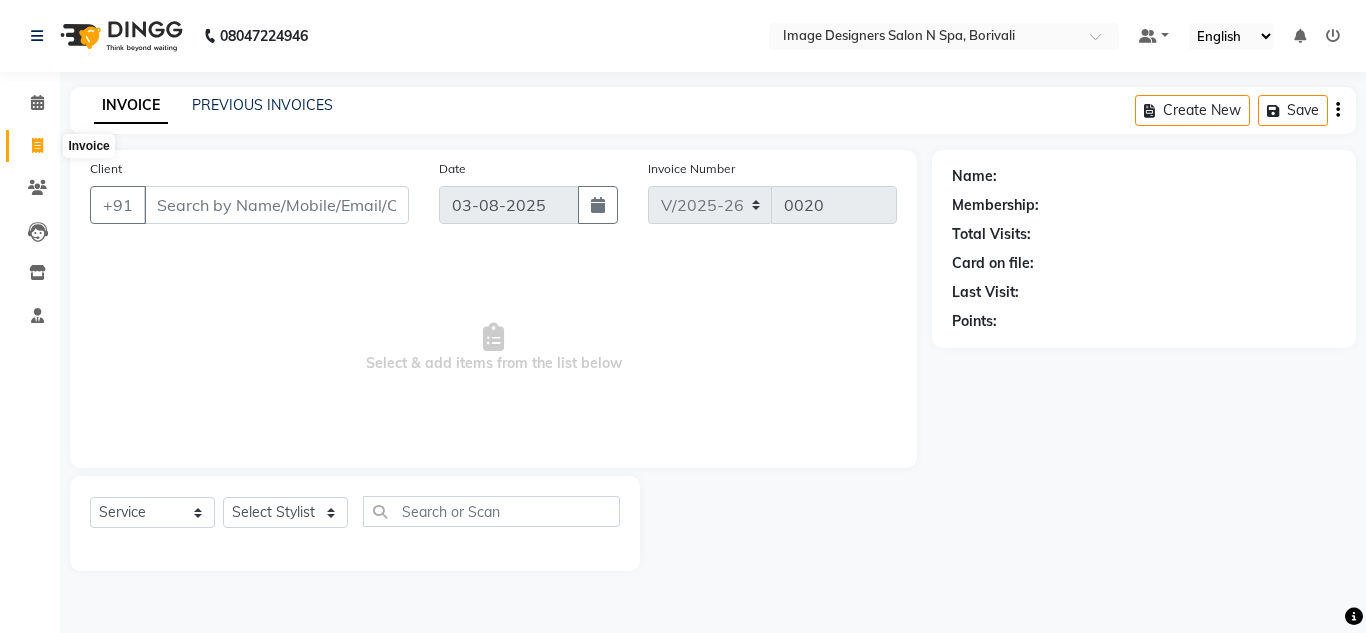 click 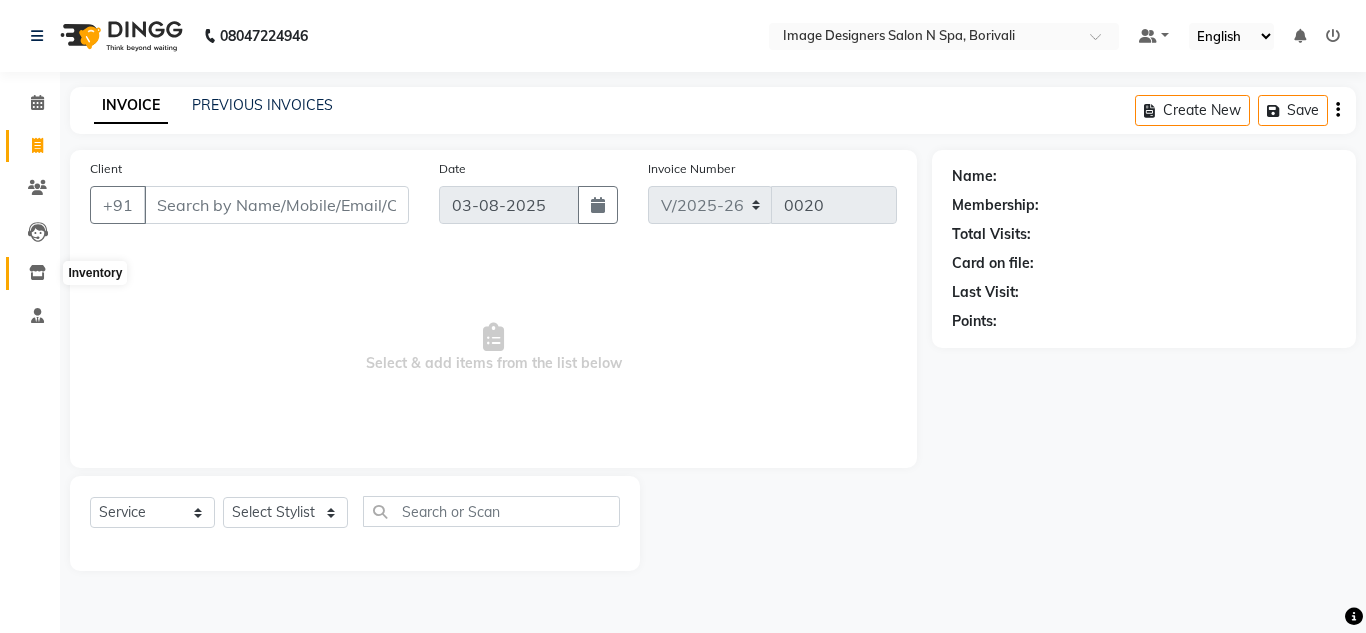 click 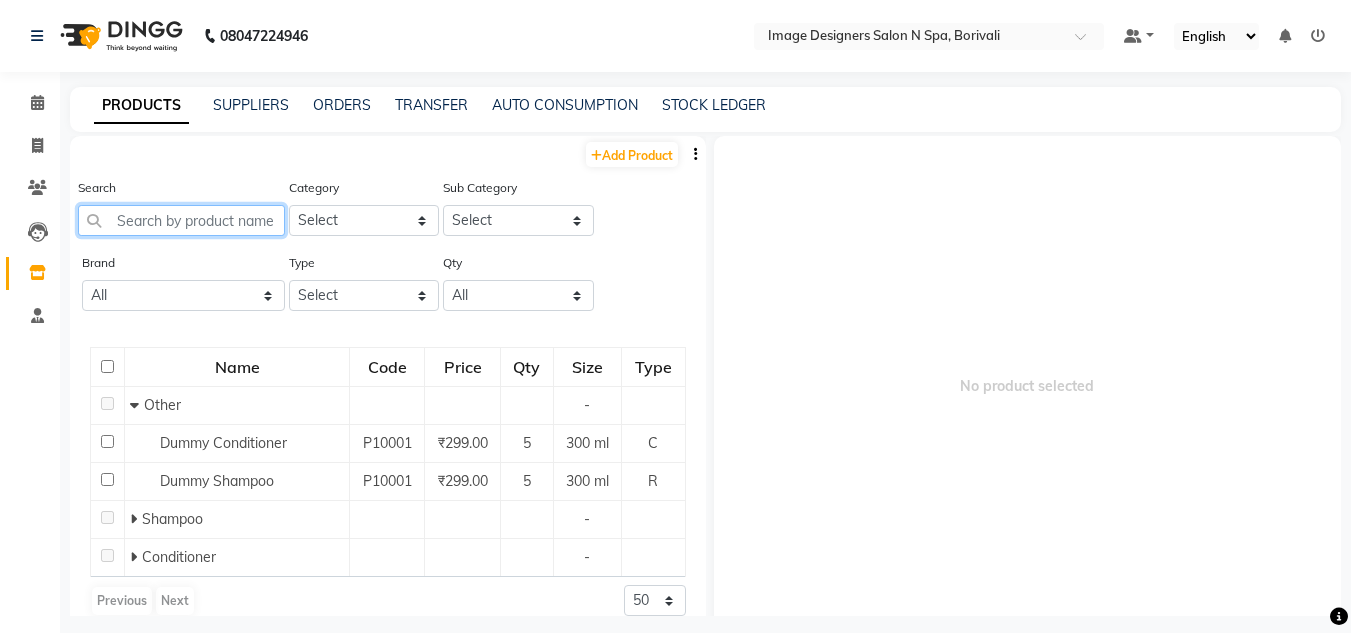 click 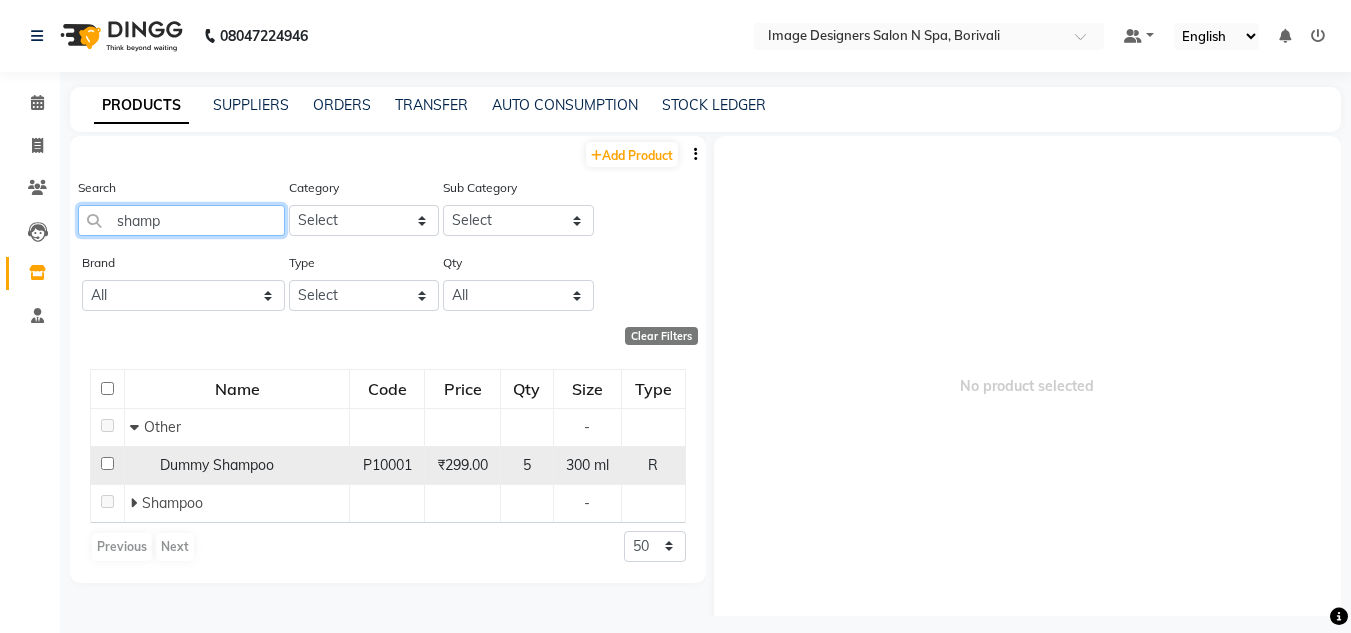 type on "shamp" 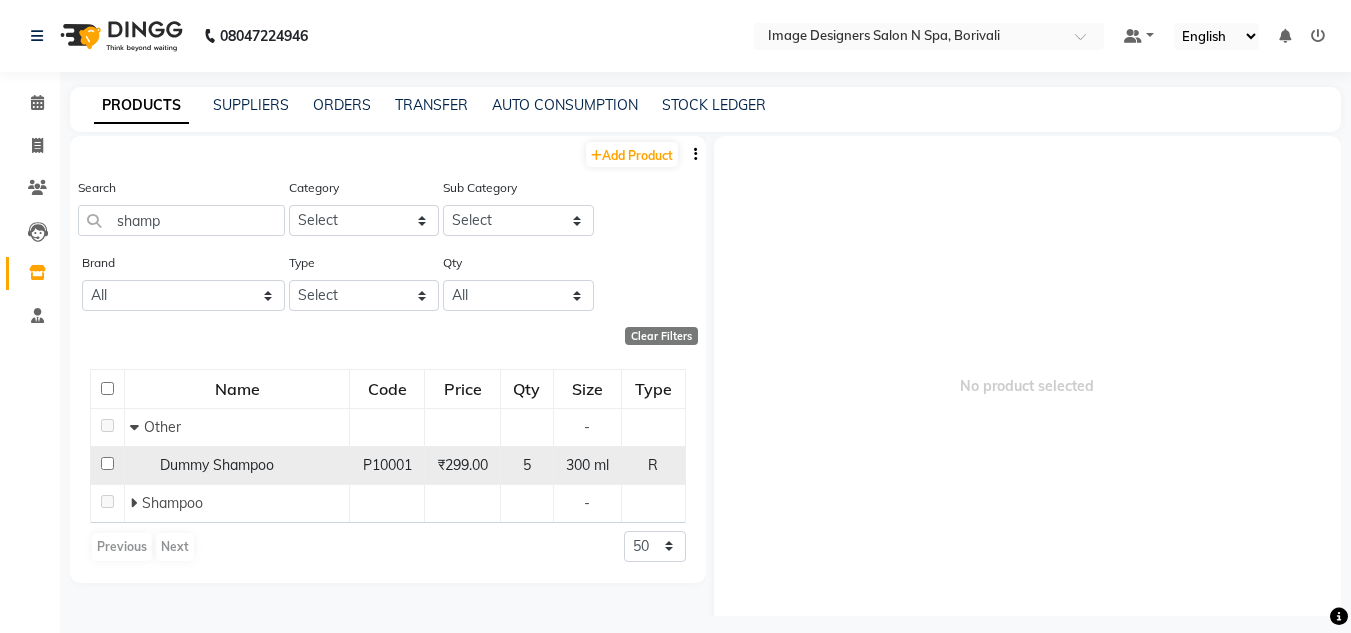 click on "Dummy Shampoo" 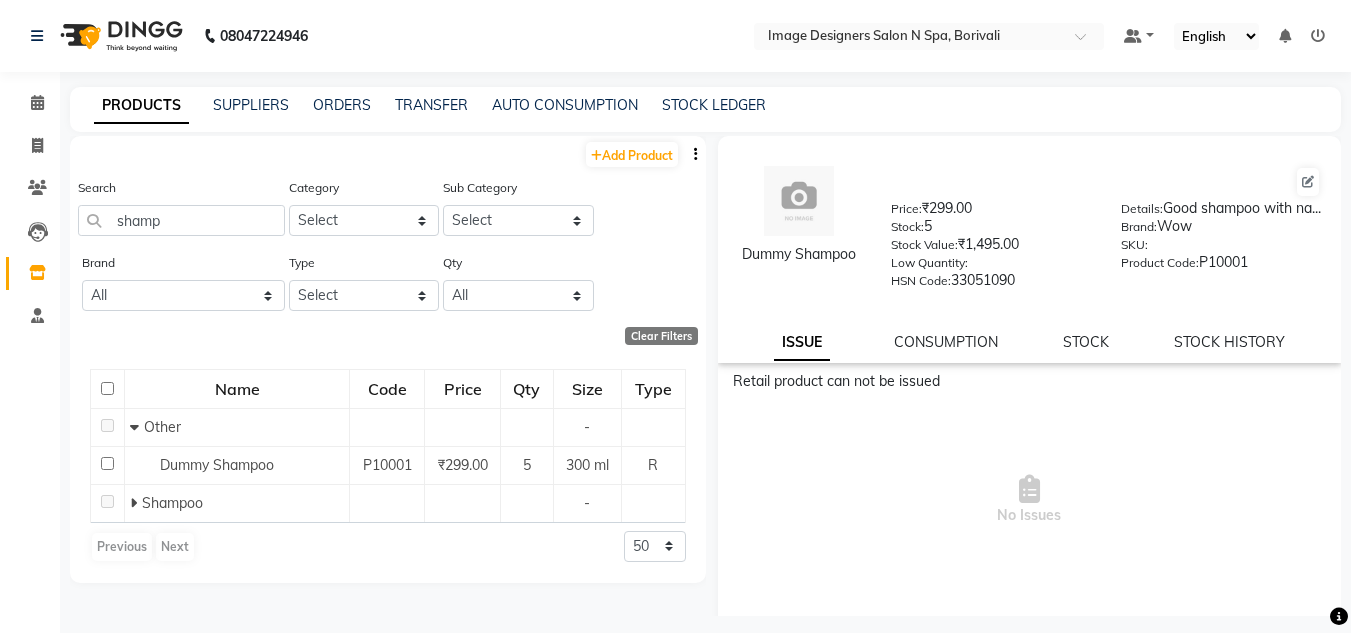 click on "Retail product can not be issued" 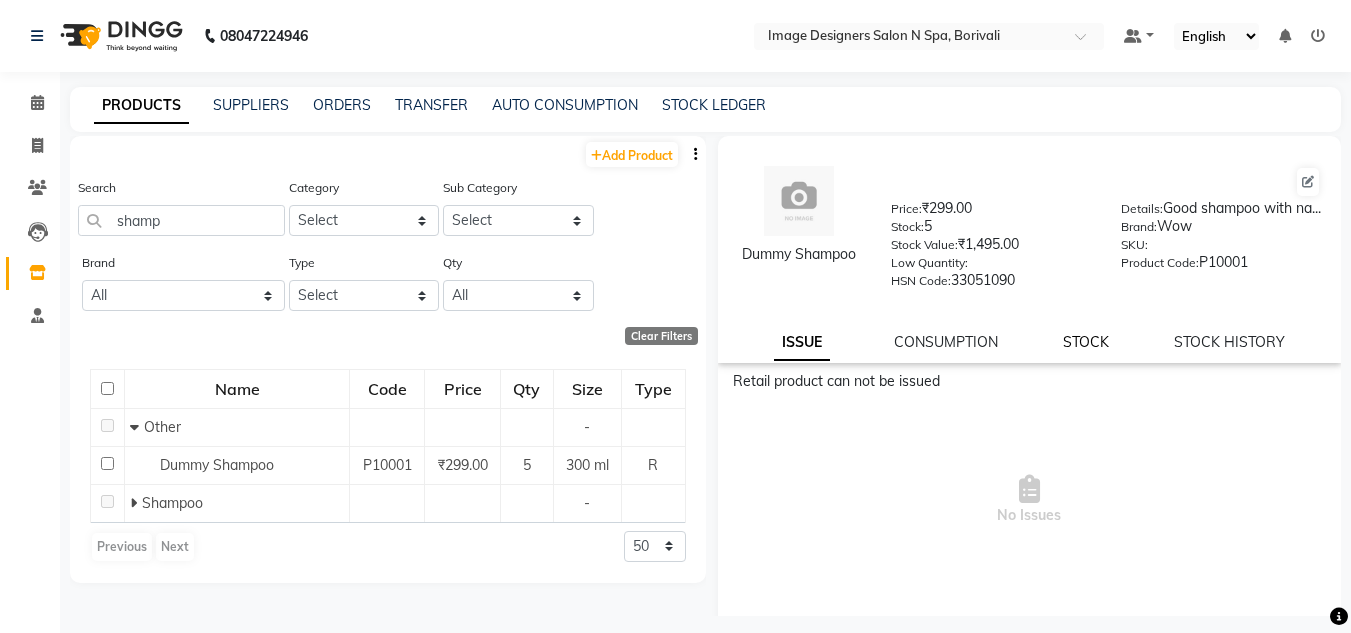 click on "STOCK" 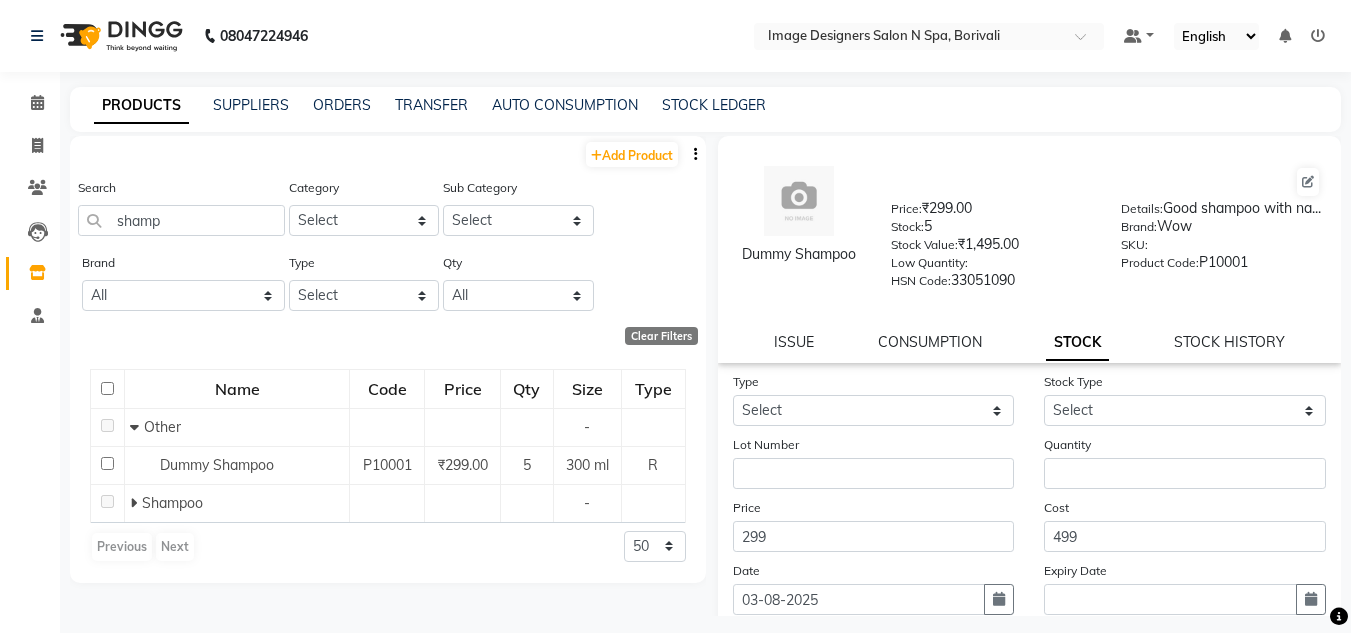 click on "STOCK HISTORY" 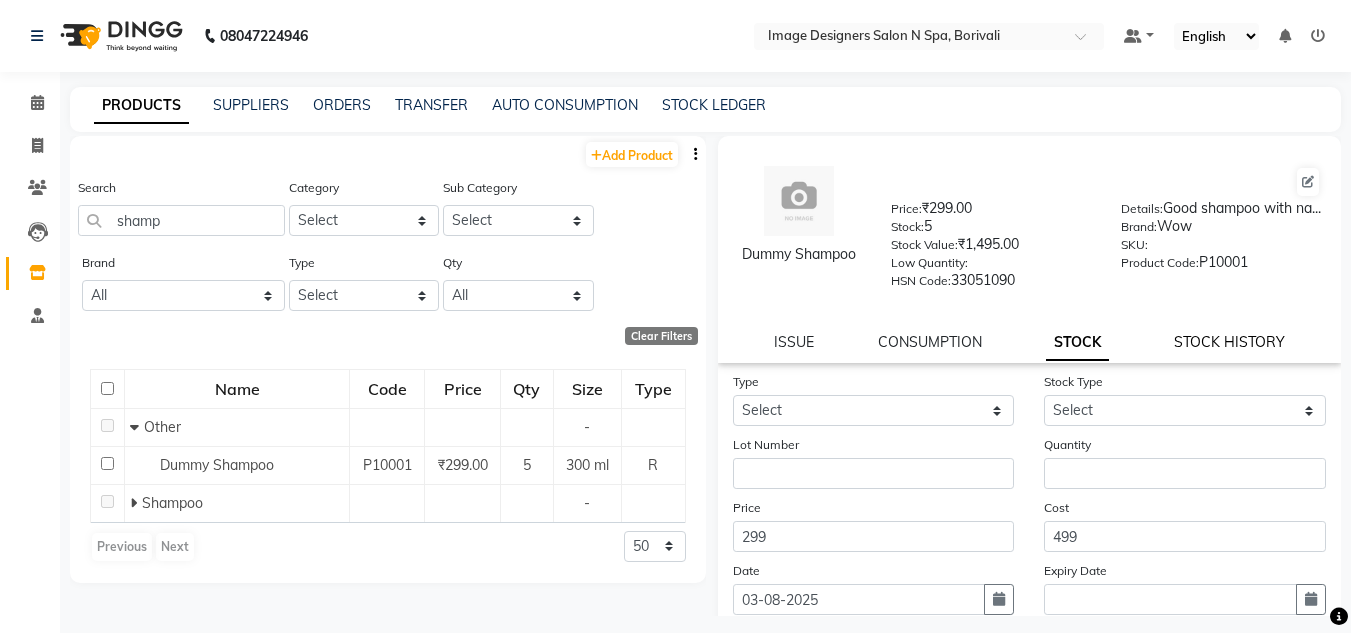 click on "STOCK HISTORY" 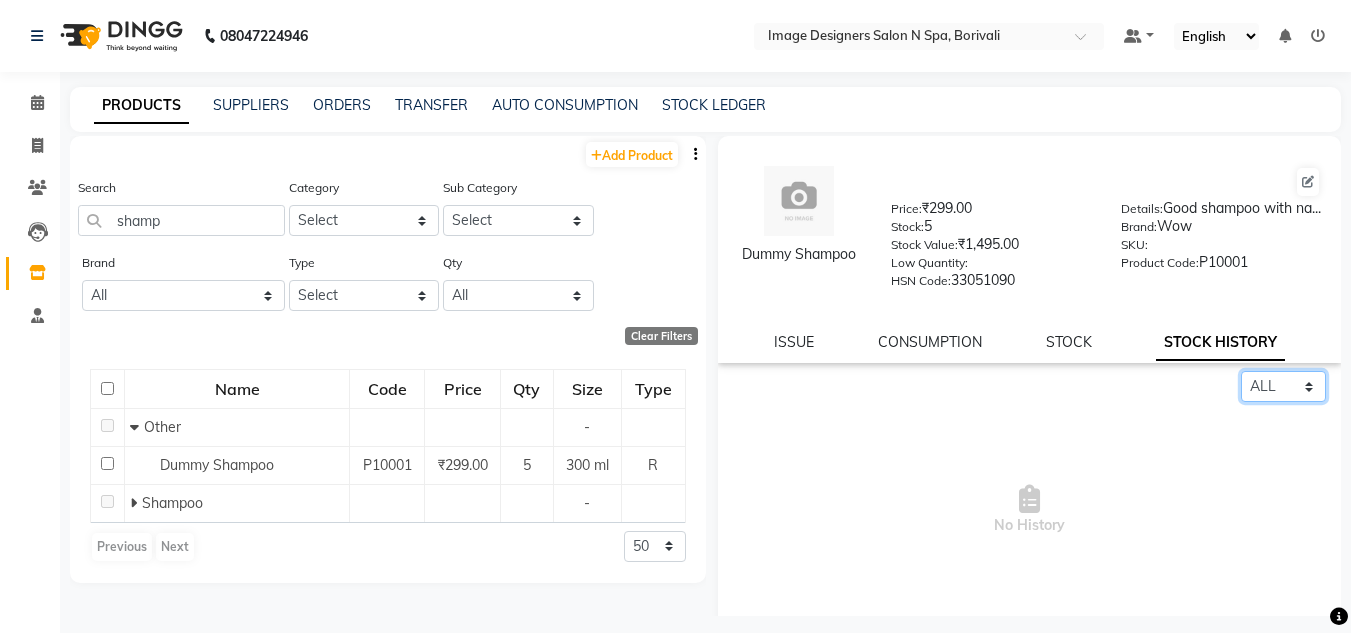 click on "Select ALL IN OUT" 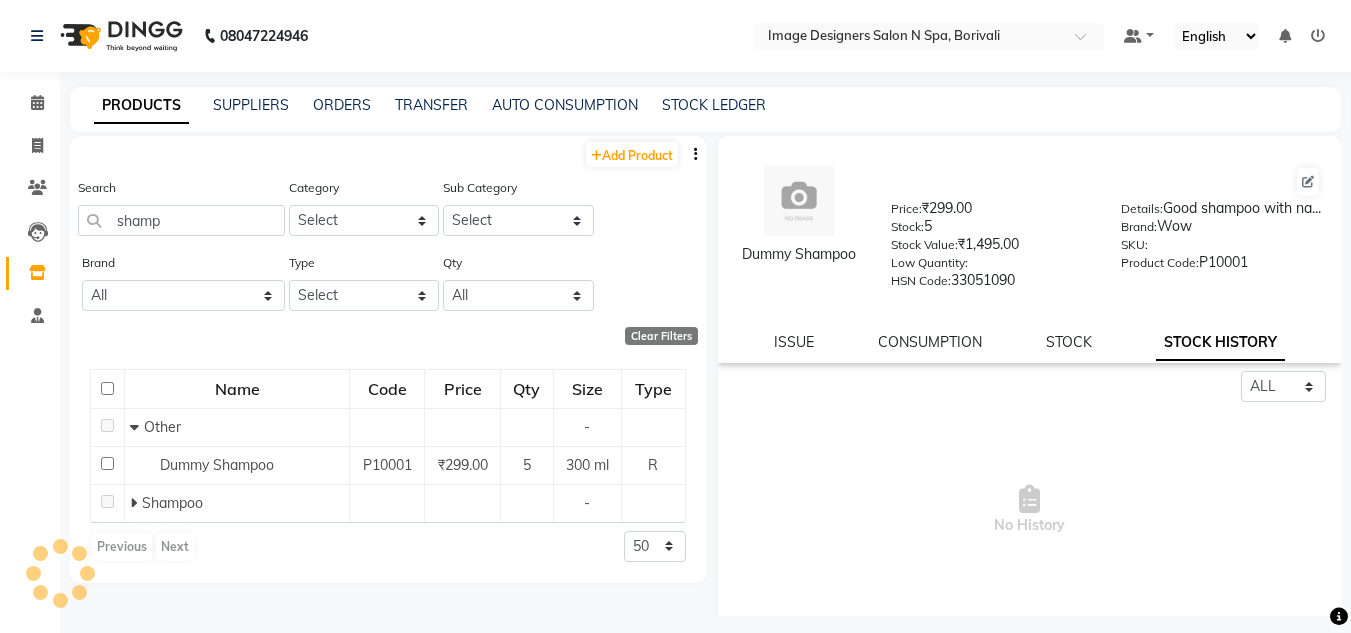 click on "STOCK HISTORY" 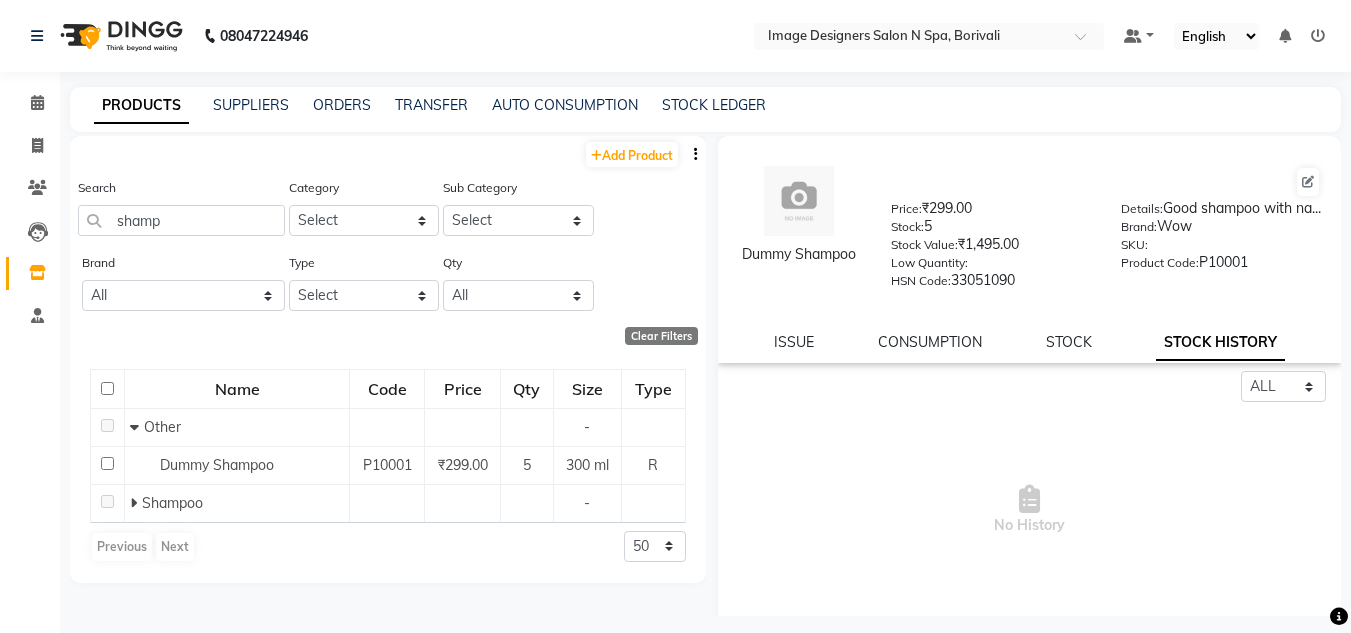 click 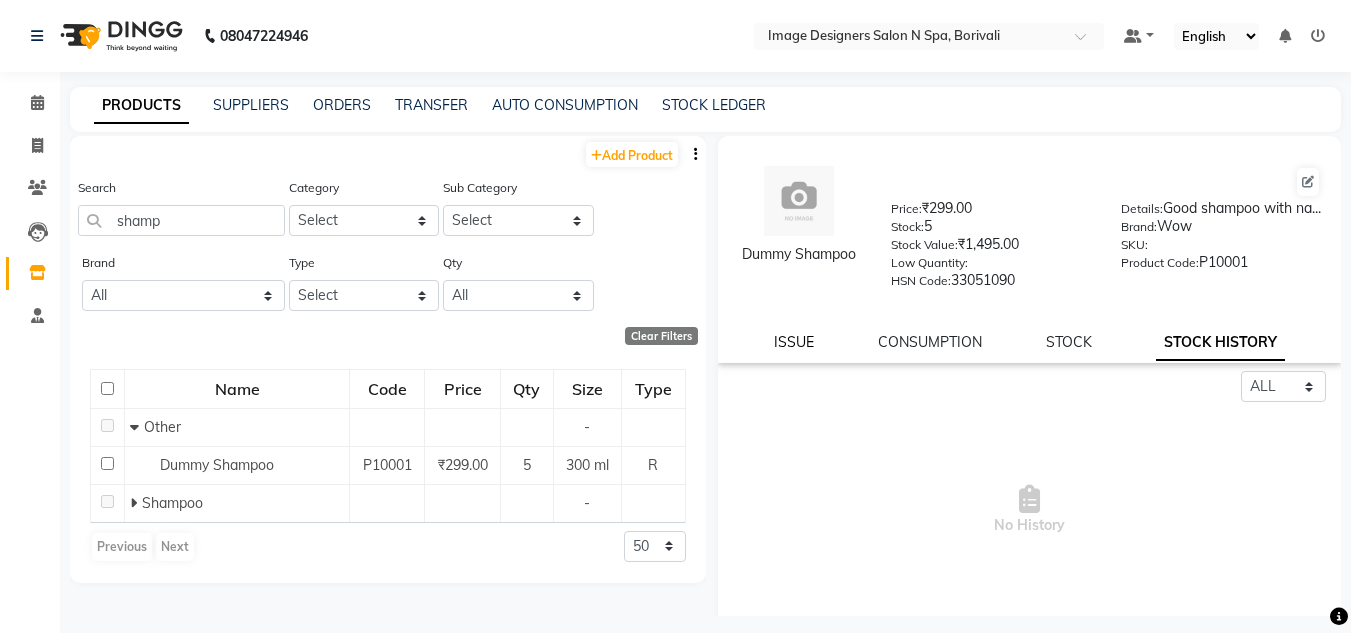 click on "ISSUE" 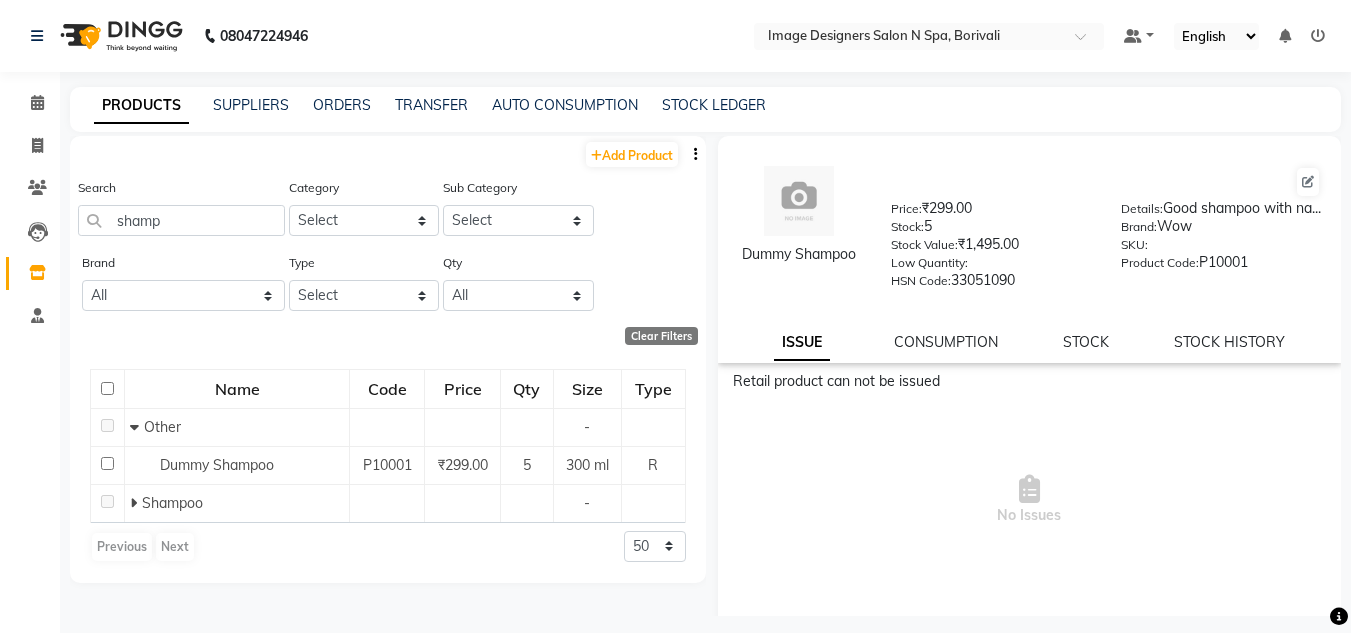 click 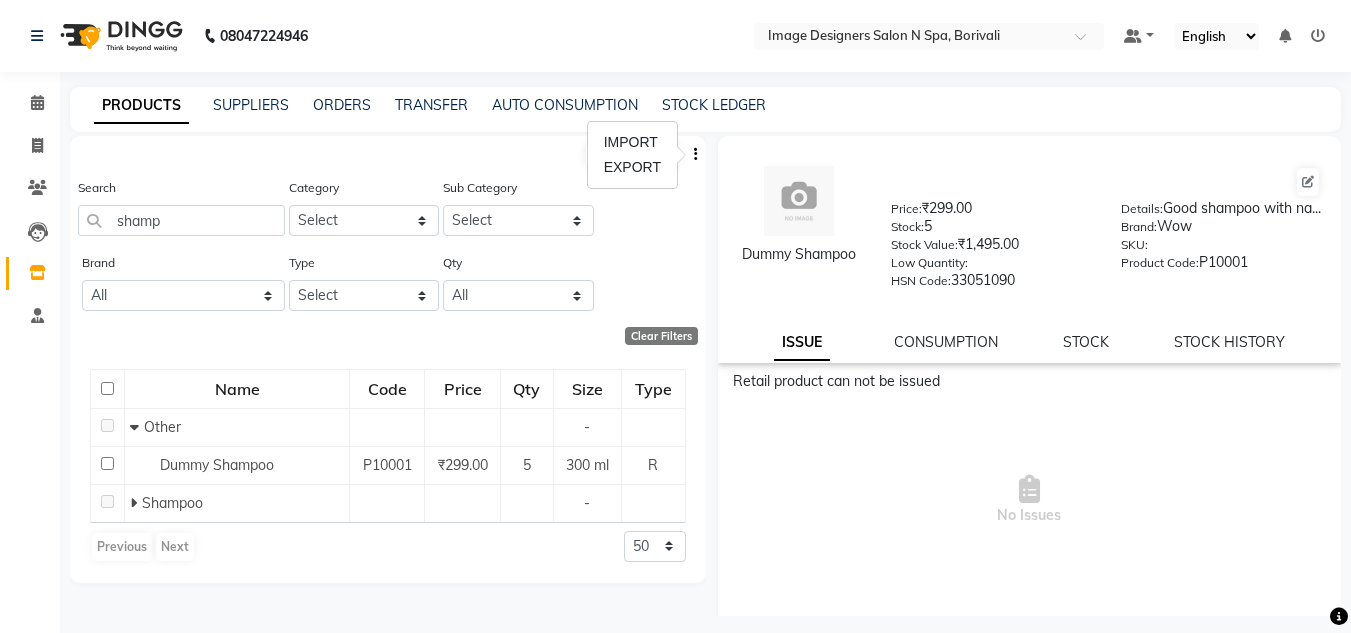 click on "Search shamp Category Select Hair Skin Makeup Personal Care Appliances Beard Waxing Disposable Threading Hands and Feet Beauty Planet Botox Cadiveu Casmara Cheryls Loreal Olaplex Other Sub Category Select" 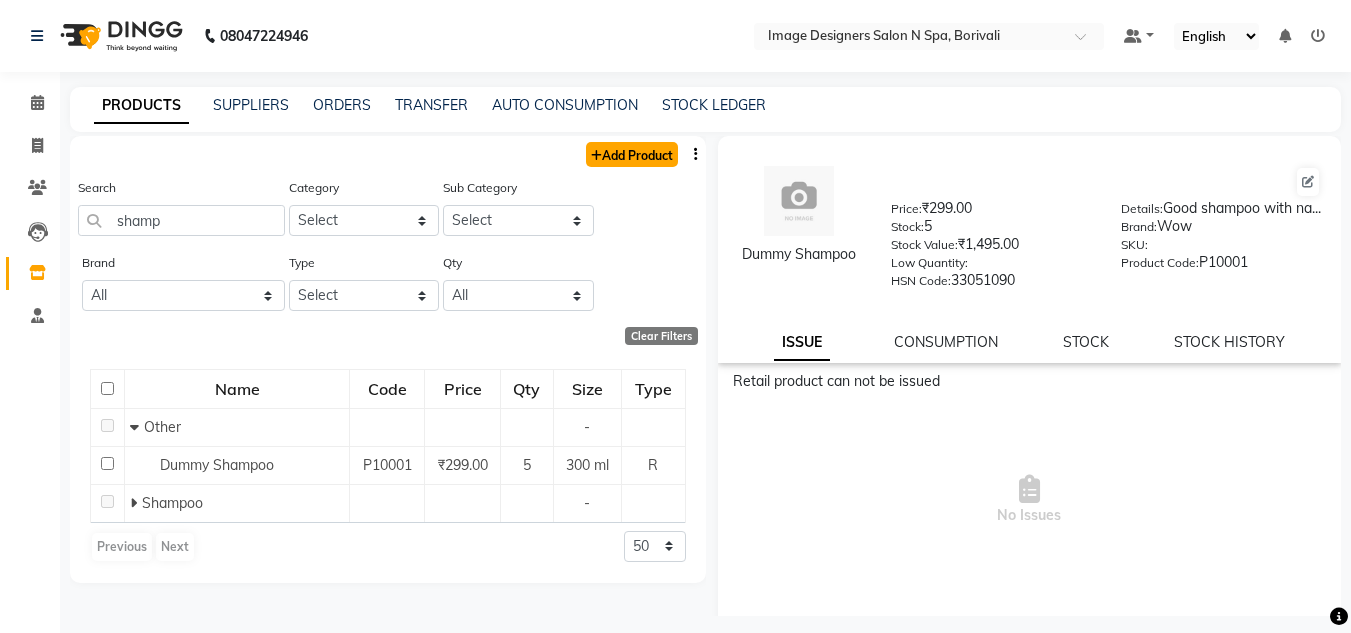 click on "Add Product" 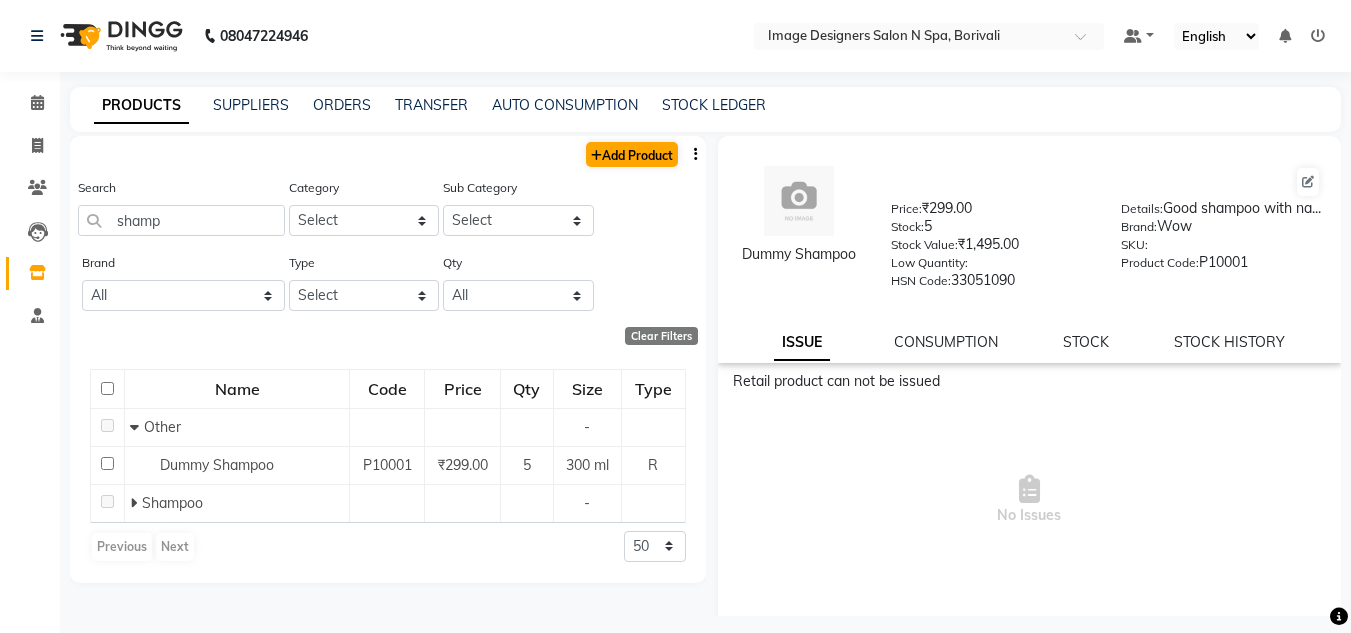 select on "true" 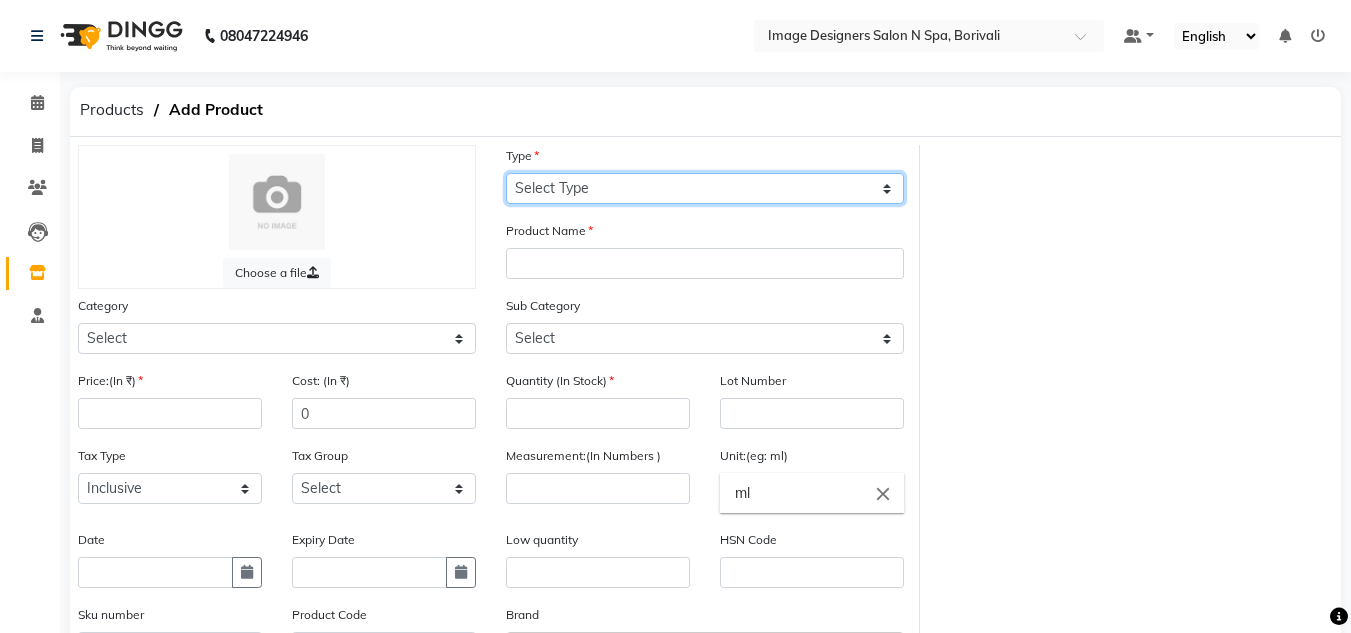 click on "Select Type Both Retail Consumable" 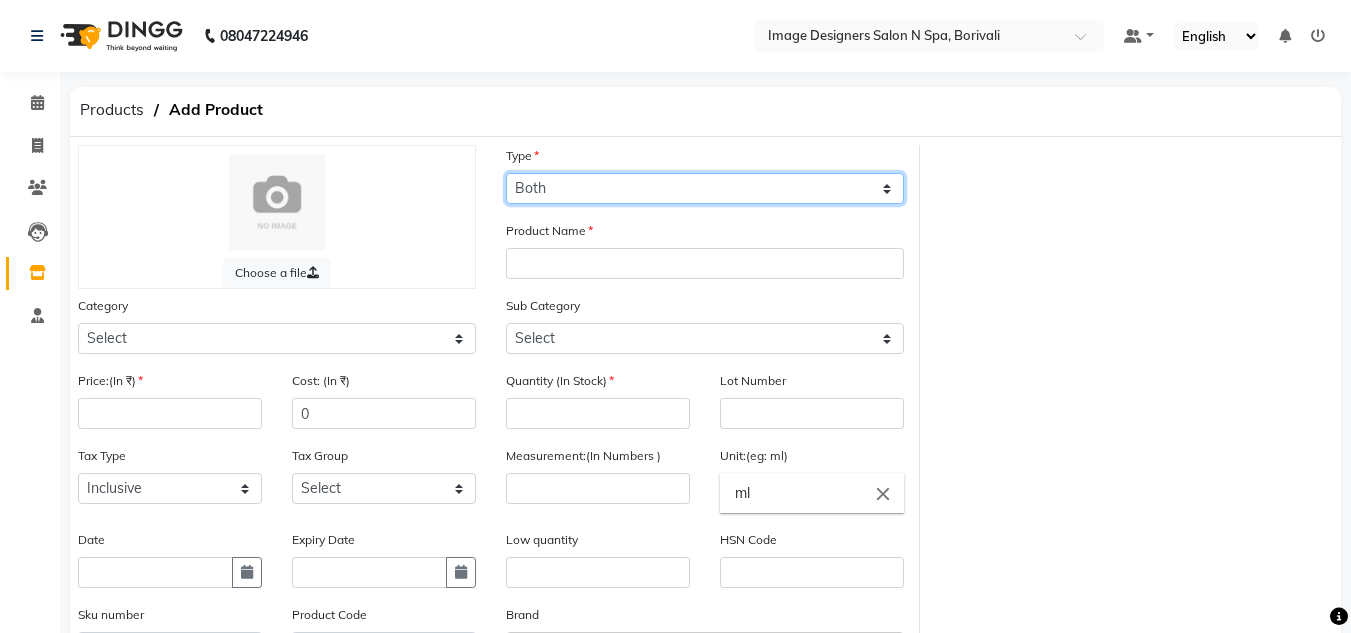 click on "Select Type Both Retail Consumable" 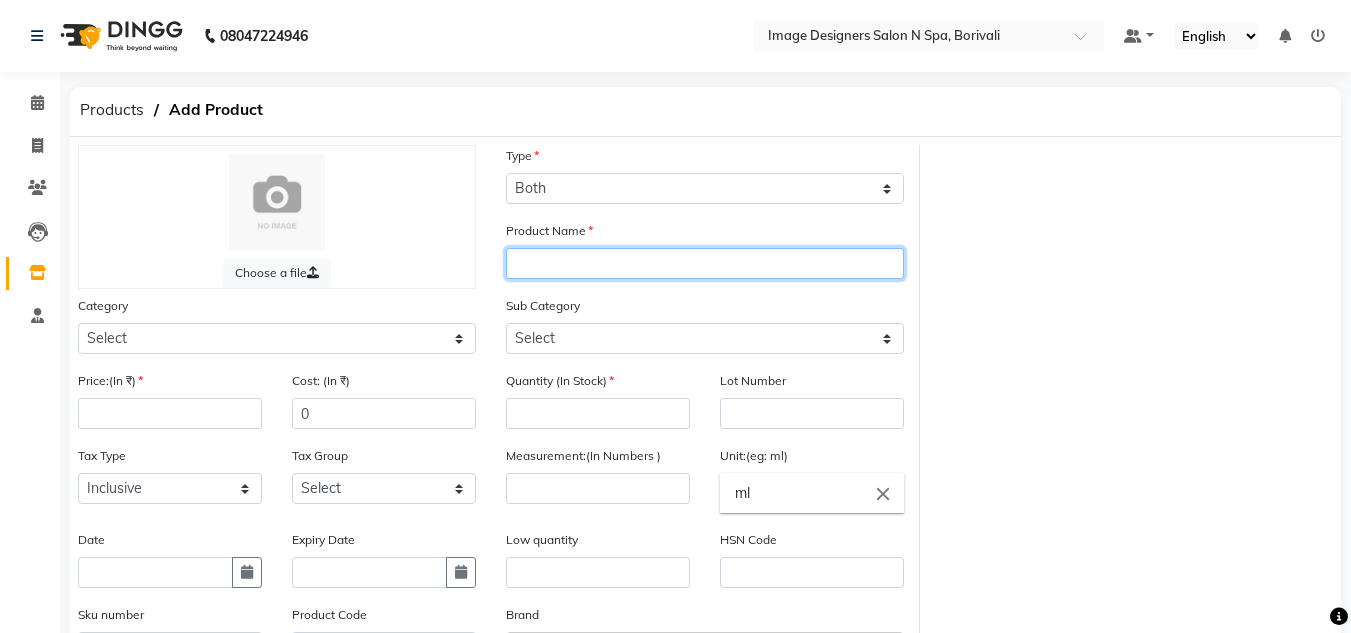 click 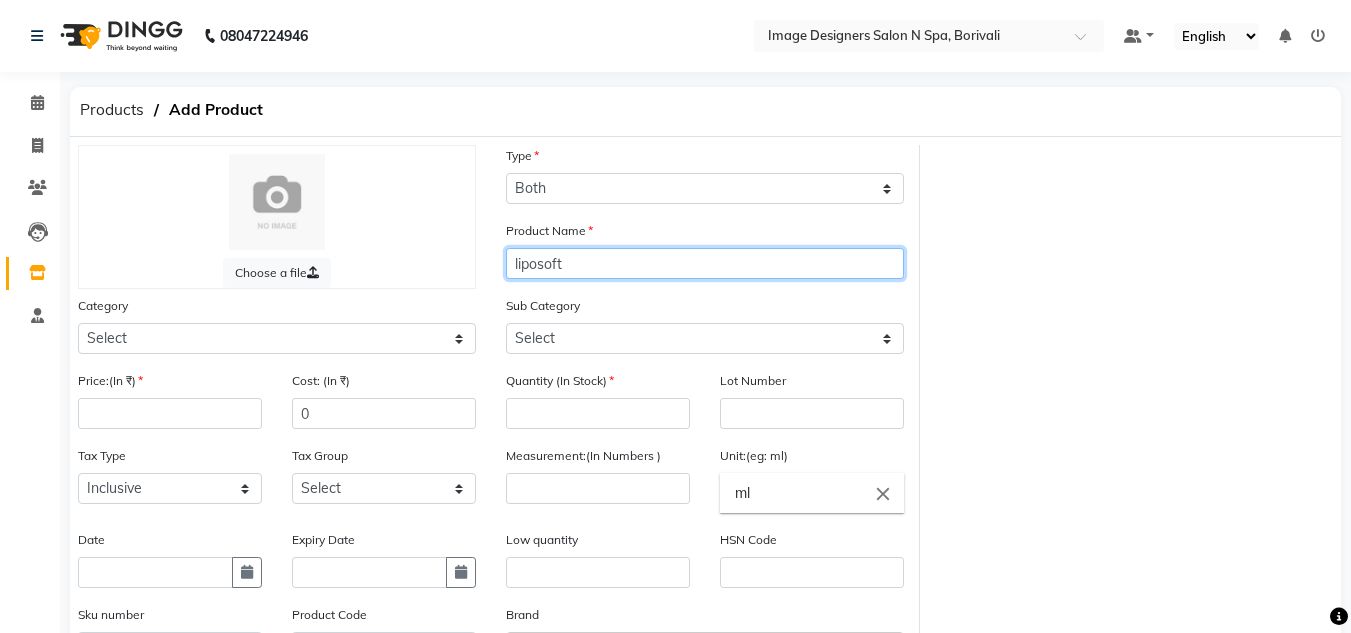 type on "liposoft" 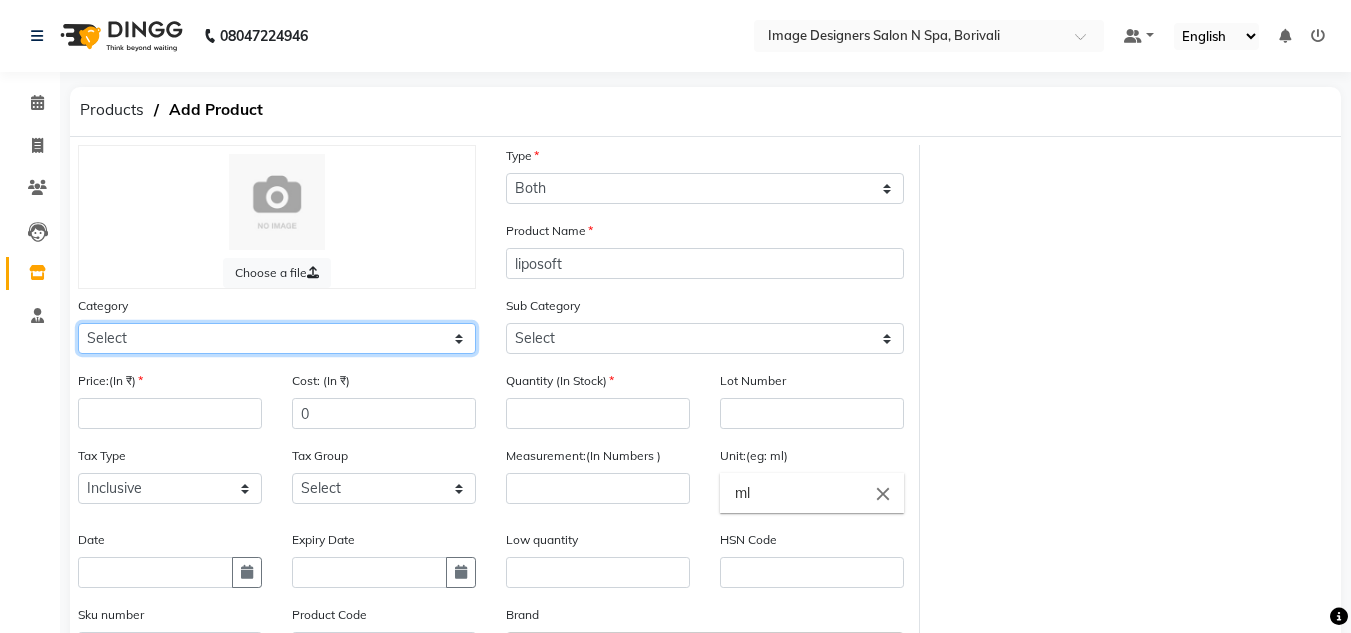 click on "Select Hair Skin Makeup Personal Care Appliances Beard Waxing Disposable Threading Hands and Feet Beauty Planet Botox Cadiveu Casmara Cheryls Loreal Olaplex Other" 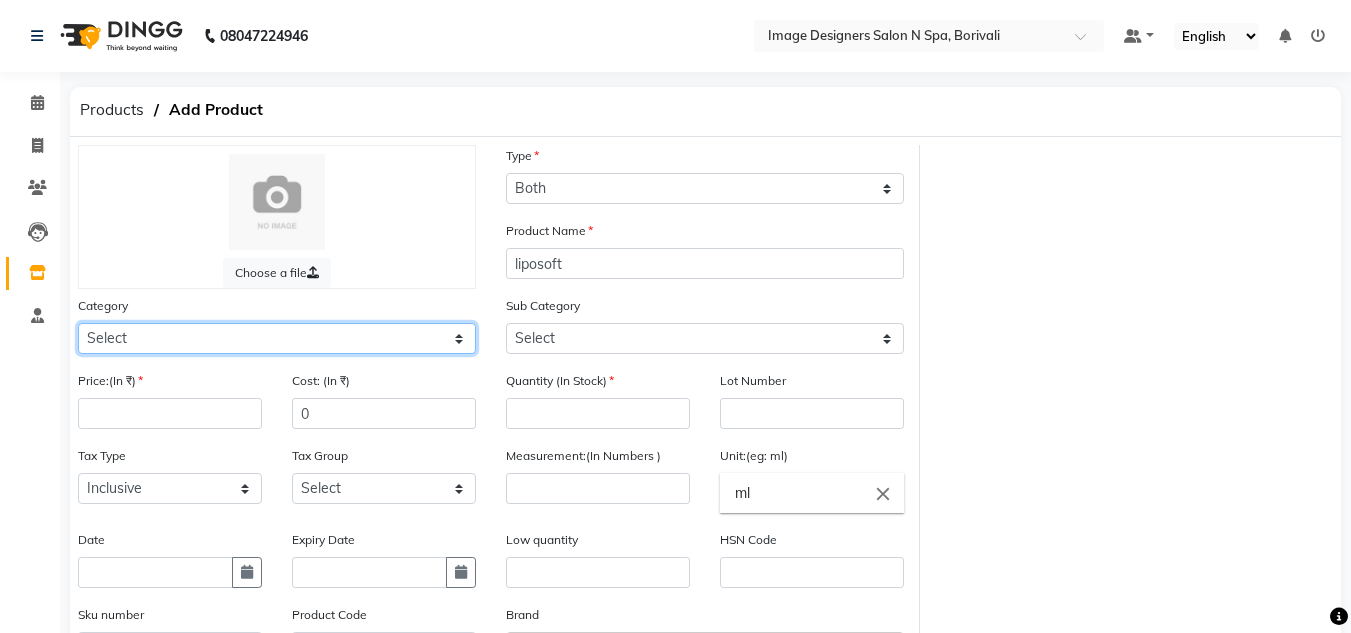 select on "1726301150" 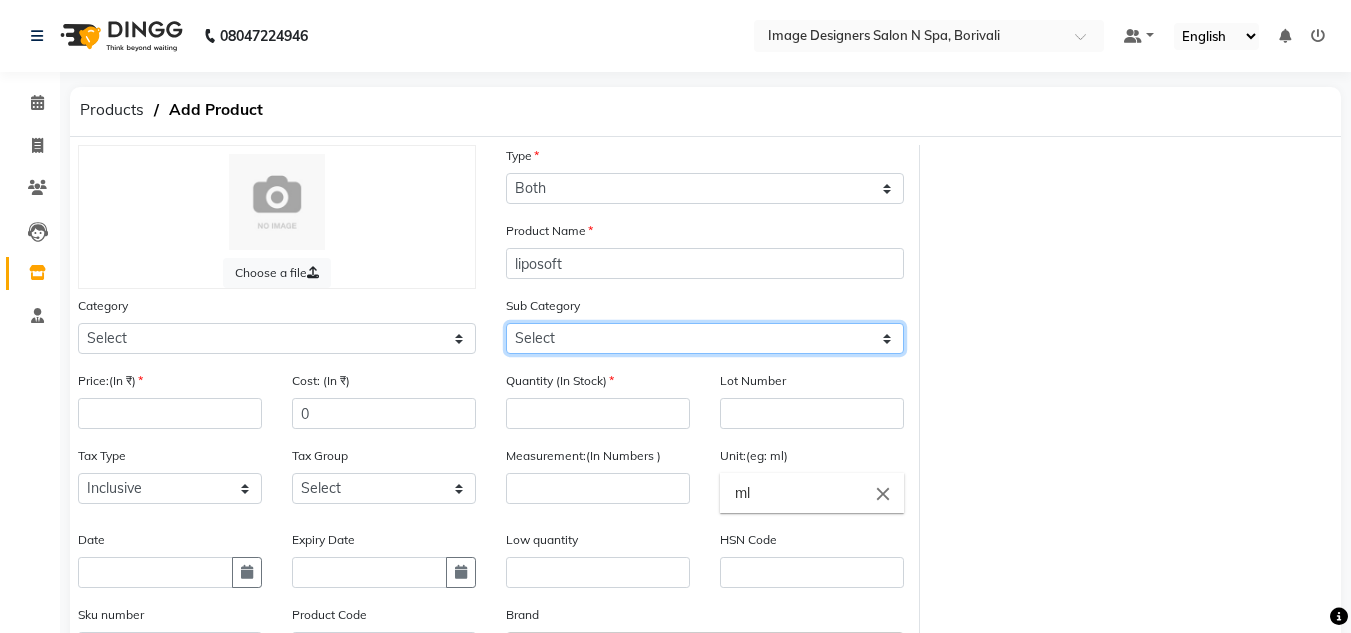 click on "Select Cleanser Facial Moisturiser Serum Toner Sun Care Masks Lip Care Eye Care Body Care Hand & Feet Kit & Combo Treatment Appliances Other Skin" 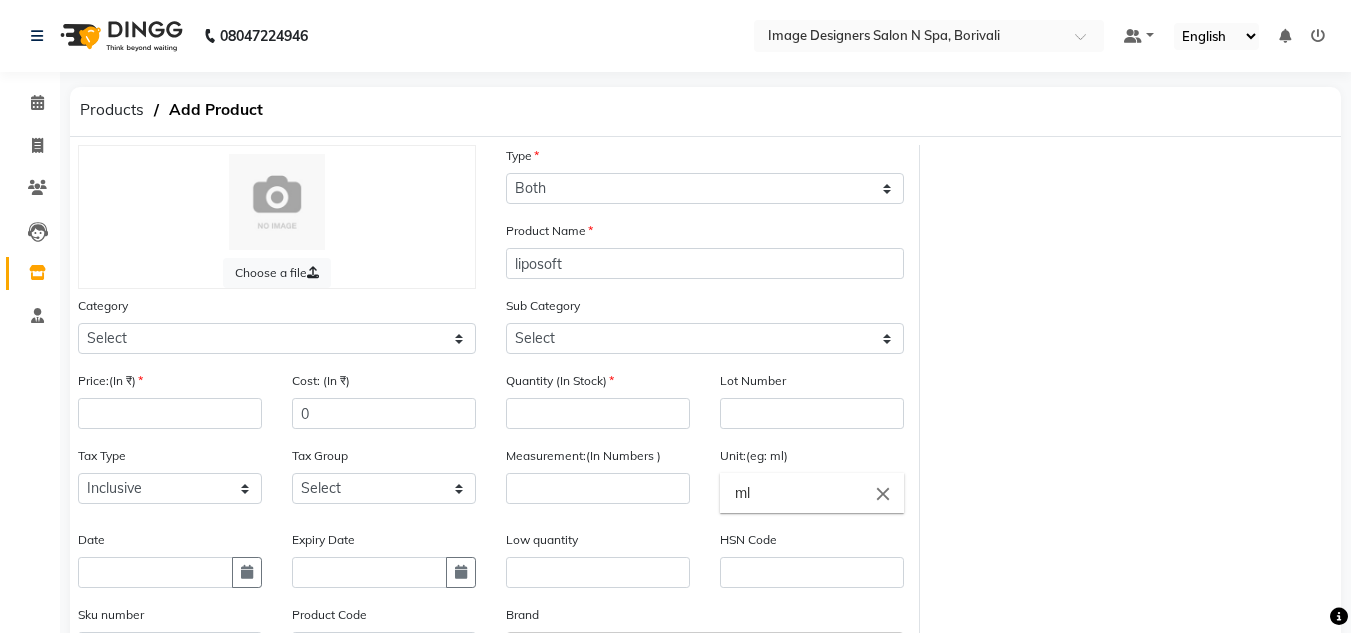 click on "Choose a file Type Select Type Both Retail Consumable Product Name liposoft Category Select Hair Skin Makeup Personal Care Appliances Beard Waxing Disposable Threading Hands and Feet Beauty Planet Botox Cadiveu Casmara Cheryls Loreal Olaplex Other Sub Category Select Cleanser Facial Moisturiser Serum Toner Sun Care Masks Lip Care Eye Care Body Care Hand & Feet Kit & Combo Treatment Appliances Other Skin Price:(In ₹) Cost: (In ₹) 0 Quantity (In Stock) Lot Number Tax Type Select Inclusive Exclusive Tax Group Select GST Measurement:(In Numbers ) Unit:(eg: ml) ml close Date Expiry Date Low quantity HSN Code Sku number Product Code Brand Select brand or add custom brand    × Remark Description" 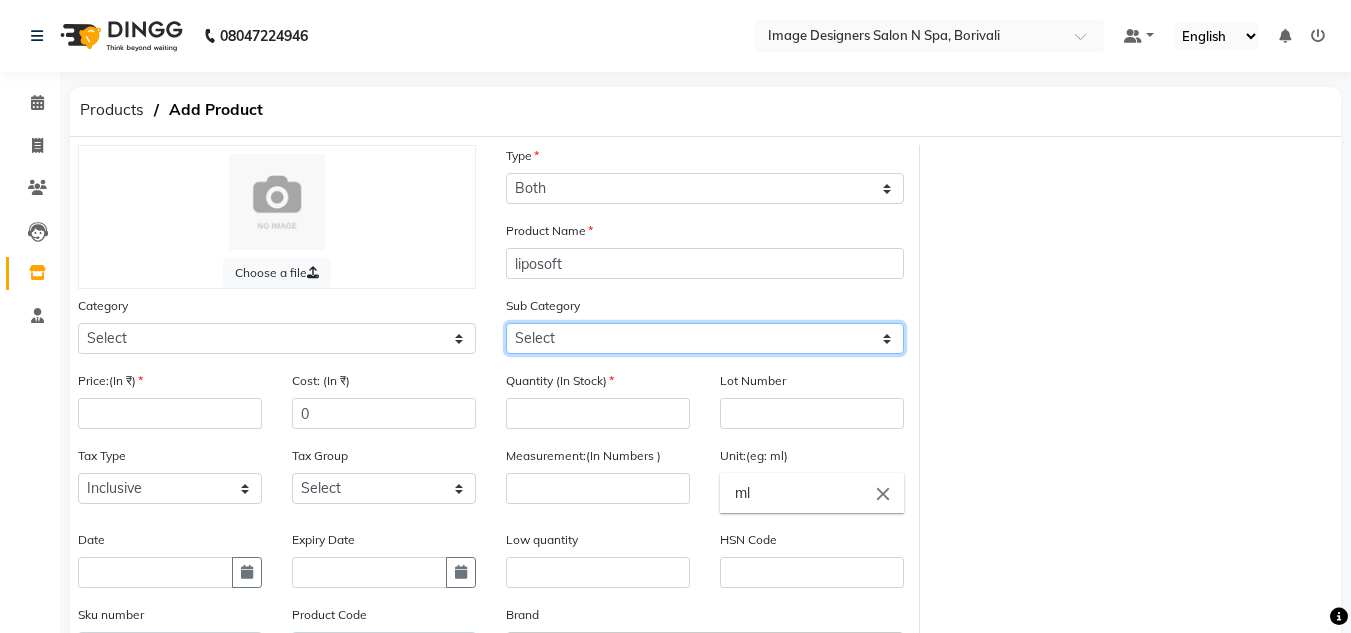 click on "Select Cleanser Facial Moisturiser Serum Toner Sun Care Masks Lip Care Eye Care Body Care Hand & Feet Kit & Combo Treatment Appliances Other Skin" 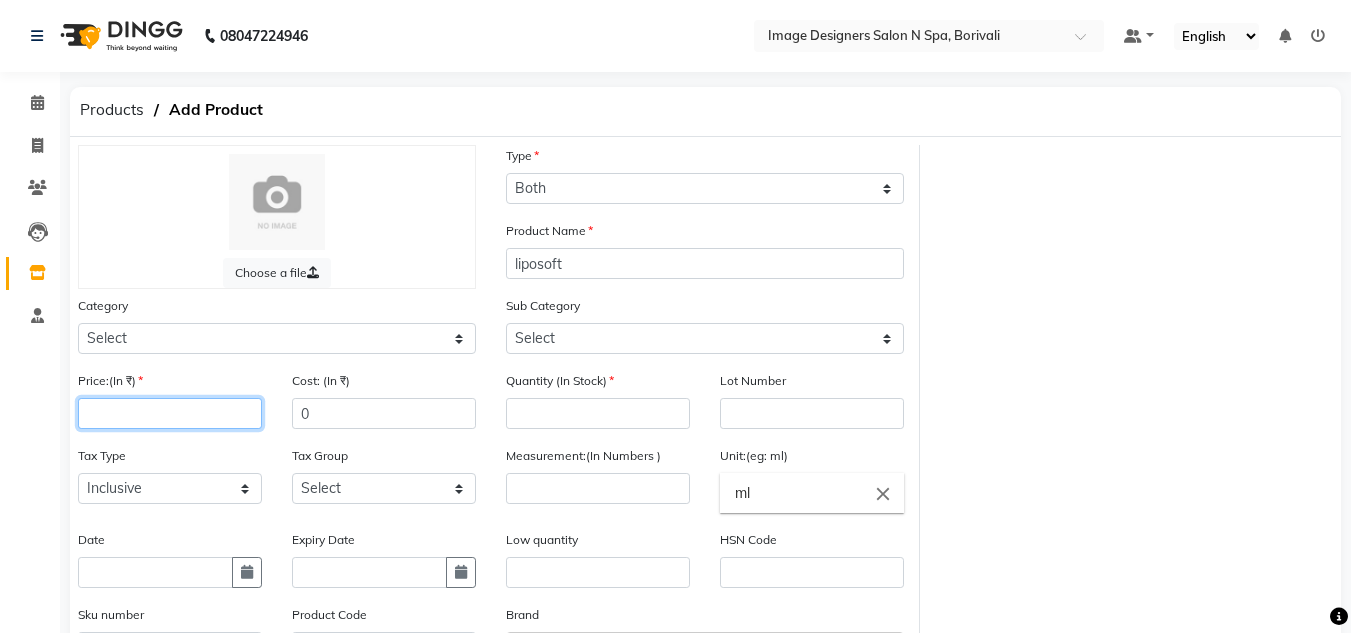 click 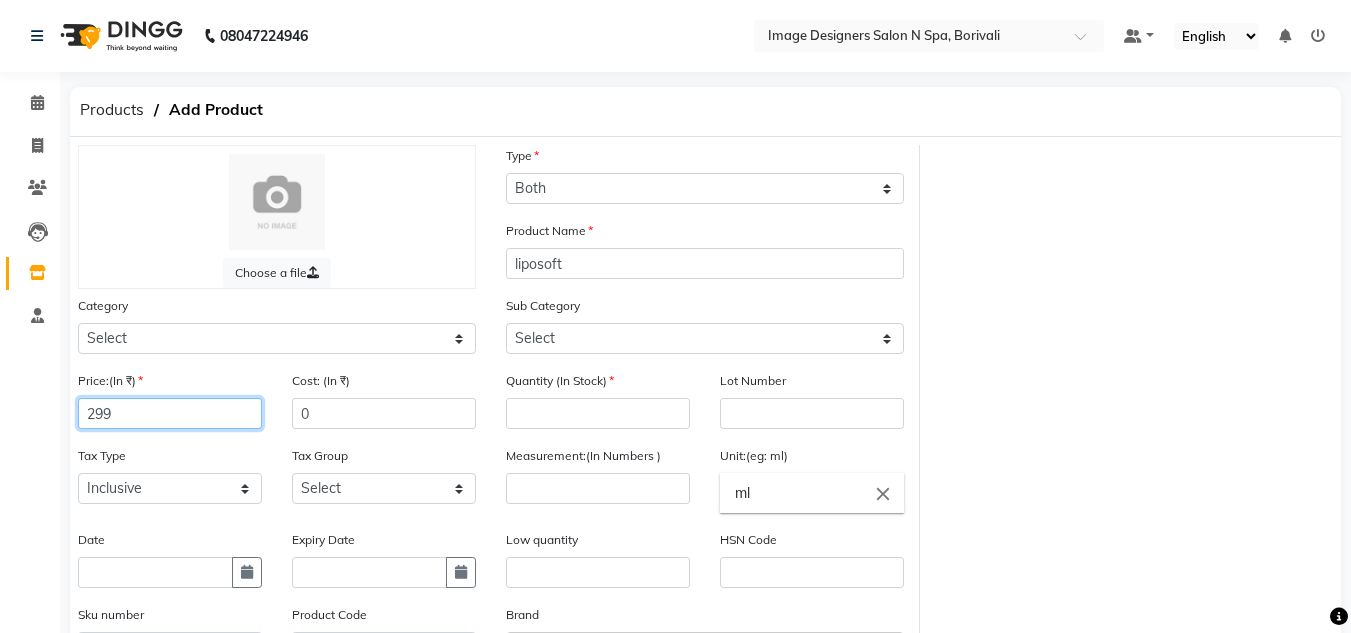 type on "299" 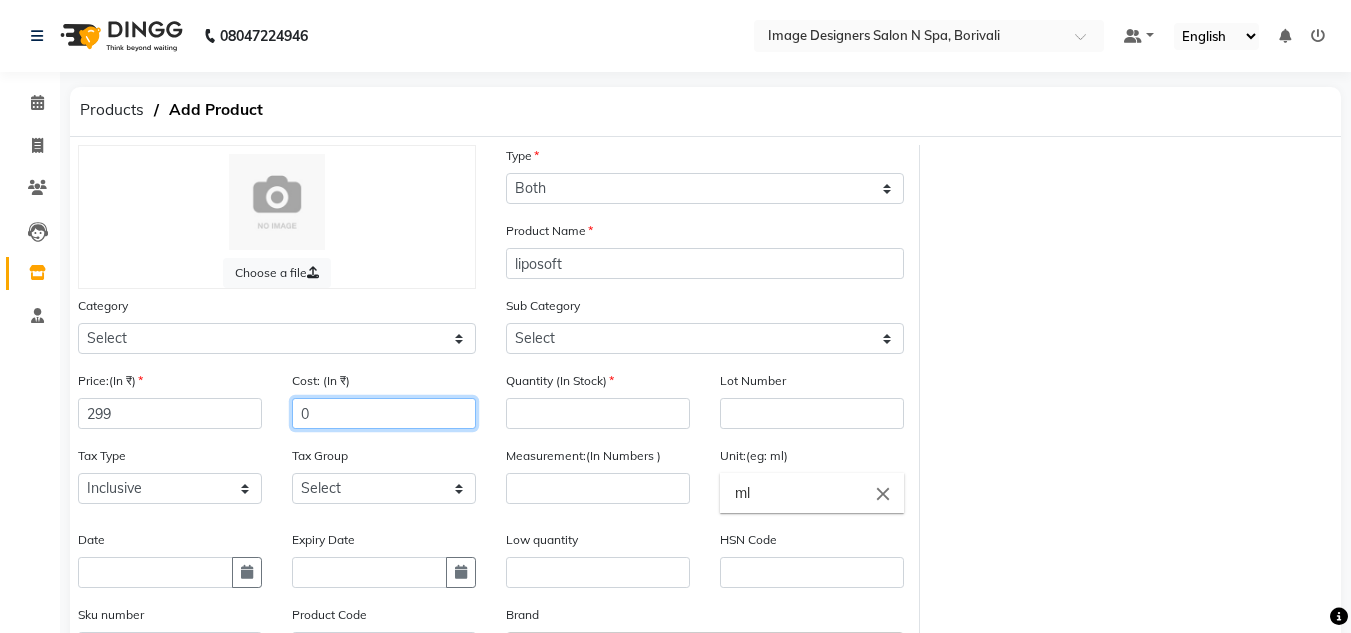 click on "0" 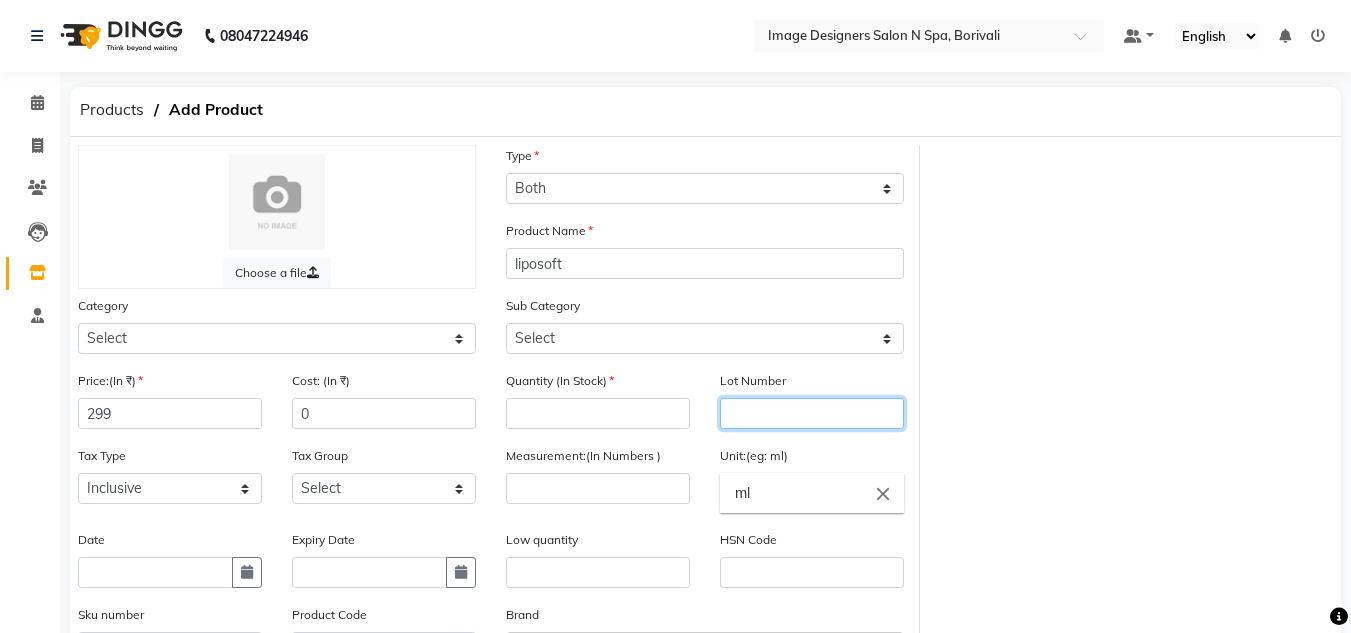 click 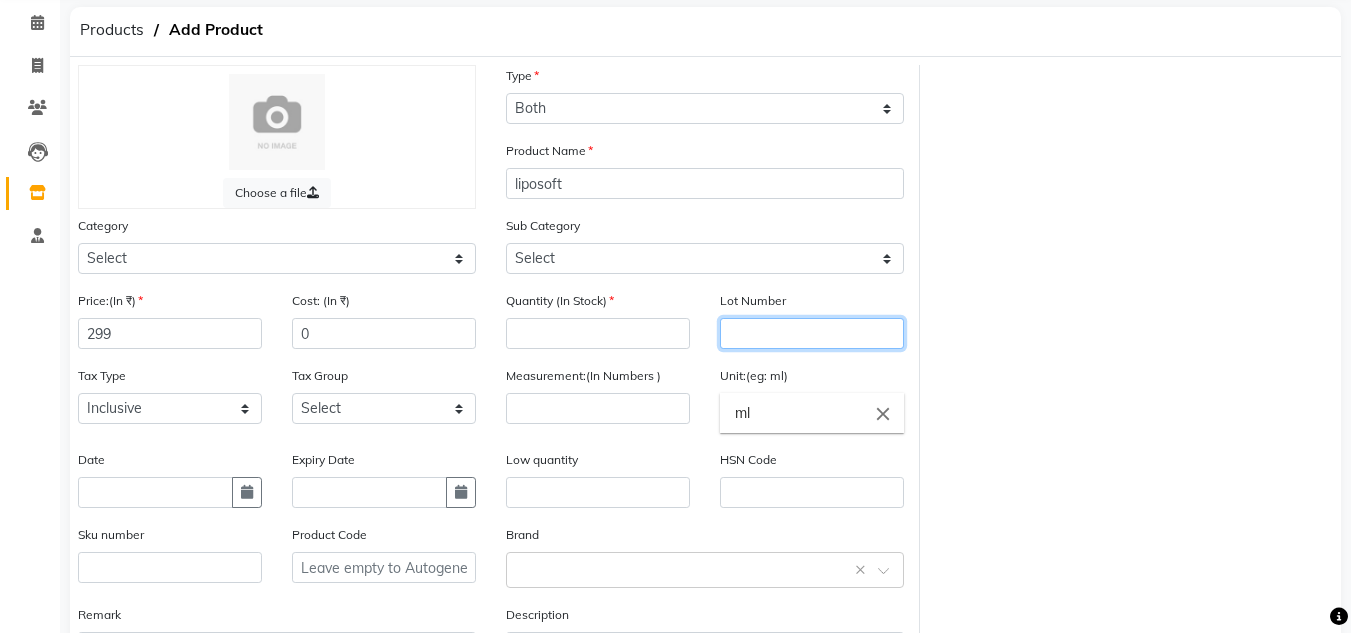 scroll, scrollTop: 120, scrollLeft: 0, axis: vertical 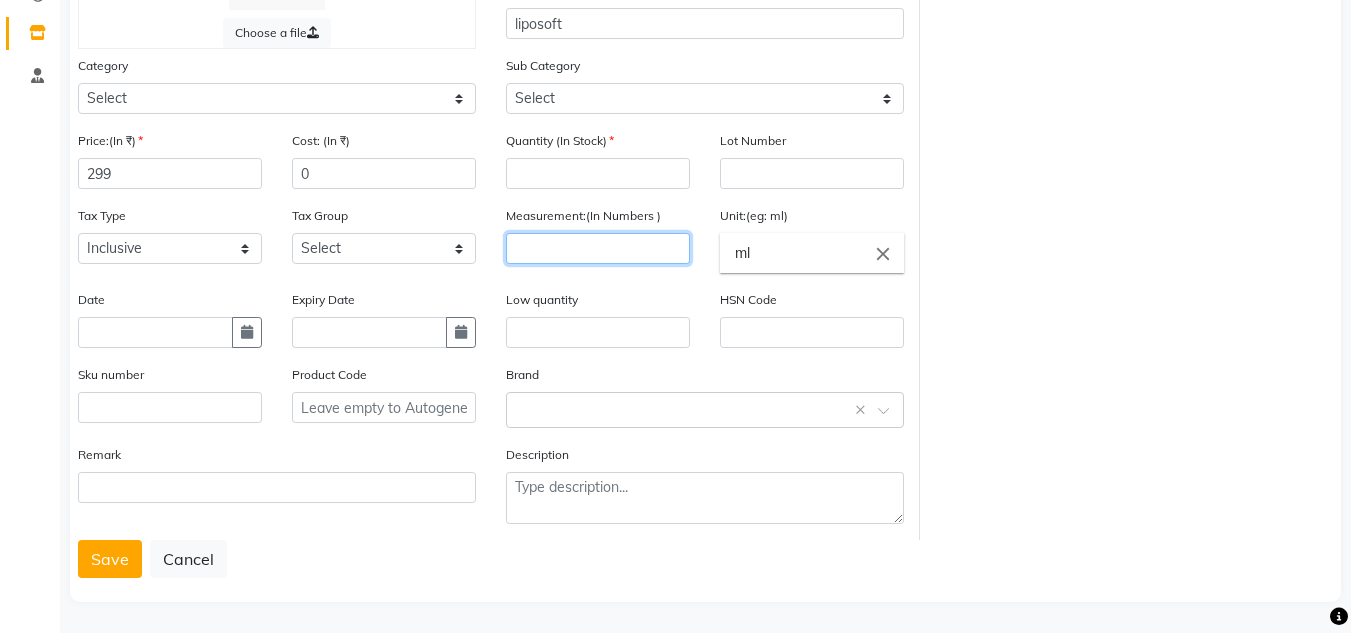 click 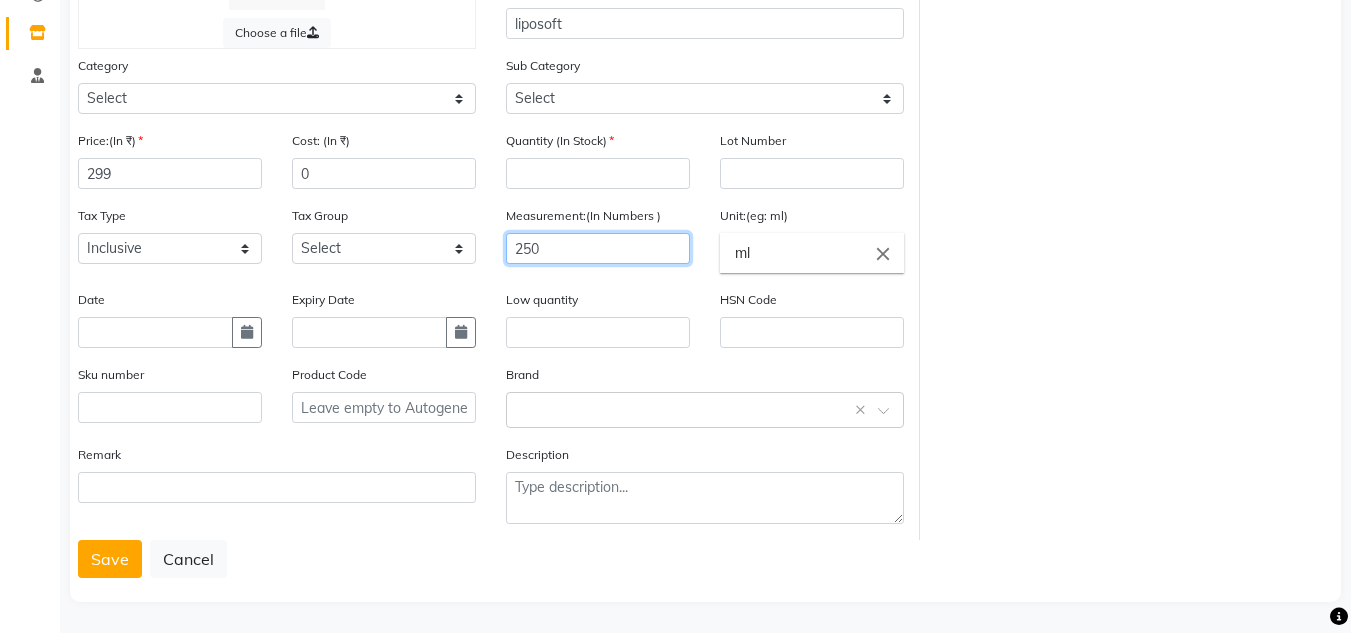 type on "250" 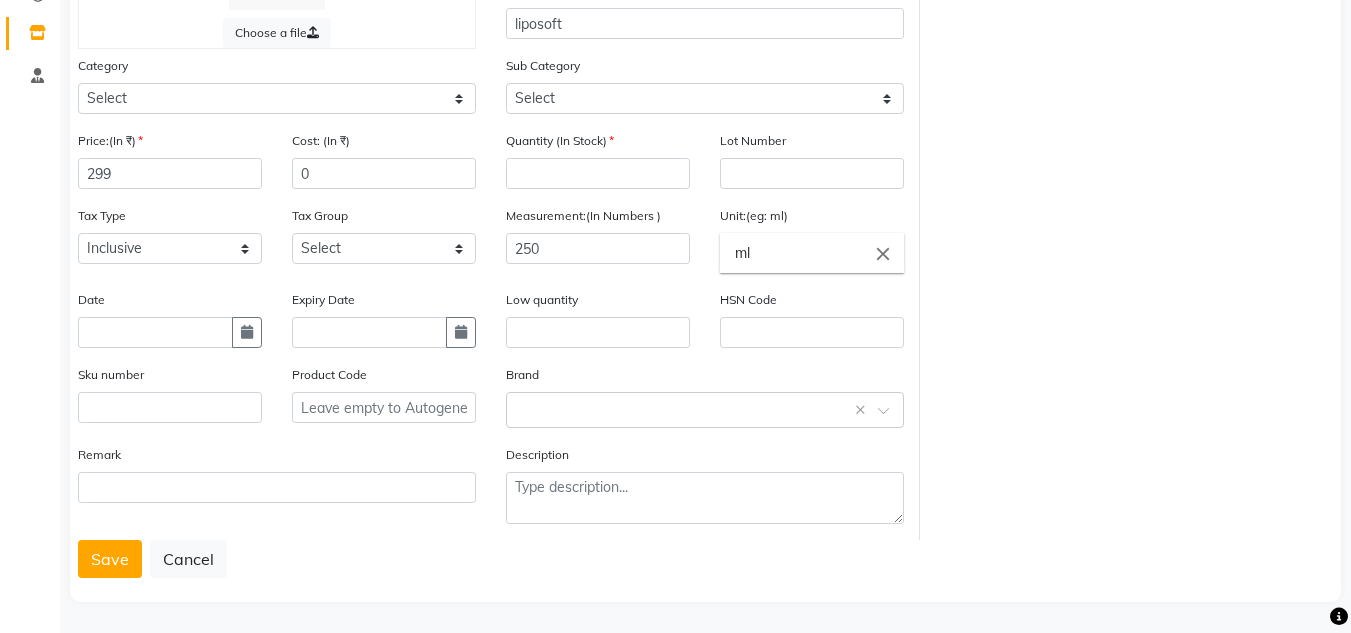 click on "ml" 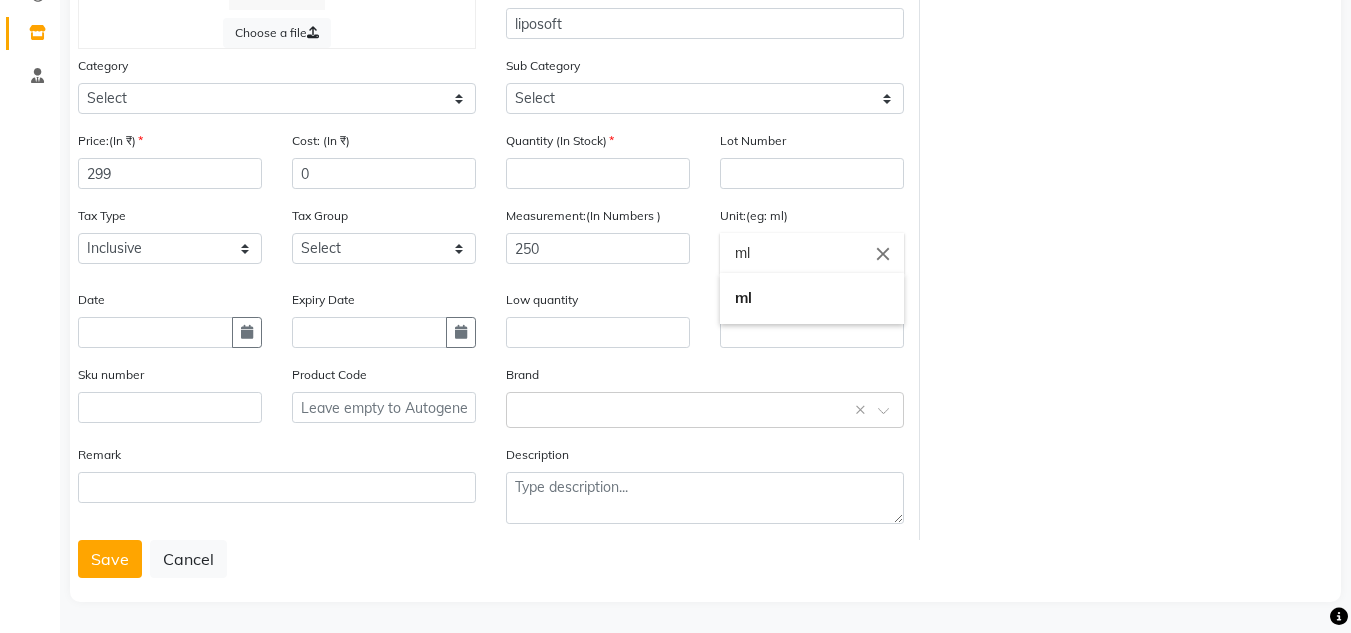 type on "m" 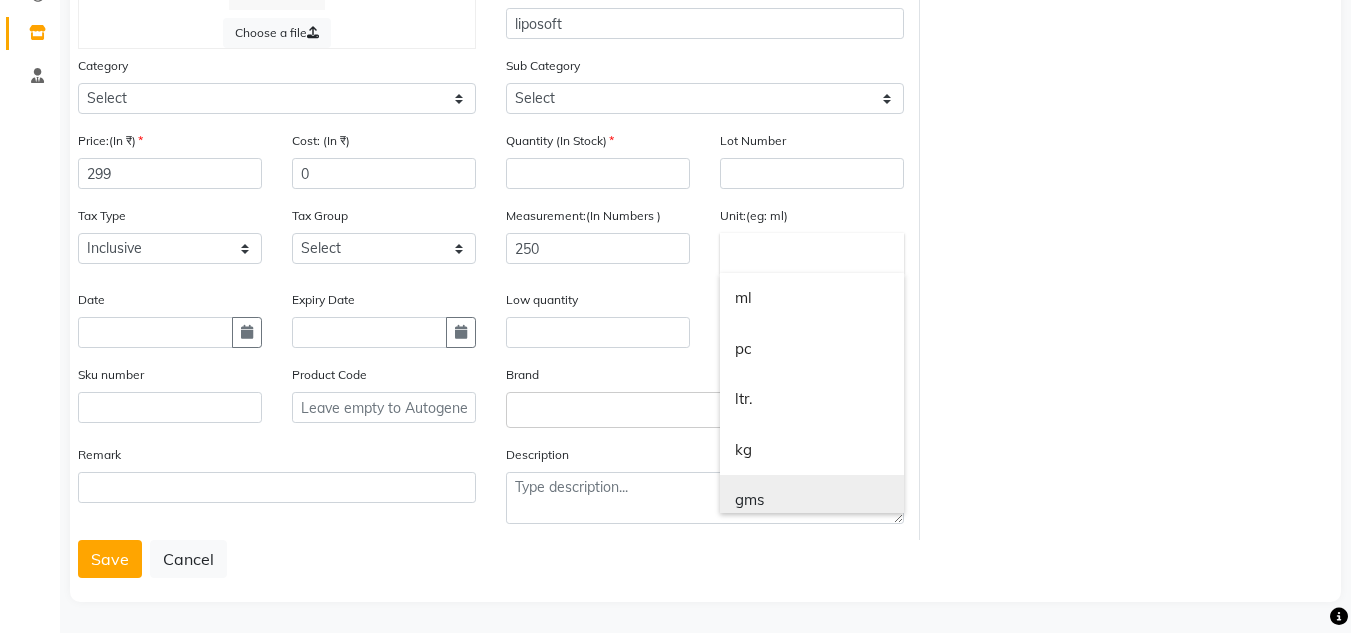 click on "gms" at bounding box center (812, 500) 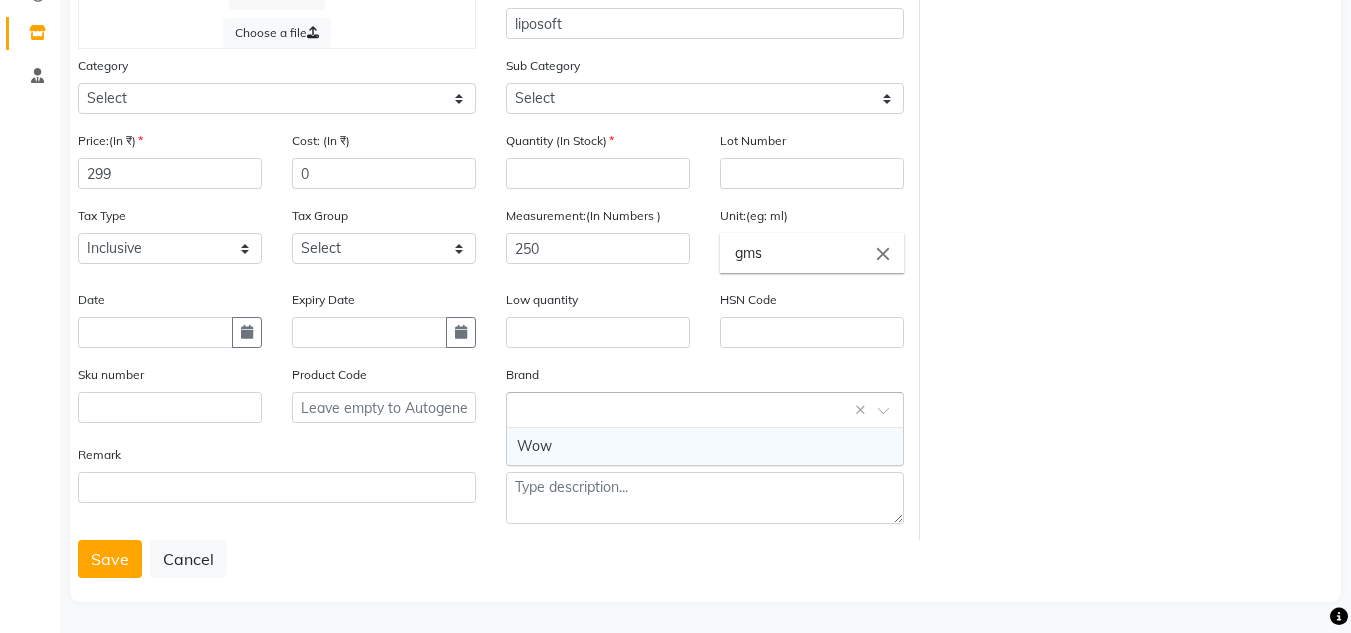 click 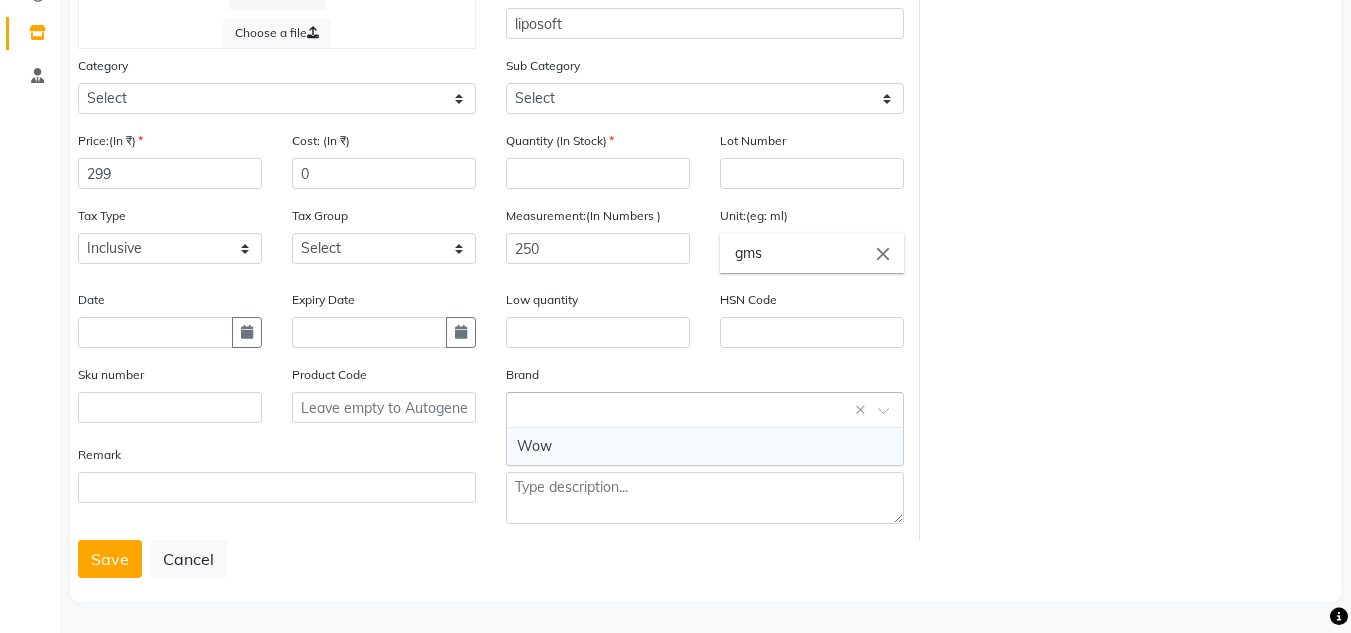 click on "Wow" at bounding box center (705, 446) 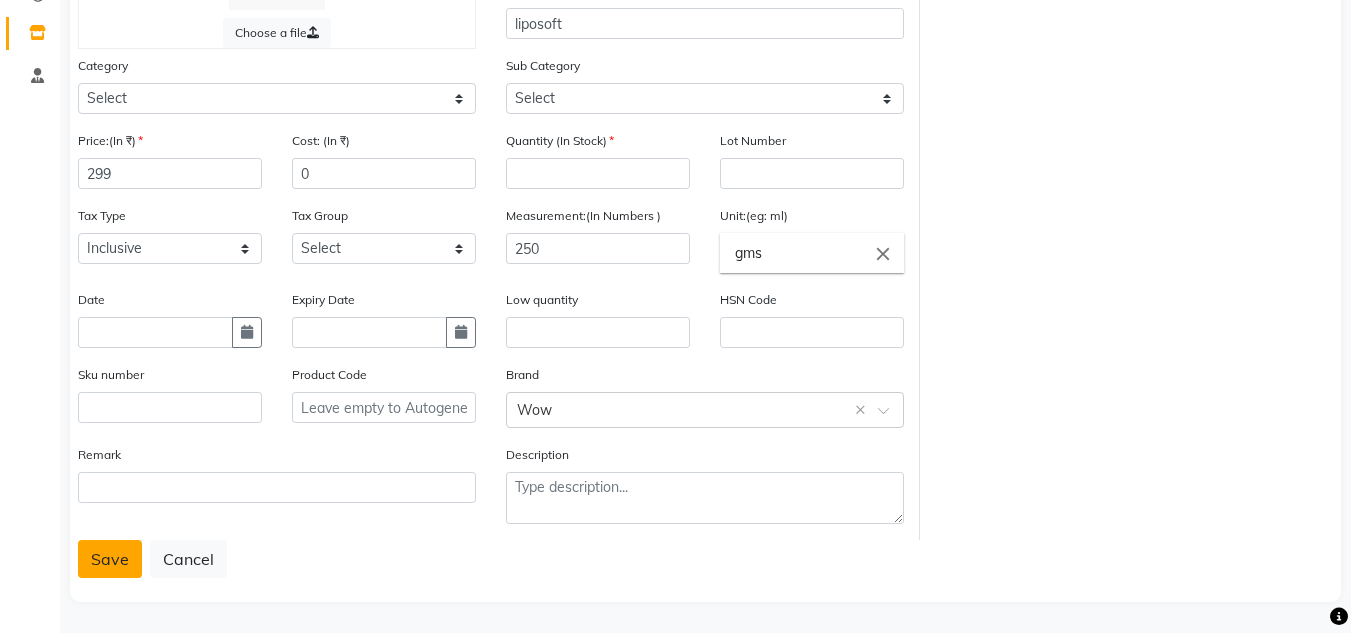 click on "Save" 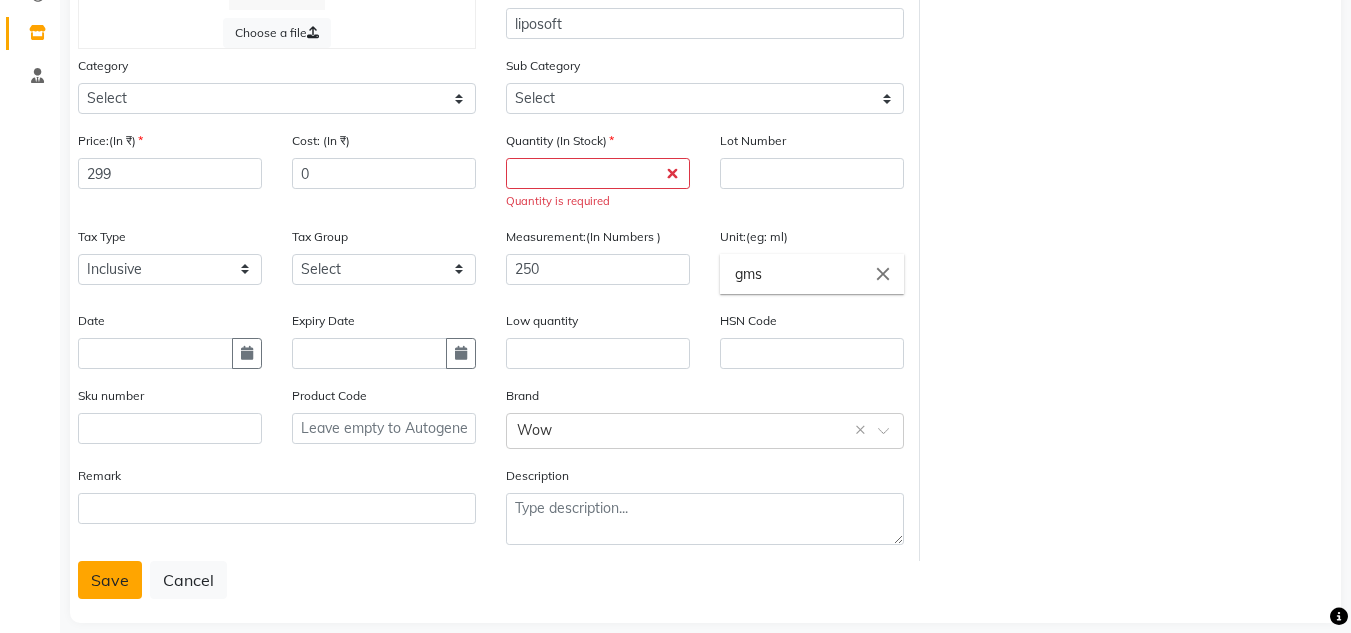 click on "Save" 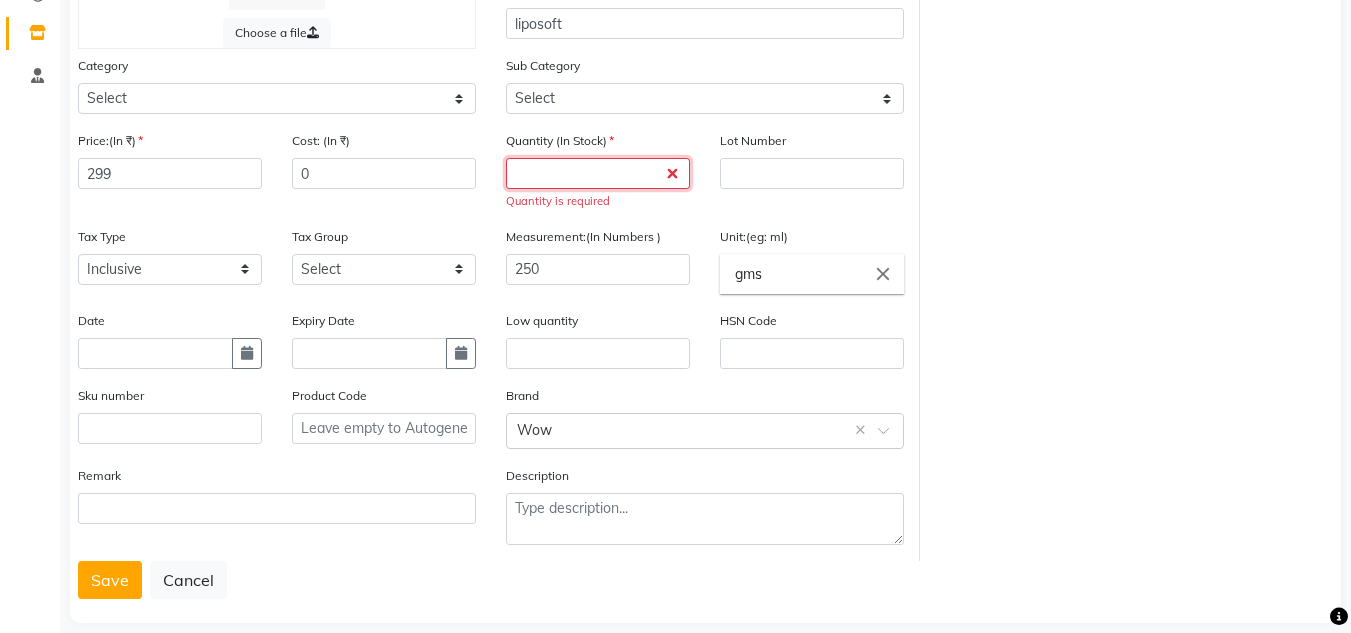 click 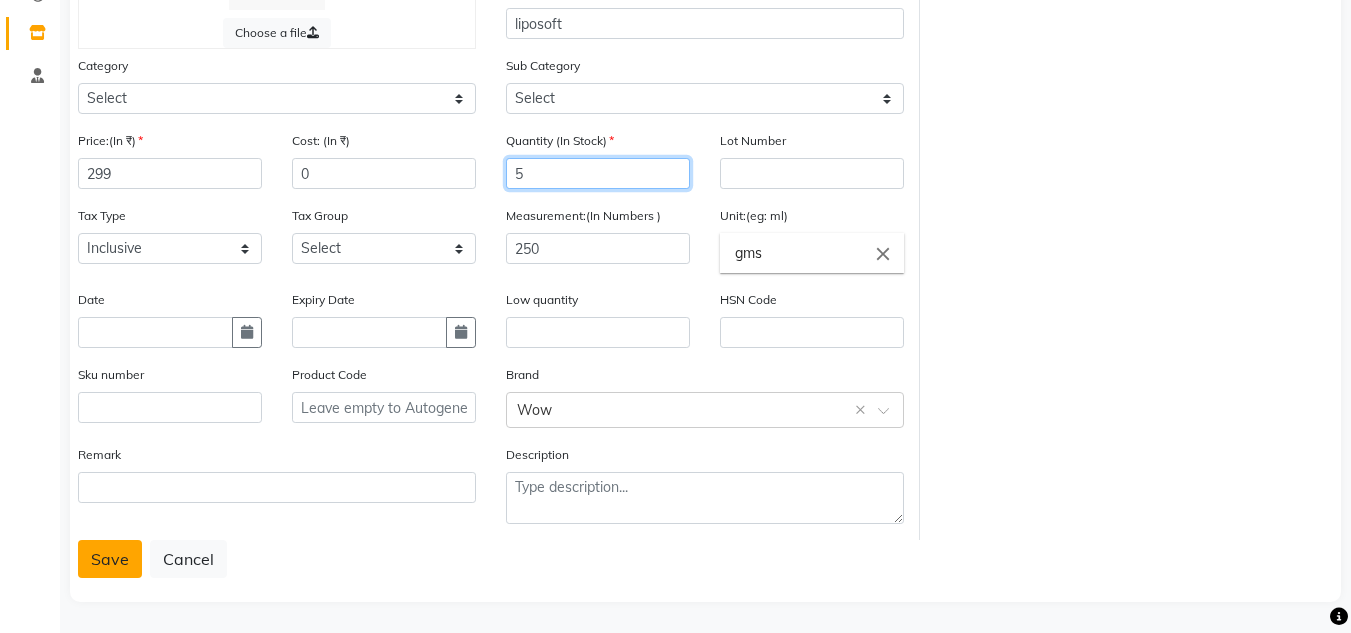 type on "5" 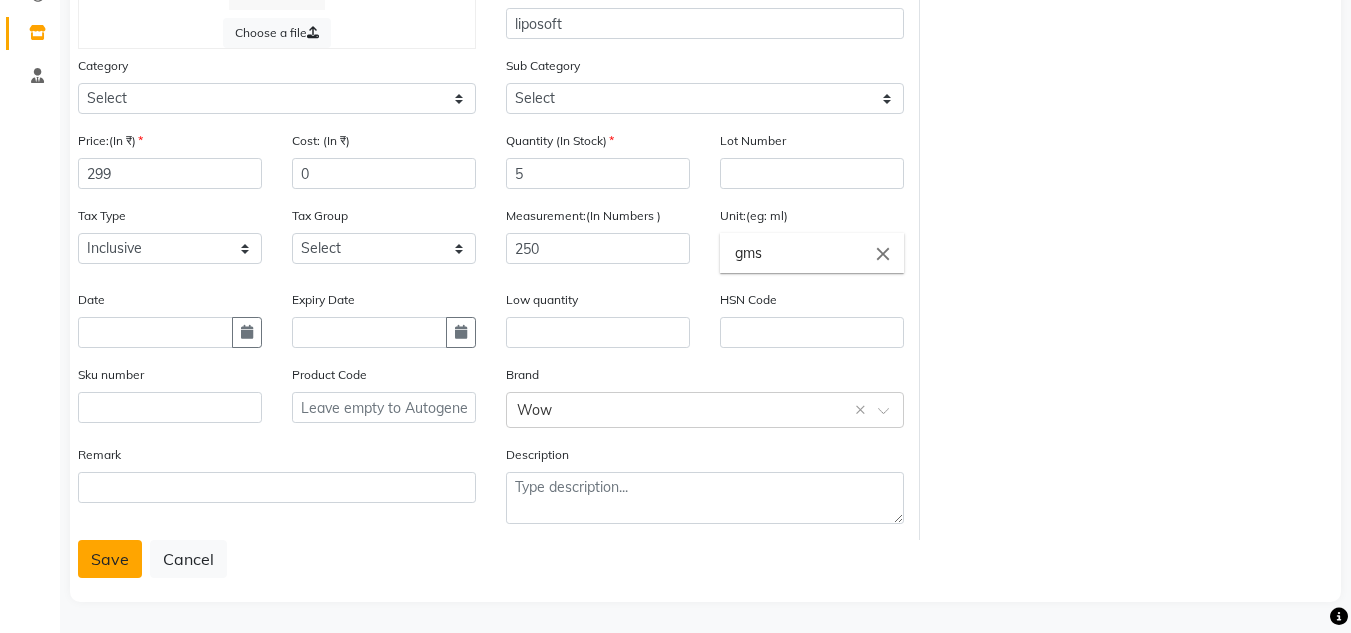 click on "Save" 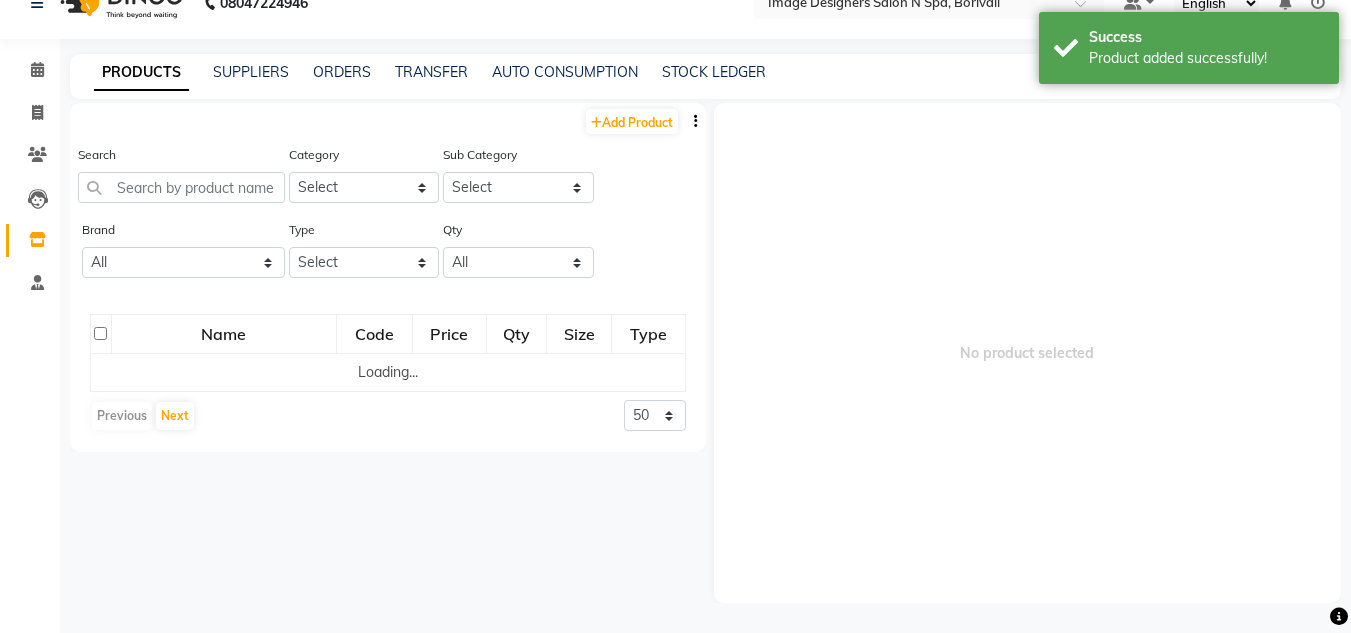 scroll, scrollTop: 13, scrollLeft: 0, axis: vertical 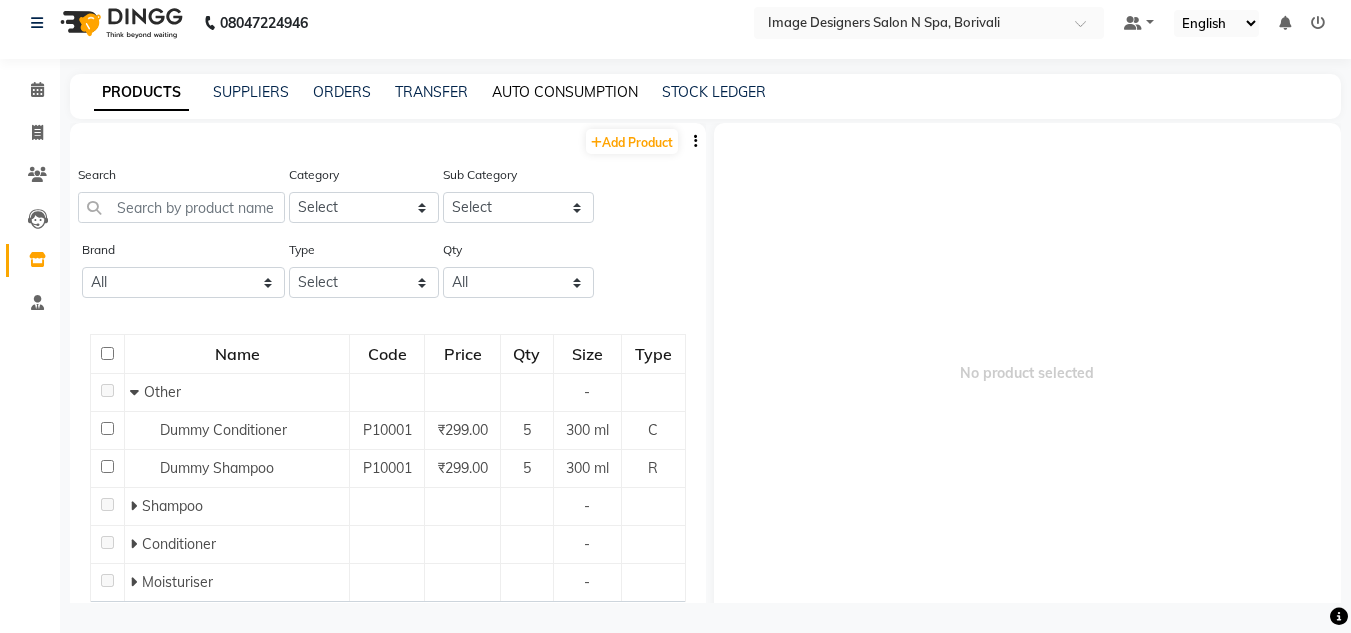 click on "AUTO CONSUMPTION" 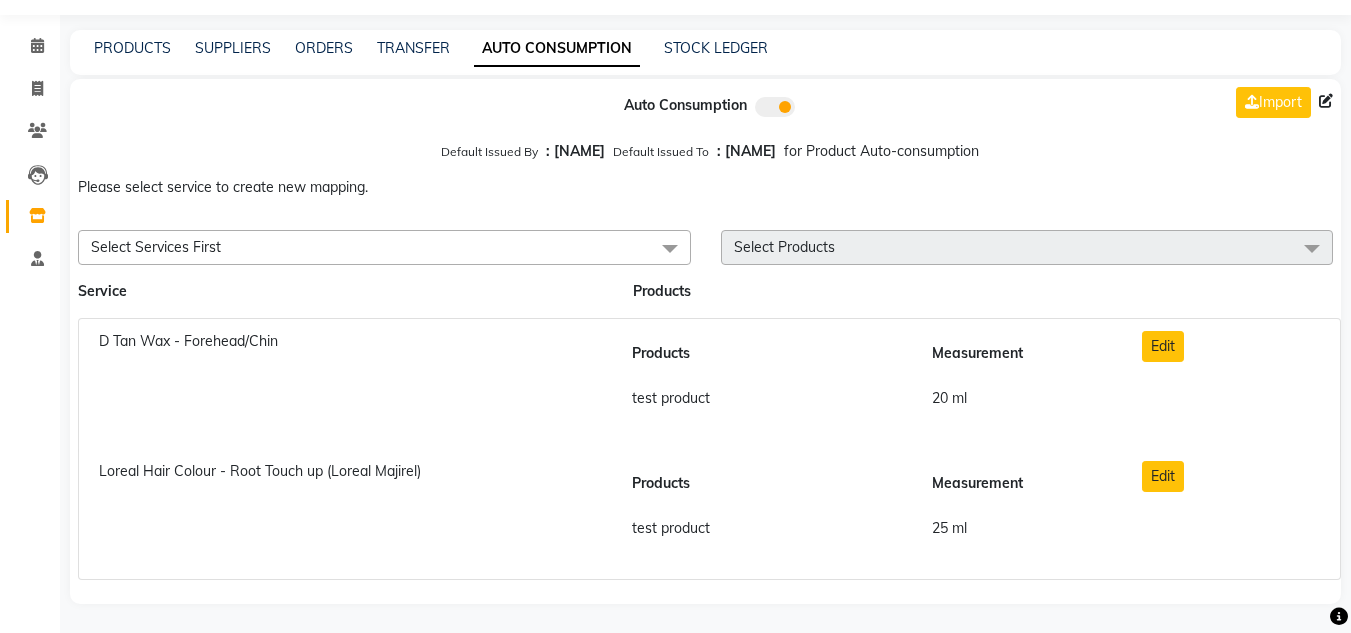 scroll, scrollTop: 58, scrollLeft: 0, axis: vertical 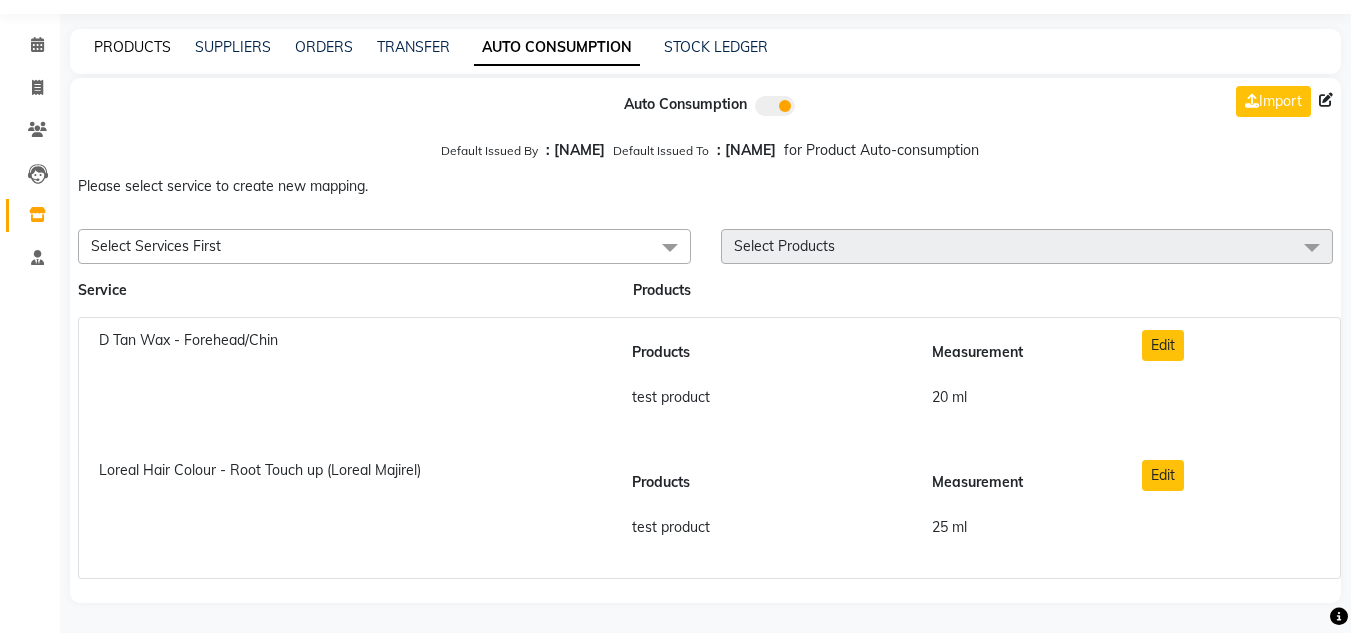 click on "PRODUCTS" 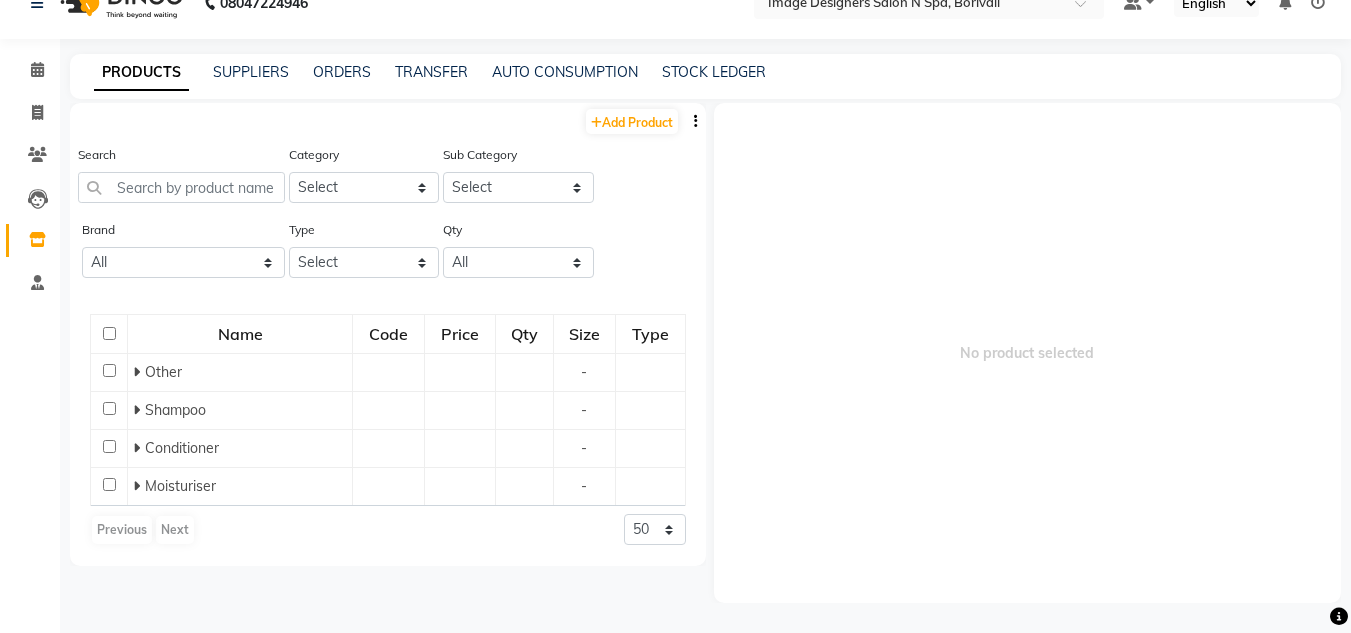 scroll, scrollTop: 13, scrollLeft: 0, axis: vertical 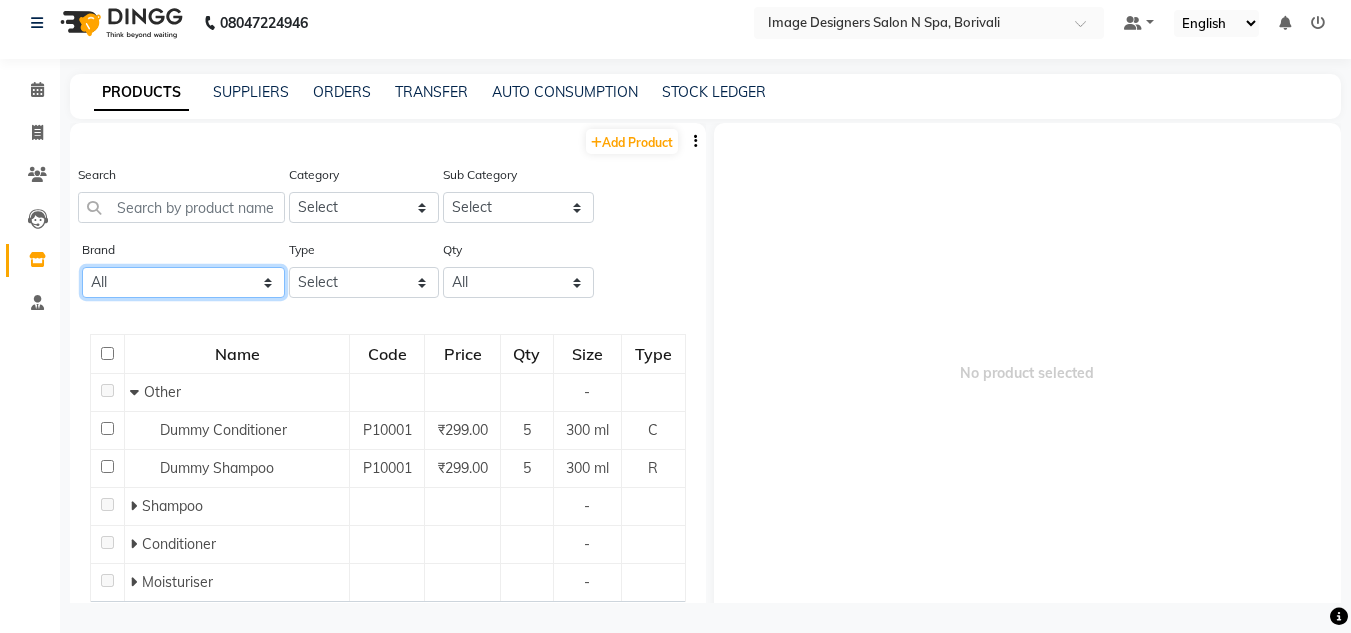click on "All Wow" 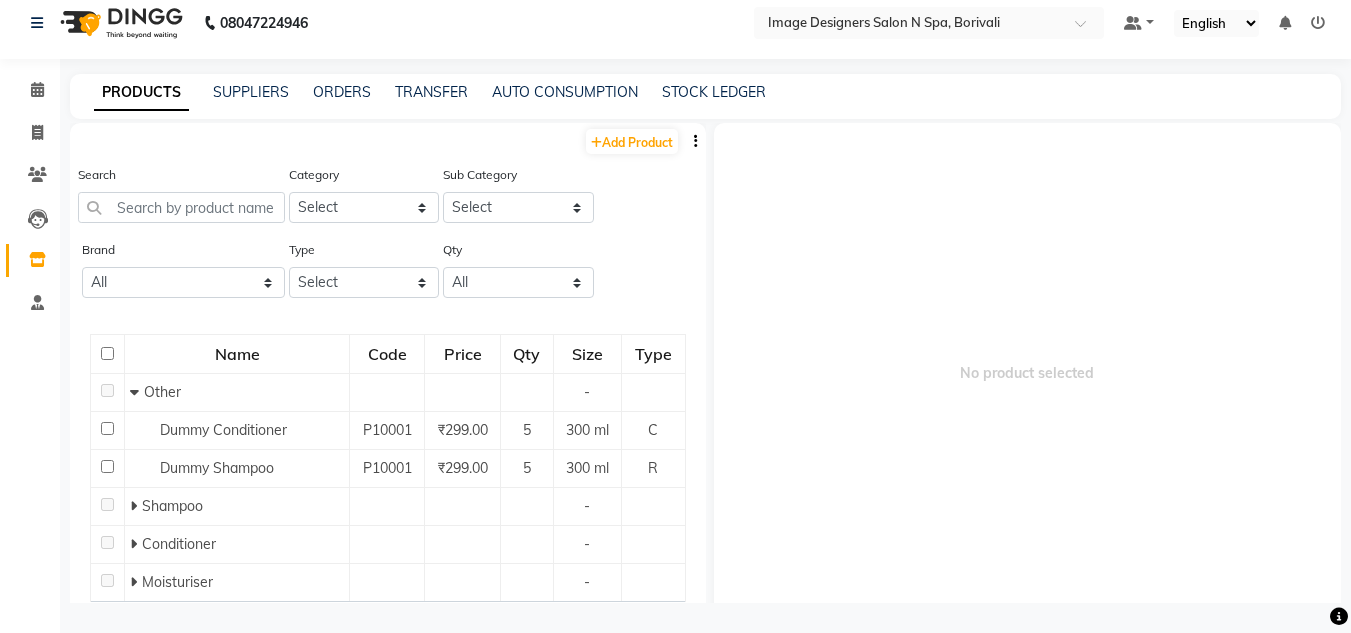 click on "Brand All Wow" 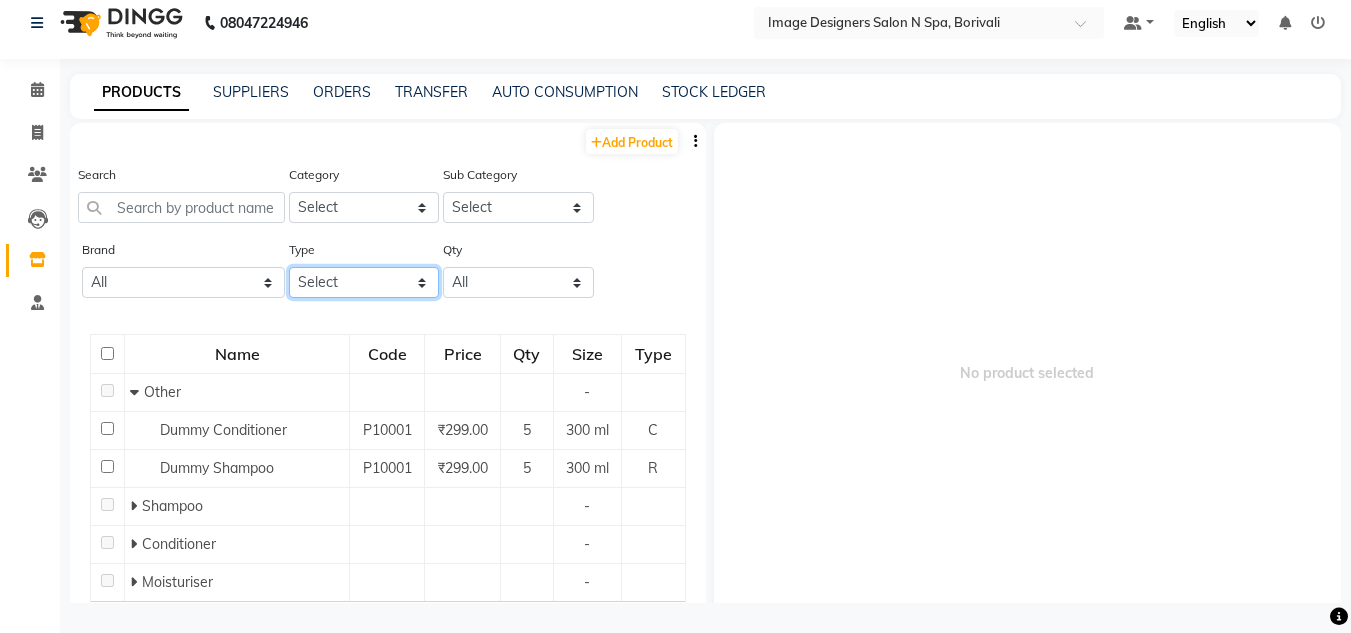 click on "Select Both Retail Consumable" 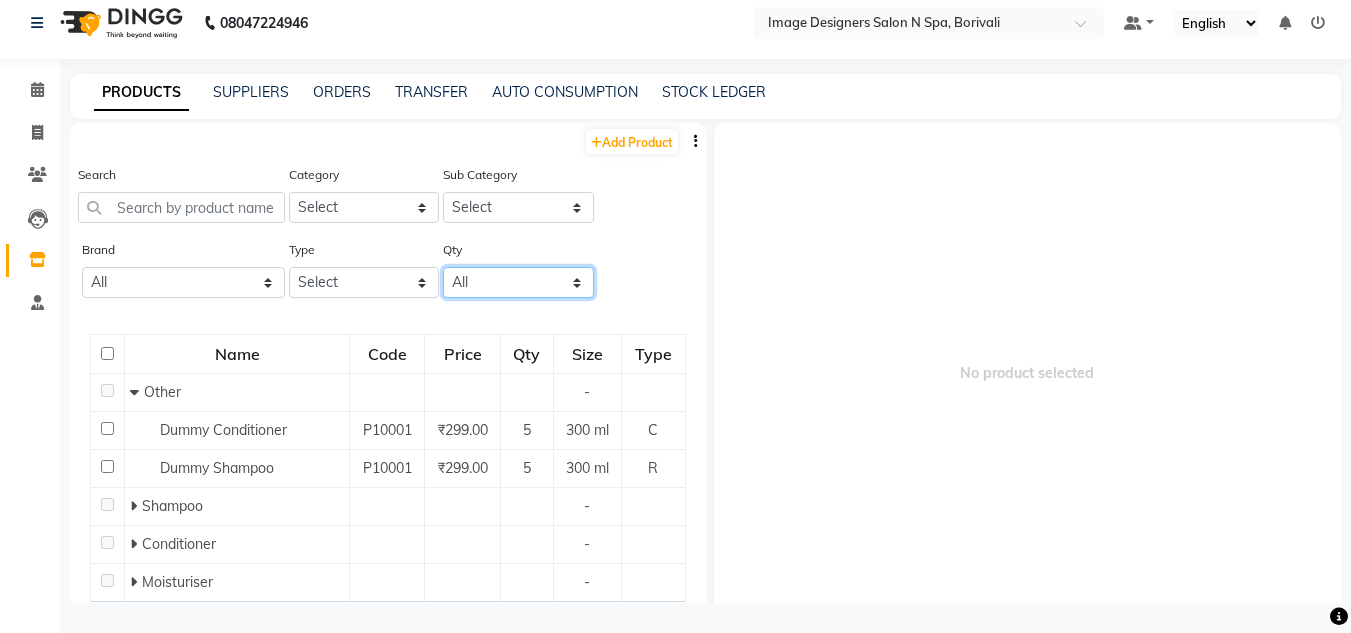 click on "All Low Out Of Stock" 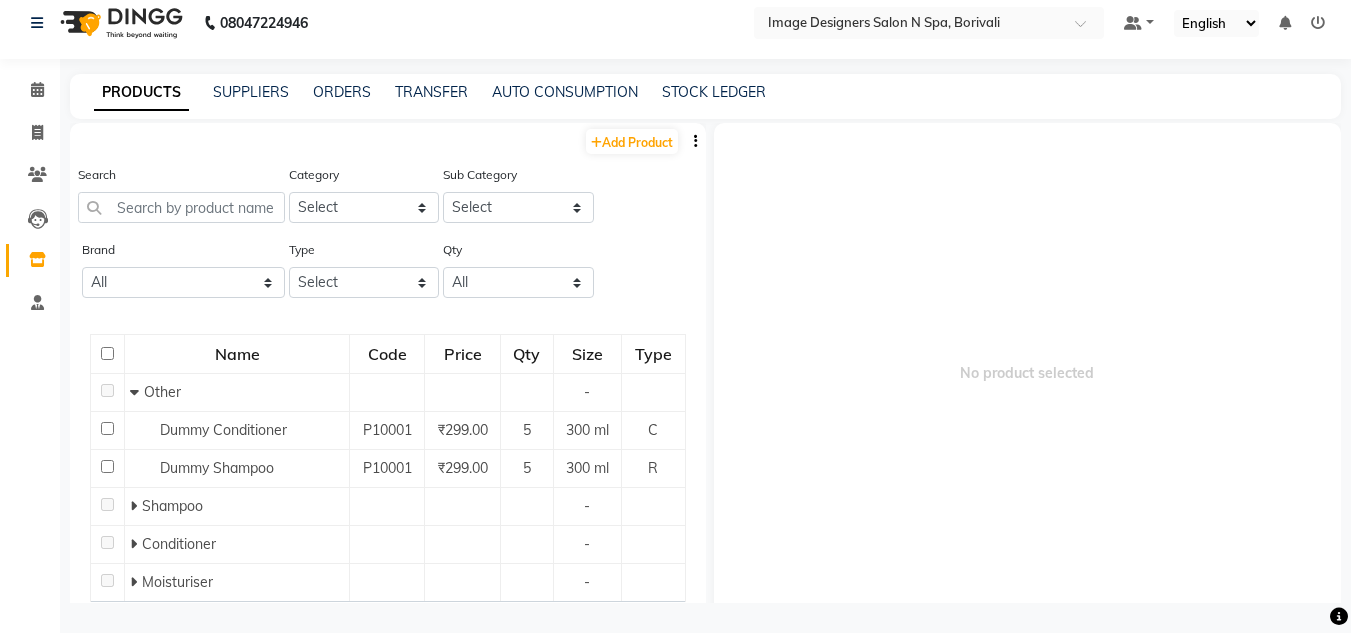 click on "Brand All Wow Type Select Both Retail Consumable Qty All Low Out Of Stock" 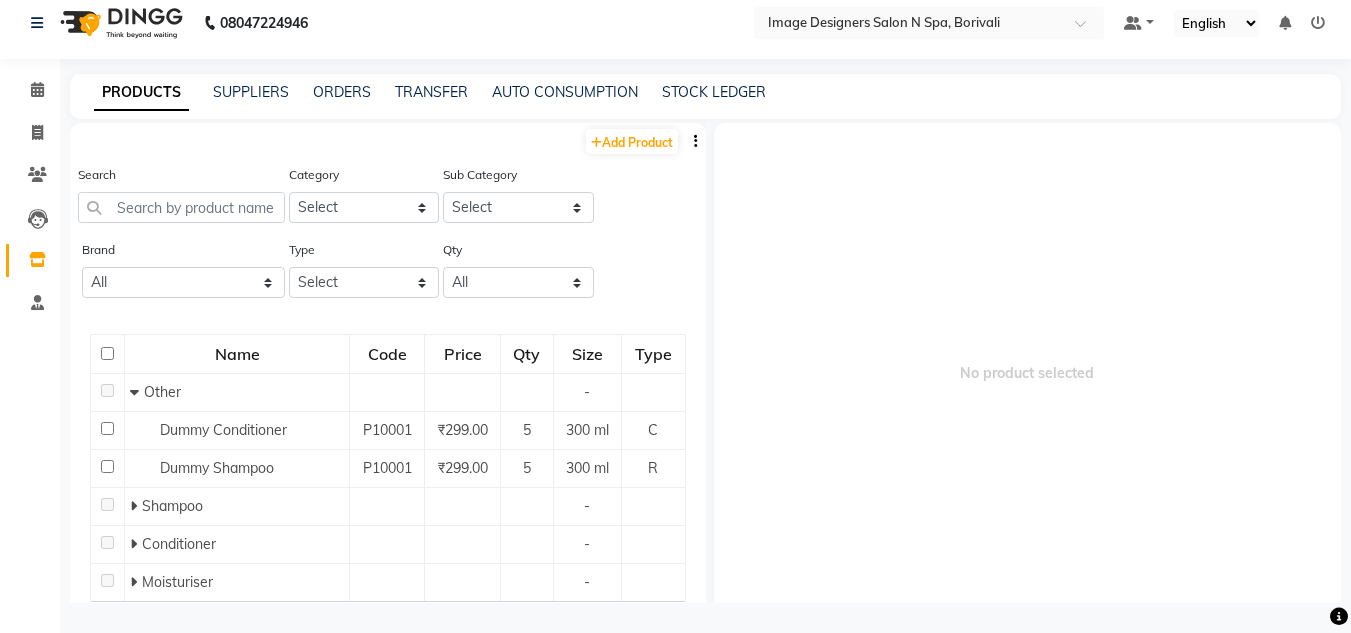 scroll, scrollTop: 0, scrollLeft: 0, axis: both 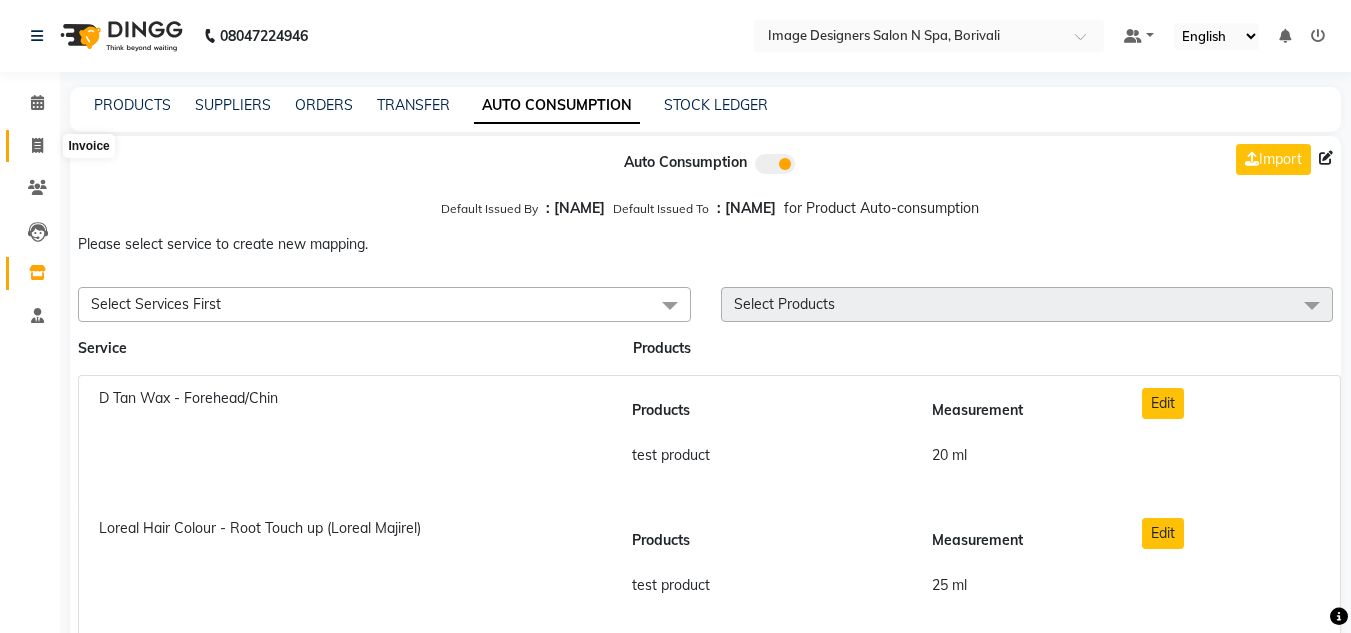 click 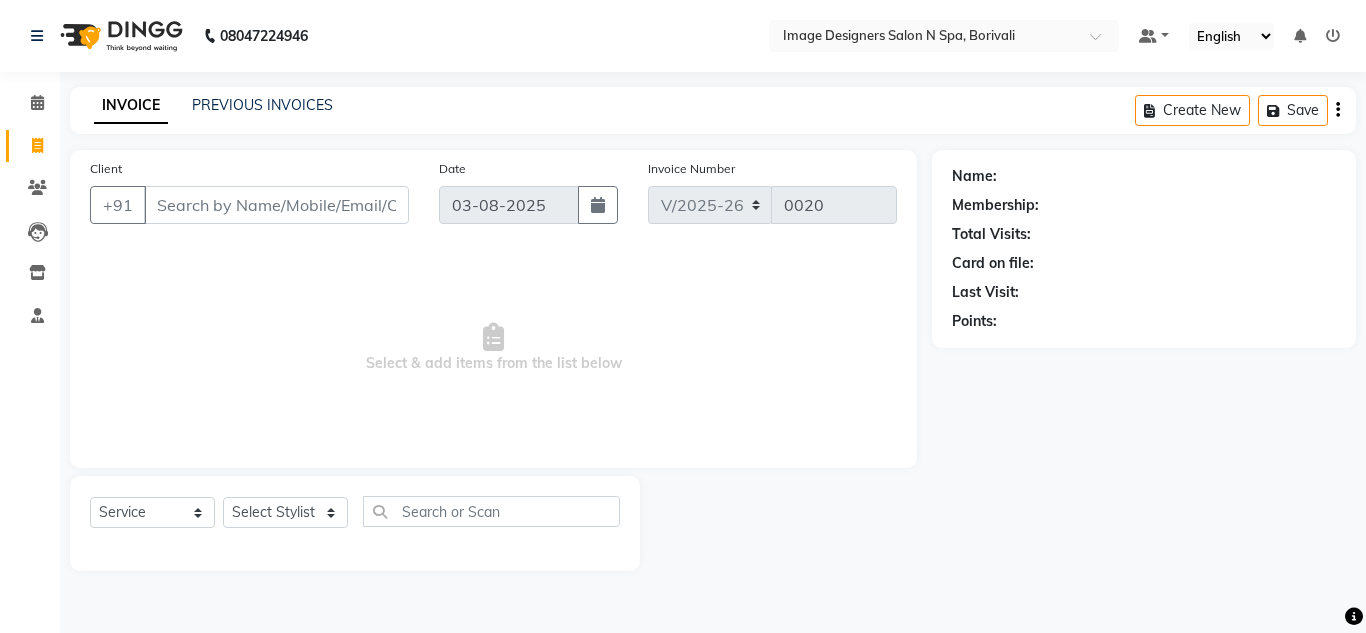 click on "Client" at bounding box center (276, 205) 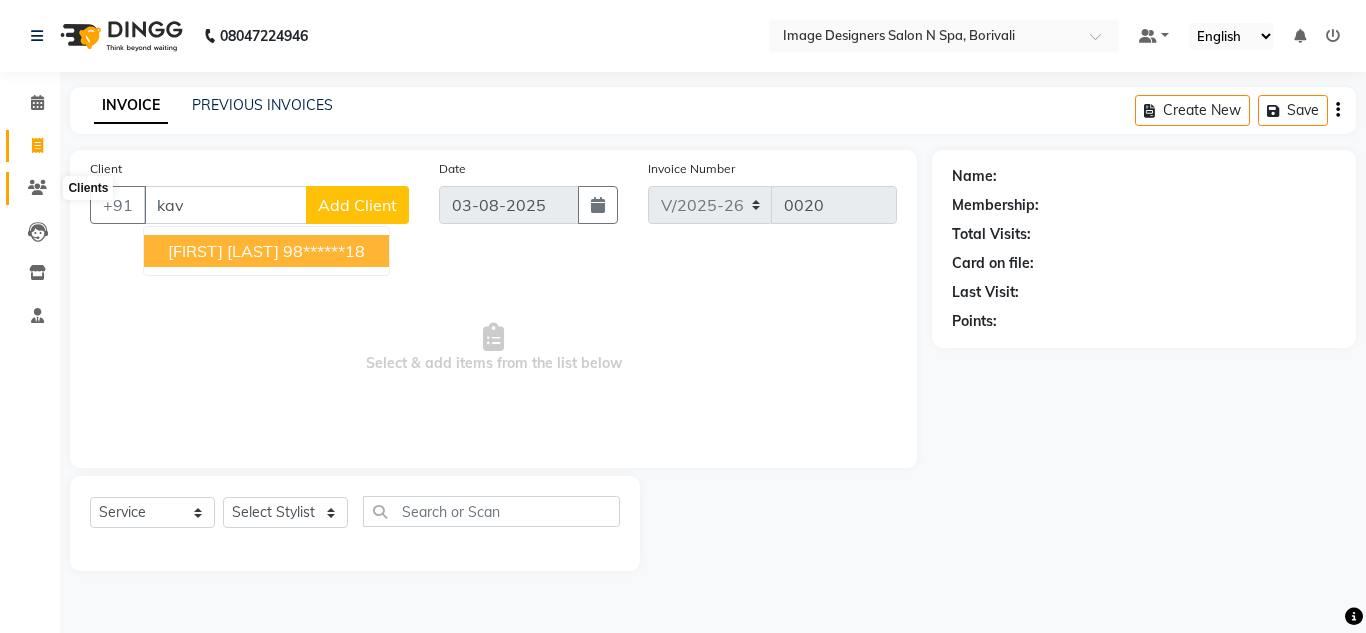 type on "kav" 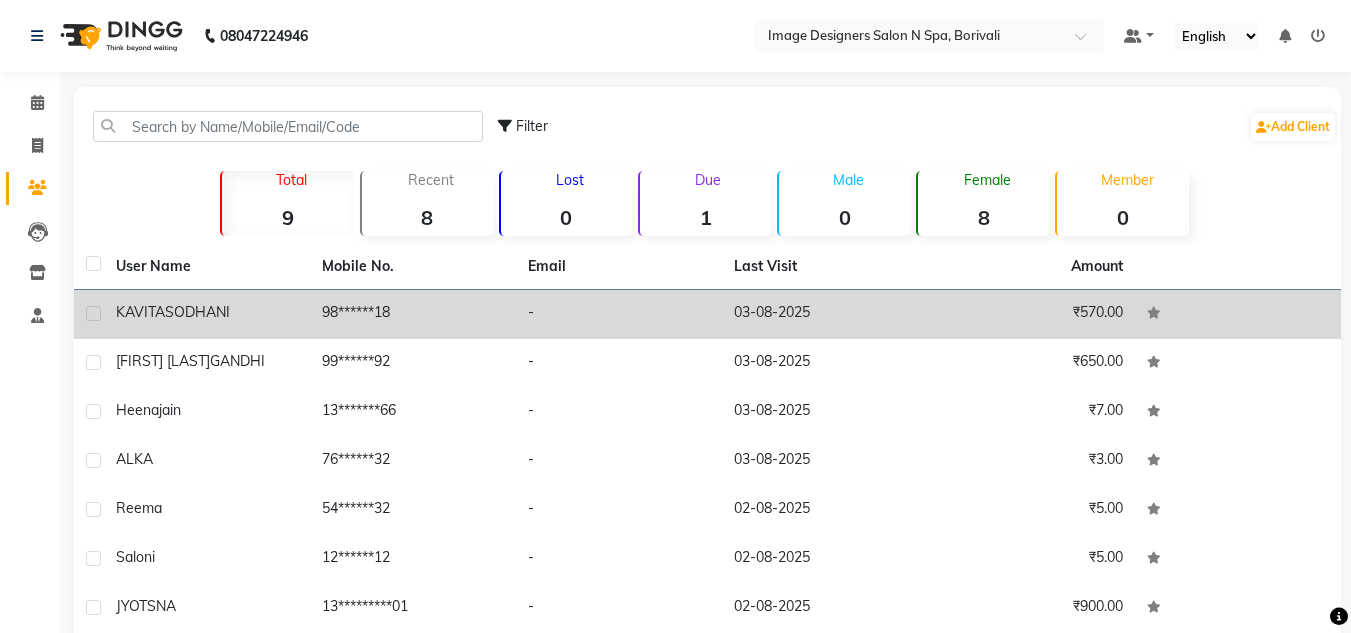 click on "KAVITA  SODHANI" 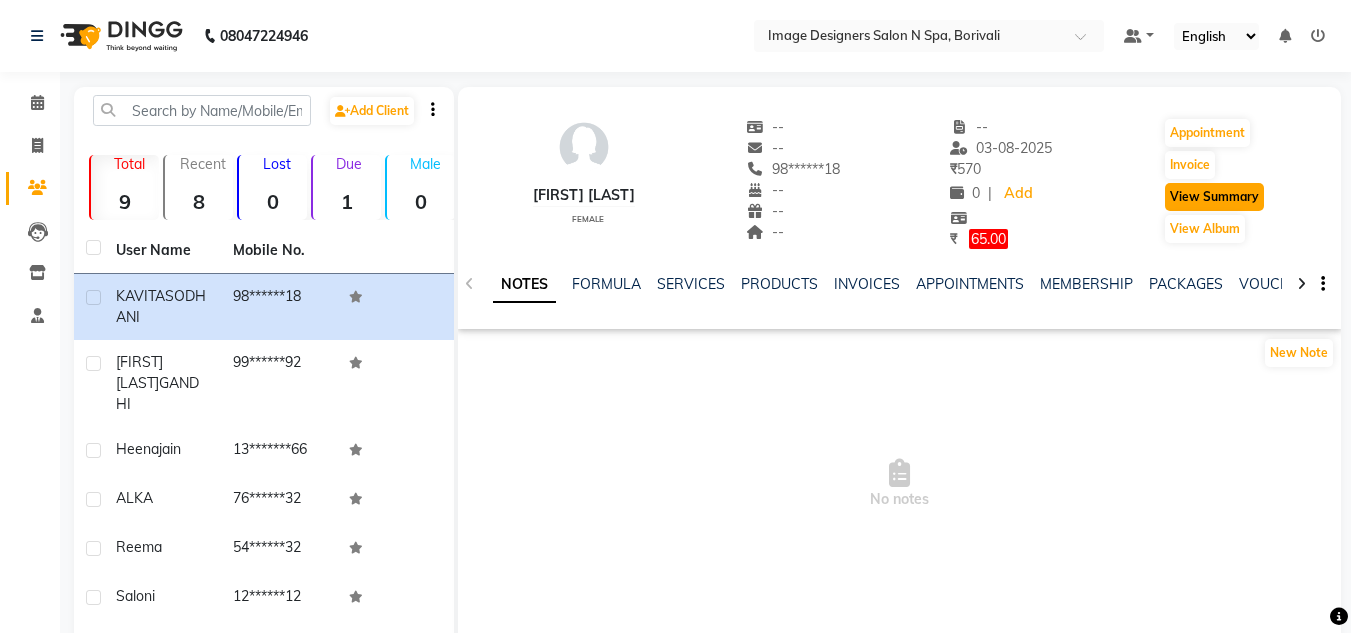 click on "View Summary" 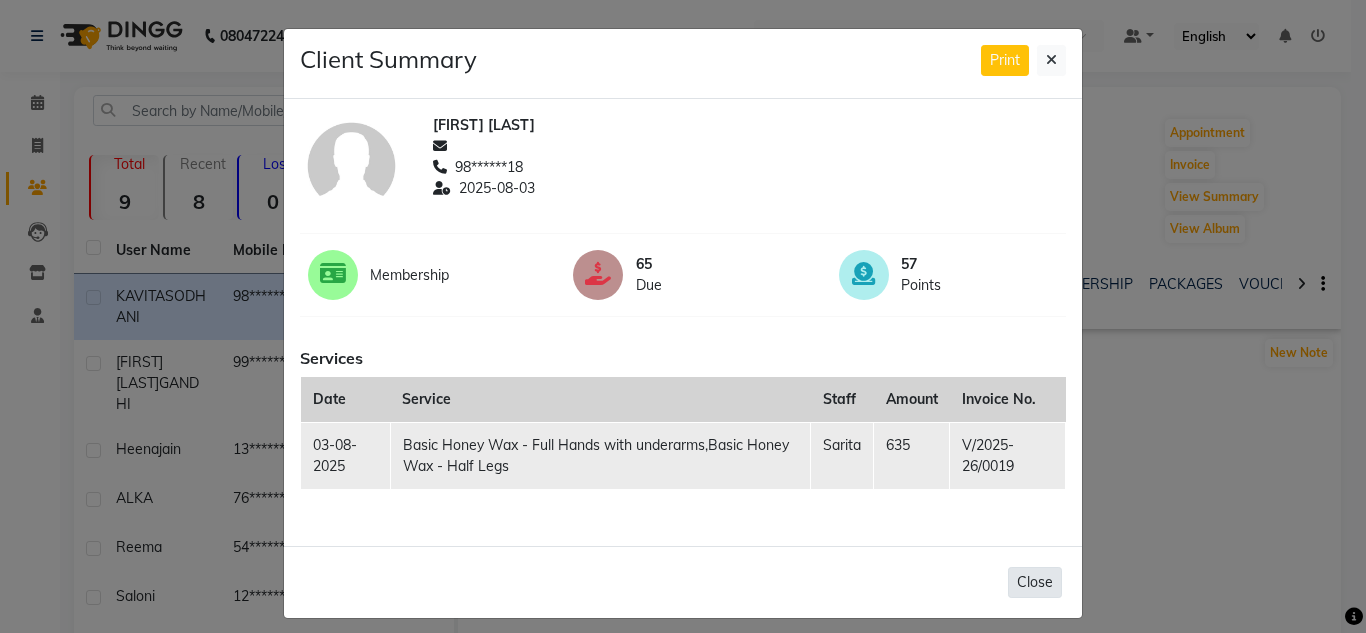 click on "Close" 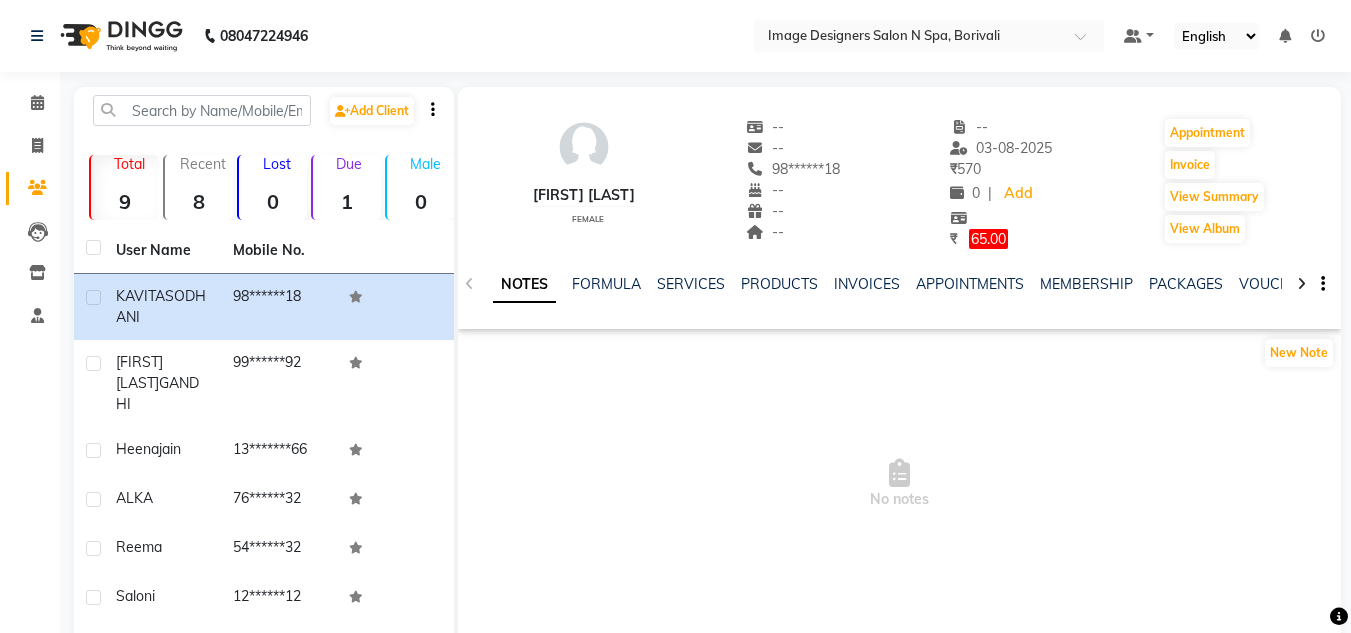 drag, startPoint x: 611, startPoint y: 415, endPoint x: 640, endPoint y: 374, distance: 50.219517 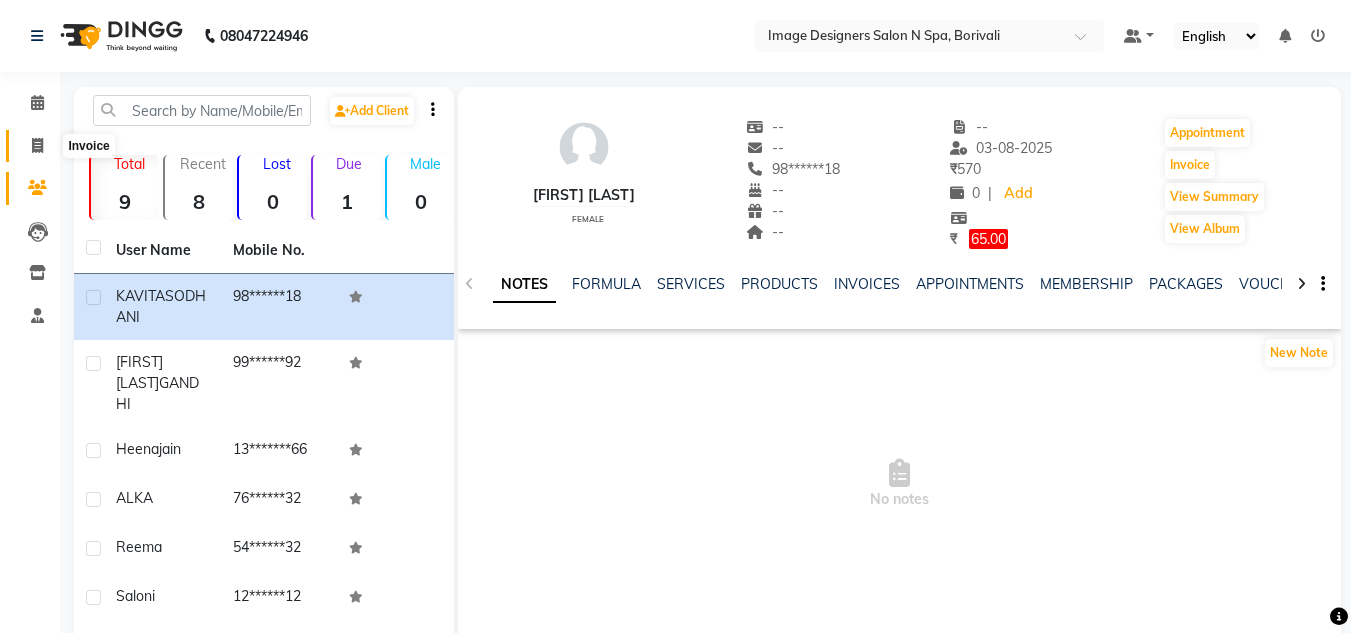 click 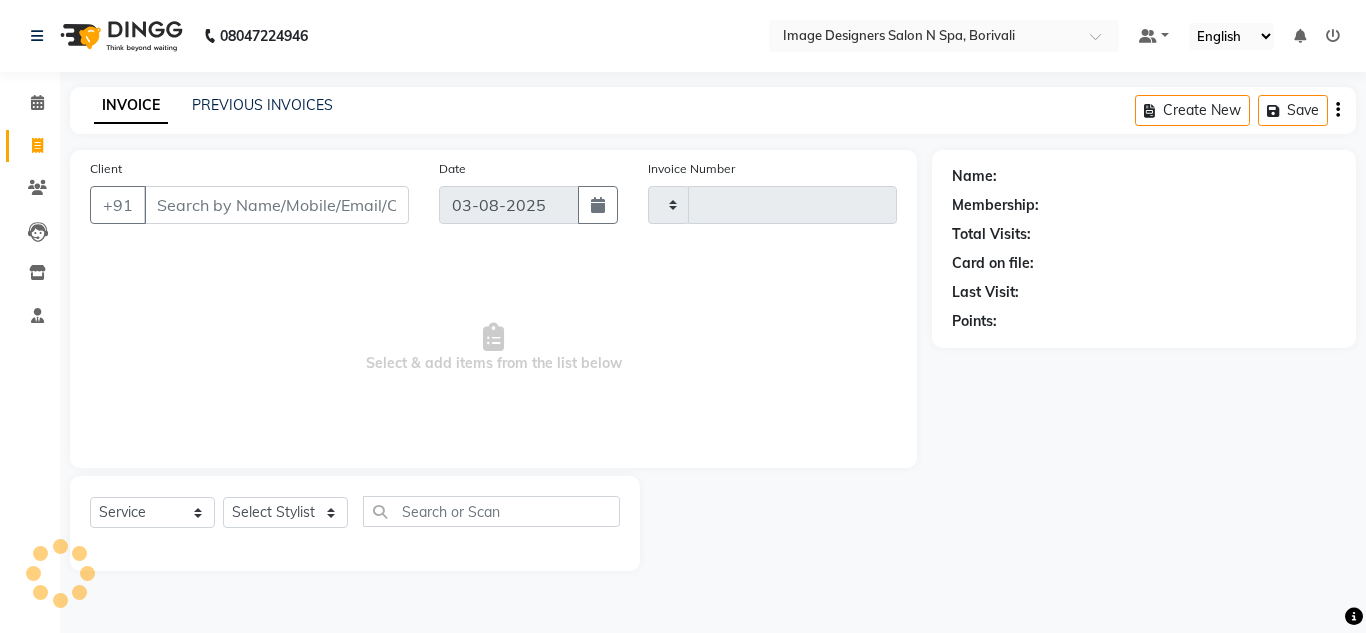type on "0020" 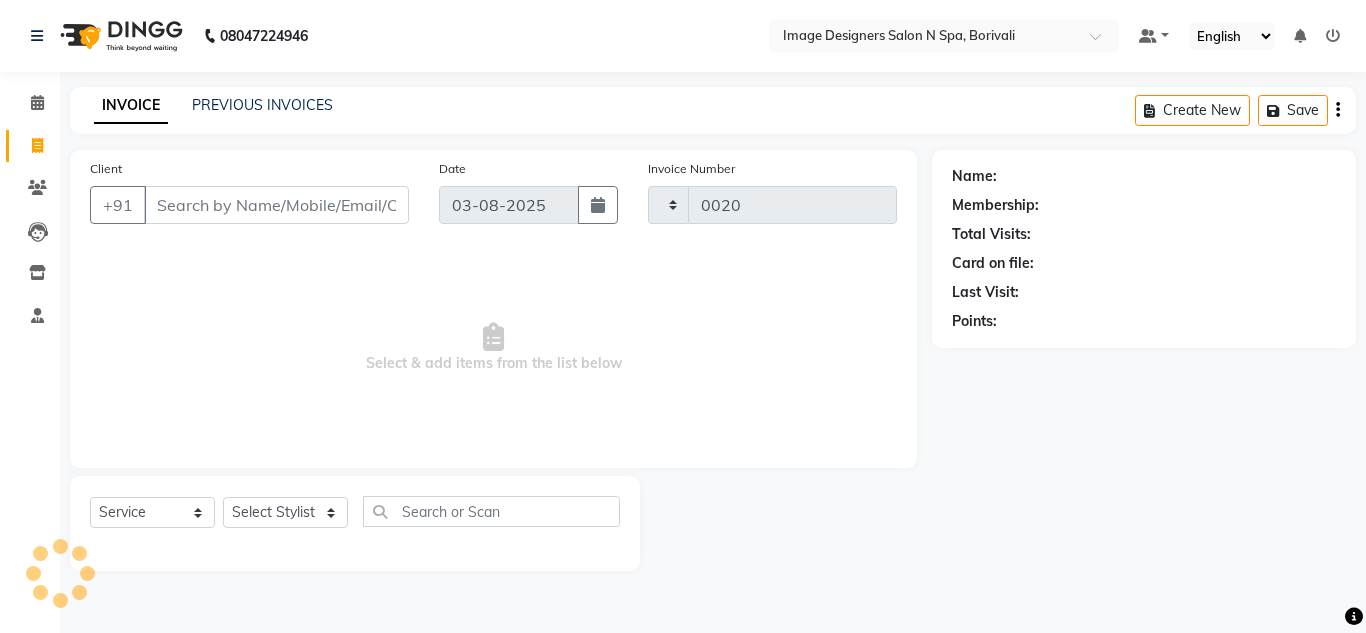 select on "8626" 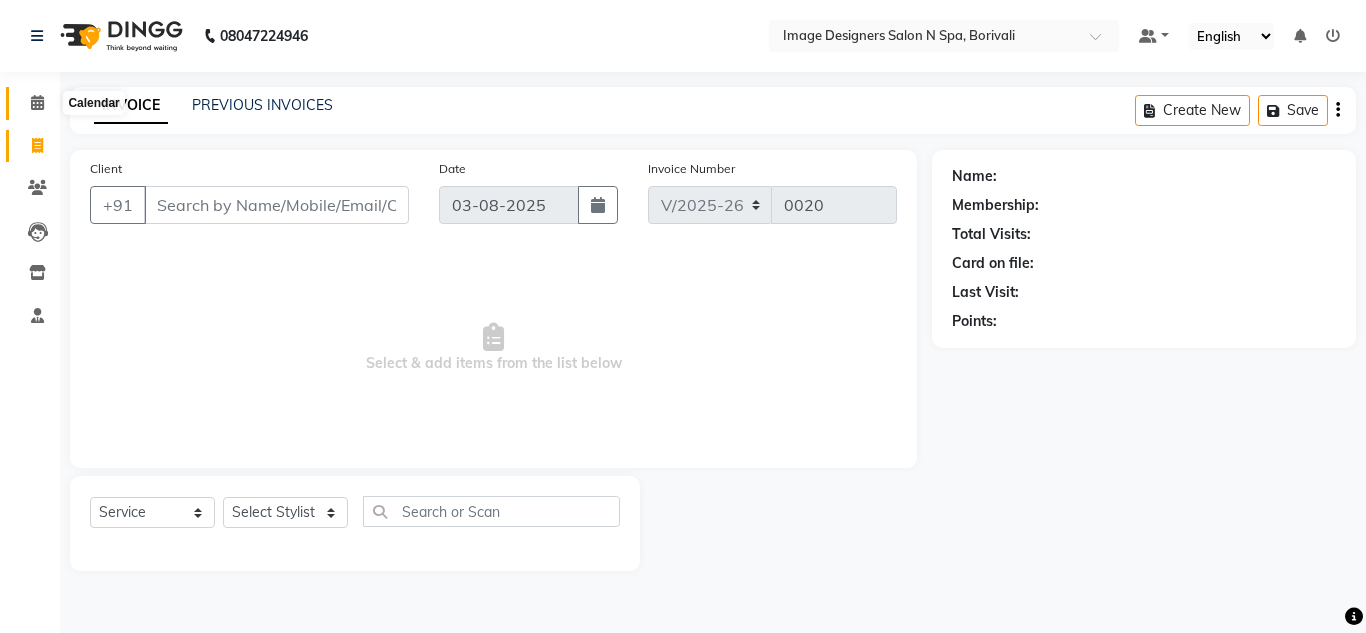 click 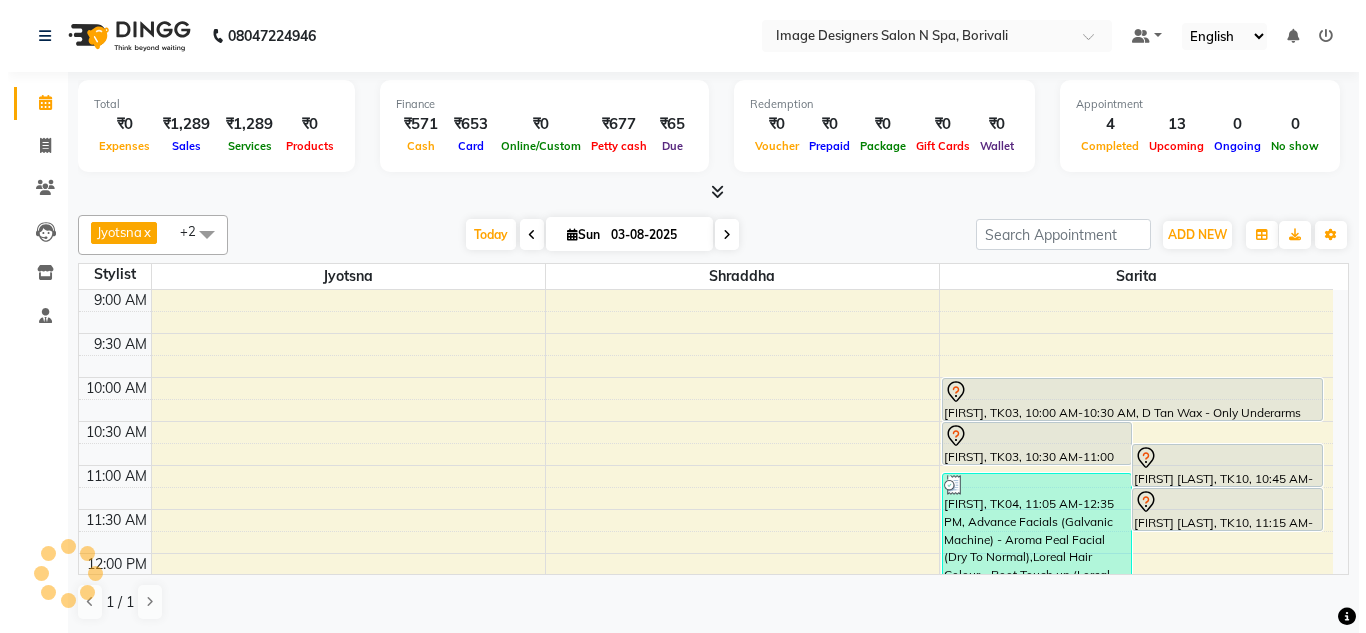 scroll, scrollTop: 0, scrollLeft: 0, axis: both 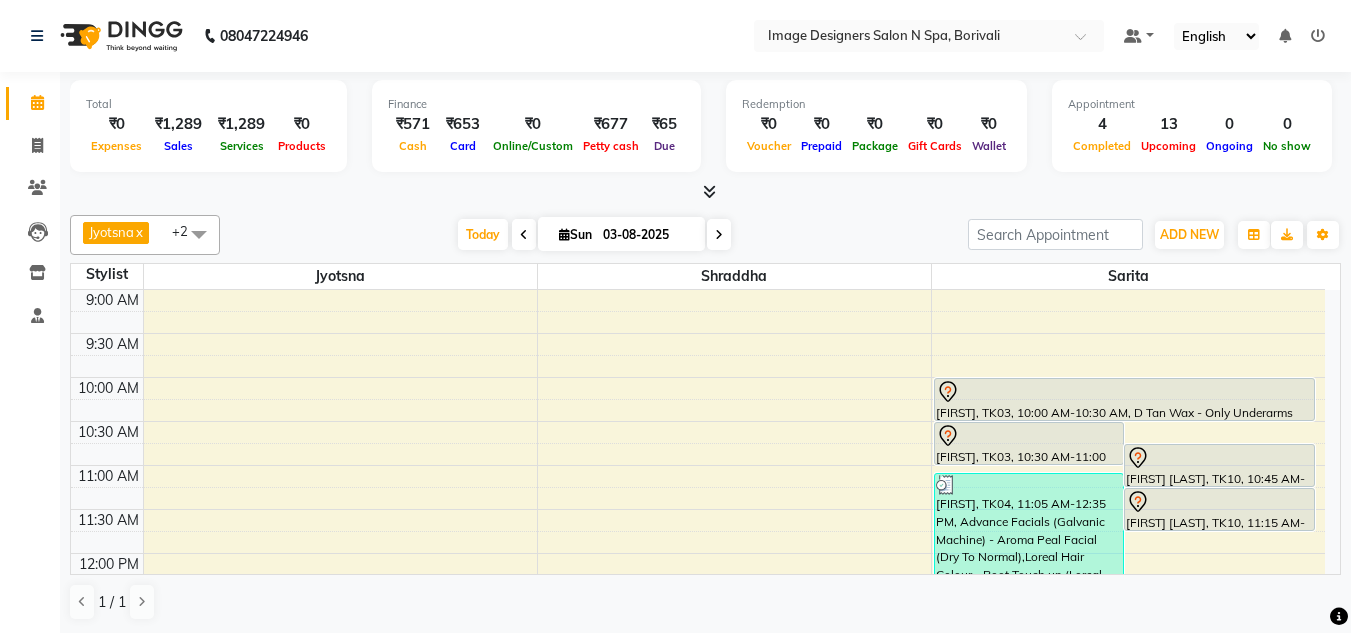 click 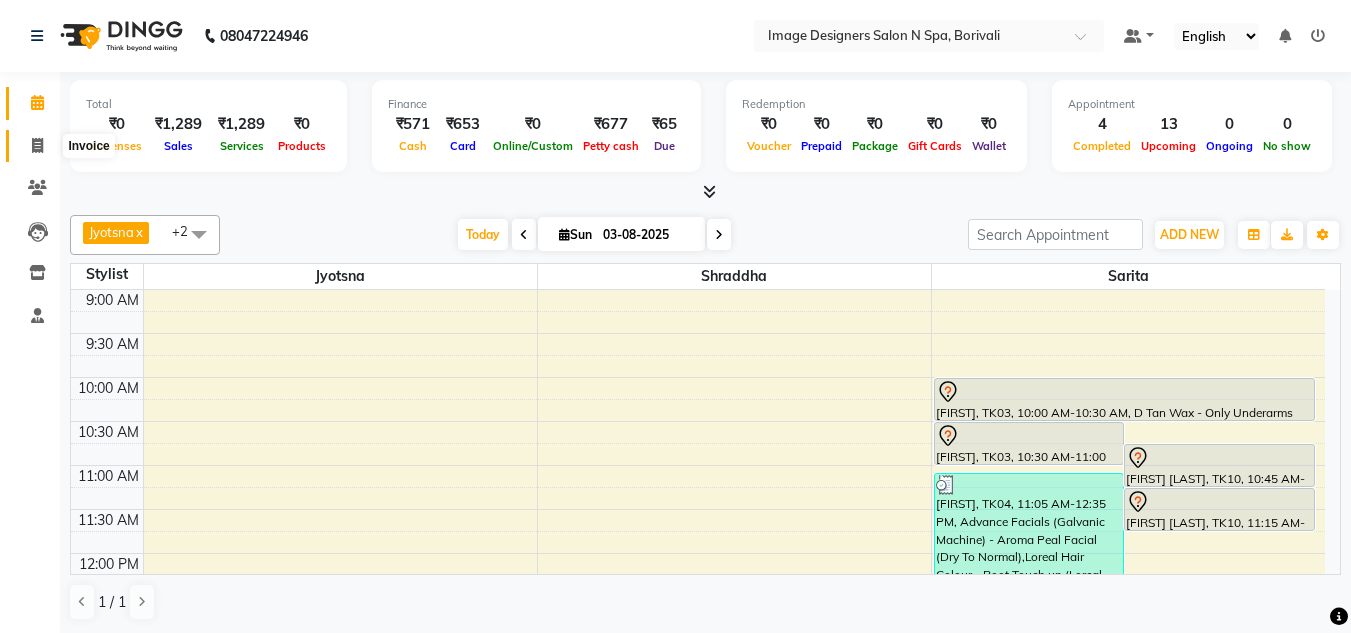 click 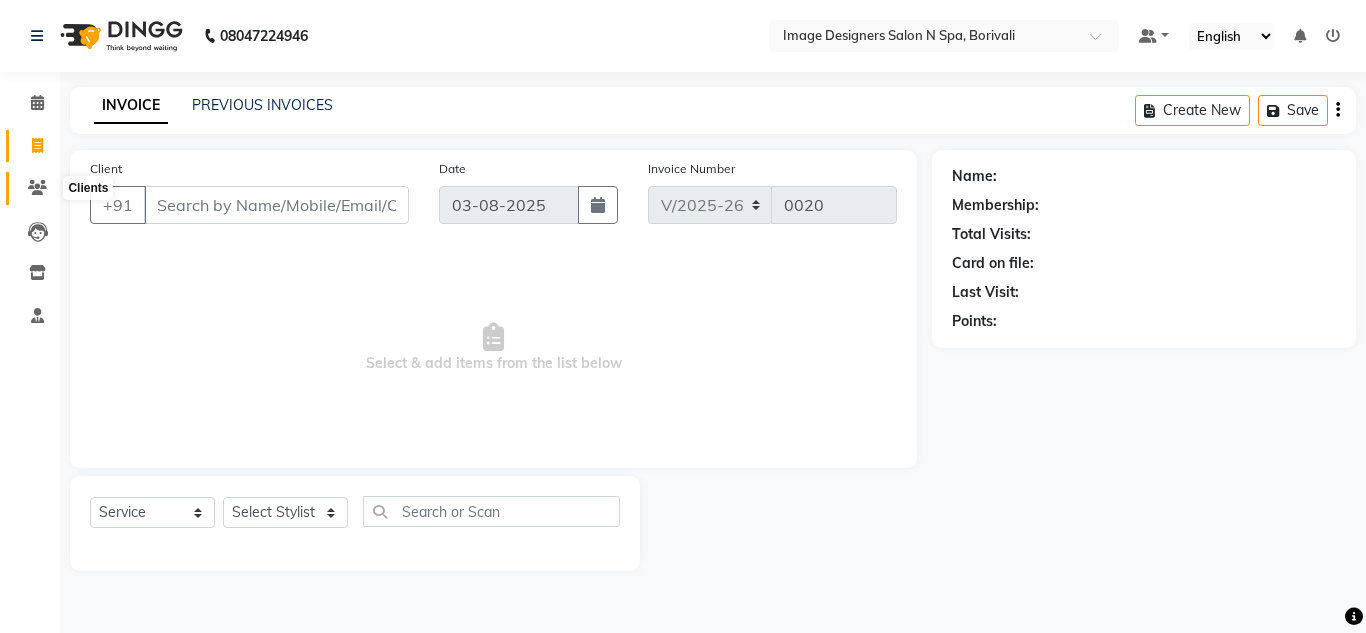 click 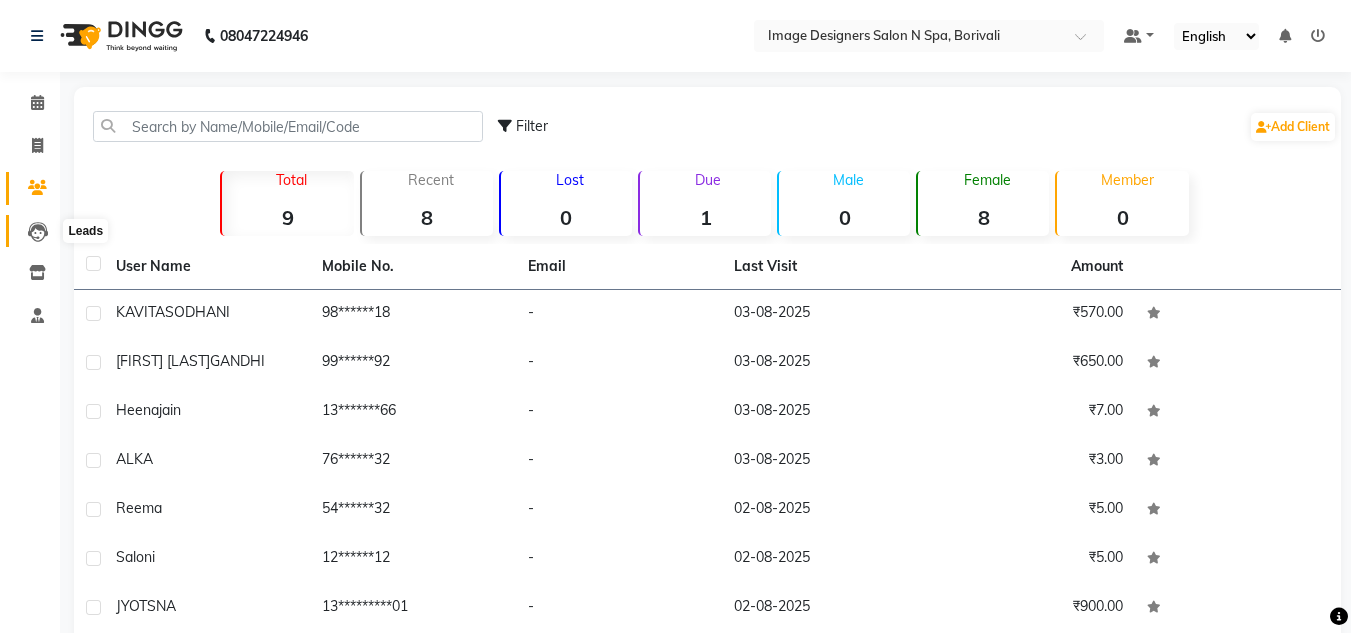 click 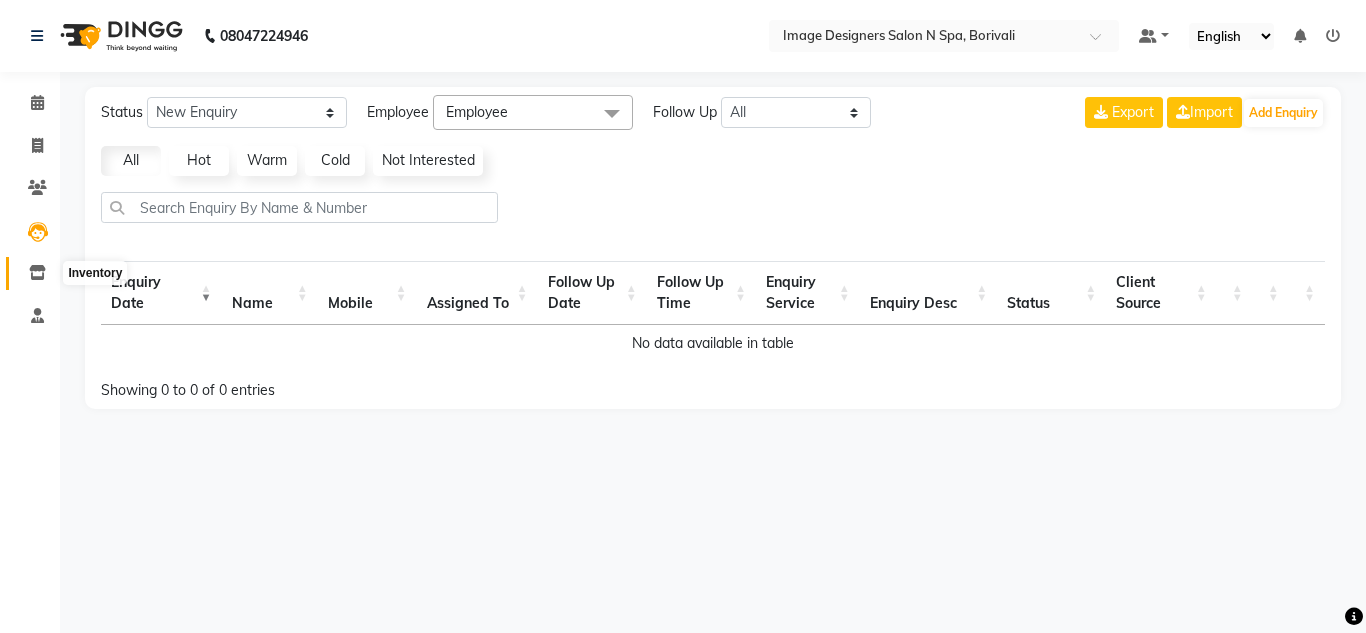 click 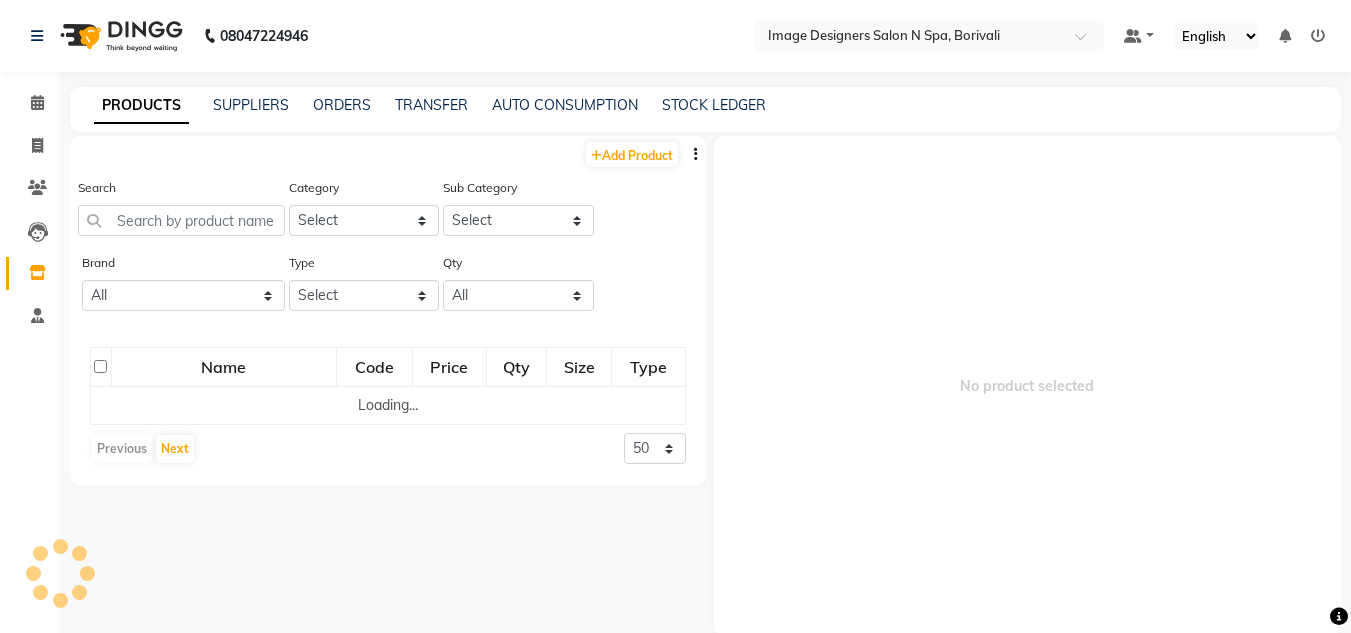click 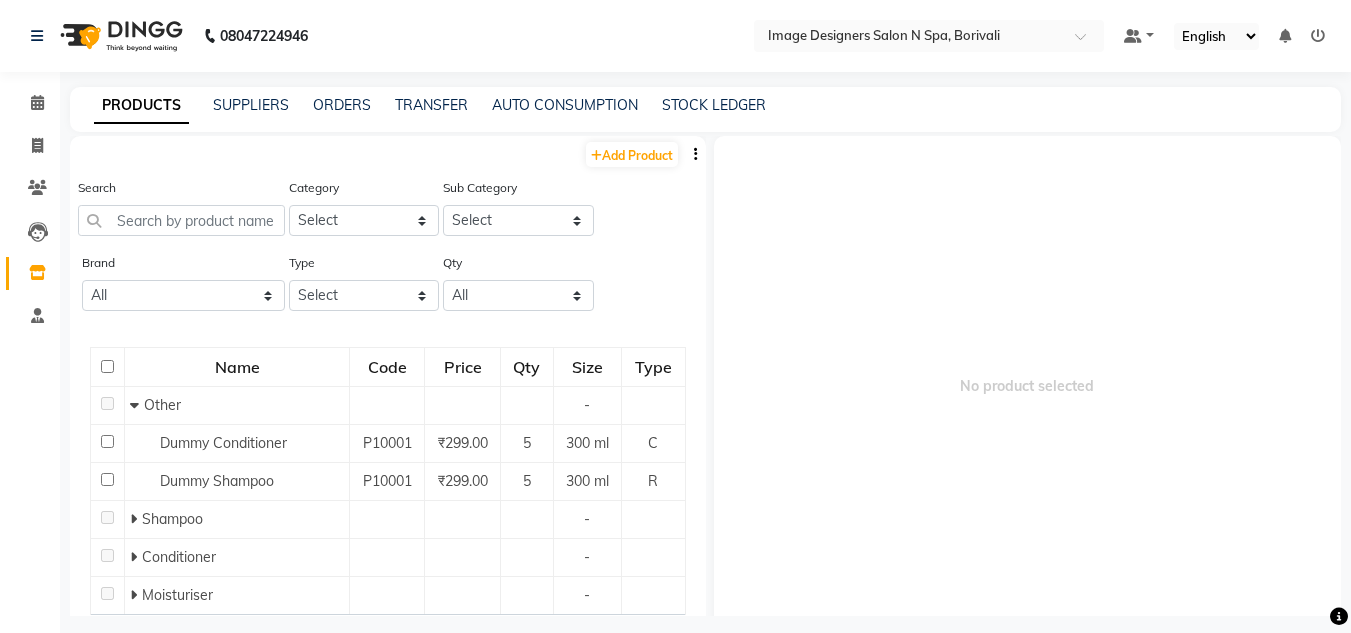 click 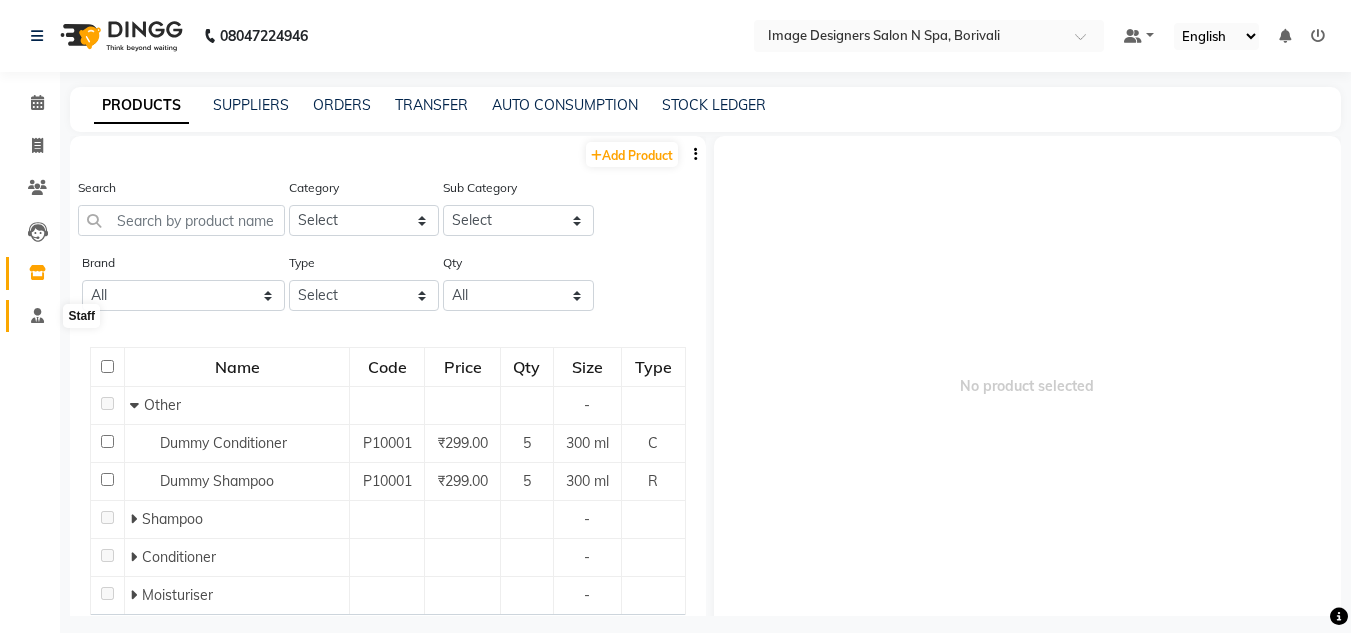 click 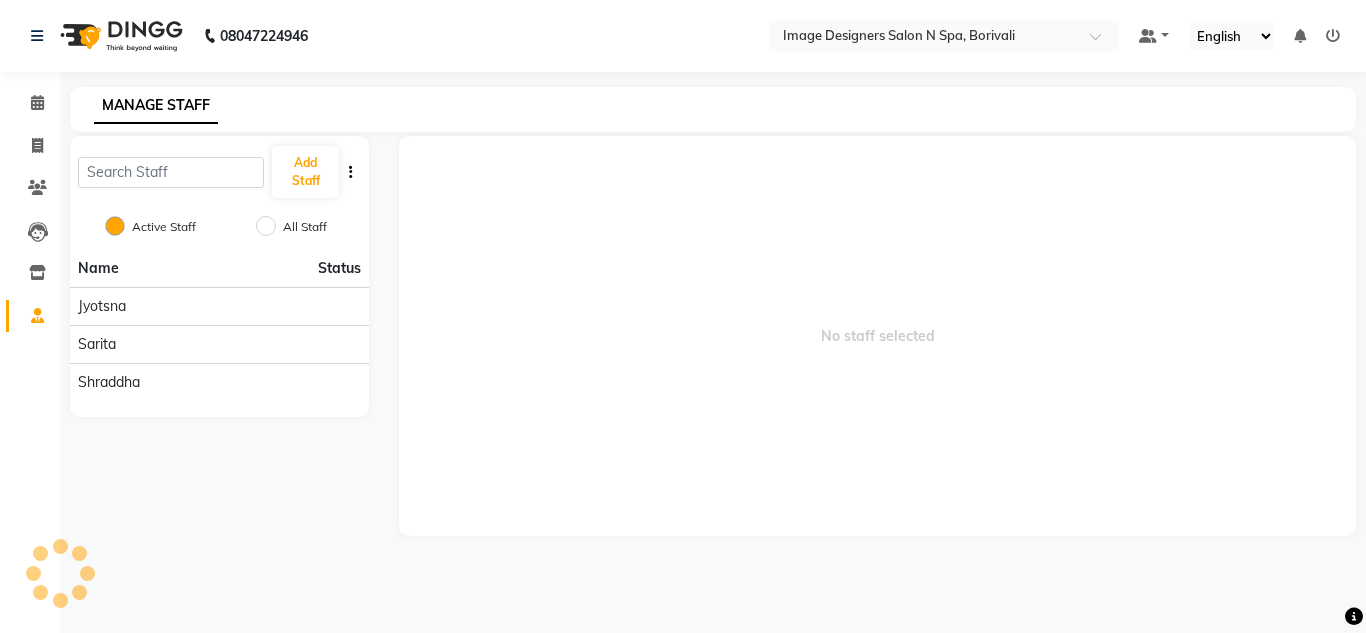 click 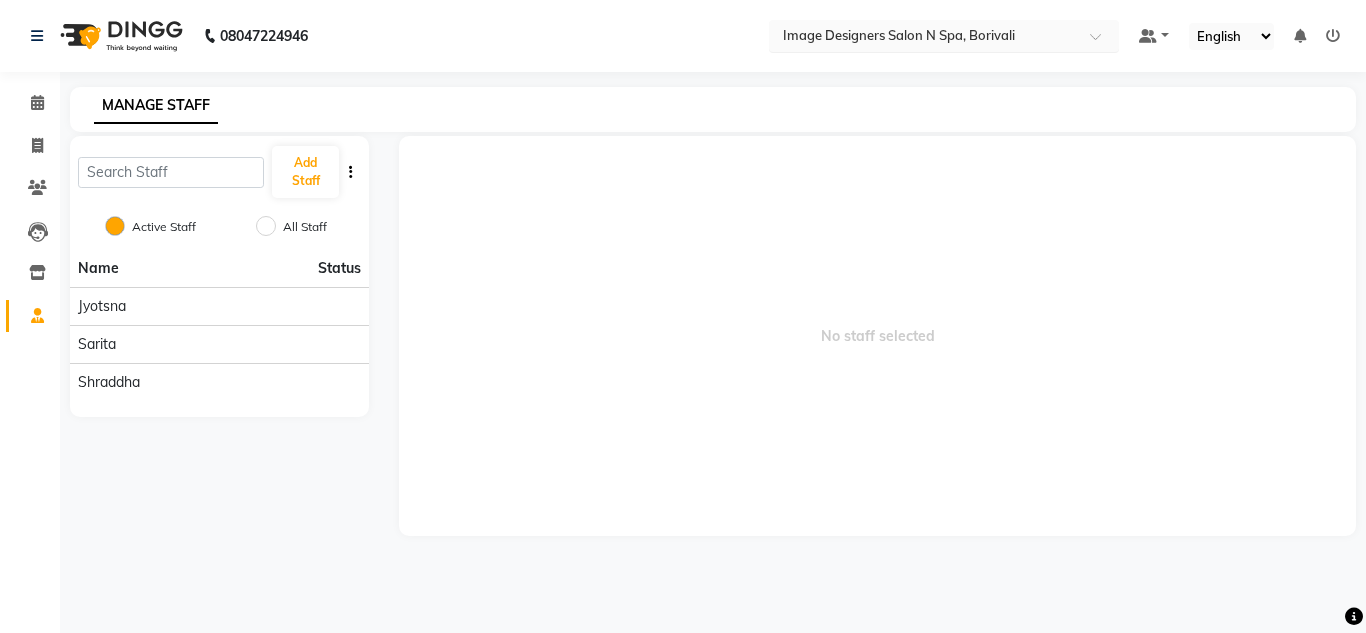 click at bounding box center (1102, 42) 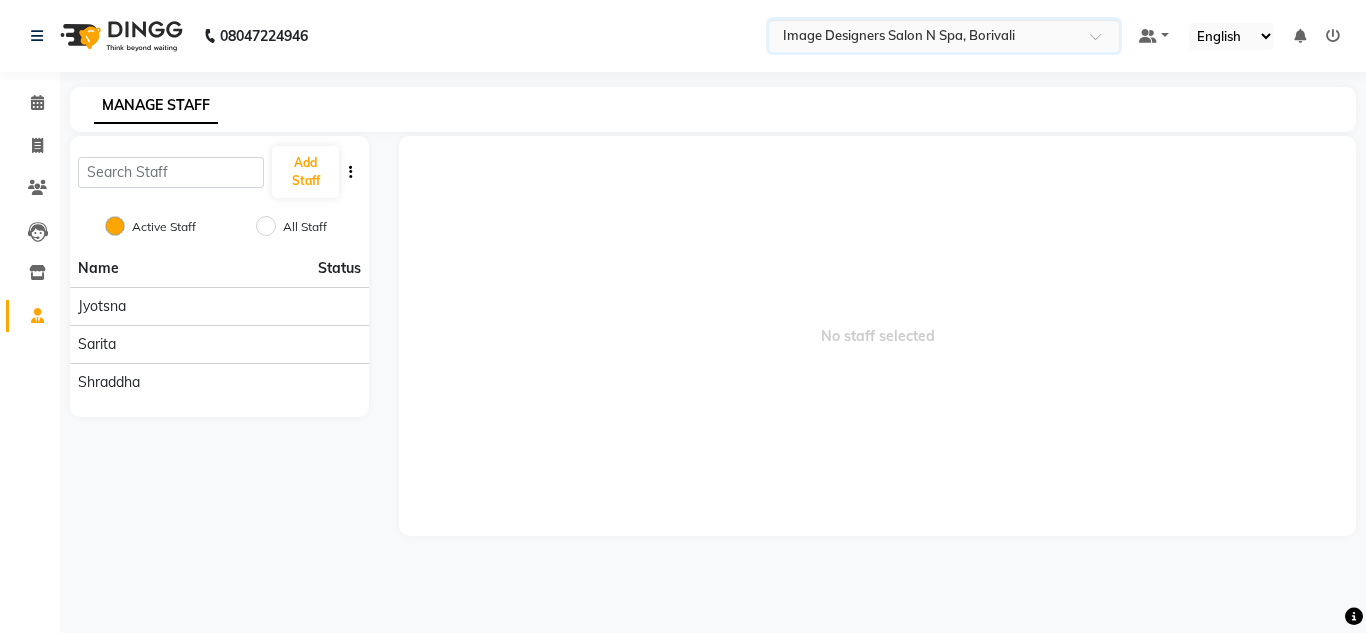 click at bounding box center (1102, 42) 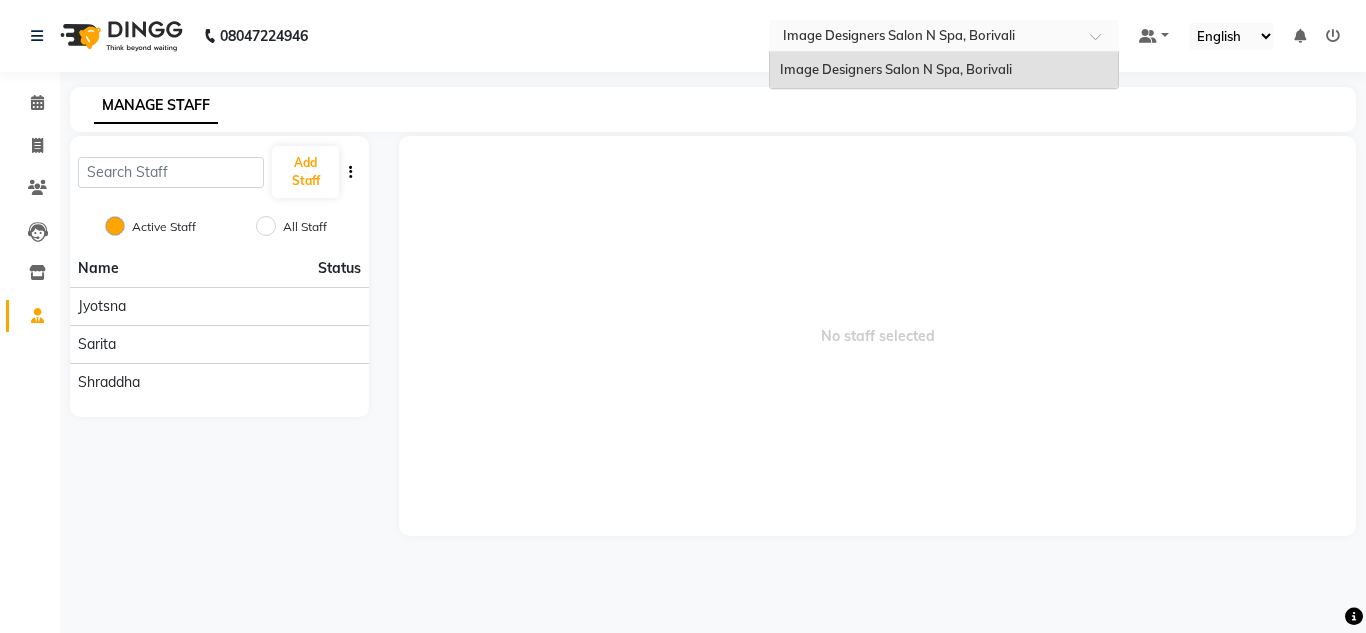 click at bounding box center (1102, 42) 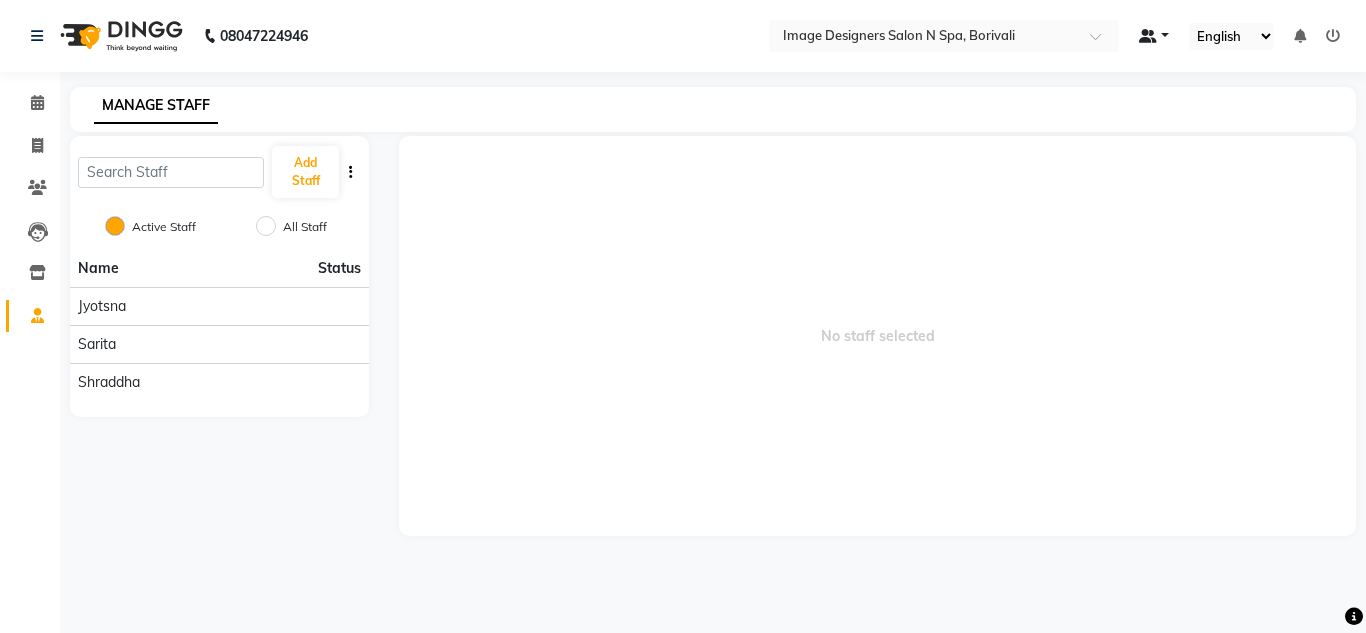 click at bounding box center [1154, 36] 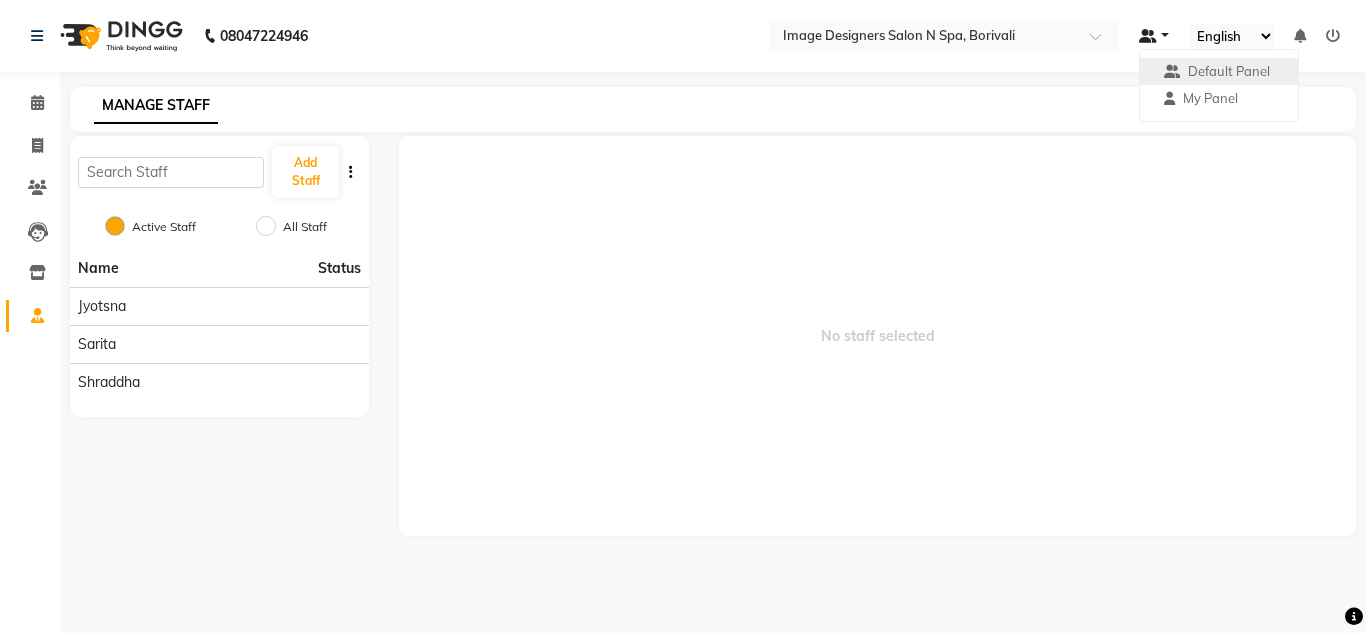 click at bounding box center (1154, 36) 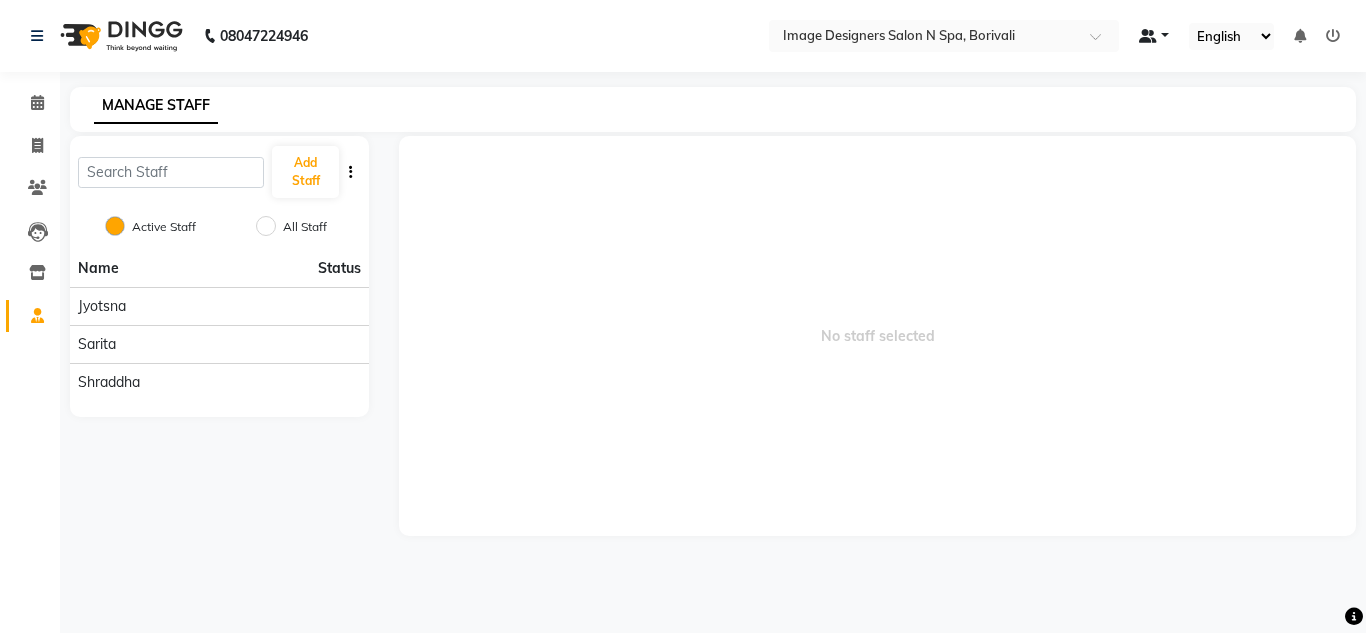 click at bounding box center [1154, 36] 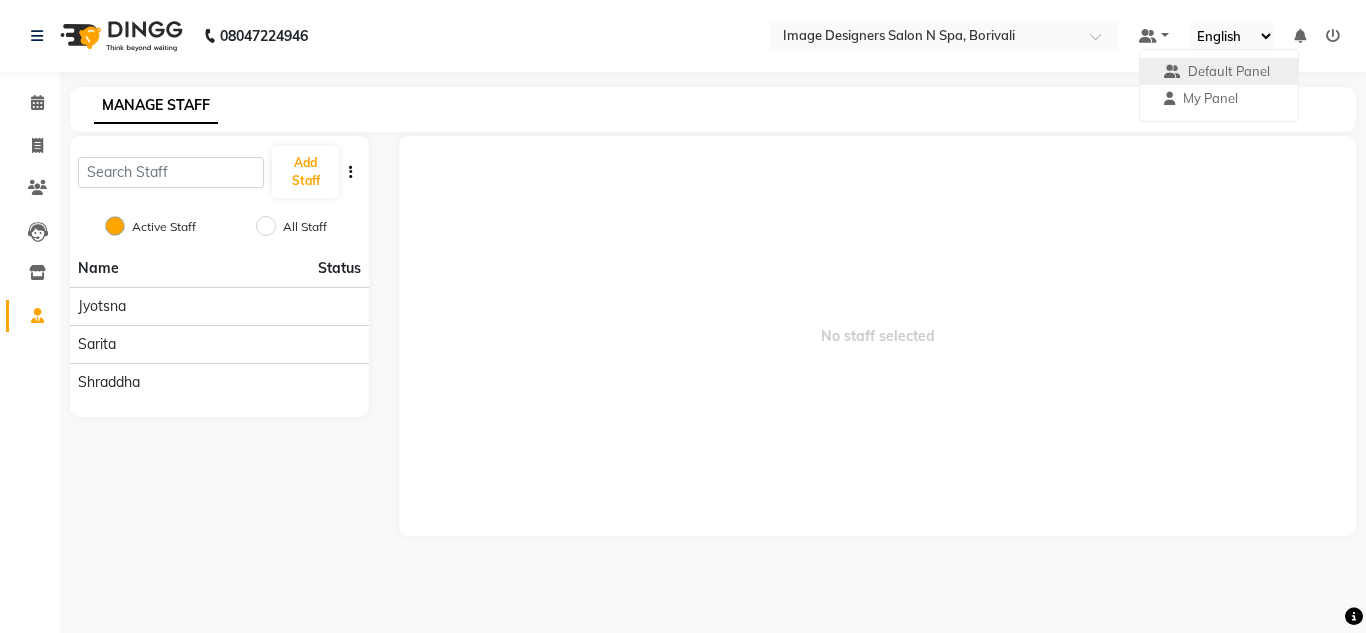 click on "English ENGLISH Español العربية मराठी हिंदी ગુજરાતી தமிழ் 中文" at bounding box center (1231, 36) 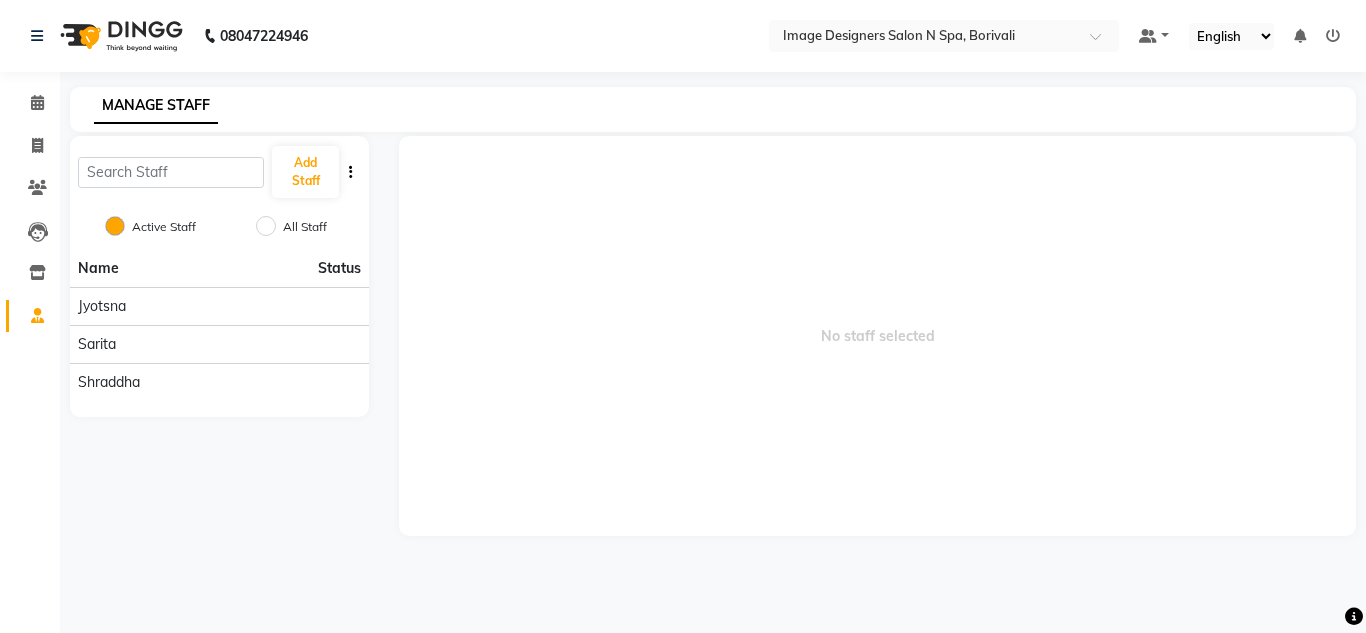 click on "No staff selected" at bounding box center [877, 336] 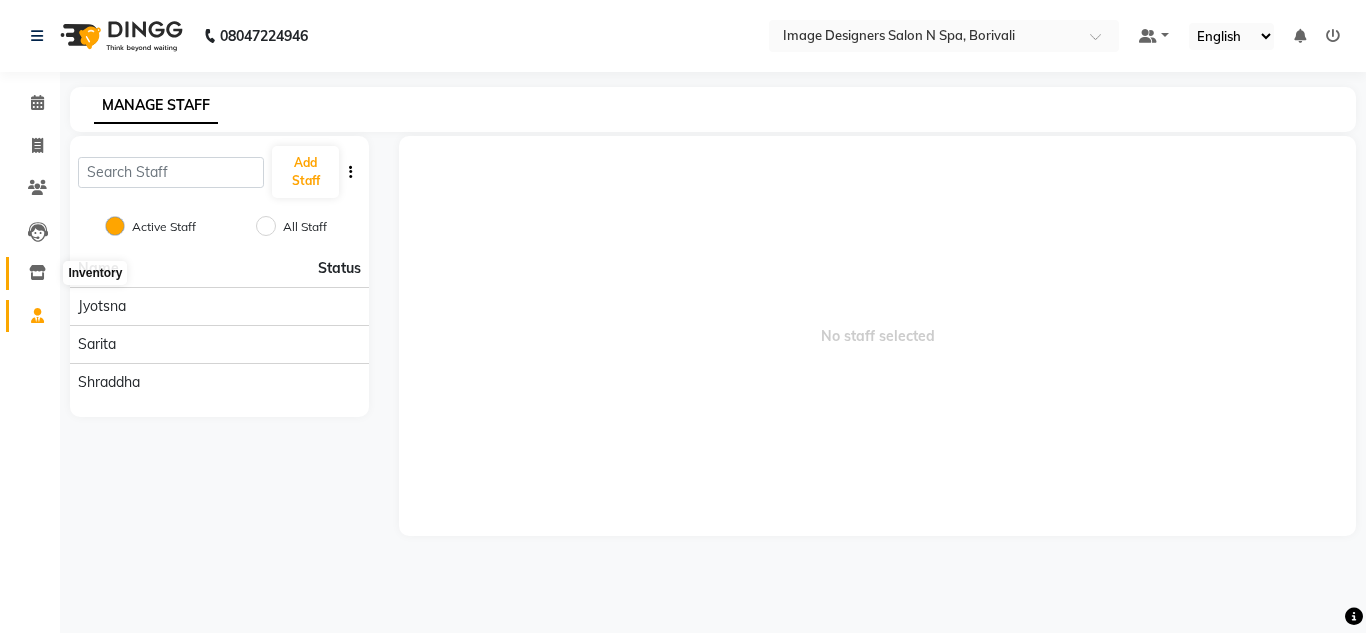 click 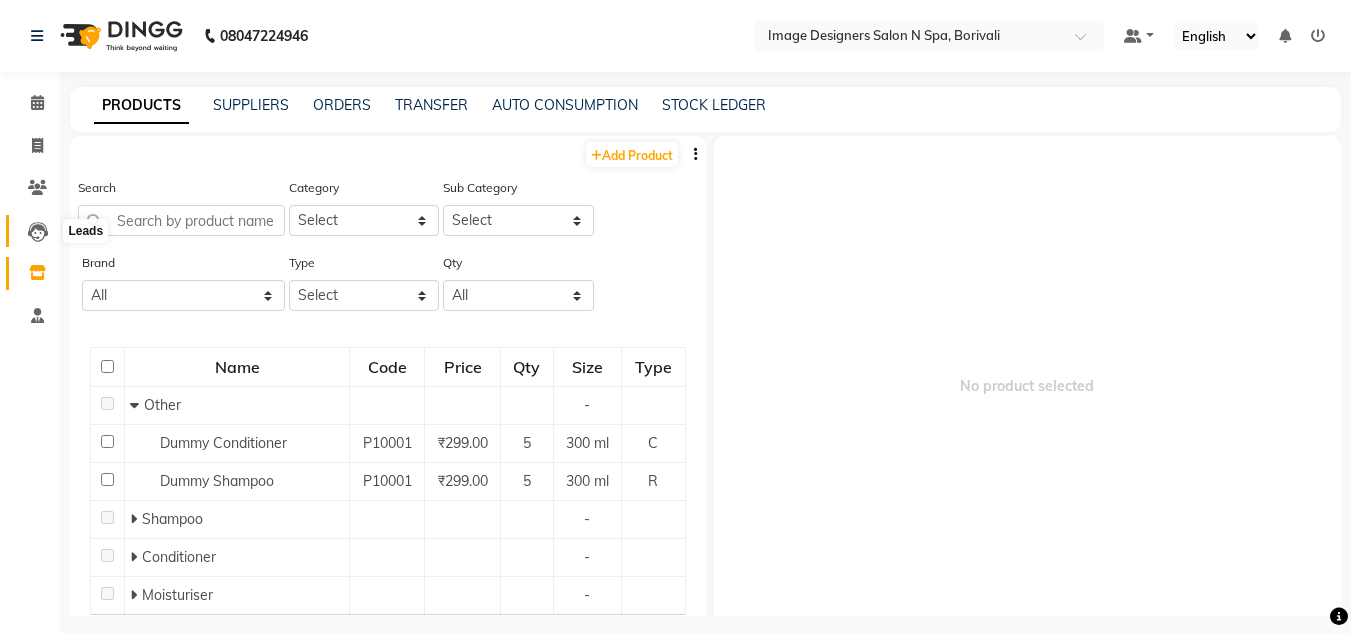 click 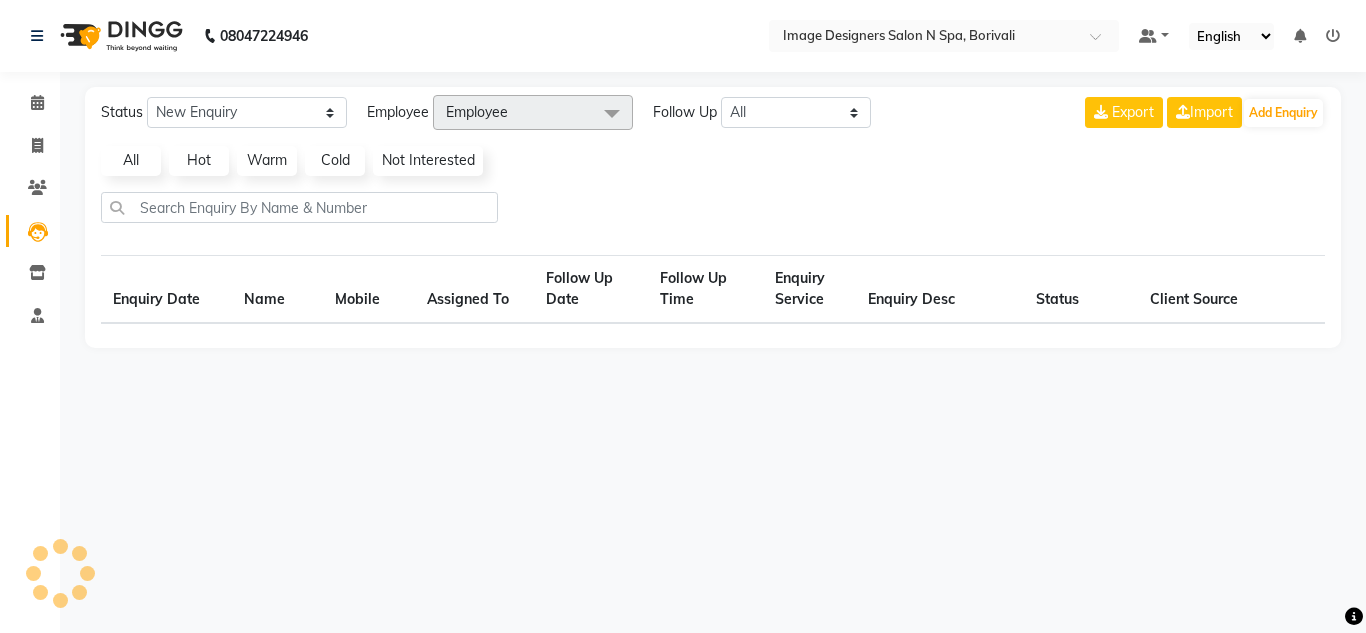 click 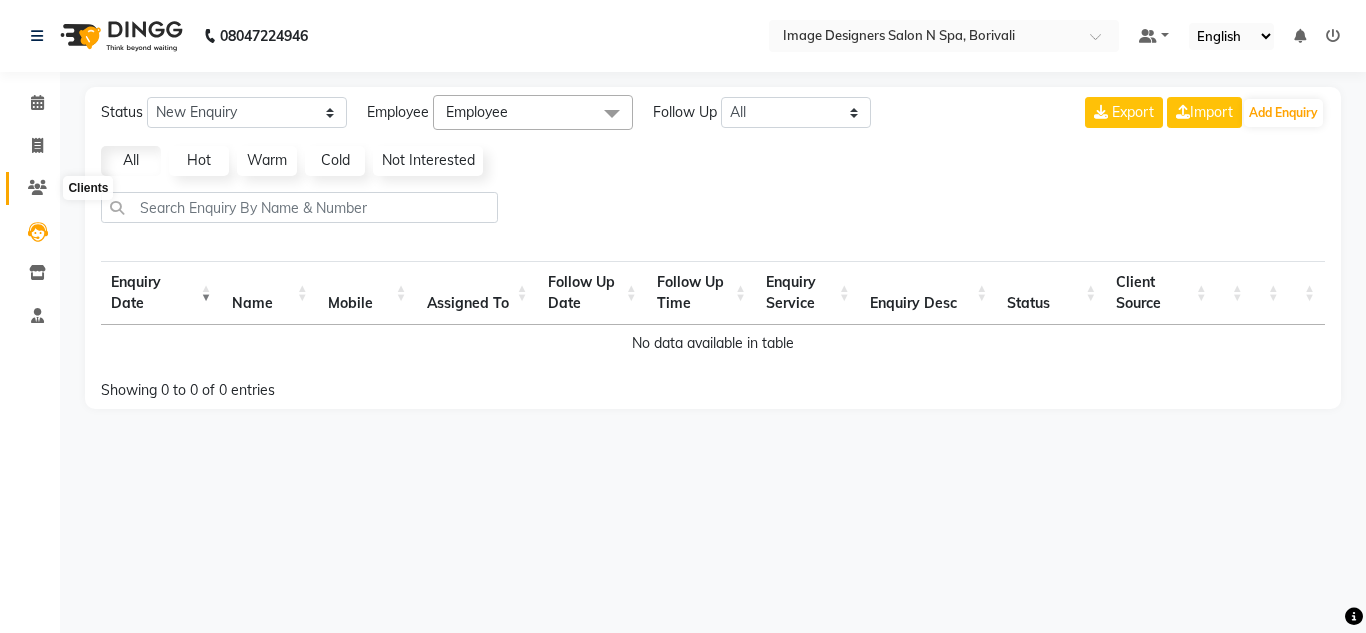 click 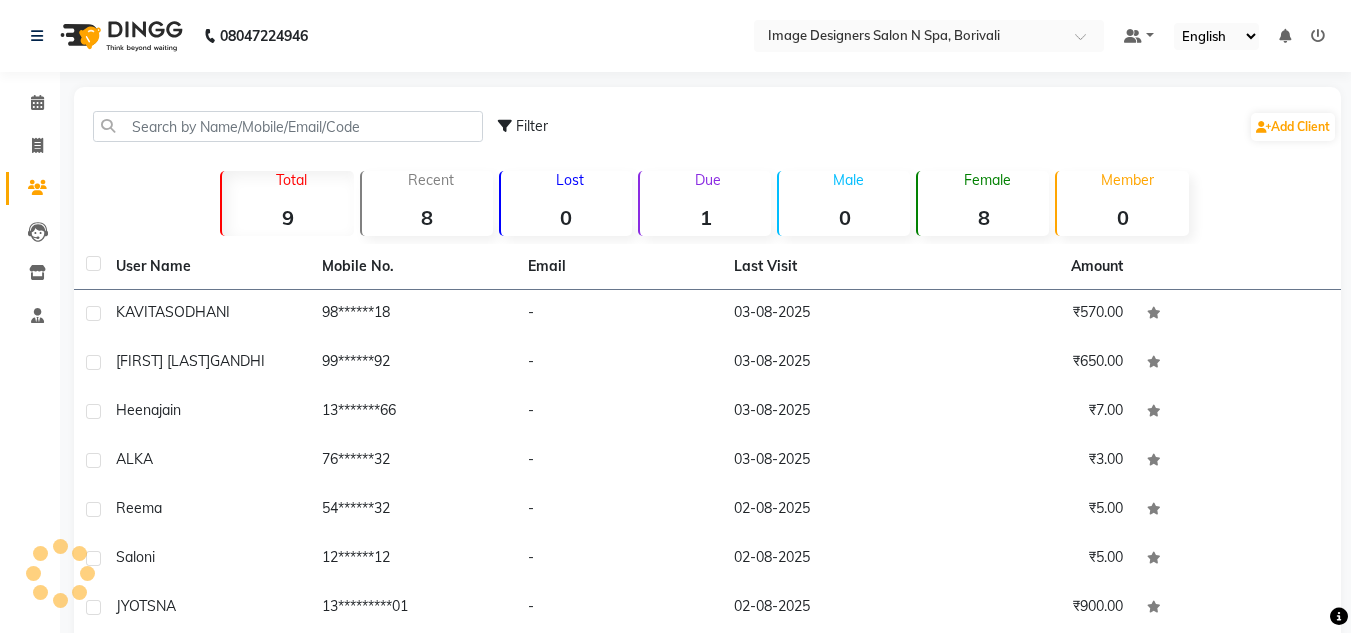 click 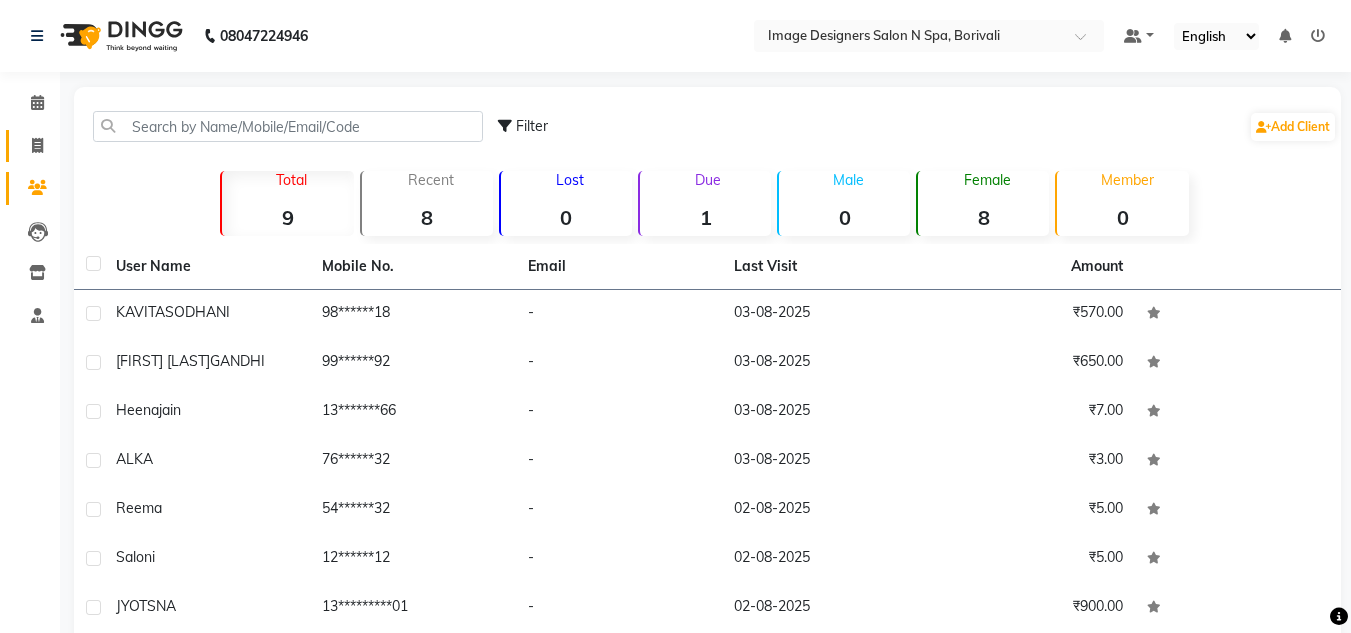 click 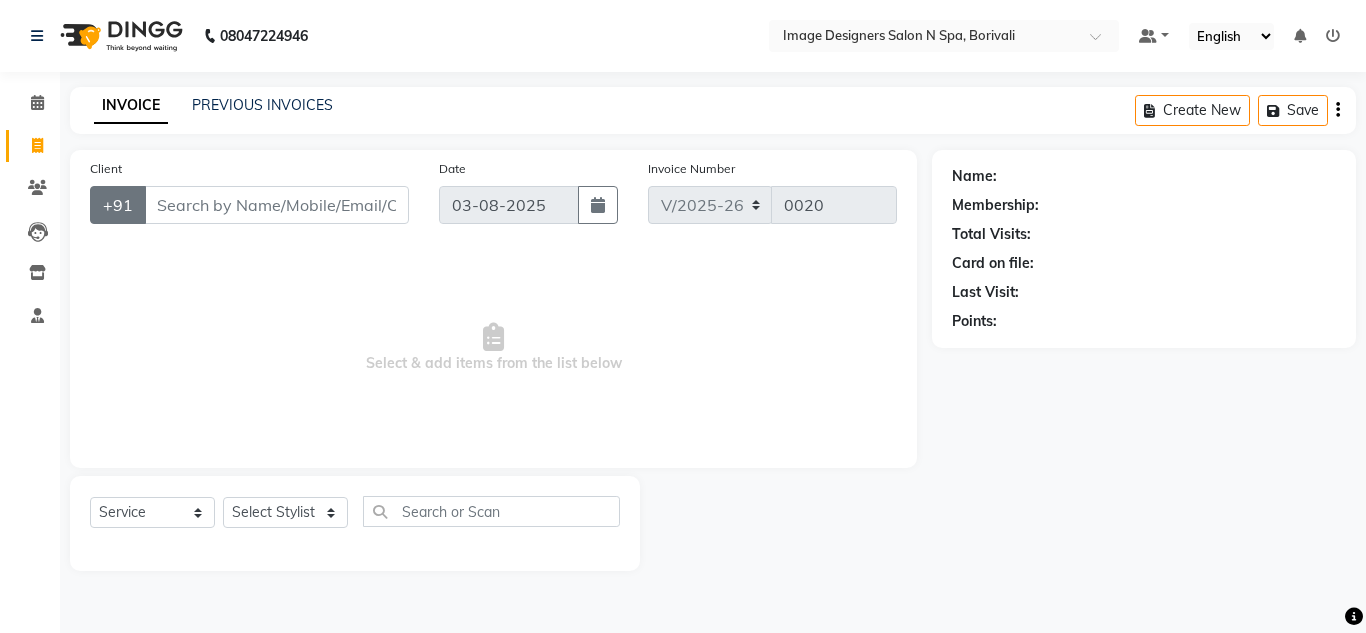 click on "+91" 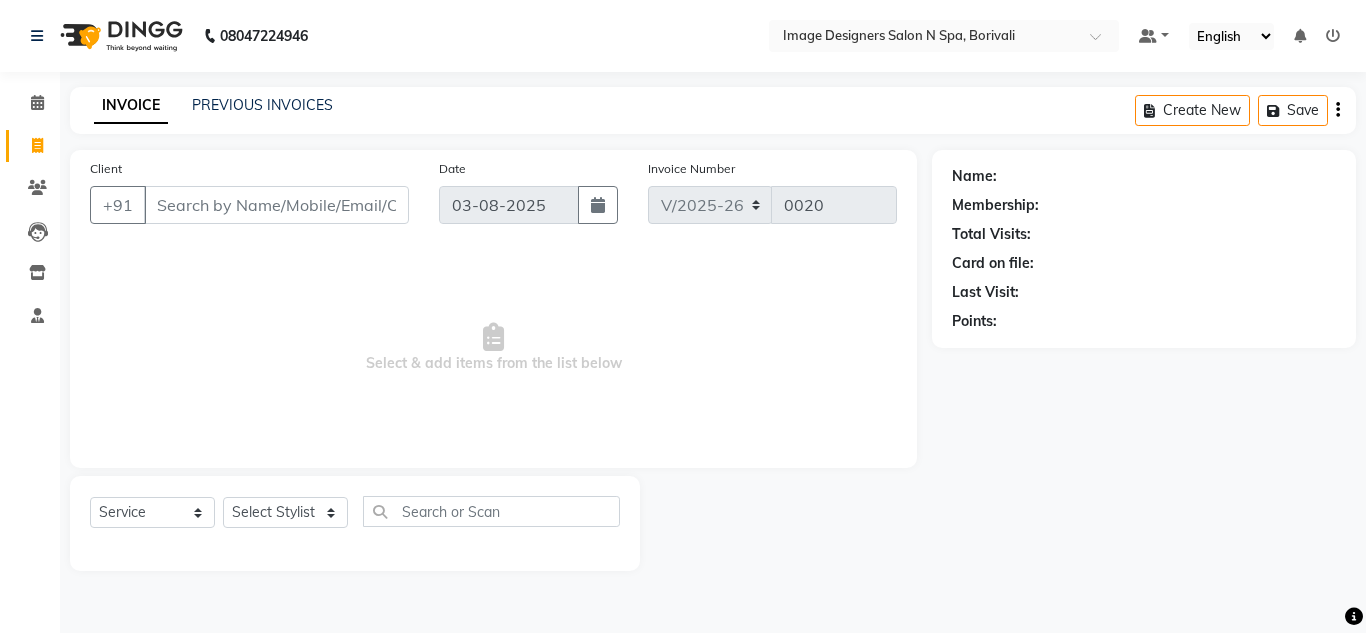 drag, startPoint x: 100, startPoint y: 187, endPoint x: 185, endPoint y: 186, distance: 85.00588 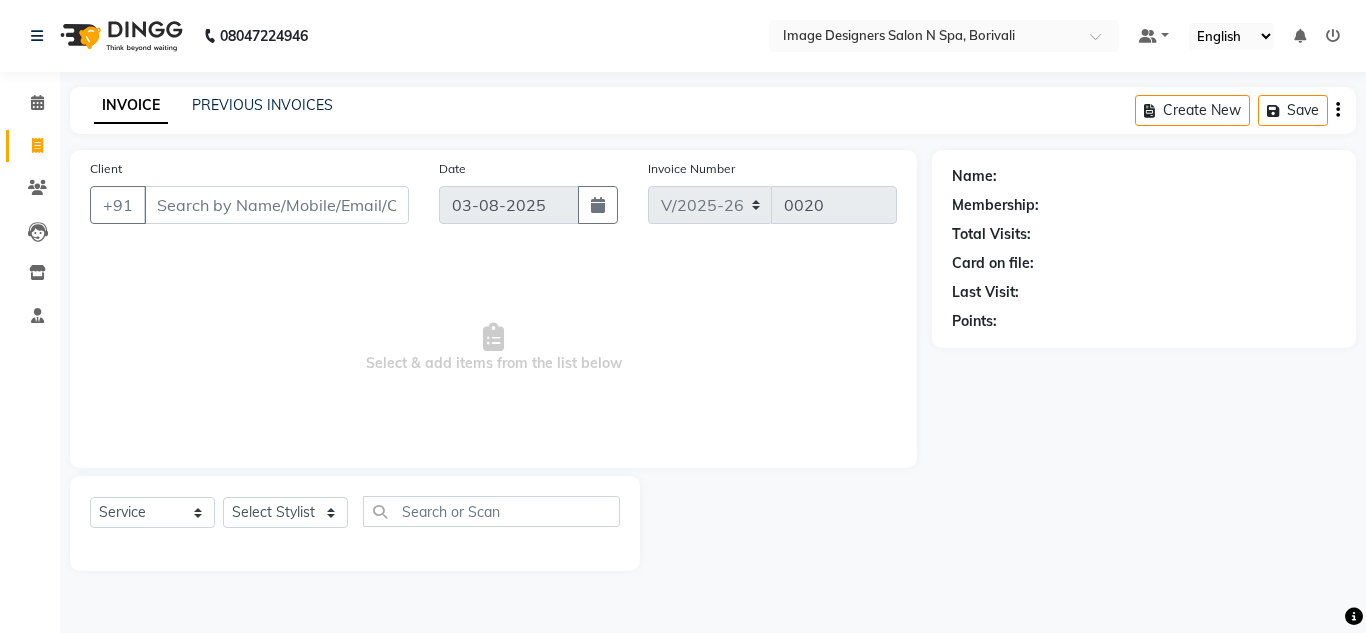 click on "+91" 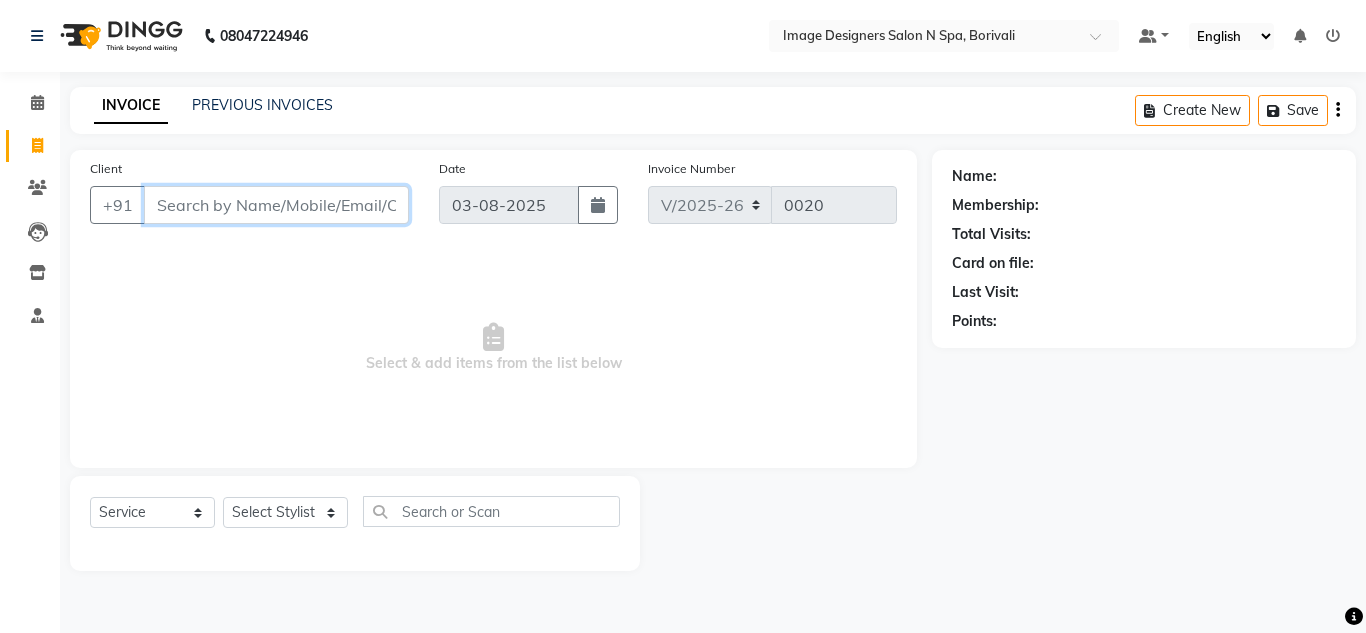 click on "Client" at bounding box center [276, 205] 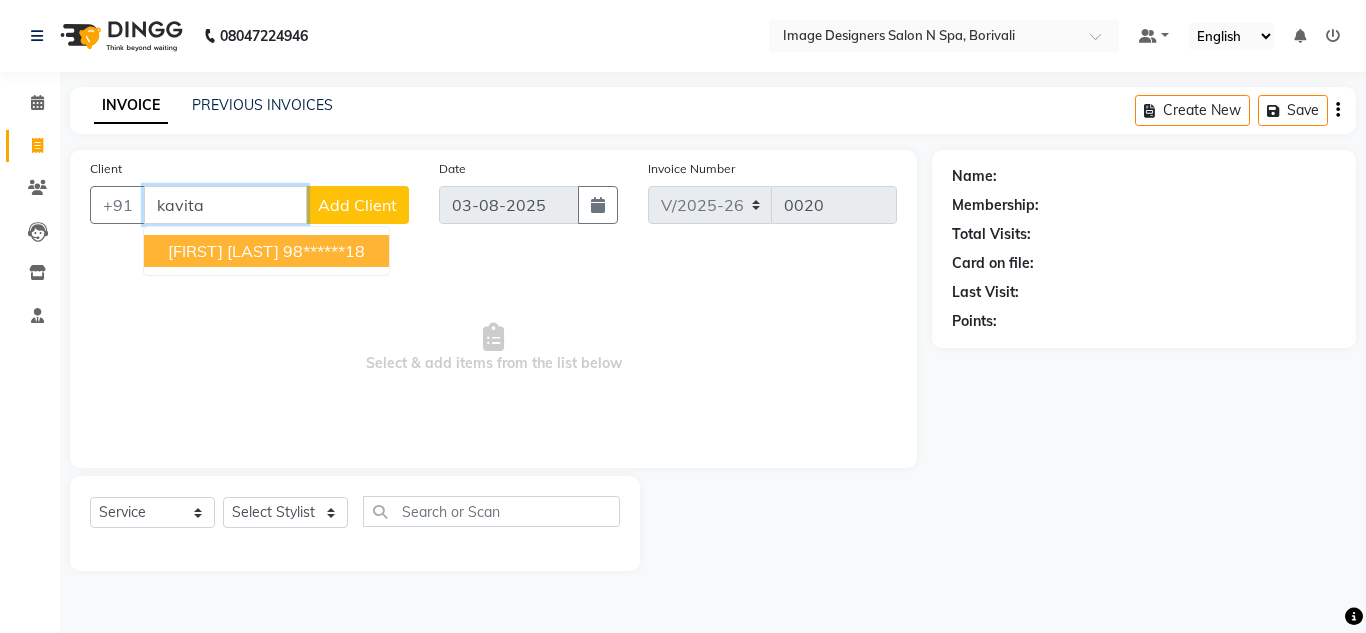 type on "kavita" 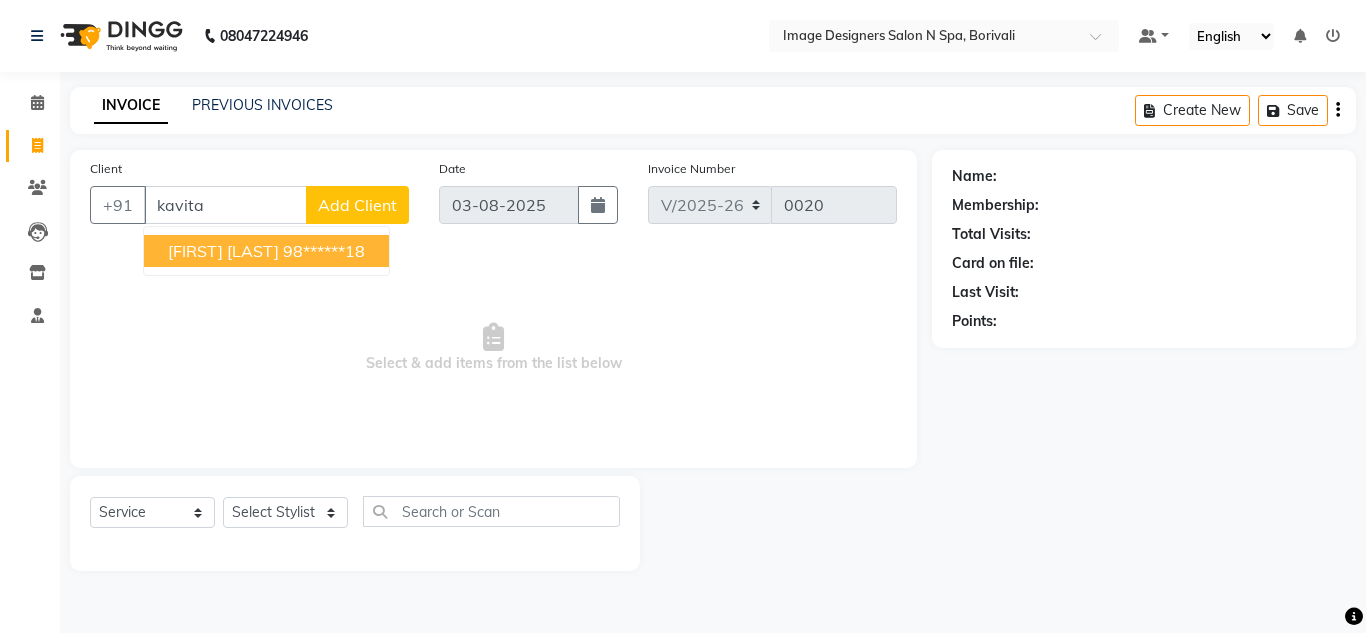 click on "Add Client" 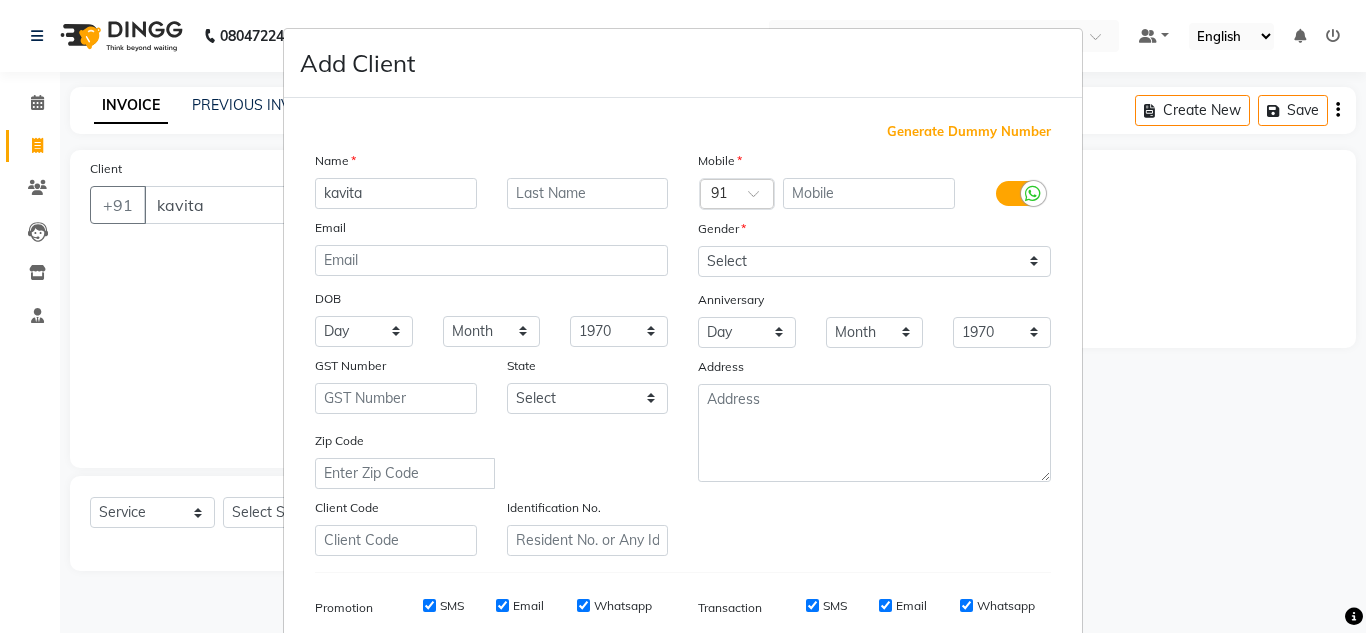 click on "kavita" at bounding box center [396, 193] 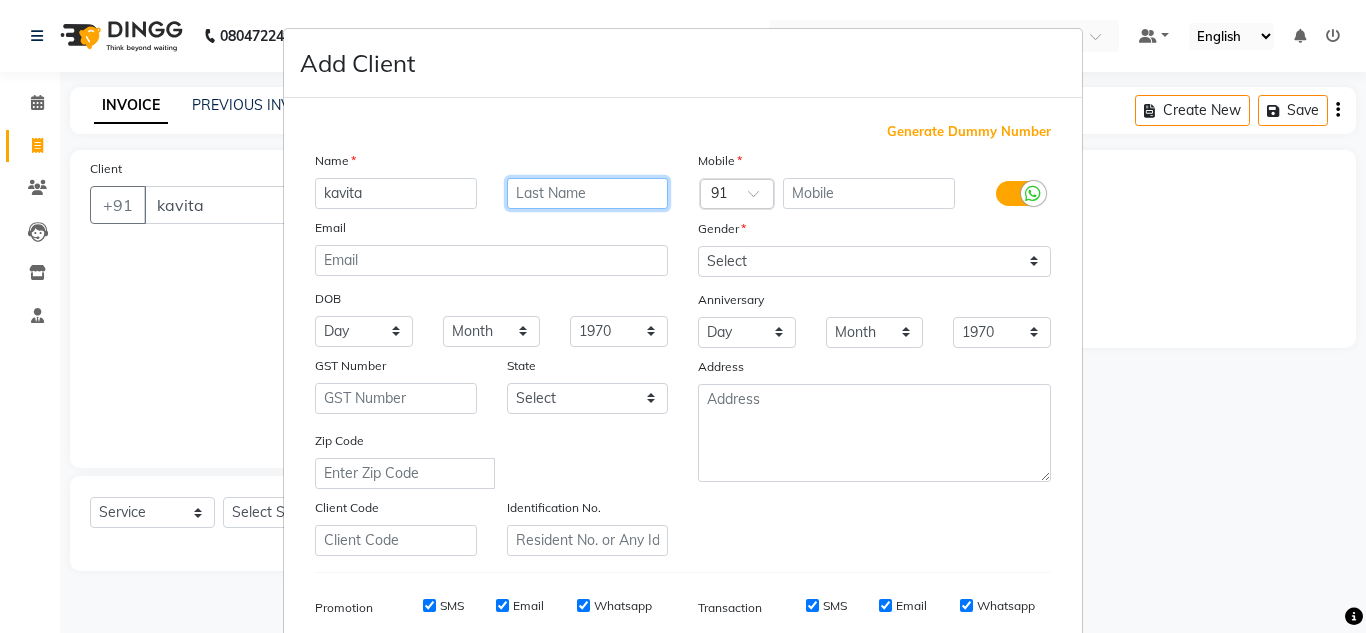 click at bounding box center (588, 193) 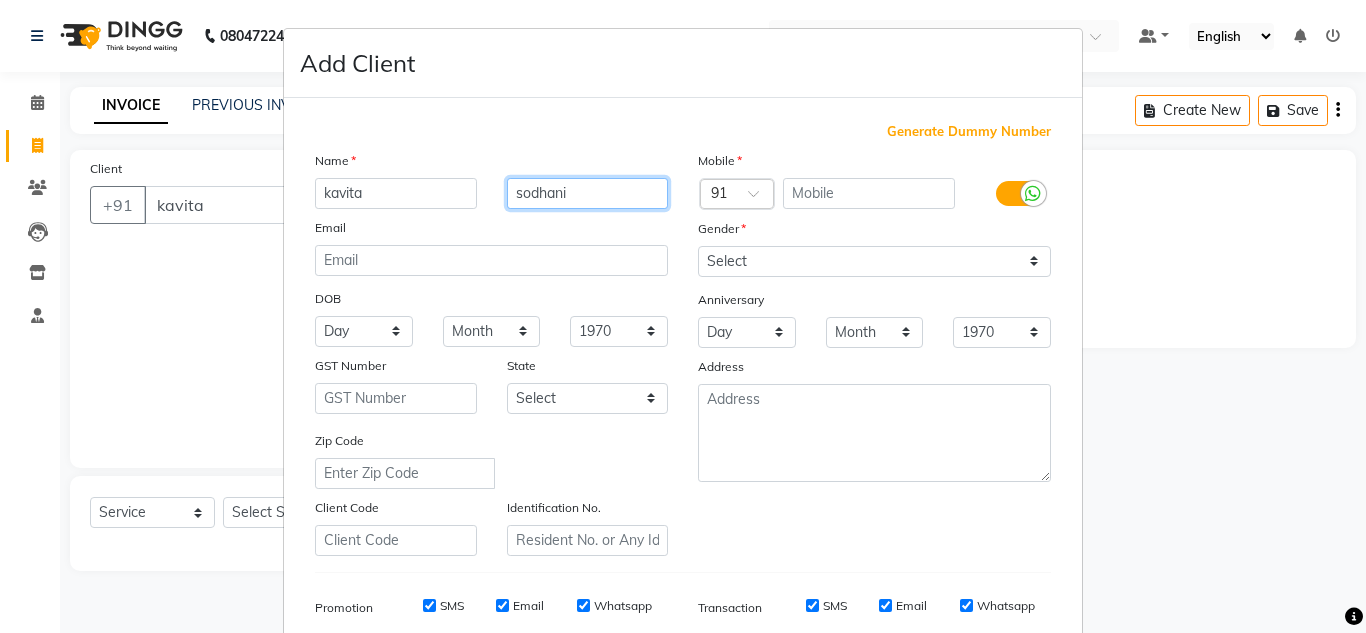 click on "sodhani" at bounding box center [588, 193] 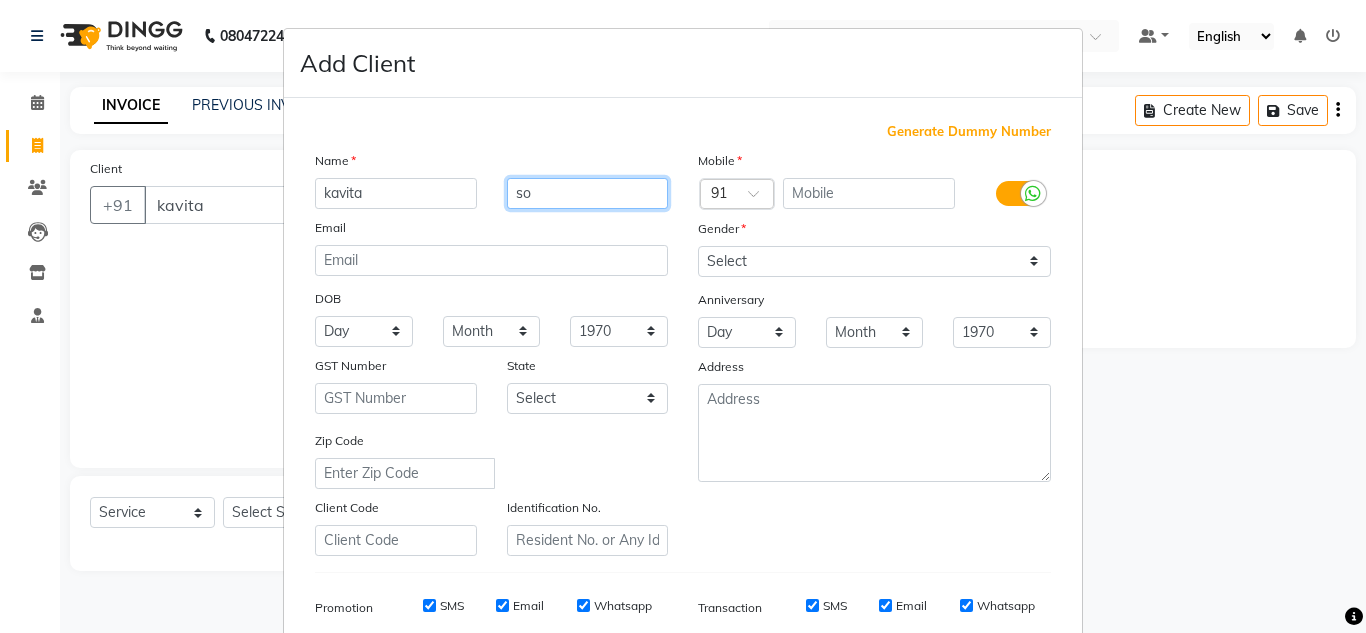 type on "s" 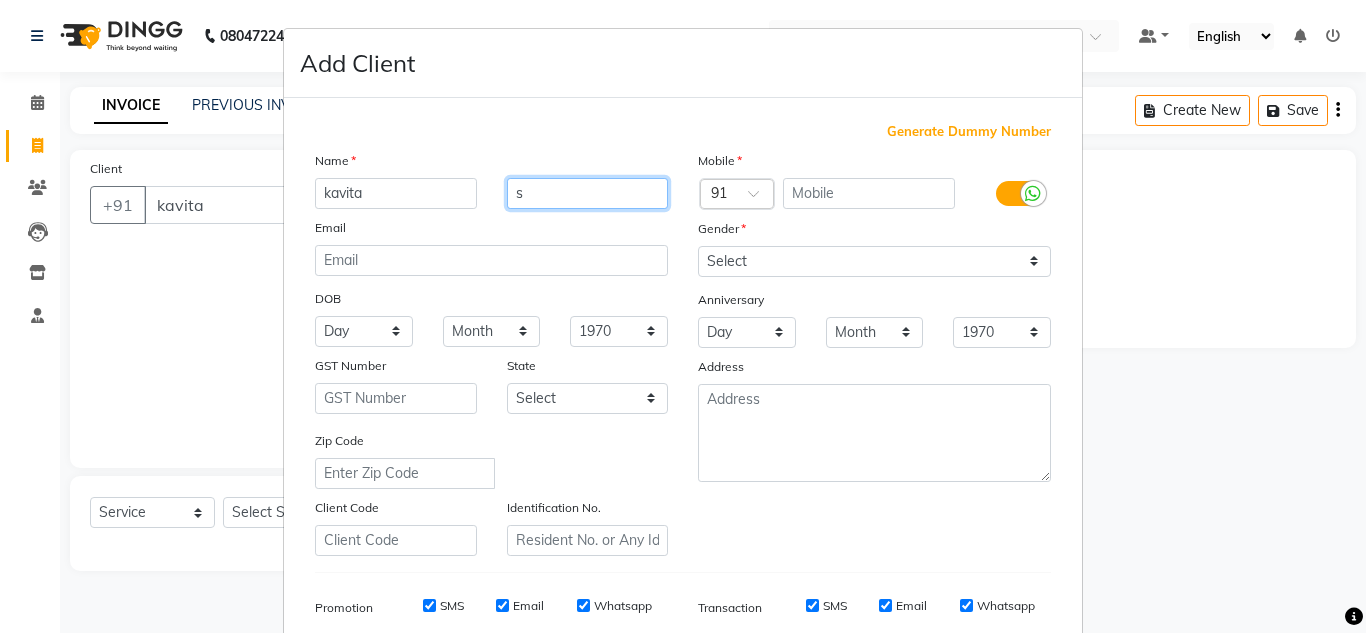 type 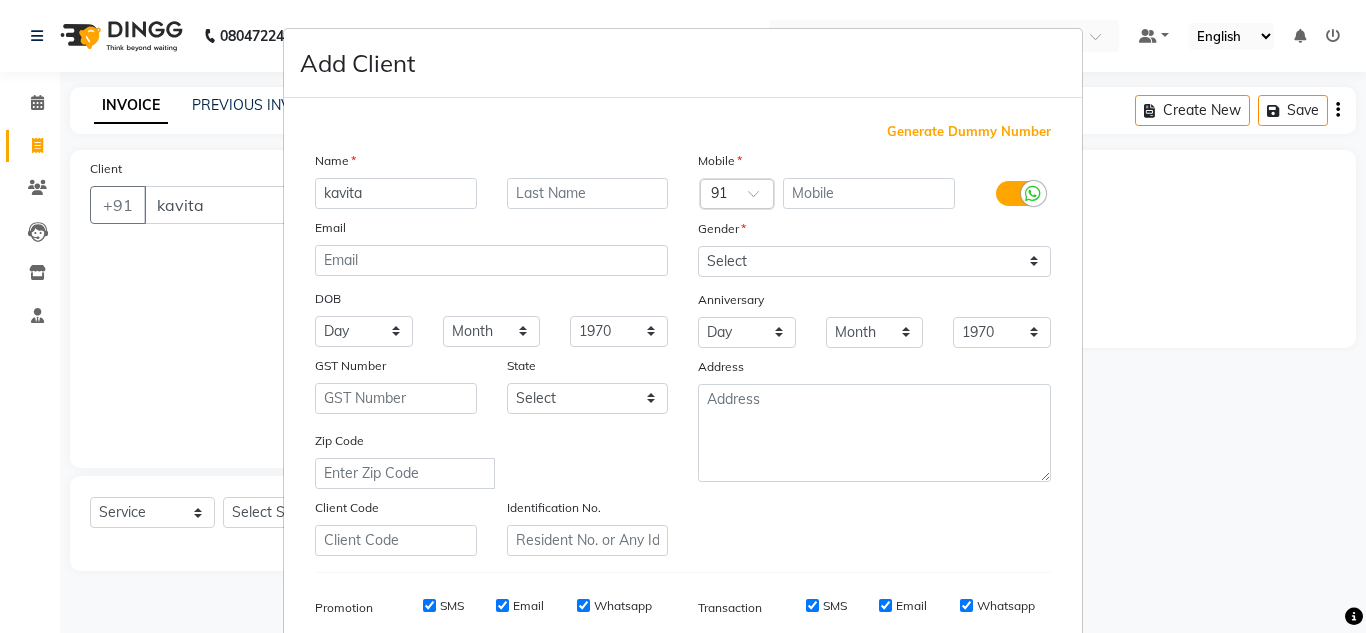 click on "Add Client Generate Dummy Number Name kavita Email DOB Day 01 02 03 04 05 06 07 08 09 10 11 12 13 14 15 16 17 18 19 20 21 22 23 24 25 26 27 28 29 30 31 Month January February March April May June July August September October November December 1940 1941 1942 1943 1944 1945 1946 1947 1948 1949 1950 1951 1952 1953 1954 1955 1956 1957 1958 1959 1960 1961 1962 1963 1964 1965 1966 1967 1968 1969 1970 1971 1972 1973 1974 1975 1976 1977 1978 1979 1980 1981 1982 1983 1984 1985 1986 1987 1988 1989 1990 1991 1992 1993 1994 1995 1996 1997 1998 1999 2000 2001 2002 2003 2004 2005 2006 2007 2008 2009 2010 2011 2012 2013 2014 2015 2016 2017 2018 2019 2020 2021 2022 2023 2024 GST Number State Select Andaman and Nicobar Islands Andhra Pradesh Arunachal Pradesh Assam Bihar Chandigarh Chhattisgarh Dadra and Nagar Haveli Daman and Diu Delhi Goa Gujarat Haryana Himachal Pradesh Jammu and Kashmir Jharkhand Karnataka Kerala Lakshadweep Madhya Pradesh Maharashtra Manipur Meghalaya Mizoram Nagaland Odisha Pondicherry Punjab Rajasthan" at bounding box center (683, 316) 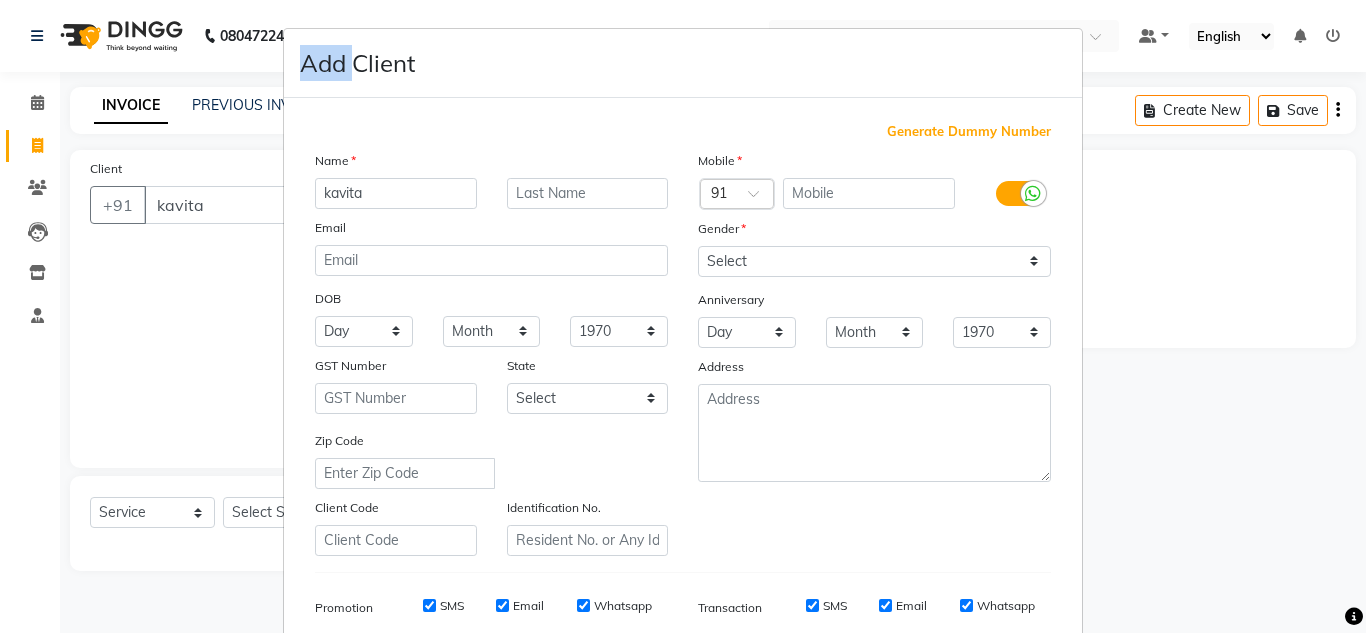 click on "Add Client Generate Dummy Number Name kavita Email DOB Day 01 02 03 04 05 06 07 08 09 10 11 12 13 14 15 16 17 18 19 20 21 22 23 24 25 26 27 28 29 30 31 Month January February March April May June July August September October November December 1940 1941 1942 1943 1944 1945 1946 1947 1948 1949 1950 1951 1952 1953 1954 1955 1956 1957 1958 1959 1960 1961 1962 1963 1964 1965 1966 1967 1968 1969 1970 1971 1972 1973 1974 1975 1976 1977 1978 1979 1980 1981 1982 1983 1984 1985 1986 1987 1988 1989 1990 1991 1992 1993 1994 1995 1996 1997 1998 1999 2000 2001 2002 2003 2004 2005 2006 2007 2008 2009 2010 2011 2012 2013 2014 2015 2016 2017 2018 2019 2020 2021 2022 2023 2024 GST Number State Select Andaman and Nicobar Islands Andhra Pradesh Arunachal Pradesh Assam Bihar Chandigarh Chhattisgarh Dadra and Nagar Haveli Daman and Diu Delhi Goa Gujarat Haryana Himachal Pradesh Jammu and Kashmir Jharkhand Karnataka Kerala Lakshadweep Madhya Pradesh Maharashtra Manipur Meghalaya Mizoram Nagaland Odisha Pondicherry Punjab Rajasthan" at bounding box center (683, 316) 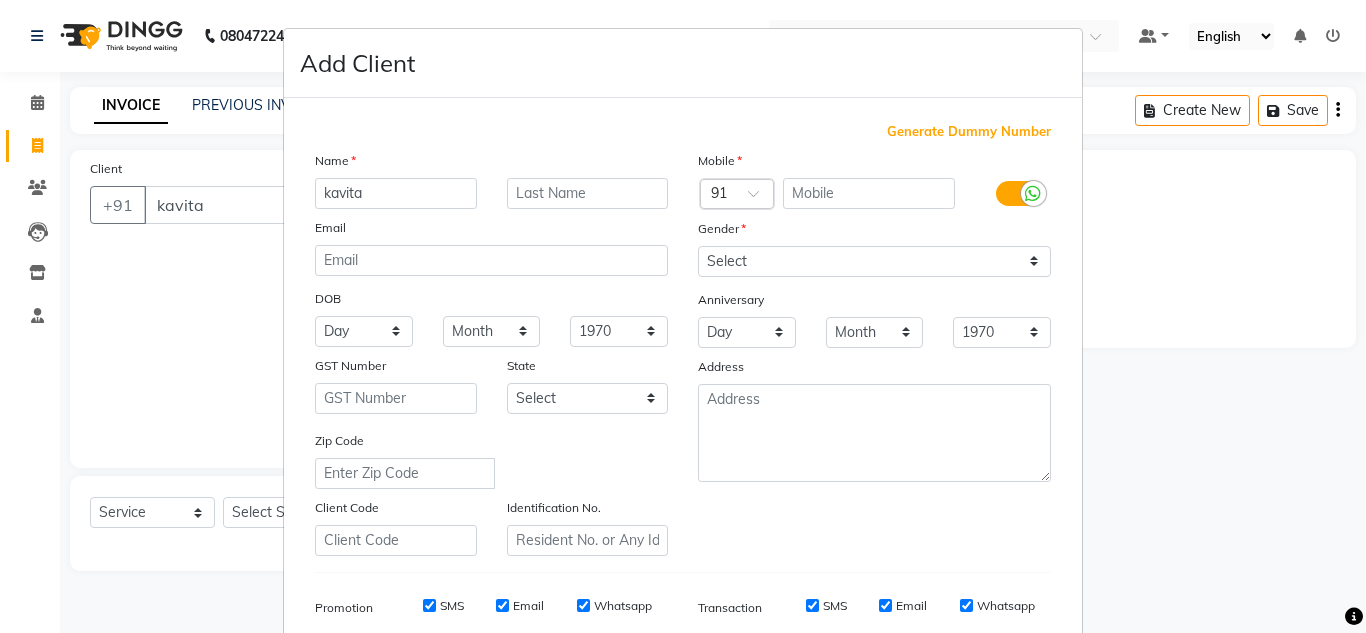 click on "Add Client Generate Dummy Number Name kavita Email DOB Day 01 02 03 04 05 06 07 08 09 10 11 12 13 14 15 16 17 18 19 20 21 22 23 24 25 26 27 28 29 30 31 Month January February March April May June July August September October November December 1940 1941 1942 1943 1944 1945 1946 1947 1948 1949 1950 1951 1952 1953 1954 1955 1956 1957 1958 1959 1960 1961 1962 1963 1964 1965 1966 1967 1968 1969 1970 1971 1972 1973 1974 1975 1976 1977 1978 1979 1980 1981 1982 1983 1984 1985 1986 1987 1988 1989 1990 1991 1992 1993 1994 1995 1996 1997 1998 1999 2000 2001 2002 2003 2004 2005 2006 2007 2008 2009 2010 2011 2012 2013 2014 2015 2016 2017 2018 2019 2020 2021 2022 2023 2024 GST Number State Select Andaman and Nicobar Islands Andhra Pradesh Arunachal Pradesh Assam Bihar Chandigarh Chhattisgarh Dadra and Nagar Haveli Daman and Diu Delhi Goa Gujarat Haryana Himachal Pradesh Jammu and Kashmir Jharkhand Karnataka Kerala Lakshadweep Madhya Pradesh Maharashtra Manipur Meghalaya Mizoram Nagaland Odisha Pondicherry Punjab Rajasthan" at bounding box center [683, 316] 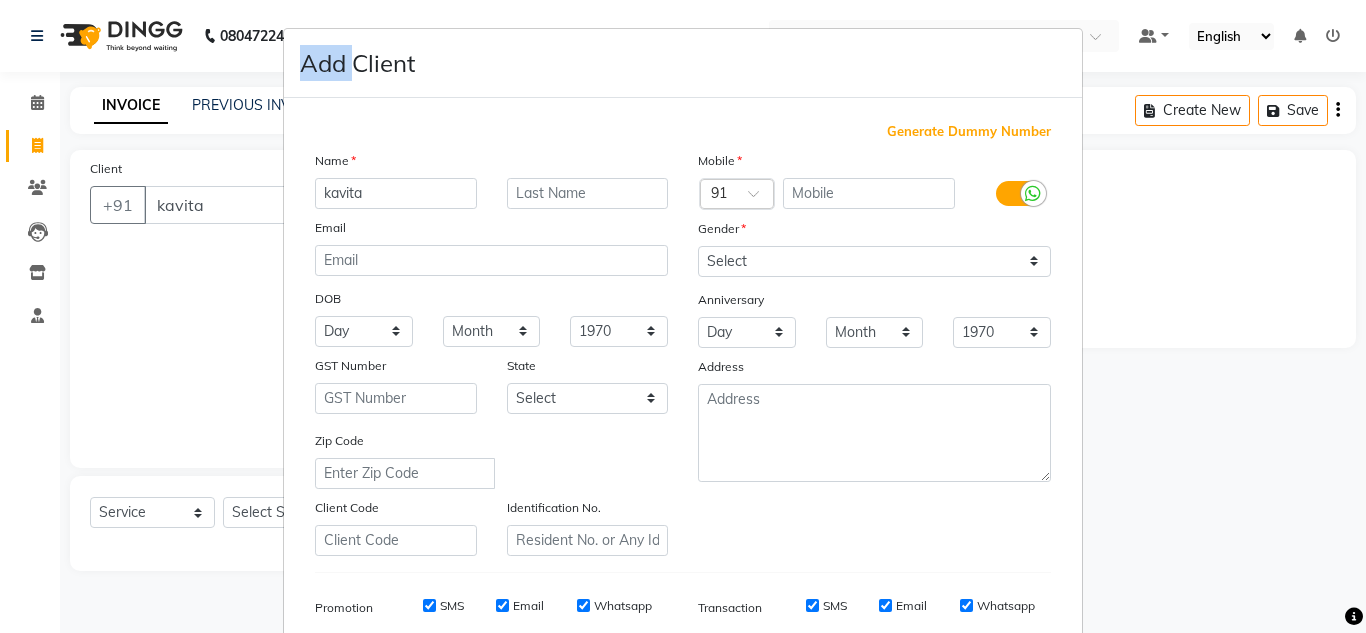 click on "Add Client Generate Dummy Number Name kavita Email DOB Day 01 02 03 04 05 06 07 08 09 10 11 12 13 14 15 16 17 18 19 20 21 22 23 24 25 26 27 28 29 30 31 Month January February March April May June July August September October November December 1940 1941 1942 1943 1944 1945 1946 1947 1948 1949 1950 1951 1952 1953 1954 1955 1956 1957 1958 1959 1960 1961 1962 1963 1964 1965 1966 1967 1968 1969 1970 1971 1972 1973 1974 1975 1976 1977 1978 1979 1980 1981 1982 1983 1984 1985 1986 1987 1988 1989 1990 1991 1992 1993 1994 1995 1996 1997 1998 1999 2000 2001 2002 2003 2004 2005 2006 2007 2008 2009 2010 2011 2012 2013 2014 2015 2016 2017 2018 2019 2020 2021 2022 2023 2024 GST Number State Select Andaman and Nicobar Islands Andhra Pradesh Arunachal Pradesh Assam Bihar Chandigarh Chhattisgarh Dadra and Nagar Haveli Daman and Diu Delhi Goa Gujarat Haryana Himachal Pradesh Jammu and Kashmir Jharkhand Karnataka Kerala Lakshadweep Madhya Pradesh Maharashtra Manipur Meghalaya Mizoram Nagaland Odisha Pondicherry Punjab Rajasthan" at bounding box center (683, 316) 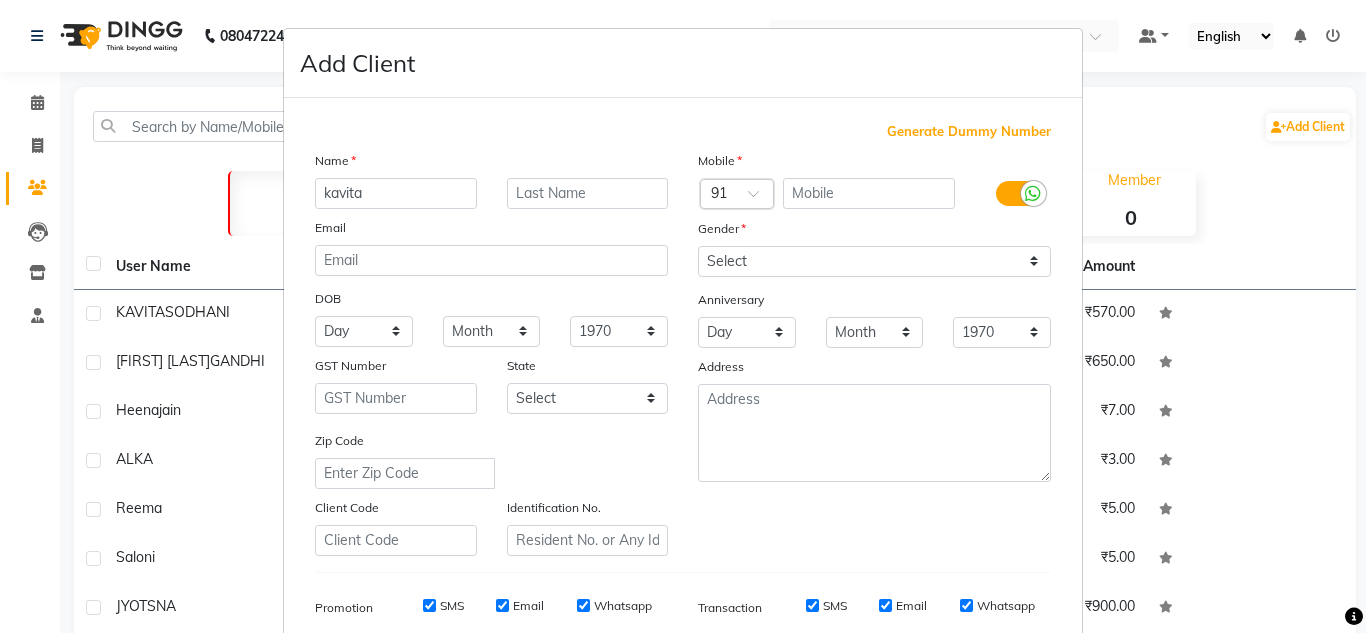 click on "Add Client Generate Dummy Number Name kavita Email DOB Day 01 02 03 04 05 06 07 08 09 10 11 12 13 14 15 16 17 18 19 20 21 22 23 24 25 26 27 28 29 30 31 Month January February March April May June July August September October November December 1940 1941 1942 1943 1944 1945 1946 1947 1948 1949 1950 1951 1952 1953 1954 1955 1956 1957 1958 1959 1960 1961 1962 1963 1964 1965 1966 1967 1968 1969 1970 1971 1972 1973 1974 1975 1976 1977 1978 1979 1980 1981 1982 1983 1984 1985 1986 1987 1988 1989 1990 1991 1992 1993 1994 1995 1996 1997 1998 1999 2000 2001 2002 2003 2004 2005 2006 2007 2008 2009 2010 2011 2012 2013 2014 2015 2016 2017 2018 2019 2020 2021 2022 2023 2024 GST Number State Select Andaman and Nicobar Islands Andhra Pradesh Arunachal Pradesh Assam Bihar Chandigarh Chhattisgarh Dadra and Nagar Haveli Daman and Diu Delhi Goa Gujarat Haryana Himachal Pradesh Jammu and Kashmir Jharkhand Karnataka Kerala Lakshadweep Madhya Pradesh Maharashtra Manipur Meghalaya Mizoram Nagaland Odisha Pondicherry Punjab Rajasthan" at bounding box center [683, 316] 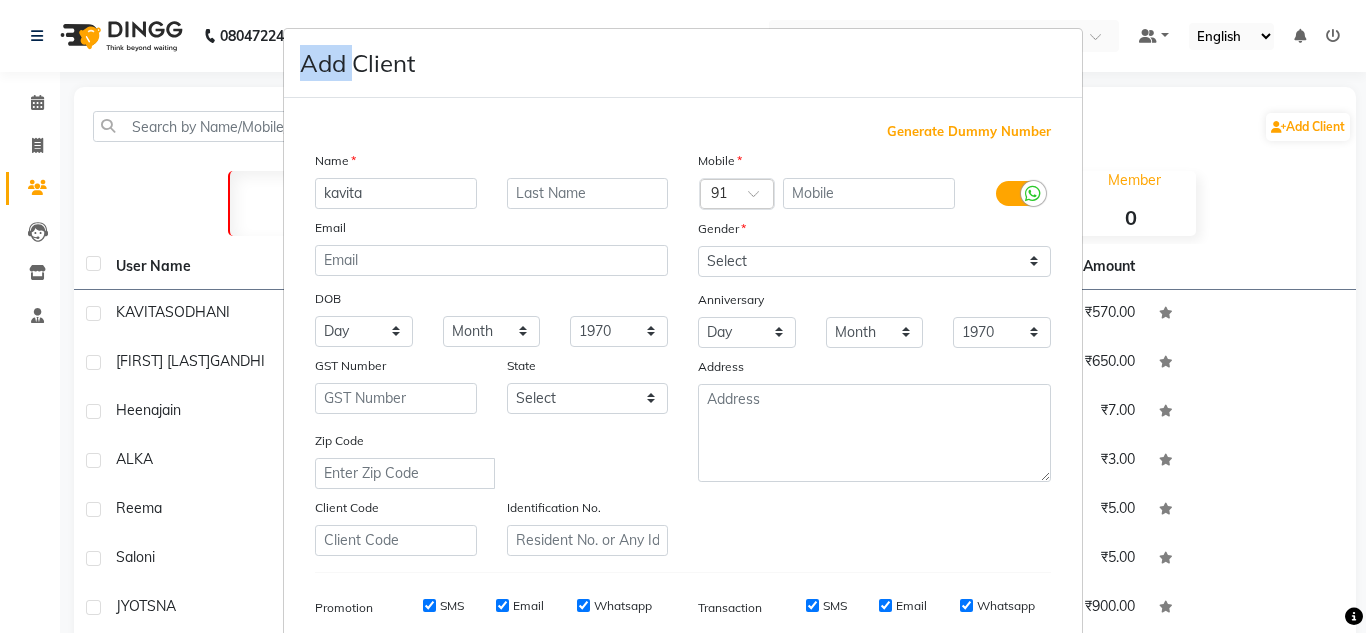 click on "Add Client Generate Dummy Number Name kavita Email DOB Day 01 02 03 04 05 06 07 08 09 10 11 12 13 14 15 16 17 18 19 20 21 22 23 24 25 26 27 28 29 30 31 Month January February March April May June July August September October November December 1940 1941 1942 1943 1944 1945 1946 1947 1948 1949 1950 1951 1952 1953 1954 1955 1956 1957 1958 1959 1960 1961 1962 1963 1964 1965 1966 1967 1968 1969 1970 1971 1972 1973 1974 1975 1976 1977 1978 1979 1980 1981 1982 1983 1984 1985 1986 1987 1988 1989 1990 1991 1992 1993 1994 1995 1996 1997 1998 1999 2000 2001 2002 2003 2004 2005 2006 2007 2008 2009 2010 2011 2012 2013 2014 2015 2016 2017 2018 2019 2020 2021 2022 2023 2024 GST Number State Select Andaman and Nicobar Islands Andhra Pradesh Arunachal Pradesh Assam Bihar Chandigarh Chhattisgarh Dadra and Nagar Haveli Daman and Diu Delhi Goa Gujarat Haryana Himachal Pradesh Jammu and Kashmir Jharkhand Karnataka Kerala Lakshadweep Madhya Pradesh Maharashtra Manipur Meghalaya Mizoram Nagaland Odisha Pondicherry Punjab Rajasthan" at bounding box center (683, 316) 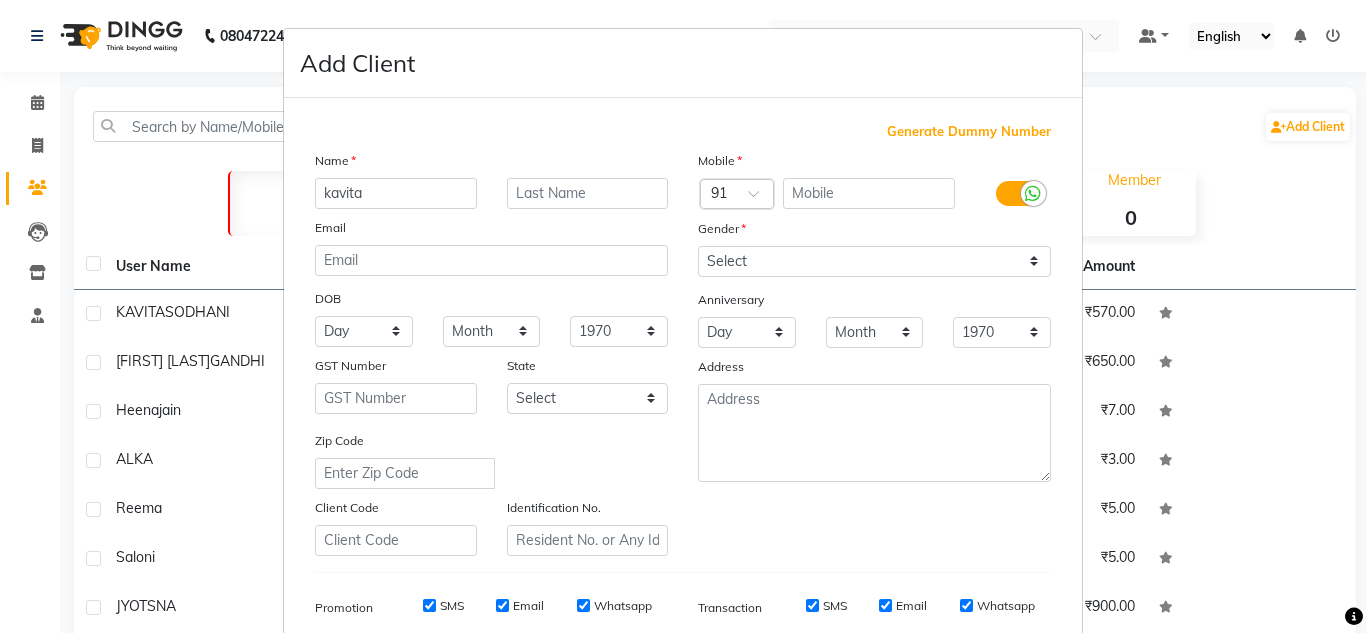 click on "Add Client Generate Dummy Number Name kavita Email DOB Day 01 02 03 04 05 06 07 08 09 10 11 12 13 14 15 16 17 18 19 20 21 22 23 24 25 26 27 28 29 30 31 Month January February March April May June July August September October November December 1940 1941 1942 1943 1944 1945 1946 1947 1948 1949 1950 1951 1952 1953 1954 1955 1956 1957 1958 1959 1960 1961 1962 1963 1964 1965 1966 1967 1968 1969 1970 1971 1972 1973 1974 1975 1976 1977 1978 1979 1980 1981 1982 1983 1984 1985 1986 1987 1988 1989 1990 1991 1992 1993 1994 1995 1996 1997 1998 1999 2000 2001 2002 2003 2004 2005 2006 2007 2008 2009 2010 2011 2012 2013 2014 2015 2016 2017 2018 2019 2020 2021 2022 2023 2024 GST Number State Select Andaman and Nicobar Islands Andhra Pradesh Arunachal Pradesh Assam Bihar Chandigarh Chhattisgarh Dadra and Nagar Haveli Daman and Diu Delhi Goa Gujarat Haryana Himachal Pradesh Jammu and Kashmir Jharkhand Karnataka Kerala Lakshadweep Madhya Pradesh Maharashtra Manipur Meghalaya Mizoram Nagaland Odisha Pondicherry Punjab Rajasthan" at bounding box center (683, 316) 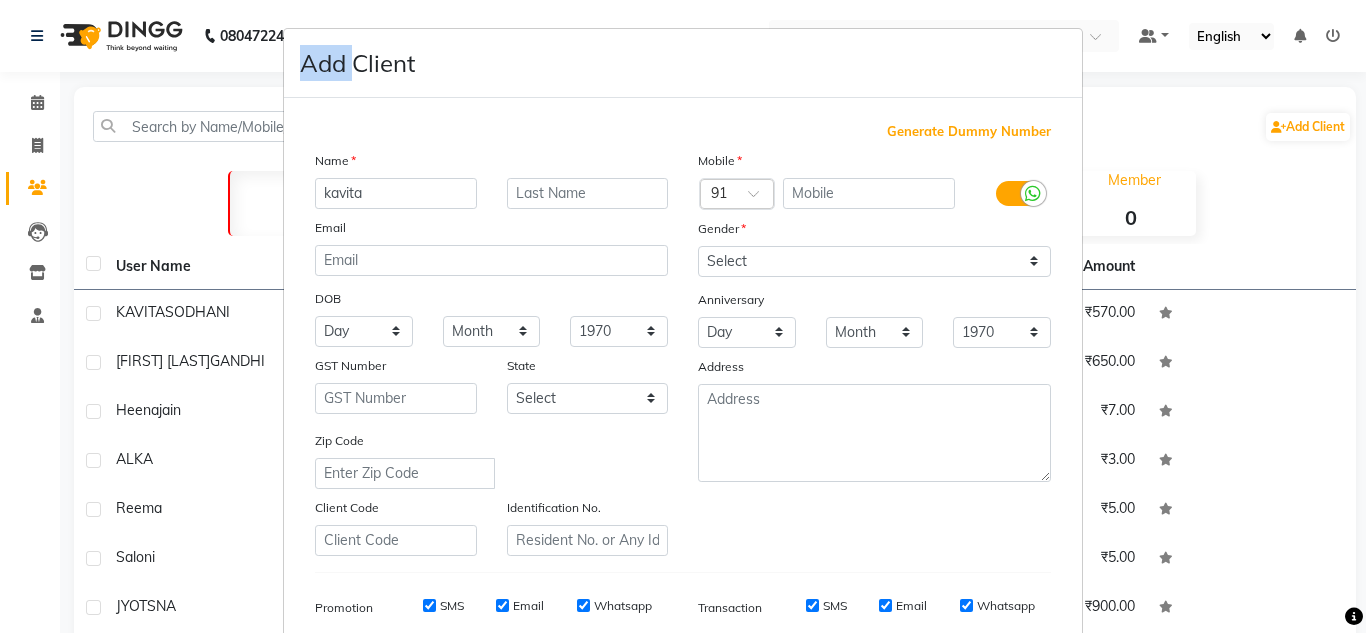 click on "Add Client Generate Dummy Number Name kavita Email DOB Day 01 02 03 04 05 06 07 08 09 10 11 12 13 14 15 16 17 18 19 20 21 22 23 24 25 26 27 28 29 30 31 Month January February March April May June July August September October November December 1940 1941 1942 1943 1944 1945 1946 1947 1948 1949 1950 1951 1952 1953 1954 1955 1956 1957 1958 1959 1960 1961 1962 1963 1964 1965 1966 1967 1968 1969 1970 1971 1972 1973 1974 1975 1976 1977 1978 1979 1980 1981 1982 1983 1984 1985 1986 1987 1988 1989 1990 1991 1992 1993 1994 1995 1996 1997 1998 1999 2000 2001 2002 2003 2004 2005 2006 2007 2008 2009 2010 2011 2012 2013 2014 2015 2016 2017 2018 2019 2020 2021 2022 2023 2024 GST Number State Select Andaman and Nicobar Islands Andhra Pradesh Arunachal Pradesh Assam Bihar Chandigarh Chhattisgarh Dadra and Nagar Haveli Daman and Diu Delhi Goa Gujarat Haryana Himachal Pradesh Jammu and Kashmir Jharkhand Karnataka Kerala Lakshadweep Madhya Pradesh Maharashtra Manipur Meghalaya Mizoram Nagaland Odisha Pondicherry Punjab Rajasthan" at bounding box center (683, 316) 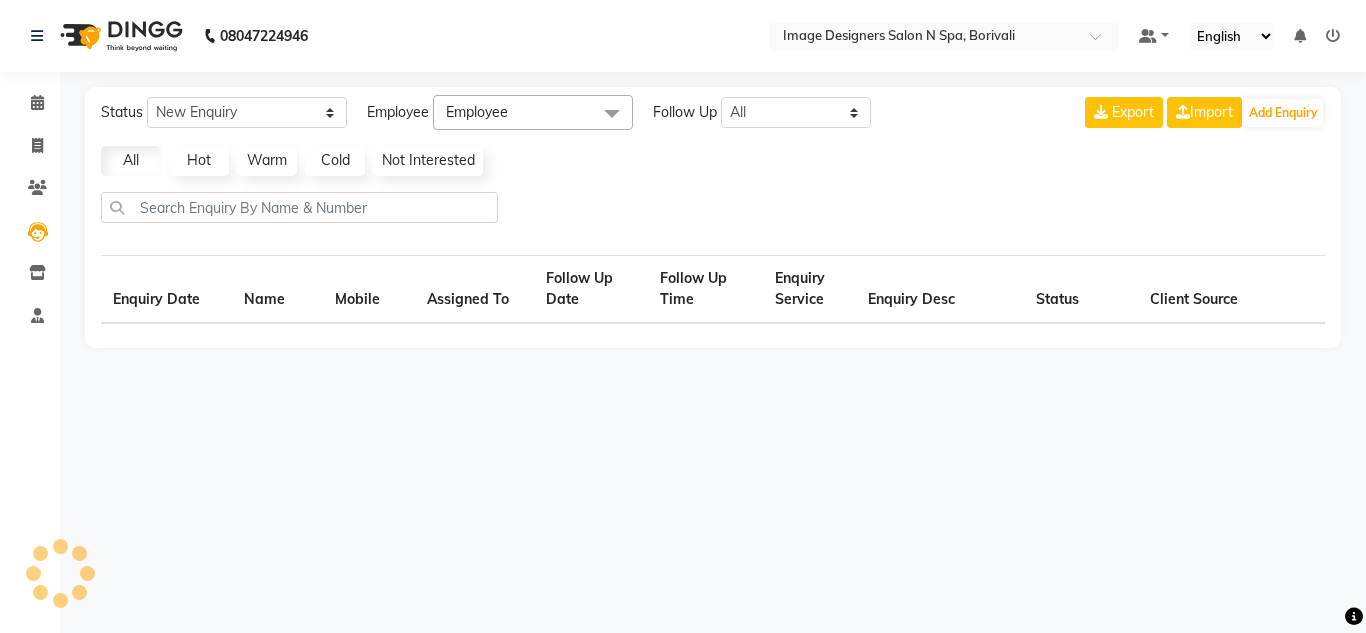 scroll, scrollTop: 0, scrollLeft: 0, axis: both 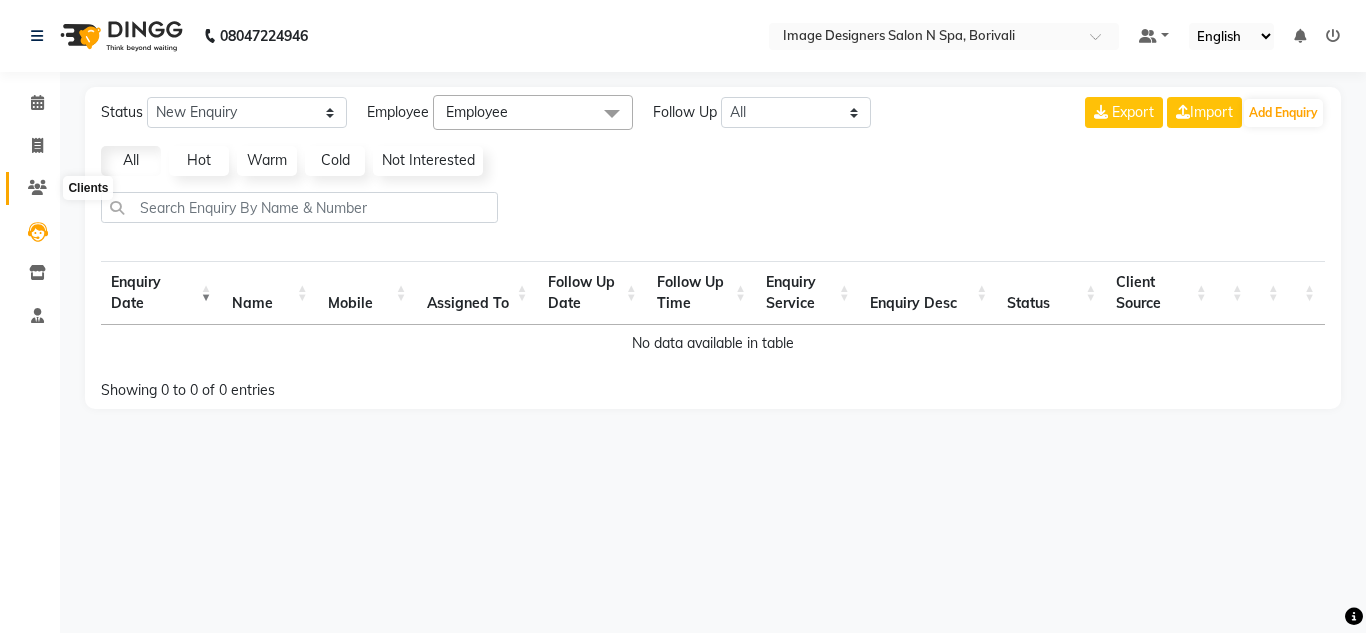 click 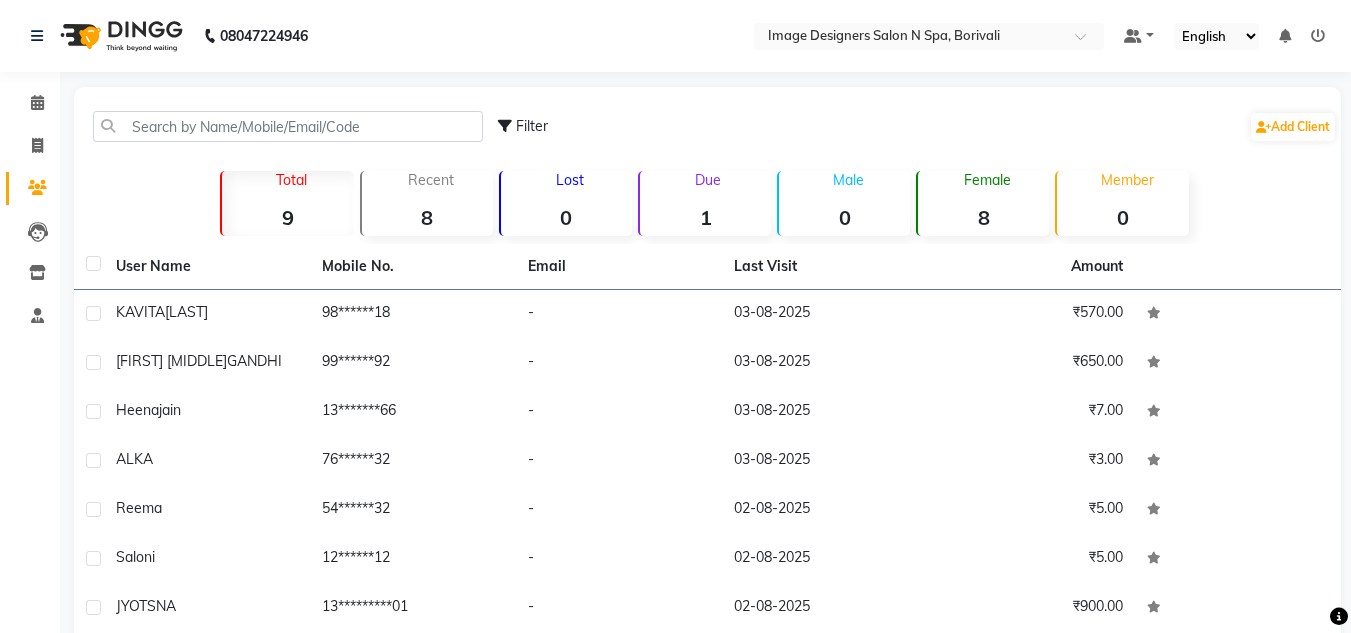 click 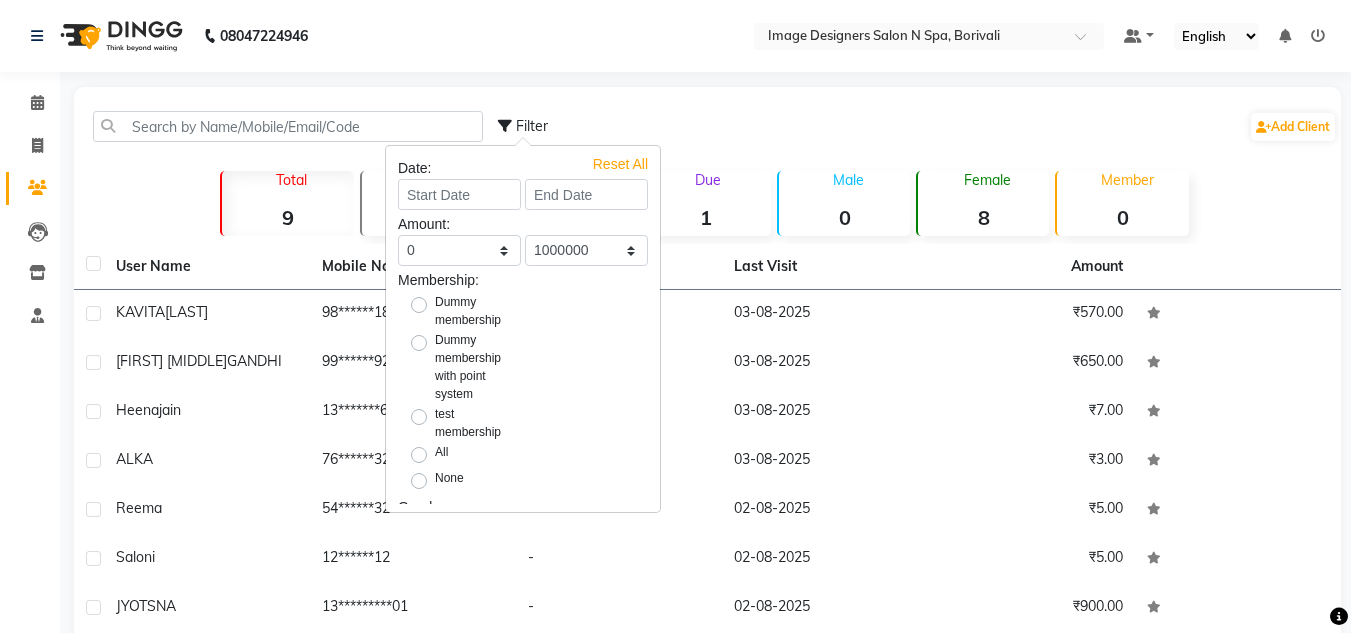 click 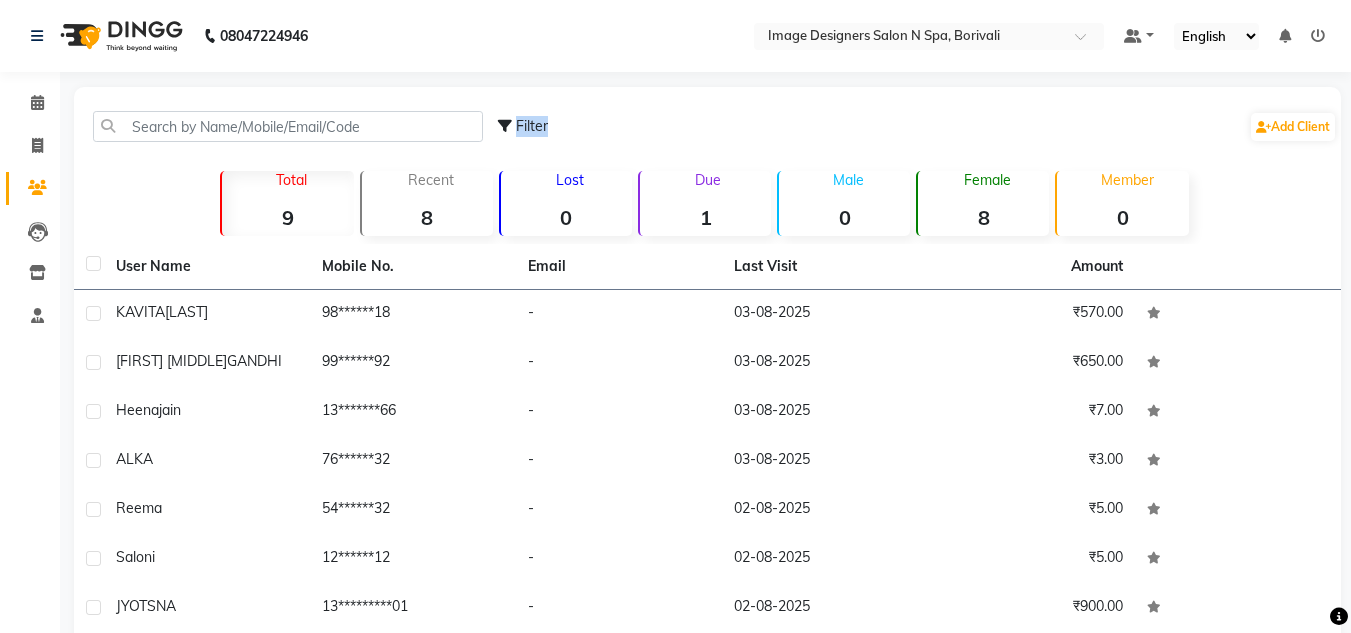 click 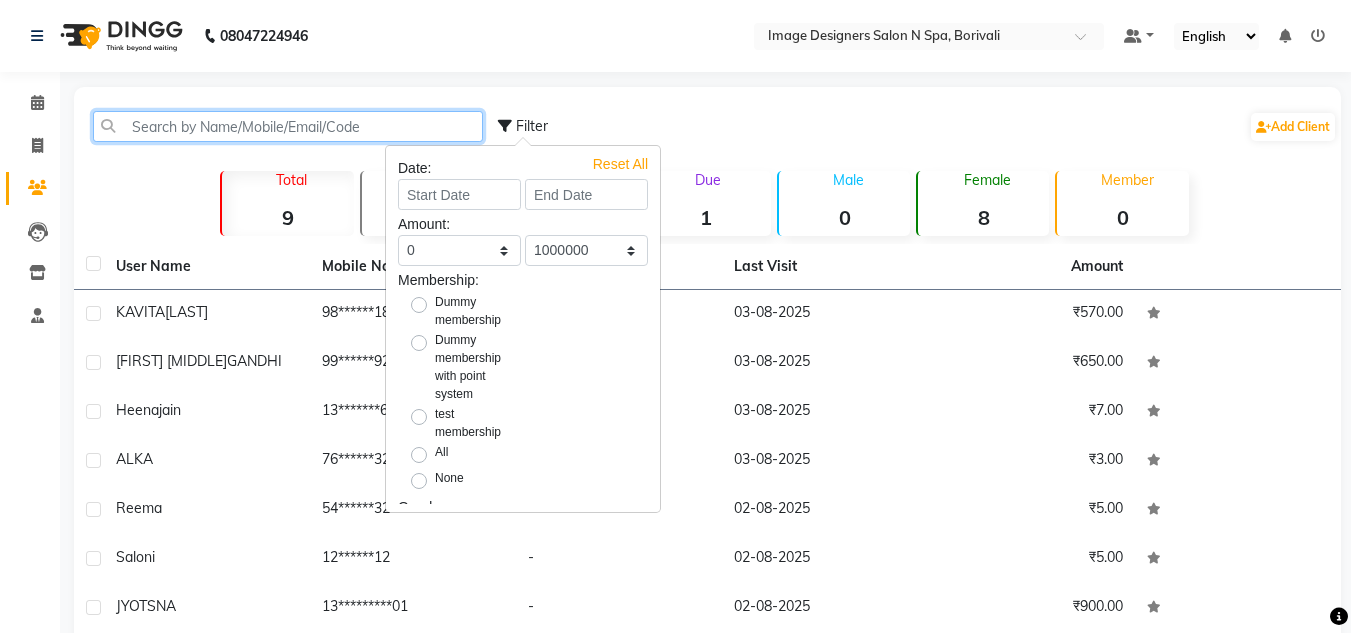 click 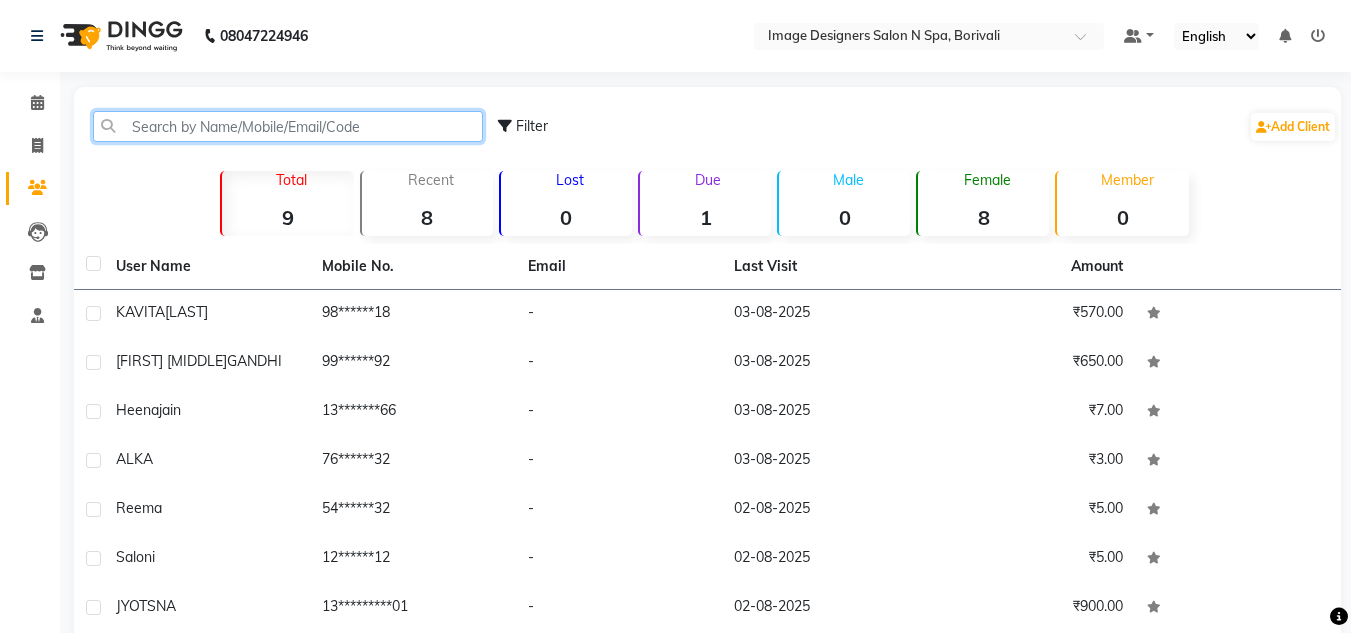 click 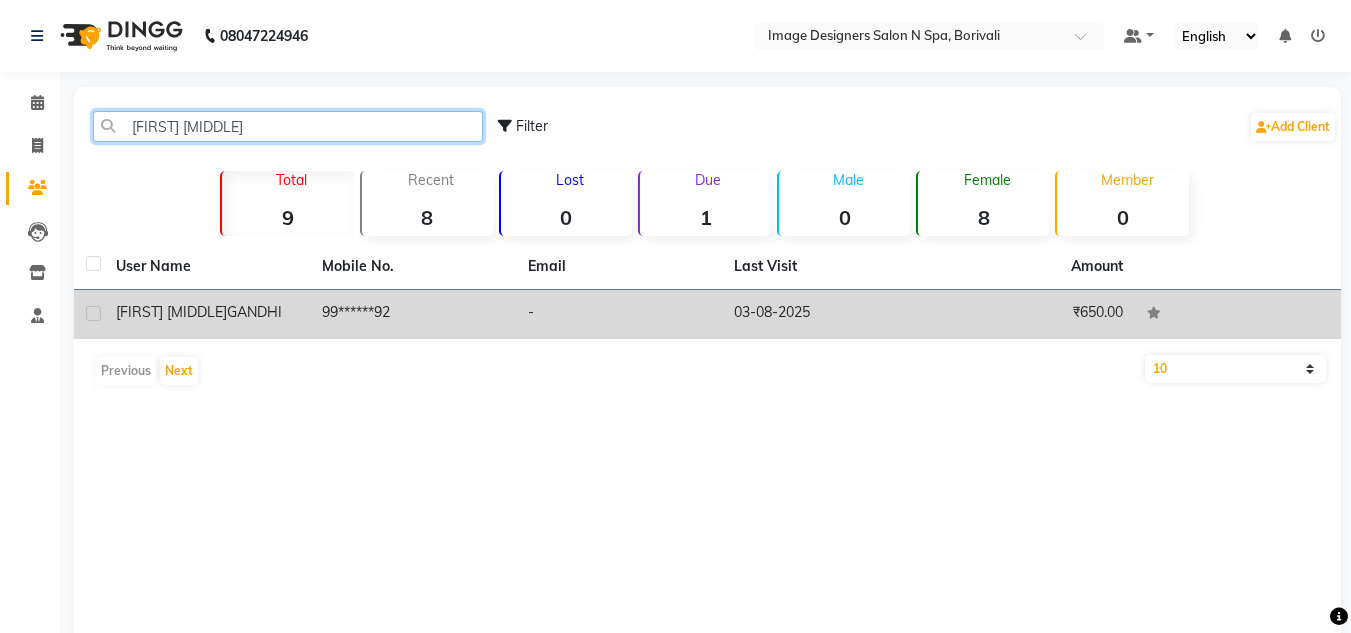 type on "meeta r" 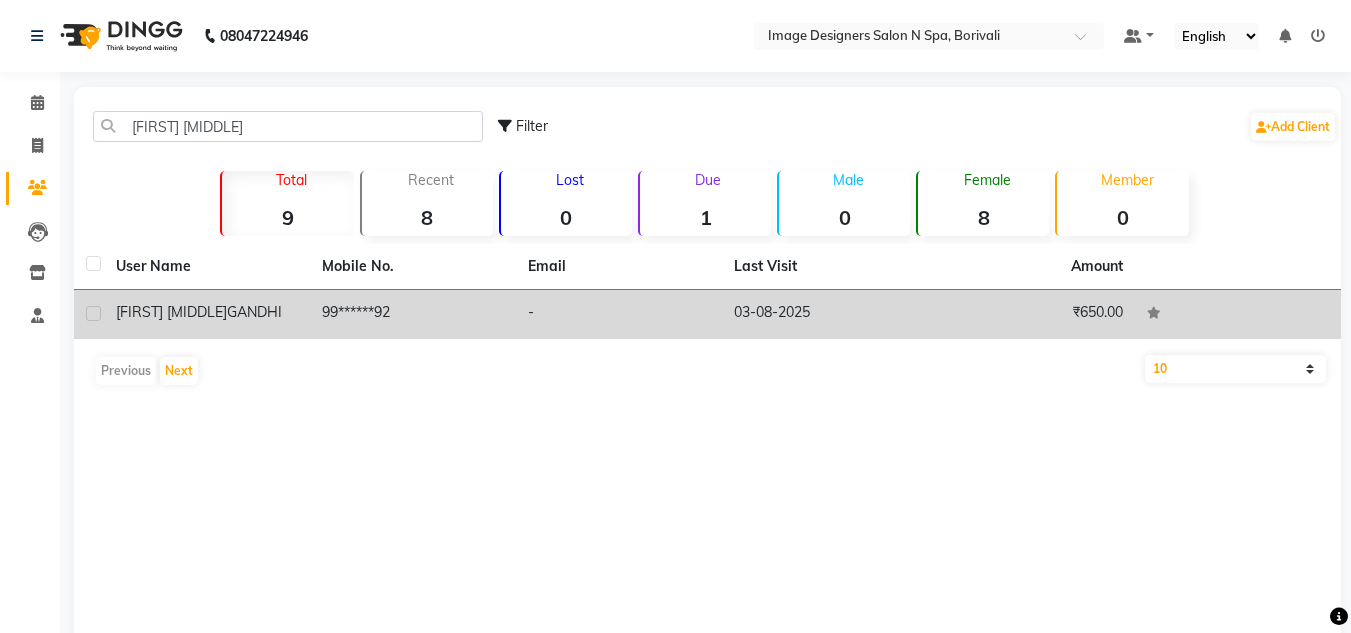 click on "[FIRST] [LAST]" 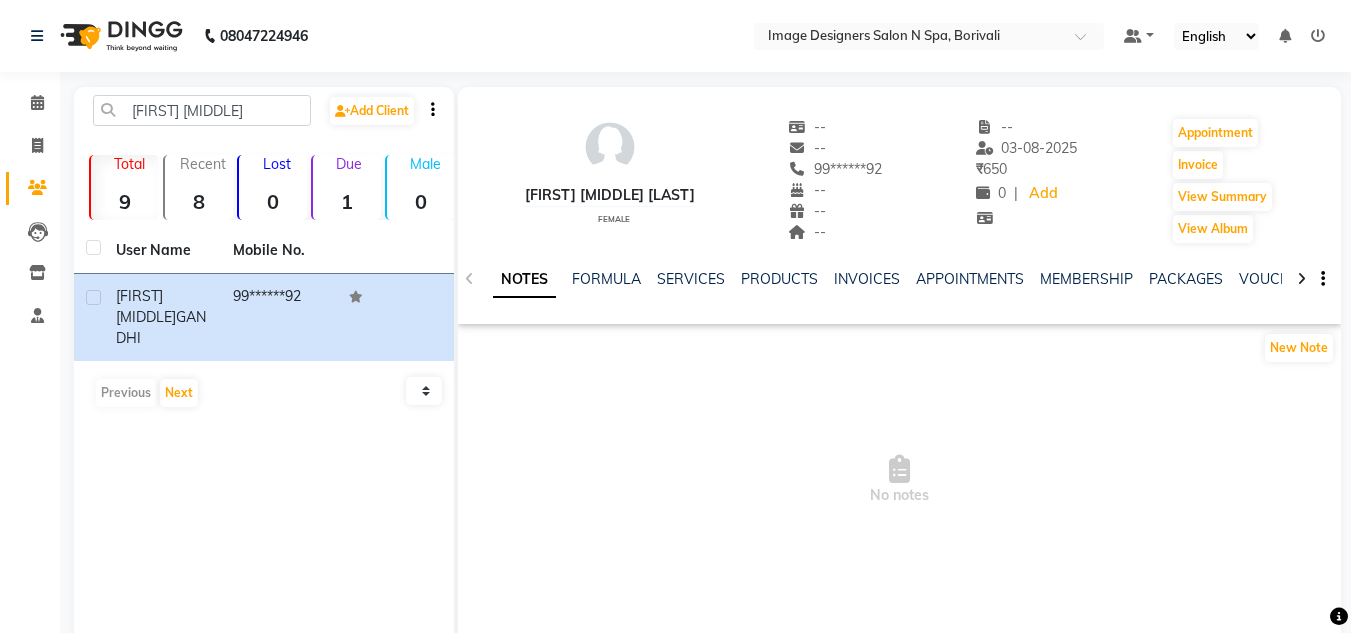 click on "Clients" 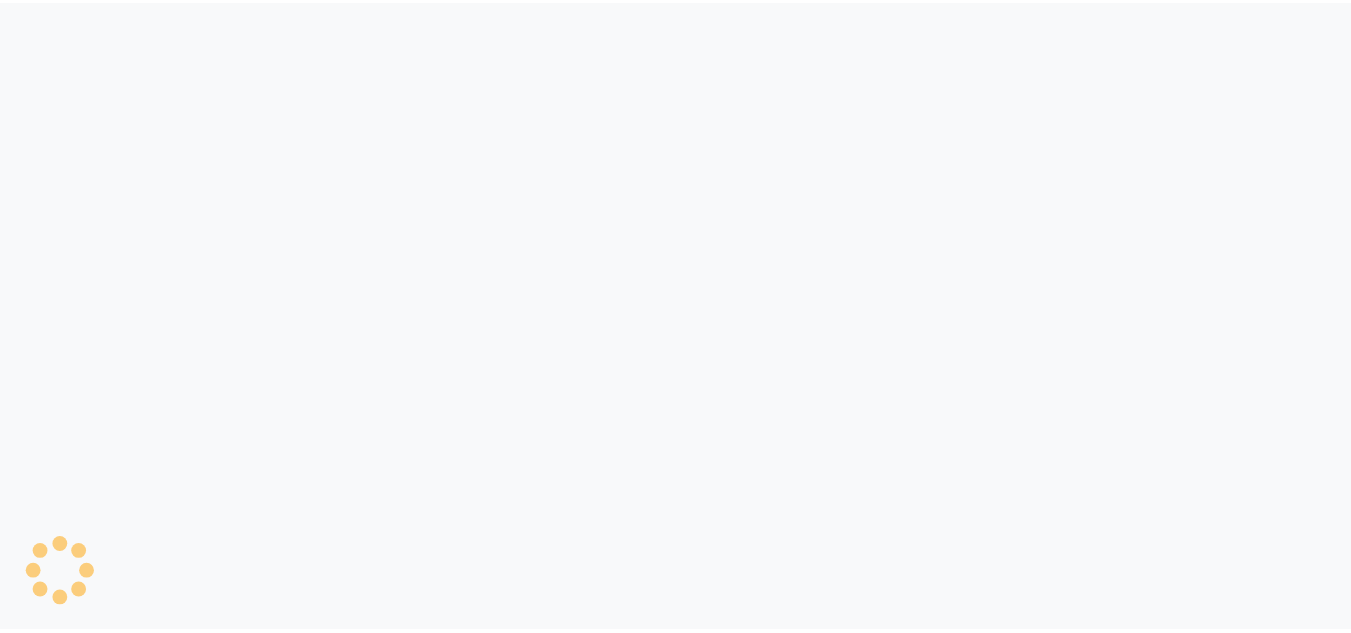 scroll, scrollTop: 0, scrollLeft: 0, axis: both 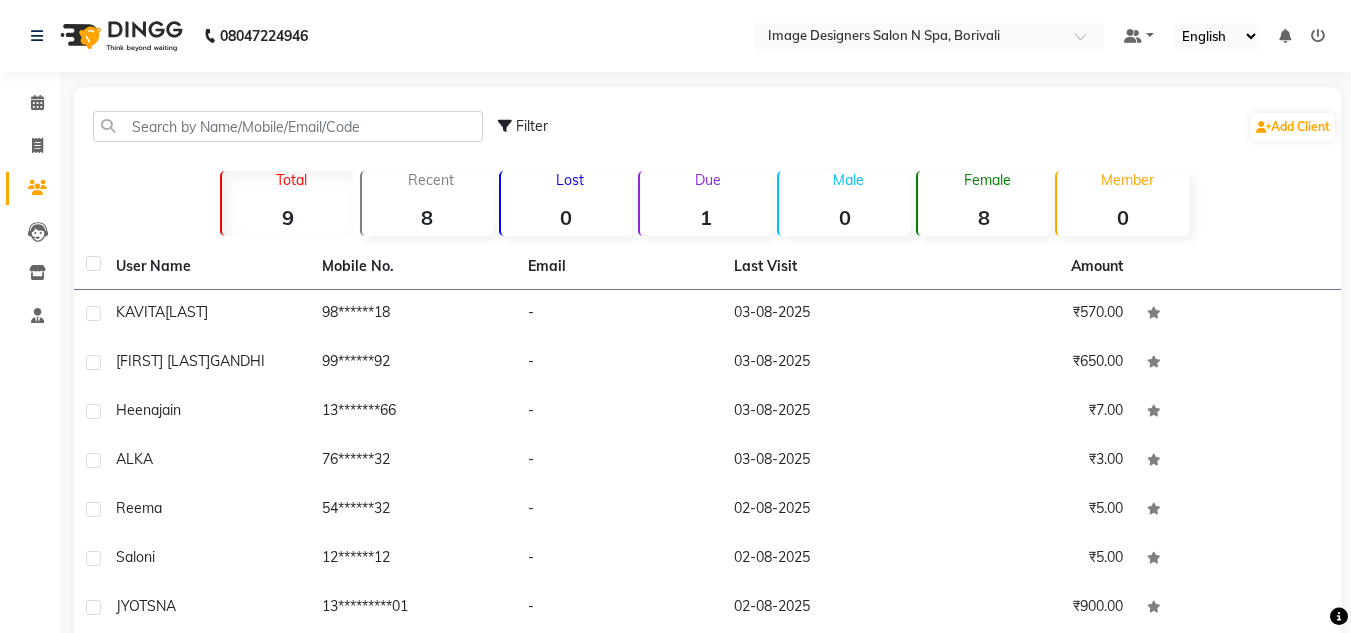 click on "Filter  Add Client" 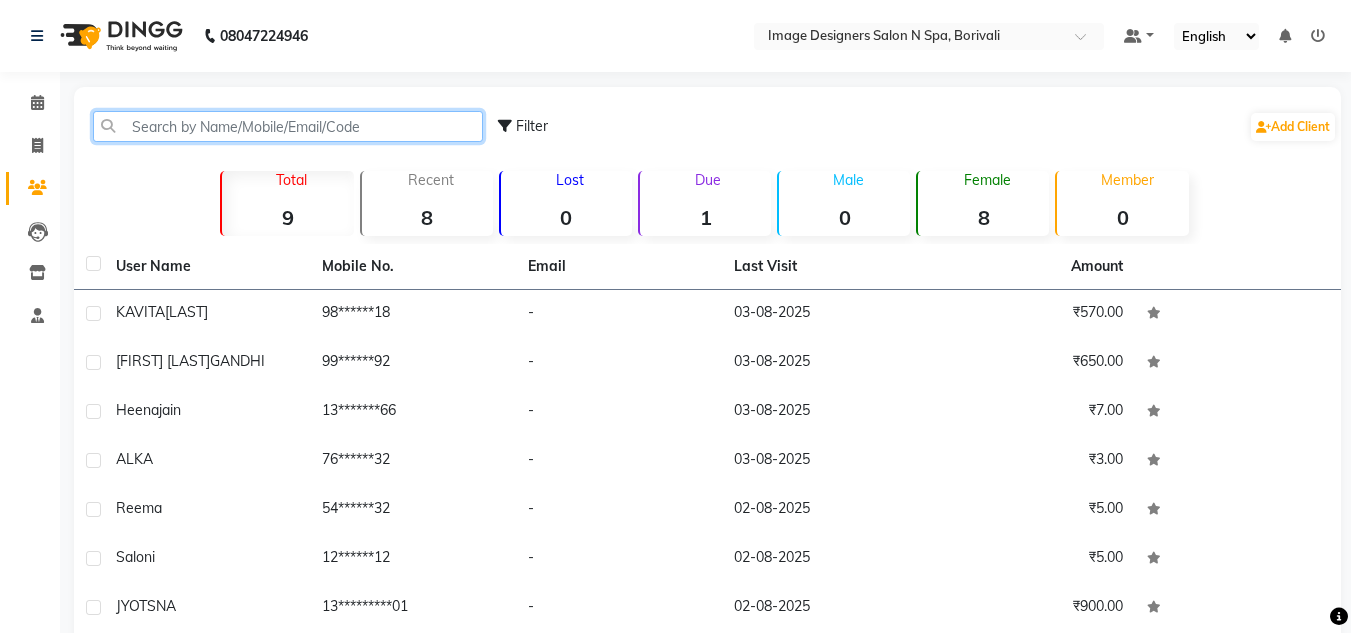 click 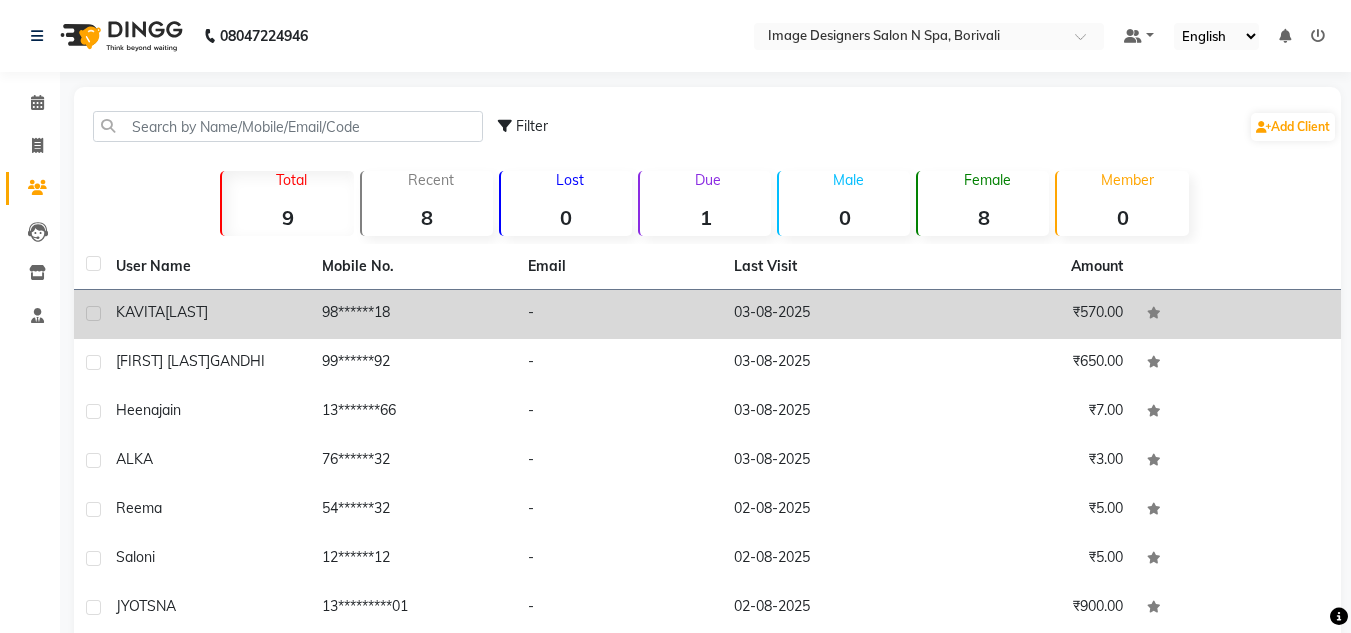 click on "[LAST]" 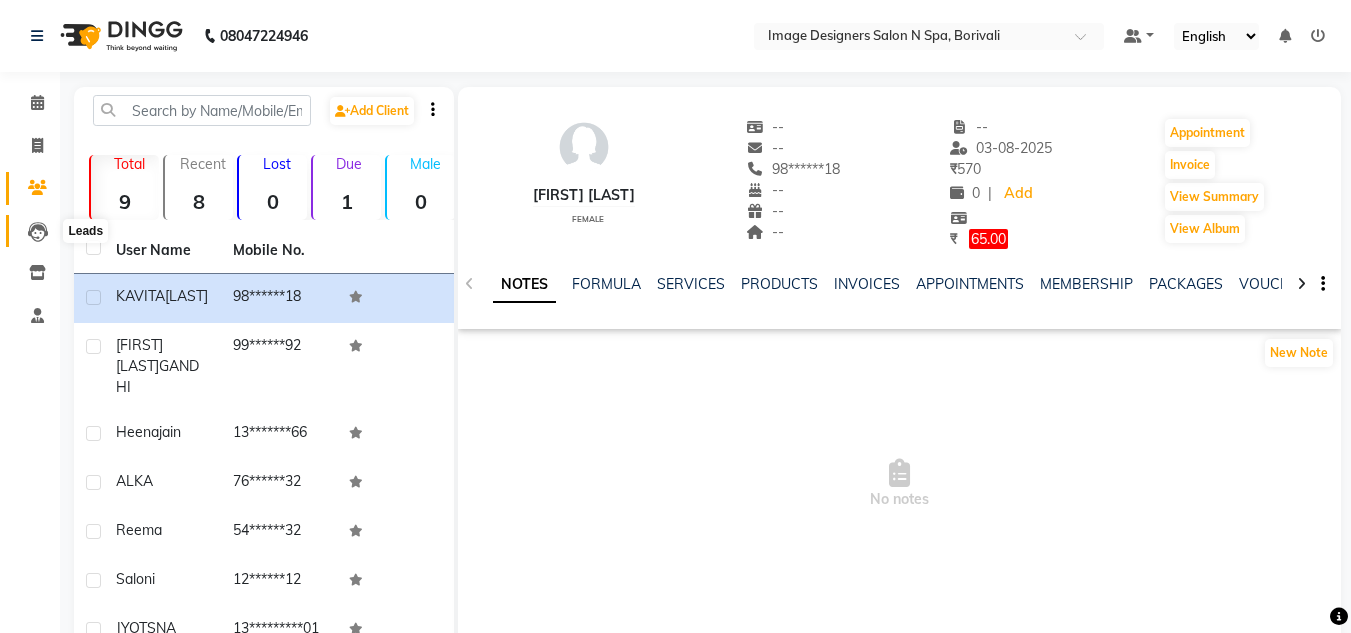 click 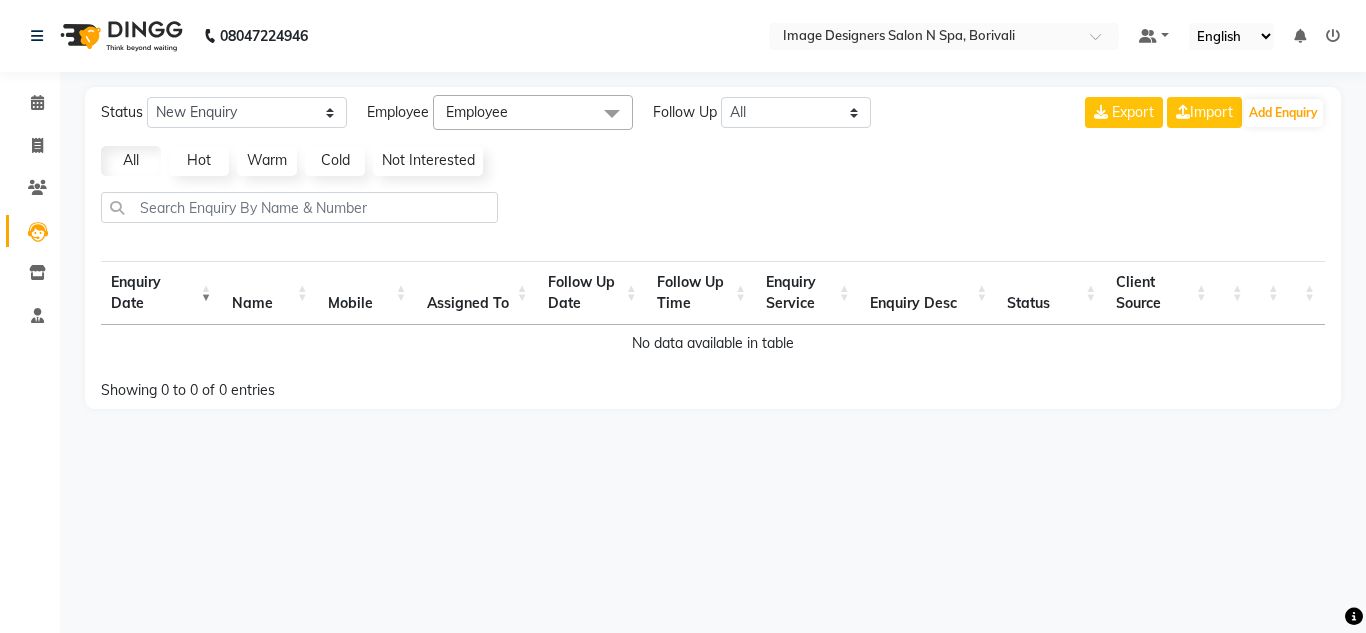 click 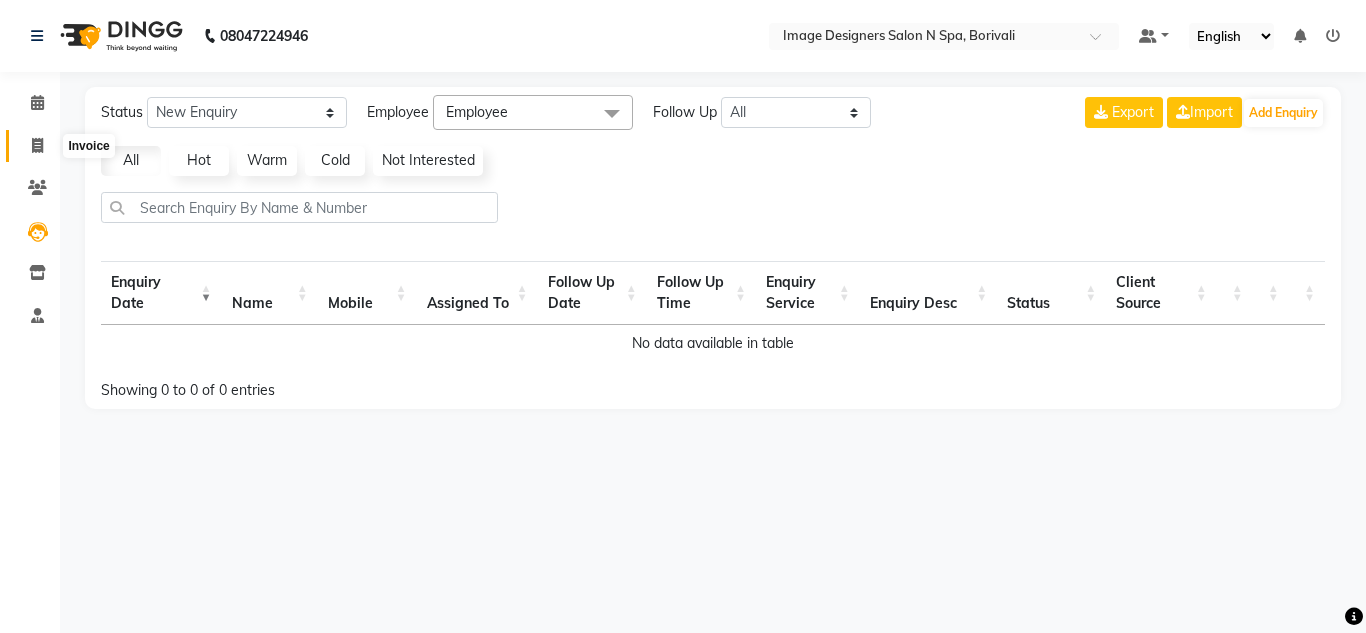 click 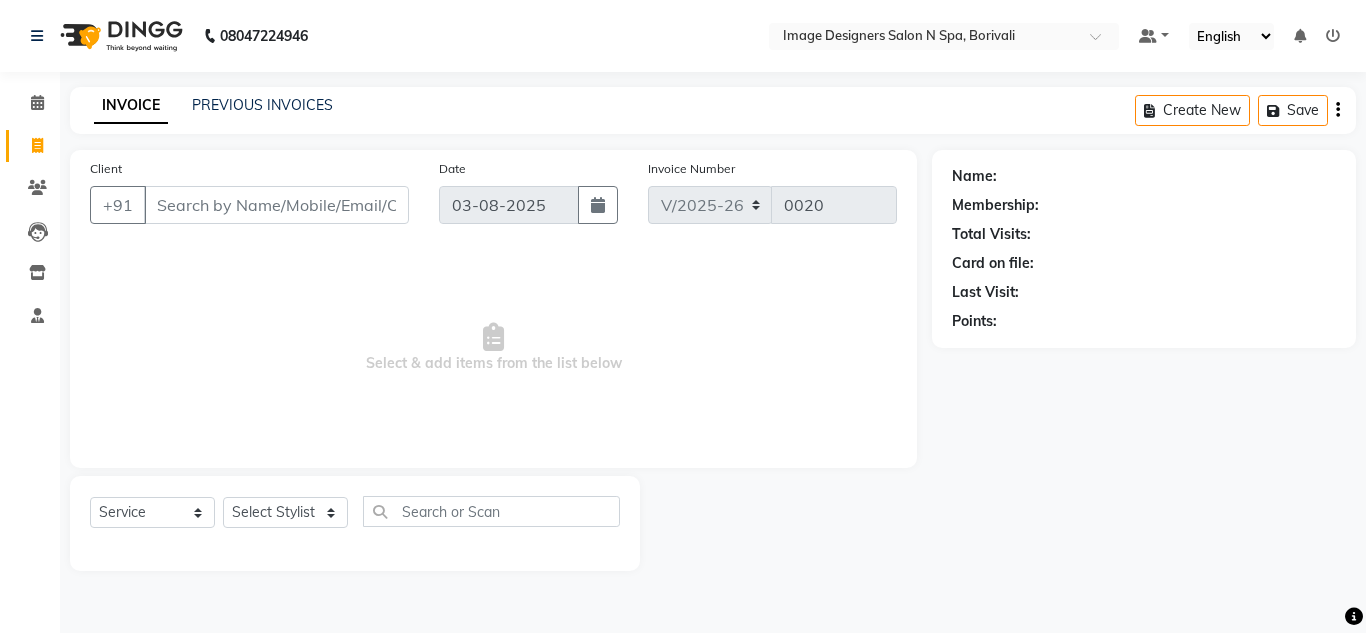click 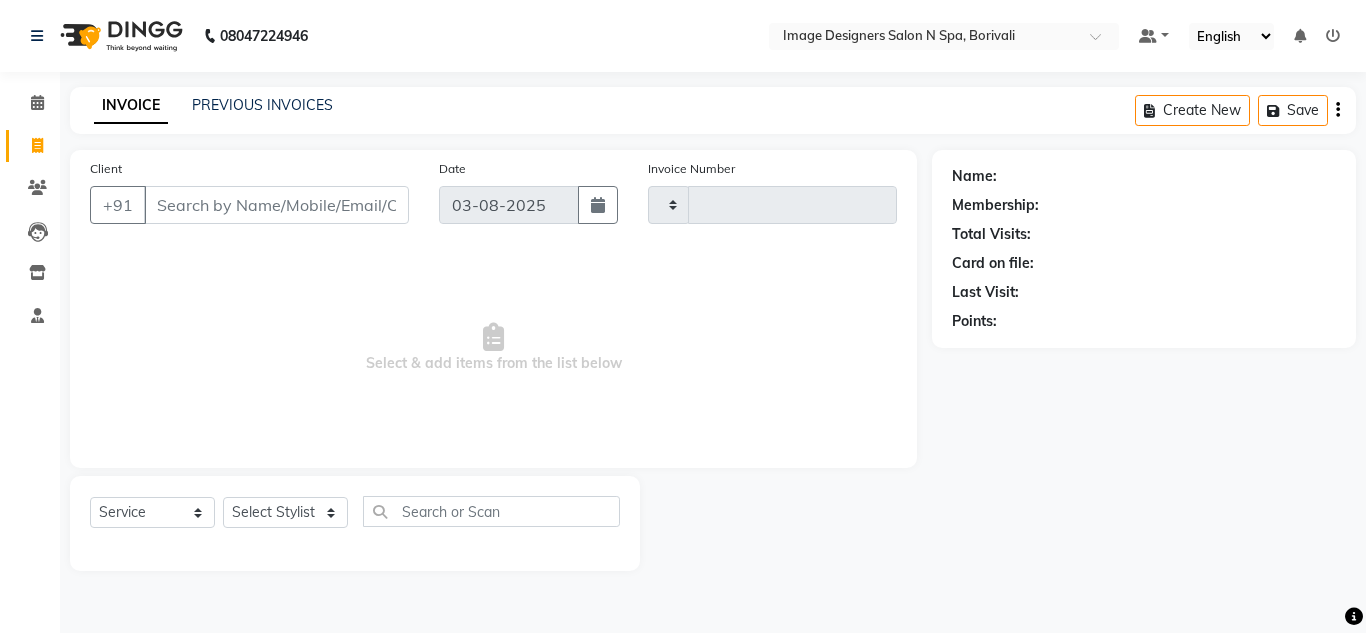 type on "0020" 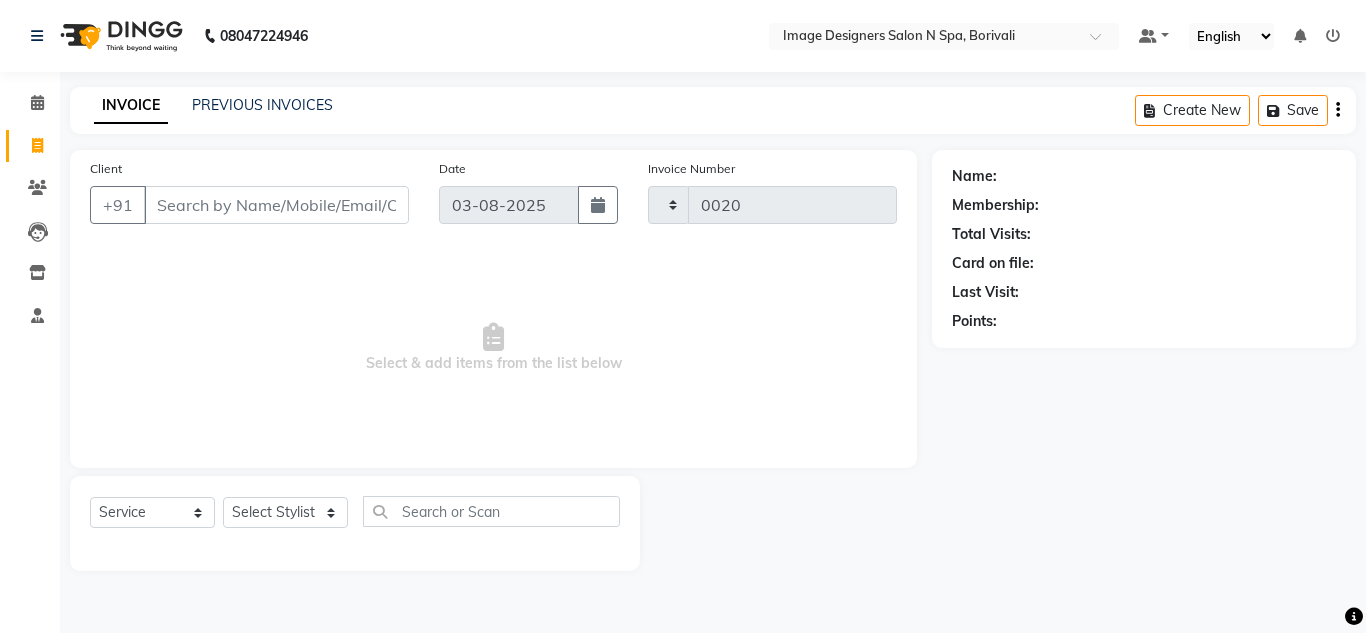 select on "8626" 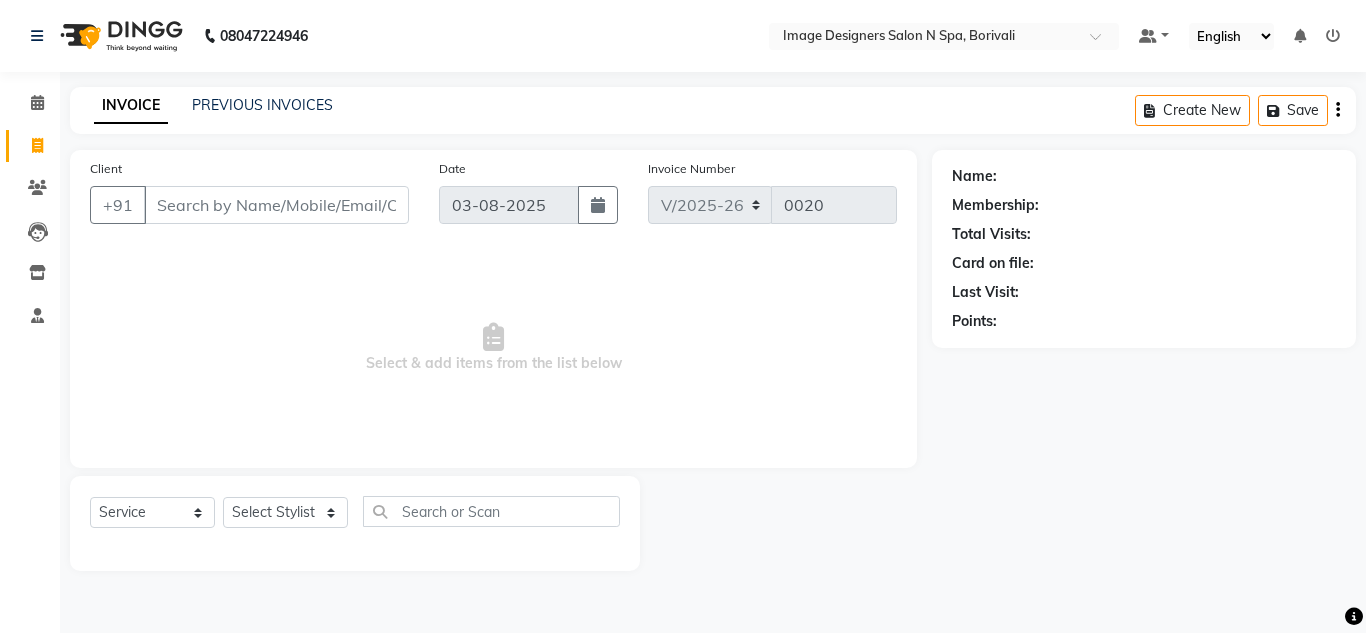 click 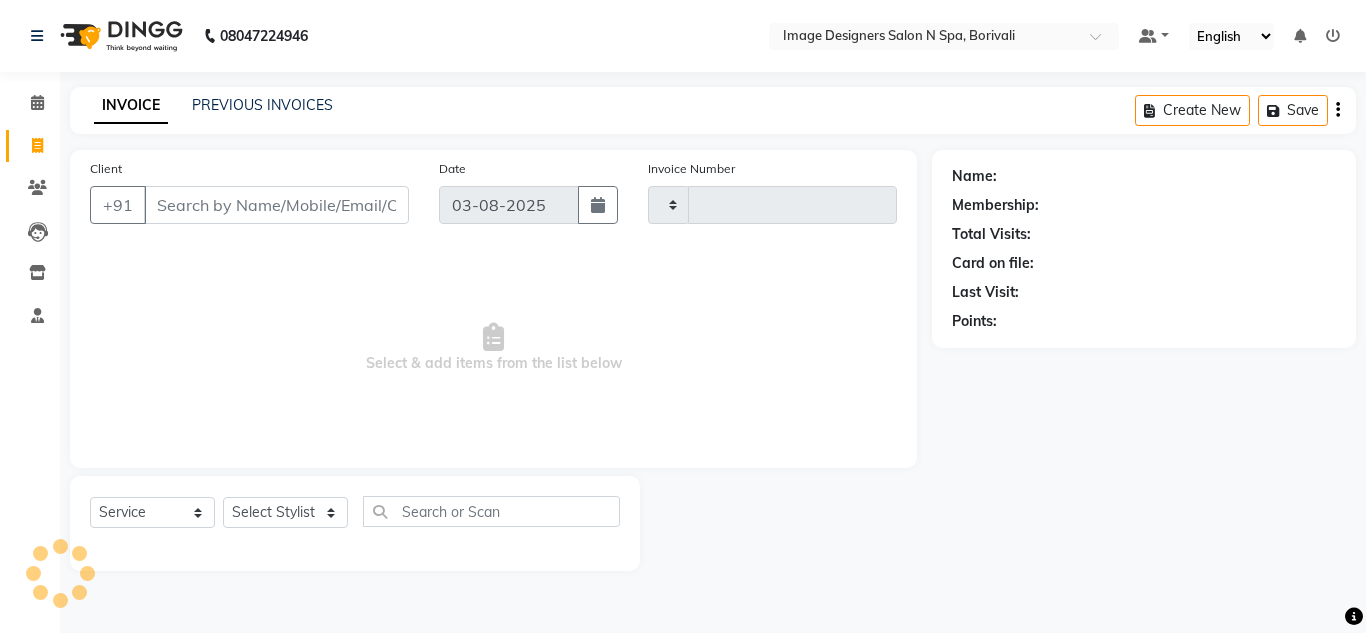 type on "0020" 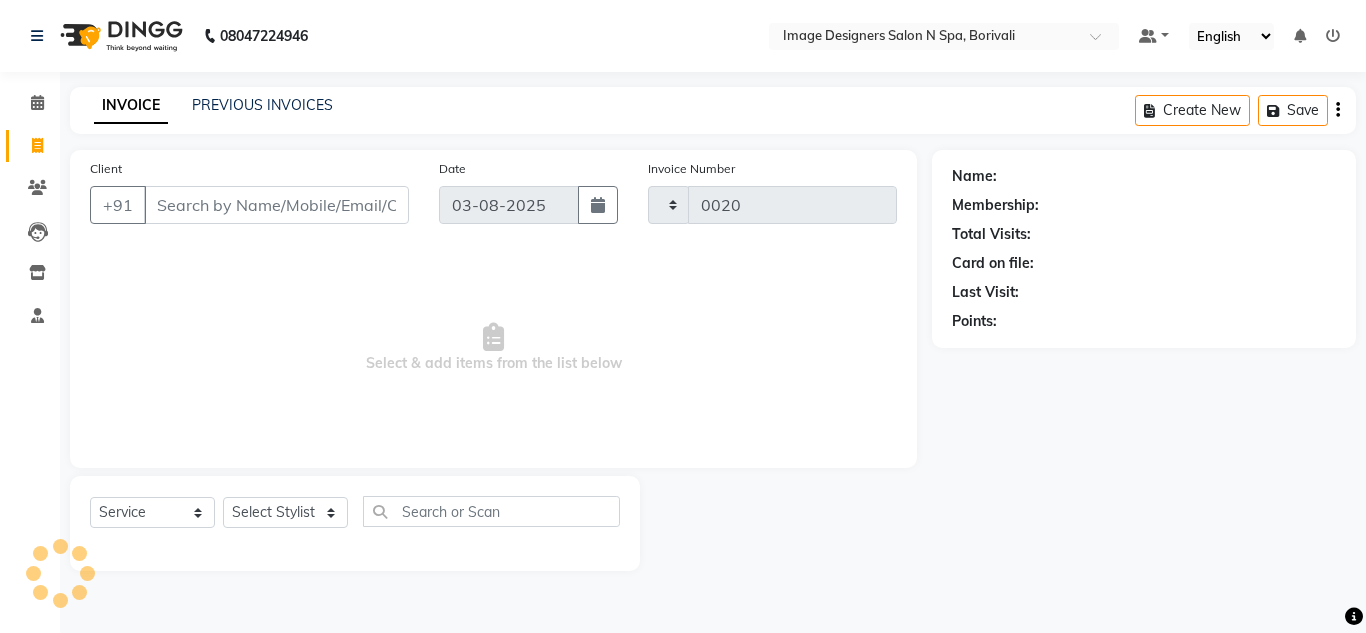 select on "8626" 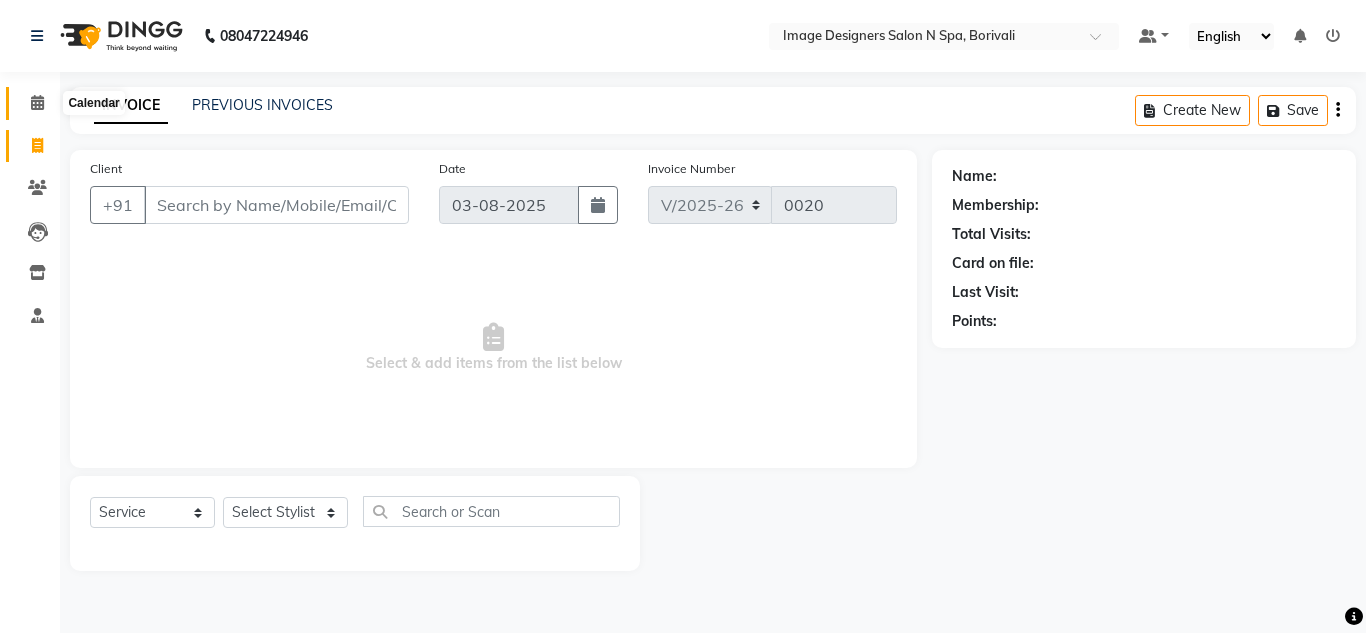 click 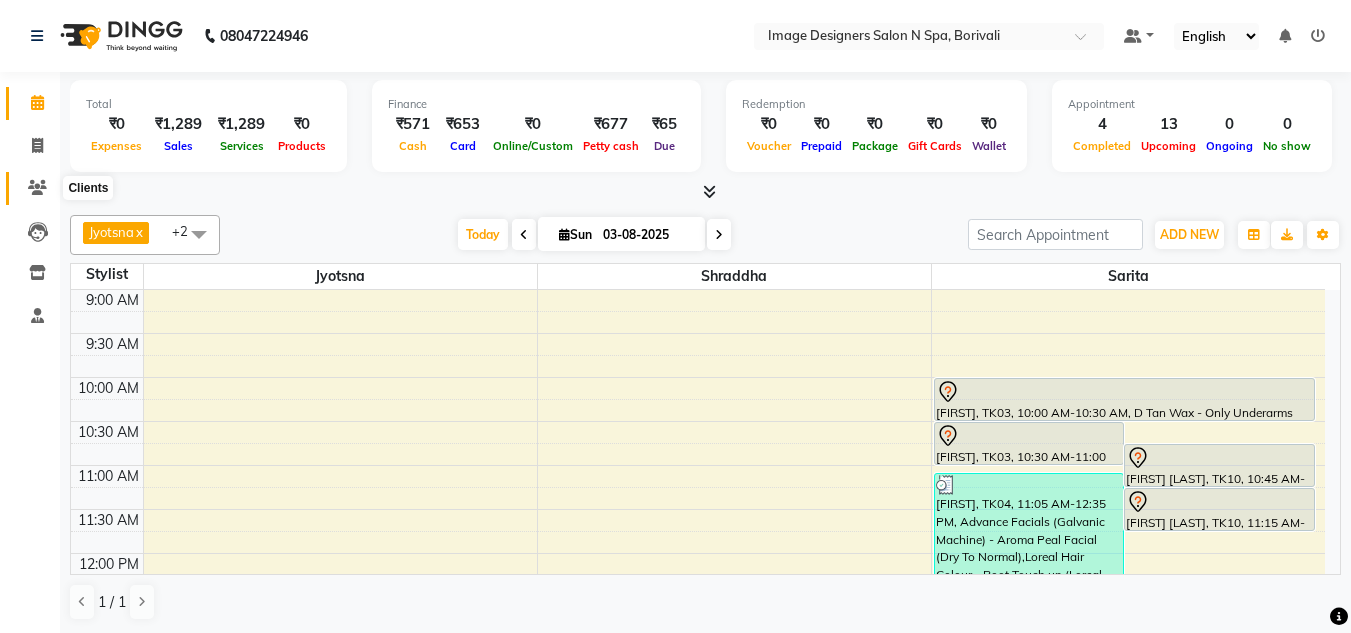 click 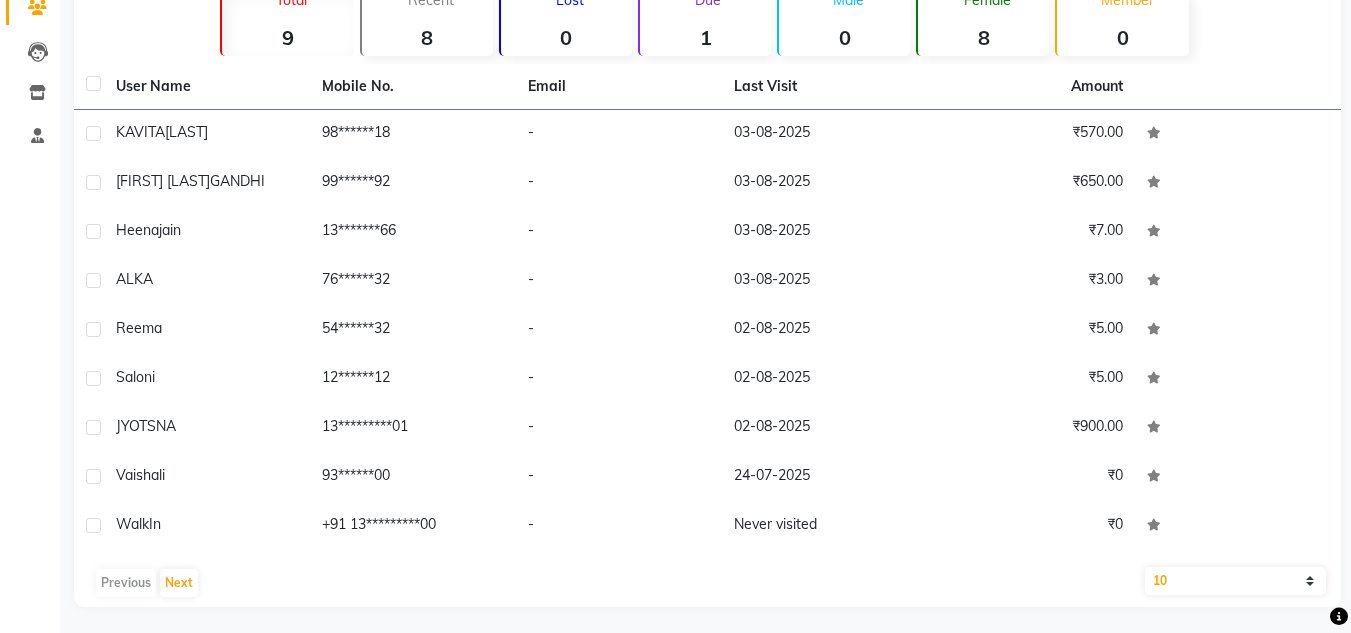 scroll, scrollTop: 184, scrollLeft: 0, axis: vertical 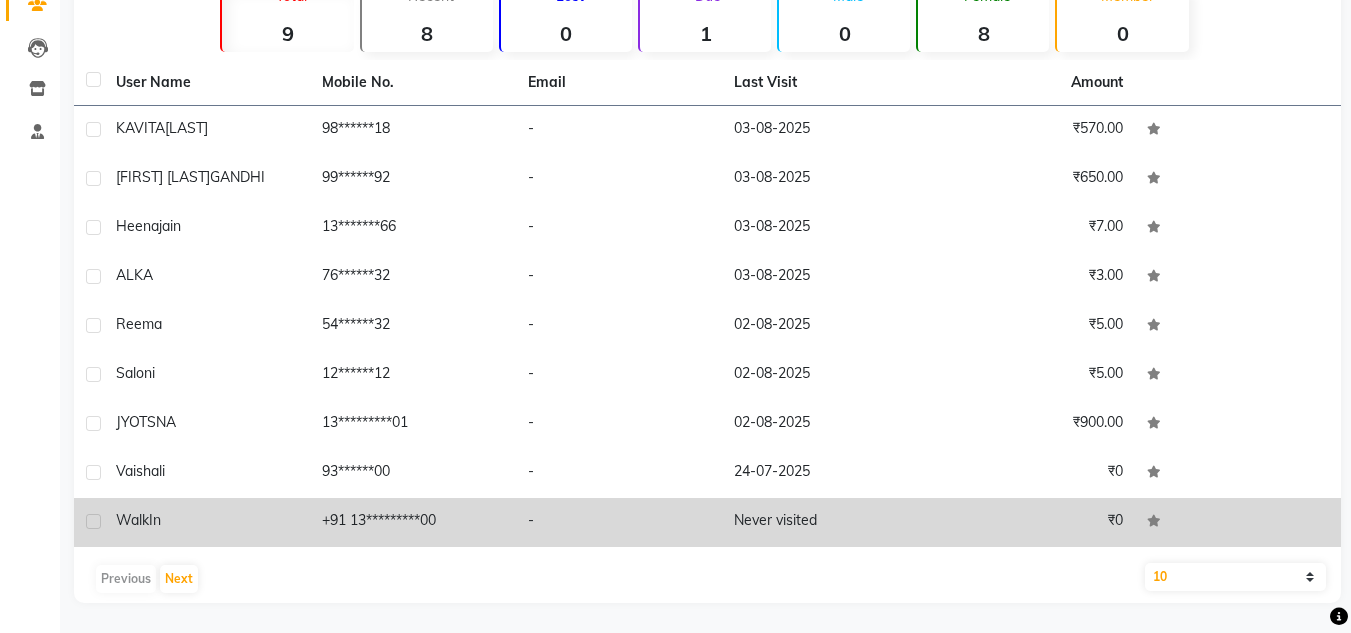 click on "In" 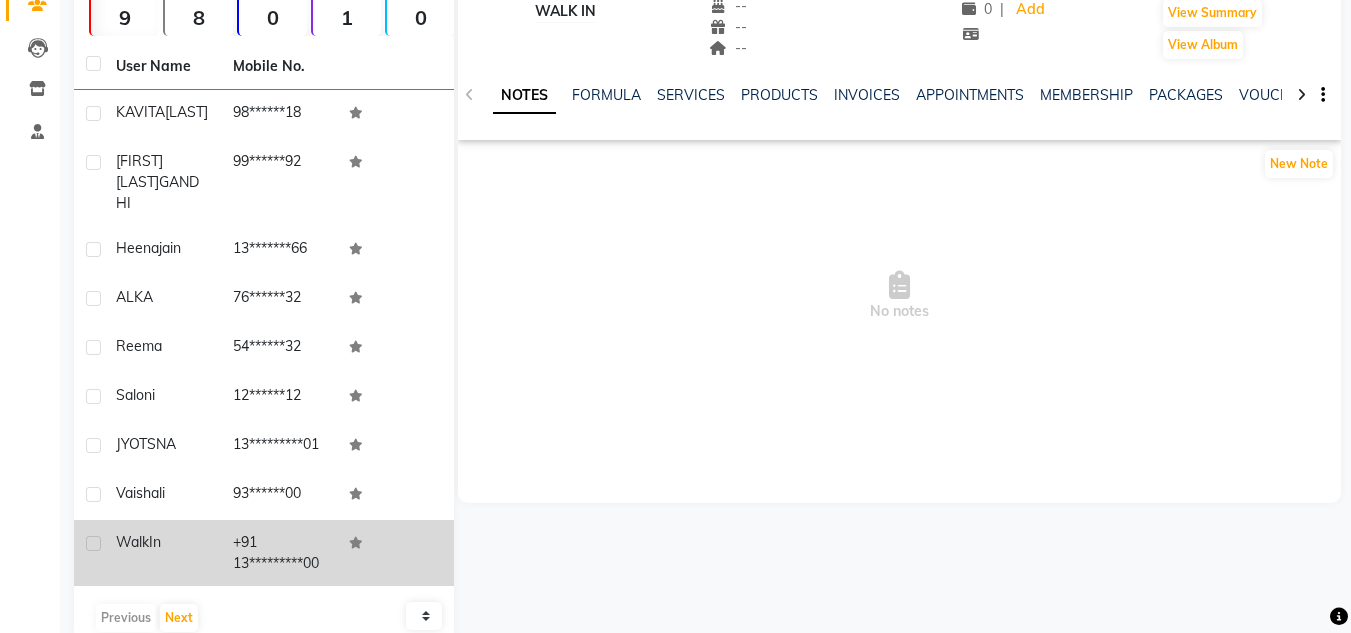 click on "Walk  In" 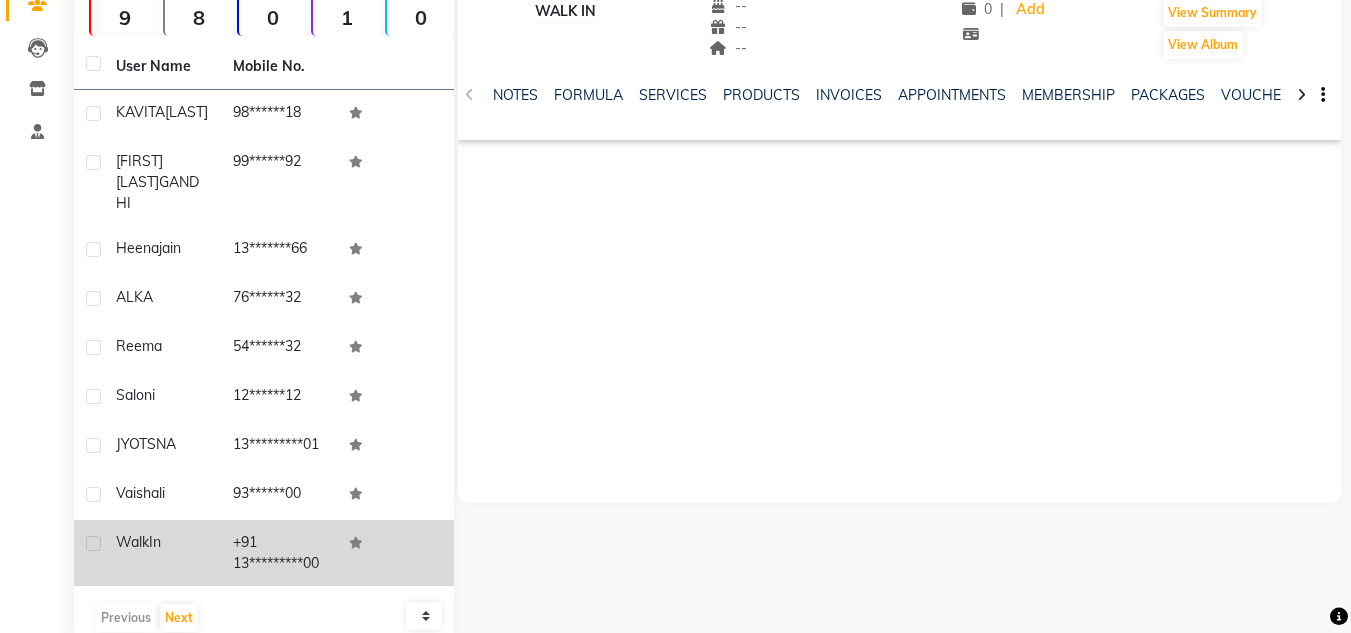 click 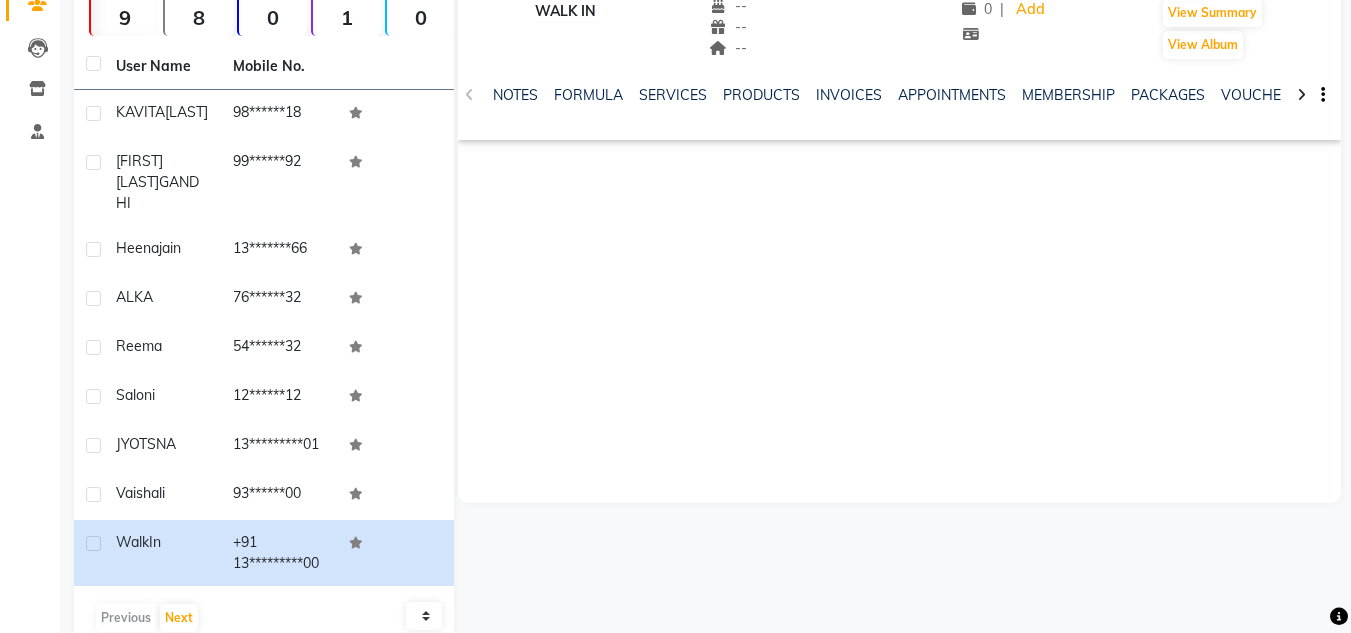 click on "10   50   100" 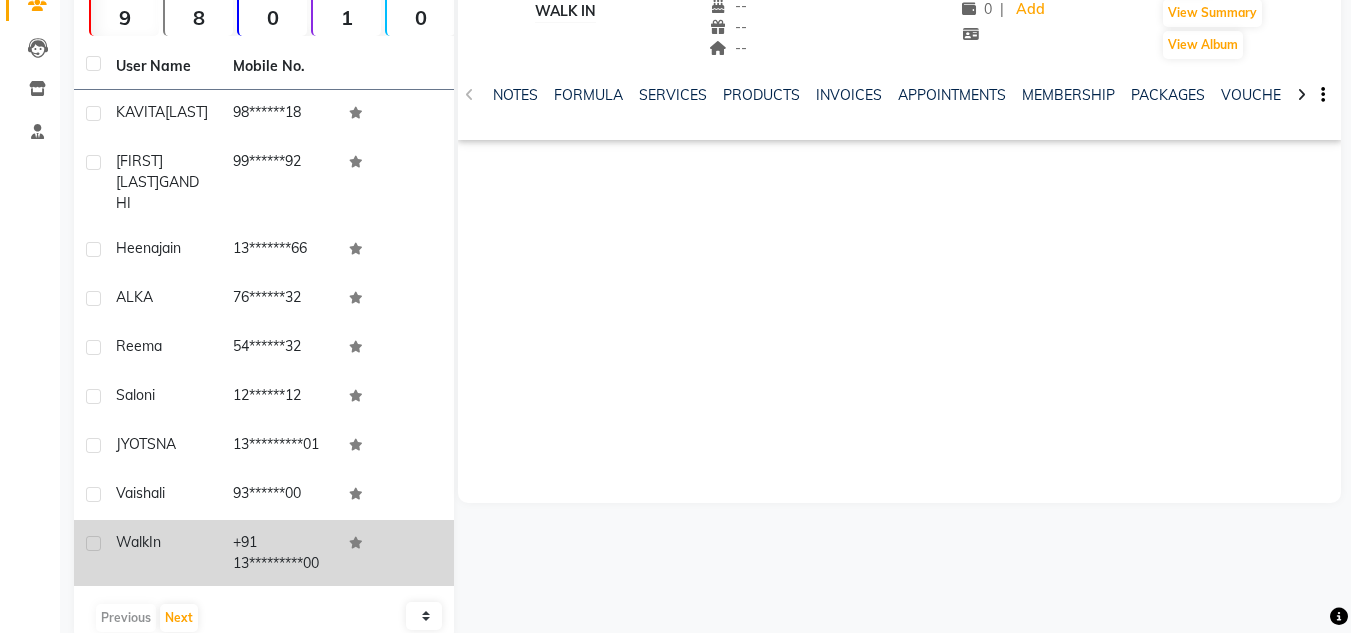 click 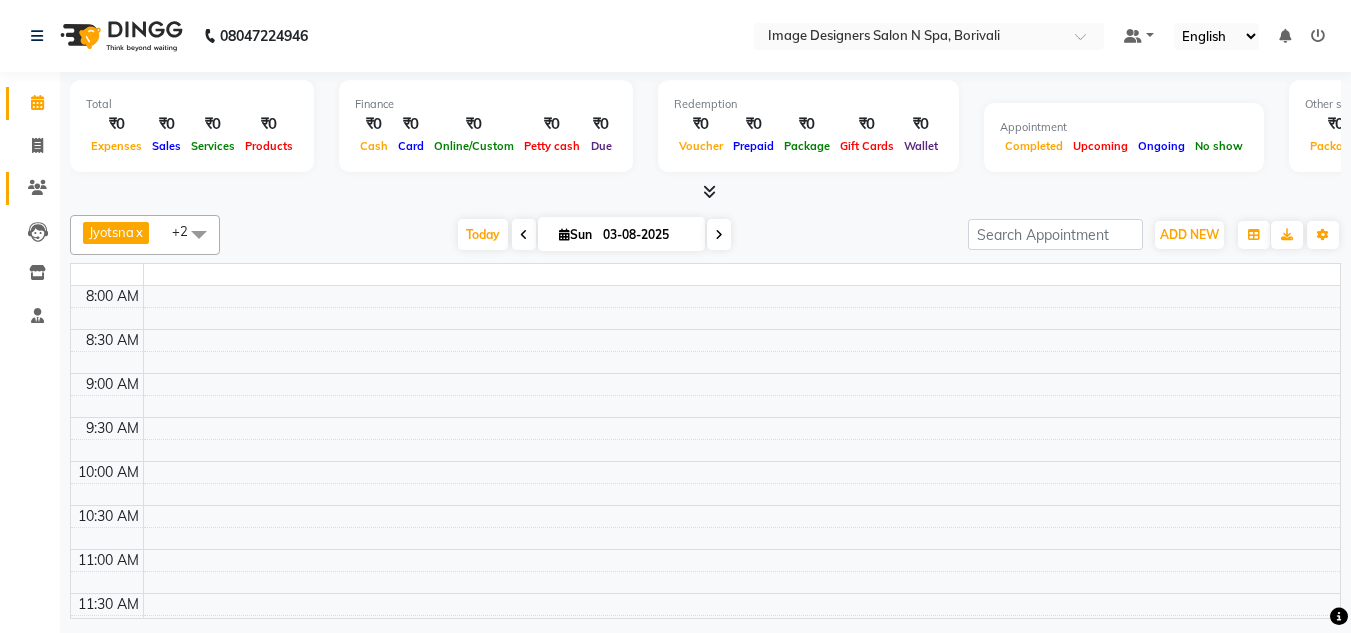 scroll, scrollTop: 0, scrollLeft: 0, axis: both 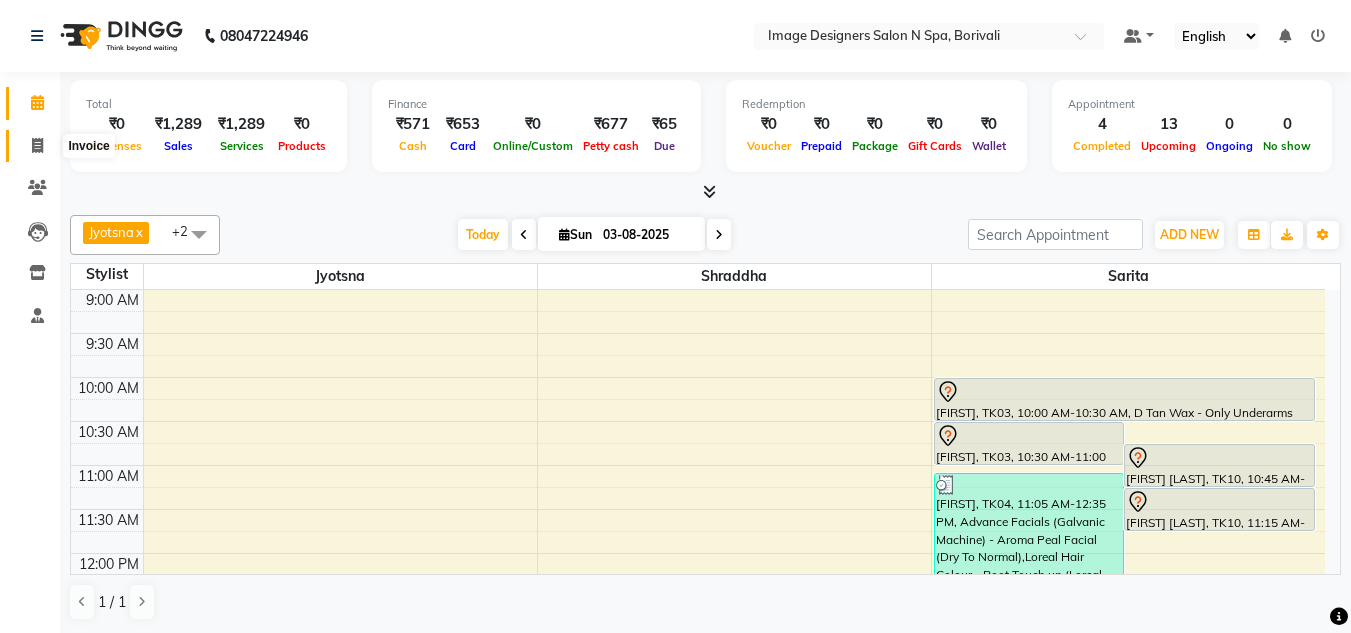click 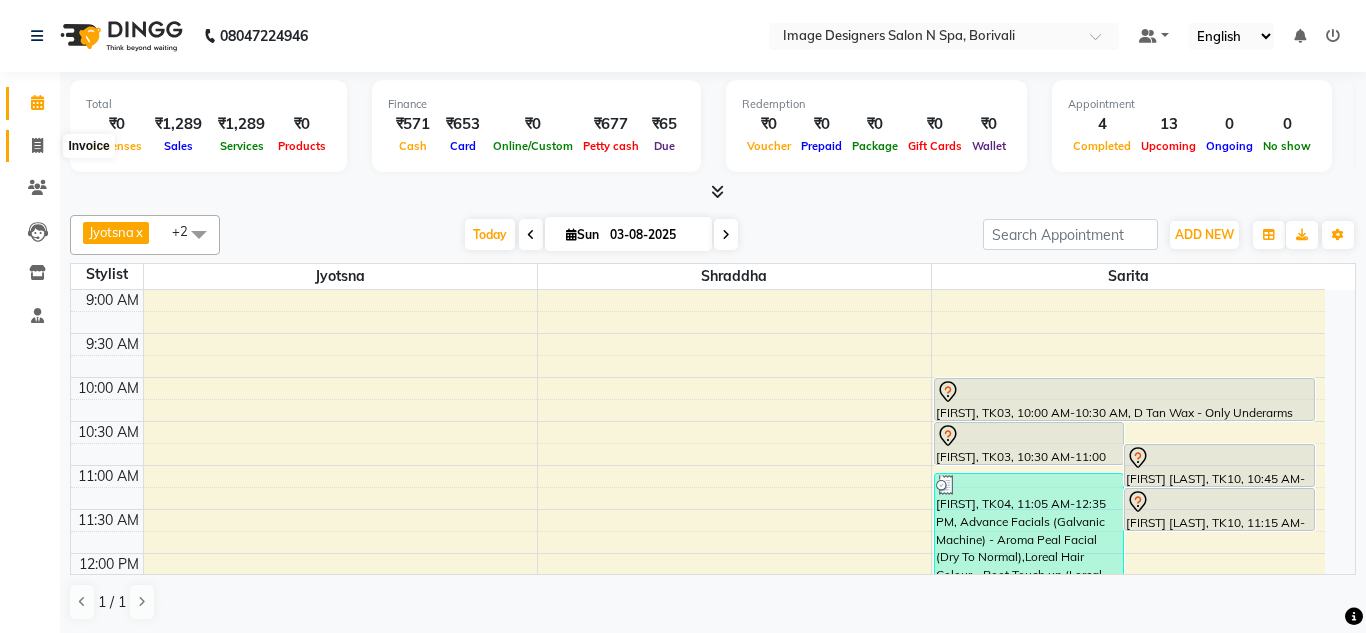 select on "8626" 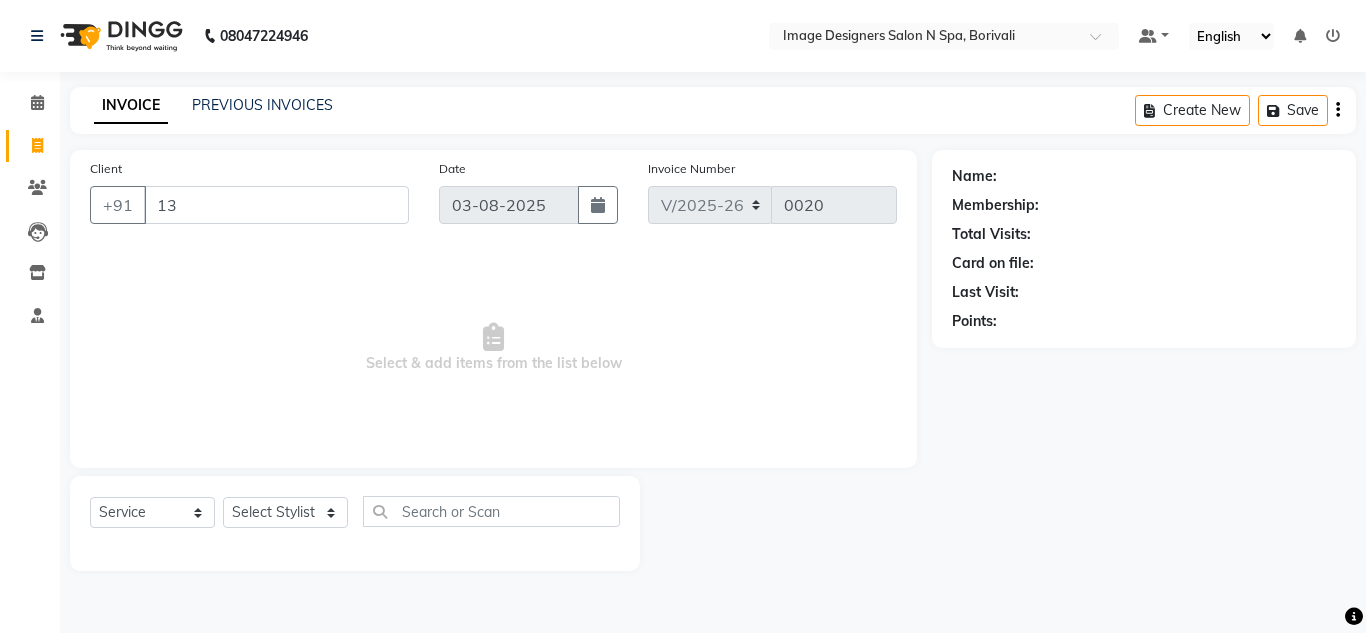 type on "1" 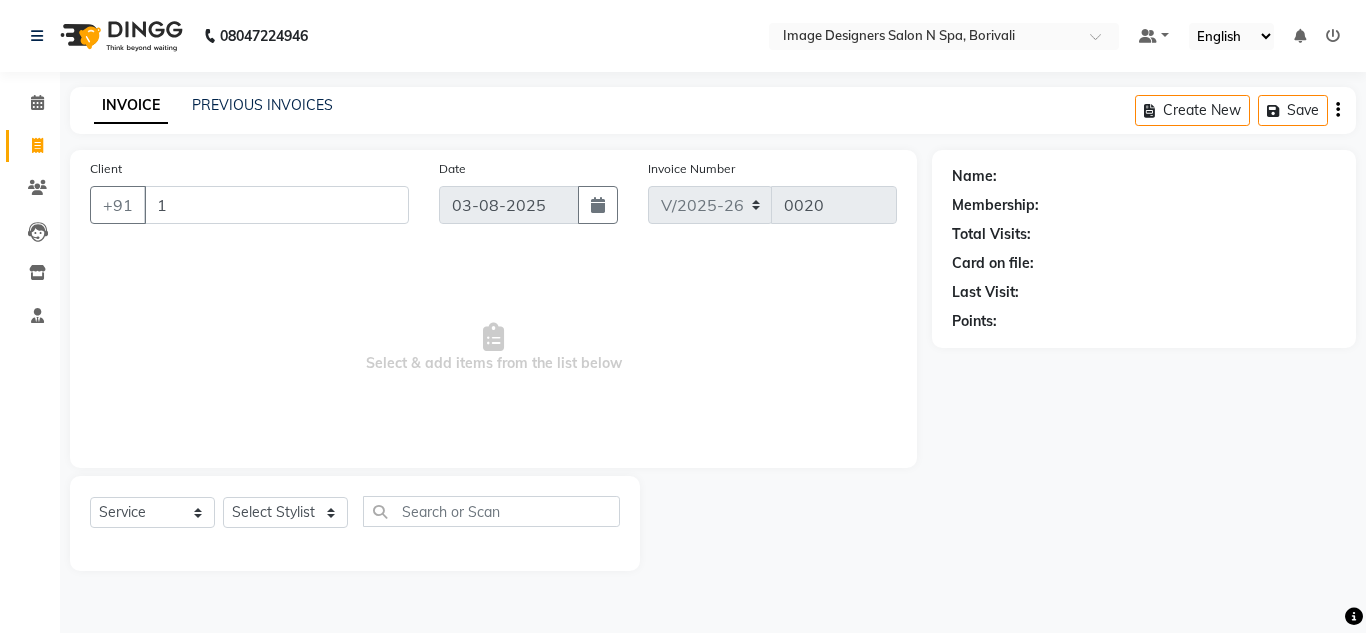 type 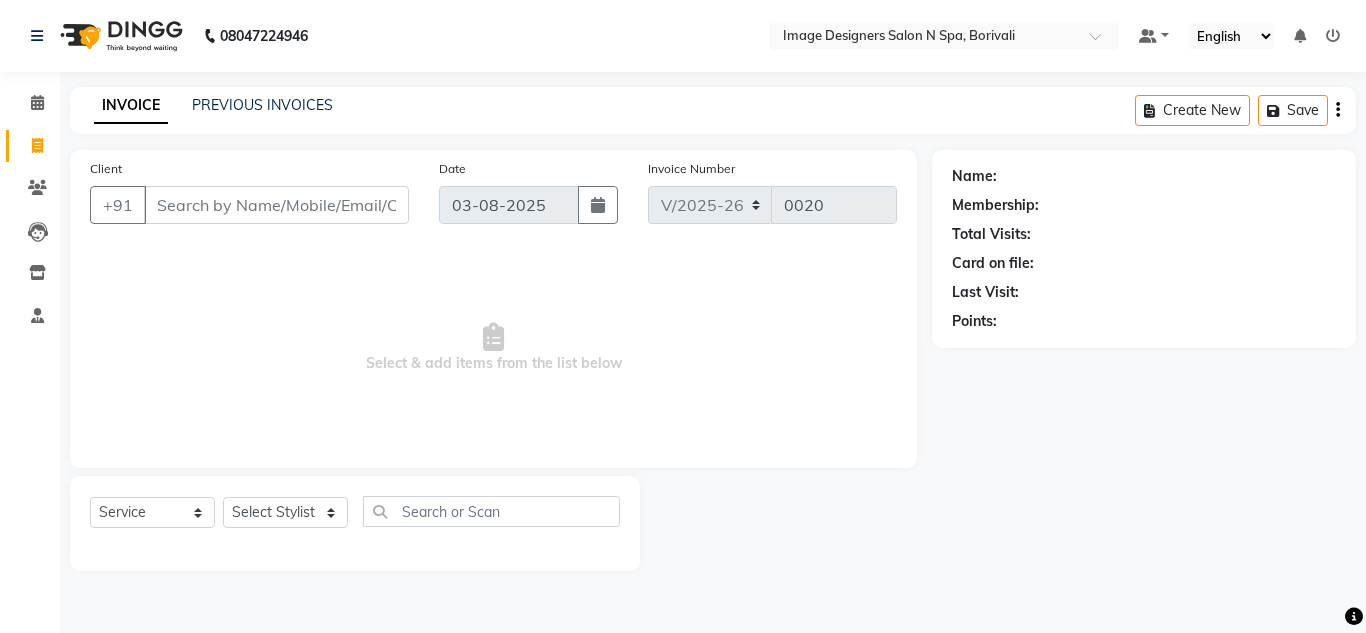 click on "Client" at bounding box center [276, 205] 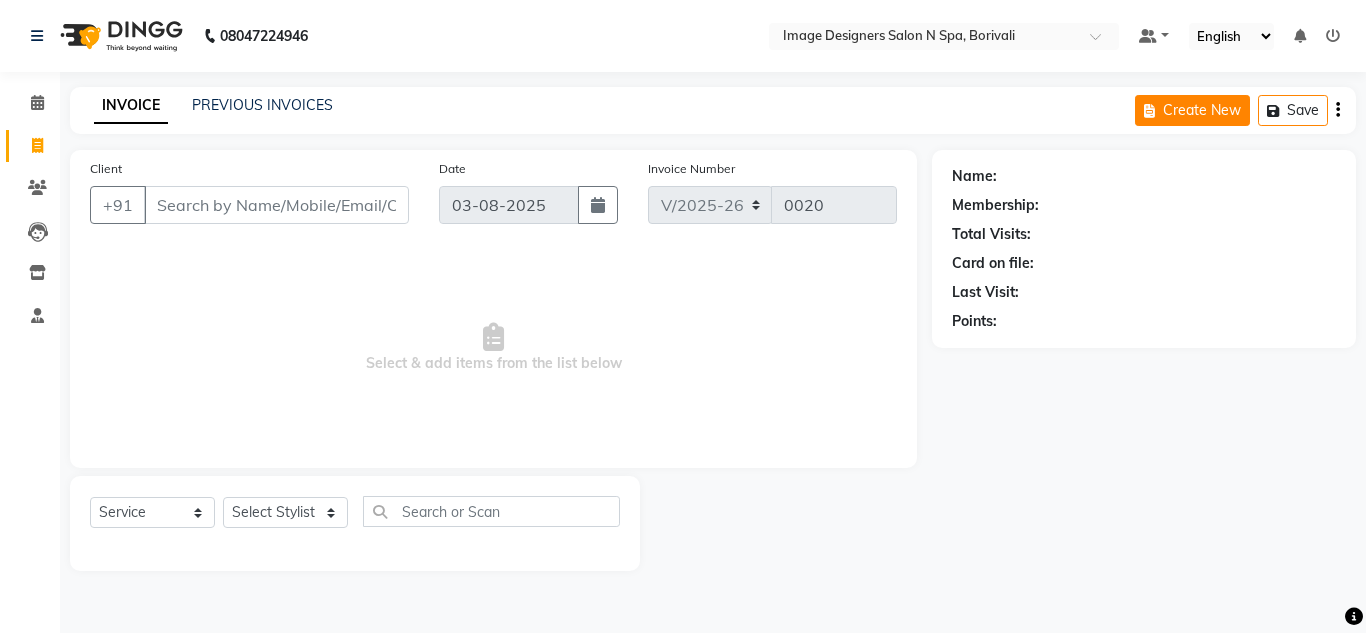 click 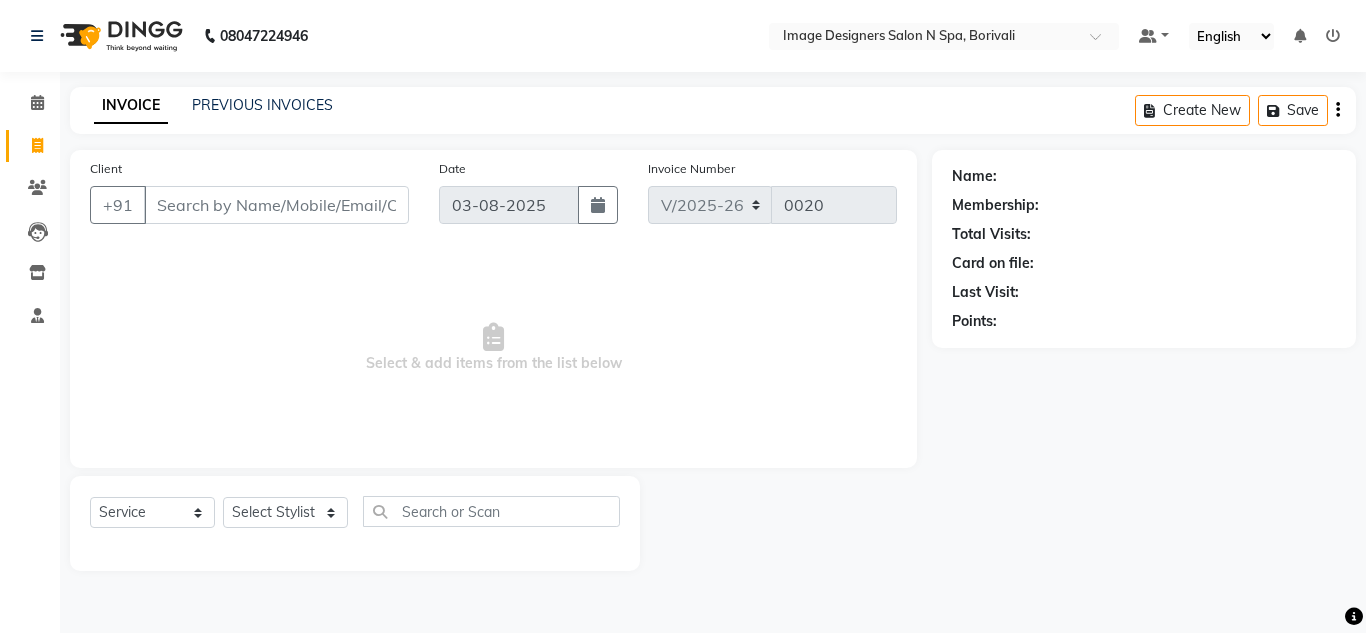 click 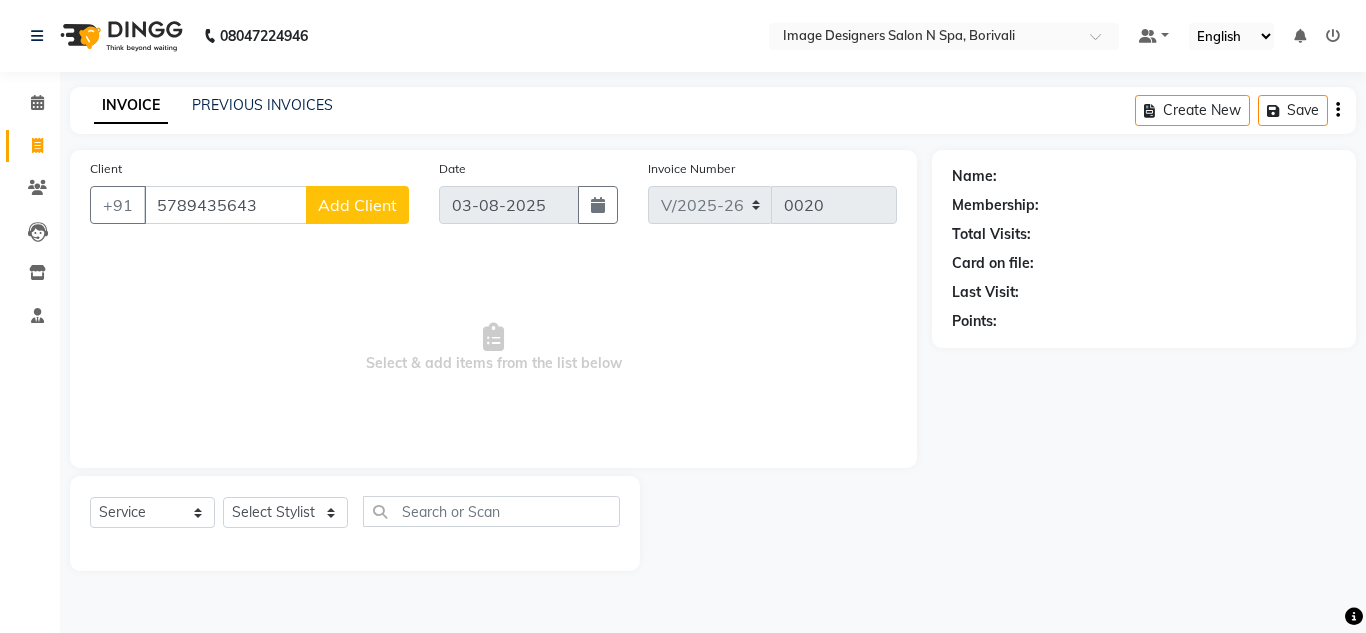 type on "5789435643" 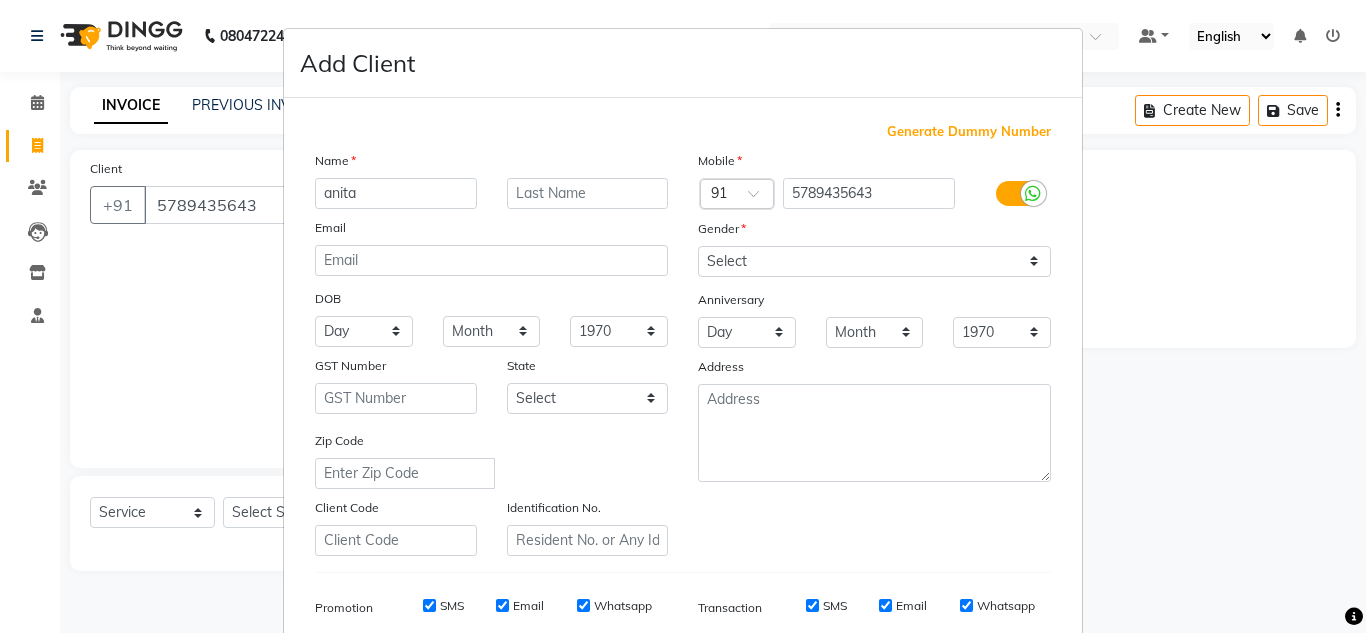 type on "anita" 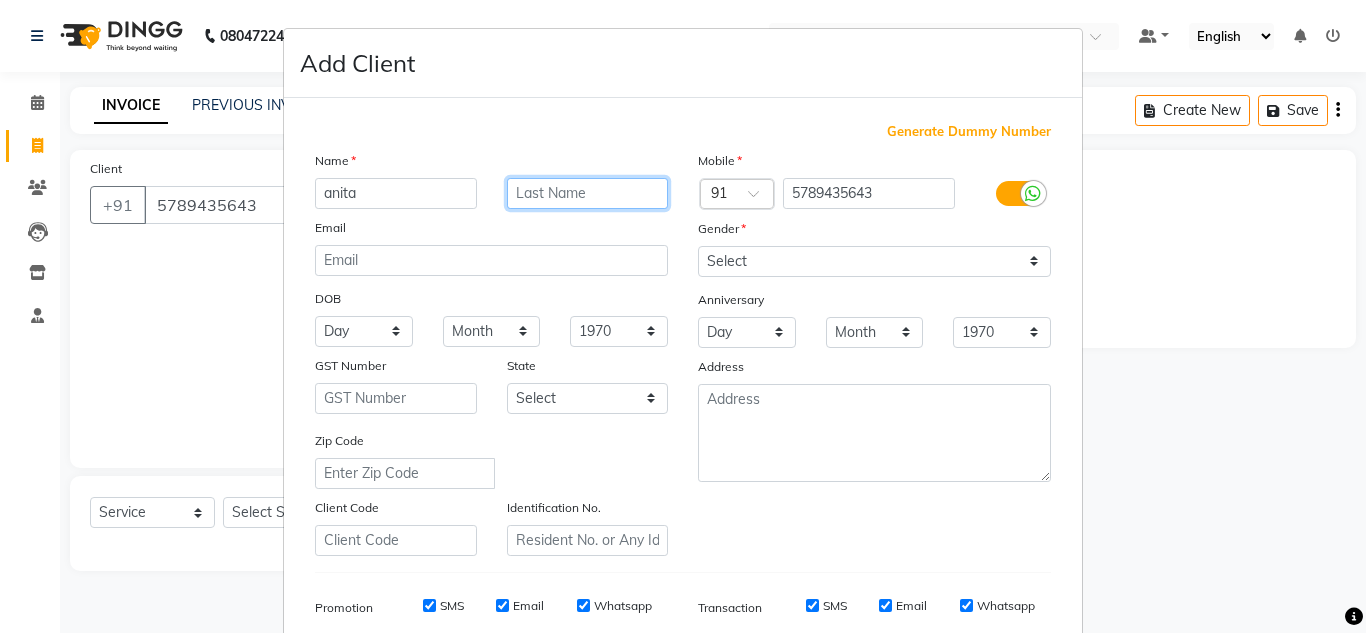 click at bounding box center [588, 193] 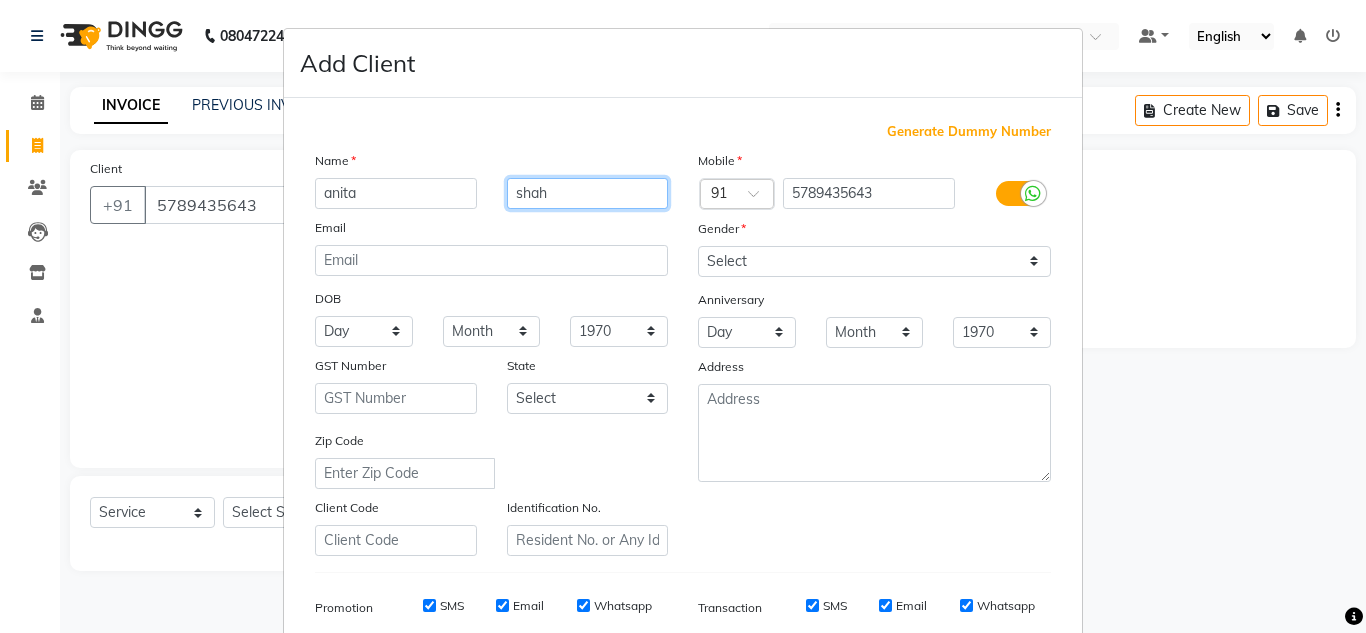 type on "shah" 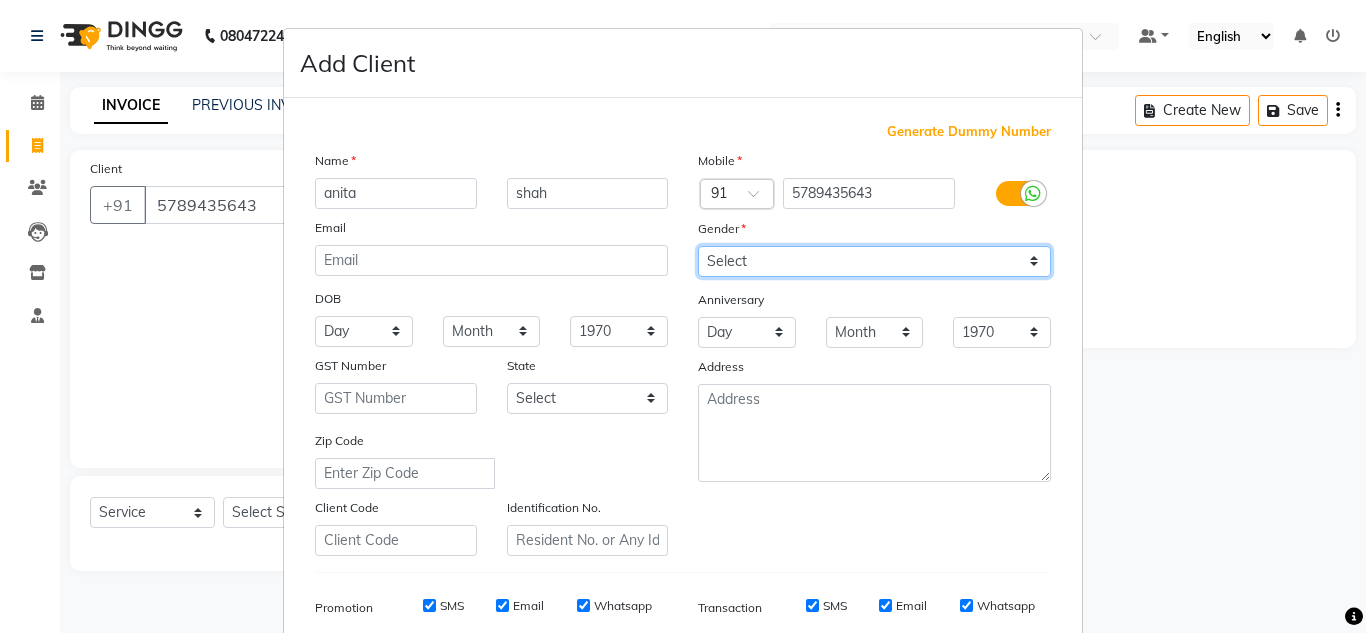 click on "Select Male Female Other Prefer Not To Say" at bounding box center (874, 261) 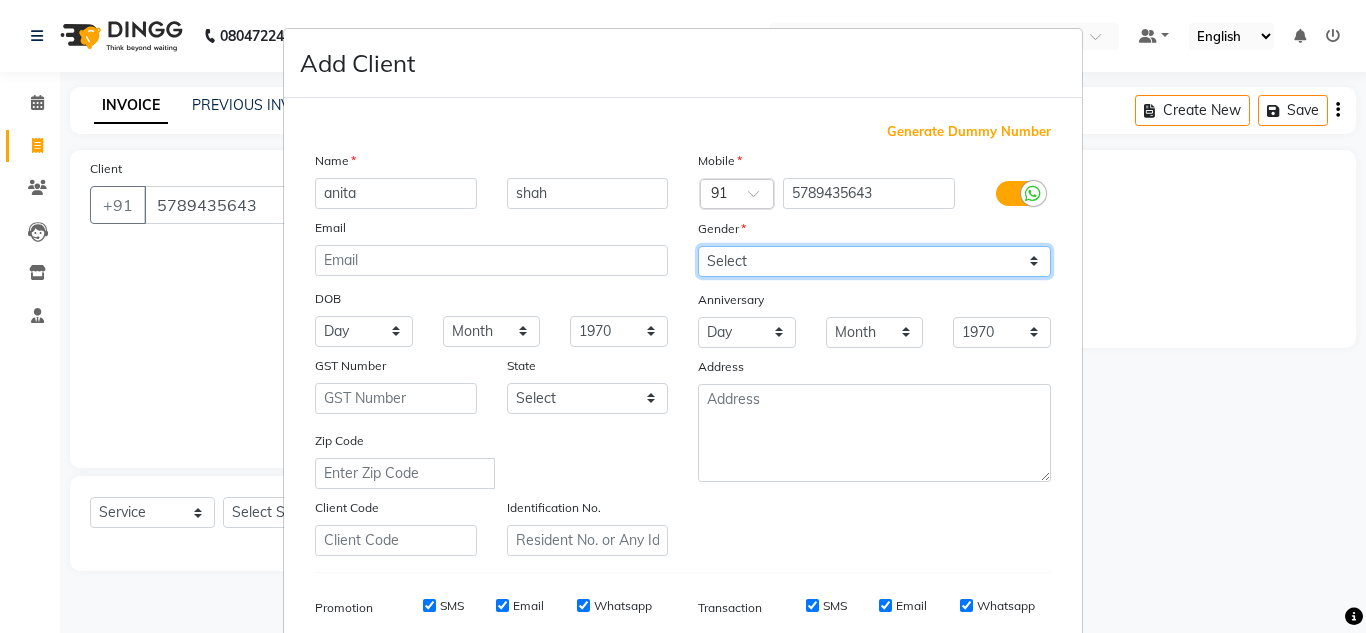 select on "female" 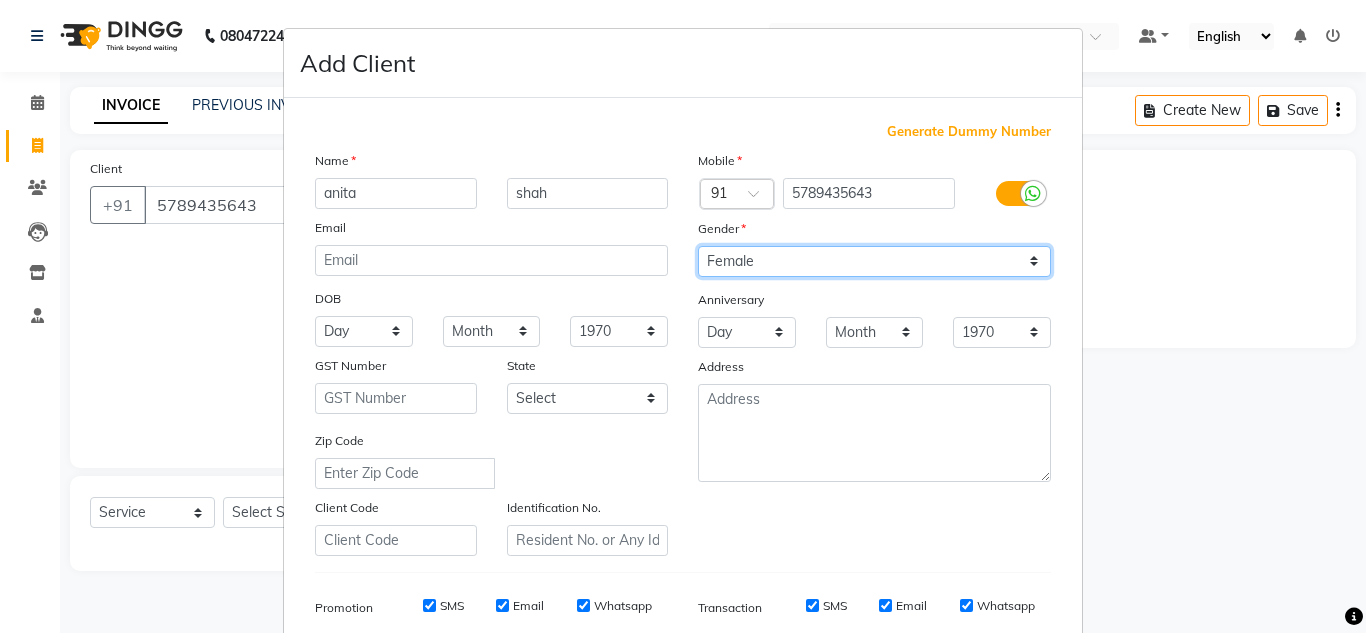 click on "Select Male Female Other Prefer Not To Say" at bounding box center [874, 261] 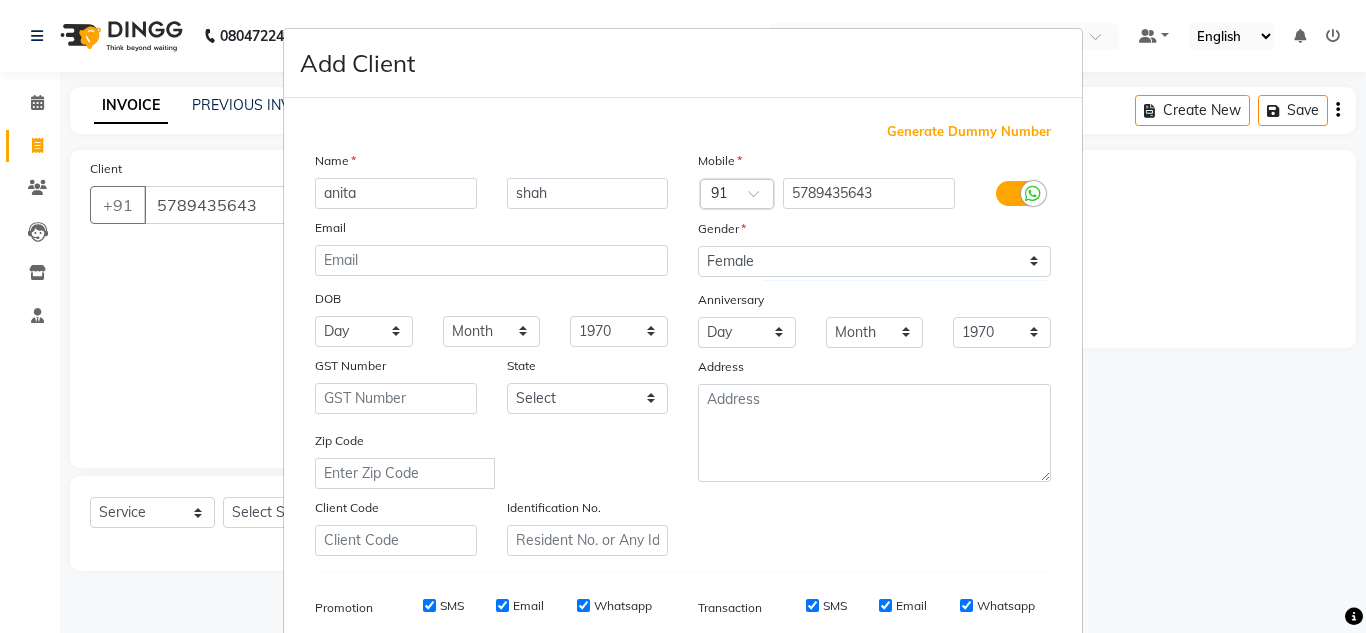 click on "Add Client Generate Dummy Number Name anita shah Email DOB Day 01 02 03 04 05 06 07 08 09 10 11 12 13 14 15 16 17 18 19 20 21 22 23 24 25 26 27 28 29 30 31 Month January February March April May June July August September October November December 1940 1941 1942 1943 1944 1945 1946 1947 1948 1949 1950 1951 1952 1953 1954 1955 1956 1957 1958 1959 1960 1961 1962 1963 1964 1965 1966 1967 1968 1969 1970 1971 1972 1973 1974 1975 1976 1977 1978 1979 1980 1981 1982 1983 1984 1985 1986 1987 1988 1989 1990 1991 1992 1993 1994 1995 1996 1997 1998 1999 2000 2001 2002 2003 2004 2005 2006 2007 2008 2009 2010 2011 2012 2013 2014 2015 2016 2017 2018 2019 2020 2021 2022 2023 2024 GST Number State Select Andaman and Nicobar Islands Andhra Pradesh Arunachal Pradesh Assam Bihar Chandigarh Chhattisgarh Dadra and Nagar Haveli Daman and Diu Delhi Goa Gujarat Haryana Himachal Pradesh Jammu and Kashmir Jharkhand Karnataka Kerala Lakshadweep Madhya Pradesh Maharashtra Manipur Meghalaya Mizoram Nagaland Odisha Pondicherry Punjab × 91" at bounding box center (683, 316) 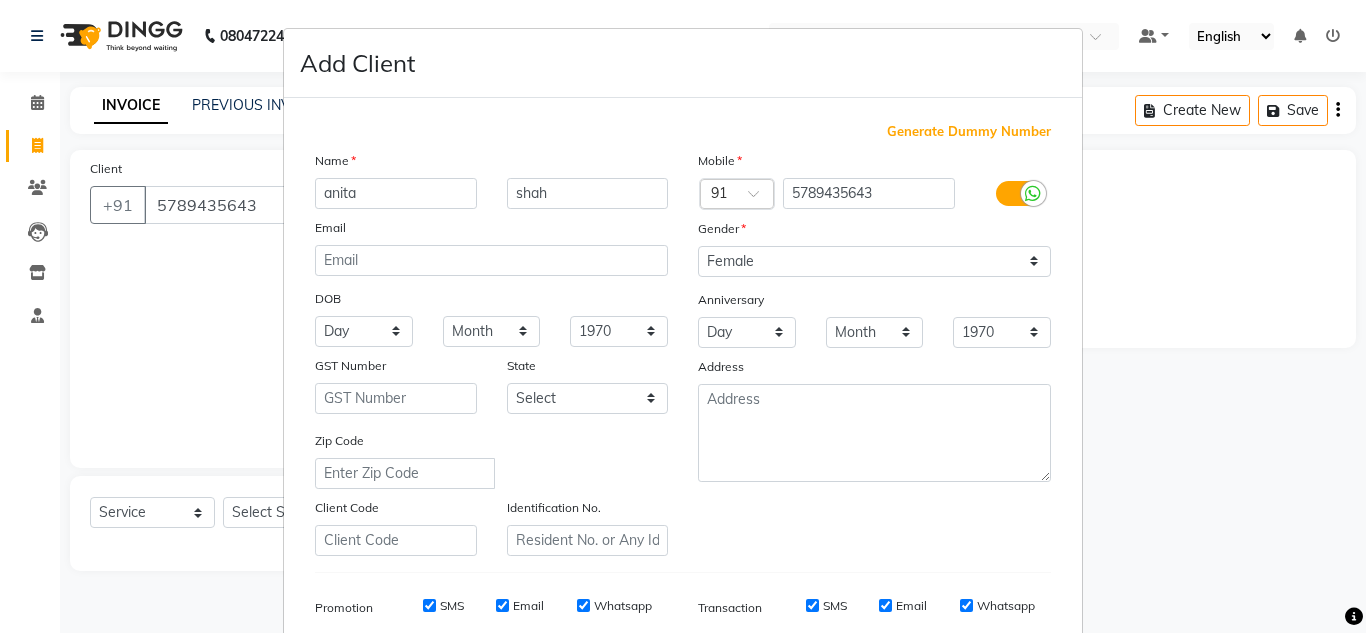 scroll, scrollTop: 290, scrollLeft: 0, axis: vertical 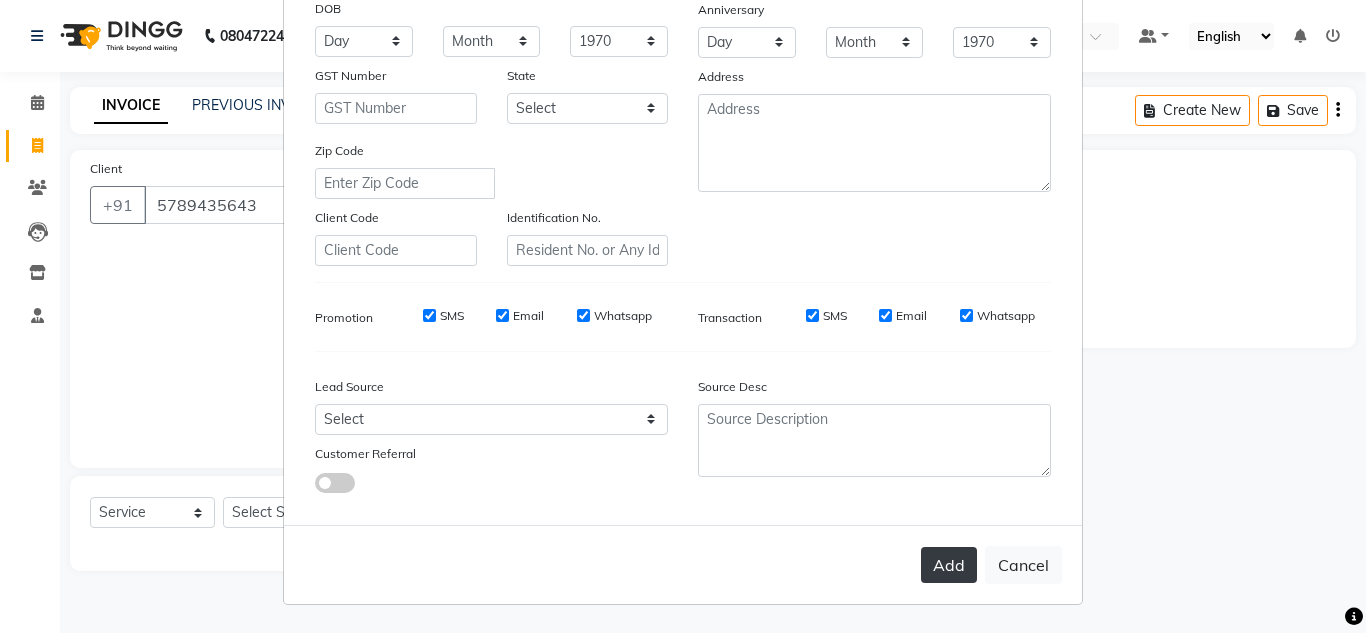 click on "Add" at bounding box center (949, 565) 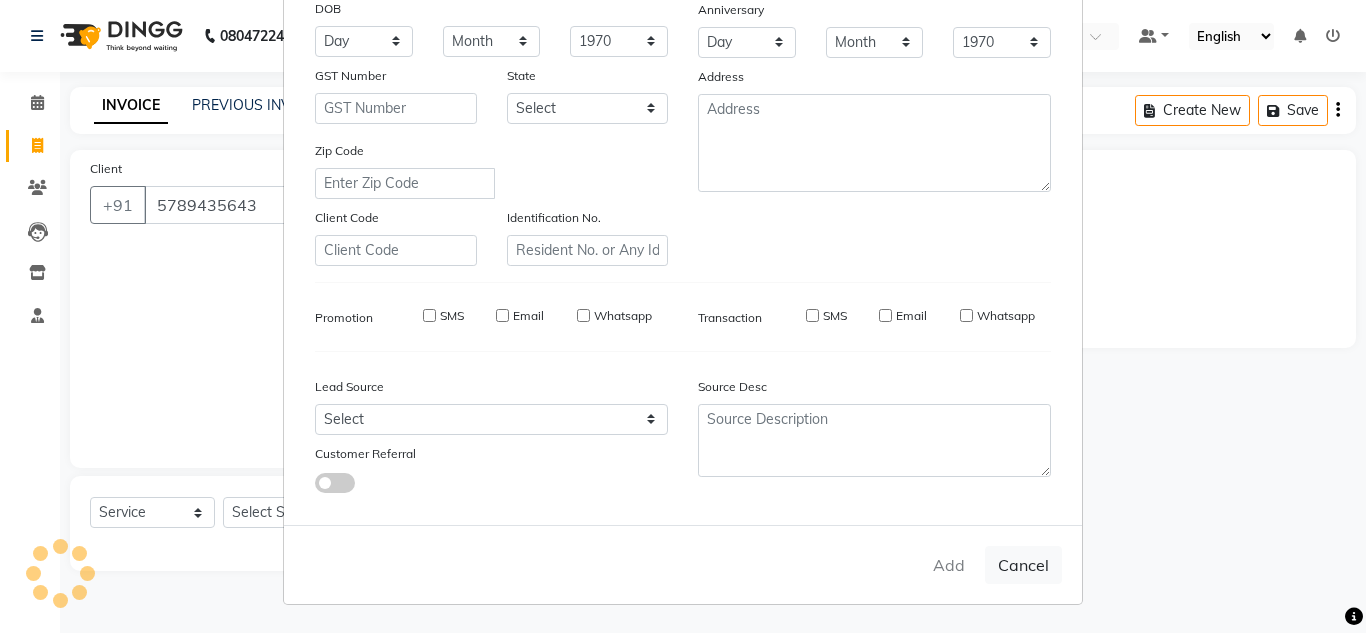 type on "57******43" 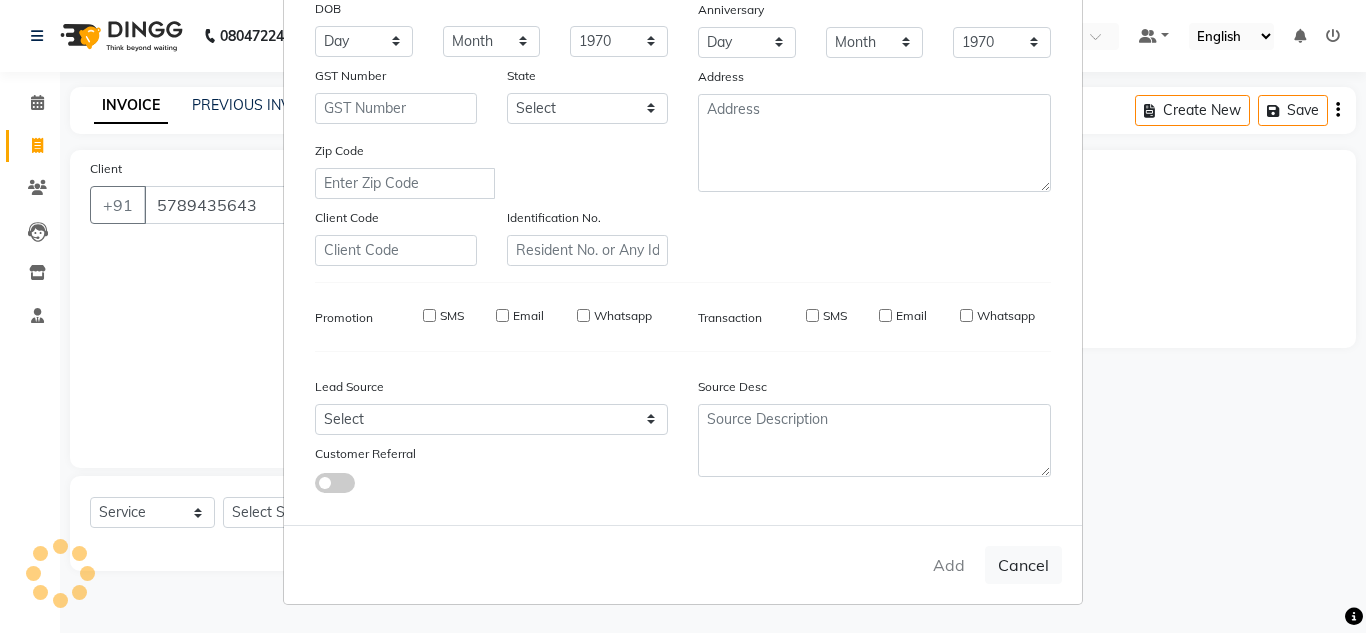 type 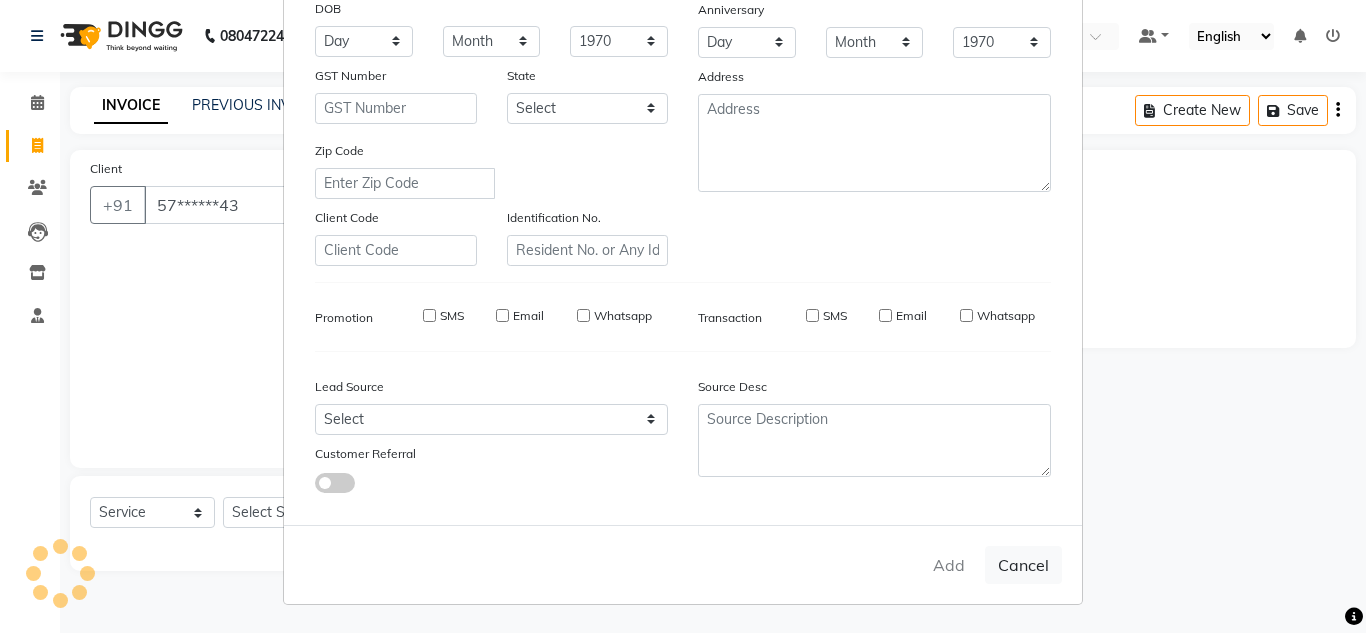 select 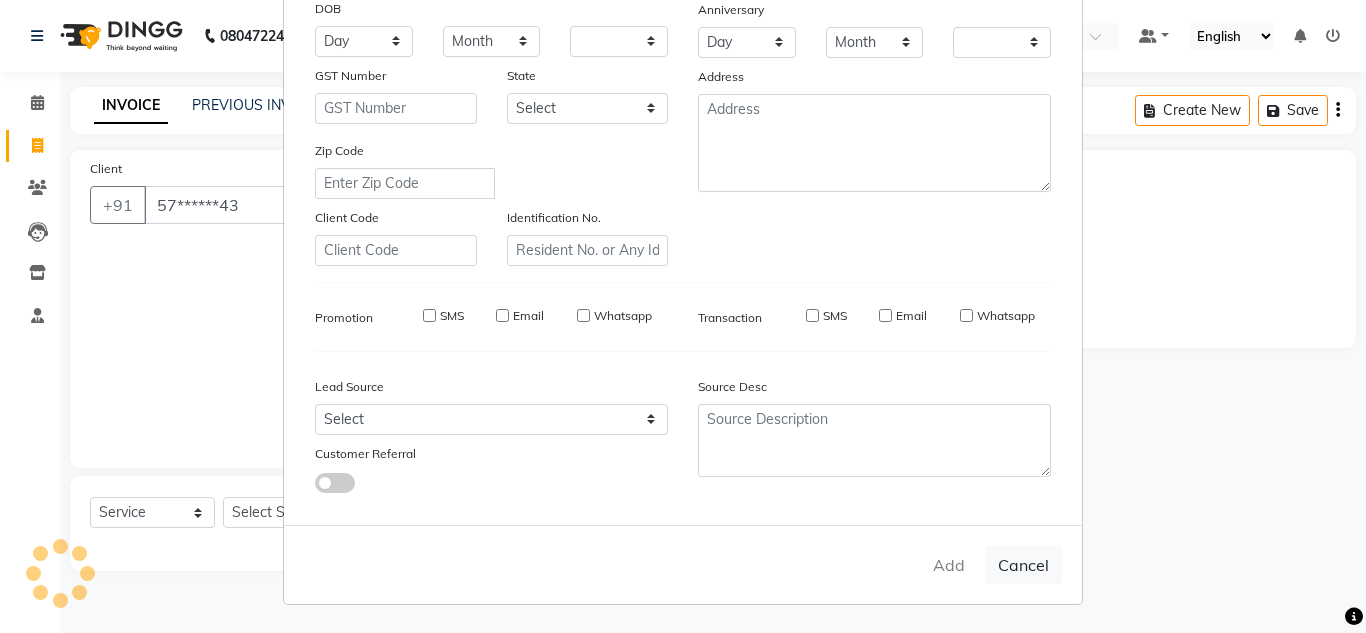 select on "1: Object" 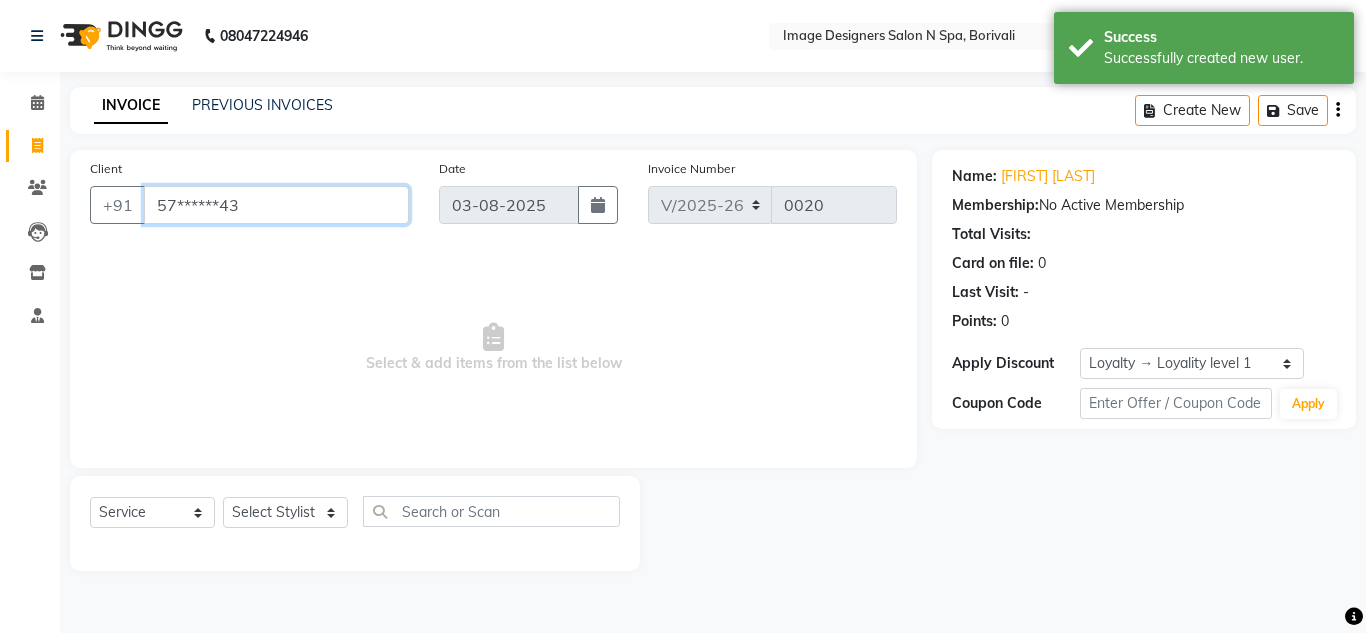 click on "57******43" at bounding box center (276, 205) 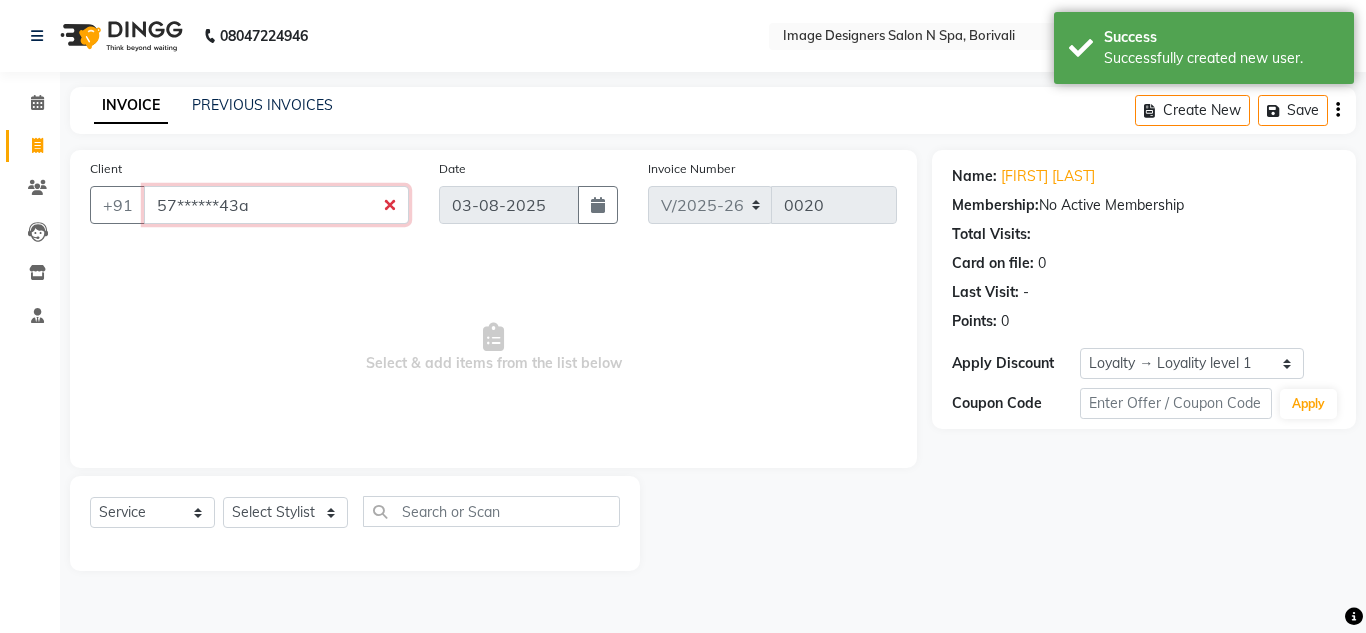 click on "57******43a" at bounding box center [276, 205] 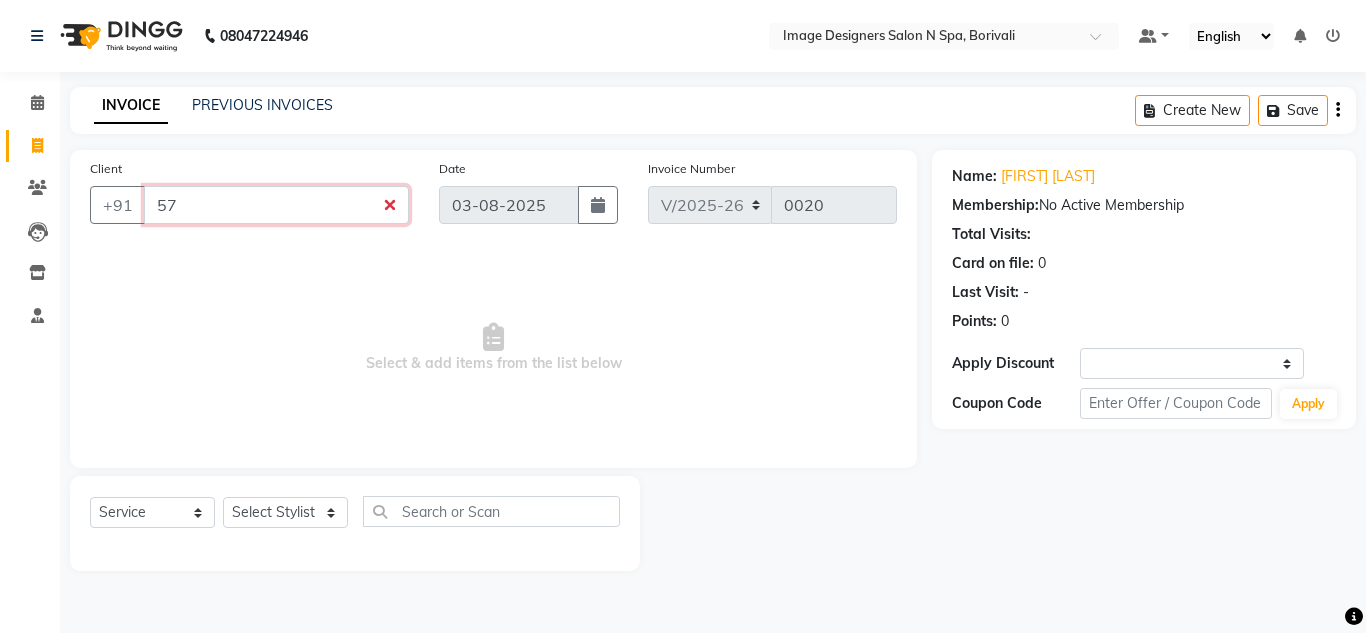 type on "5" 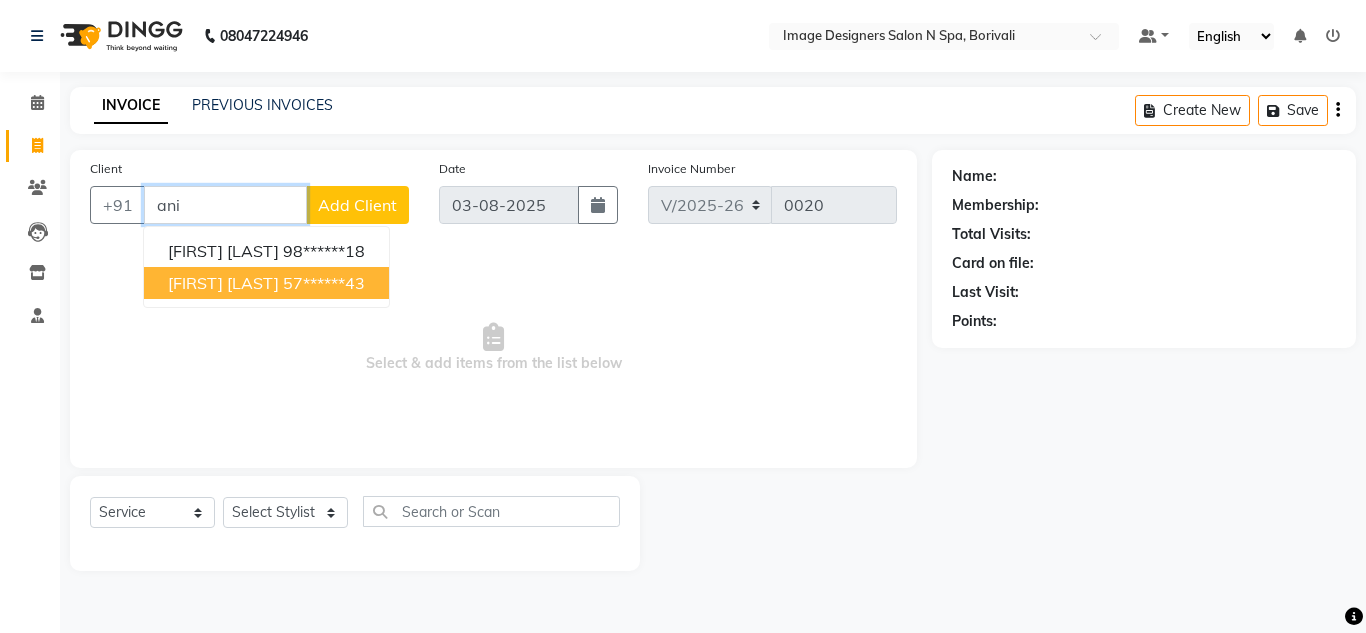 click on "anita shah" at bounding box center (223, 283) 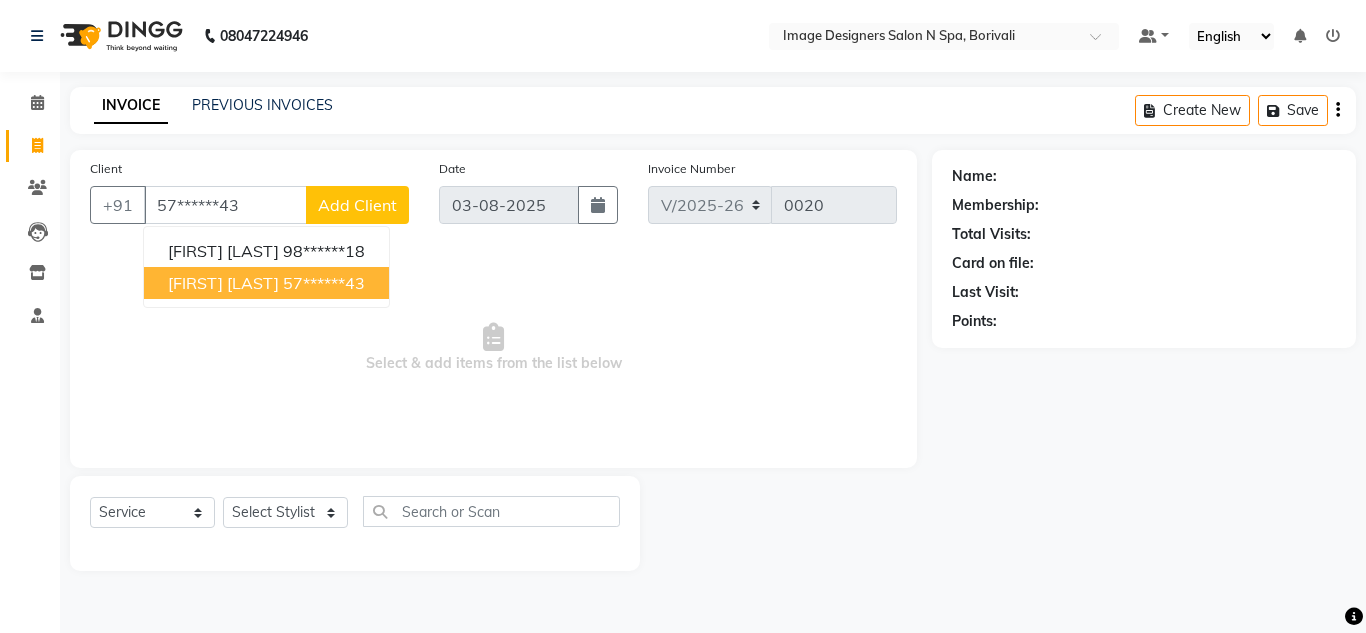 select on "1: Object" 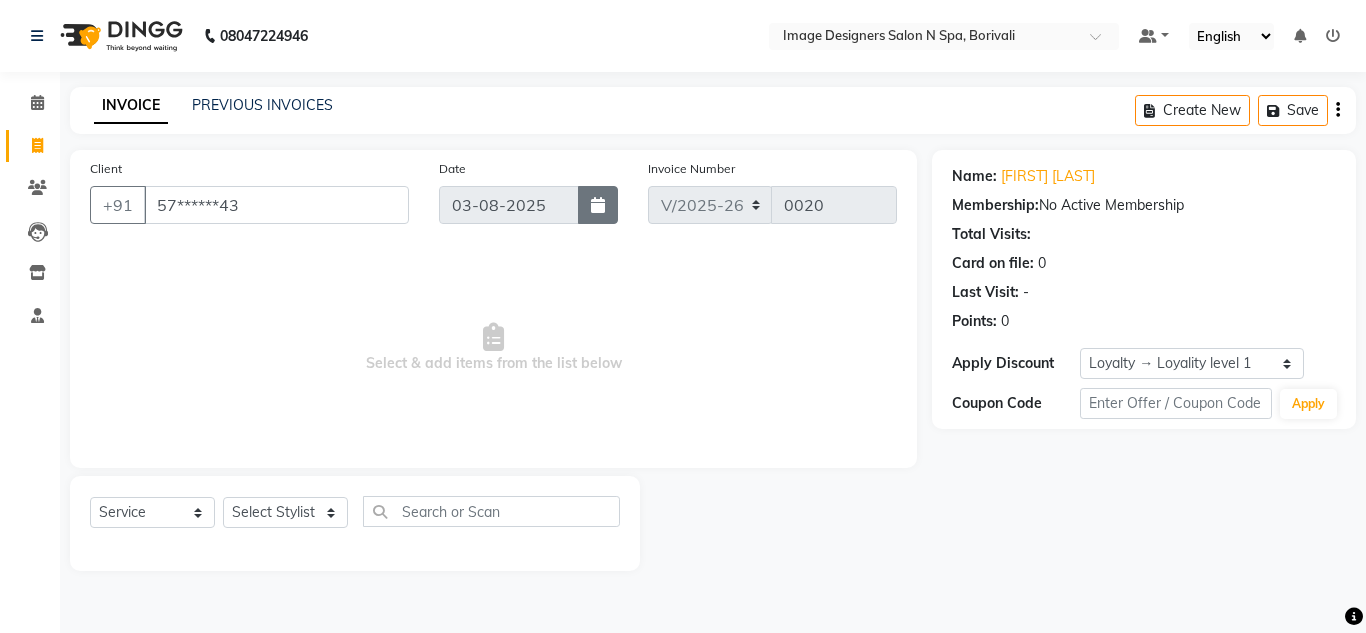 click 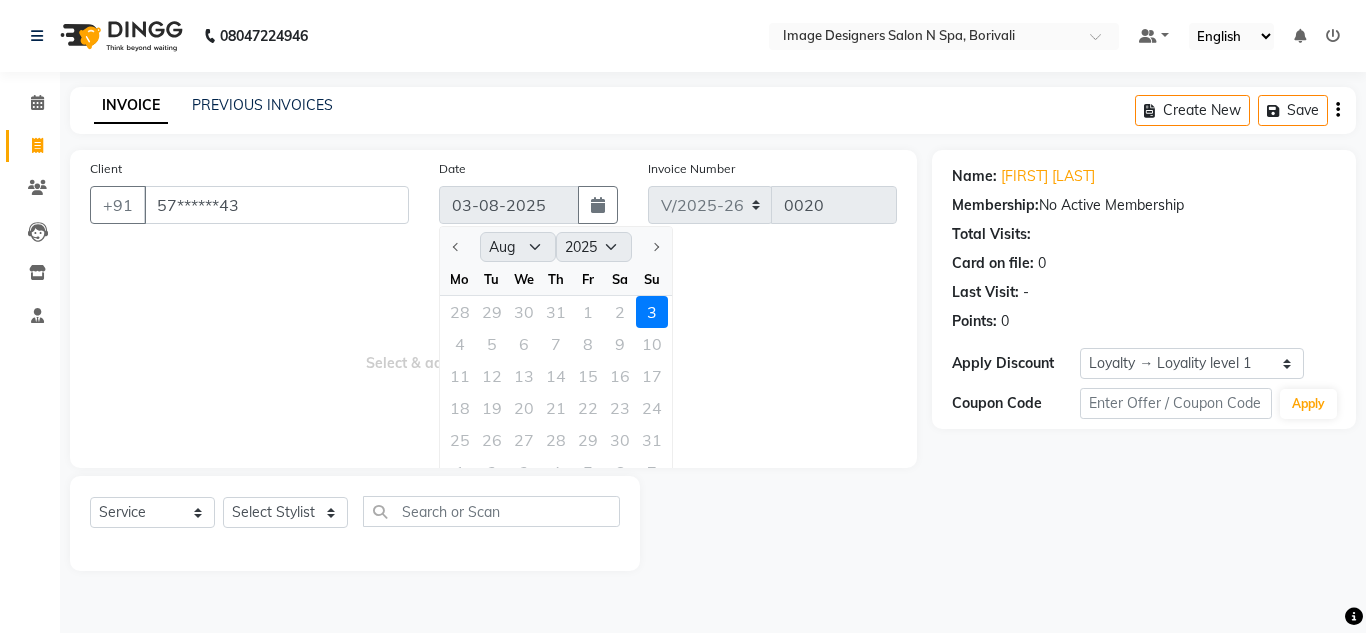 click 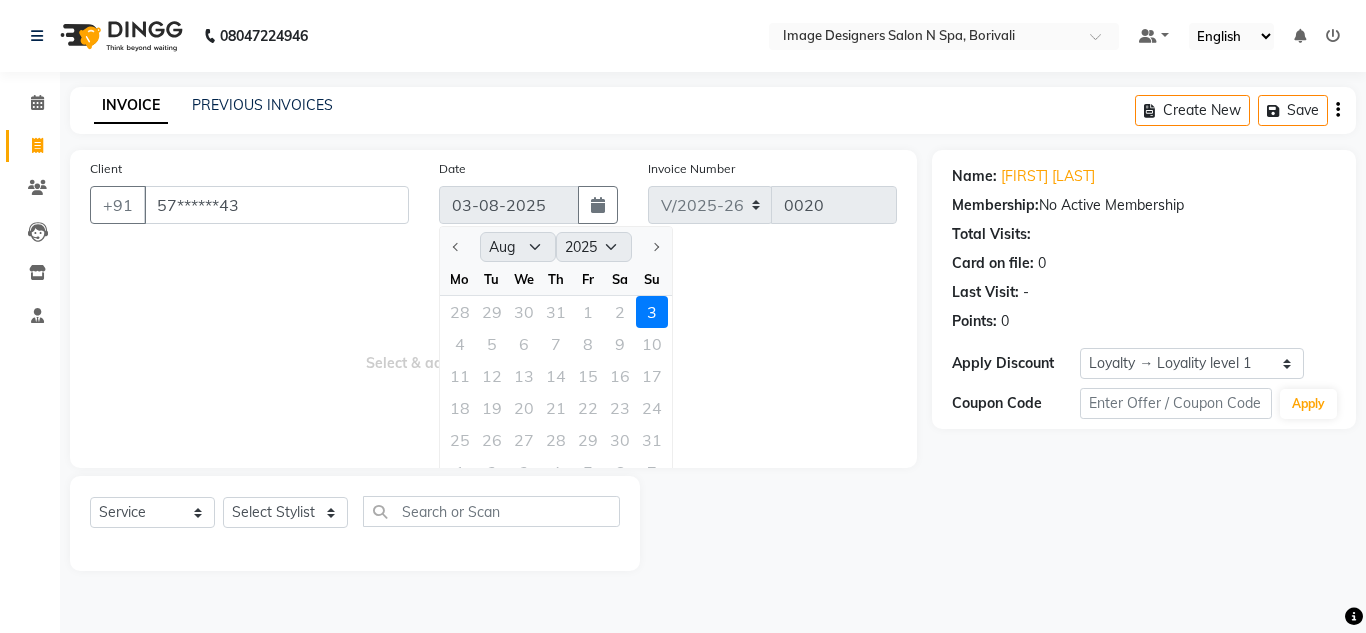 click 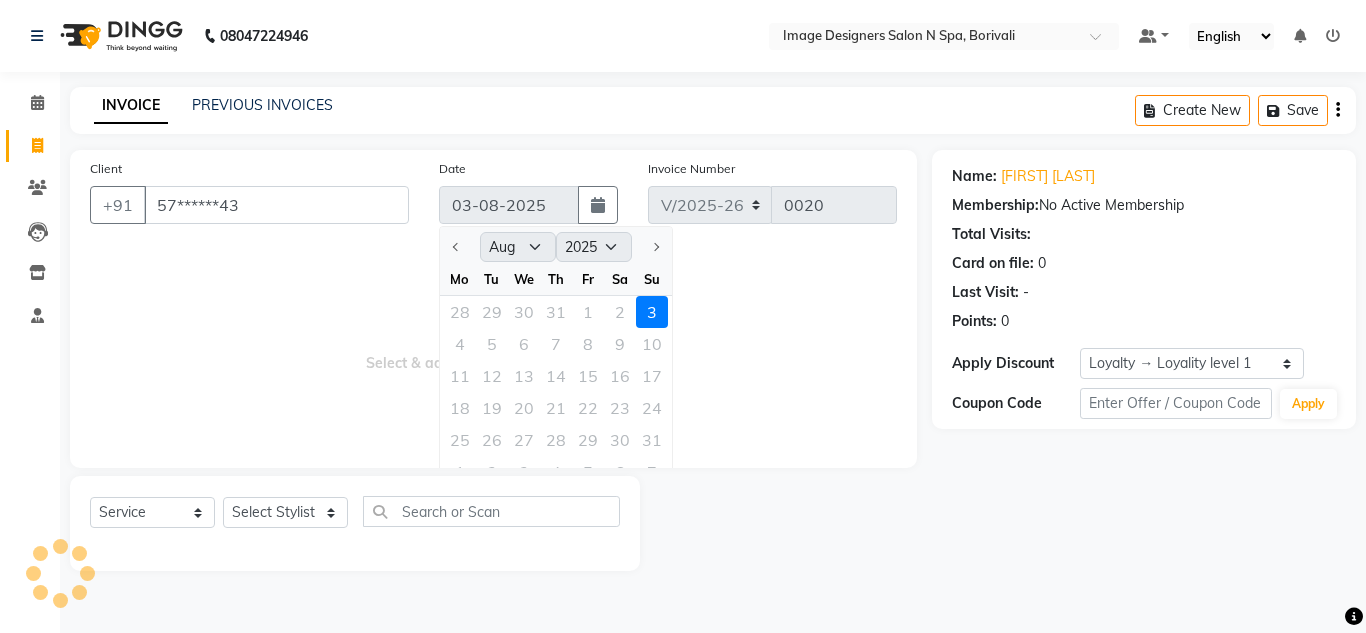 click 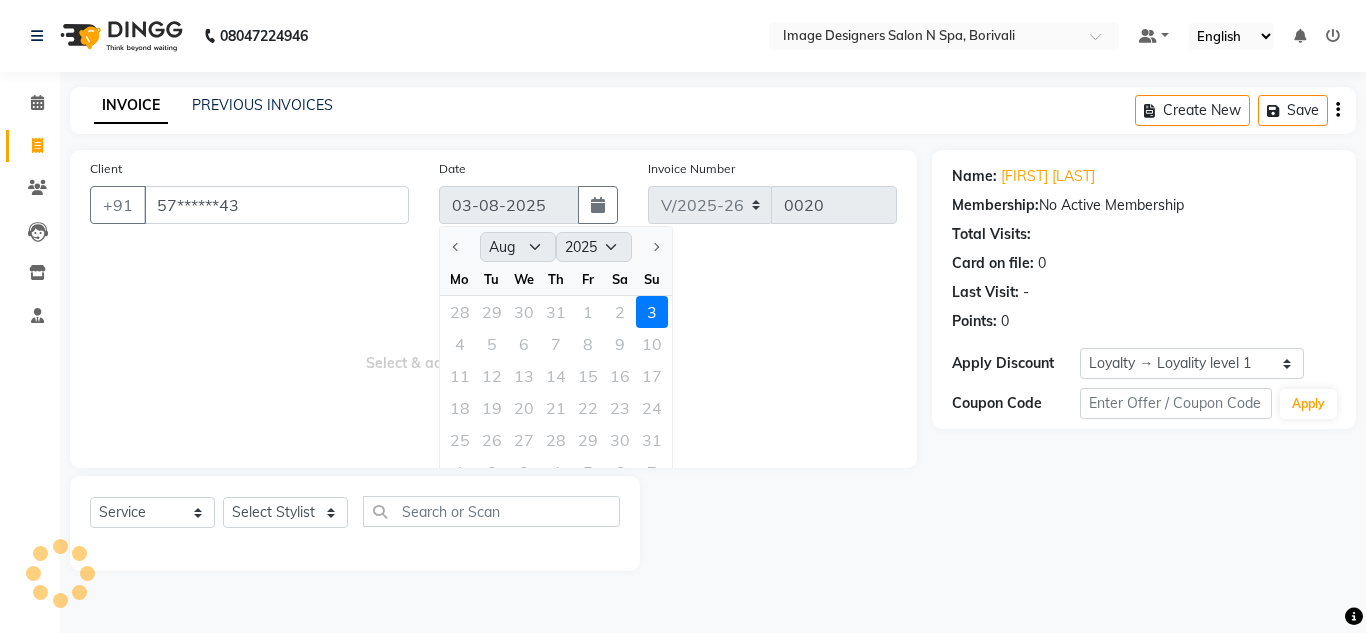 click 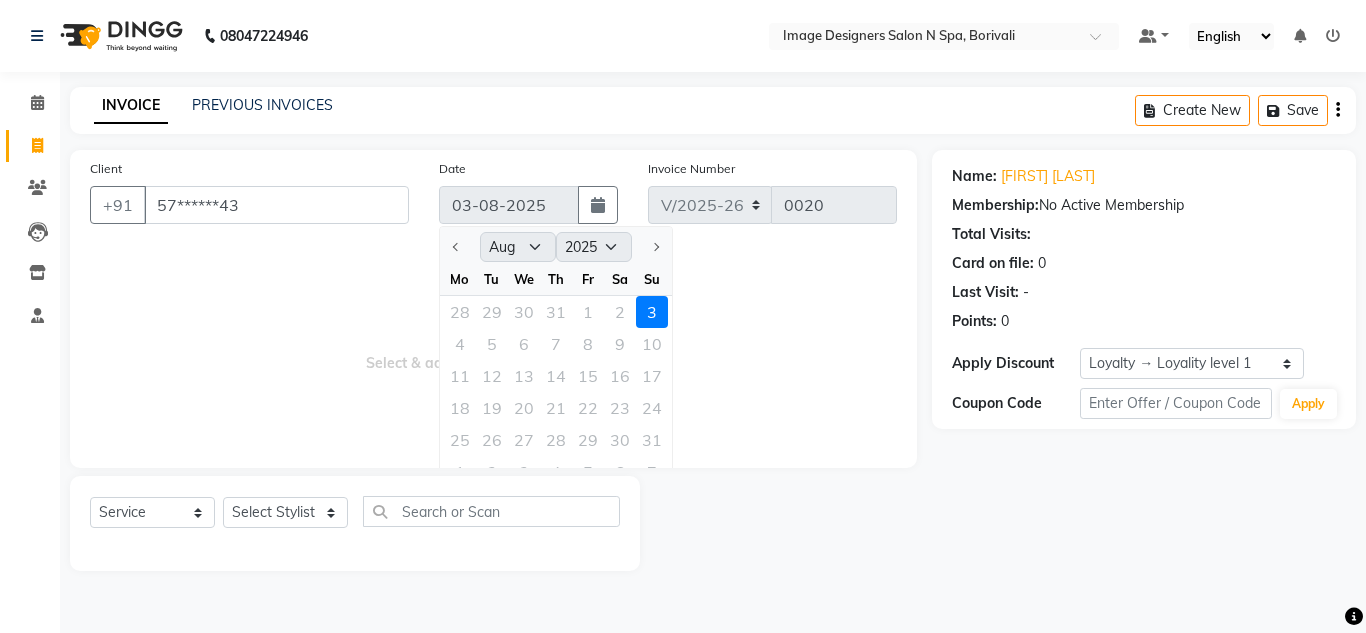 click 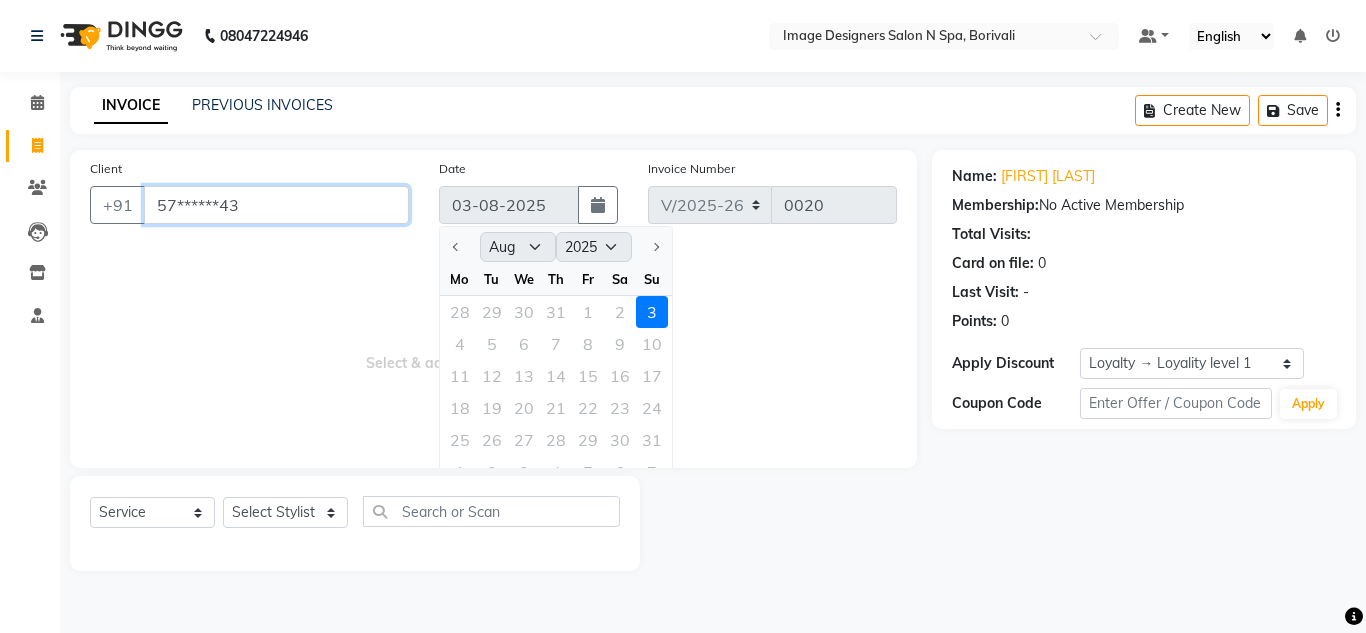 click on "57******43" at bounding box center [276, 205] 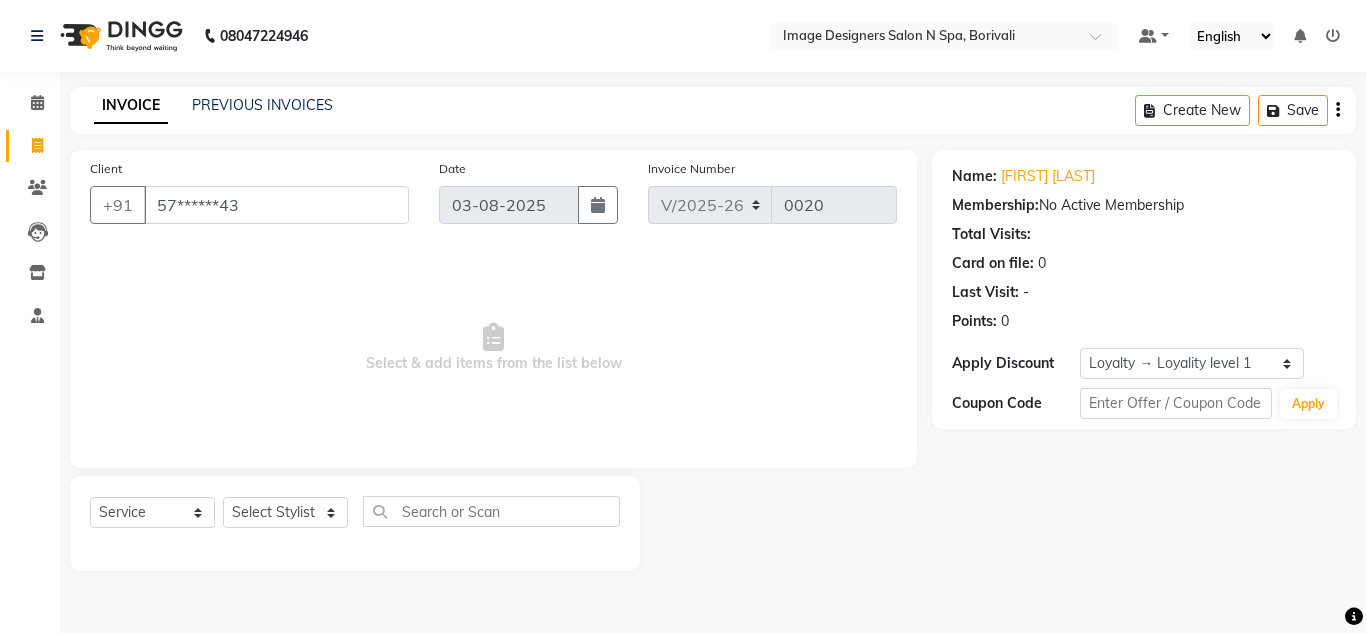 type 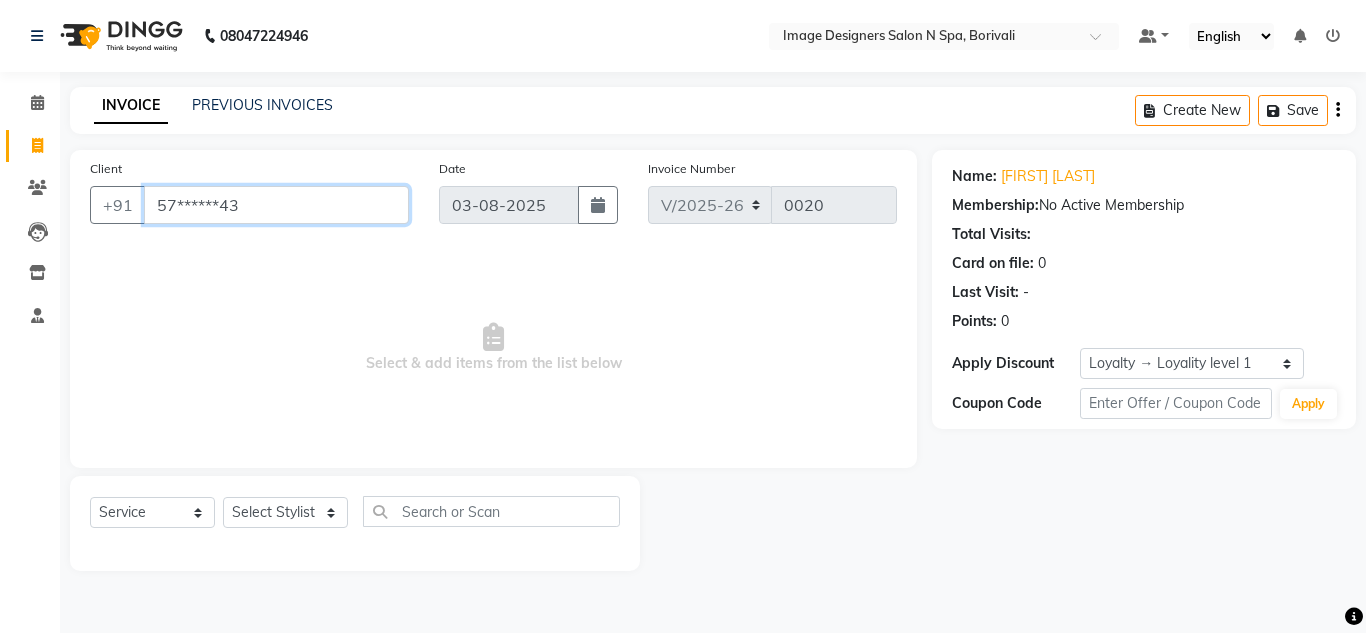 click on "57******43" at bounding box center (276, 205) 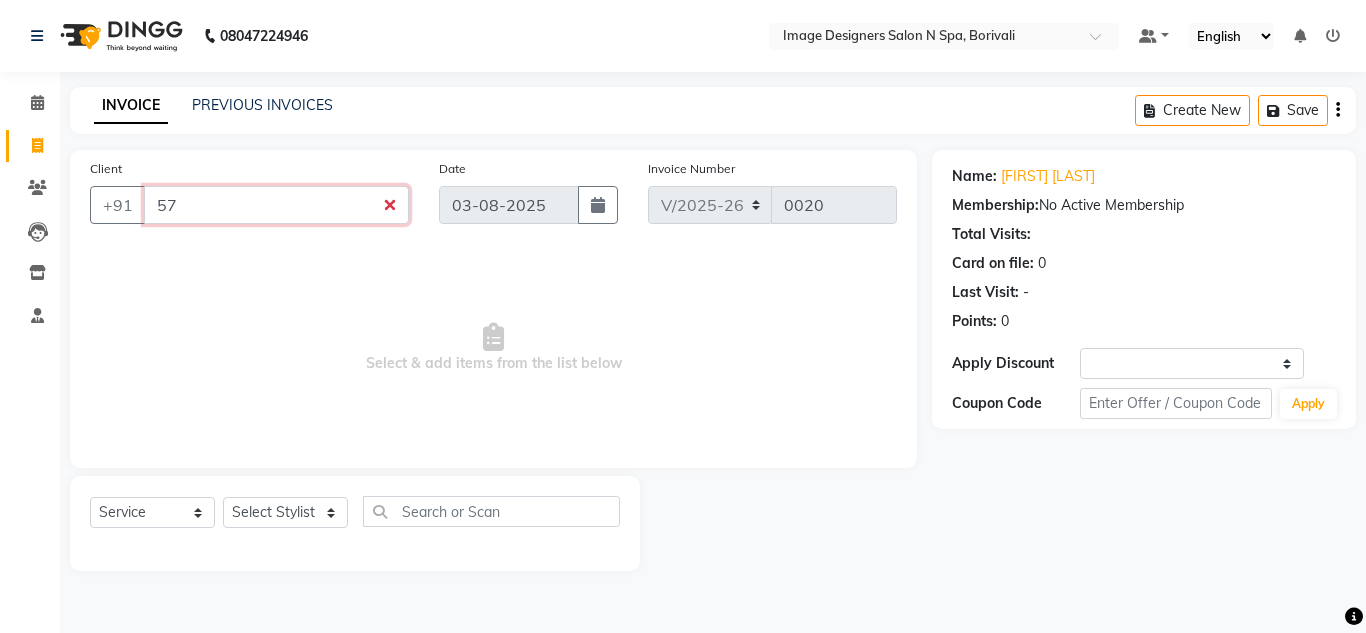 type on "5" 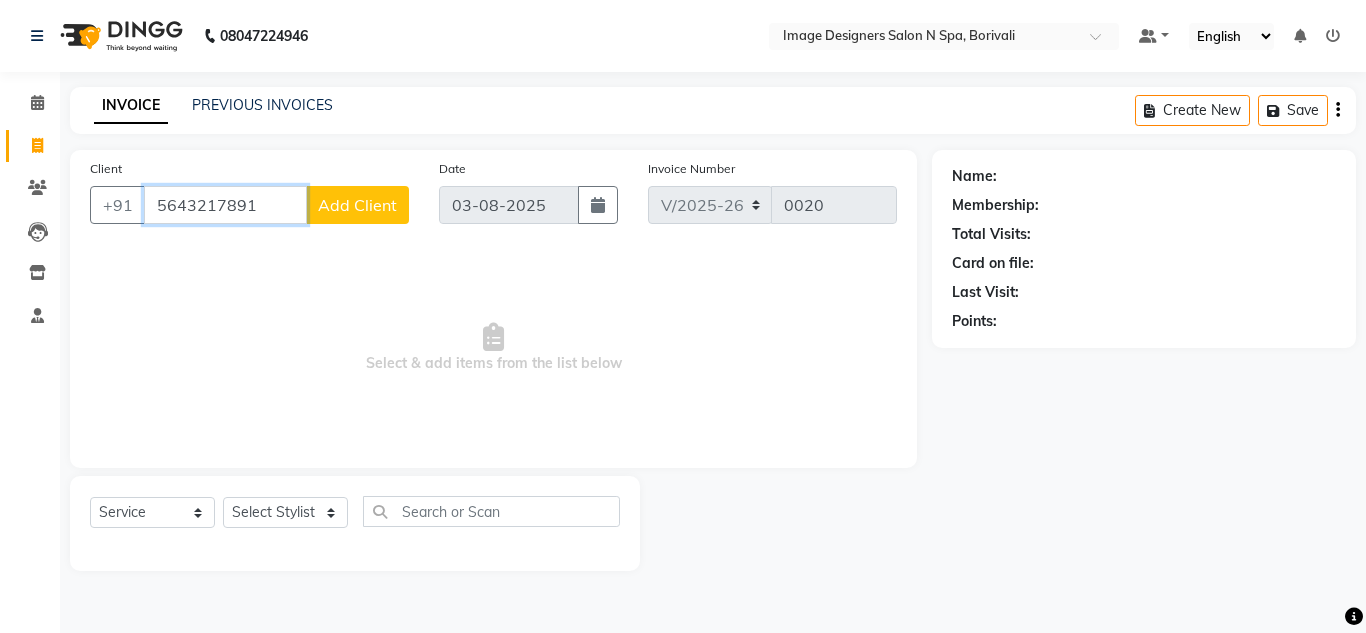 type on "5643217891" 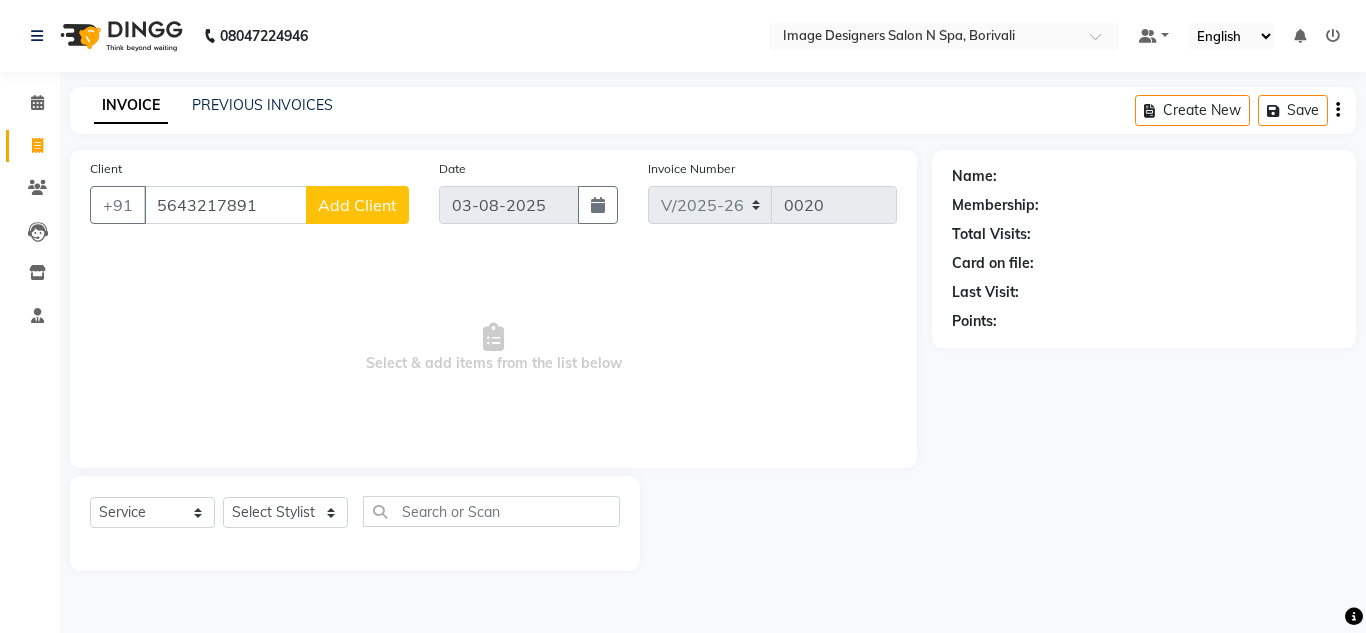 click on "Add Client" 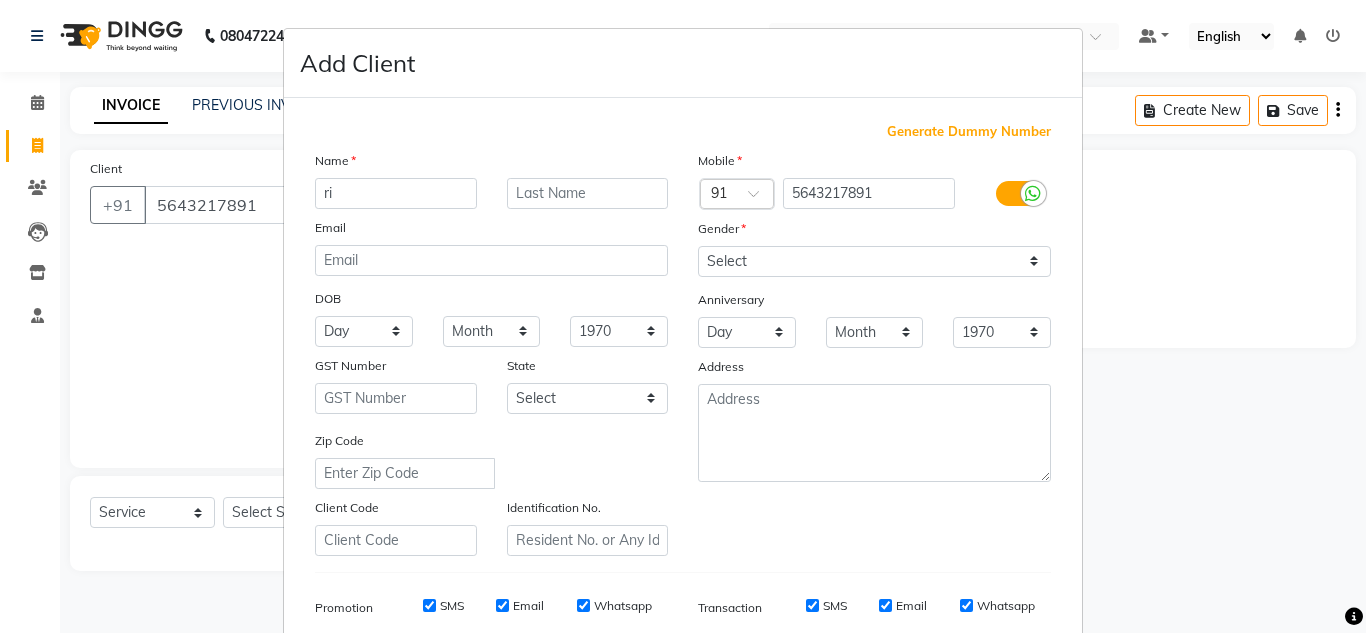 type on "r" 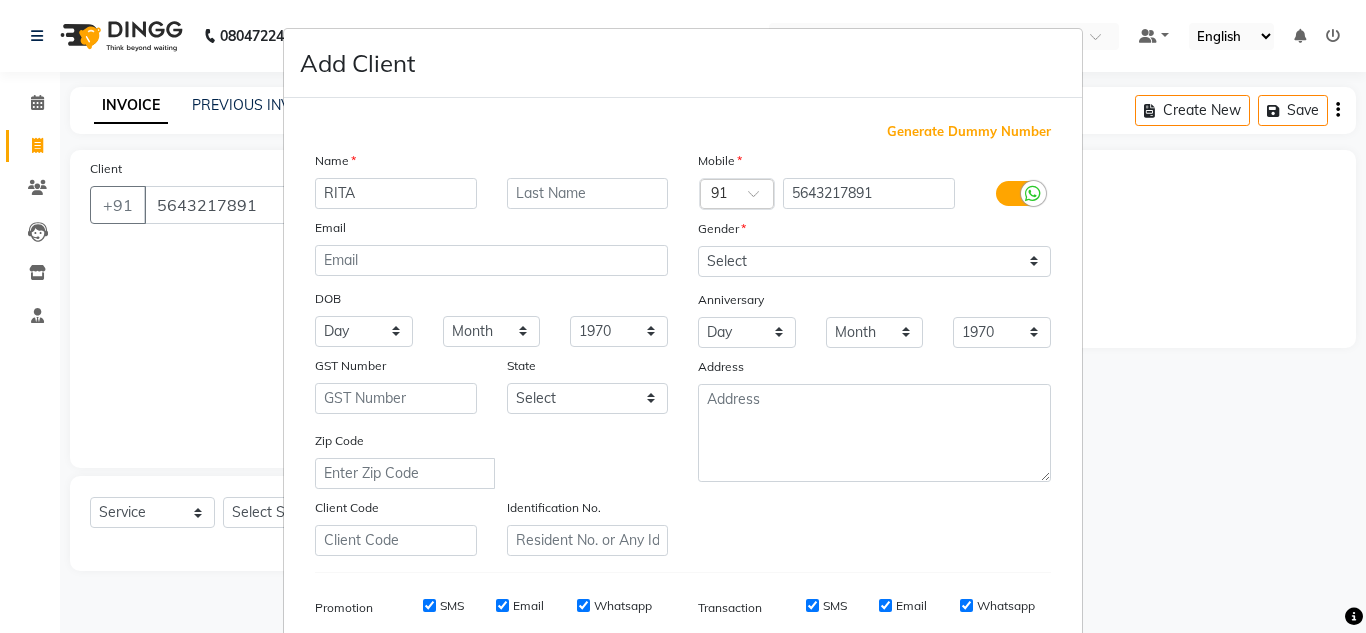 type on "RITA" 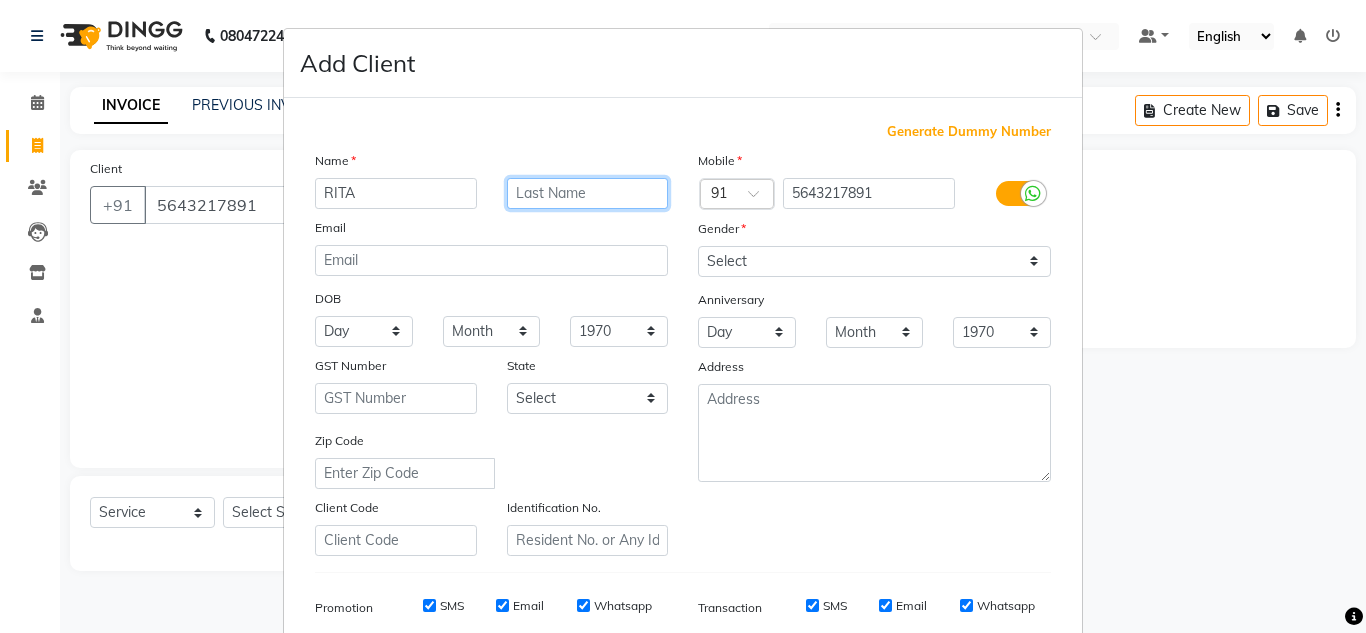 click at bounding box center (588, 193) 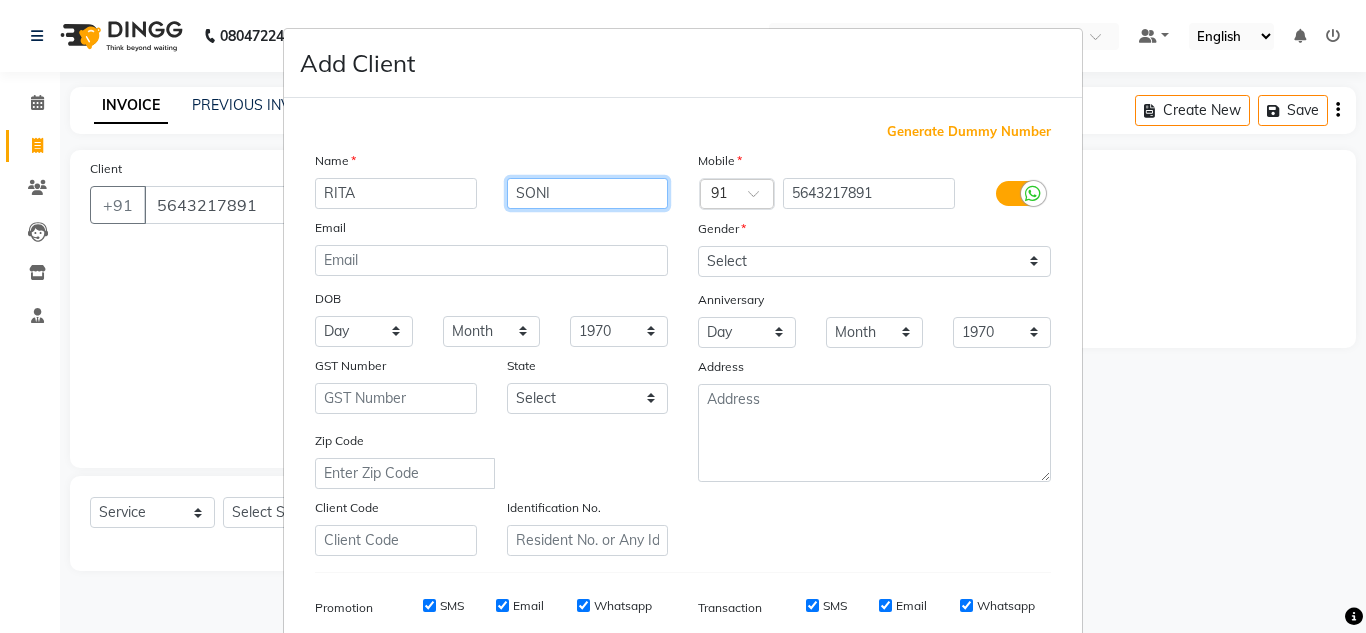 type on "SONI" 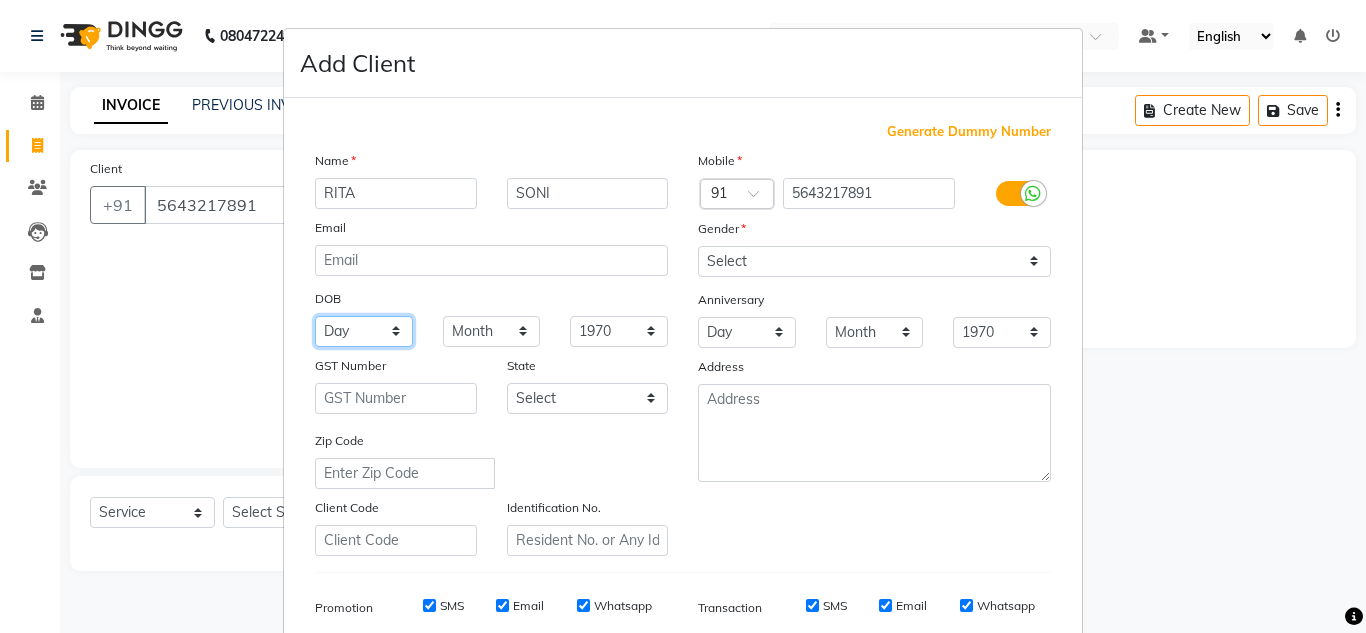 click on "Day 01 02 03 04 05 06 07 08 09 10 11 12 13 14 15 16 17 18 19 20 21 22 23 24 25 26 27 28 29 30 31" at bounding box center [364, 331] 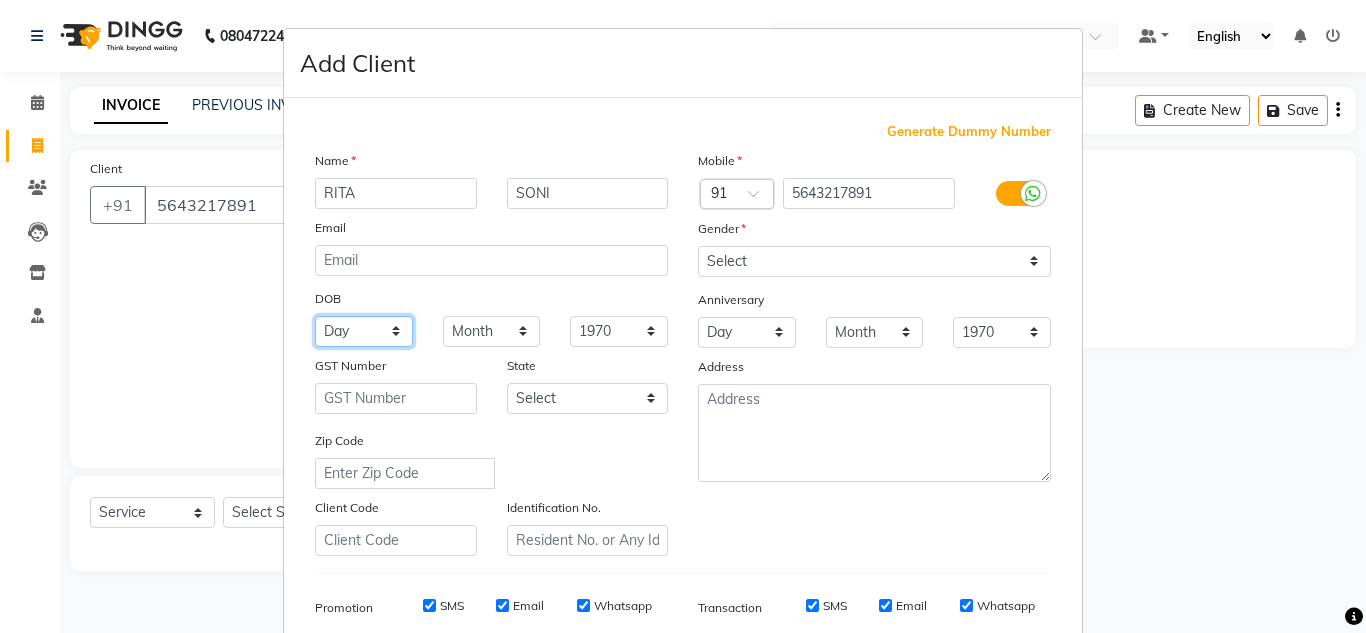 select on "19" 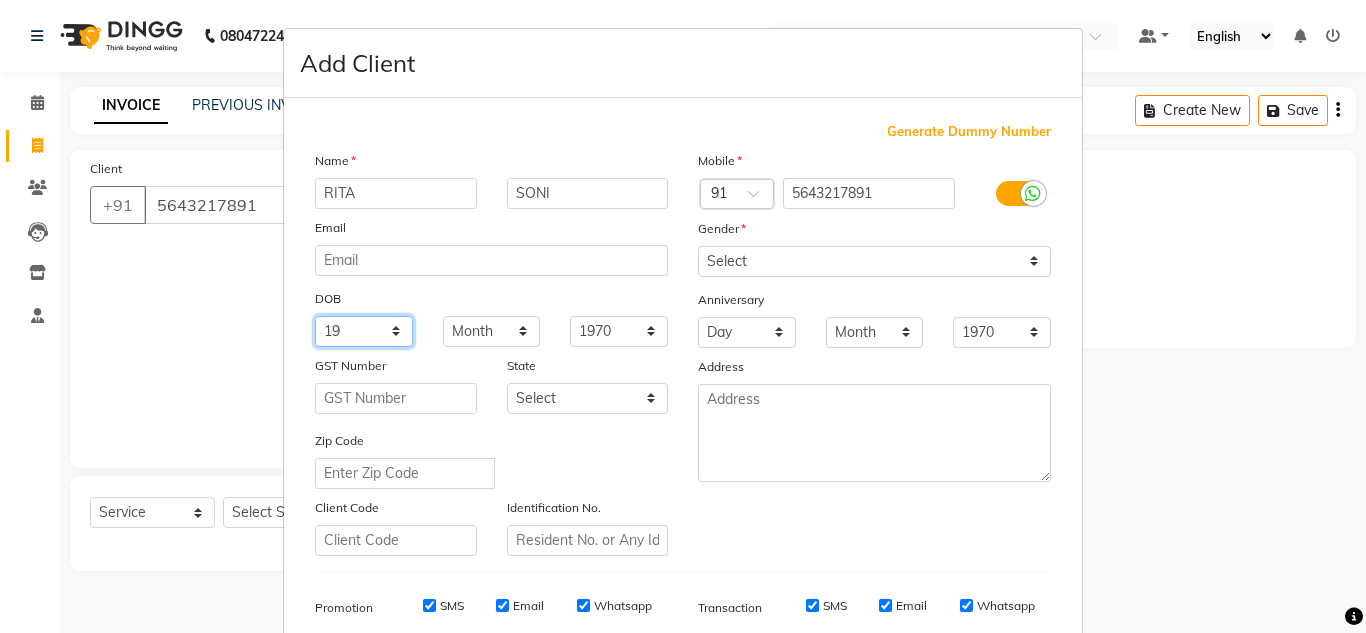 click on "Day 01 02 03 04 05 06 07 08 09 10 11 12 13 14 15 16 17 18 19 20 21 22 23 24 25 26 27 28 29 30 31" at bounding box center [364, 331] 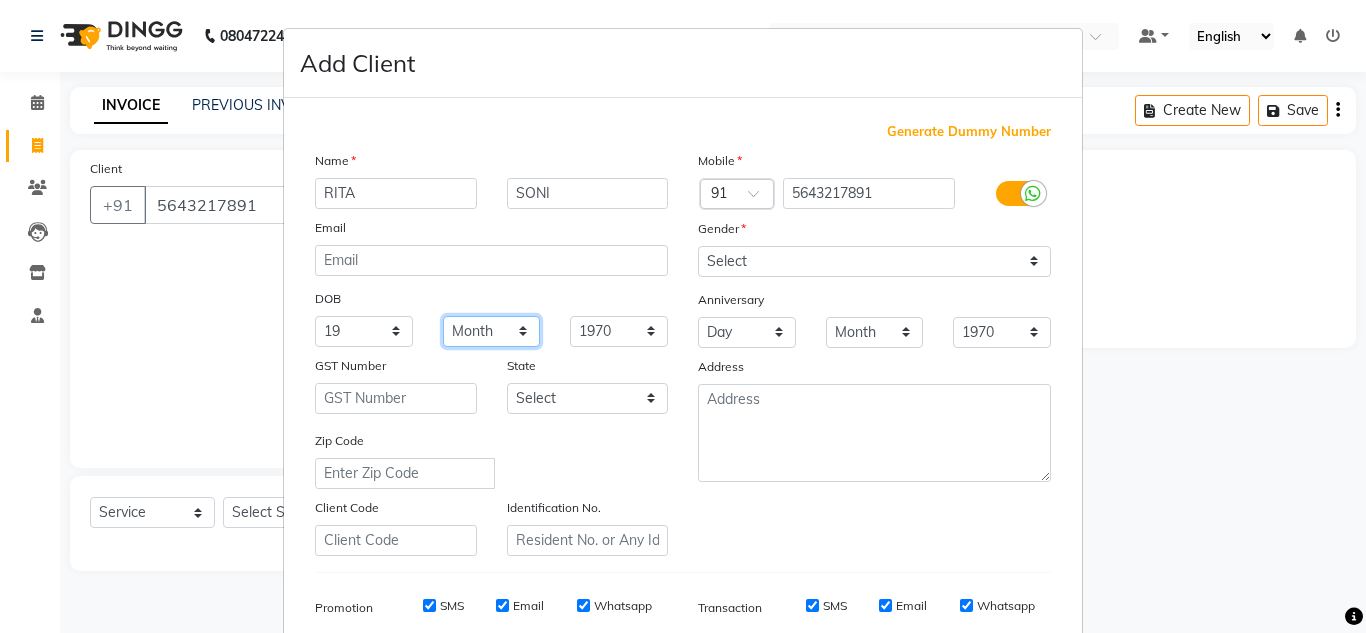 click on "Month January February March April May June July August September October November December" at bounding box center (492, 331) 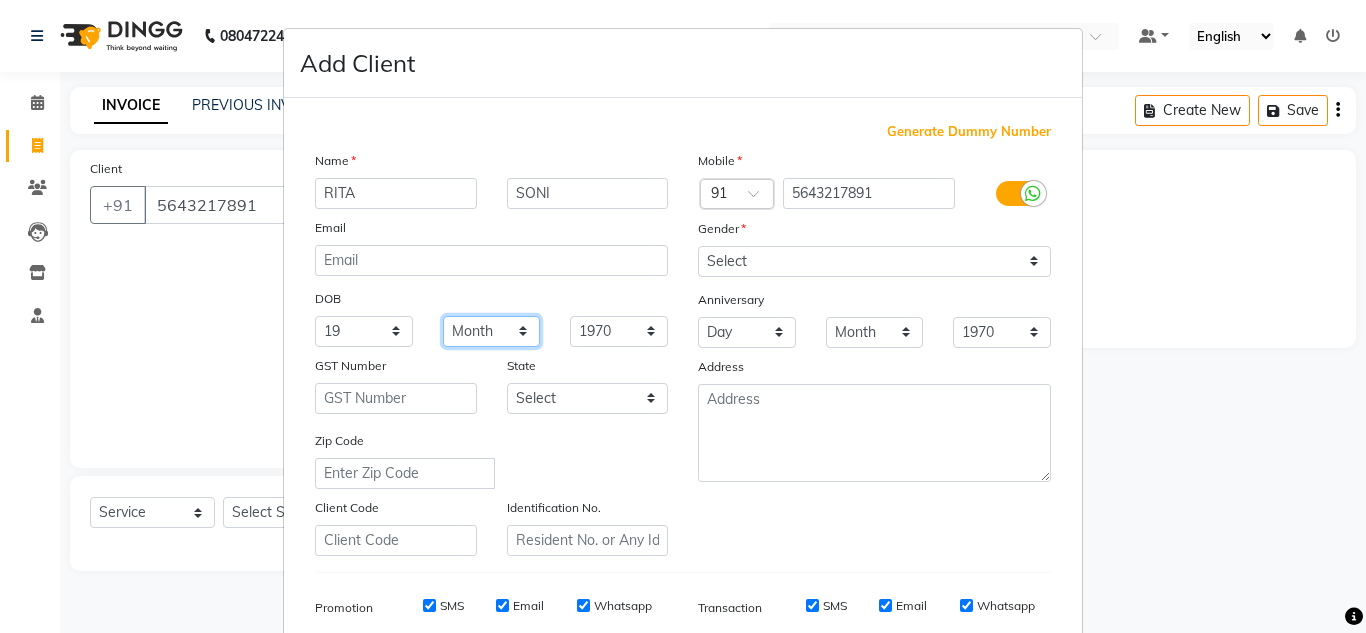 select on "12" 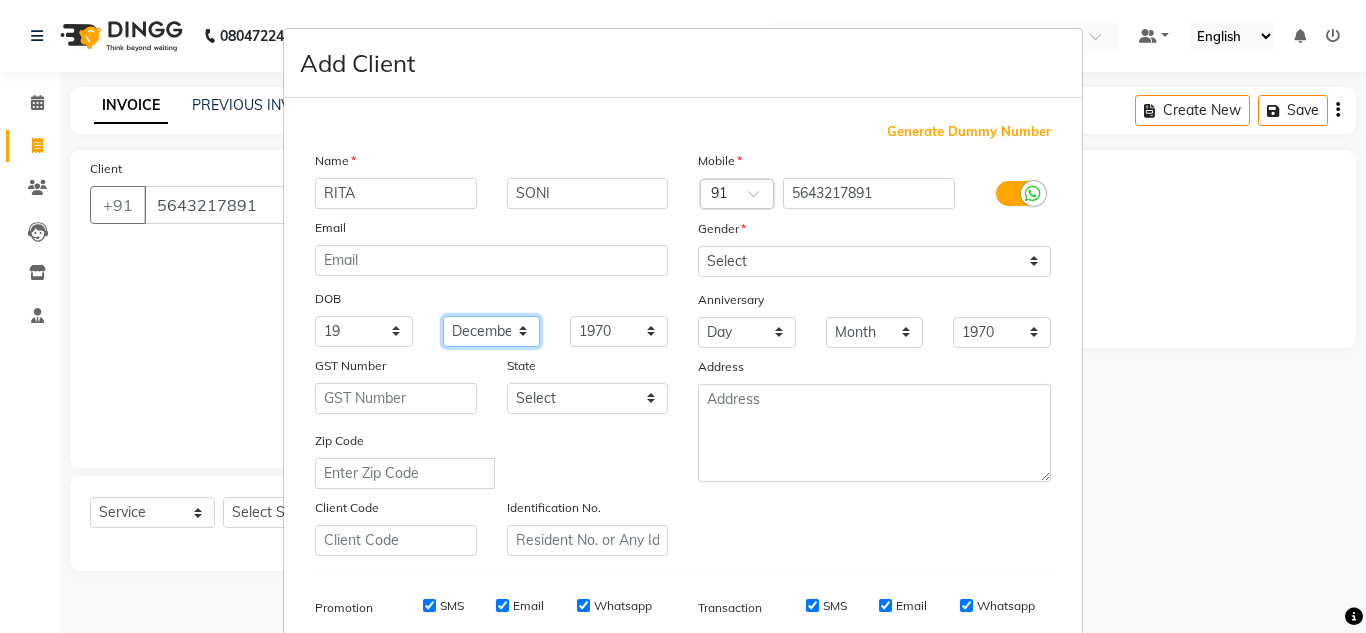 click on "Month January February March April May June July August September October November December" at bounding box center (492, 331) 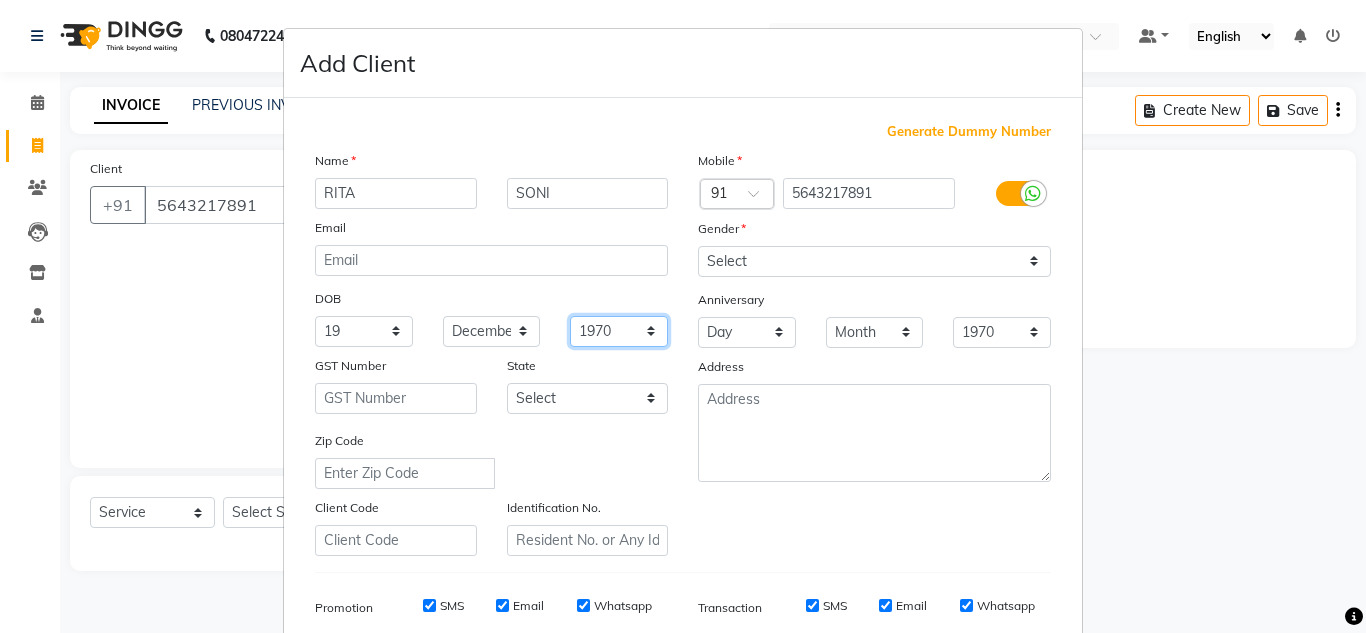 click on "1940 1941 1942 1943 1944 1945 1946 1947 1948 1949 1950 1951 1952 1953 1954 1955 1956 1957 1958 1959 1960 1961 1962 1963 1964 1965 1966 1967 1968 1969 1970 1971 1972 1973 1974 1975 1976 1977 1978 1979 1980 1981 1982 1983 1984 1985 1986 1987 1988 1989 1990 1991 1992 1993 1994 1995 1996 1997 1998 1999 2000 2001 2002 2003 2004 2005 2006 2007 2008 2009 2010 2011 2012 2013 2014 2015 2016 2017 2018 2019 2020 2021 2022 2023 2024" at bounding box center [619, 331] 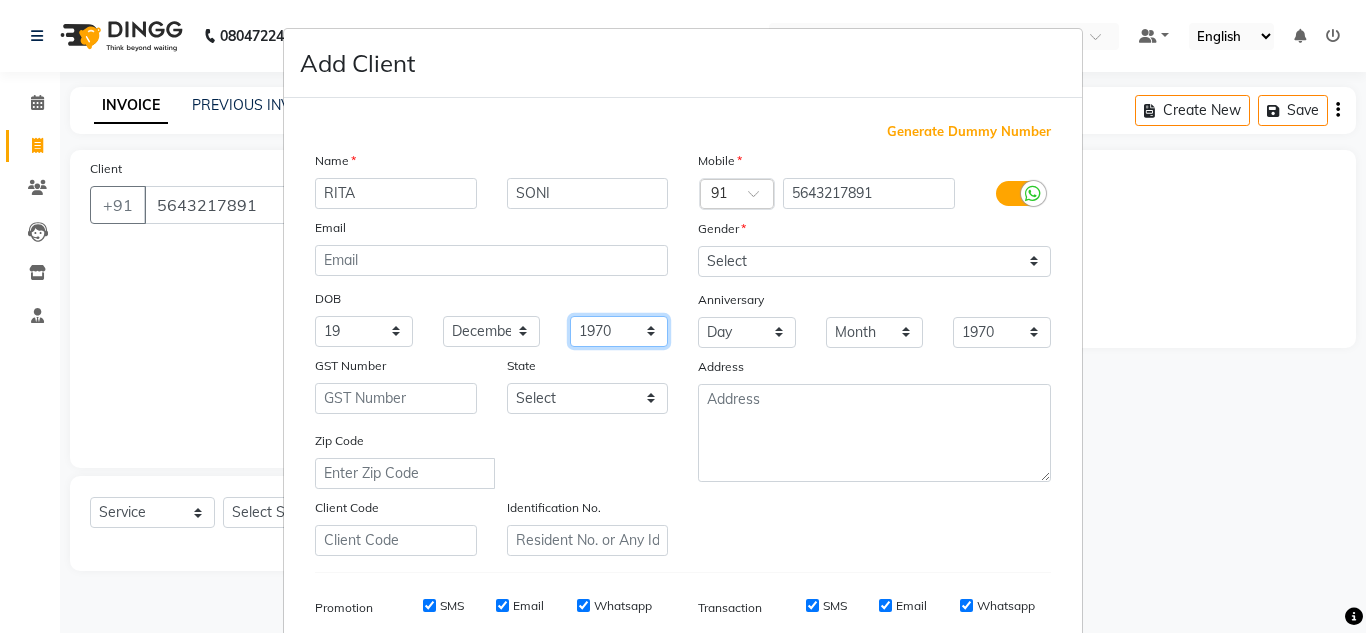 select on "1957" 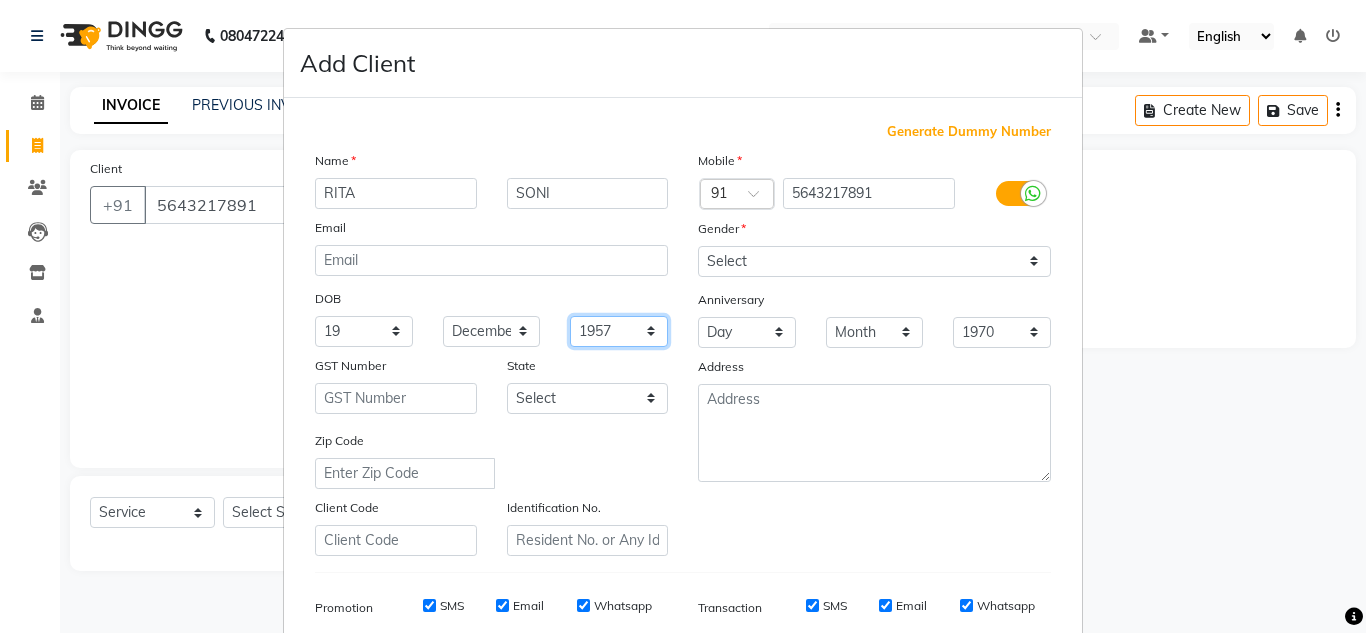 click on "1940 1941 1942 1943 1944 1945 1946 1947 1948 1949 1950 1951 1952 1953 1954 1955 1956 1957 1958 1959 1960 1961 1962 1963 1964 1965 1966 1967 1968 1969 1970 1971 1972 1973 1974 1975 1976 1977 1978 1979 1980 1981 1982 1983 1984 1985 1986 1987 1988 1989 1990 1991 1992 1993 1994 1995 1996 1997 1998 1999 2000 2001 2002 2003 2004 2005 2006 2007 2008 2009 2010 2011 2012 2013 2014 2015 2016 2017 2018 2019 2020 2021 2022 2023 2024" at bounding box center [619, 331] 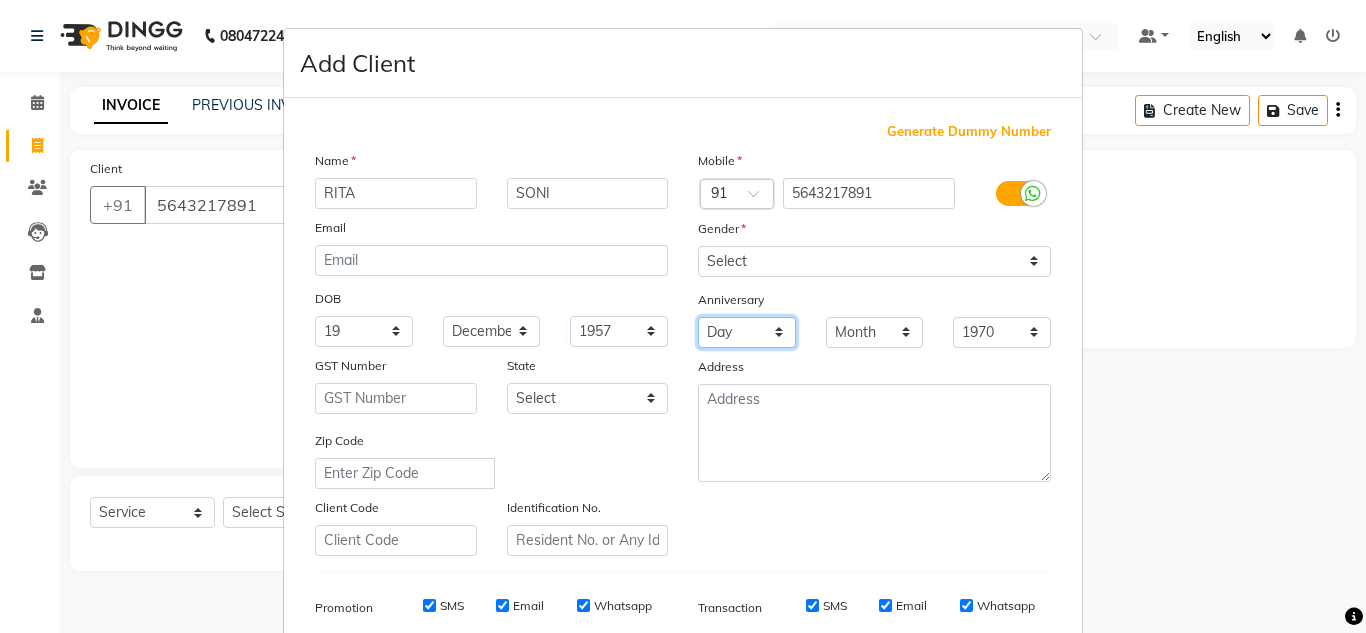 click on "Day 01 02 03 04 05 06 07 08 09 10 11 12 13 14 15 16 17 18 19 20 21 22 23 24 25 26 27 28 29 30 31" at bounding box center [747, 332] 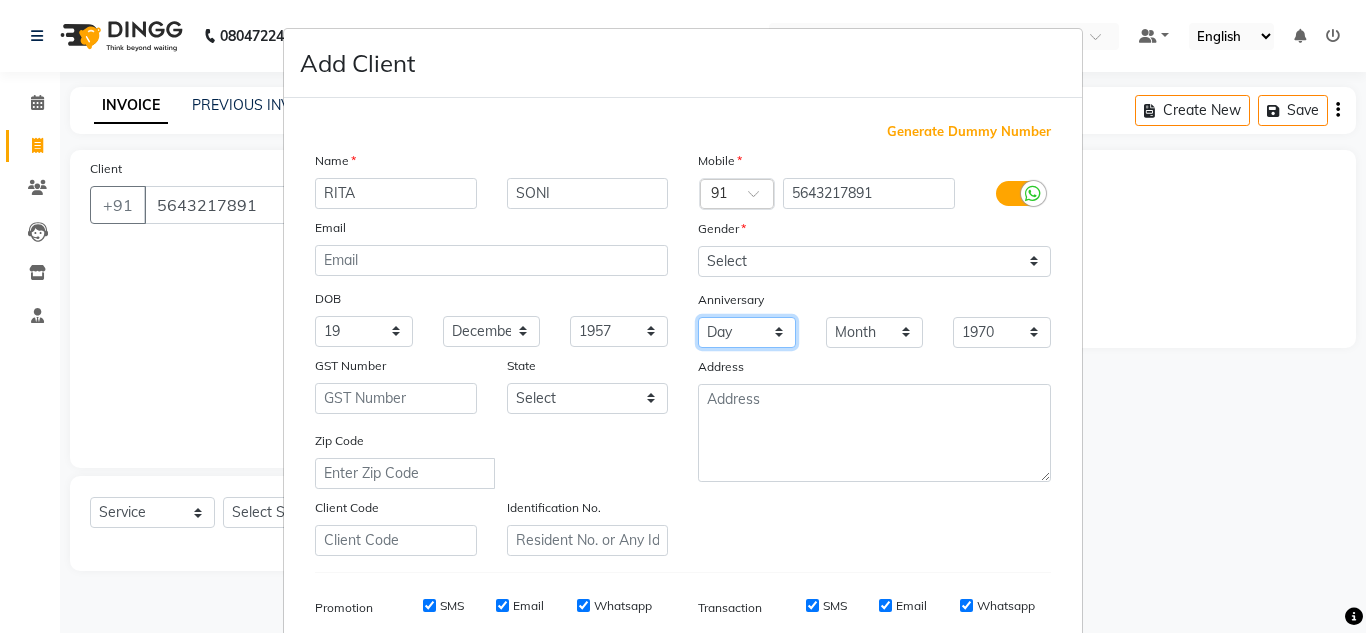 select on "06" 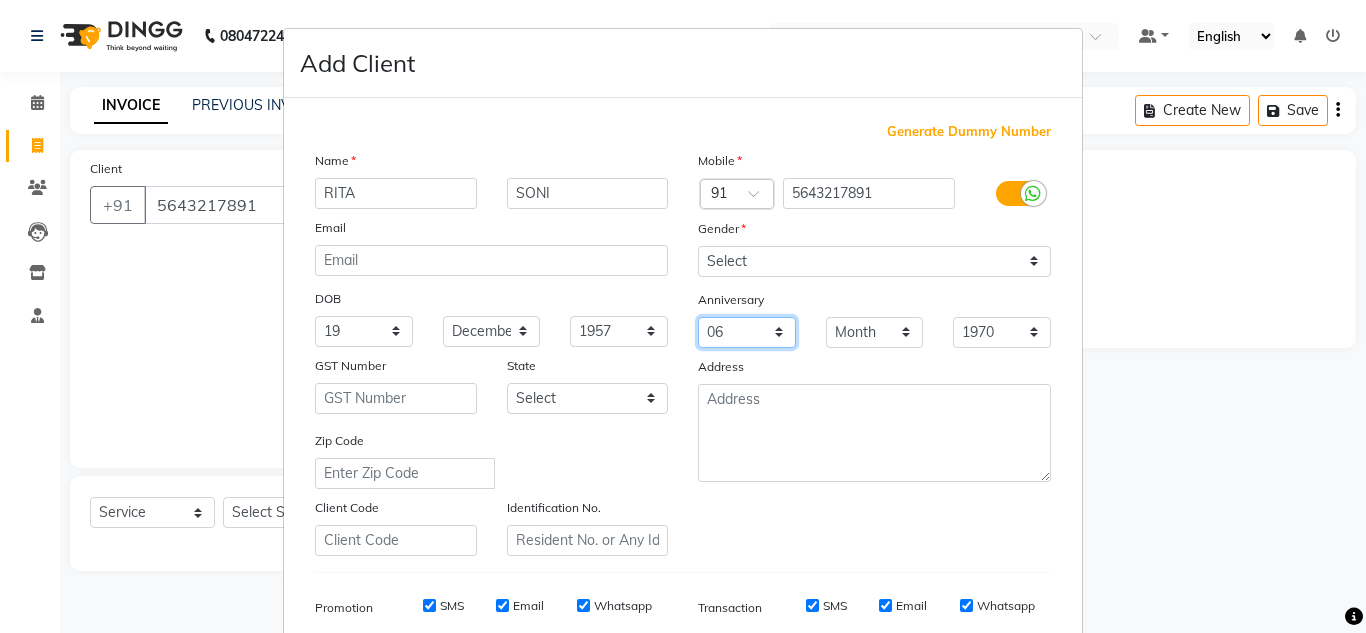 click on "Day 01 02 03 04 05 06 07 08 09 10 11 12 13 14 15 16 17 18 19 20 21 22 23 24 25 26 27 28 29 30 31" at bounding box center (747, 332) 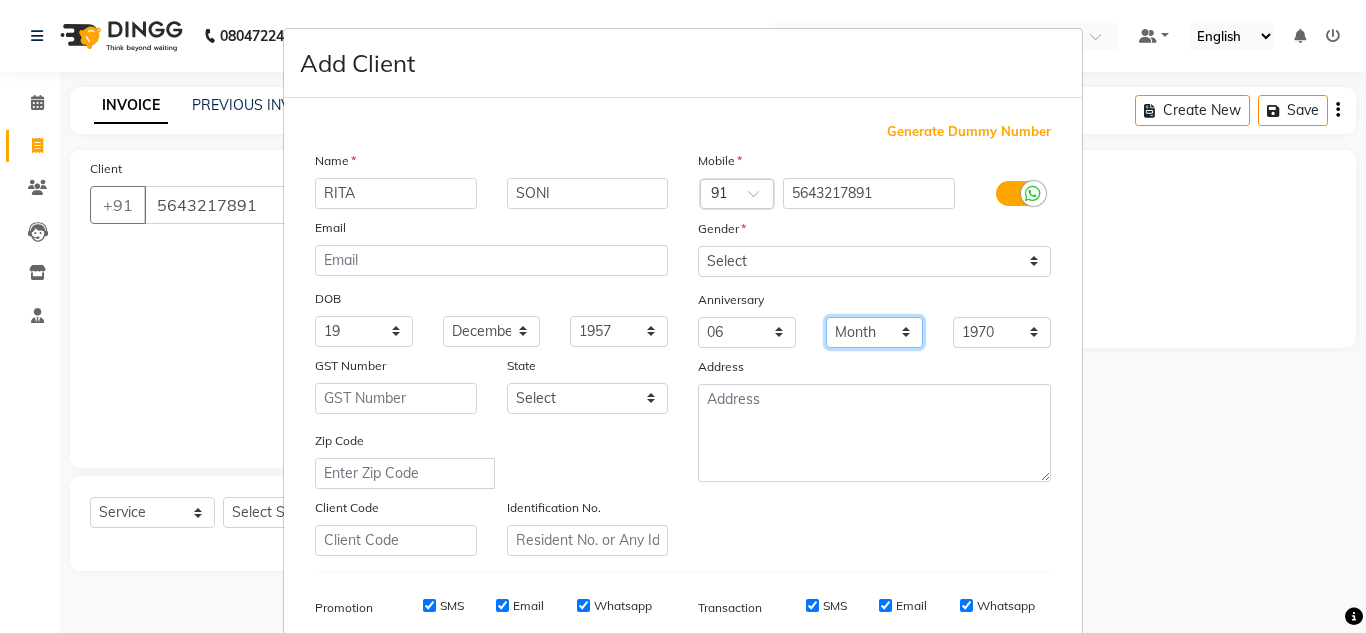 click on "Month January February March April May June July August September October November December" at bounding box center [875, 332] 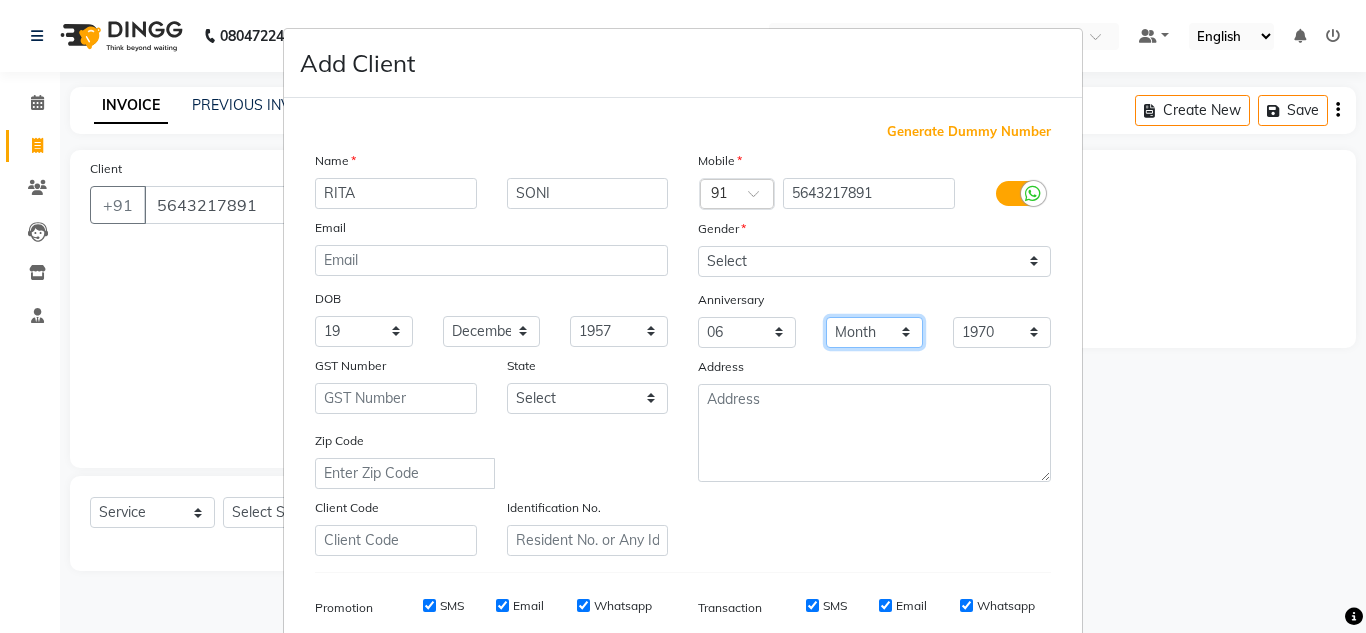 select on "12" 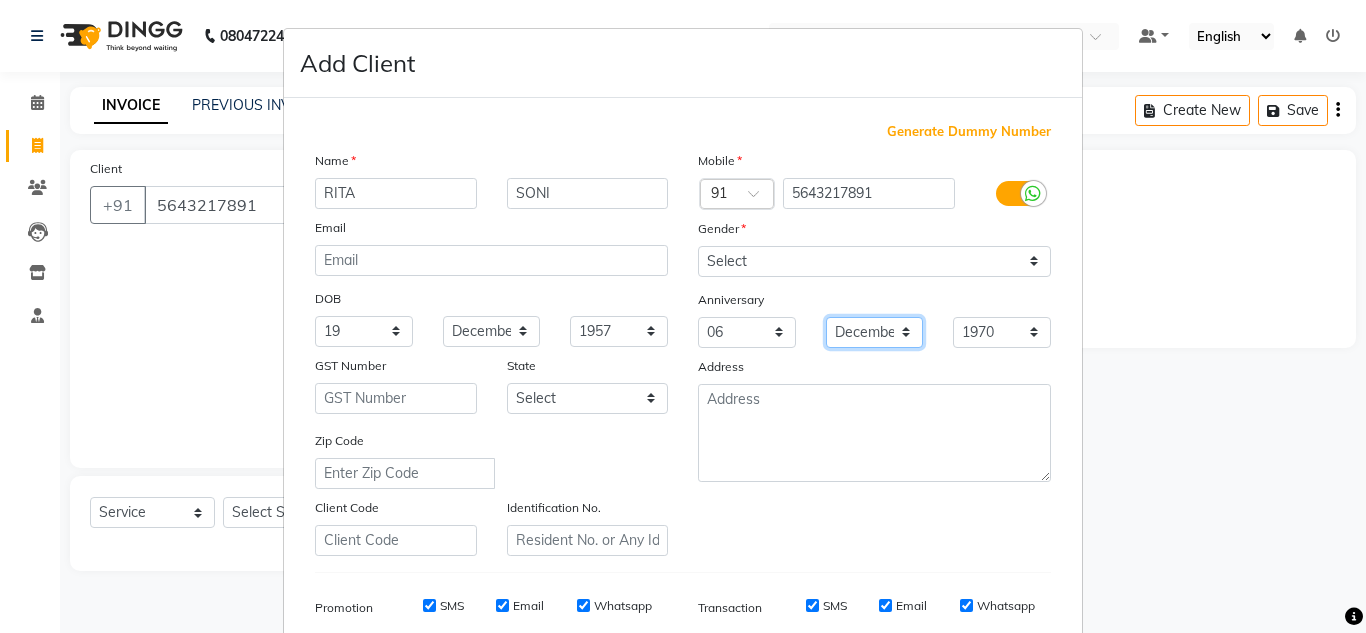 click on "Month January February March April May June July August September October November December" at bounding box center (875, 332) 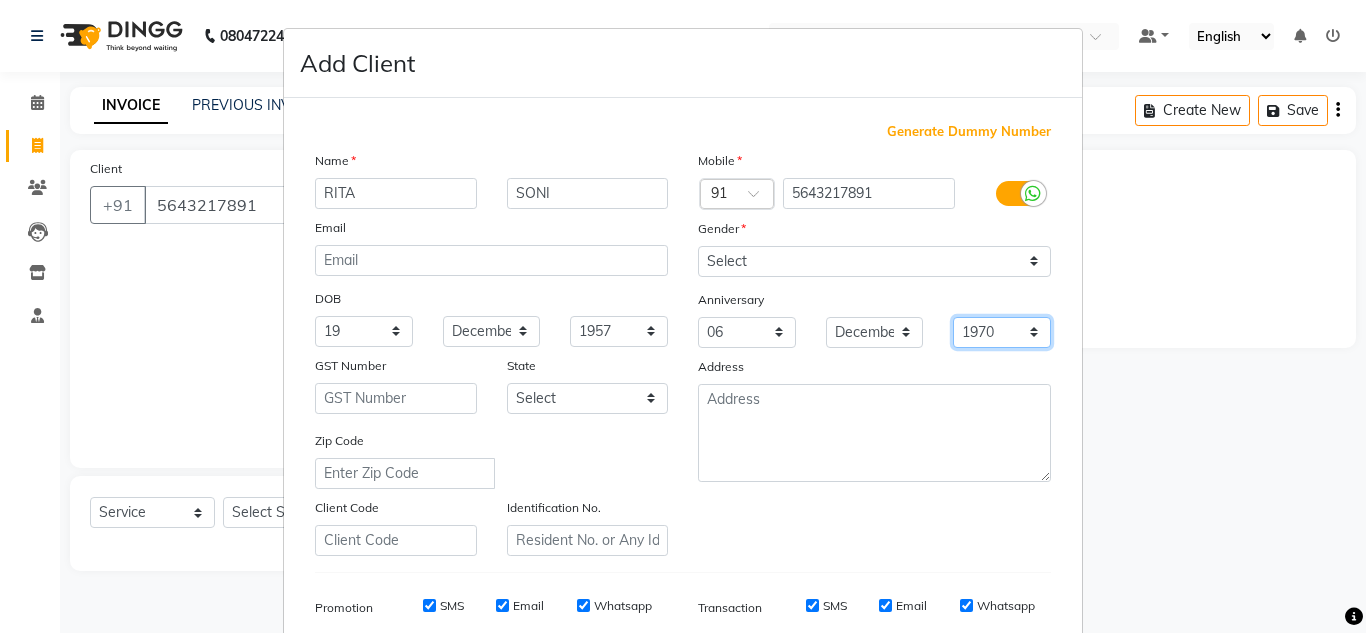 click on "1970 1971 1972 1973 1974 1975 1976 1977 1978 1979 1980 1981 1982 1983 1984 1985 1986 1987 1988 1989 1990 1991 1992 1993 1994 1995 1996 1997 1998 1999 2000 2001 2002 2003 2004 2005 2006 2007 2008 2009 2010 2011 2012 2013 2014 2015 2016 2017 2018 2019 2020 2021 2022 2023 2024 2025" at bounding box center (1002, 332) 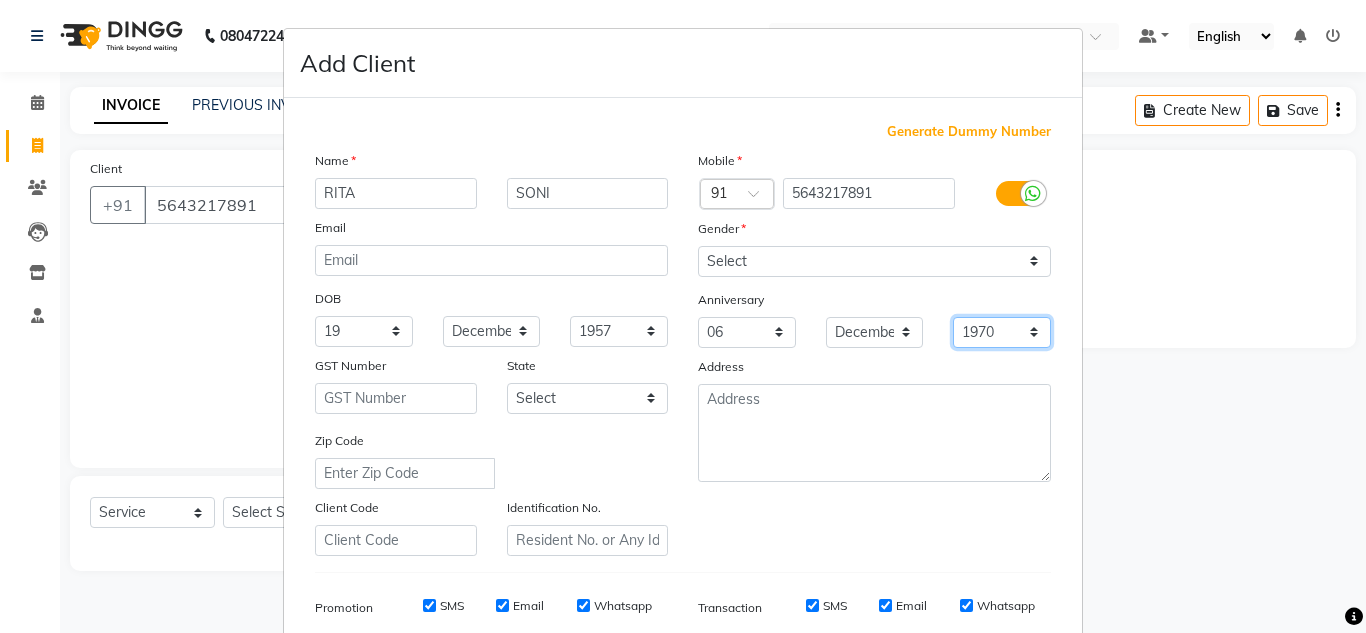 select on "1980" 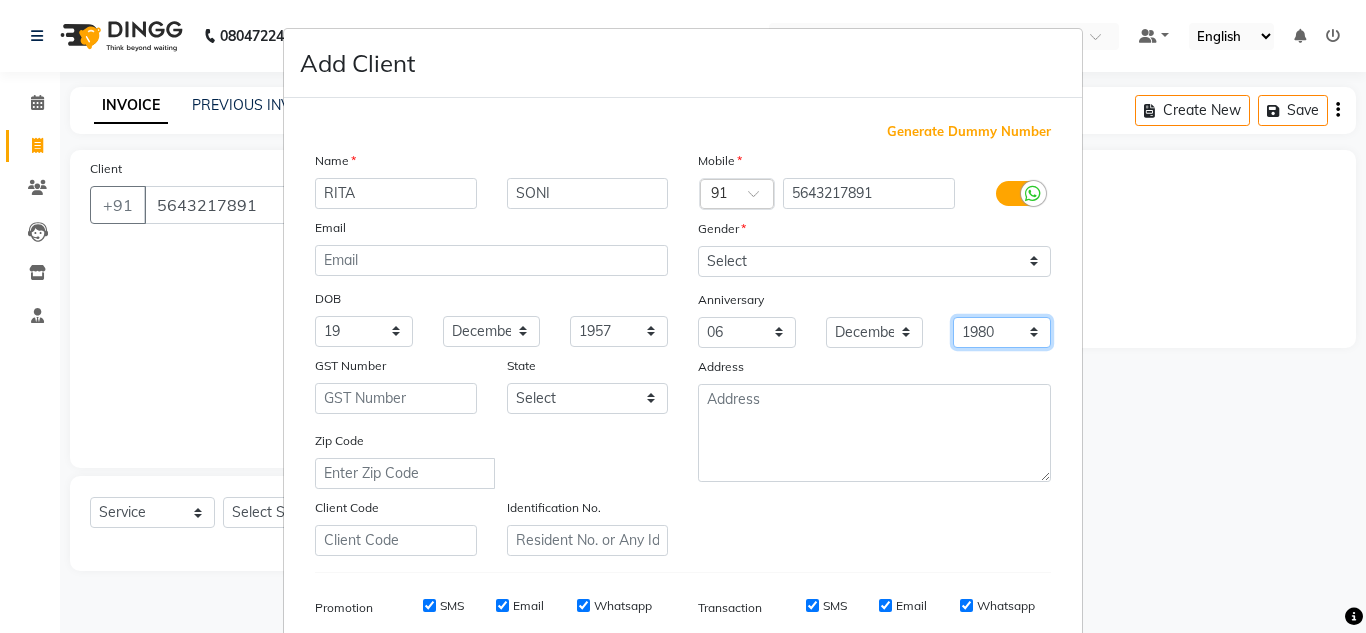 click on "1970 1971 1972 1973 1974 1975 1976 1977 1978 1979 1980 1981 1982 1983 1984 1985 1986 1987 1988 1989 1990 1991 1992 1993 1994 1995 1996 1997 1998 1999 2000 2001 2002 2003 2004 2005 2006 2007 2008 2009 2010 2011 2012 2013 2014 2015 2016 2017 2018 2019 2020 2021 2022 2023 2024 2025" at bounding box center (1002, 332) 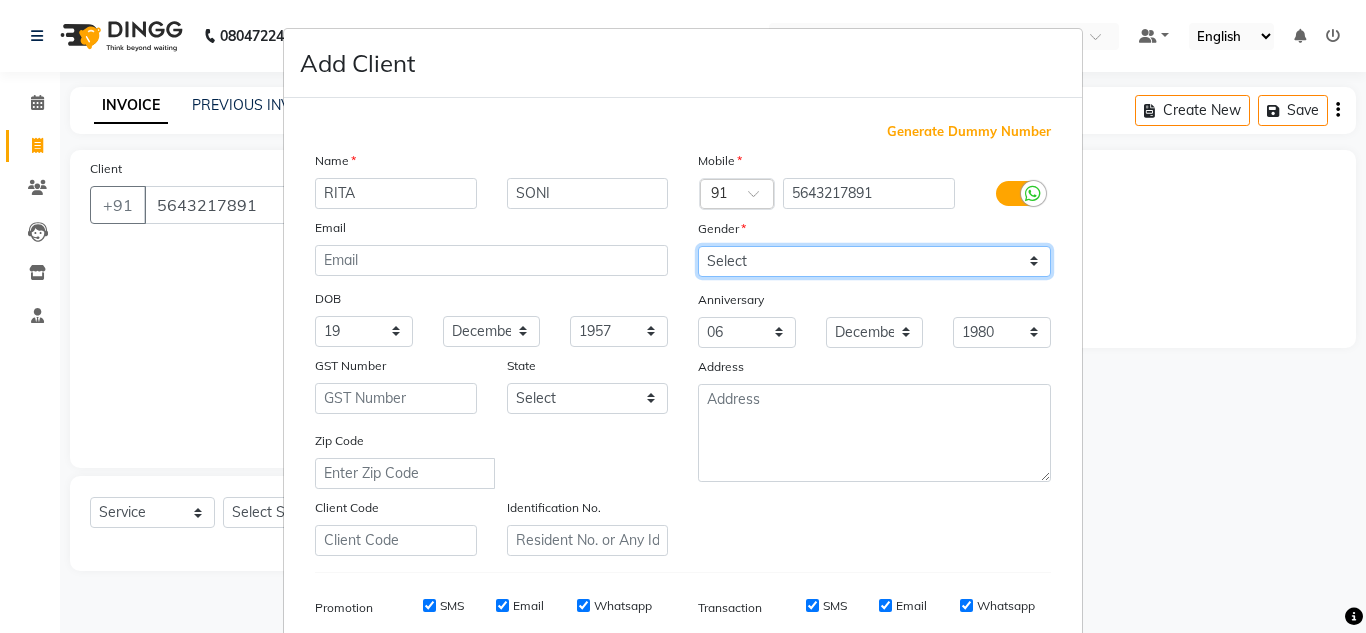 click on "Select Male Female Other Prefer Not To Say" at bounding box center [874, 261] 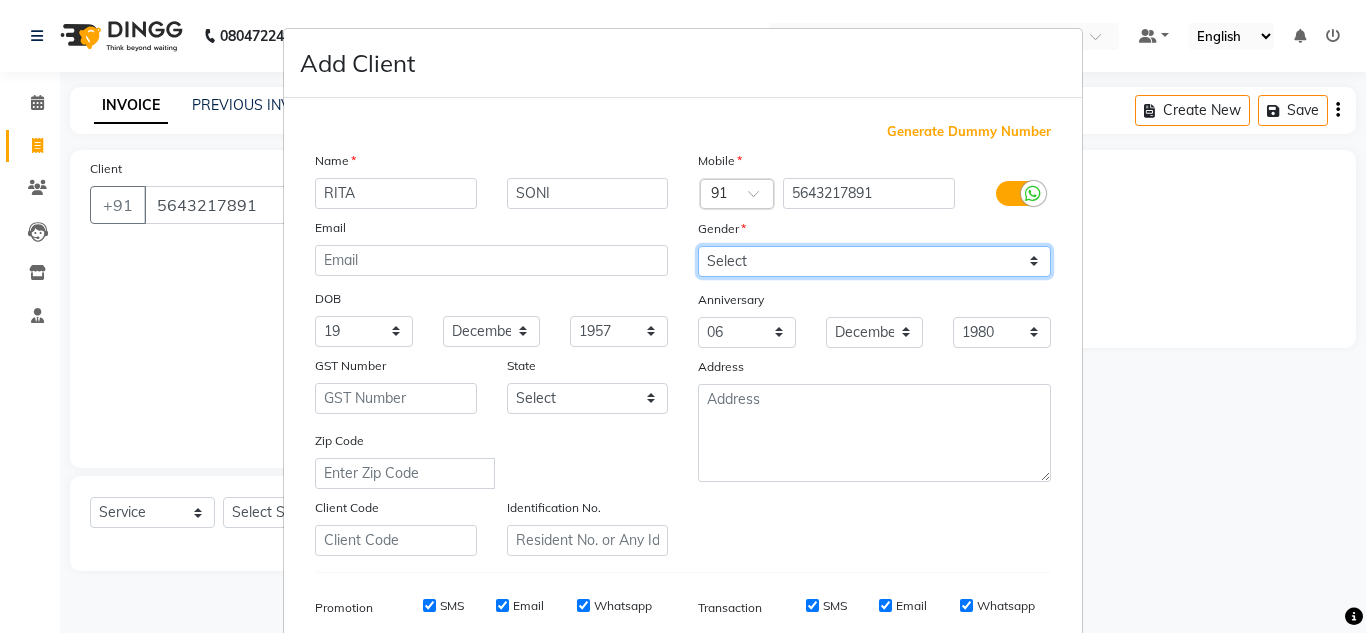 select on "female" 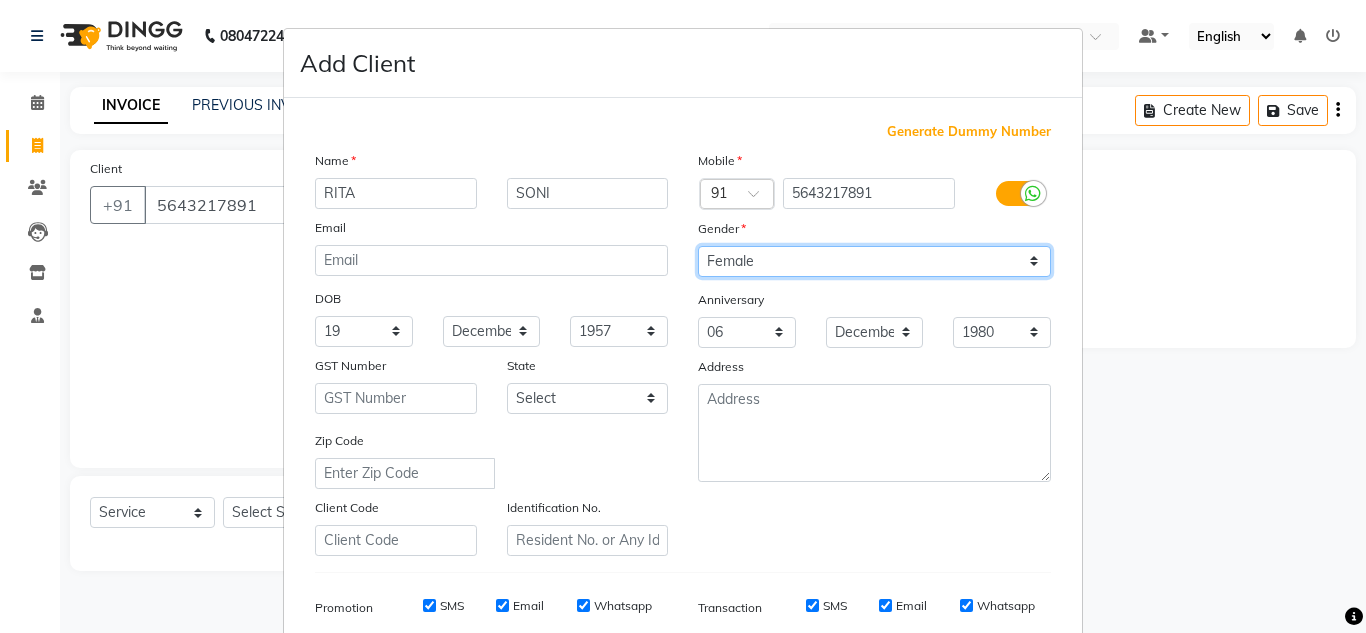 click on "Select Male Female Other Prefer Not To Say" at bounding box center (874, 261) 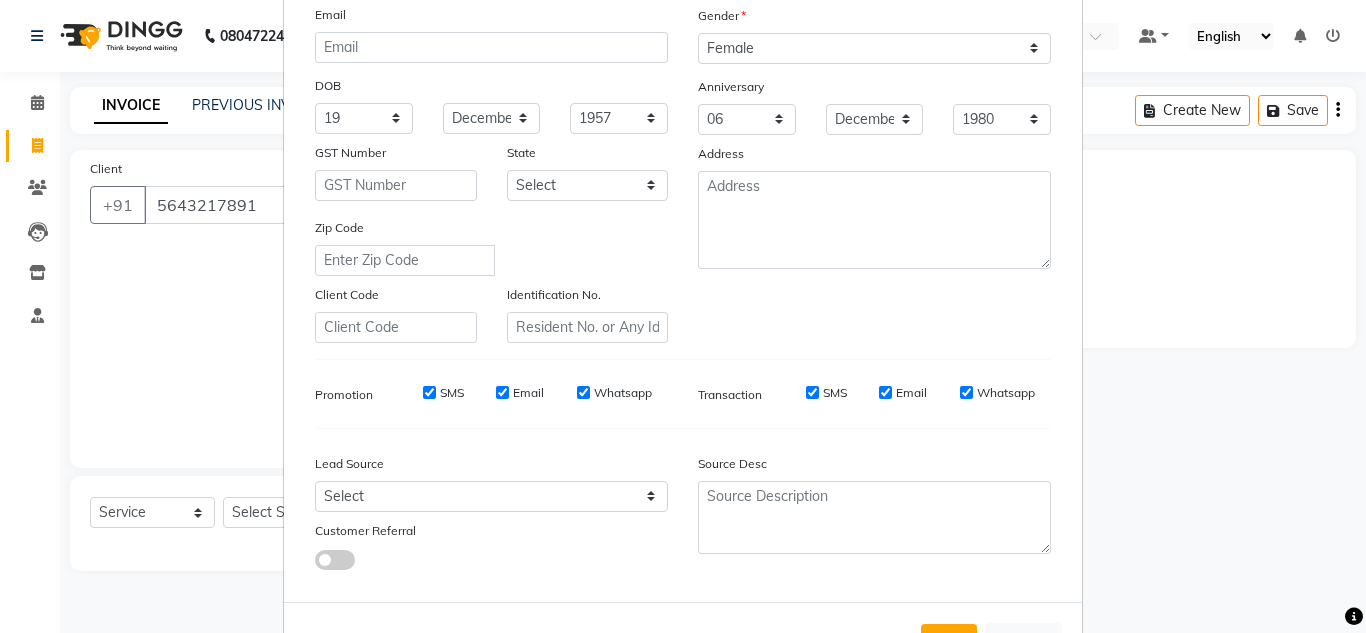 scroll, scrollTop: 214, scrollLeft: 0, axis: vertical 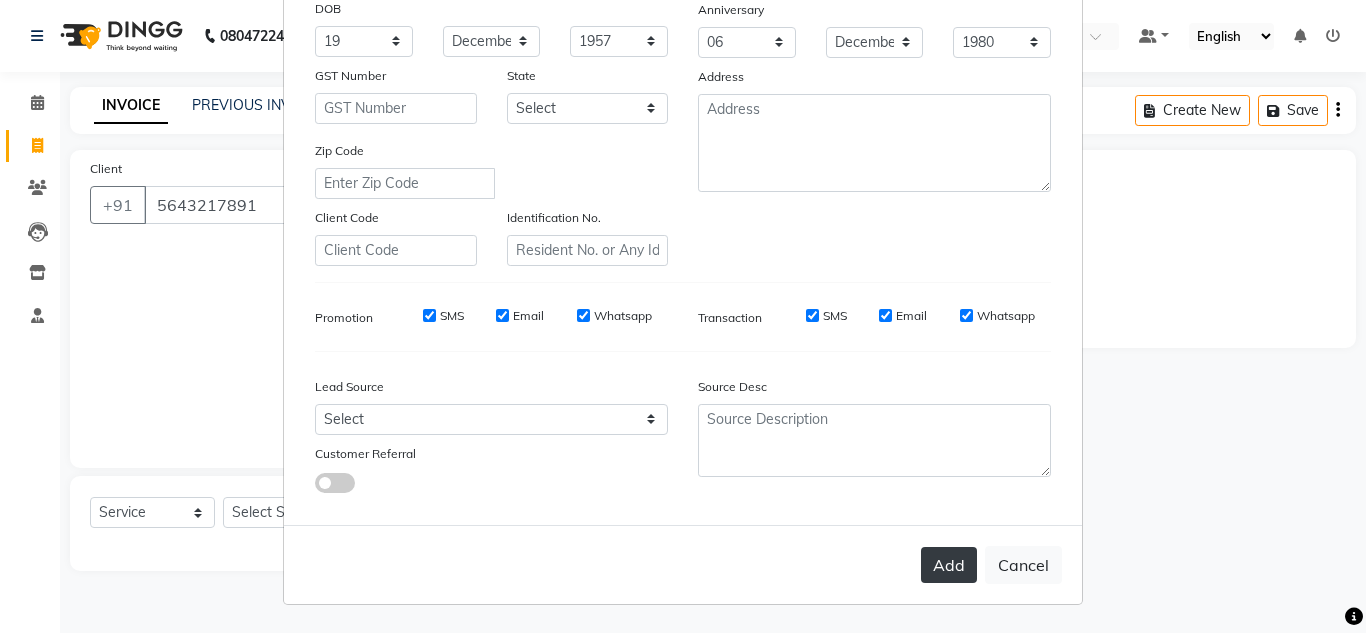 click on "Add" at bounding box center [949, 565] 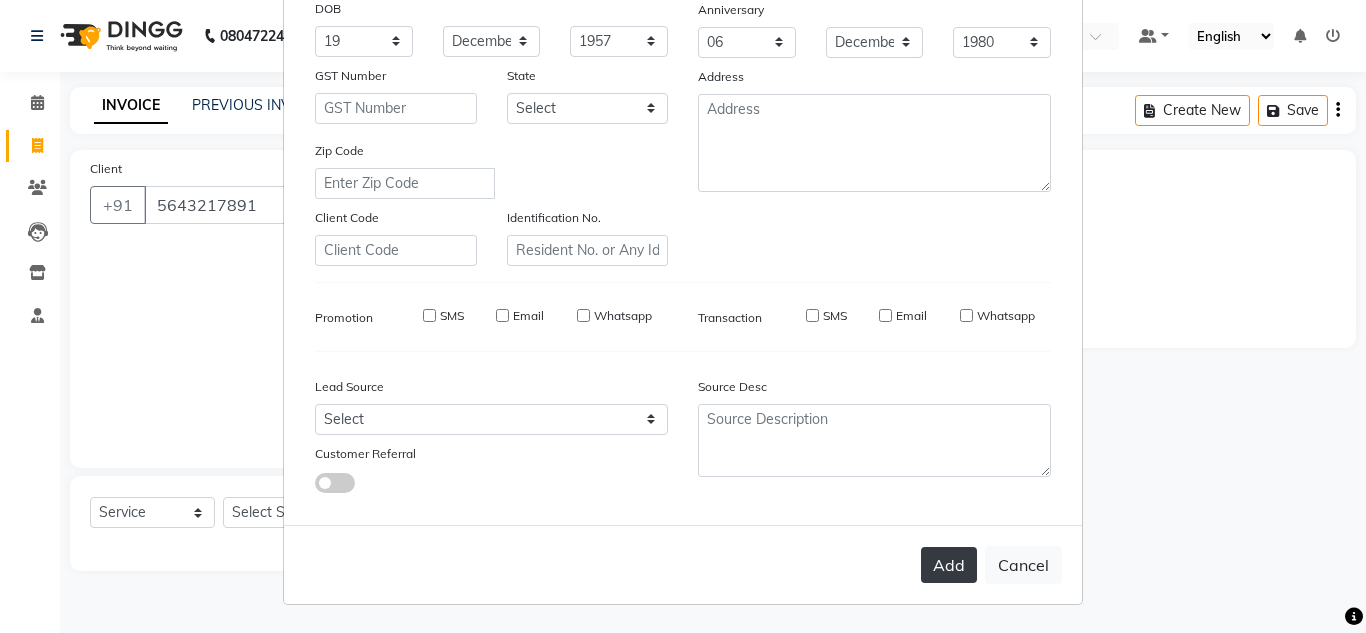 type on "56******91" 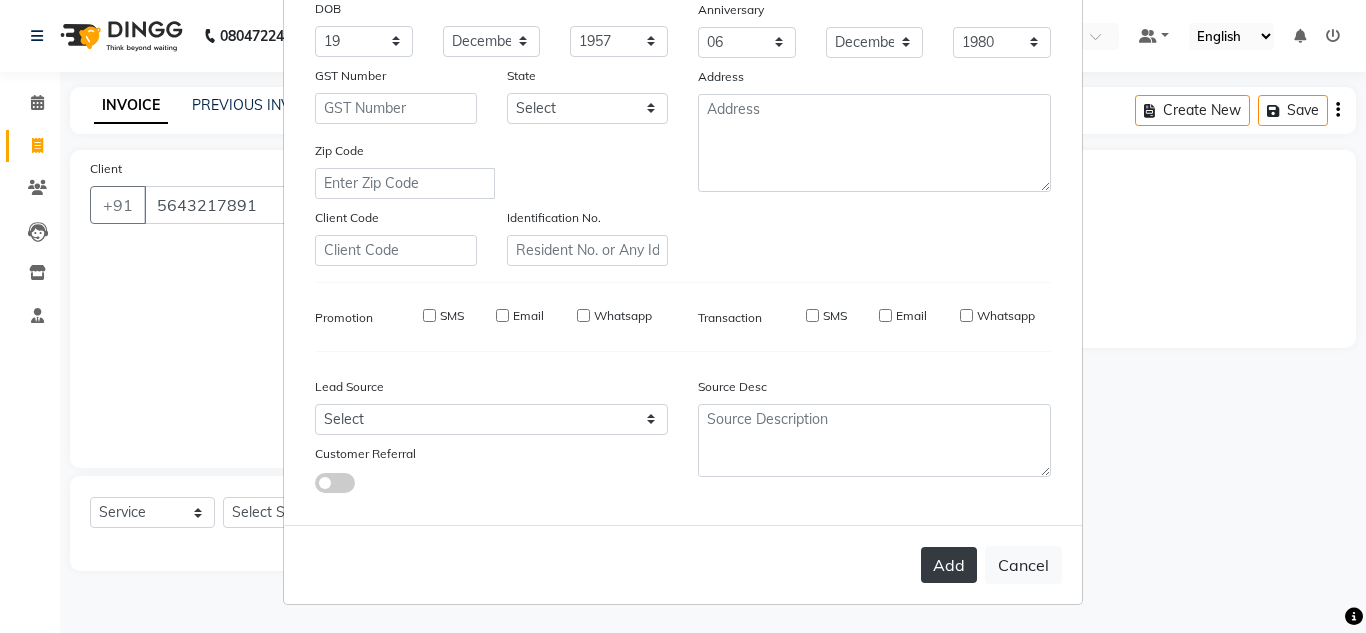 type 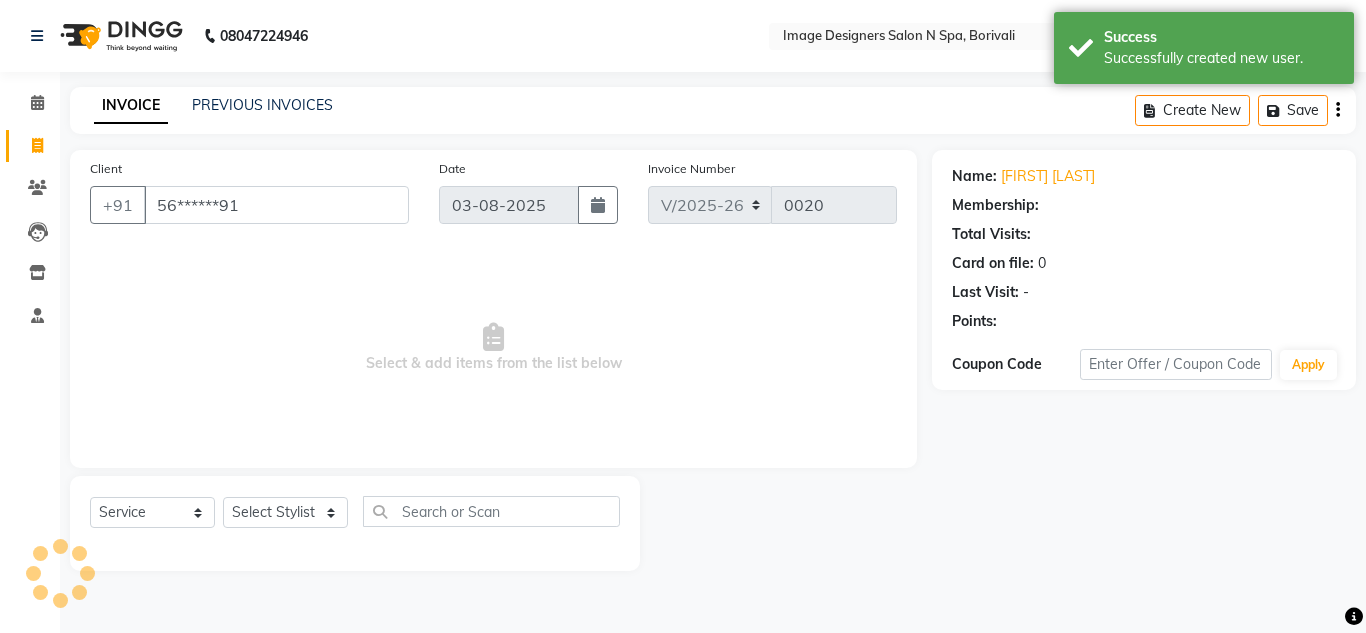 select on "1: Object" 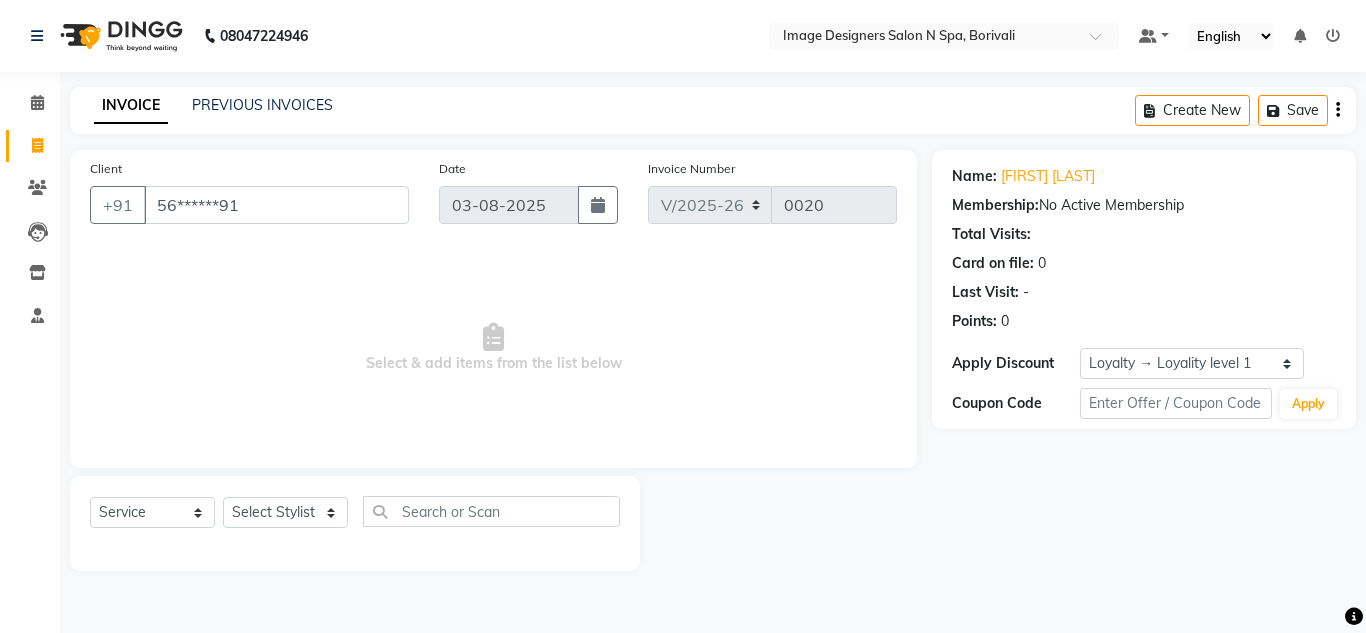 click 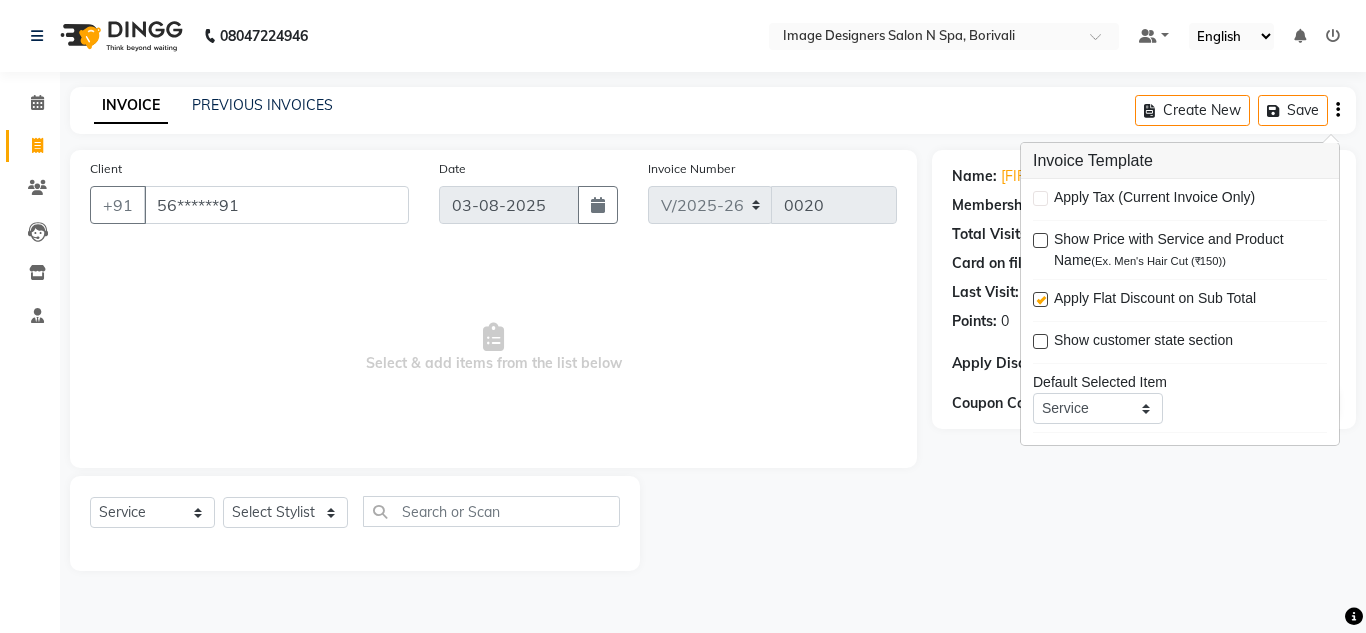 click 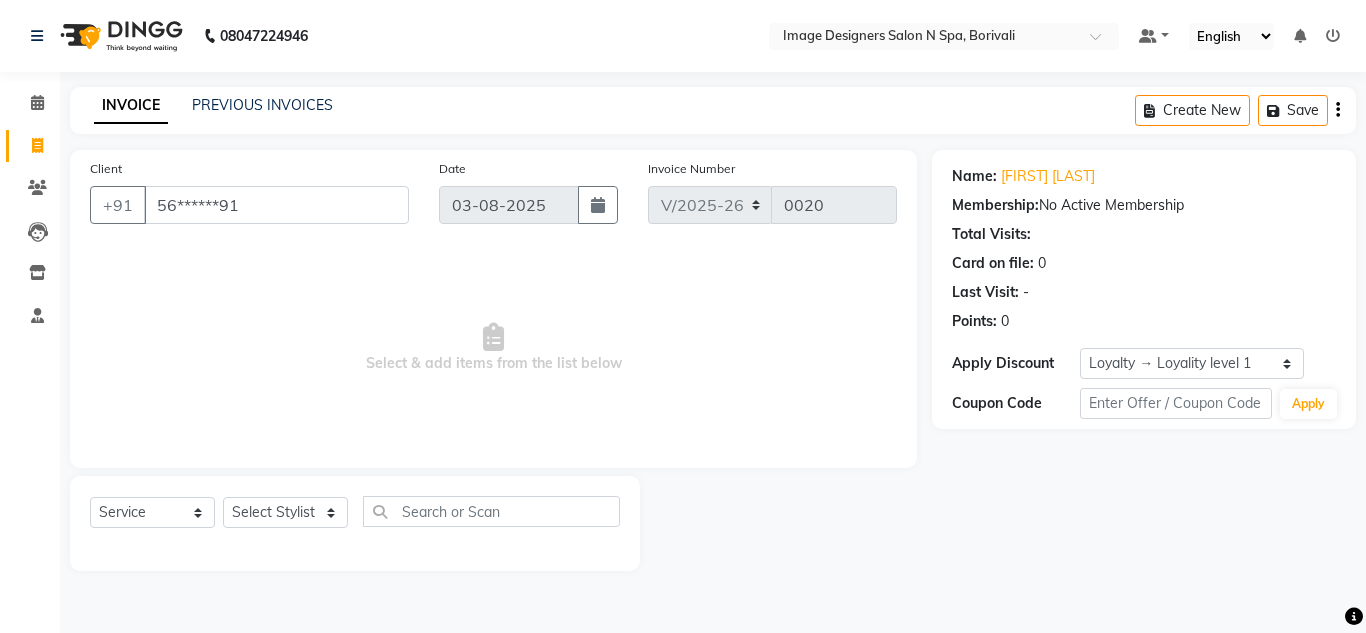 click 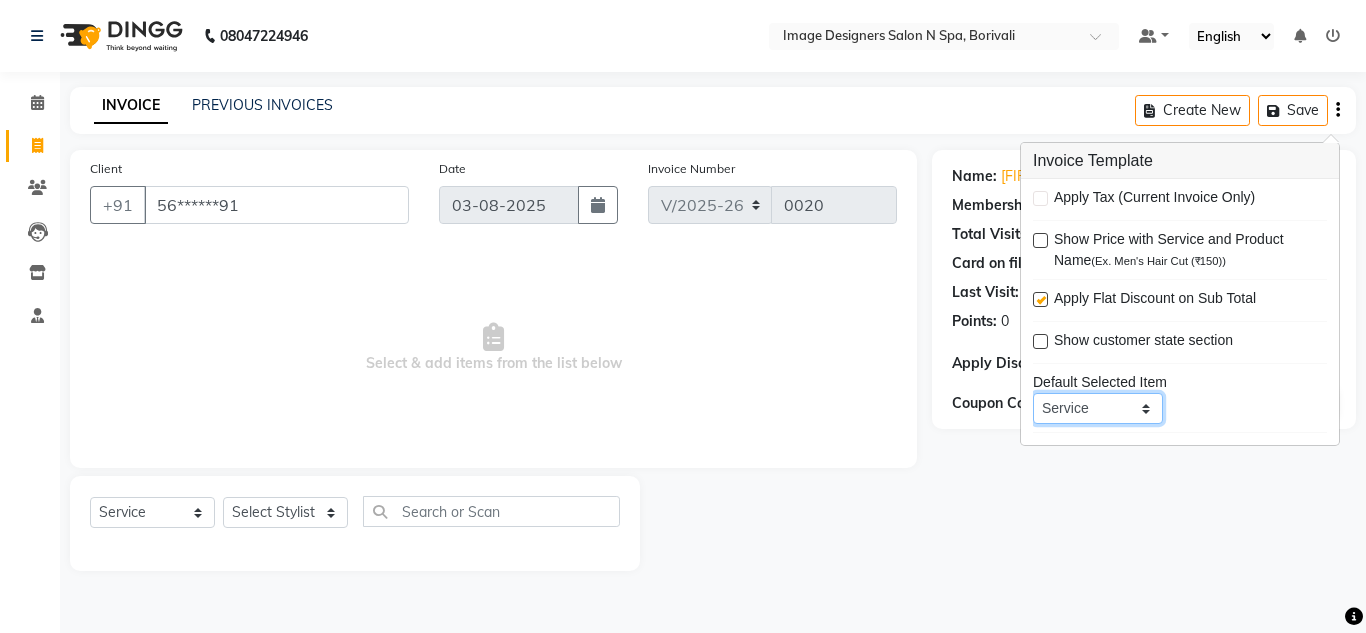 click on "Service Product Membership Package Voucher Prepaid Gift Card" at bounding box center (1098, 408) 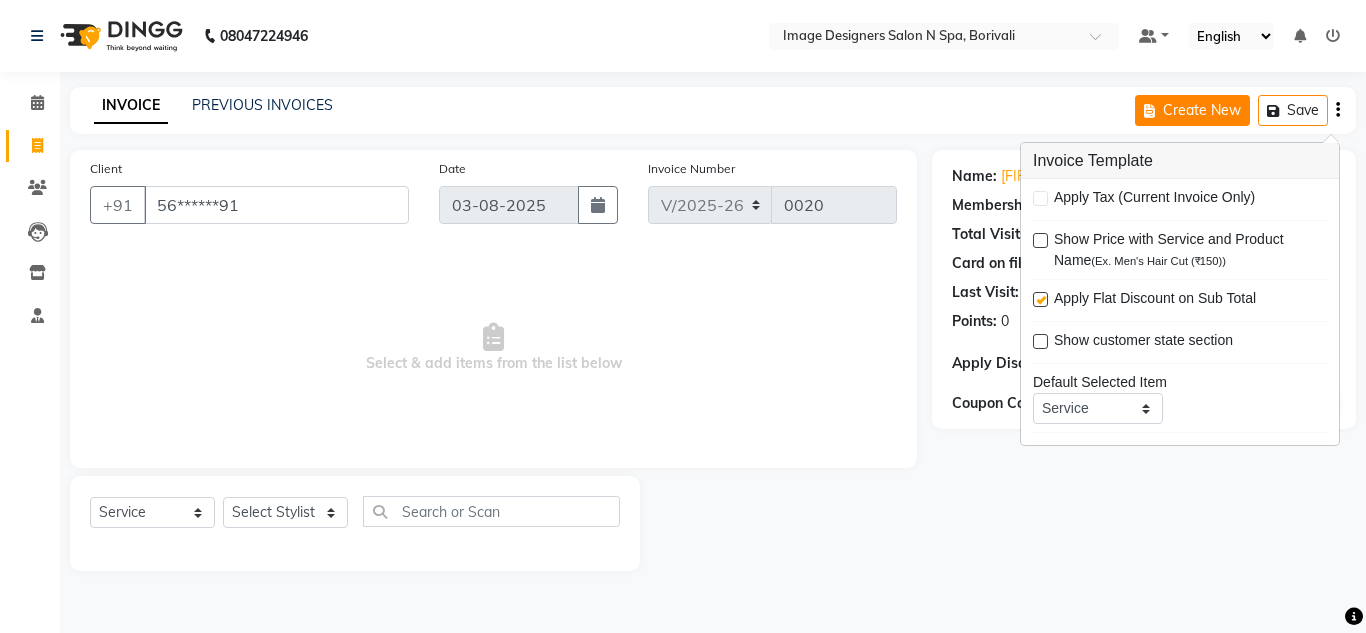 click on "Create New" 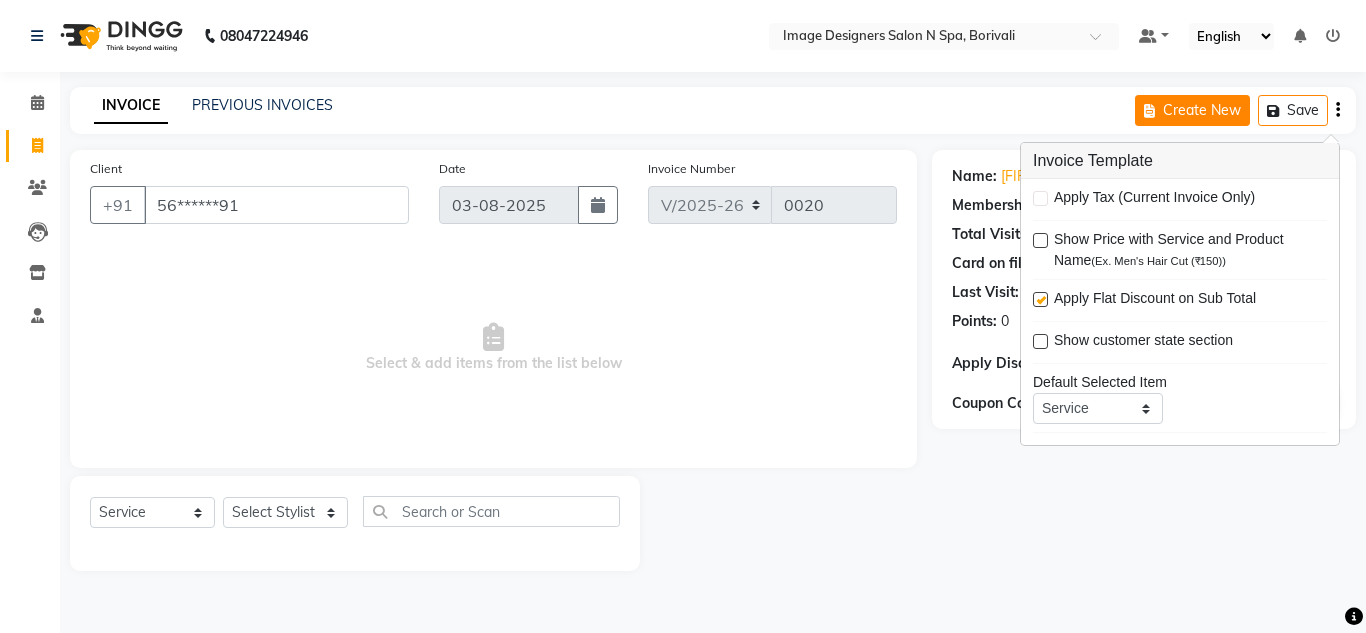 select on "service" 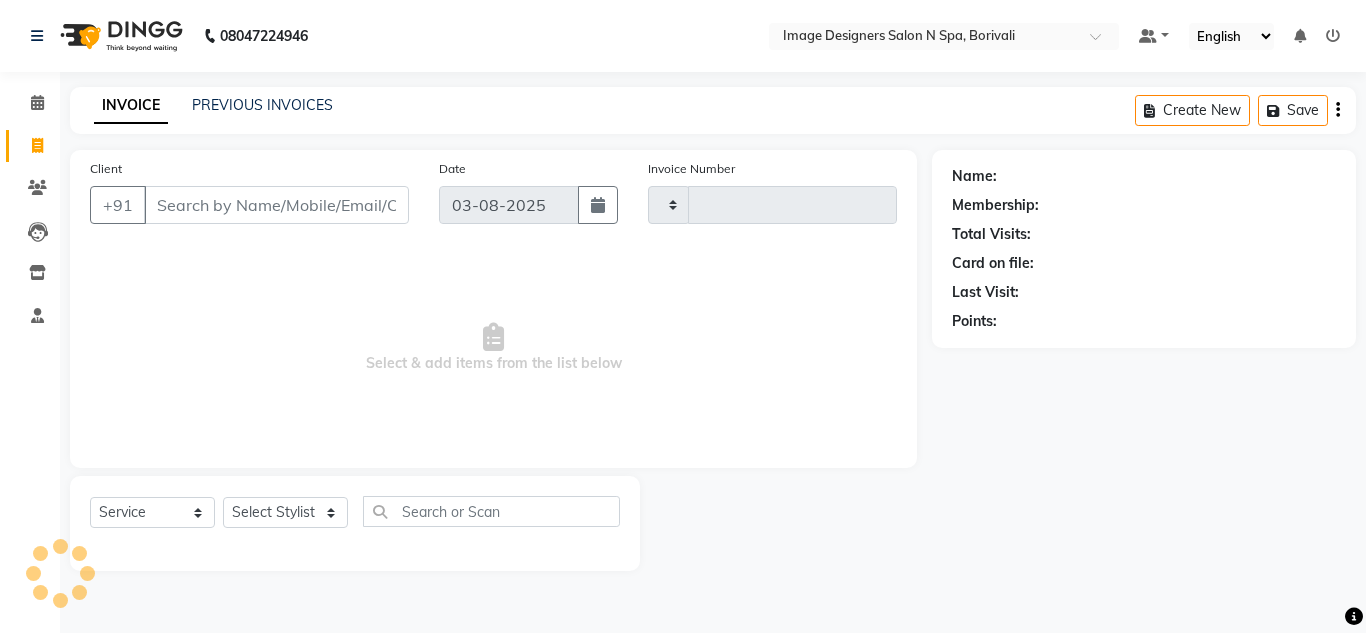 type on "0020" 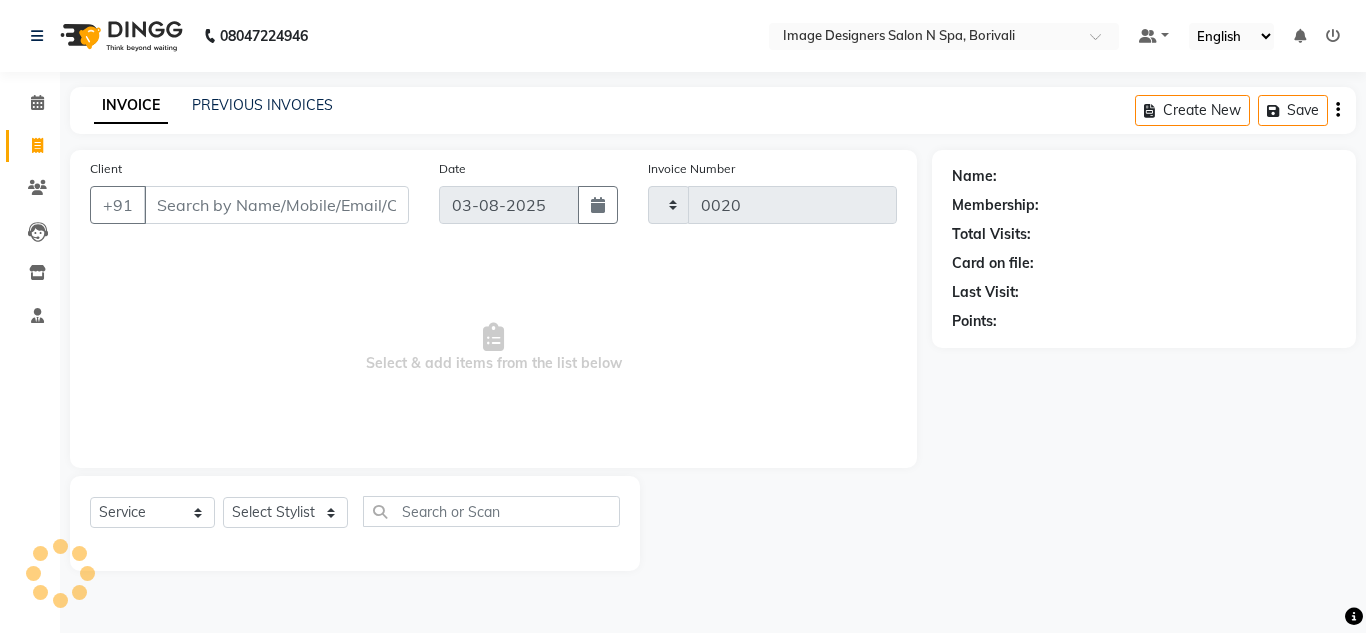 select on "8626" 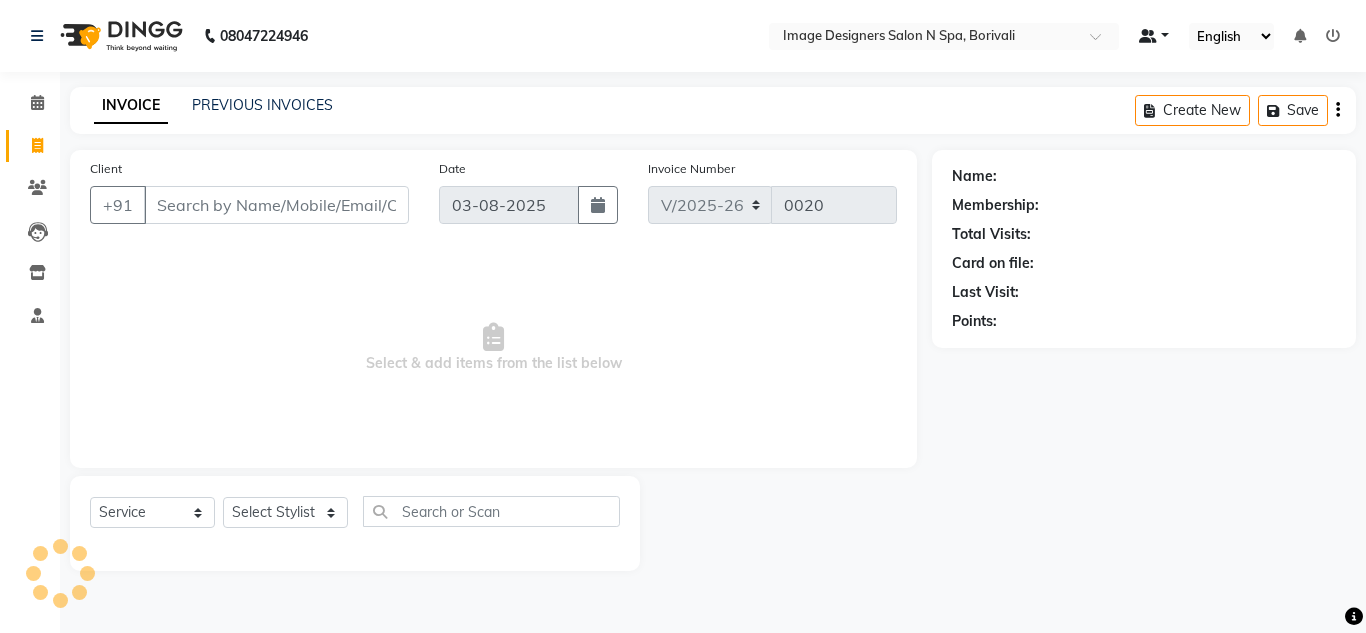 click at bounding box center (1154, 36) 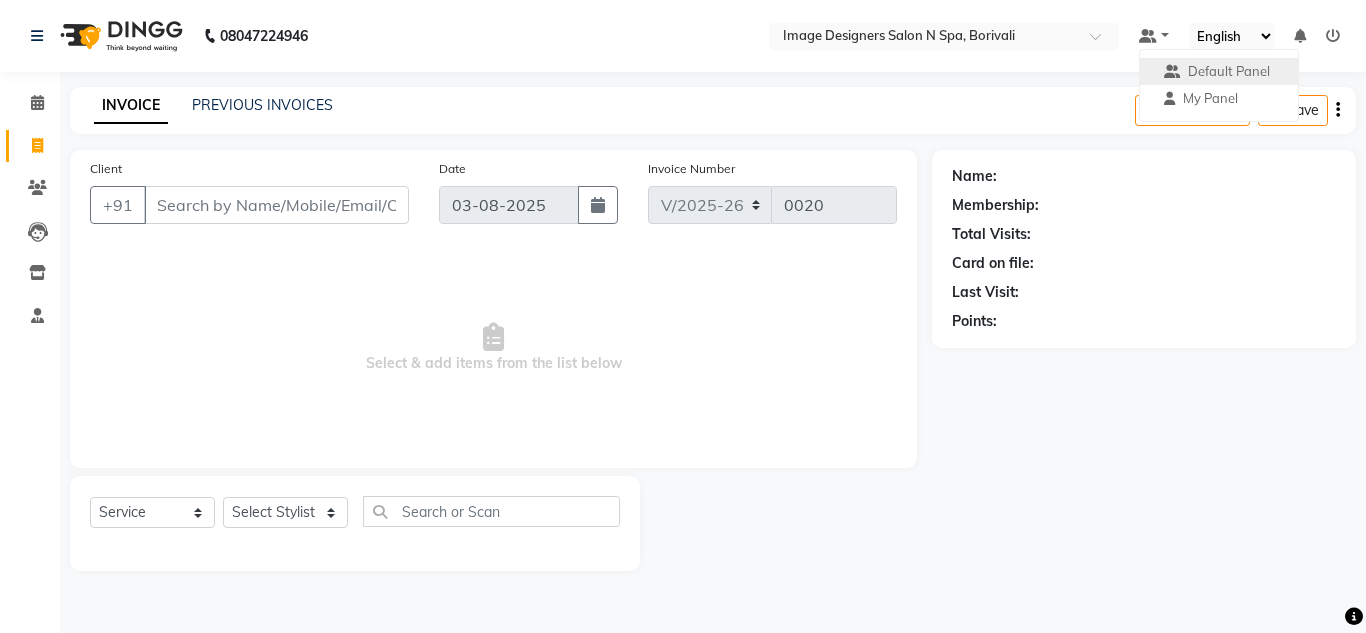 click on "INVOICE PREVIOUS INVOICES Create New   Save" 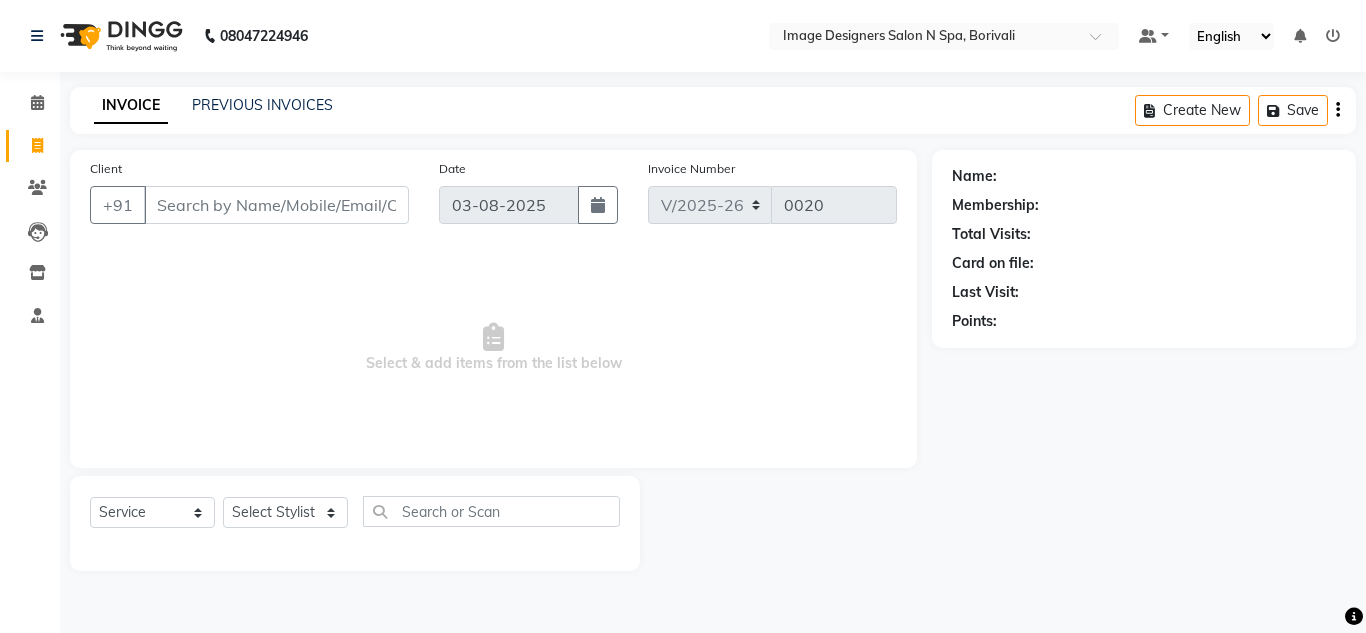 click on "Create New   Save" 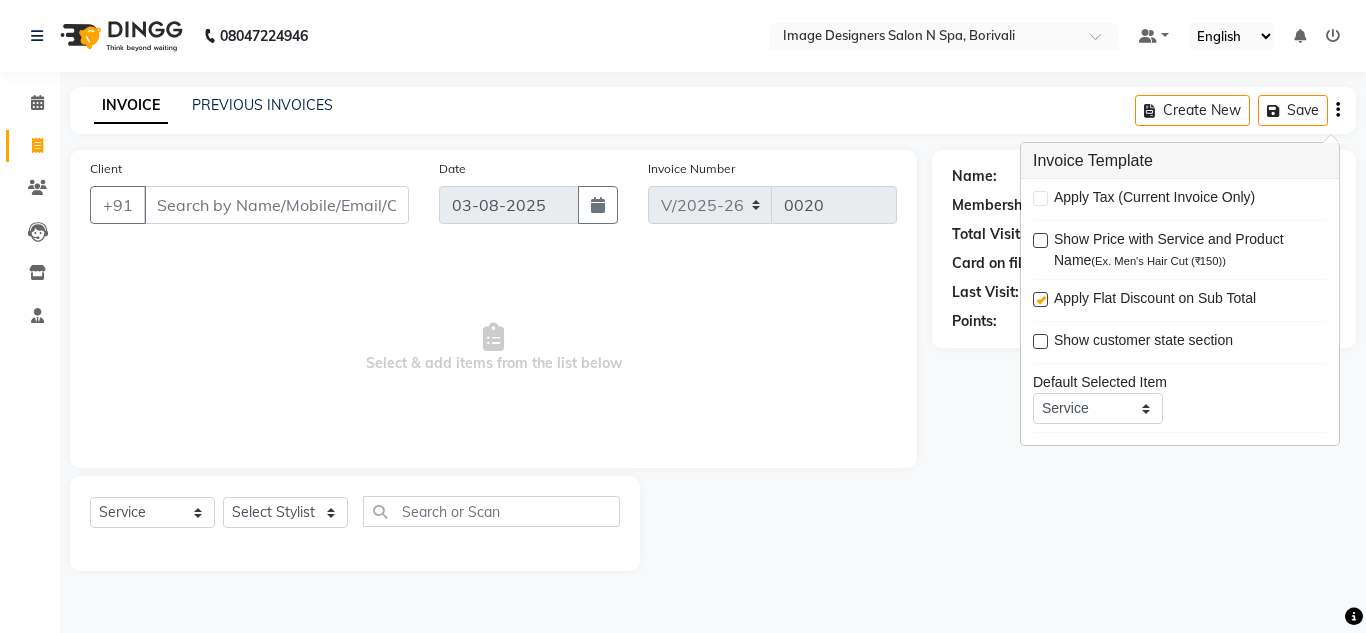 click 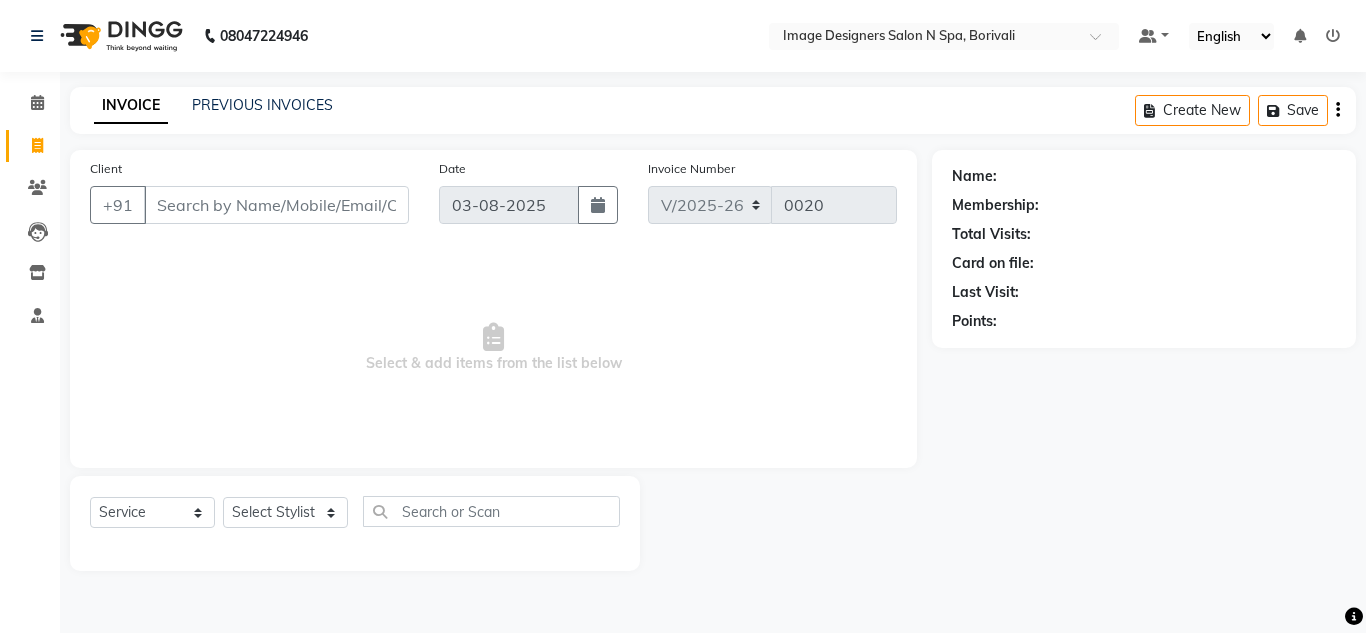 click on "Create New   Save" 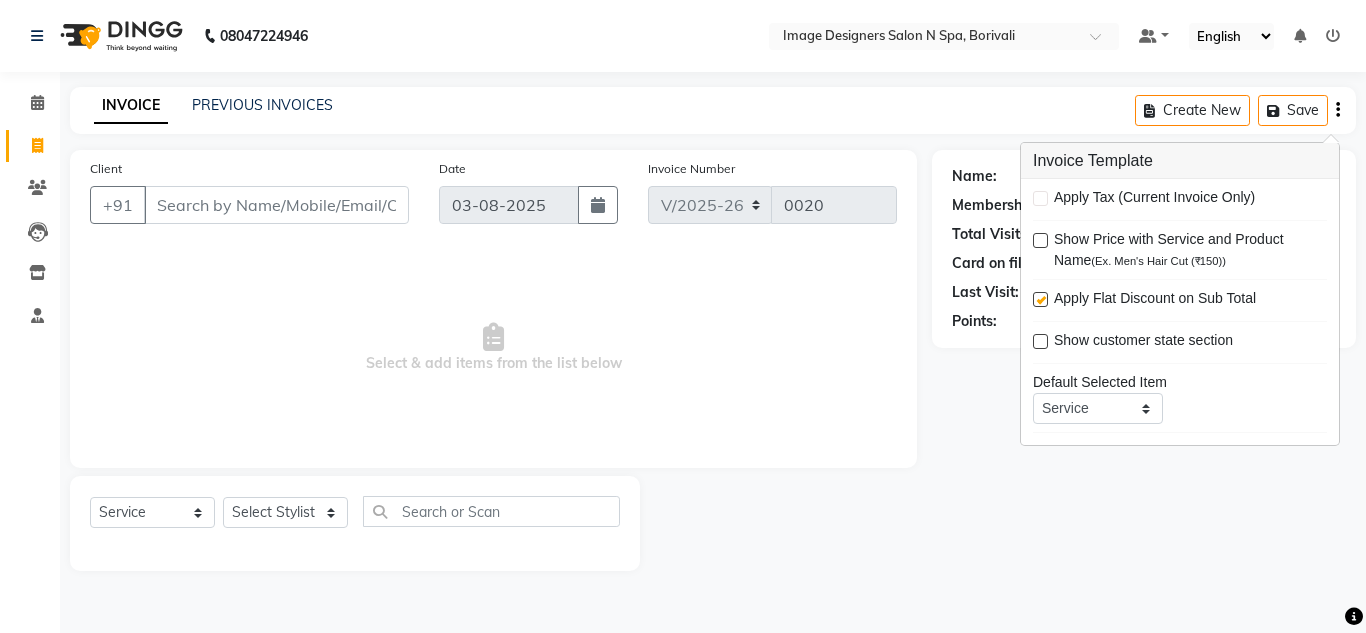 click on "Name: Membership: Total Visits: Card on file: Last Visit:  Points:" 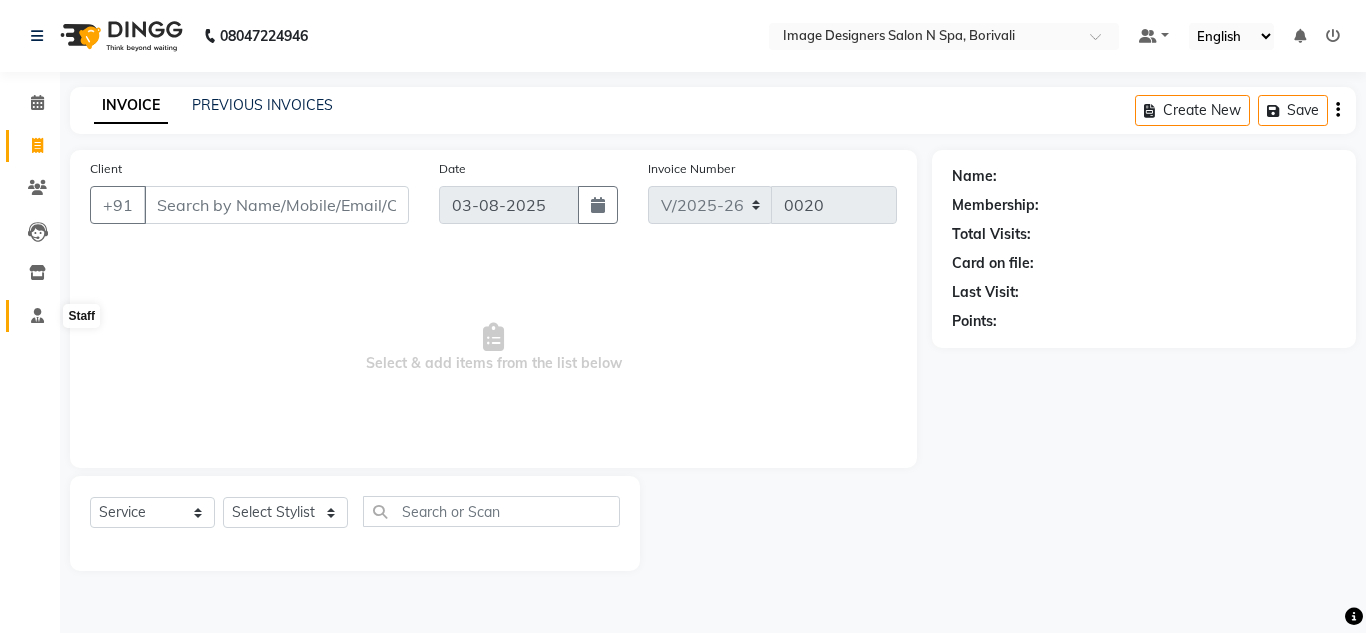 click 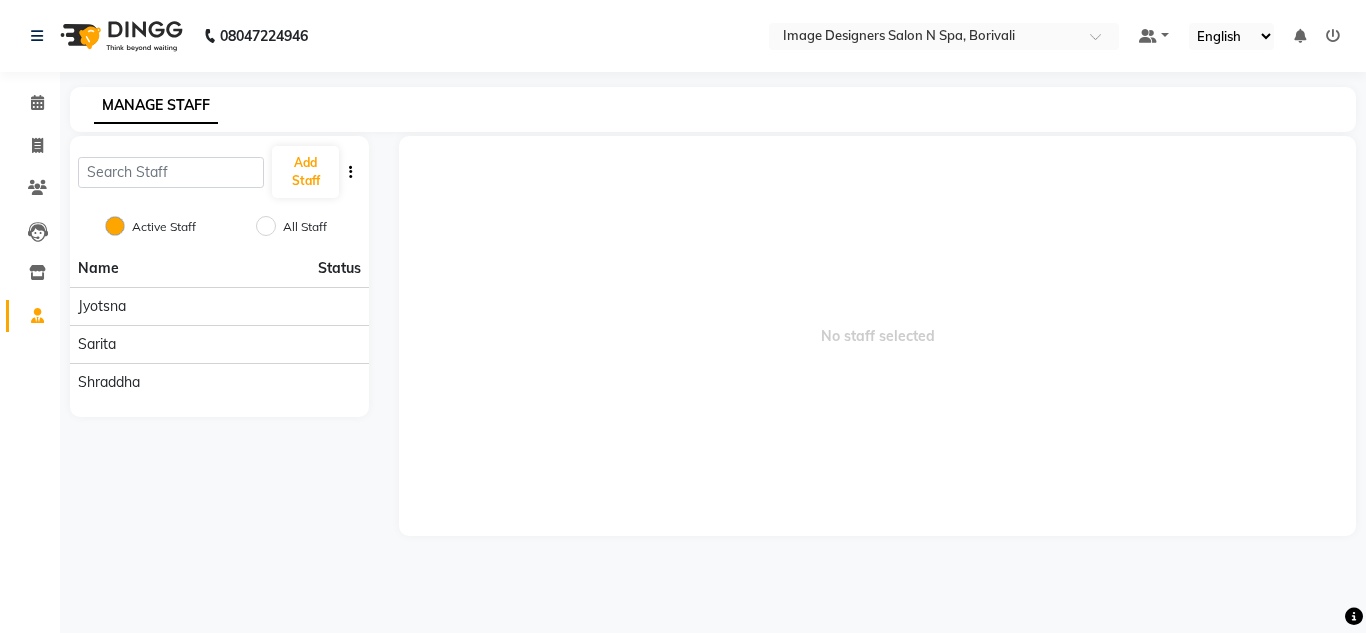click 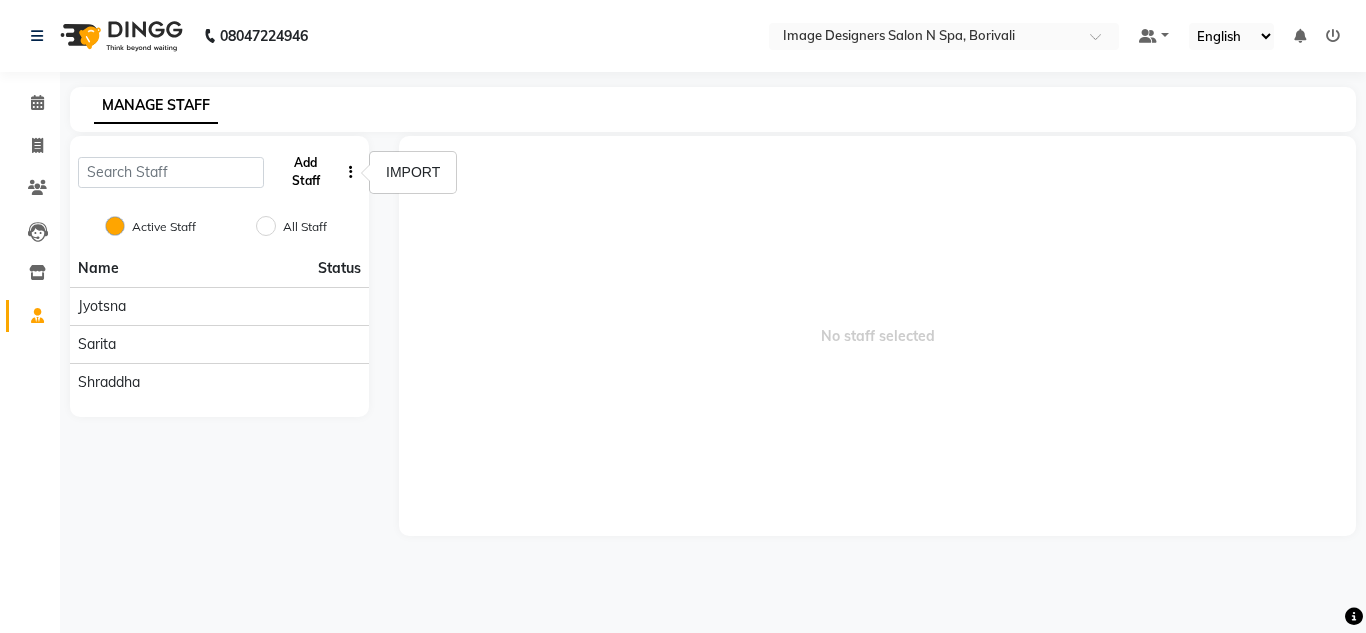 click on "Add Staff" 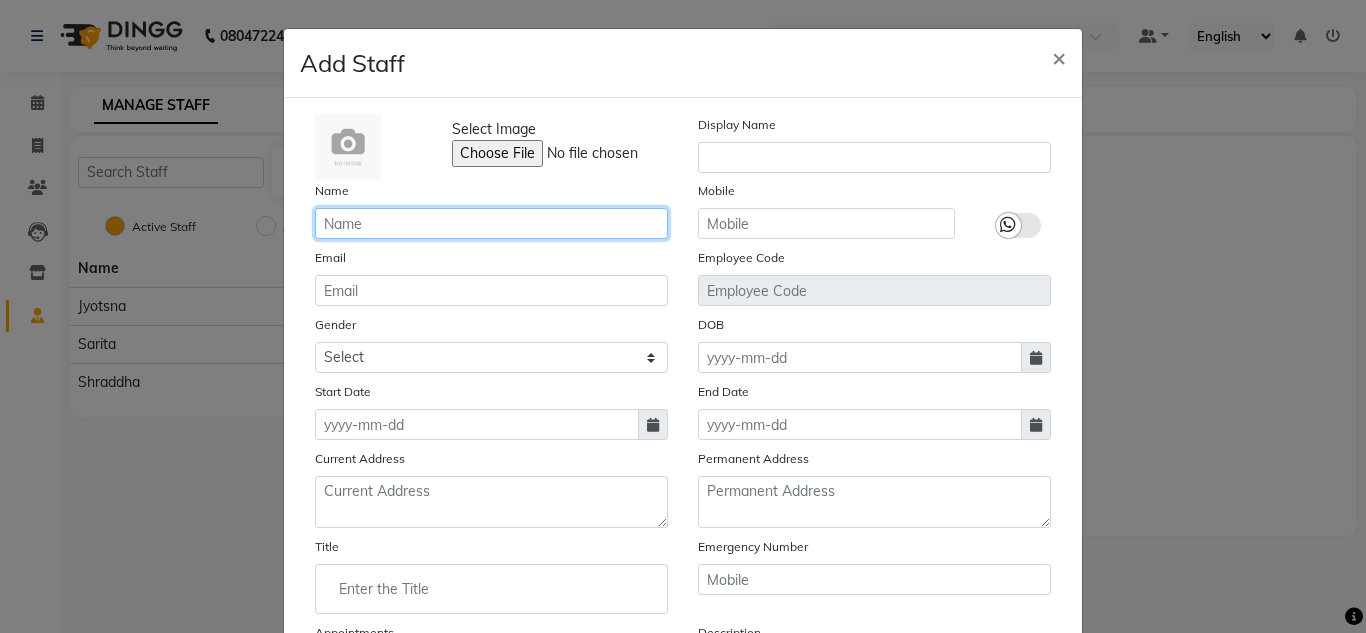 click 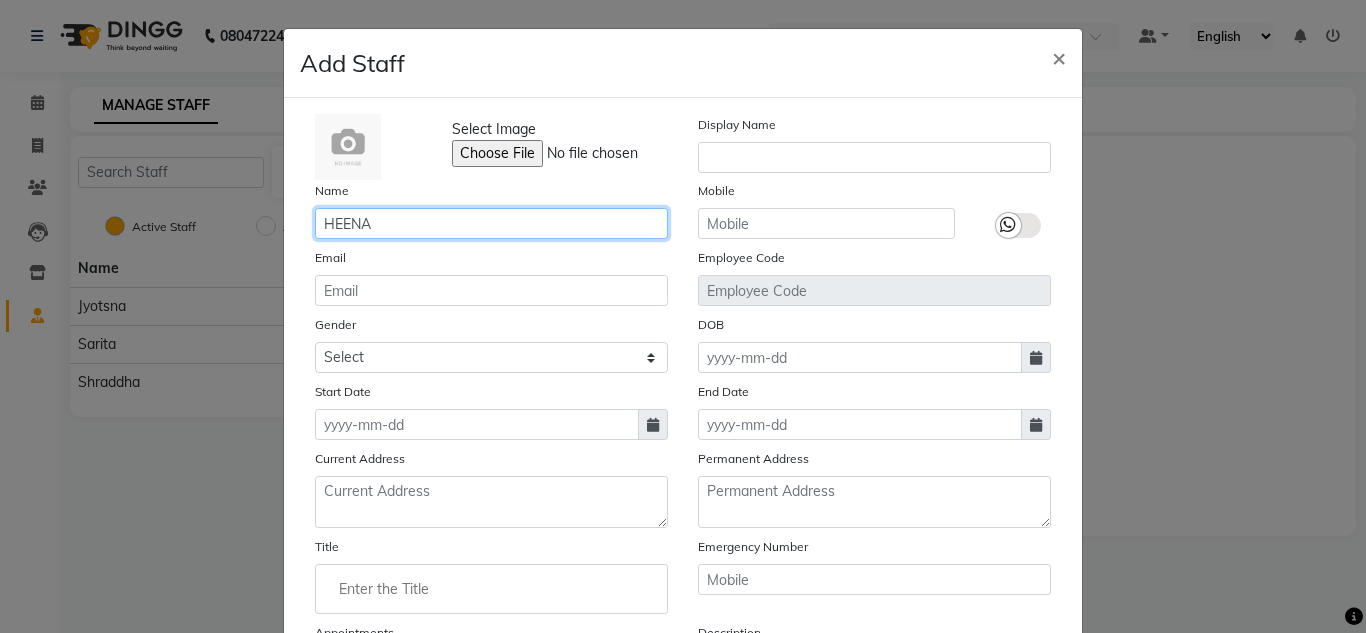 type on "HEENA" 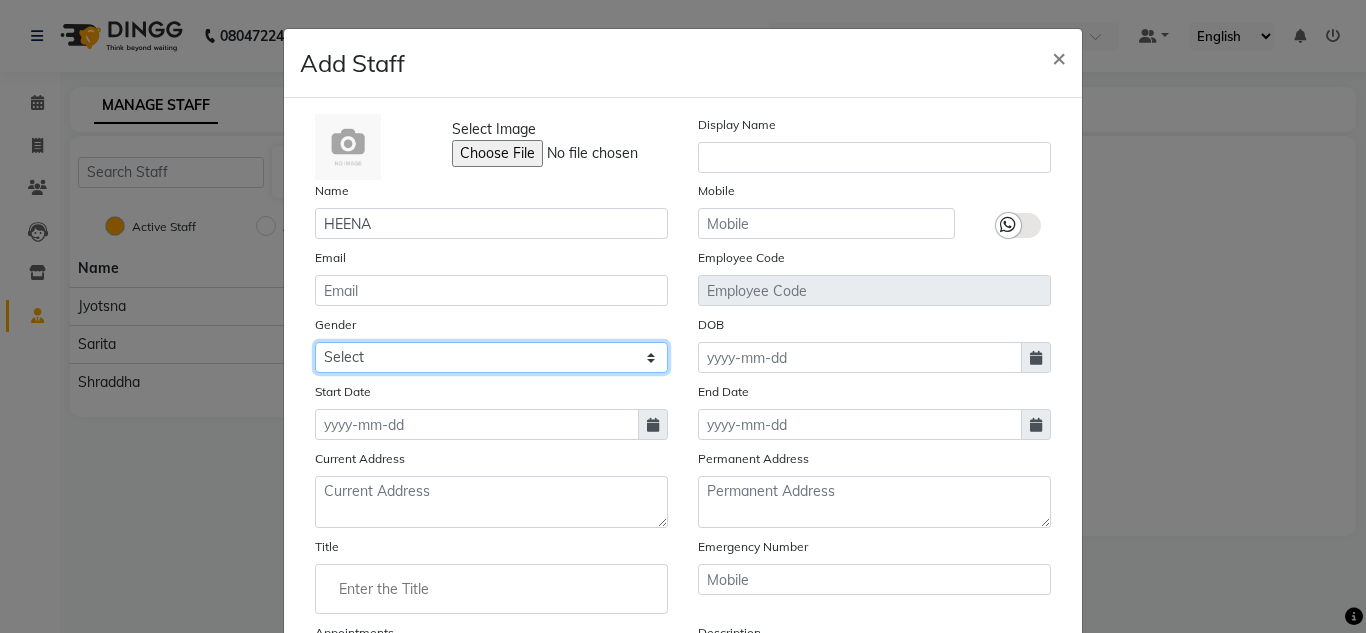 click on "Select Male Female Other Prefer Not To Say" 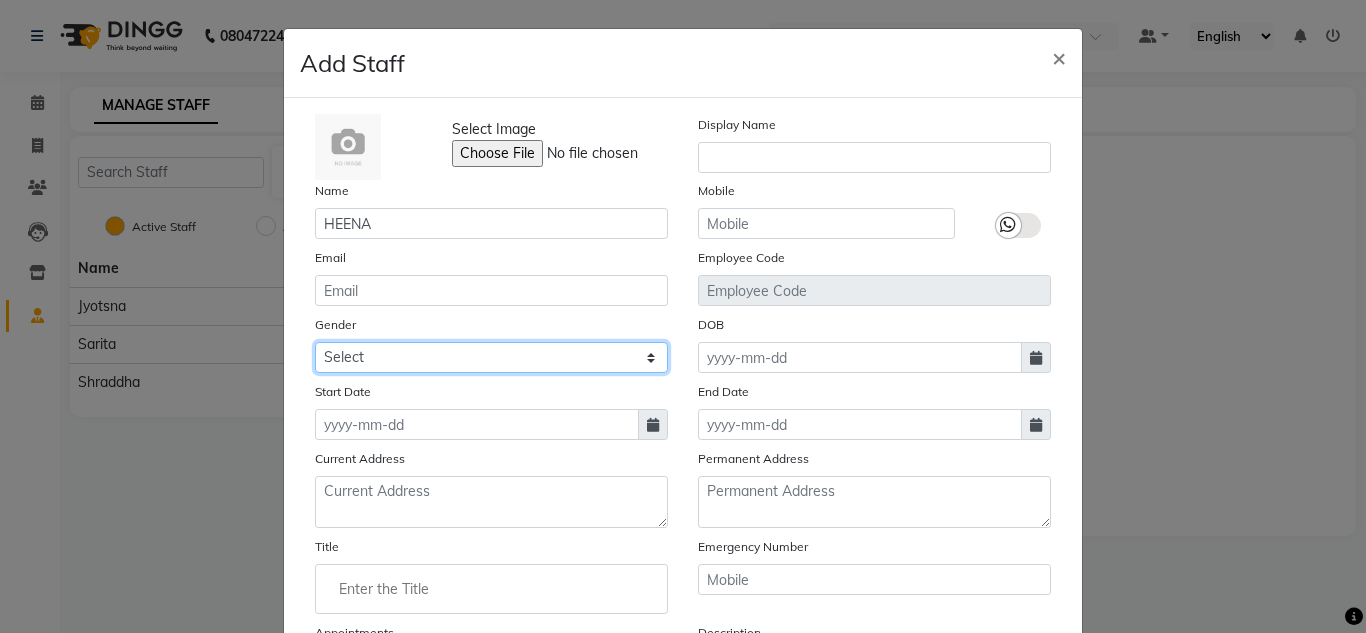 select on "female" 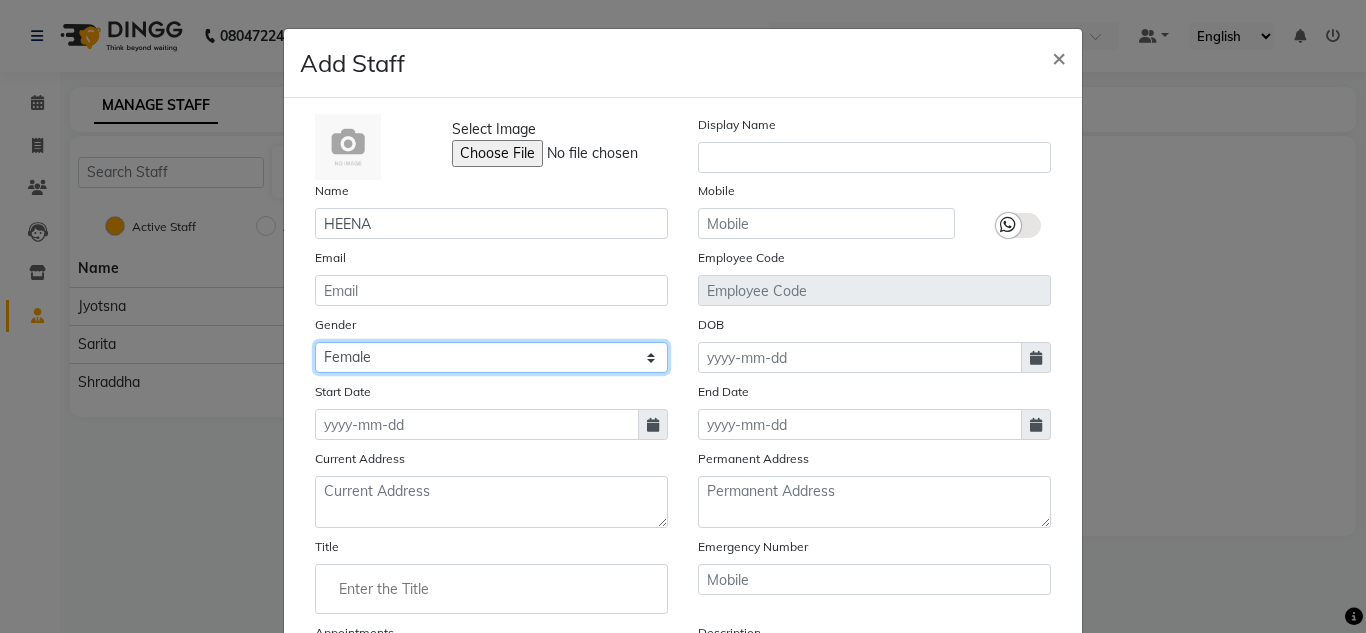 click on "Select Male Female Other Prefer Not To Say" 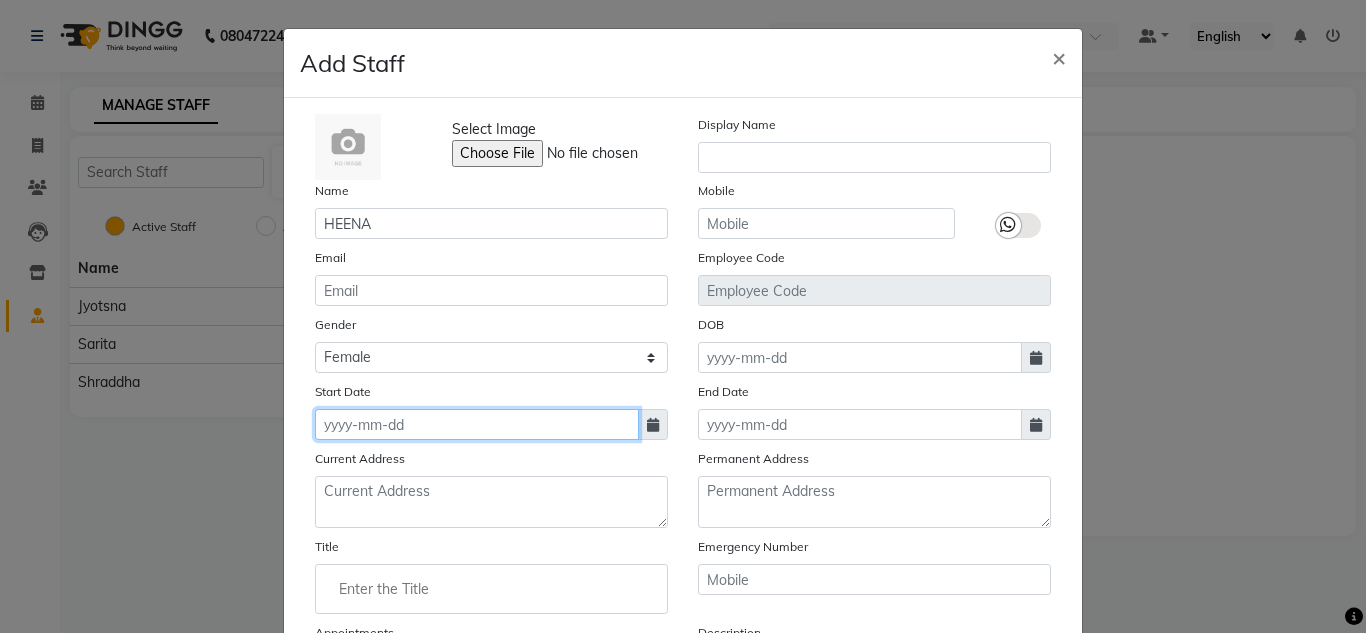 click 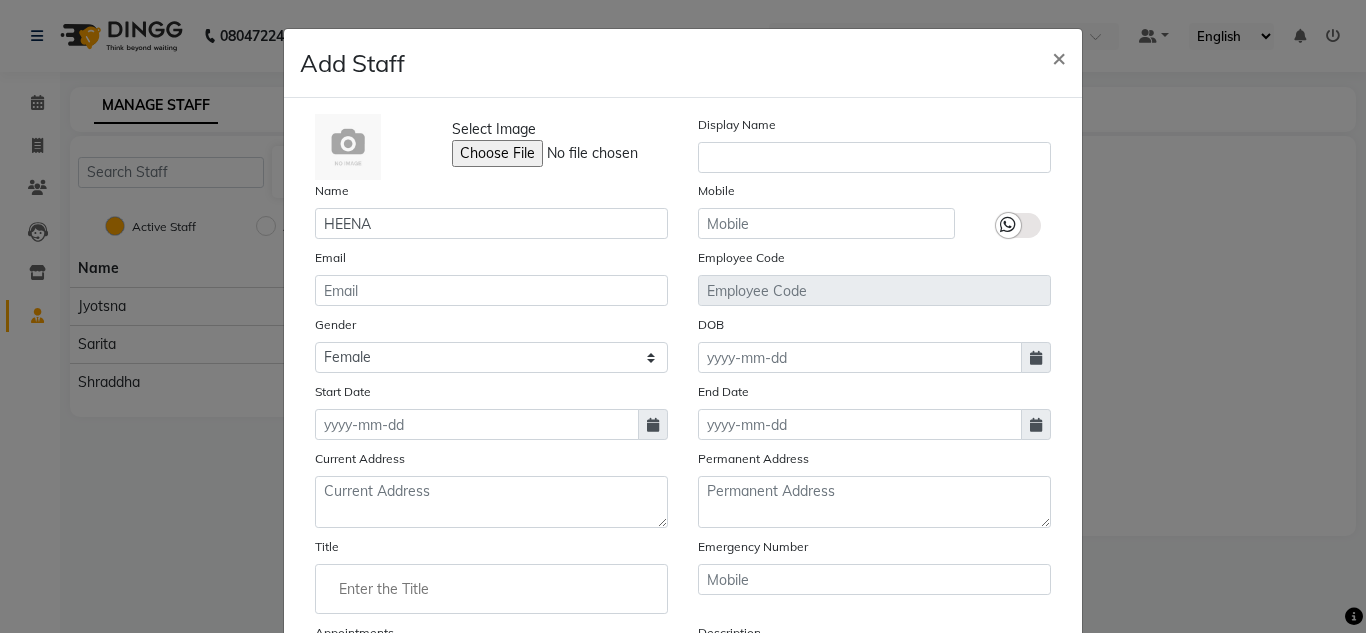 select on "8" 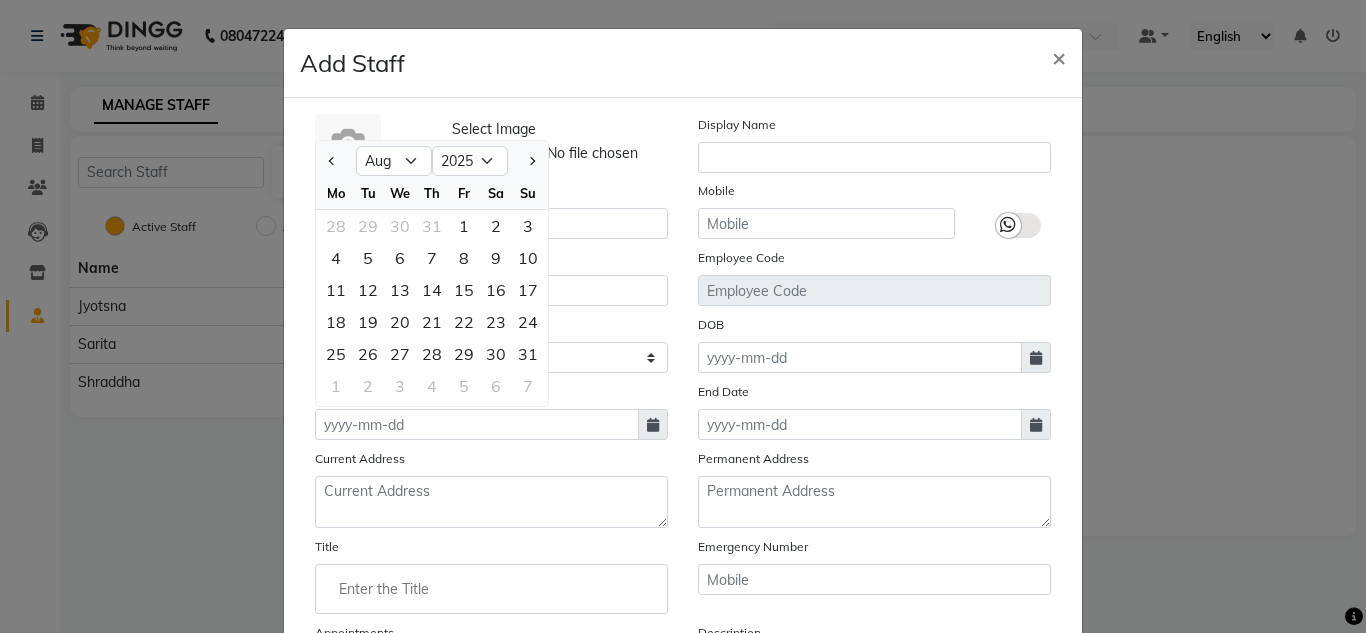 click 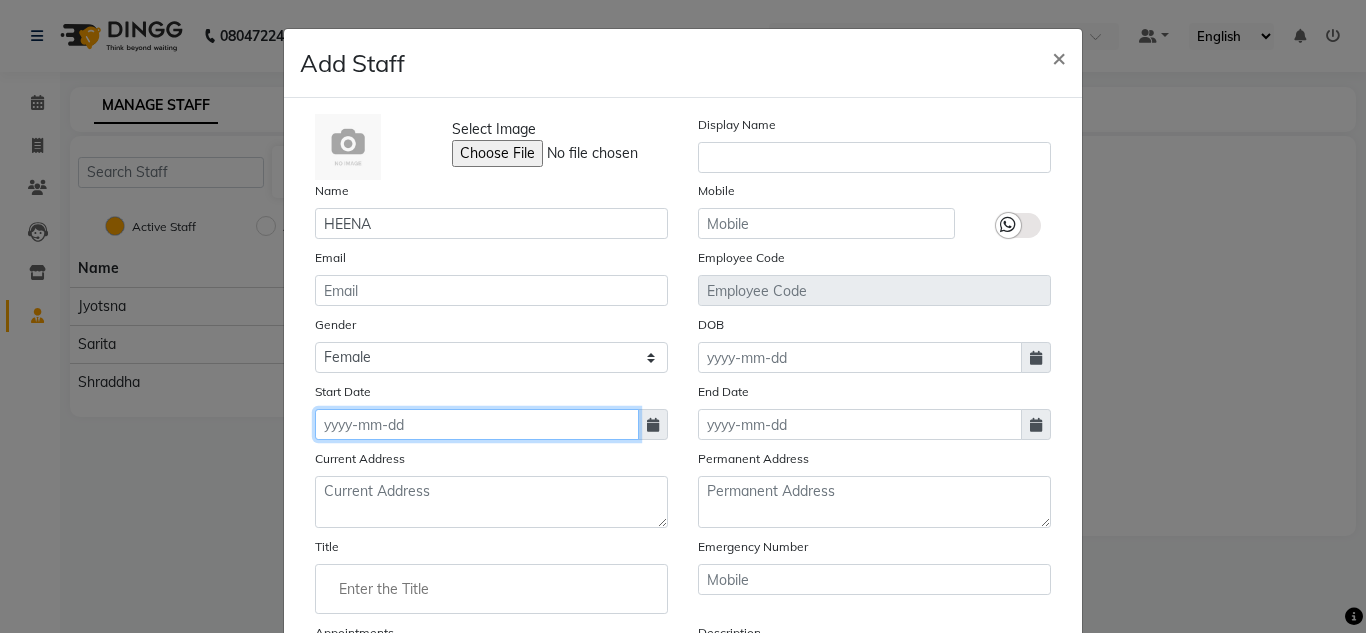 type on "1" 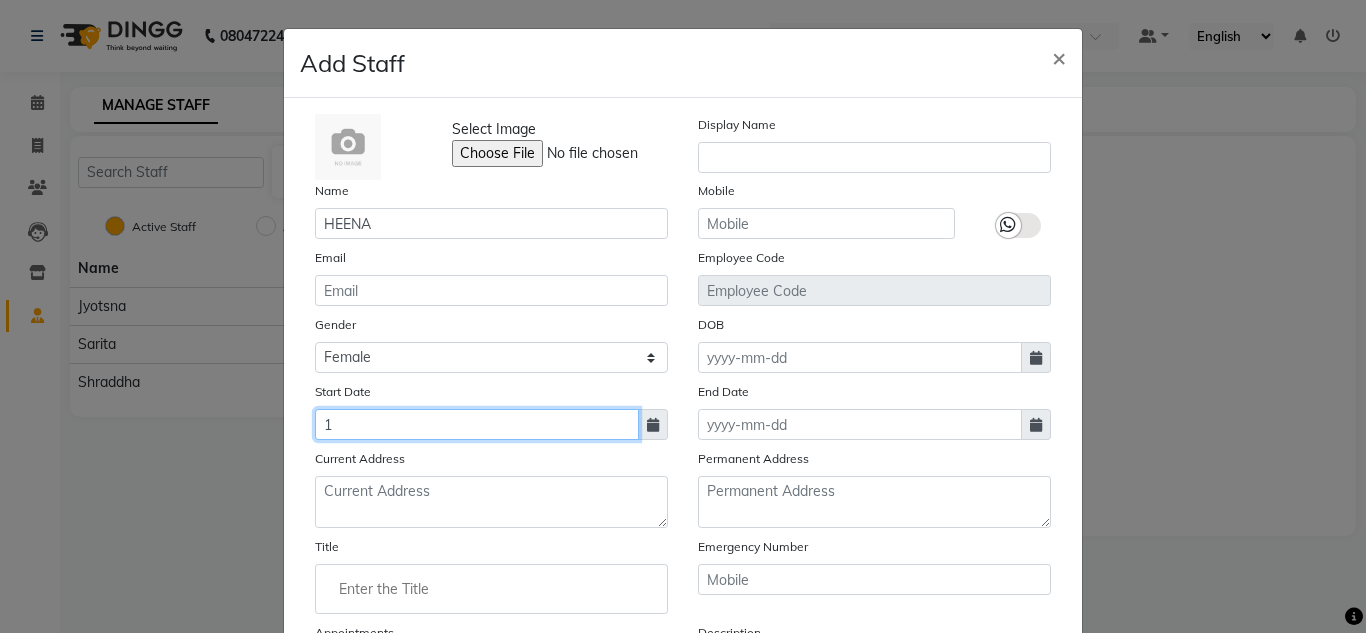 type 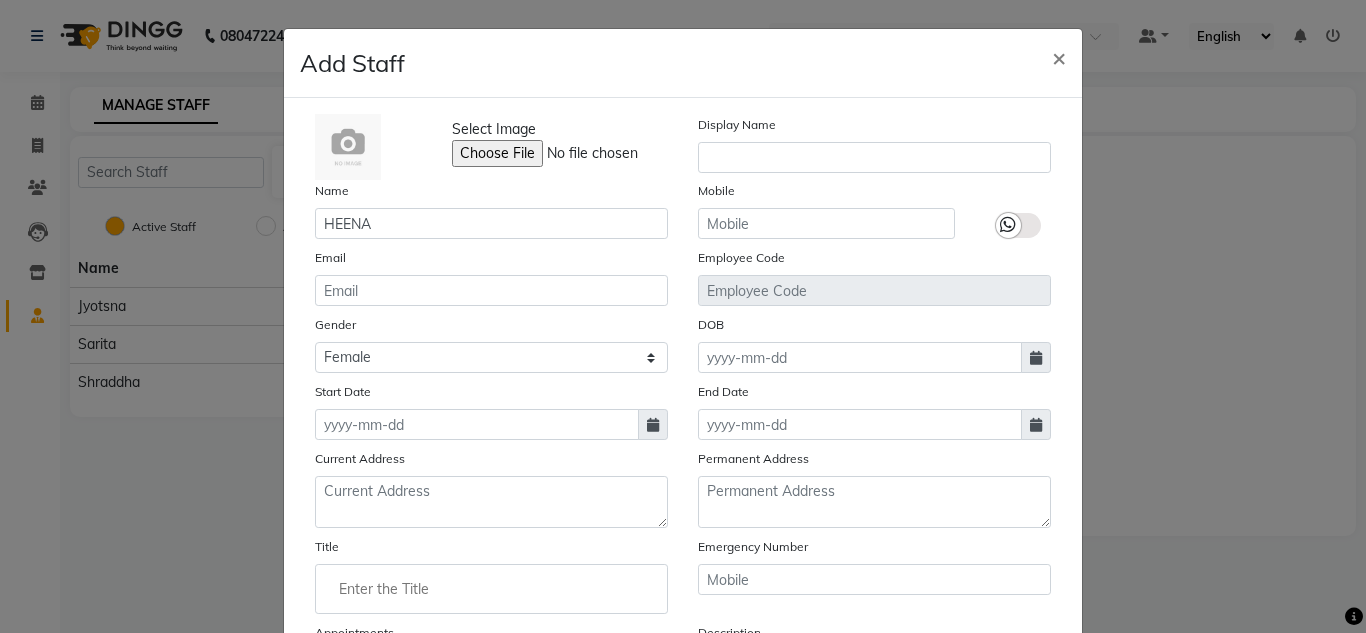 click 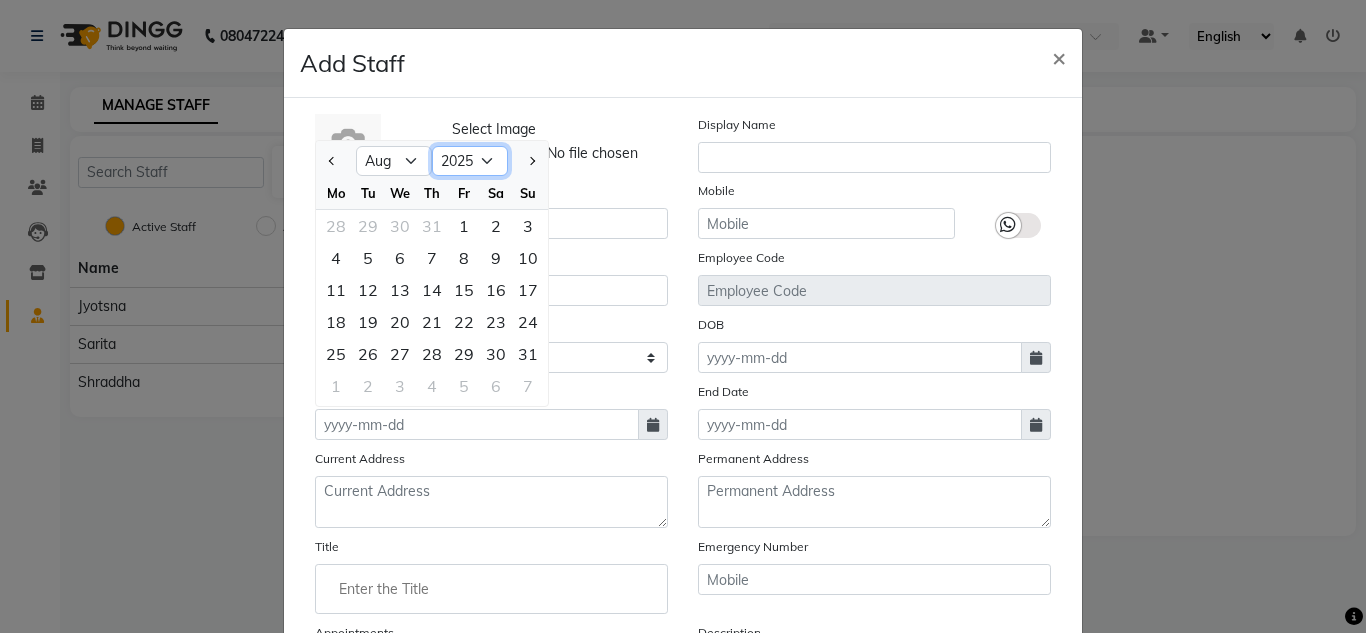 click on "2015 2016 2017 2018 2019 2020 2021 2022 2023 2024 2025 2026 2027 2028 2029 2030 2031 2032 2033 2034 2035" 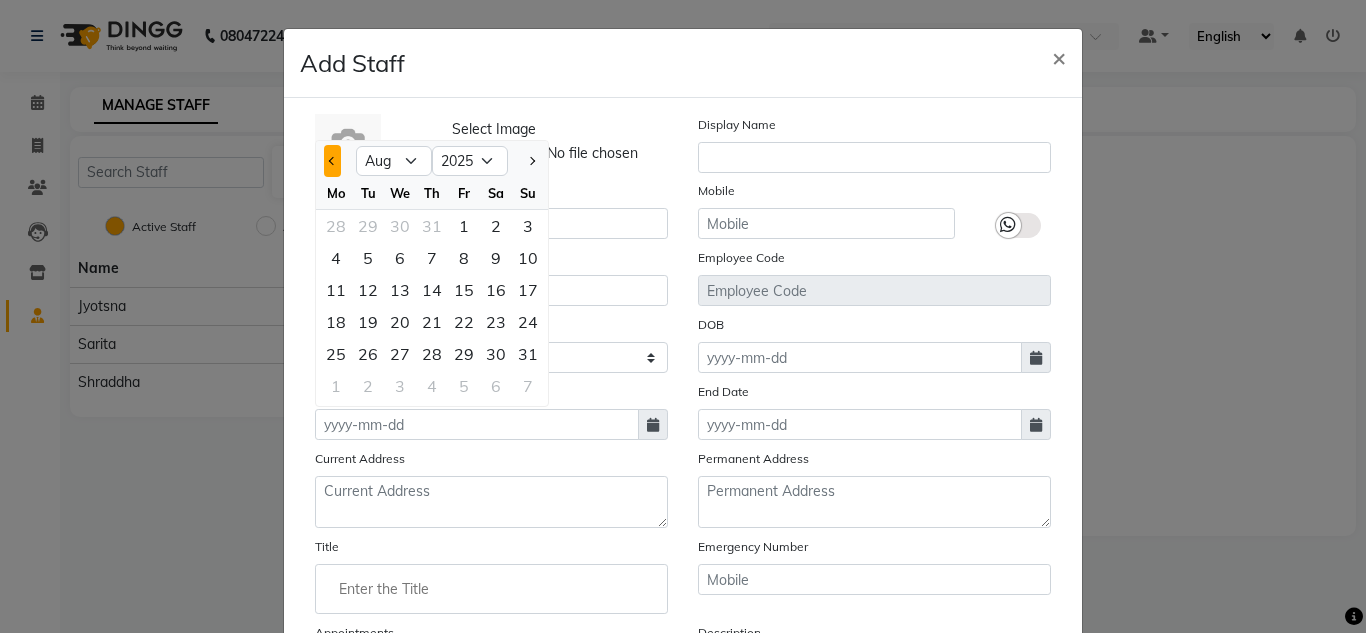 click 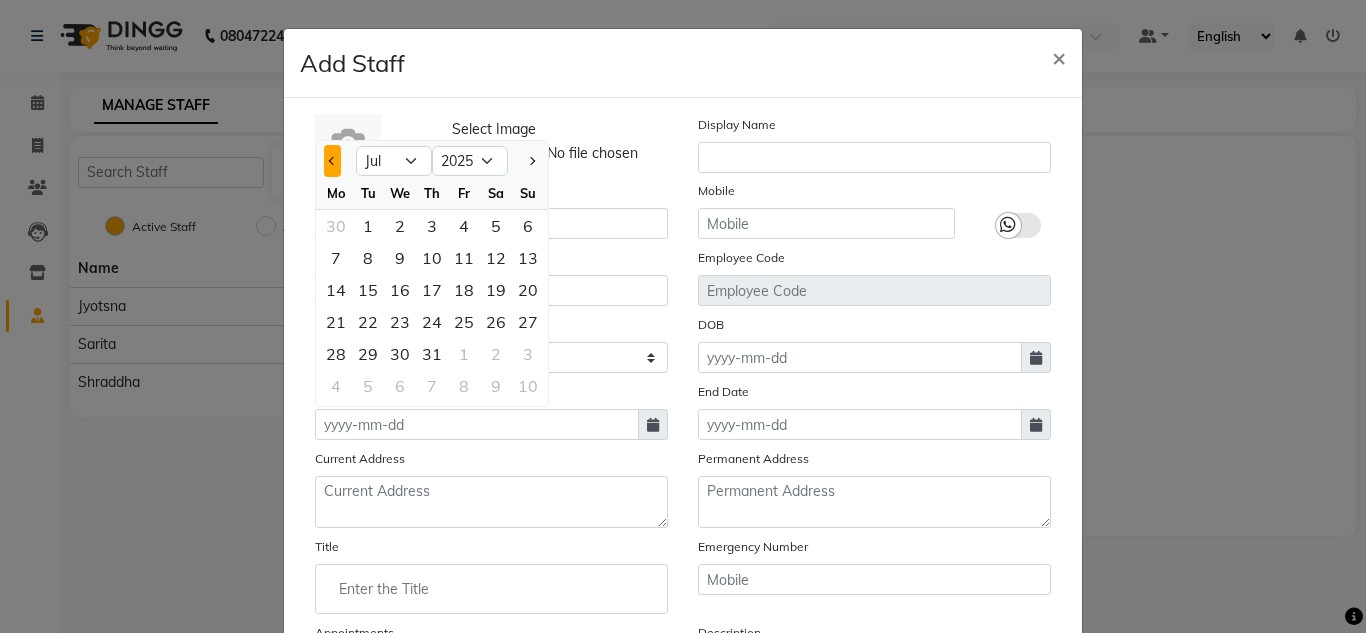 click 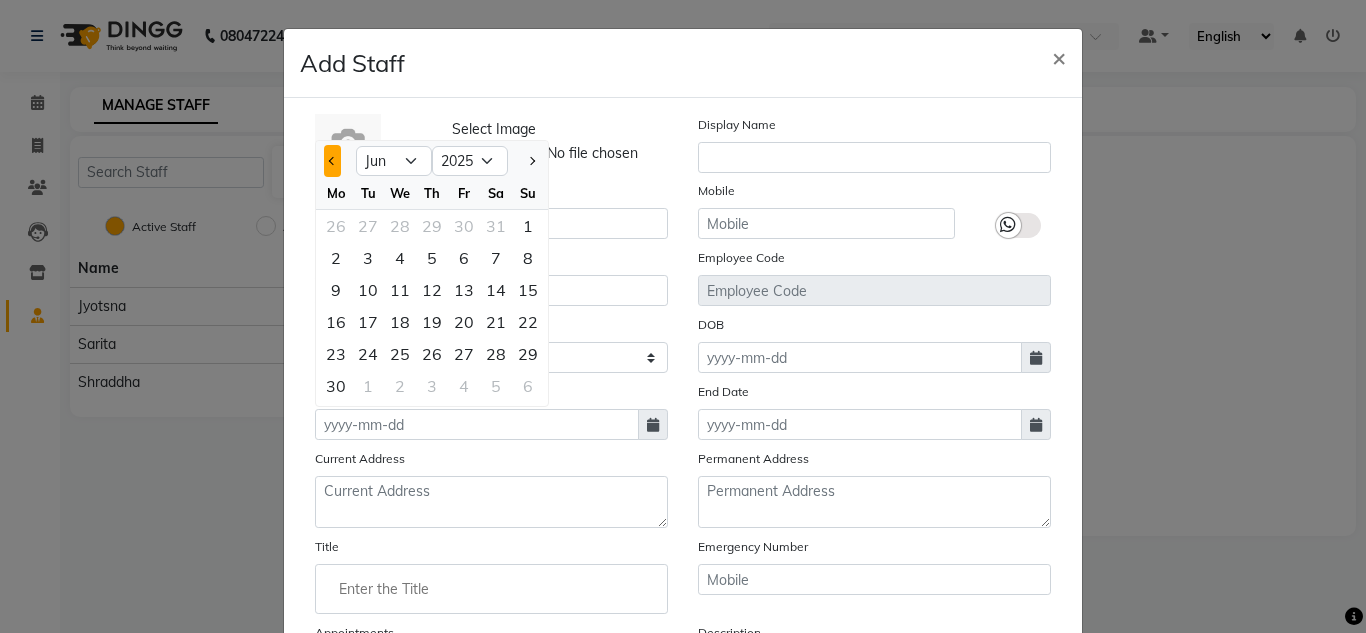 click 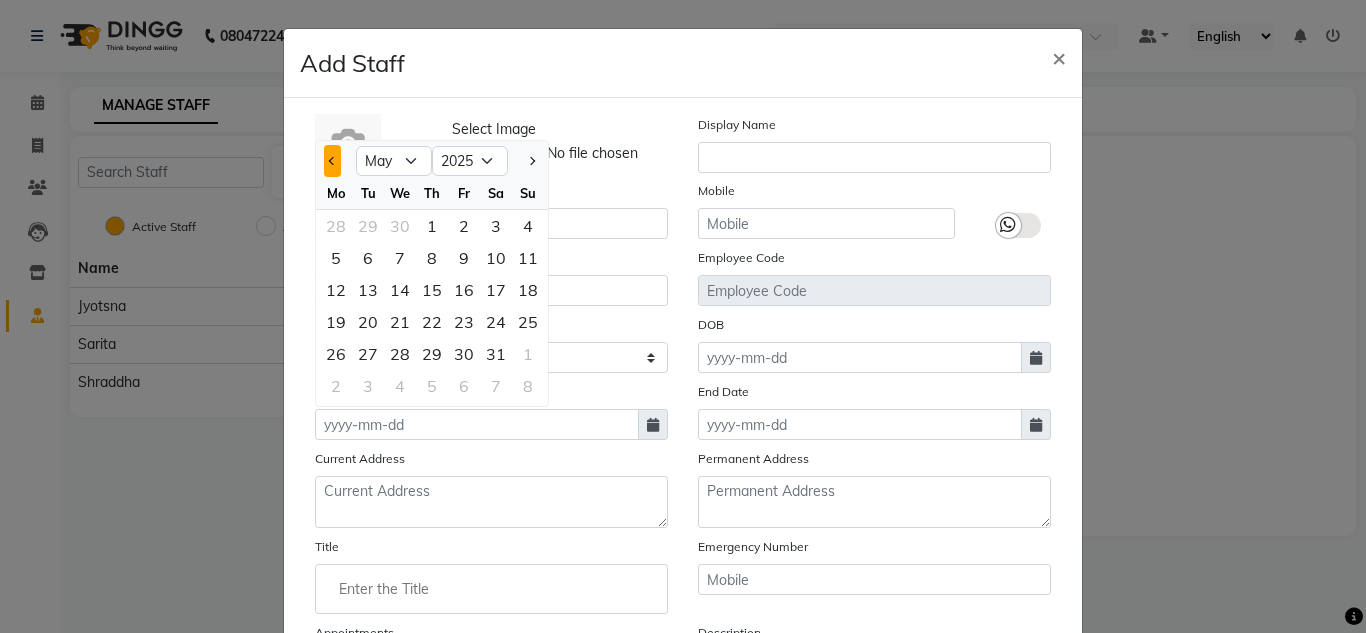 click 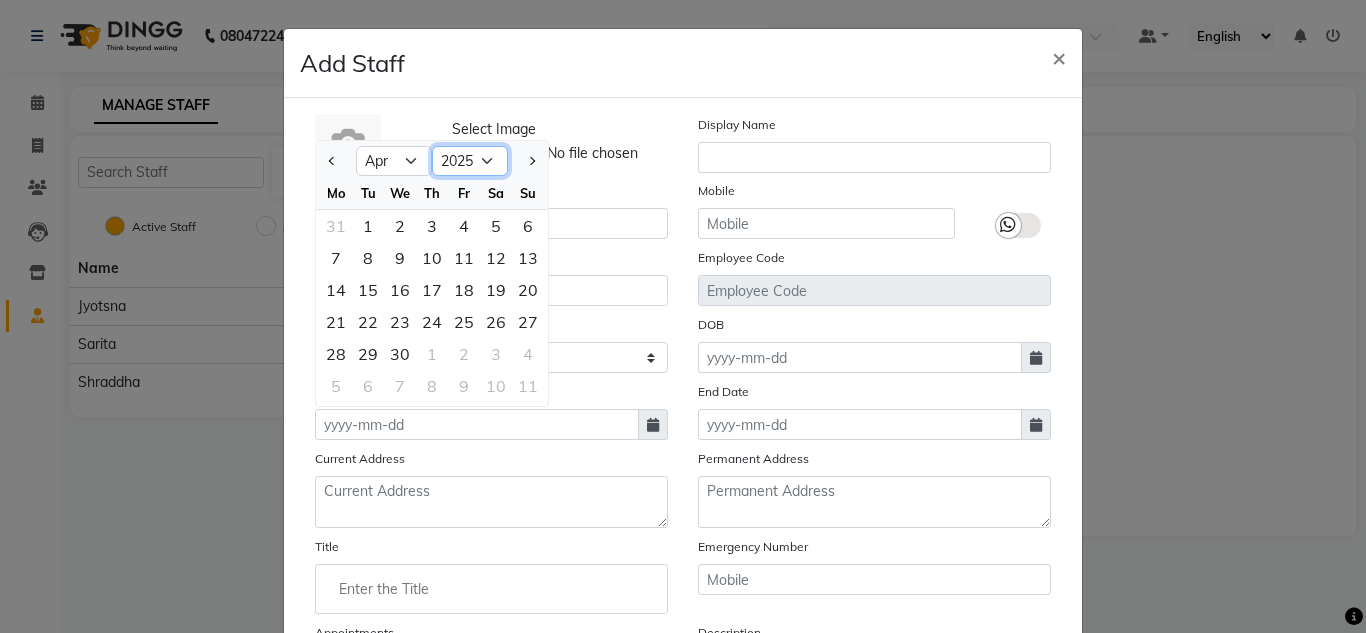 click on "2015 2016 2017 2018 2019 2020 2021 2022 2023 2024 2025 2026 2027 2028 2029 2030 2031 2032 2033 2034 2035" 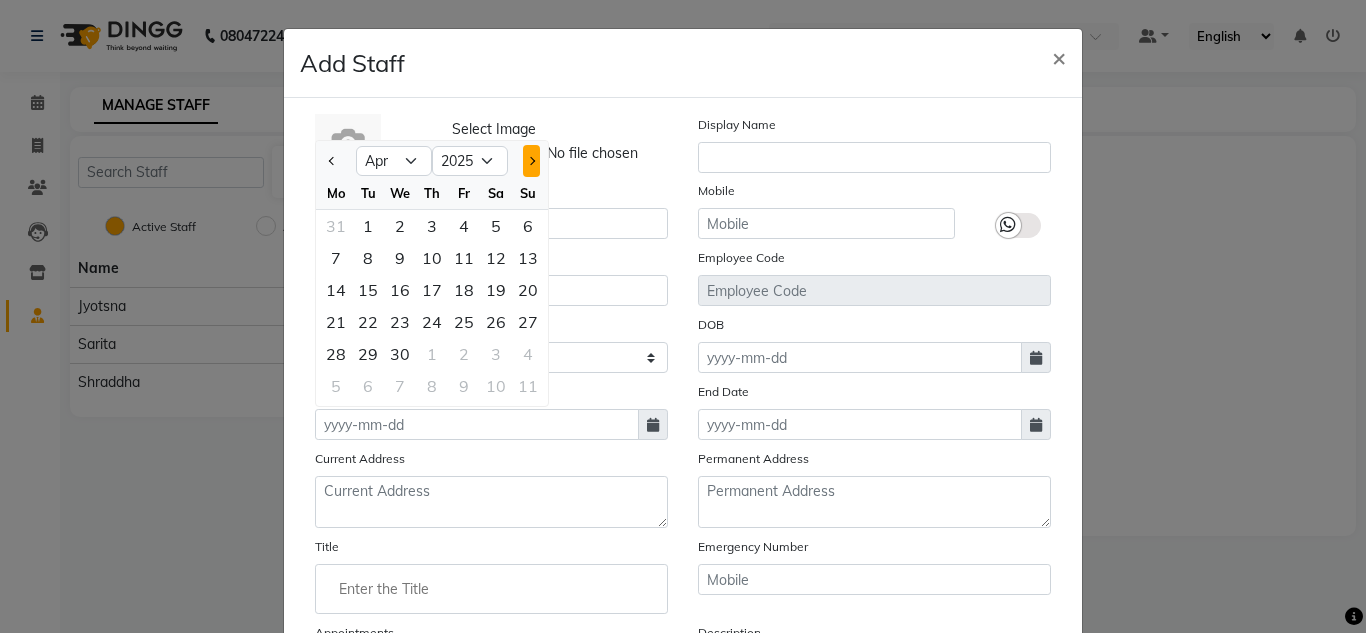 click 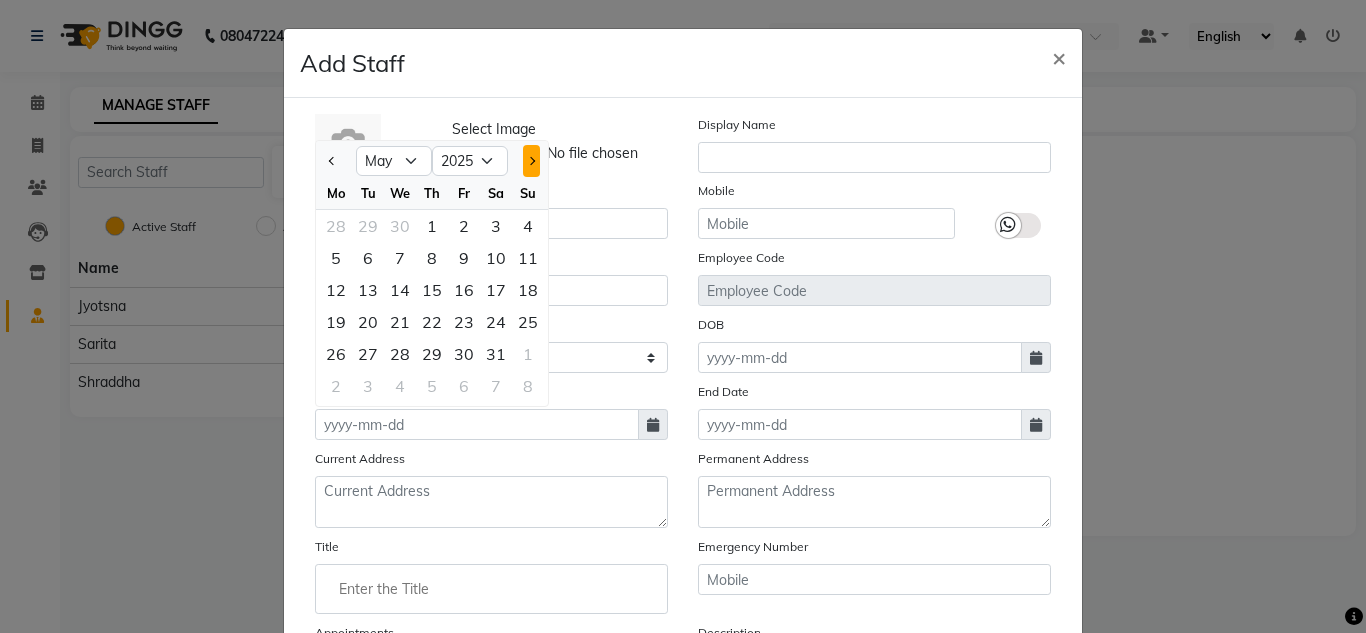 click 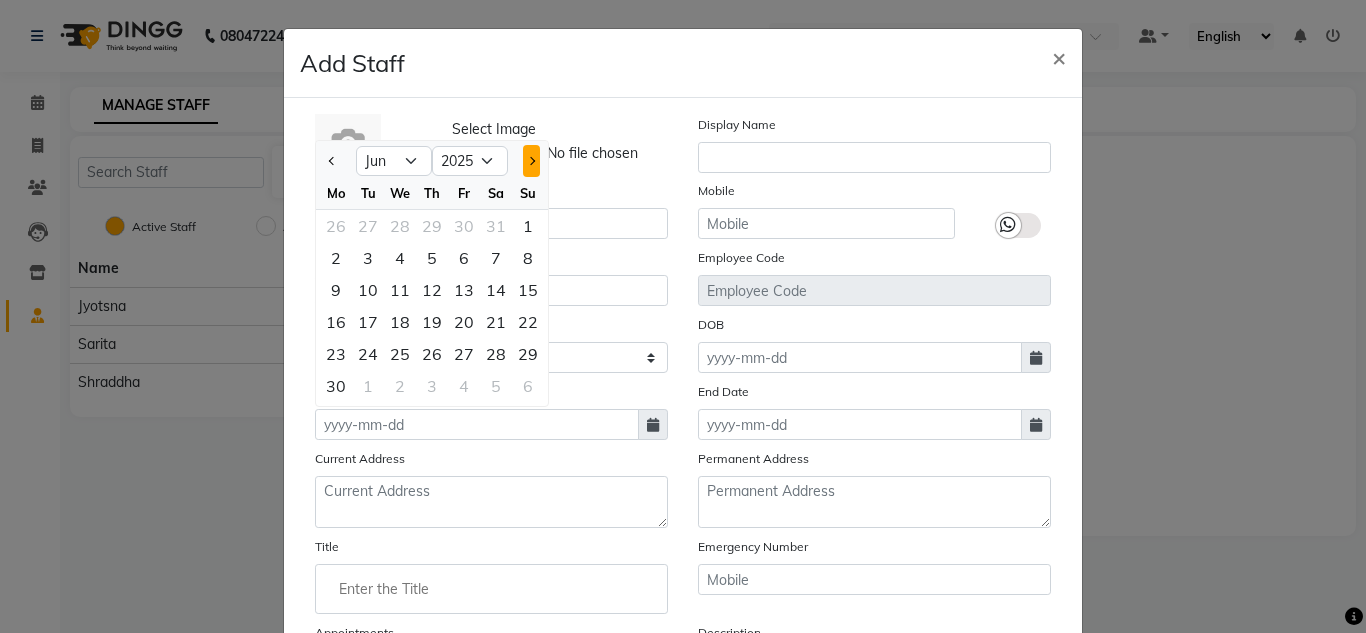 click 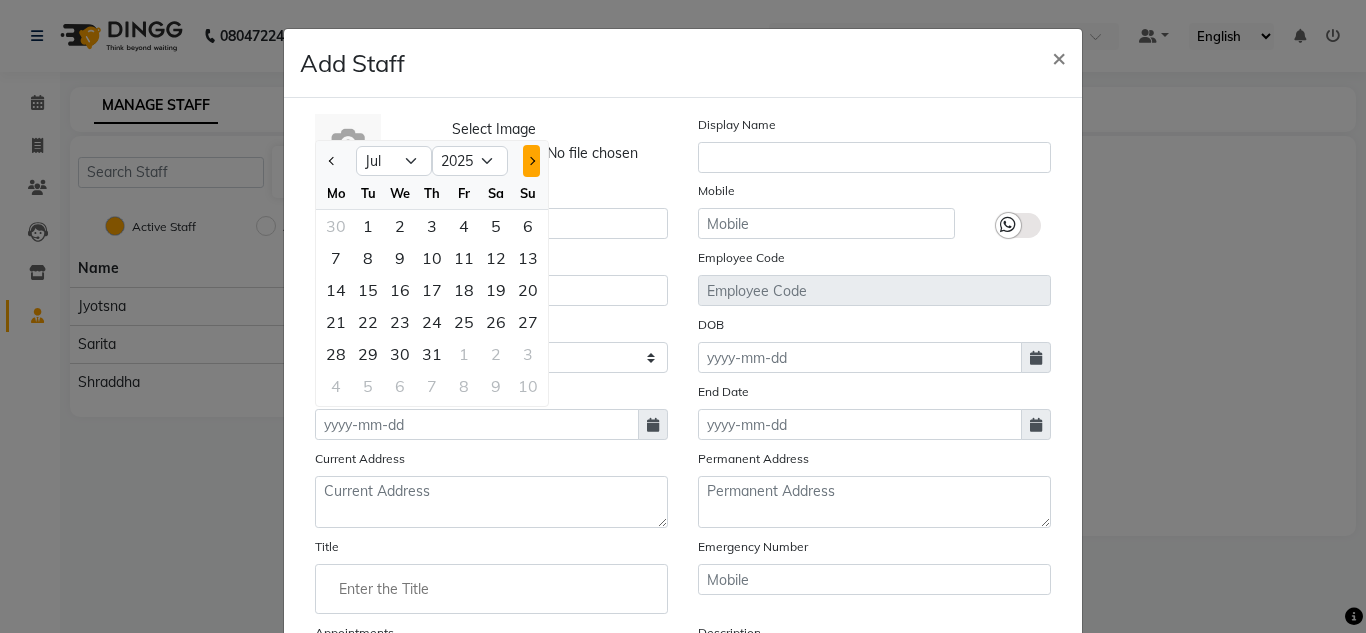 click 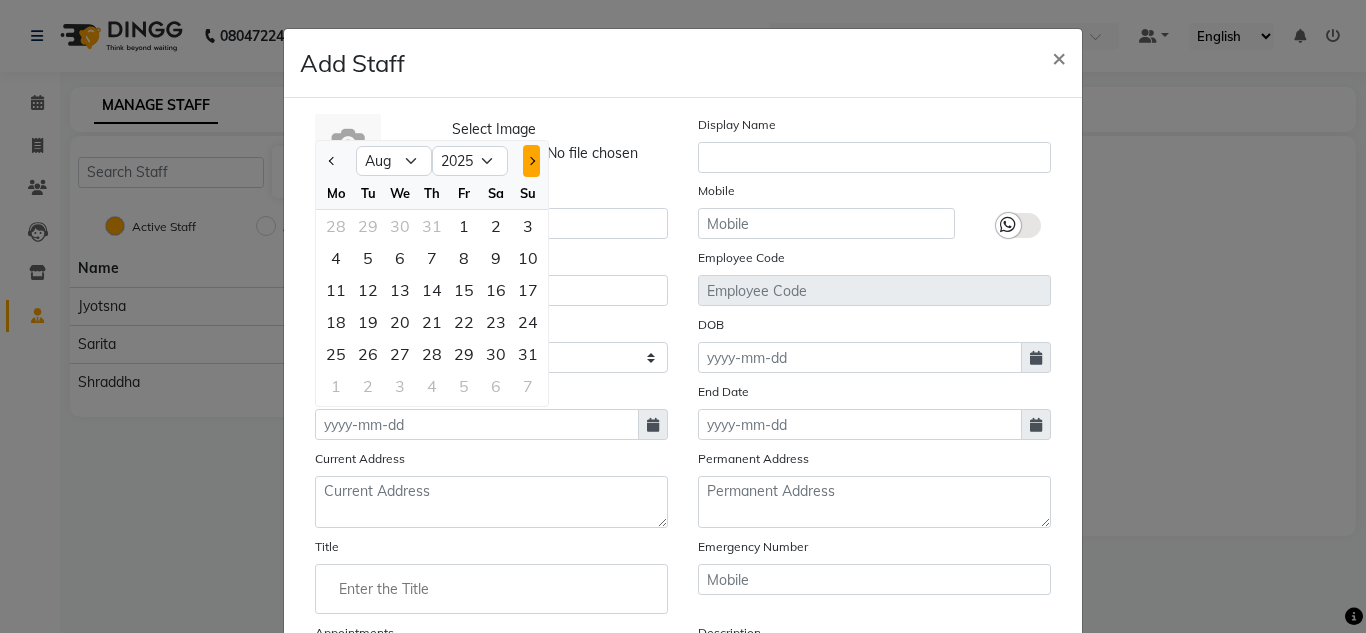 click 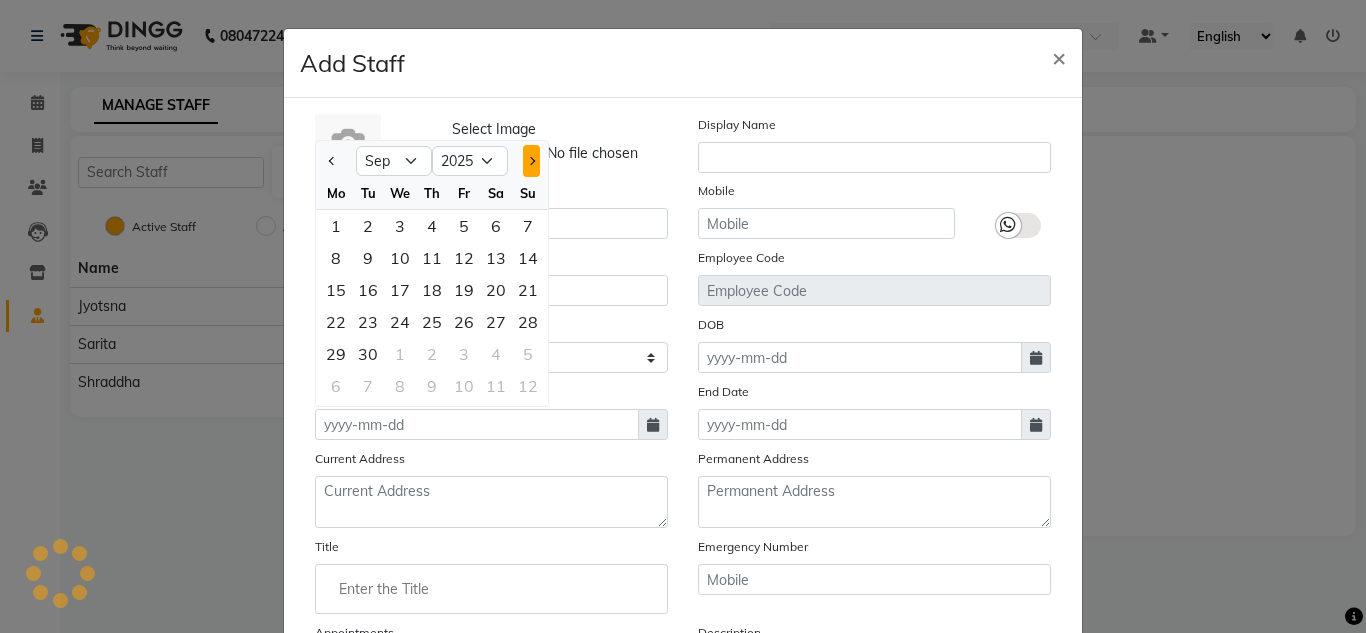 click 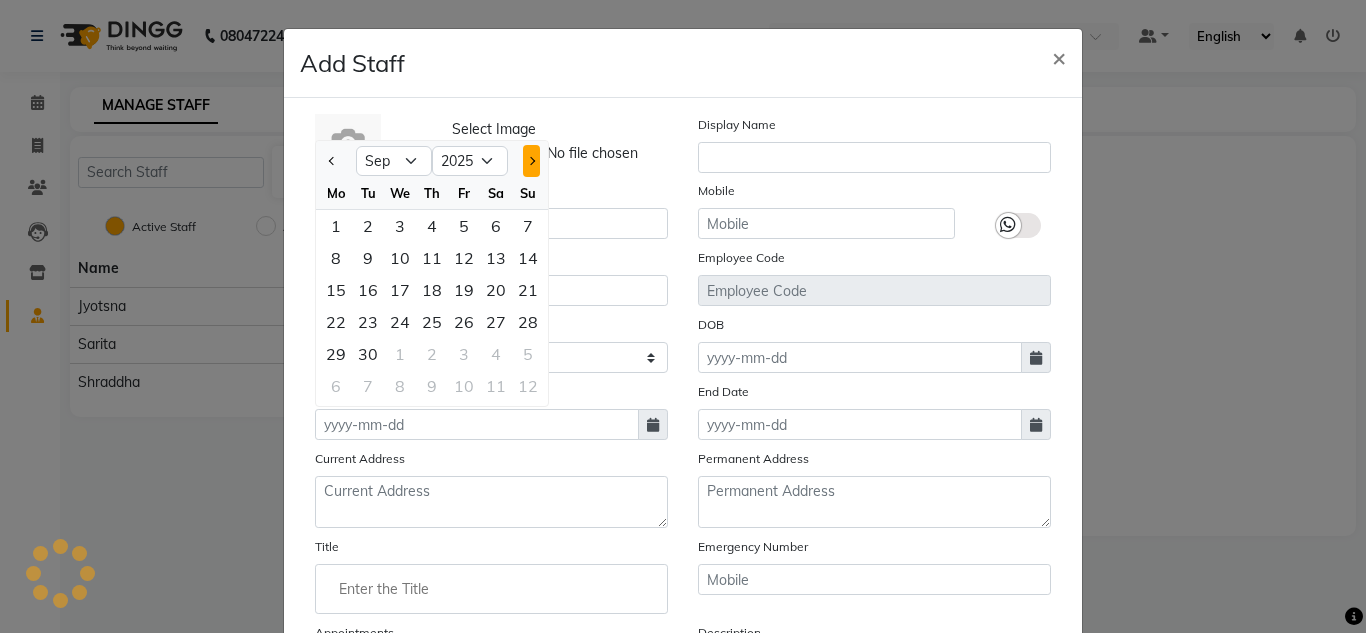 select on "10" 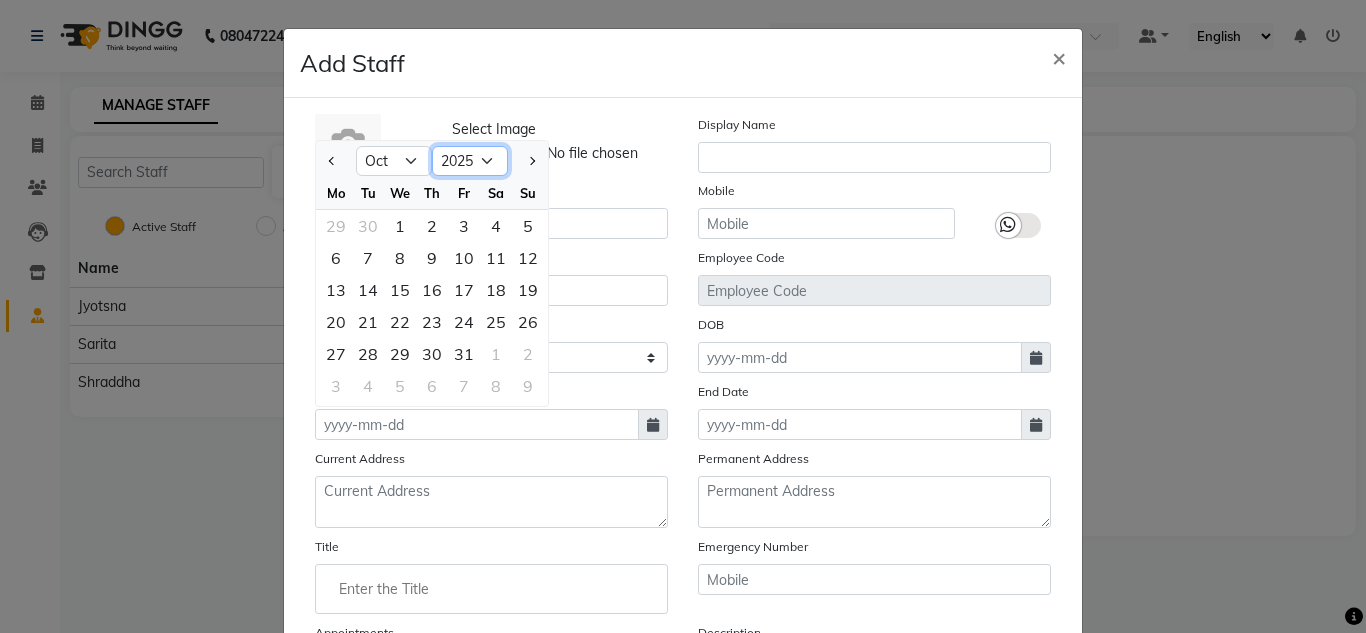 click on "2015 2016 2017 2018 2019 2020 2021 2022 2023 2024 2025 2026 2027 2028 2029 2030 2031 2032 2033 2034 2035" 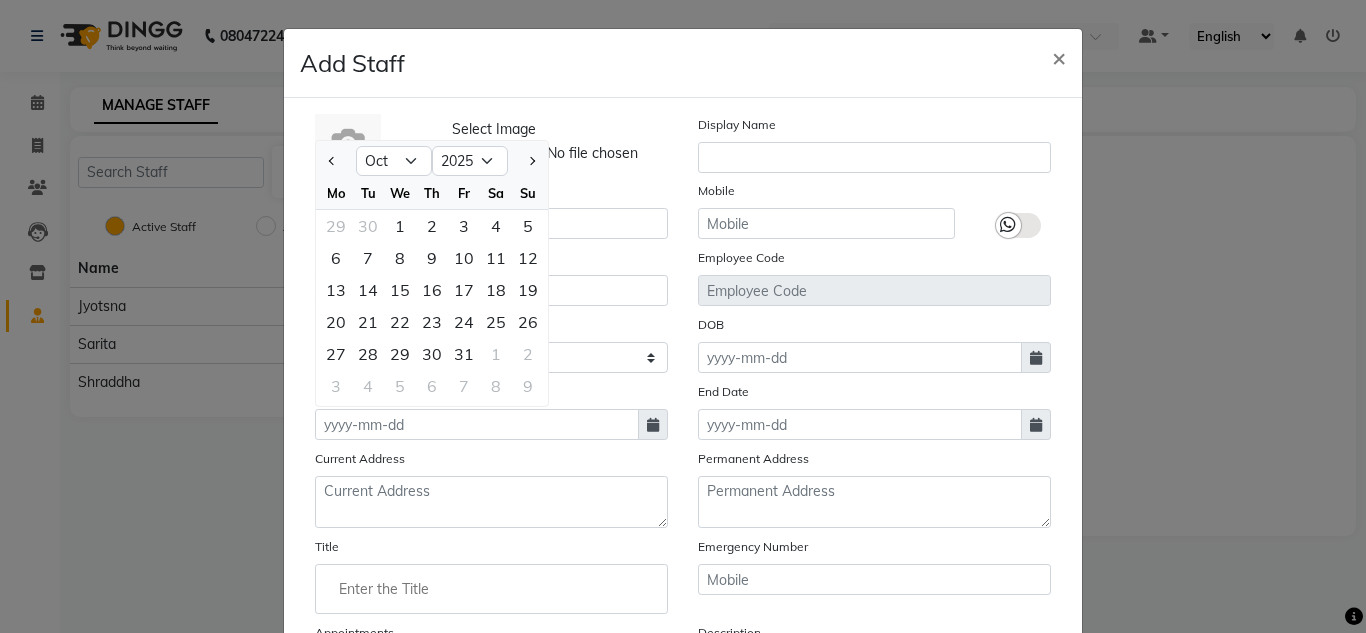 click on "Add Staff ×" 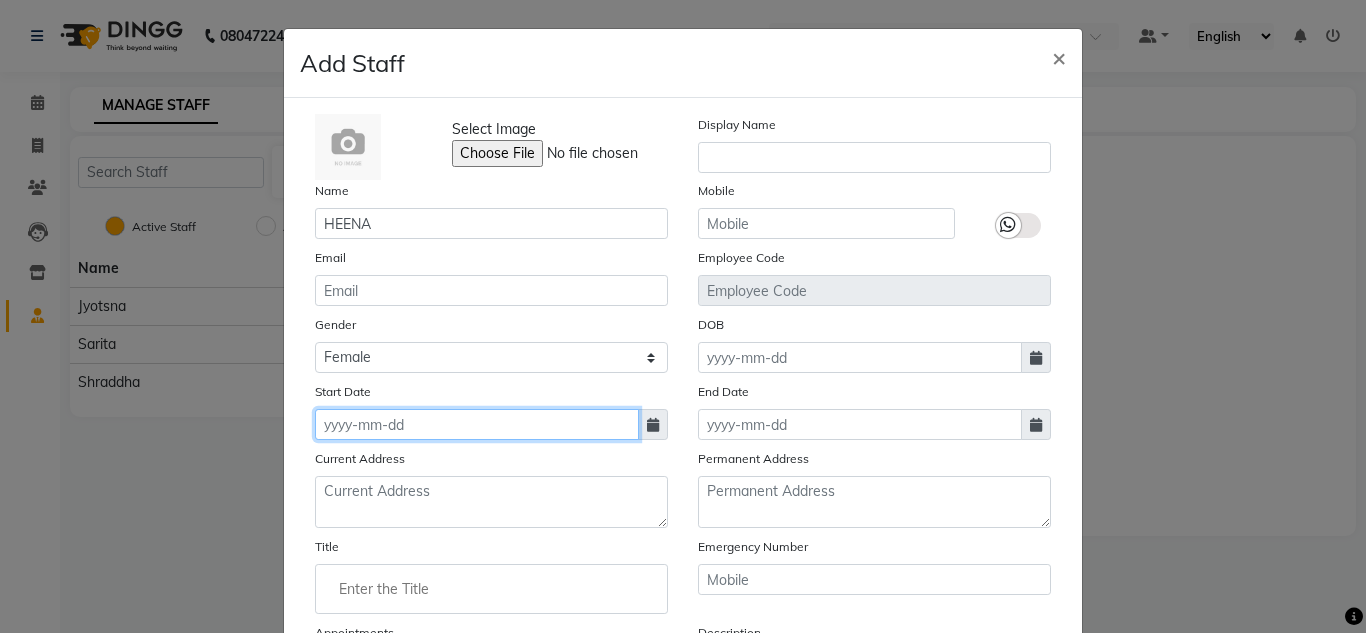click 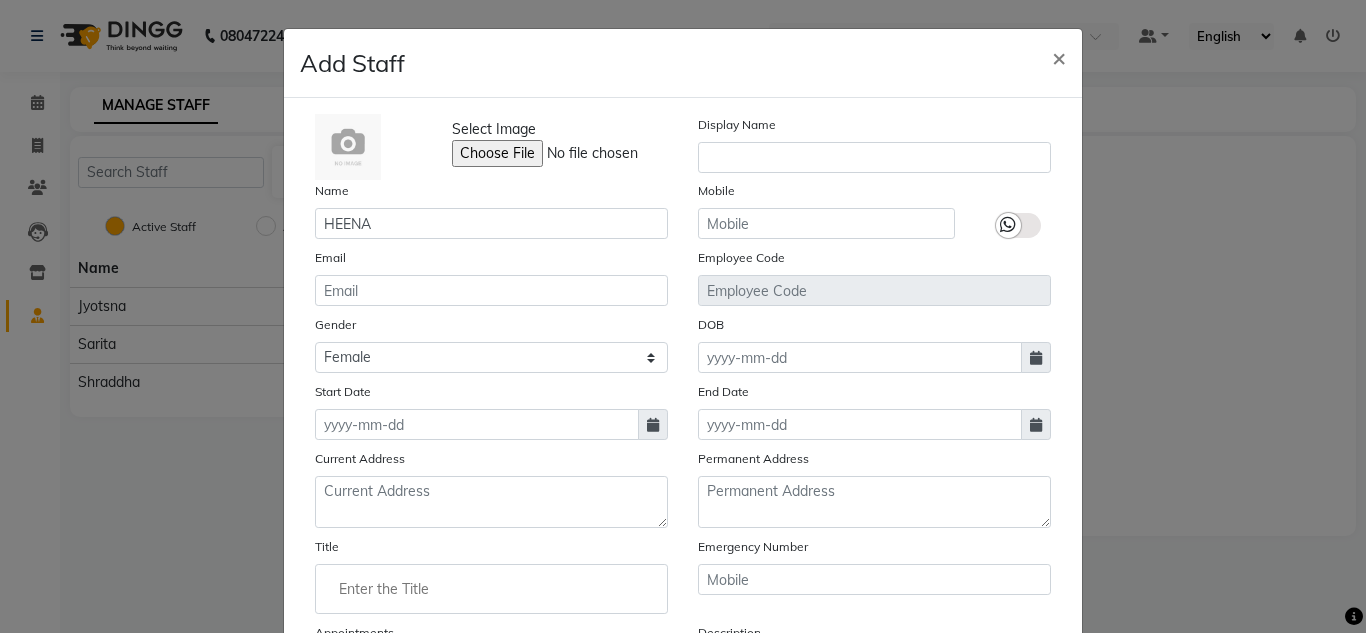 select on "8" 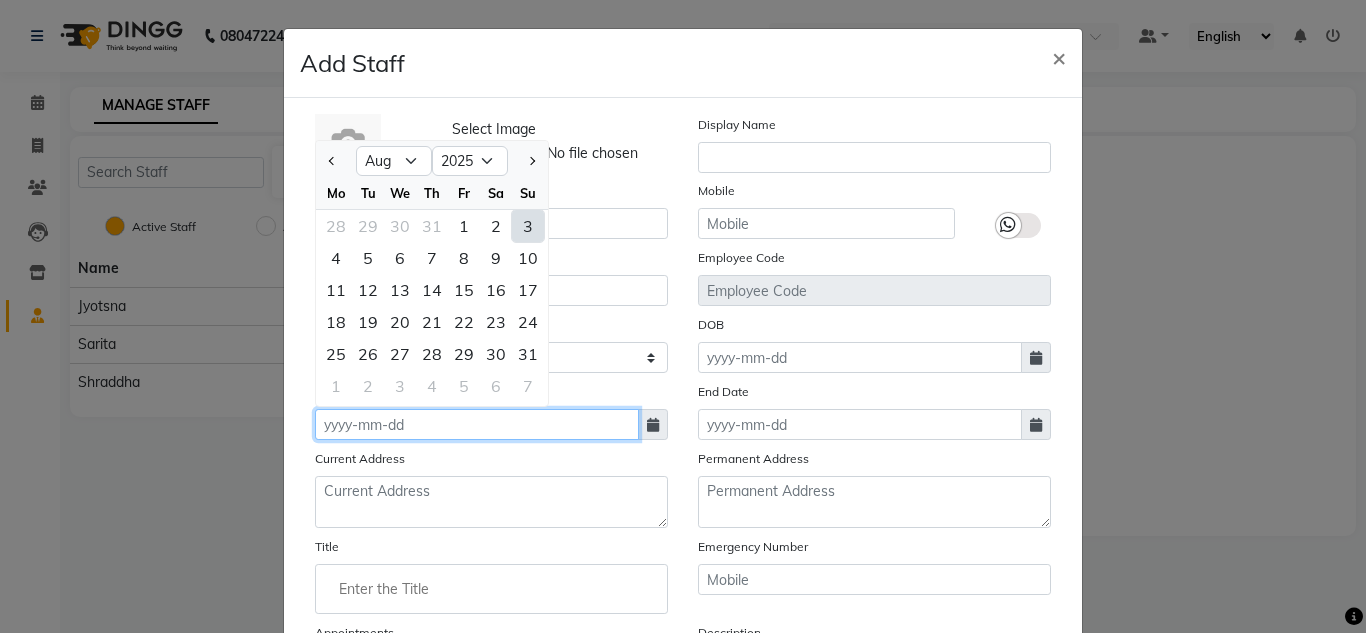 click 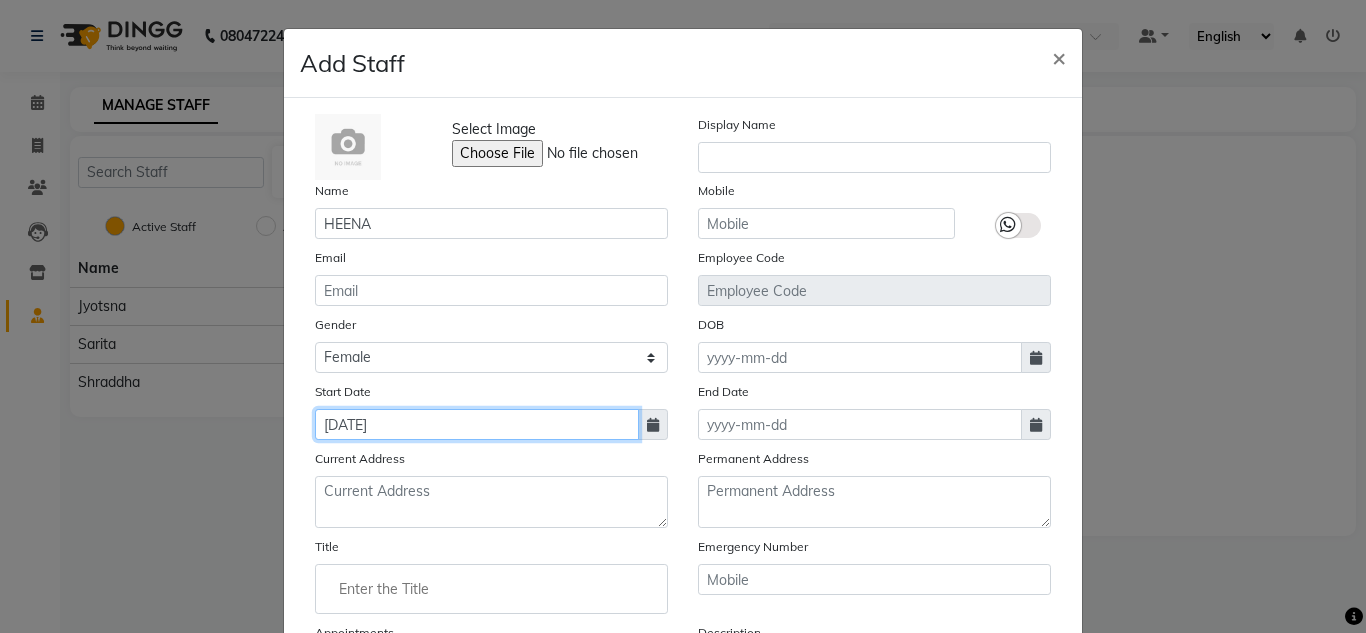 type on "1957/10/19" 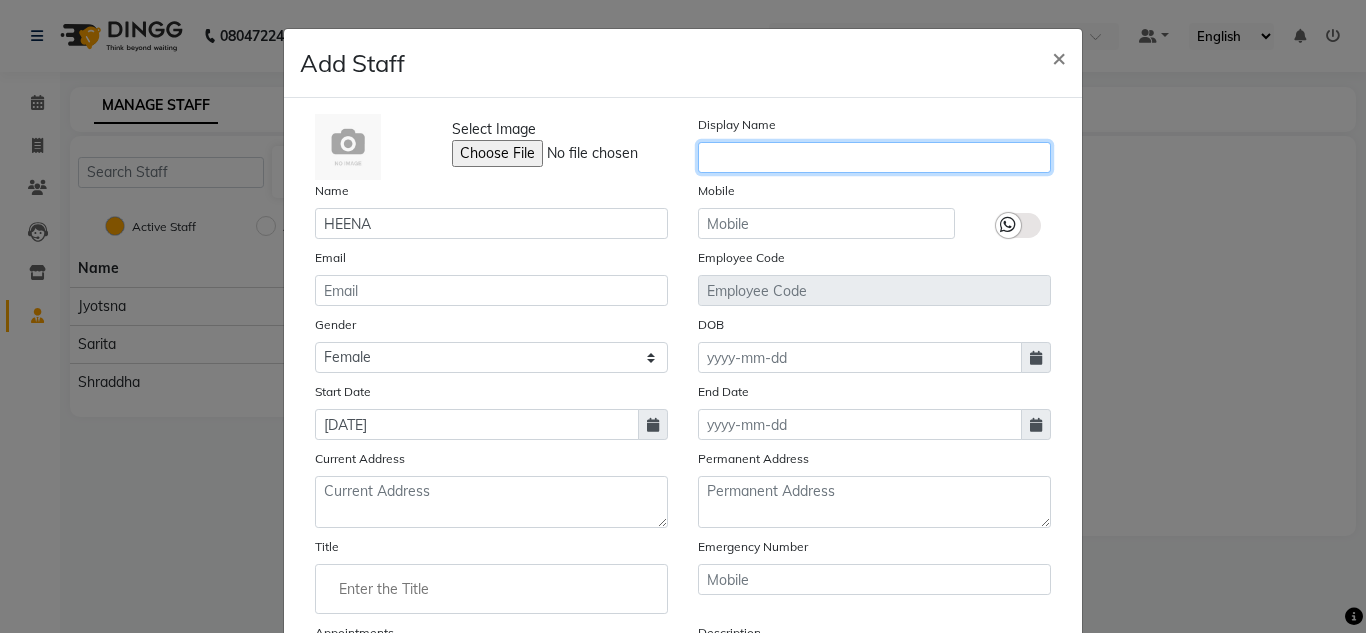 click 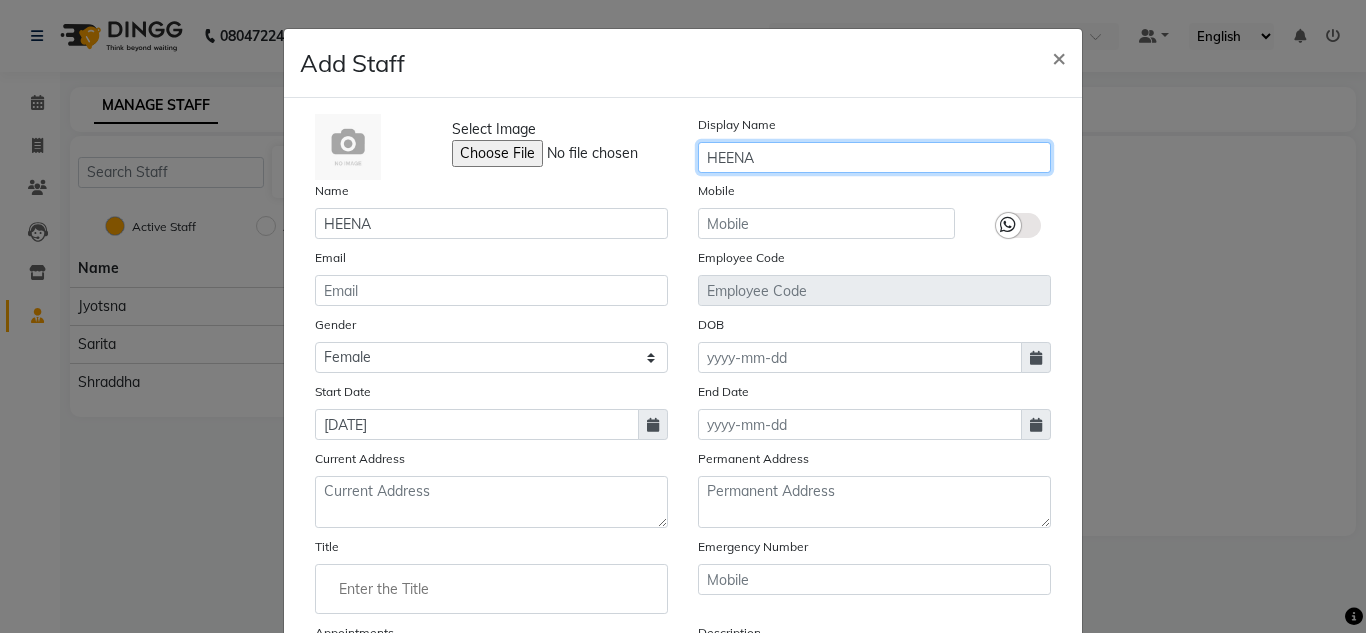 type on "HEENA" 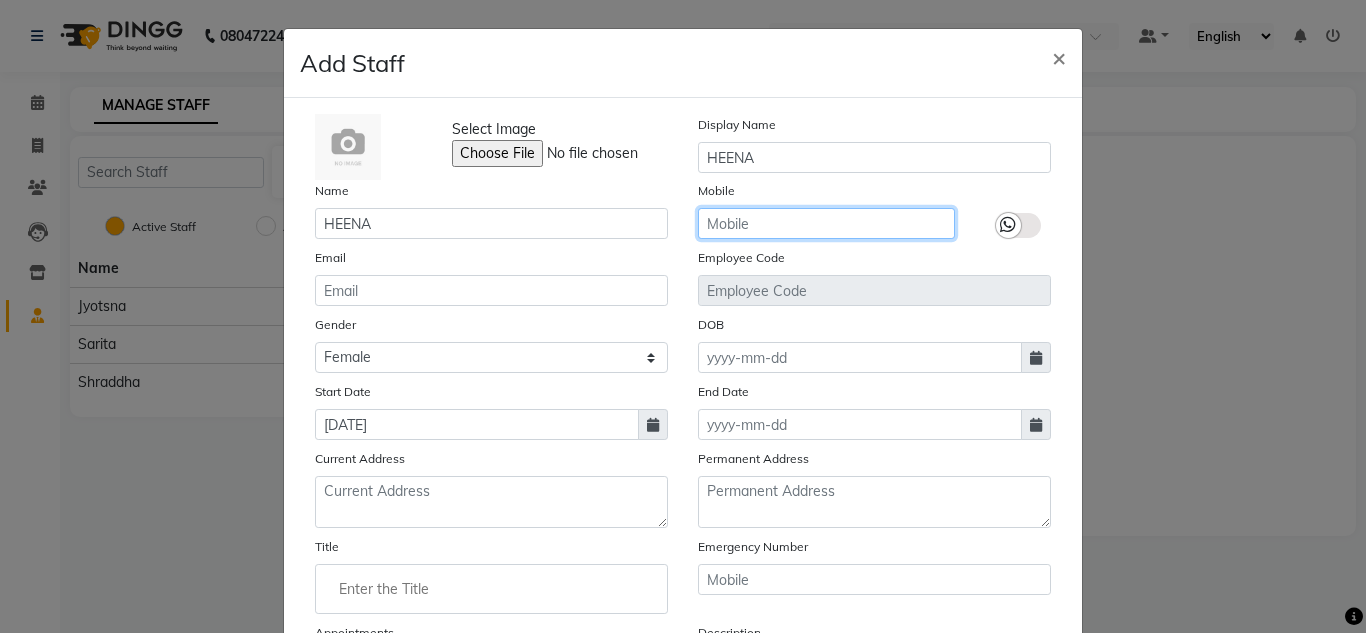 click 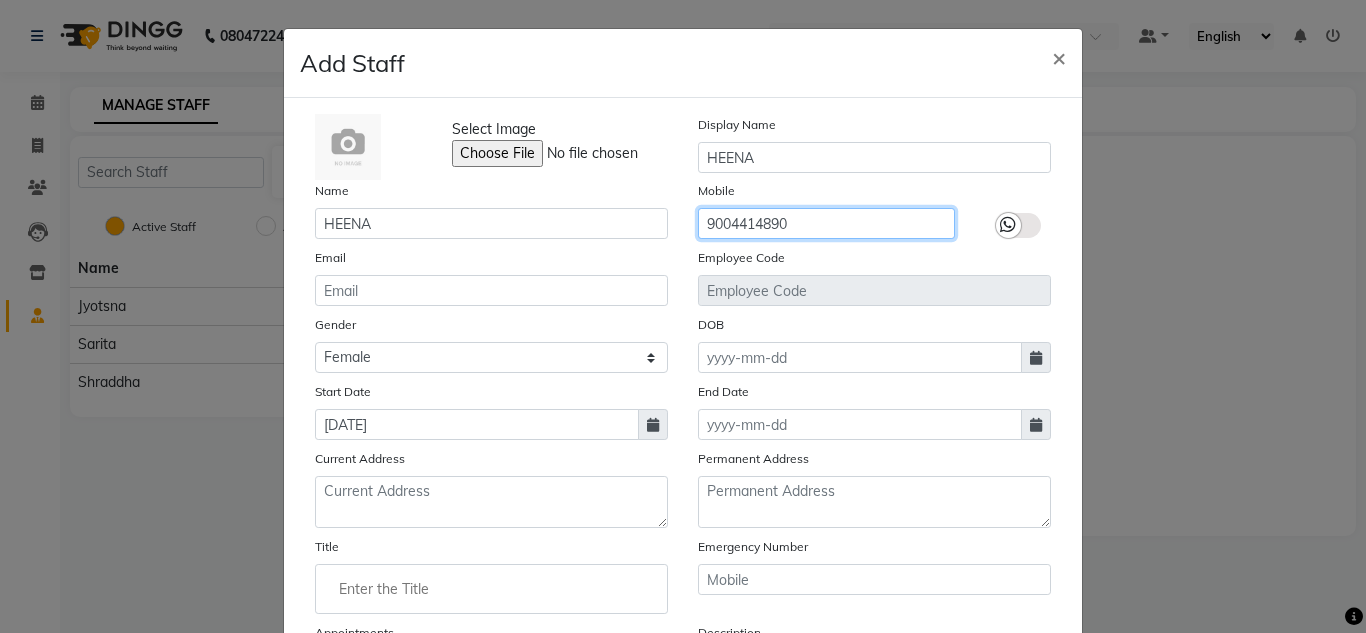 type on "9004414890" 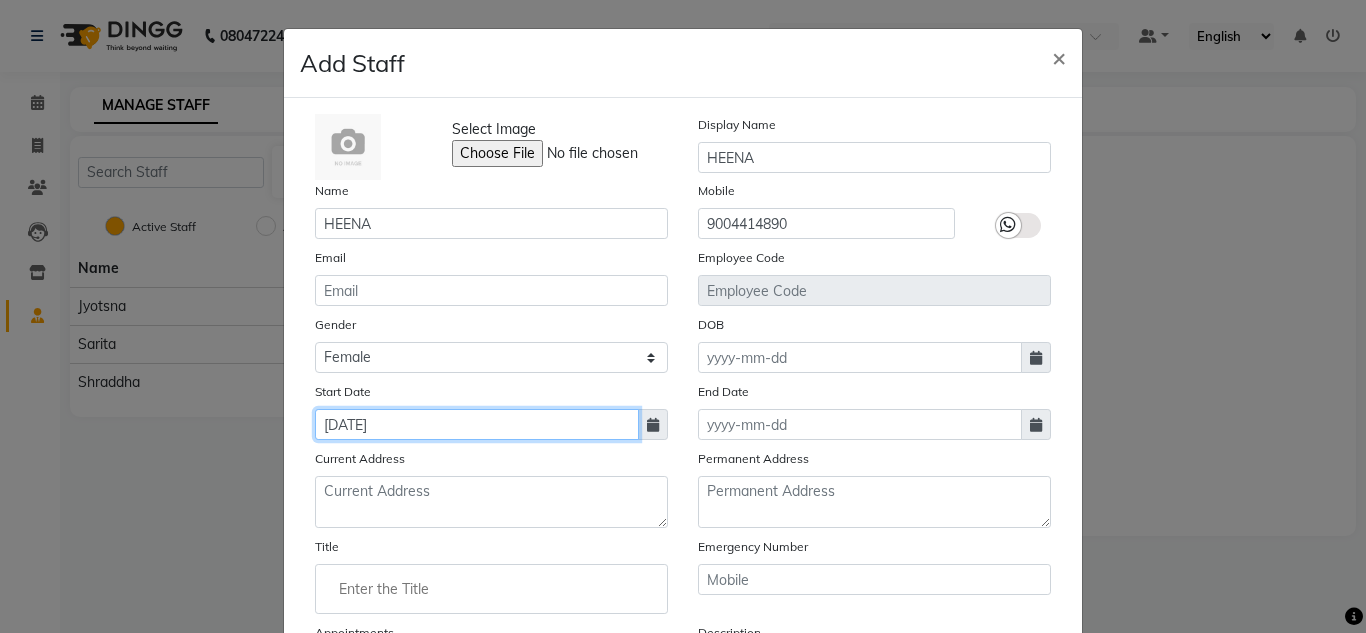 click on "1957/10/19" 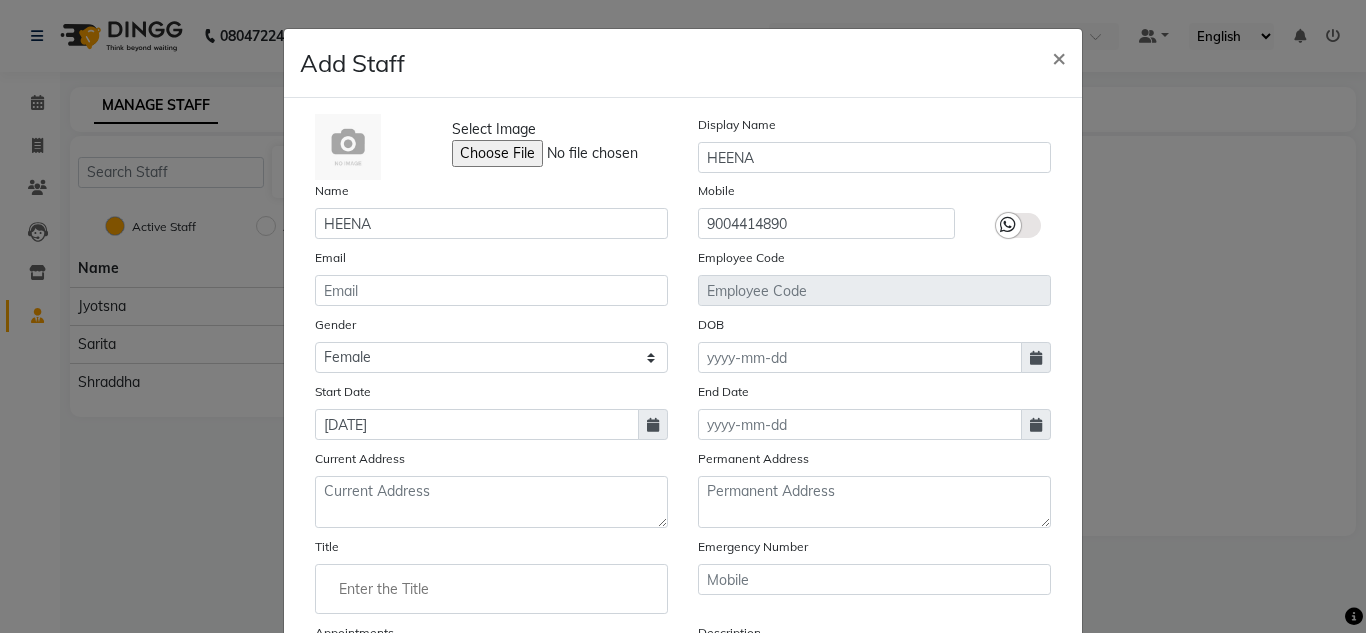 select on "8" 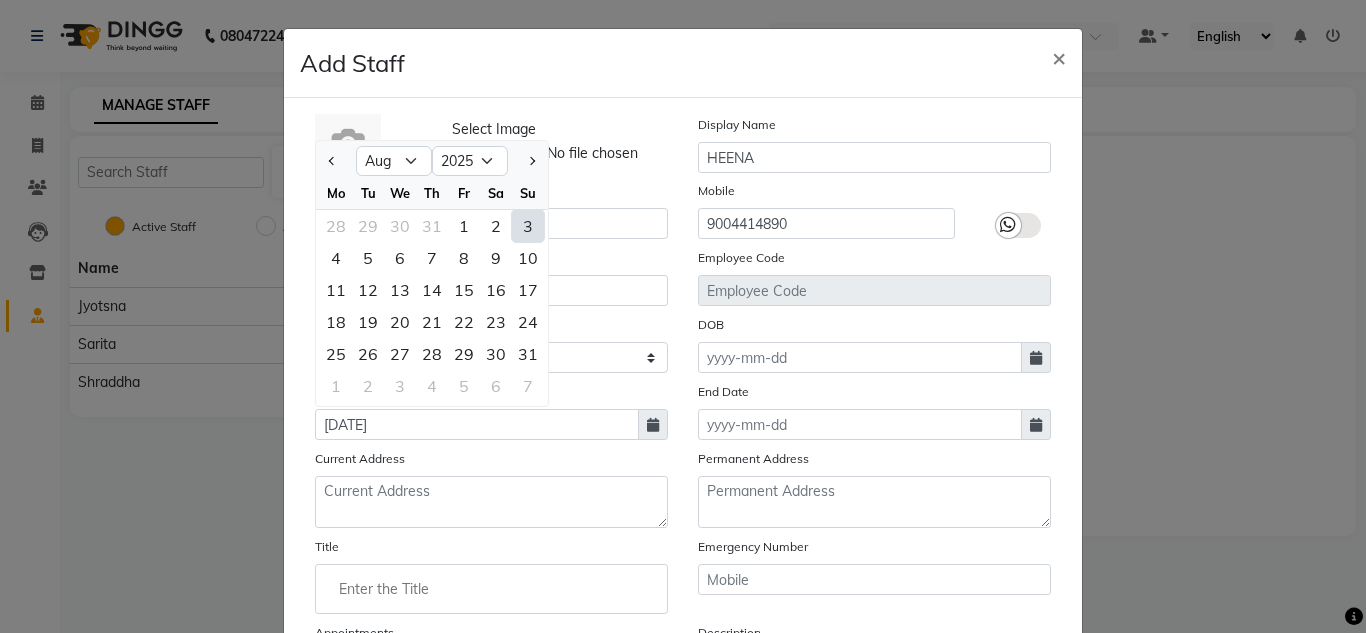 click 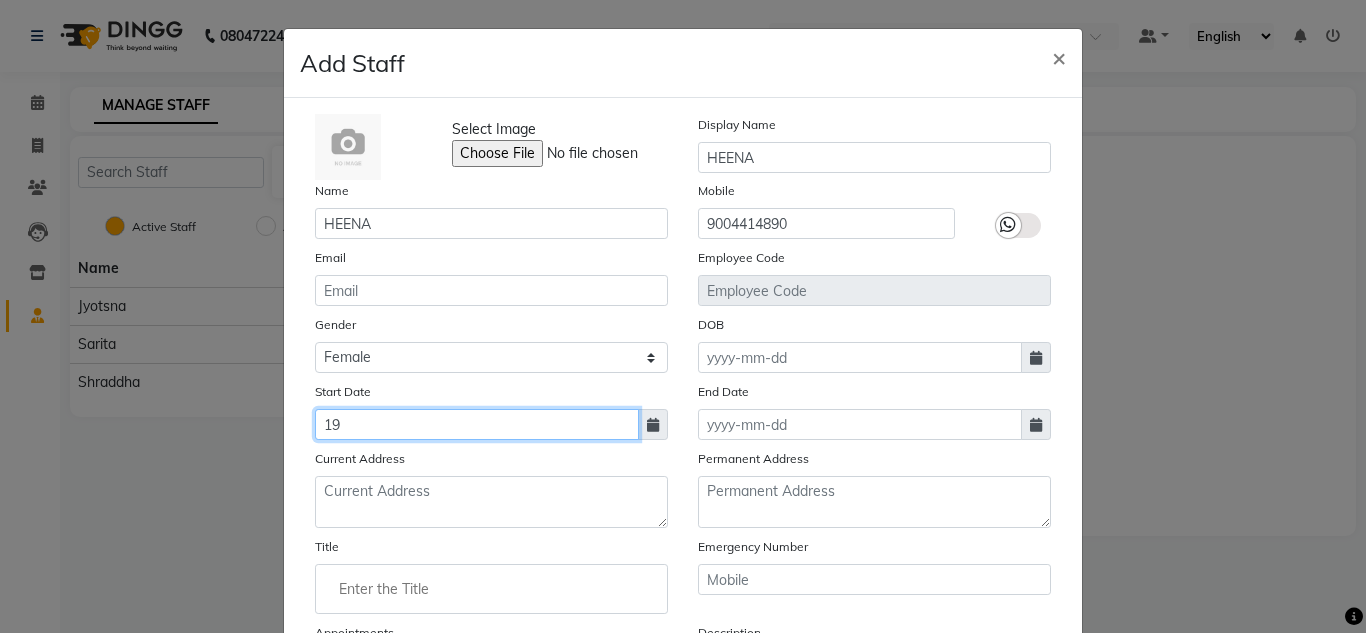 type on "1" 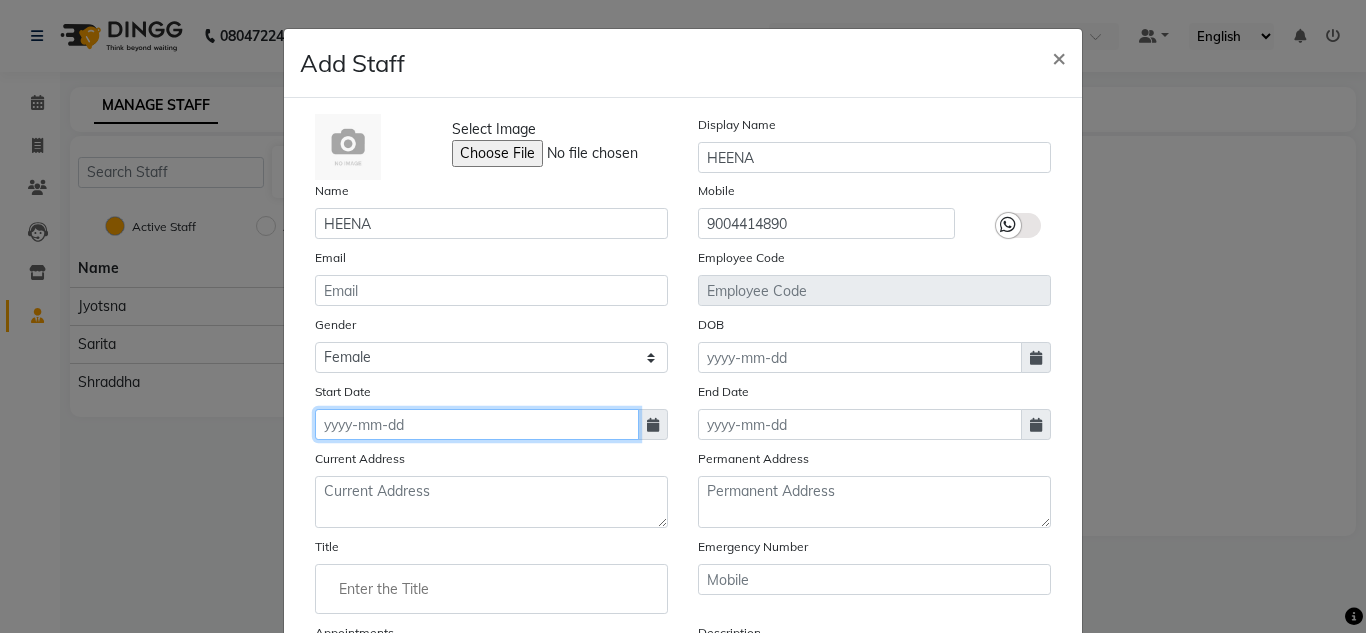 type 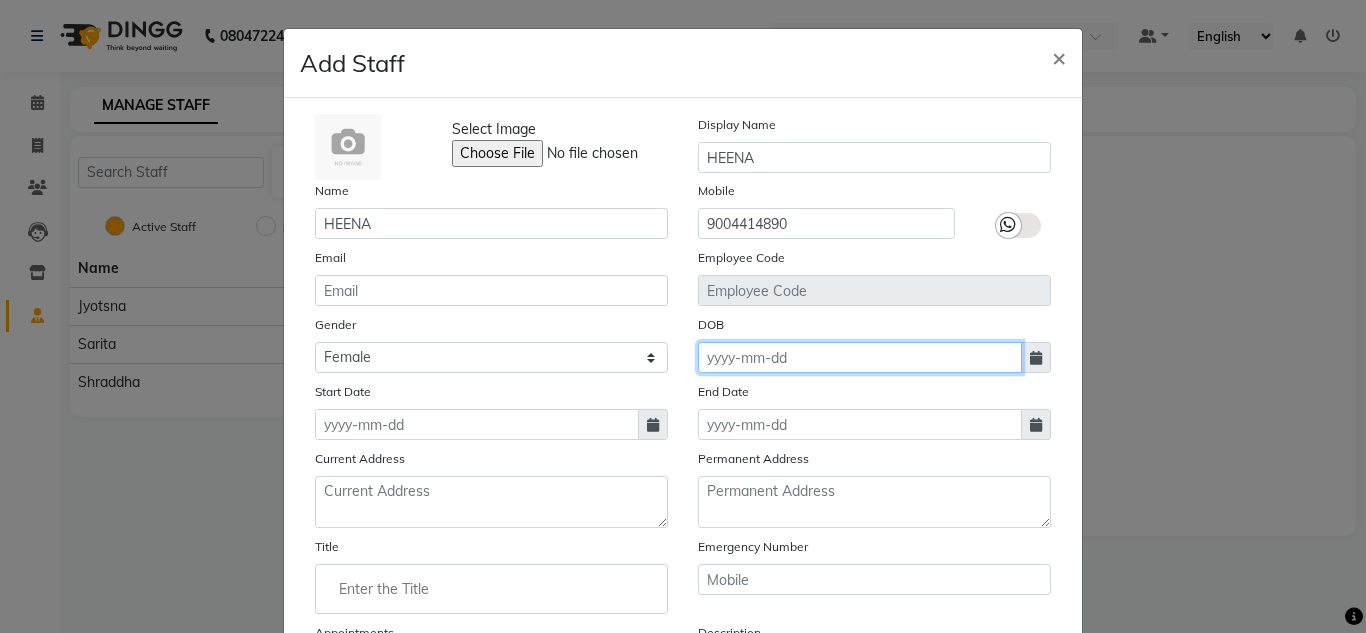 click 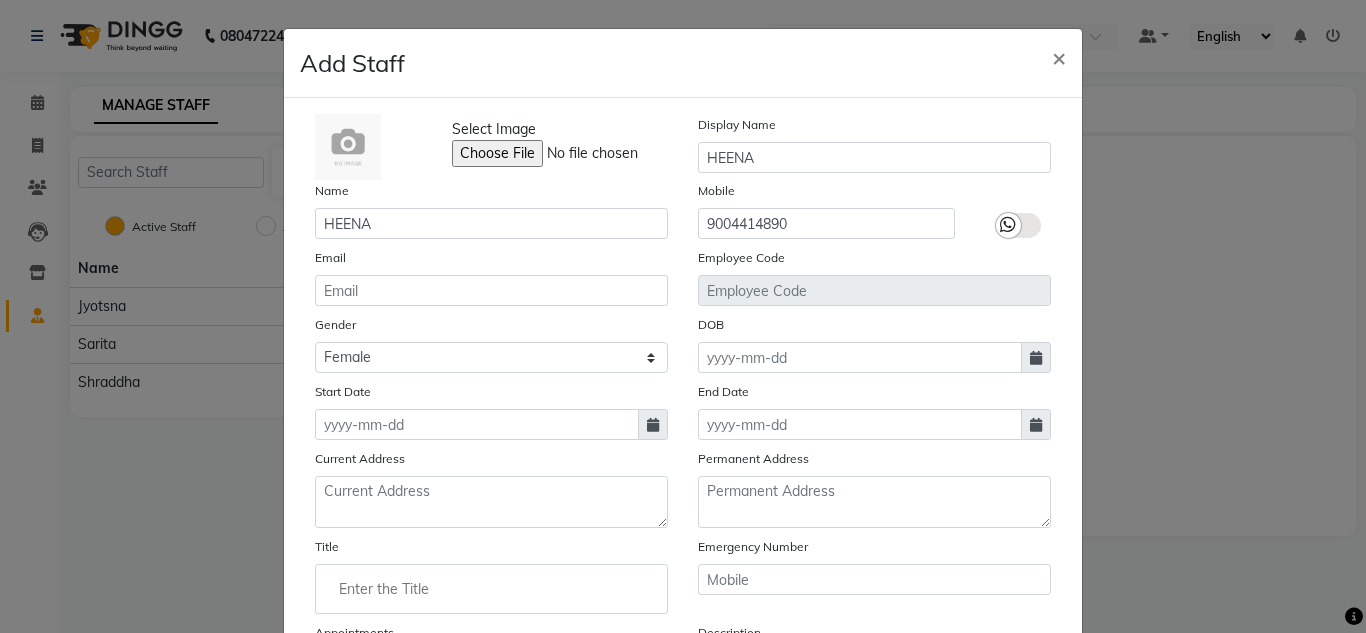 select on "8" 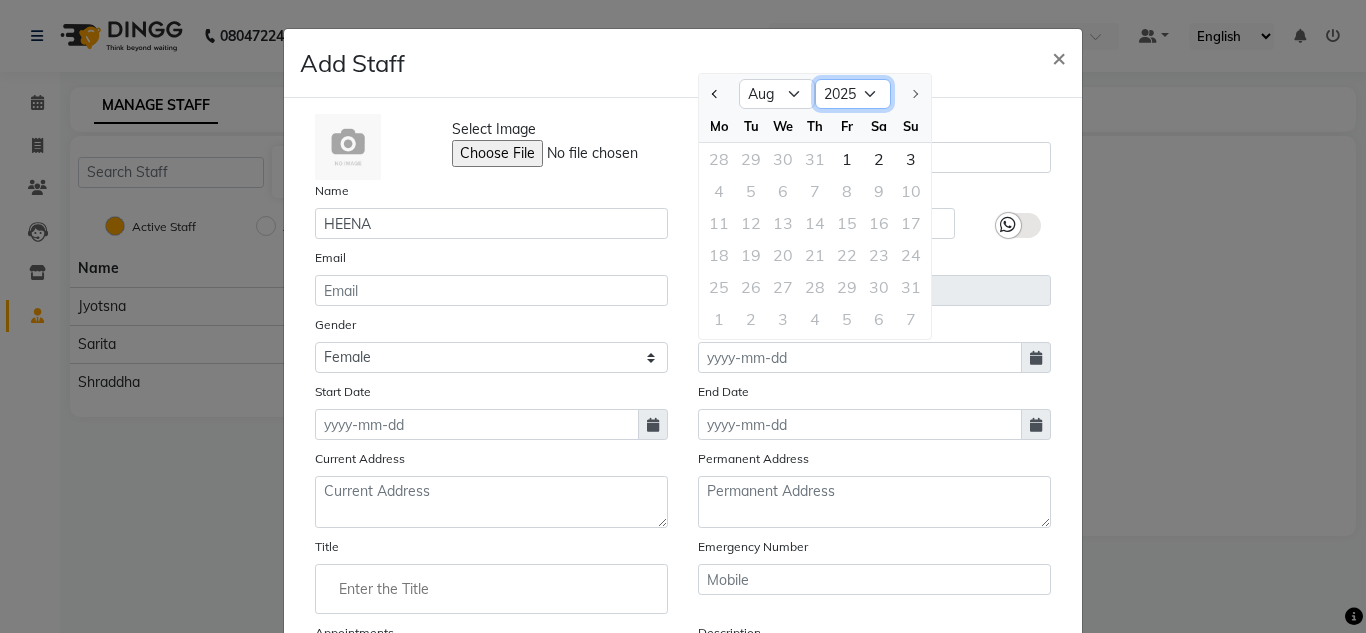 click on "1920 1921 1922 1923 1924 1925 1926 1927 1928 1929 1930 1931 1932 1933 1934 1935 1936 1937 1938 1939 1940 1941 1942 1943 1944 1945 1946 1947 1948 1949 1950 1951 1952 1953 1954 1955 1956 1957 1958 1959 1960 1961 1962 1963 1964 1965 1966 1967 1968 1969 1970 1971 1972 1973 1974 1975 1976 1977 1978 1979 1980 1981 1982 1983 1984 1985 1986 1987 1988 1989 1990 1991 1992 1993 1994 1995 1996 1997 1998 1999 2000 2001 2002 2003 2004 2005 2006 2007 2008 2009 2010 2011 2012 2013 2014 2015 2016 2017 2018 2019 2020 2021 2022 2023 2024 2025" 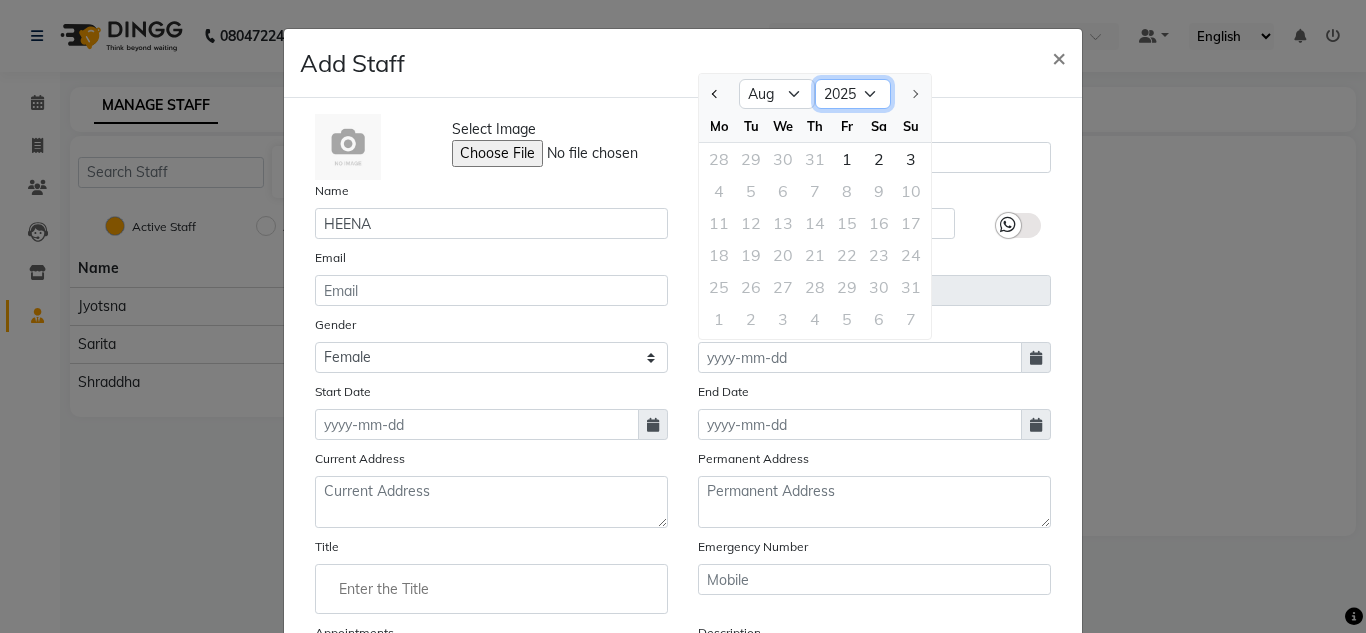 select on "1957" 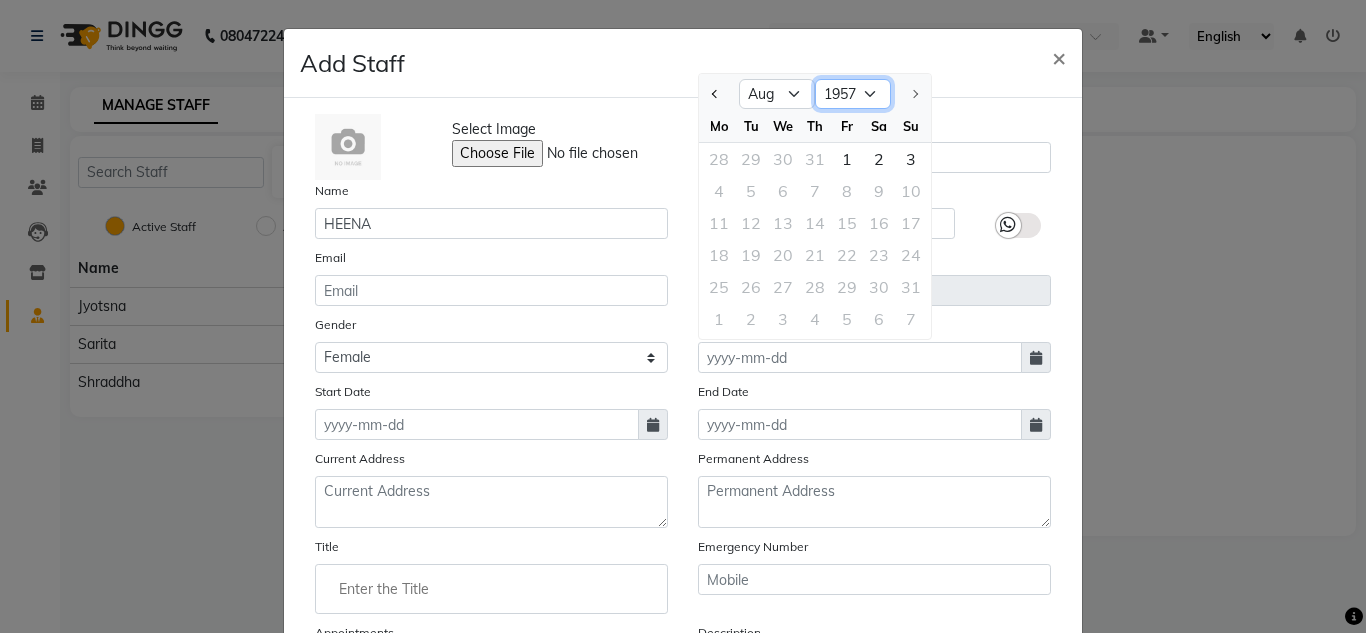 click on "1920 1921 1922 1923 1924 1925 1926 1927 1928 1929 1930 1931 1932 1933 1934 1935 1936 1937 1938 1939 1940 1941 1942 1943 1944 1945 1946 1947 1948 1949 1950 1951 1952 1953 1954 1955 1956 1957 1958 1959 1960 1961 1962 1963 1964 1965 1966 1967 1968 1969 1970 1971 1972 1973 1974 1975 1976 1977 1978 1979 1980 1981 1982 1983 1984 1985 1986 1987 1988 1989 1990 1991 1992 1993 1994 1995 1996 1997 1998 1999 2000 2001 2002 2003 2004 2005 2006 2007 2008 2009 2010 2011 2012 2013 2014 2015 2016 2017 2018 2019 2020 2021 2022 2023 2024 2025" 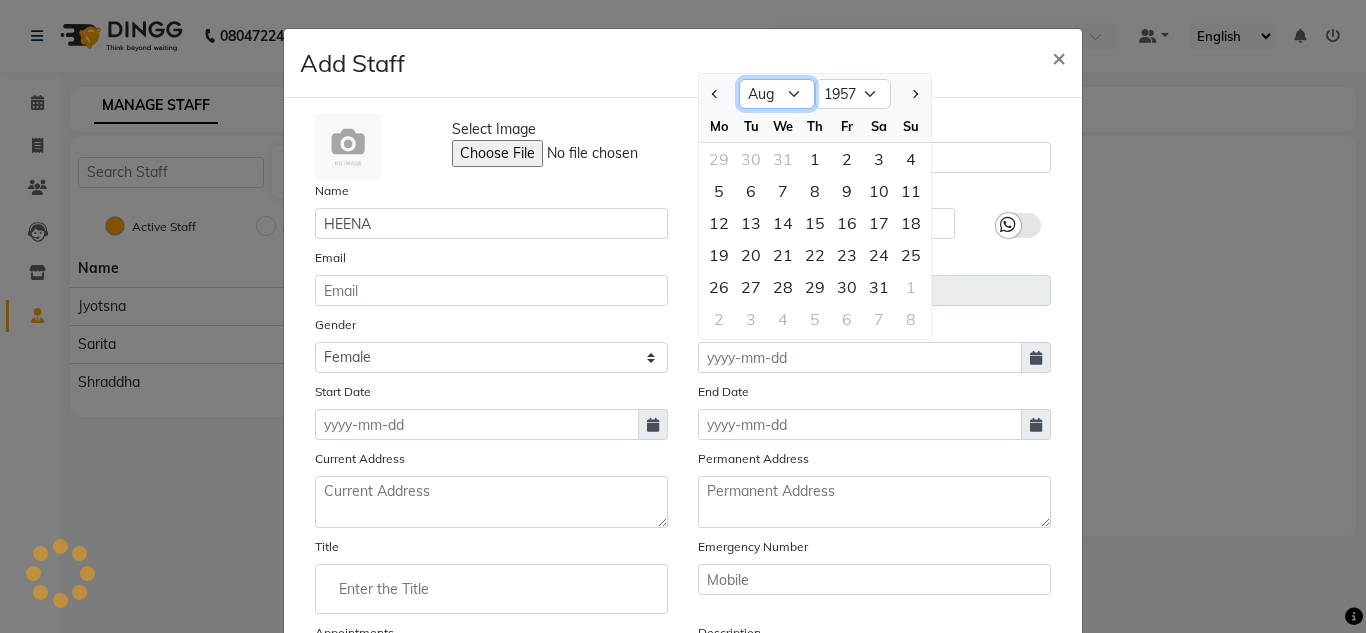 click on "Jan Feb Mar Apr May Jun Jul Aug Sep Oct Nov Dec" 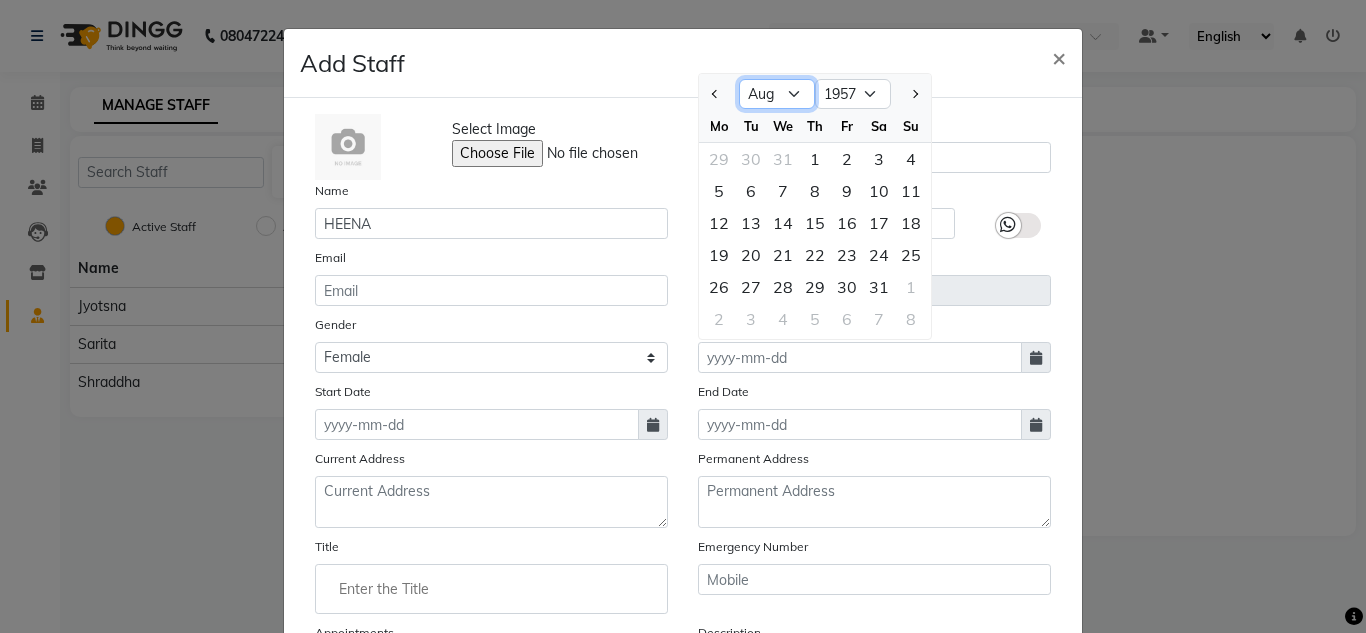 select on "10" 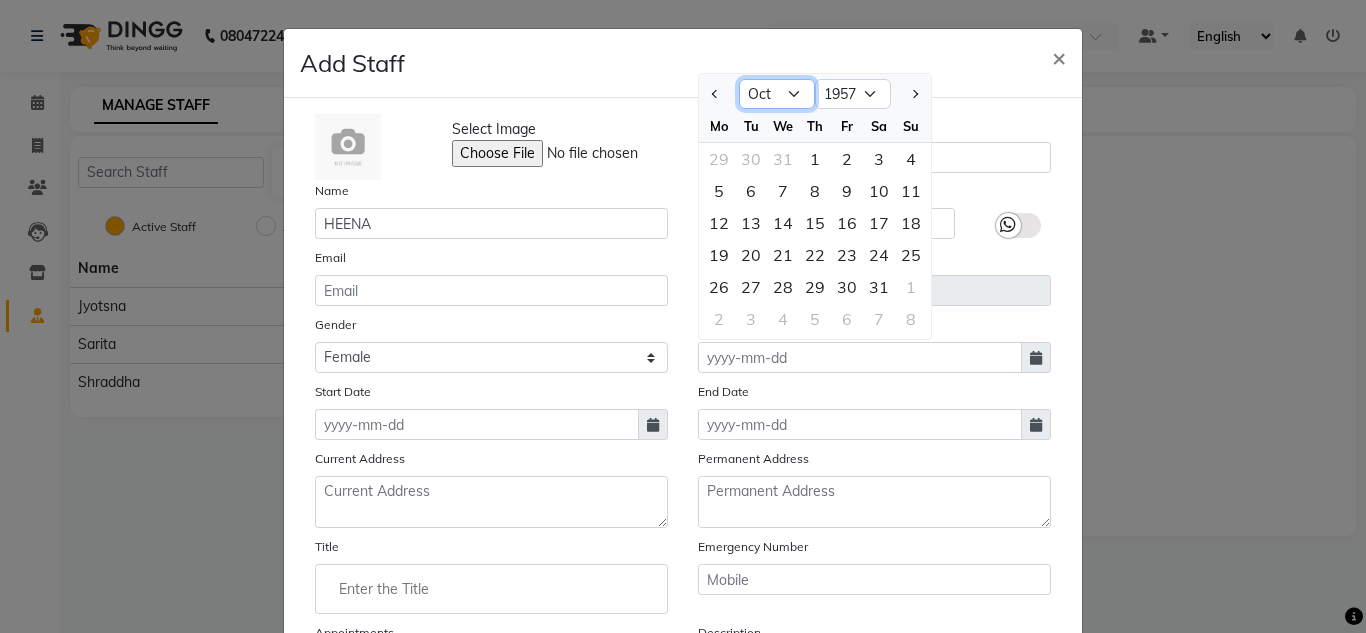 click on "Jan Feb Mar Apr May Jun Jul Aug Sep Oct Nov Dec" 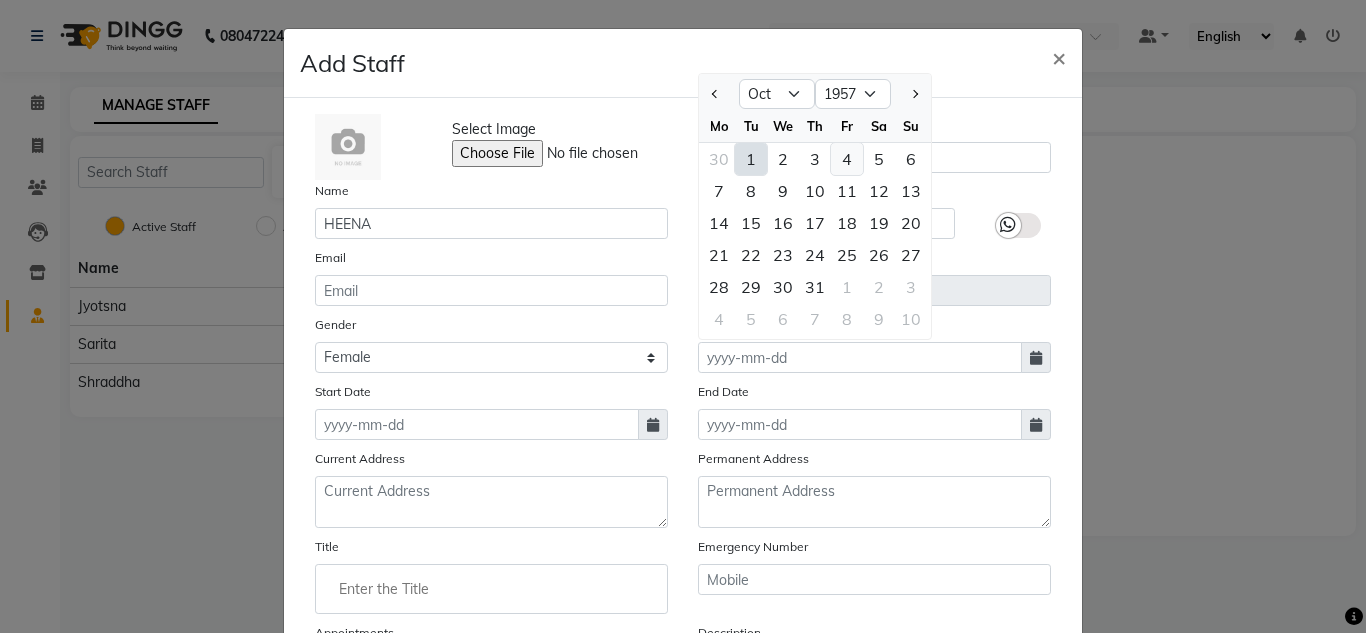 click on "4" 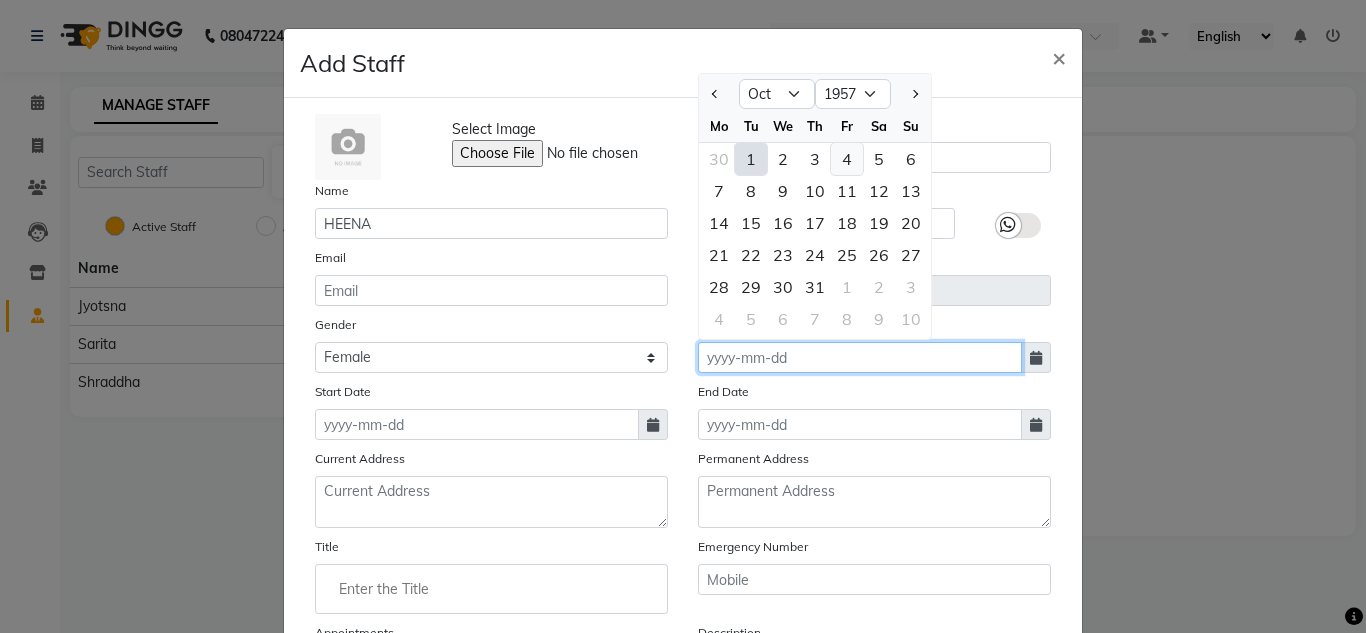 type on "04-10-1957" 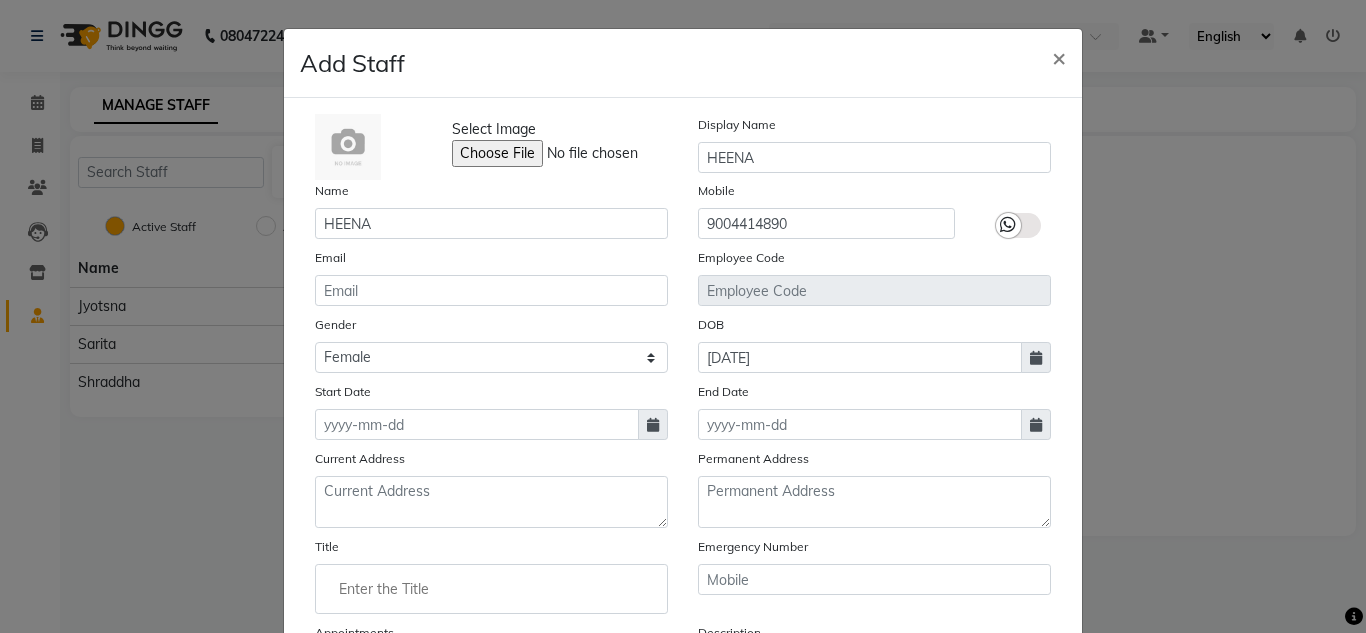 click 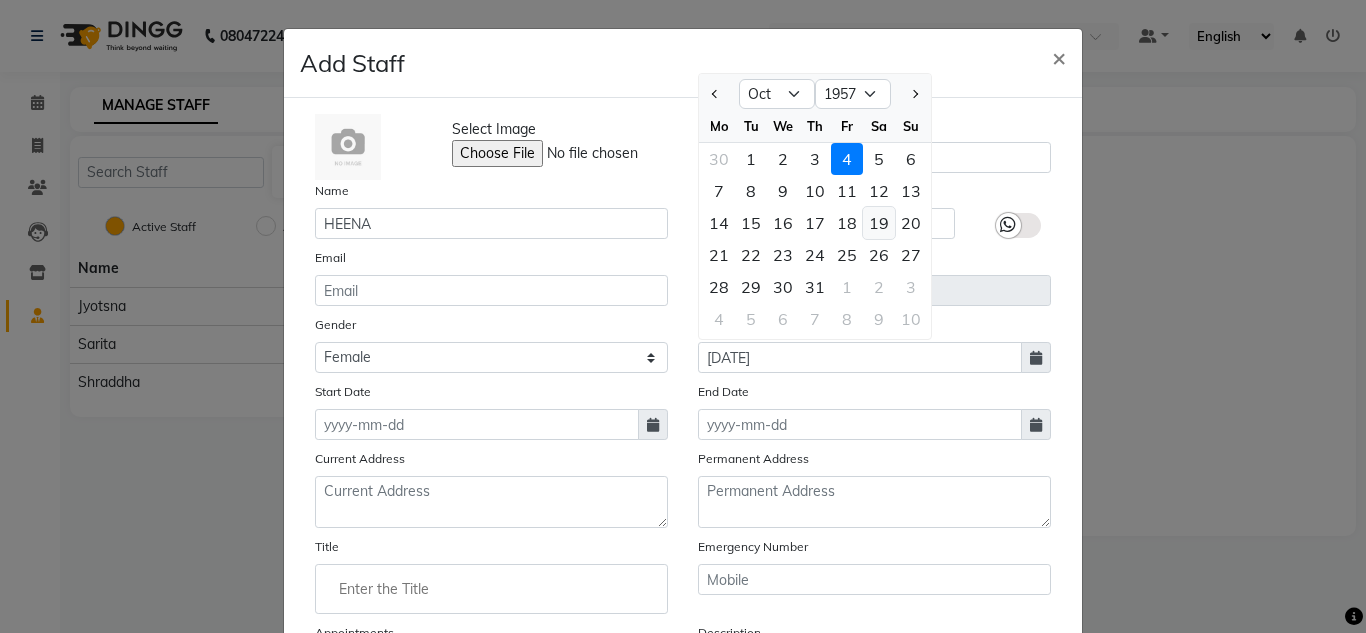 click on "19" 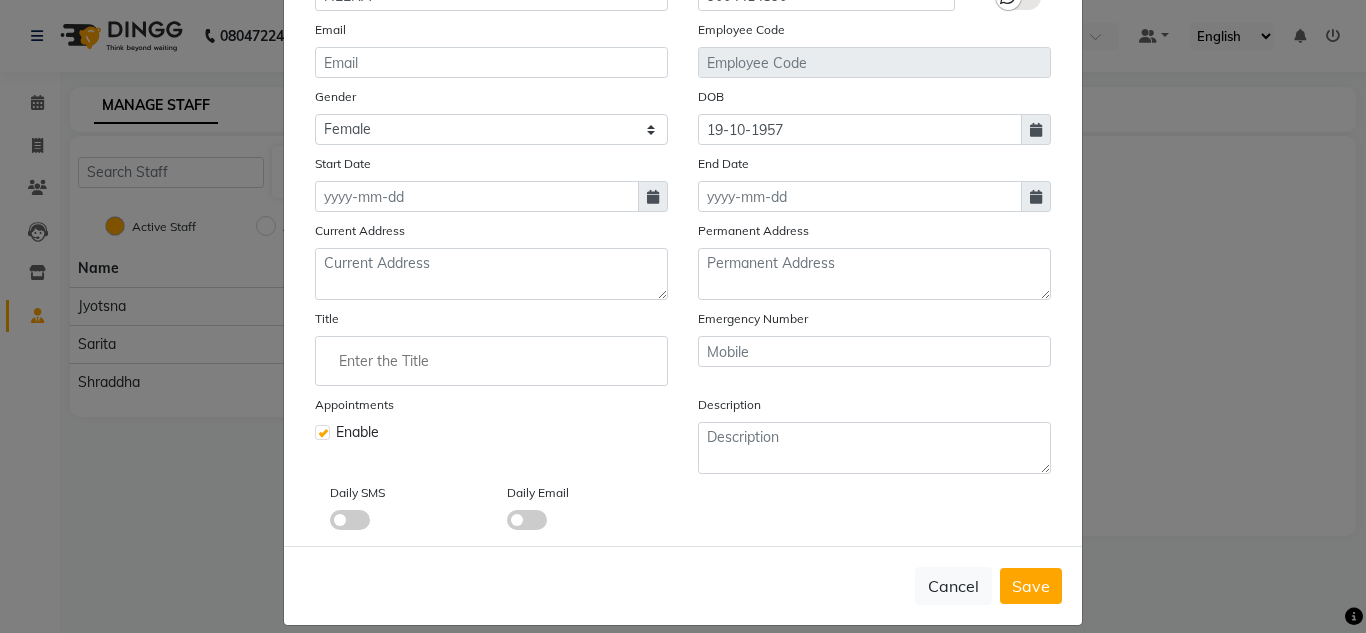 scroll, scrollTop: 230, scrollLeft: 0, axis: vertical 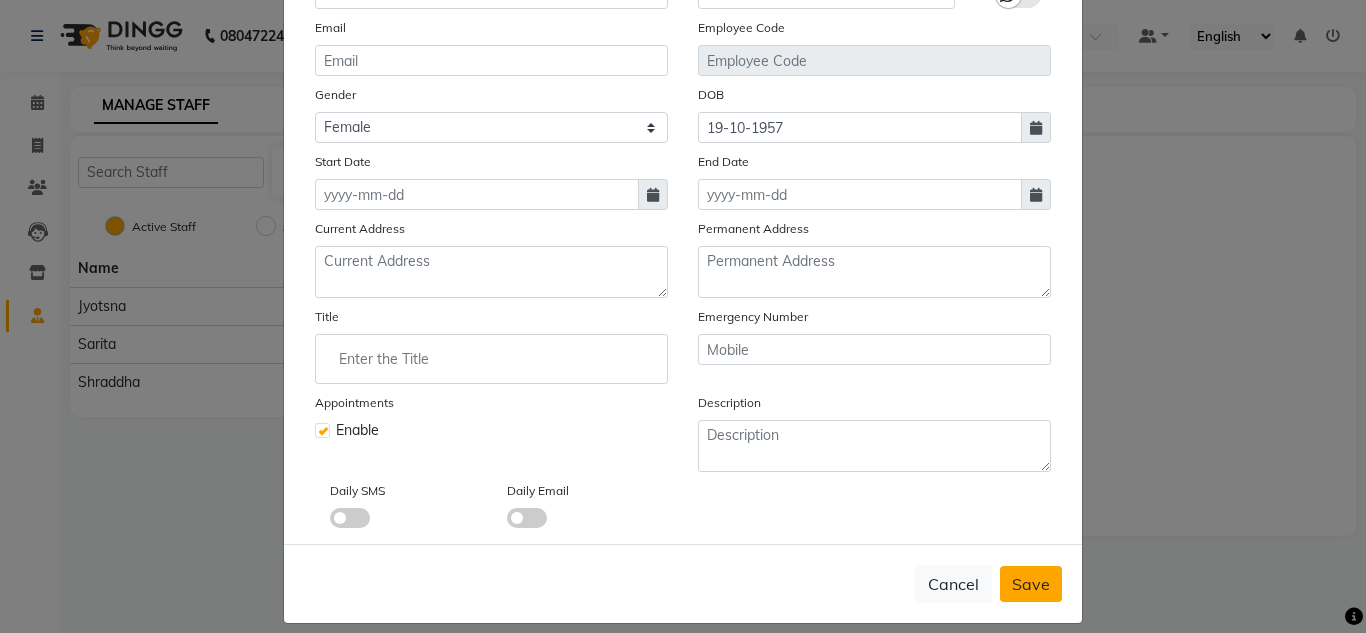 click on "Save" at bounding box center (1031, 584) 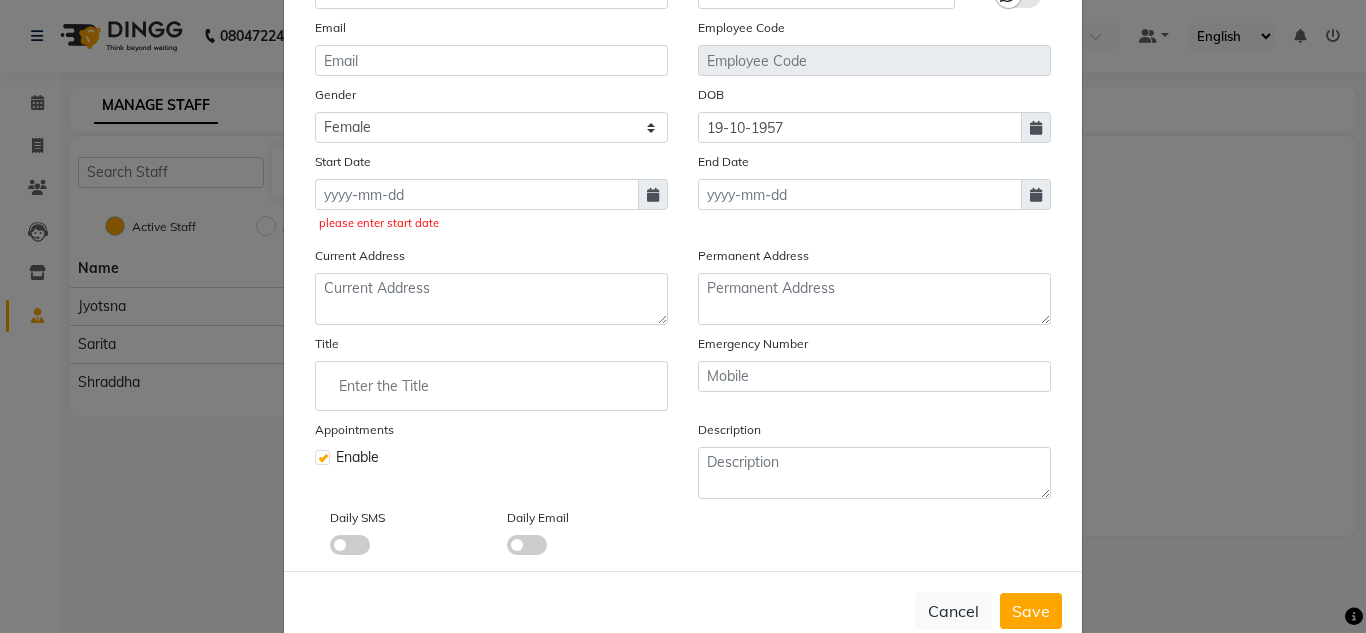 click 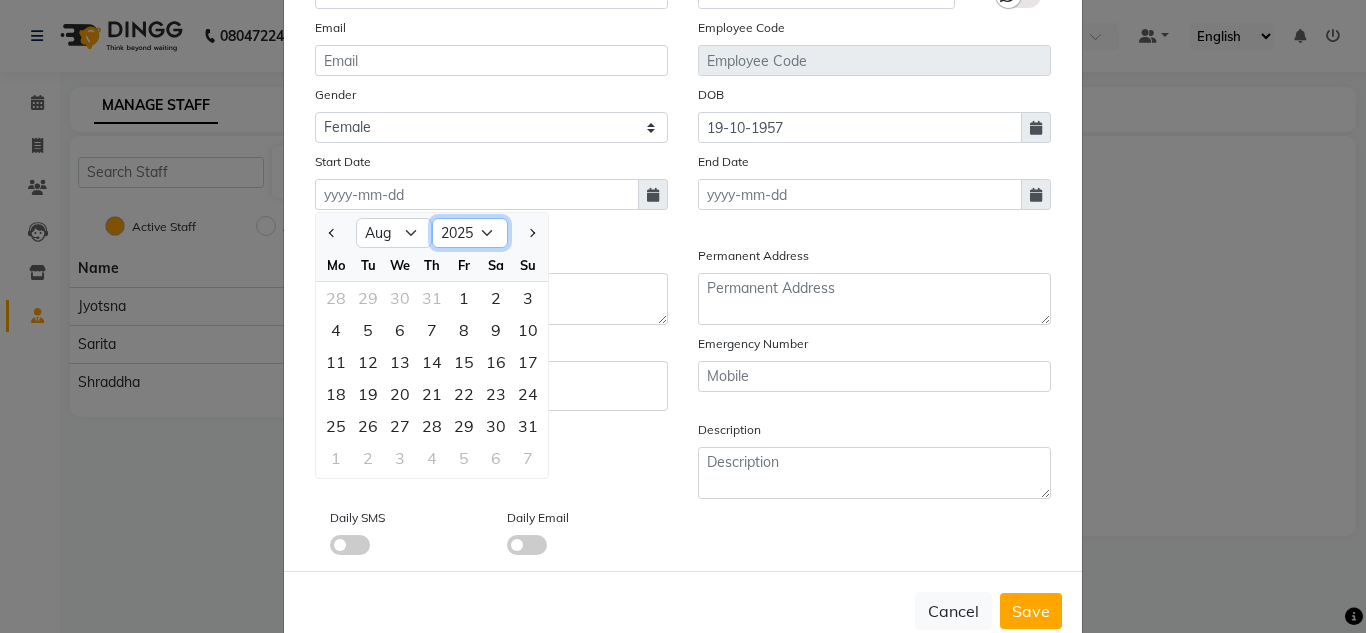 click on "2015 2016 2017 2018 2019 2020 2021 2022 2023 2024 2025 2026 2027 2028 2029 2030 2031 2032 2033 2034 2035" 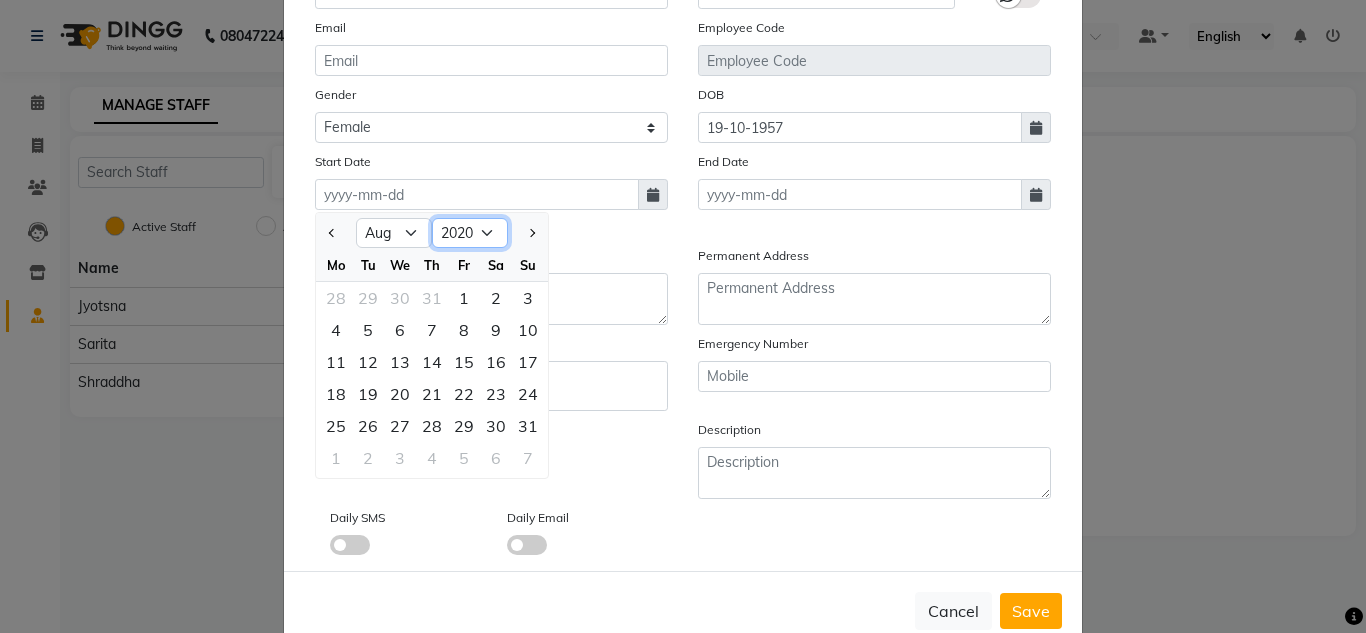 click on "2015 2016 2017 2018 2019 2020 2021 2022 2023 2024 2025 2026 2027 2028 2029 2030 2031 2032 2033 2034 2035" 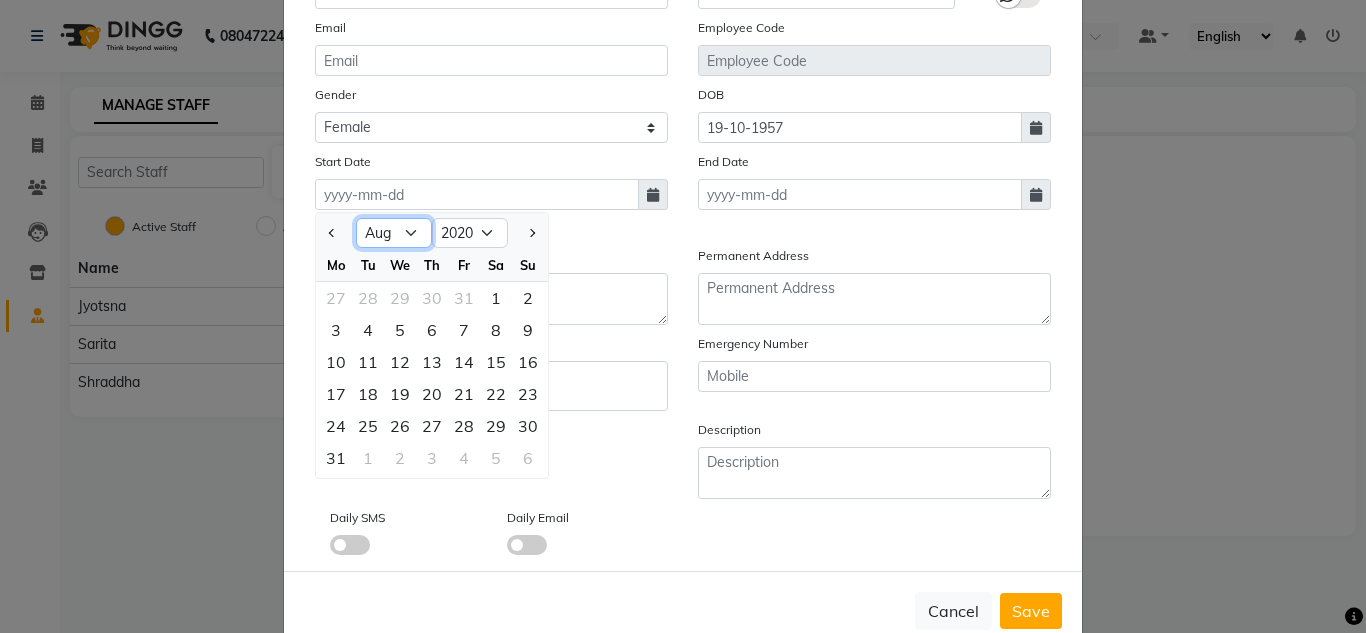 click on "Jan Feb Mar Apr May Jun Jul Aug Sep Oct Nov Dec" 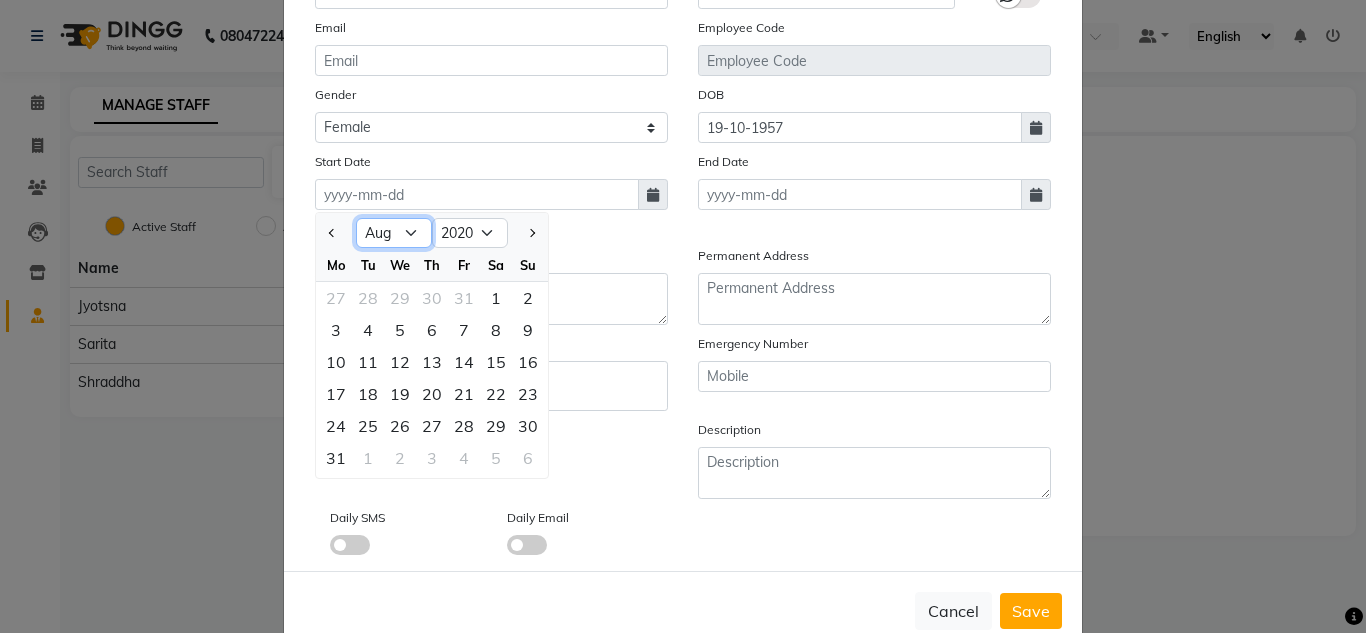 select on "10" 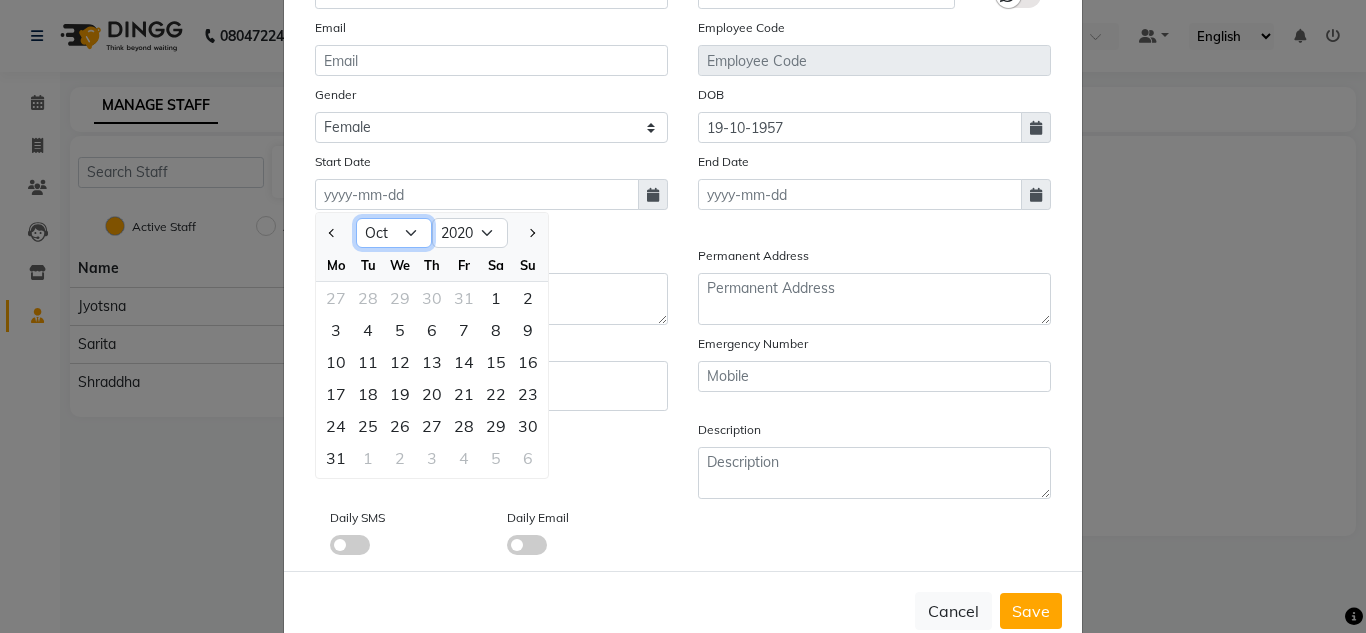 click on "Jan Feb Mar Apr May Jun Jul Aug Sep Oct Nov Dec" 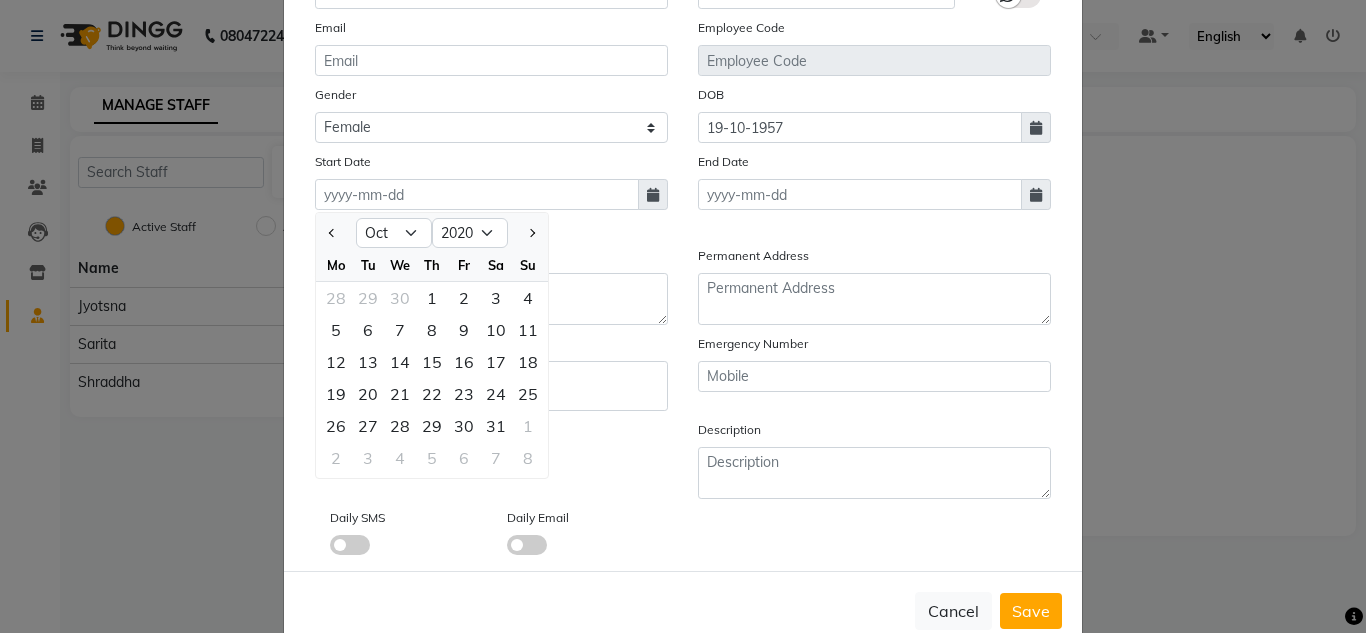 click on "Appointments Enable" 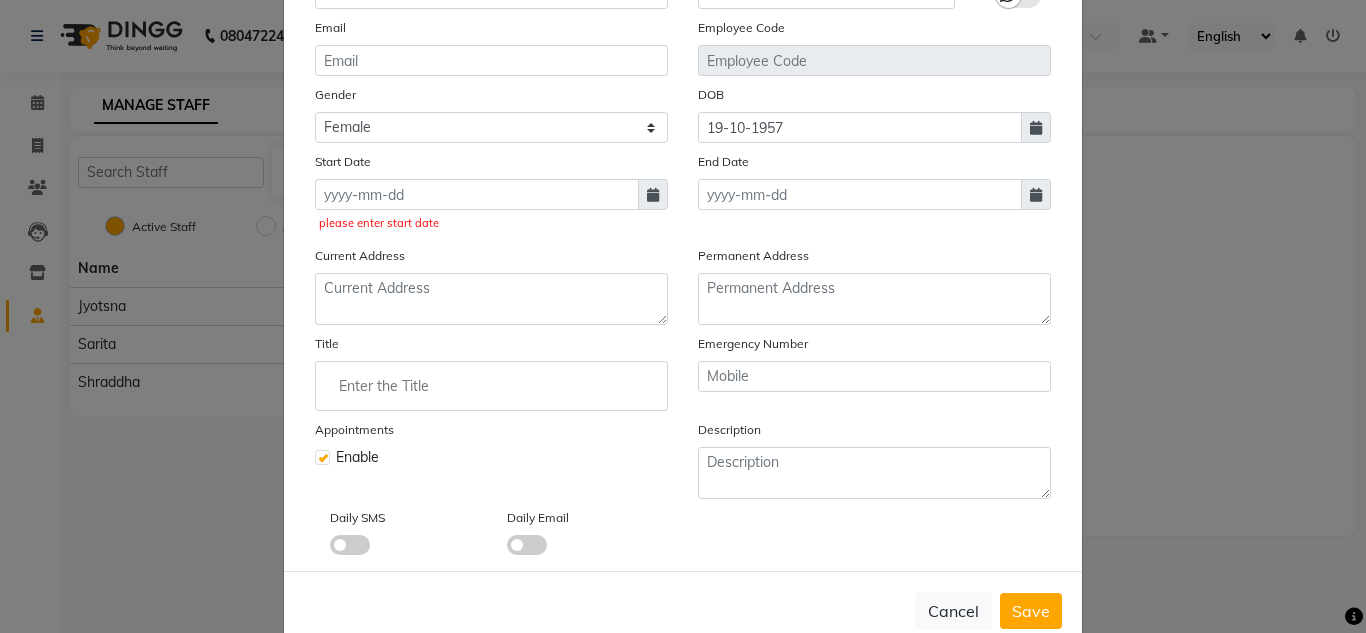 click 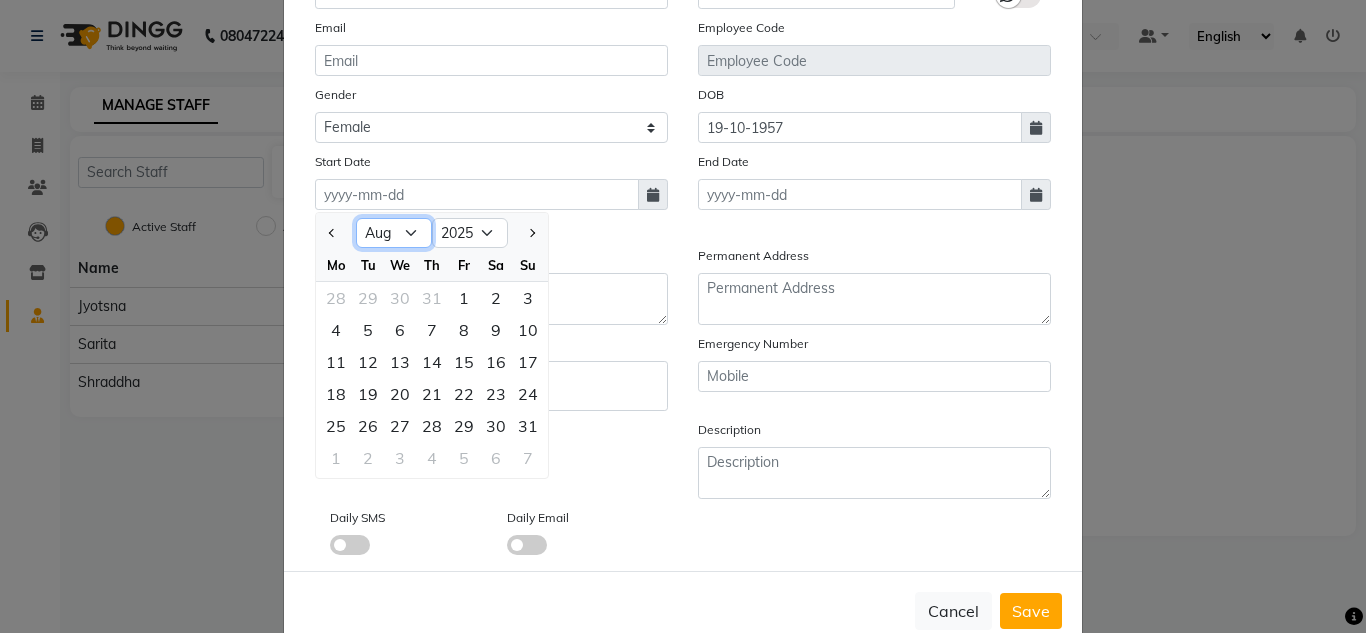 click on "Jan Feb Mar Apr May Jun Jul Aug Sep Oct Nov Dec" 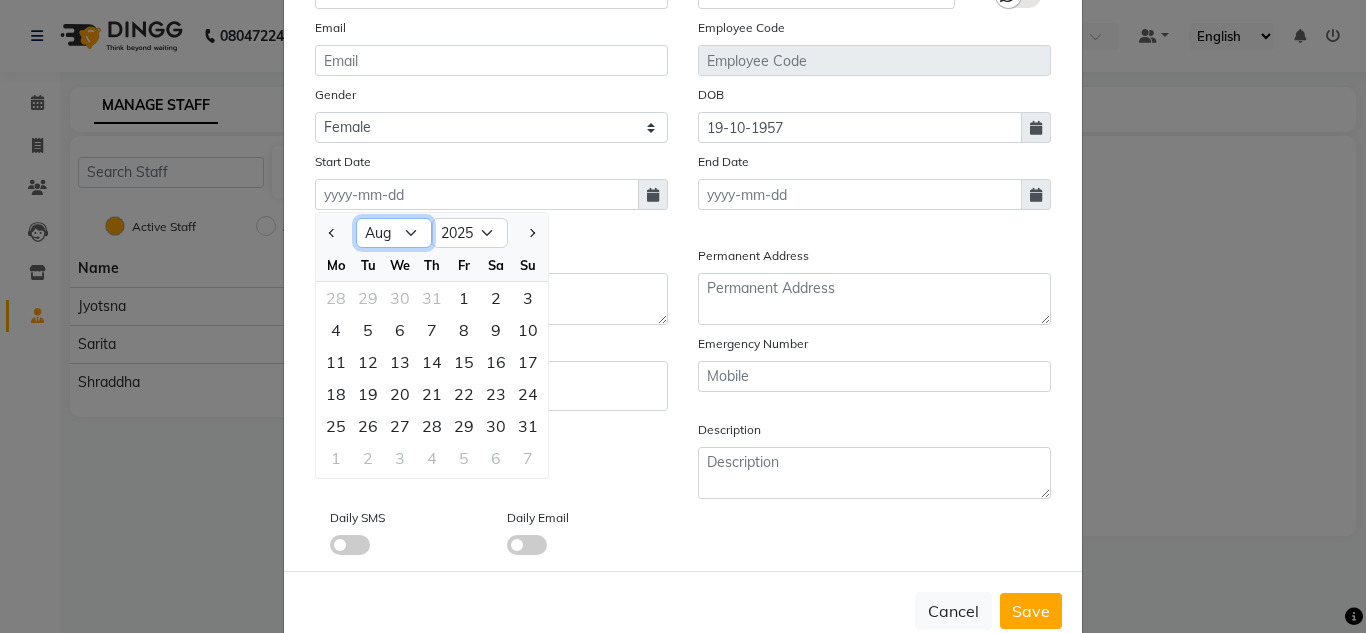 select on "10" 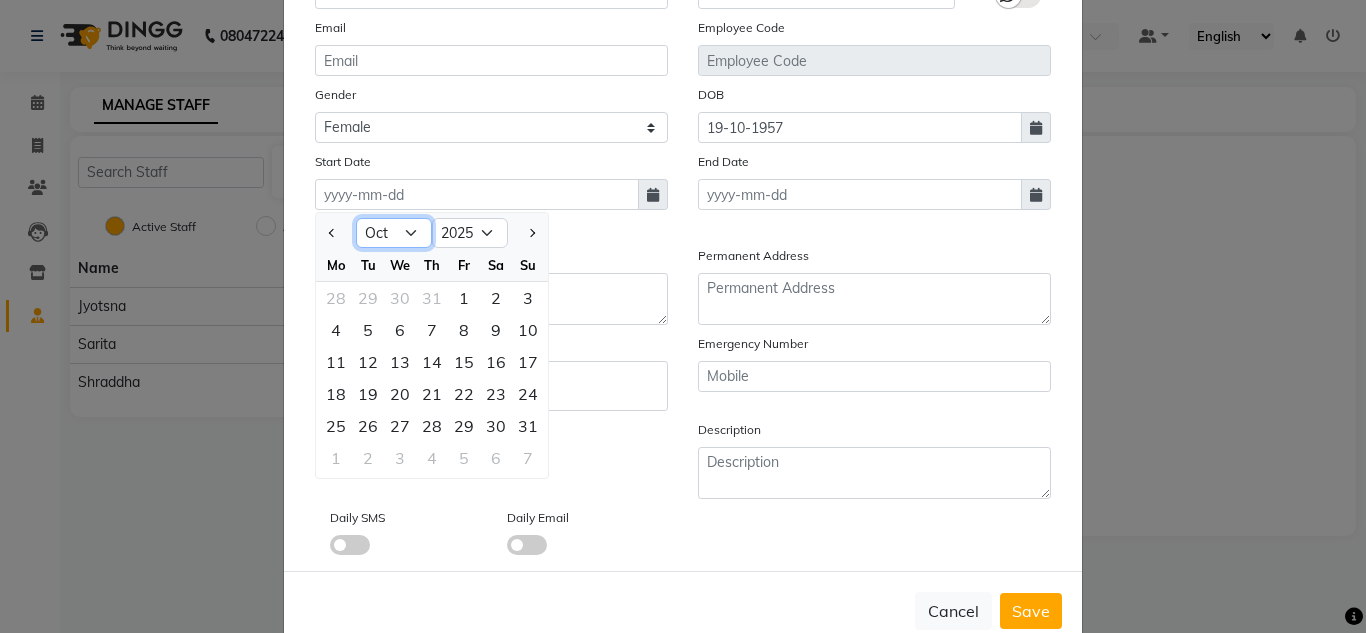 click on "Jan Feb Mar Apr May Jun Jul Aug Sep Oct Nov Dec" 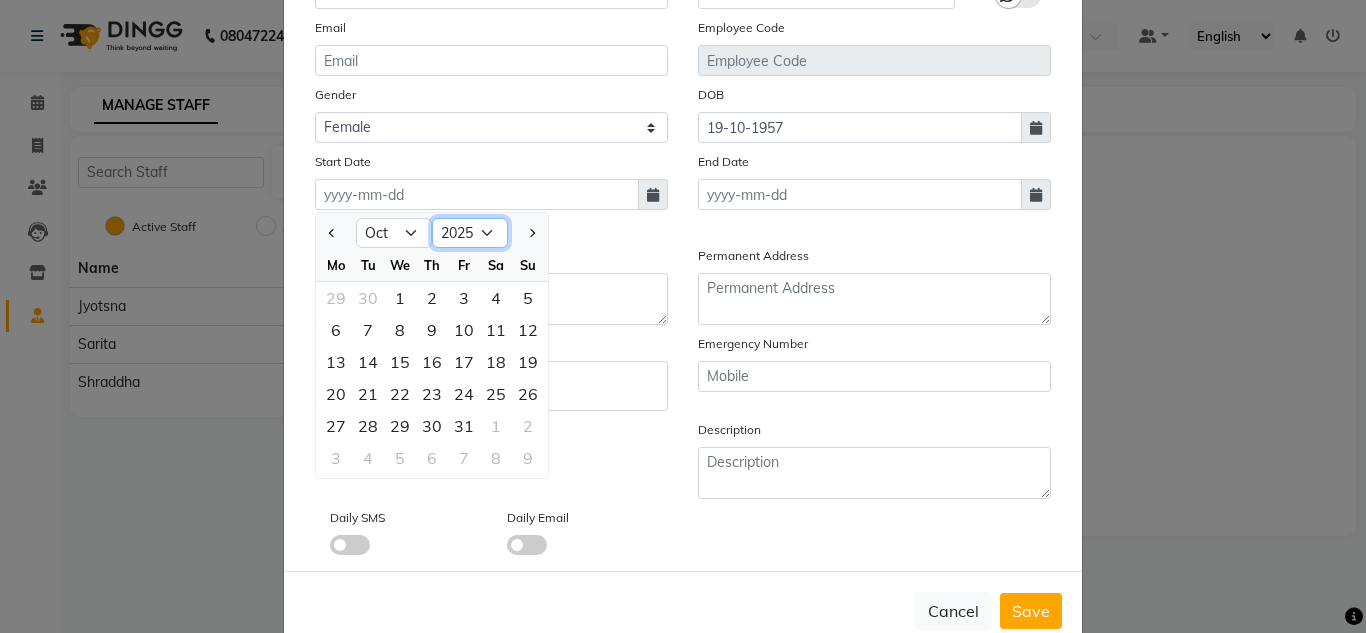 click on "2015 2016 2017 2018 2019 2020 2021 2022 2023 2024 2025 2026 2027 2028 2029 2030 2031 2032 2033 2034 2035" 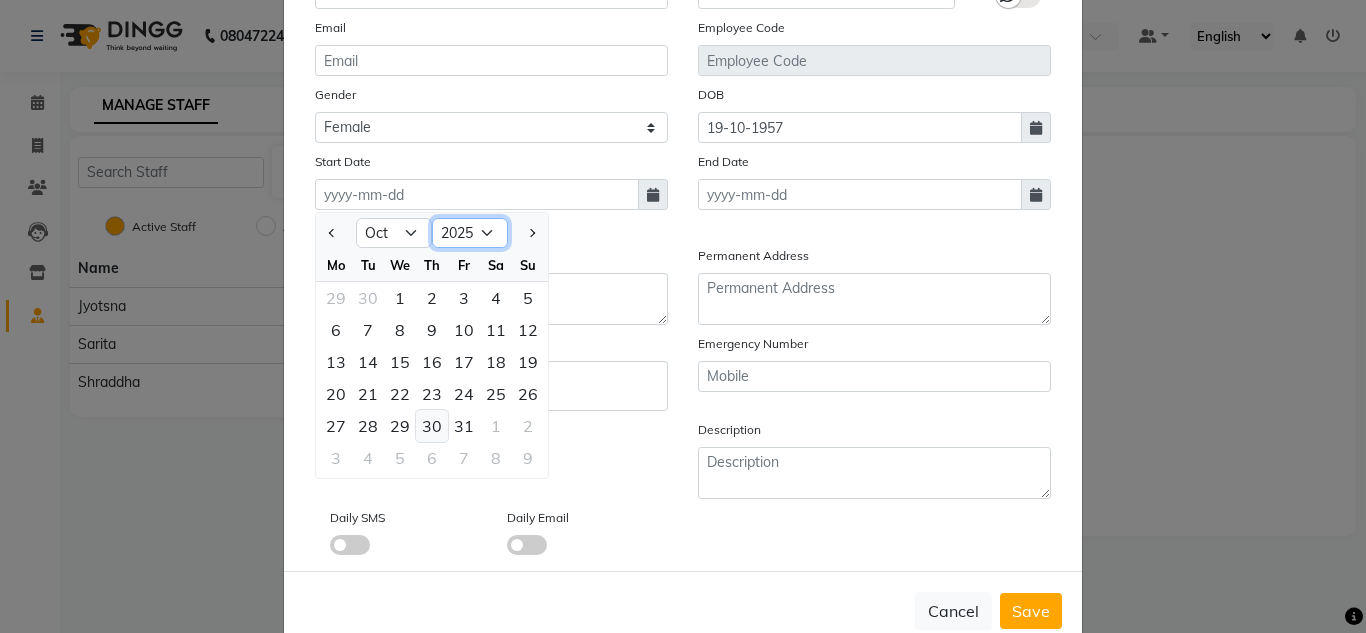 select on "2020" 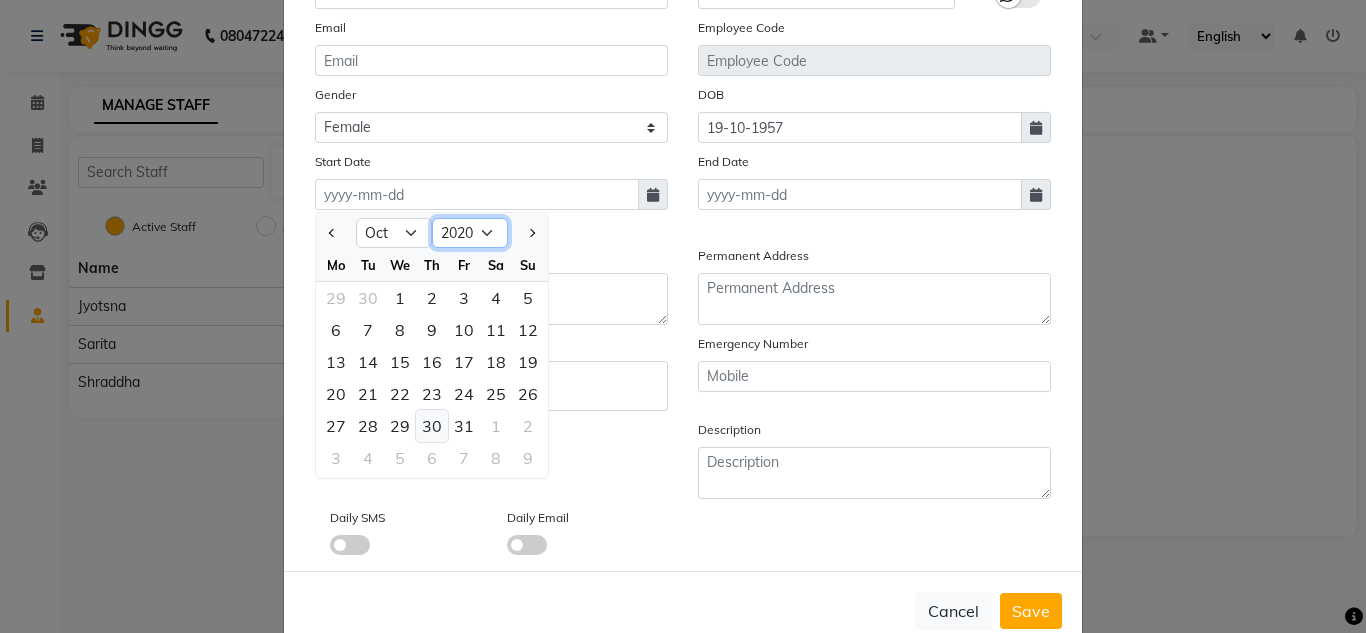 click on "2015 2016 2017 2018 2019 2020 2021 2022 2023 2024 2025 2026 2027 2028 2029 2030 2031 2032 2033 2034 2035" 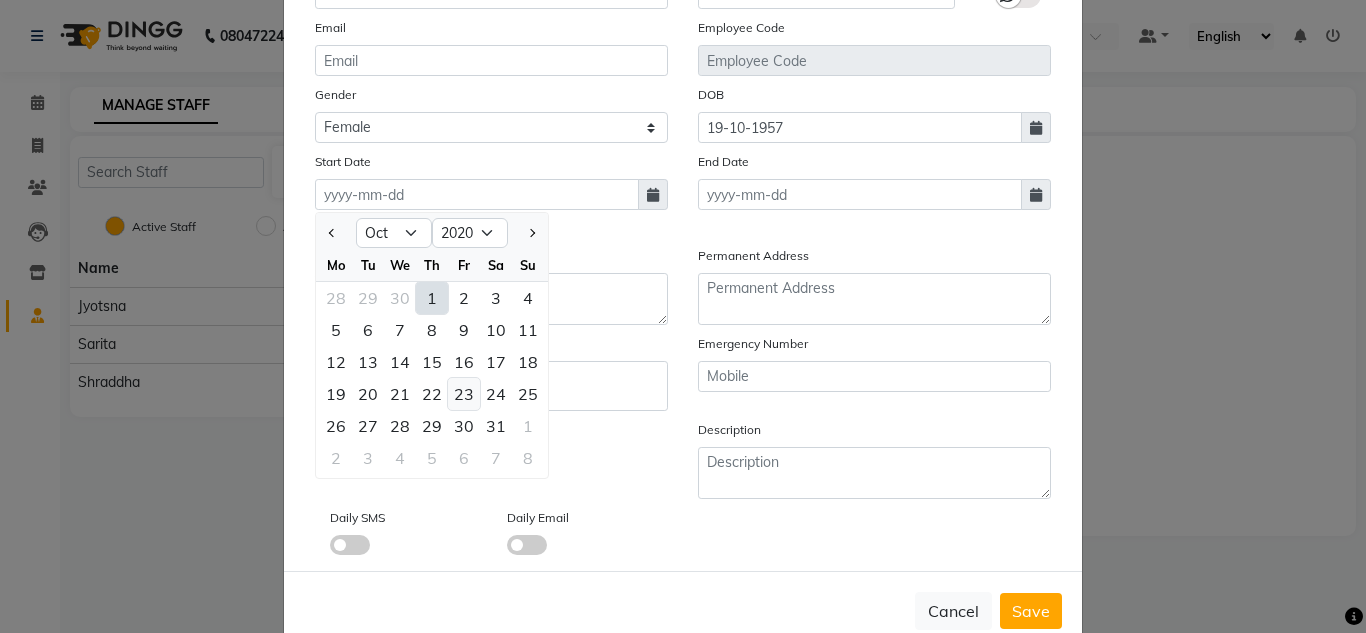 click on "23" 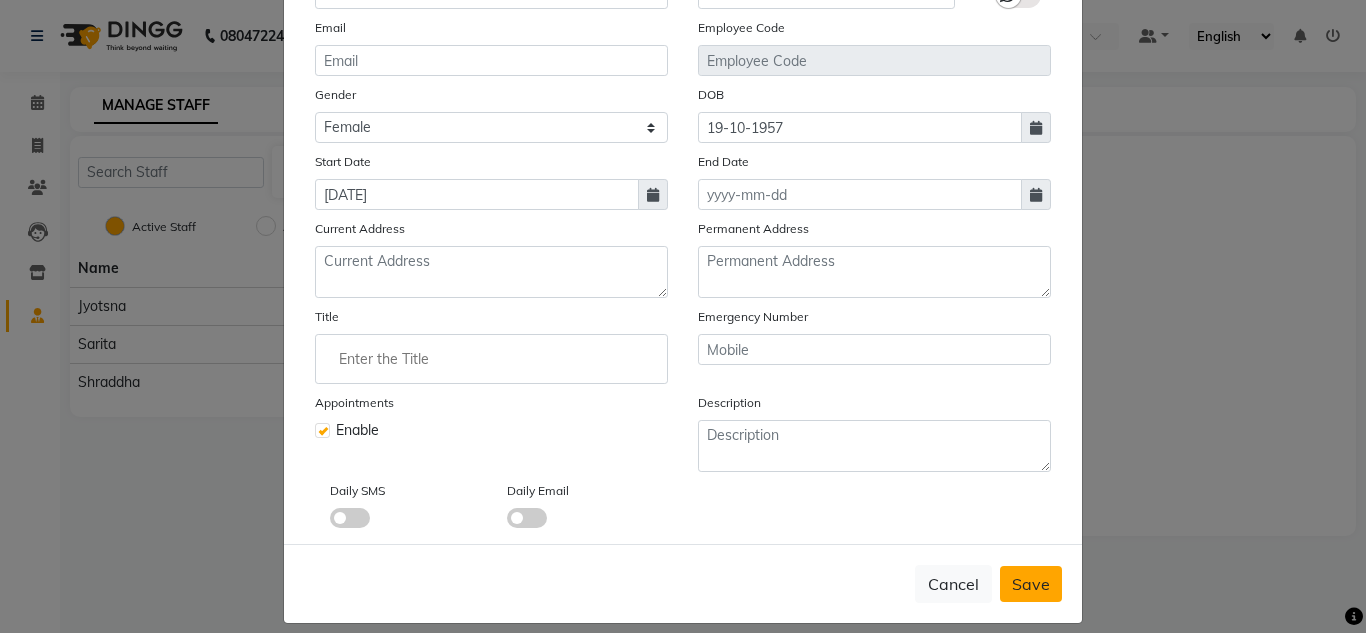 click on "Save" at bounding box center [1031, 584] 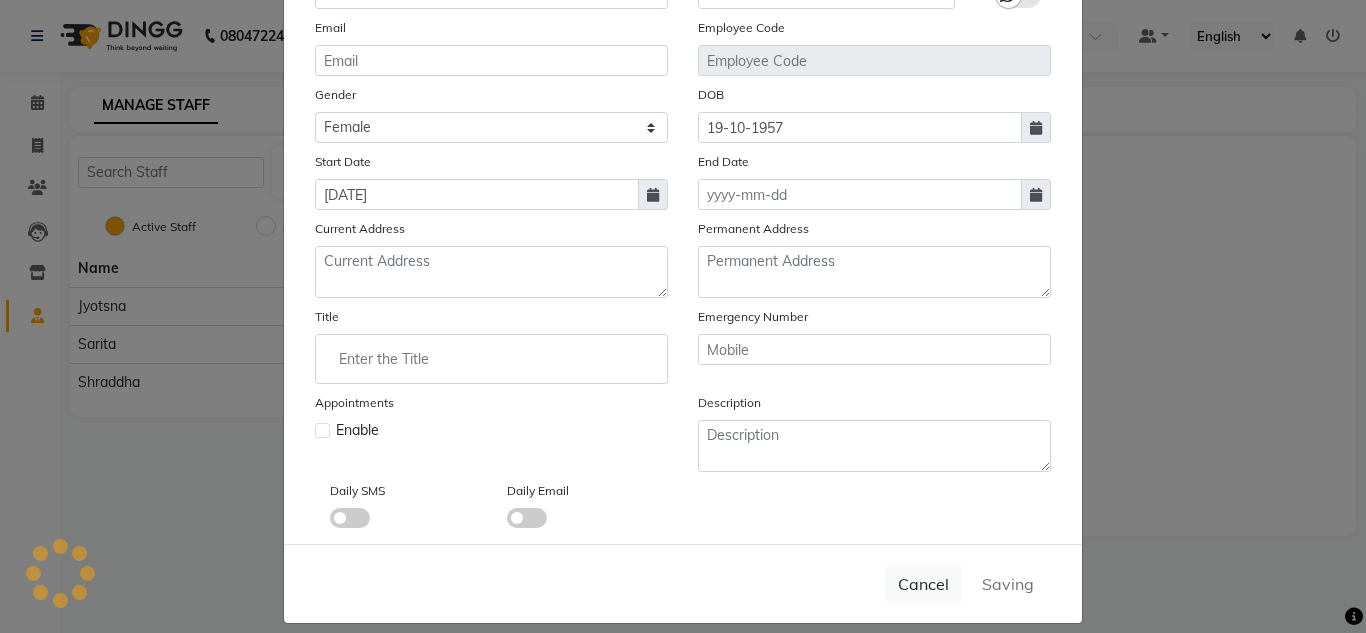 type 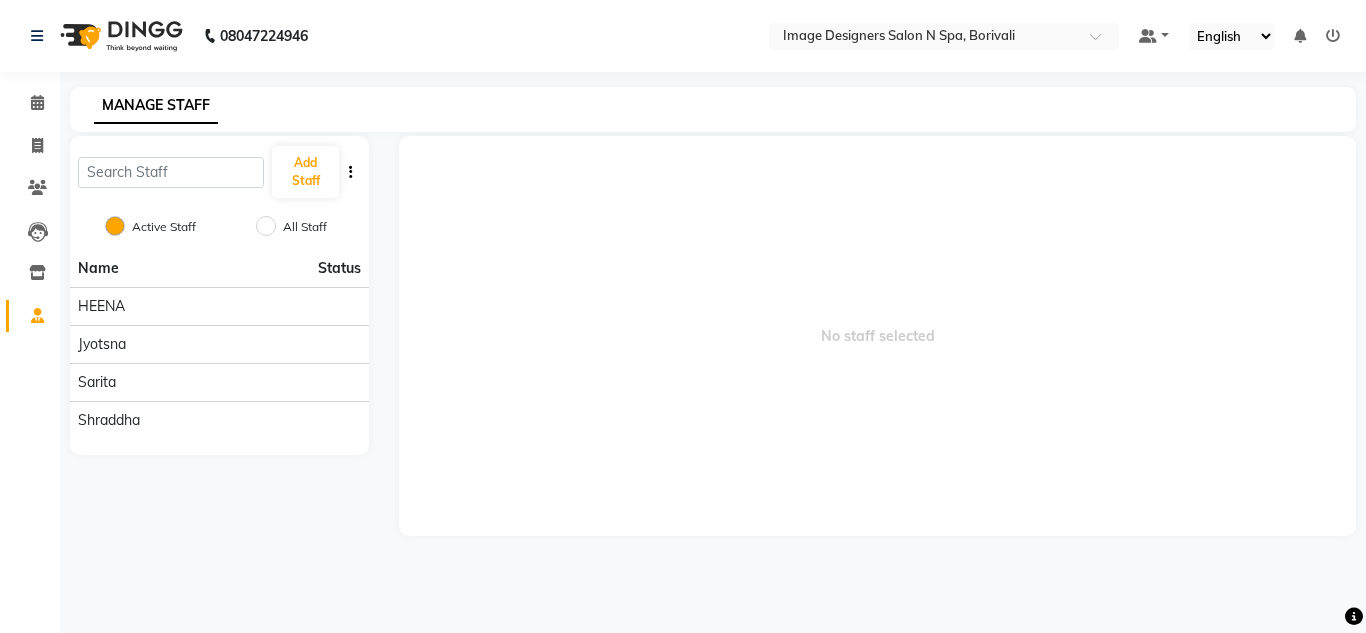 click 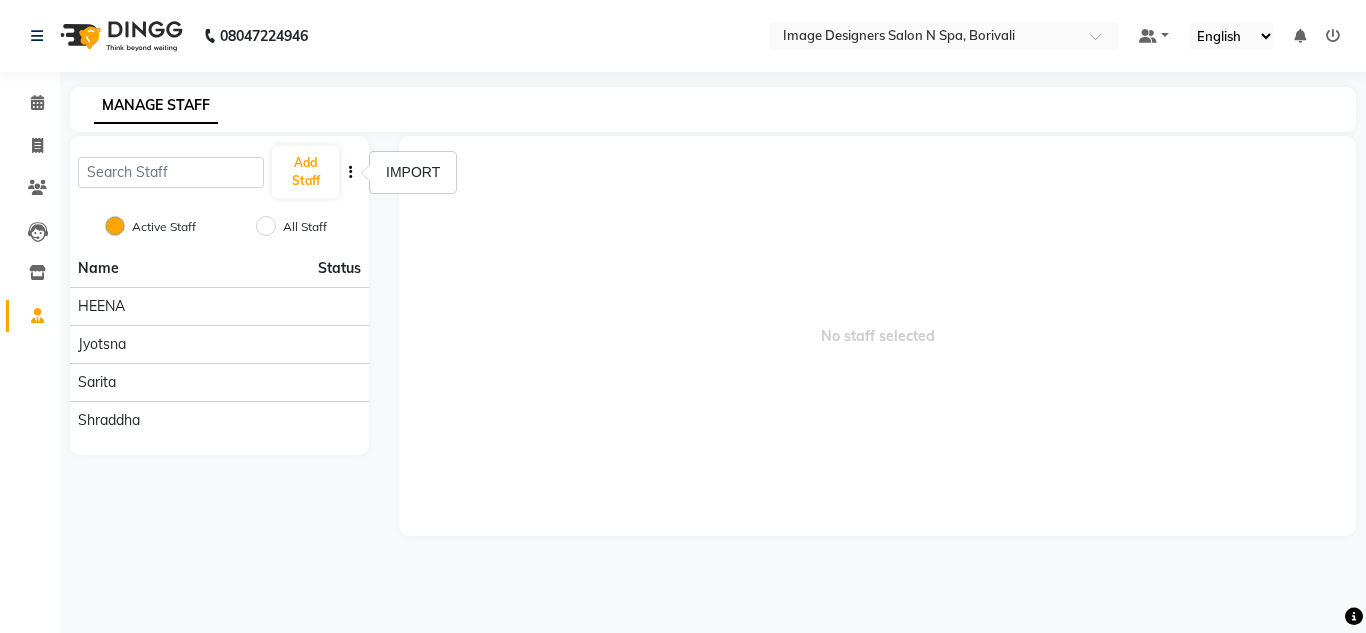 click on "No staff selected" at bounding box center (877, 336) 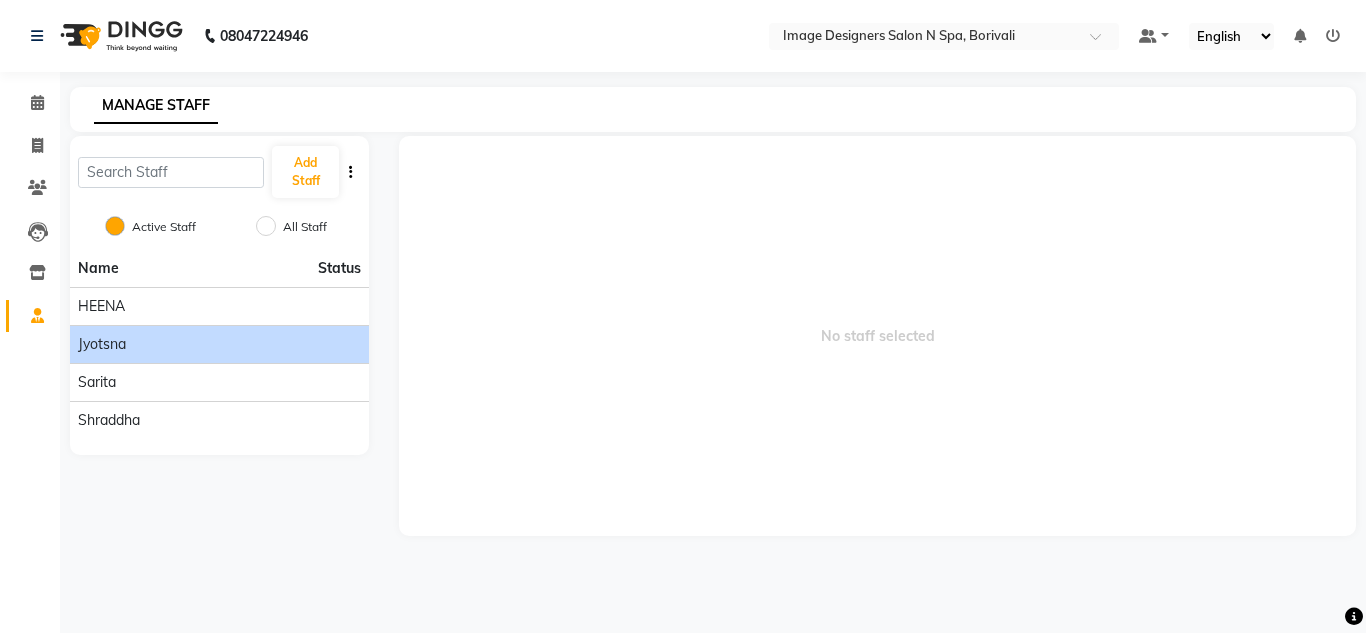 click on "Jyotsna" 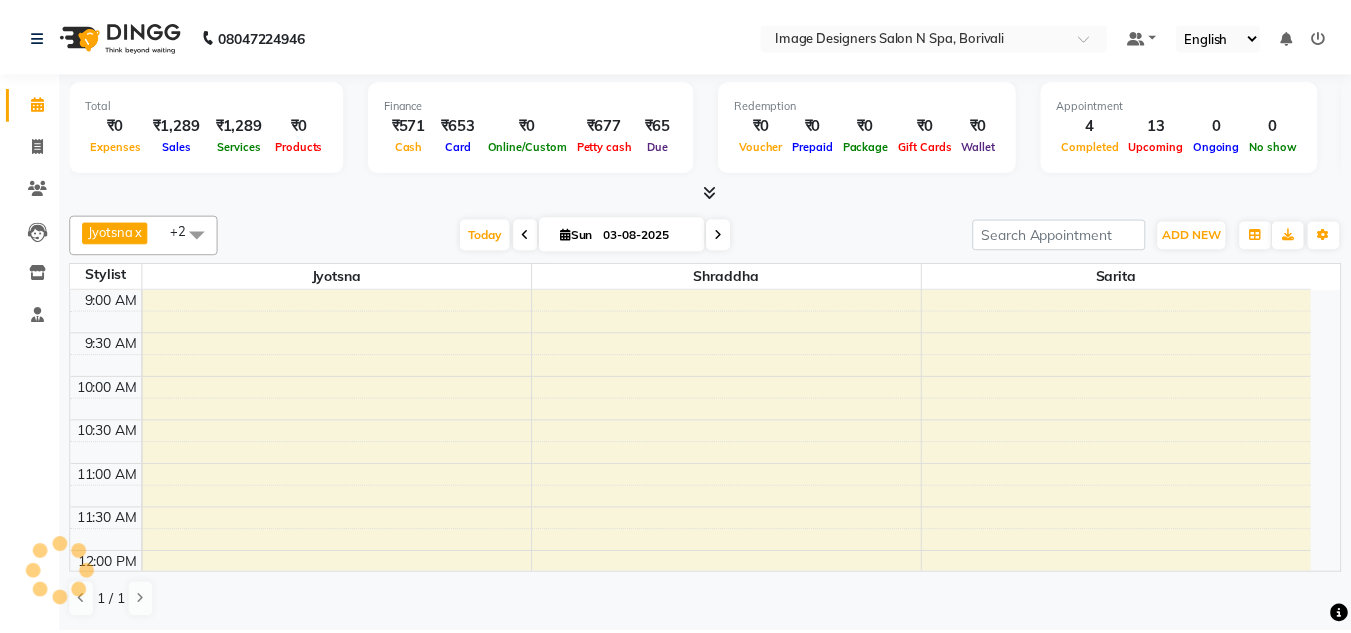 scroll, scrollTop: 0, scrollLeft: 0, axis: both 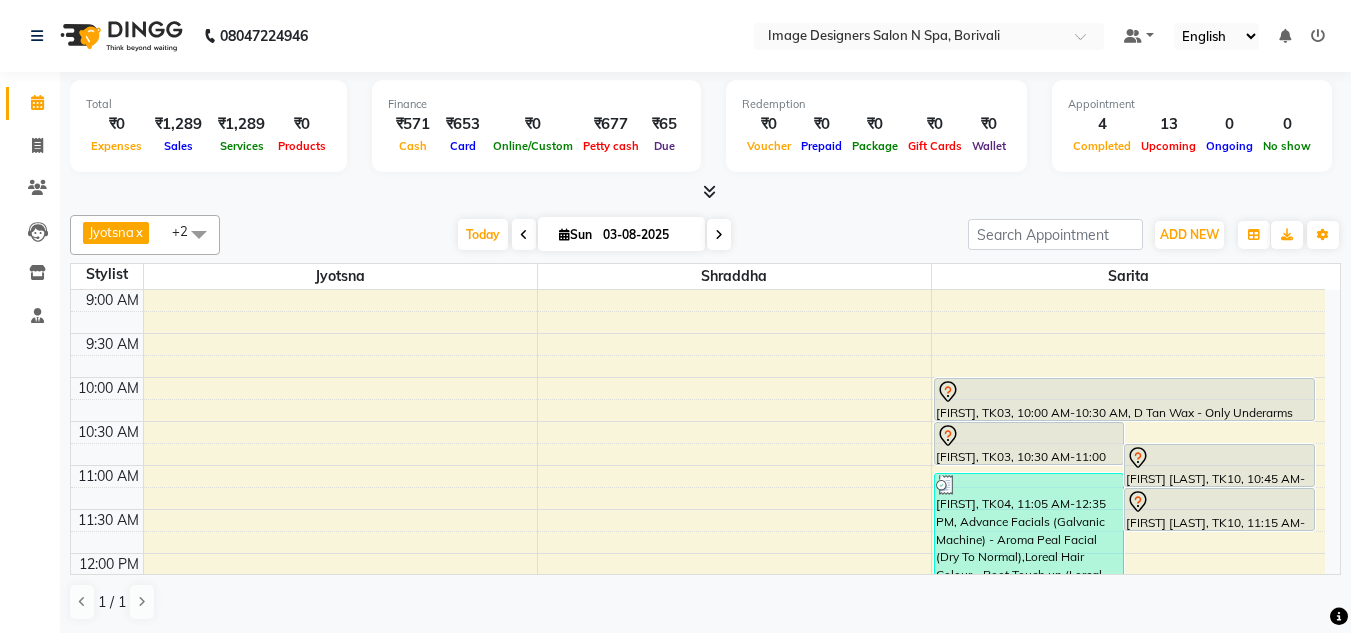 click at bounding box center (1318, 36) 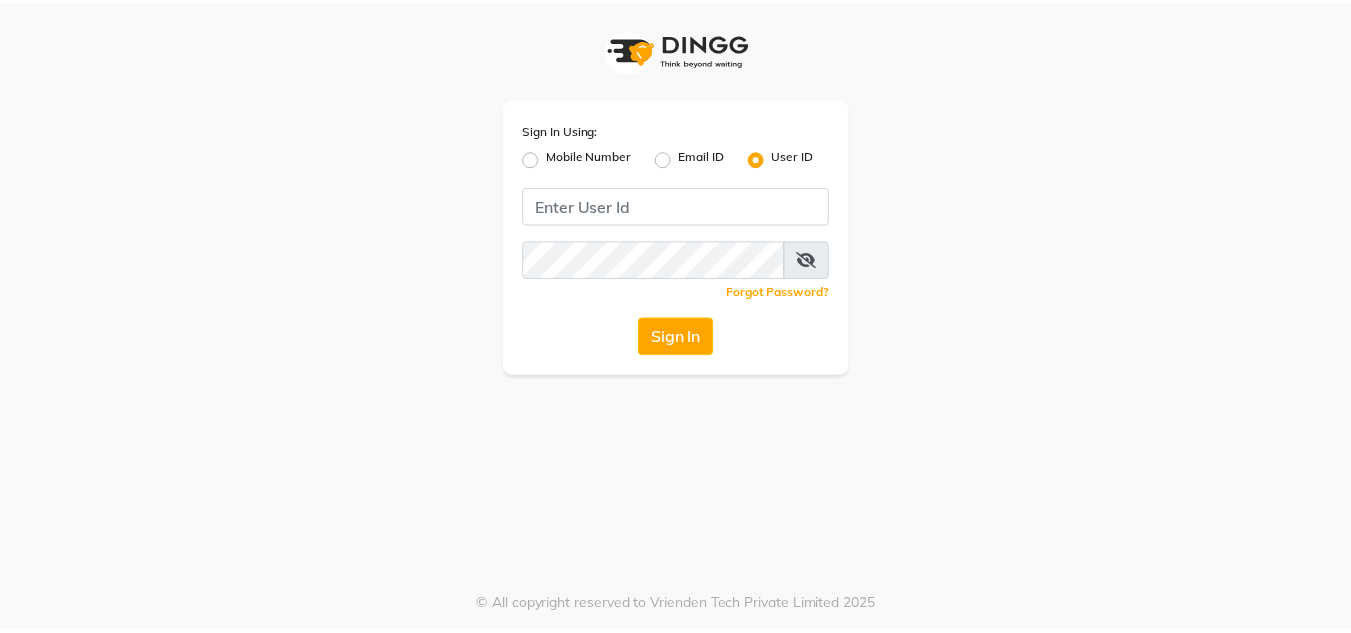 scroll, scrollTop: 0, scrollLeft: 0, axis: both 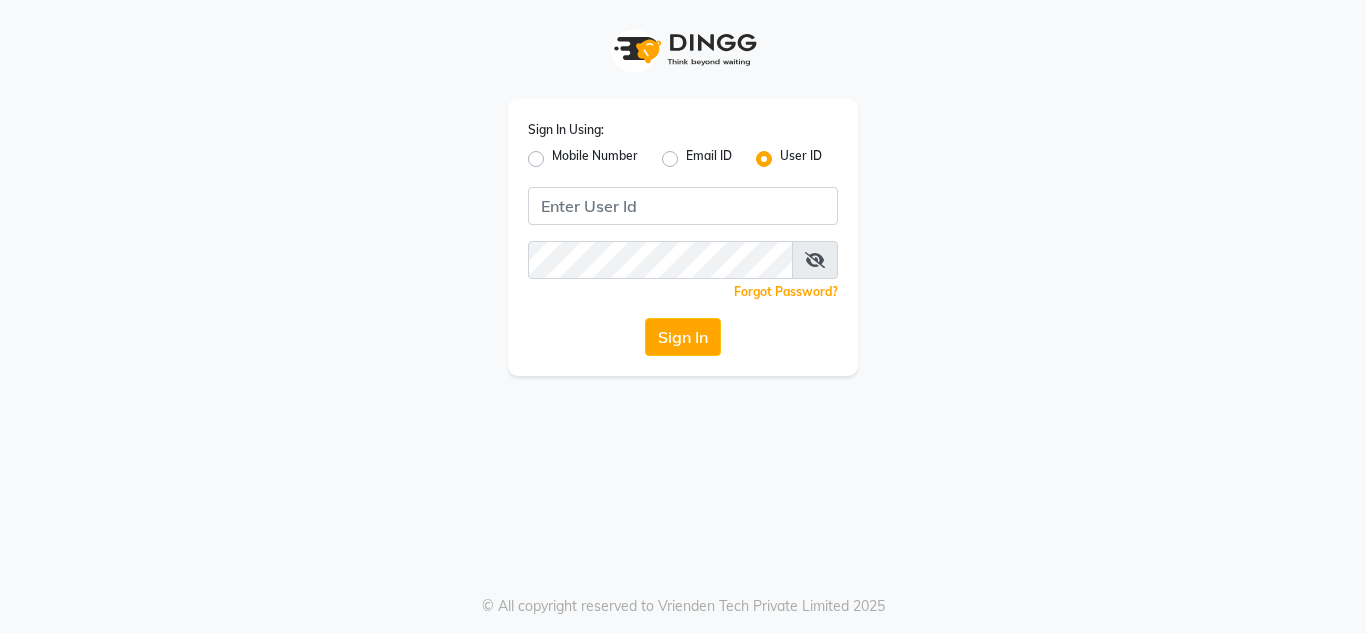 click on "Mobile Number" 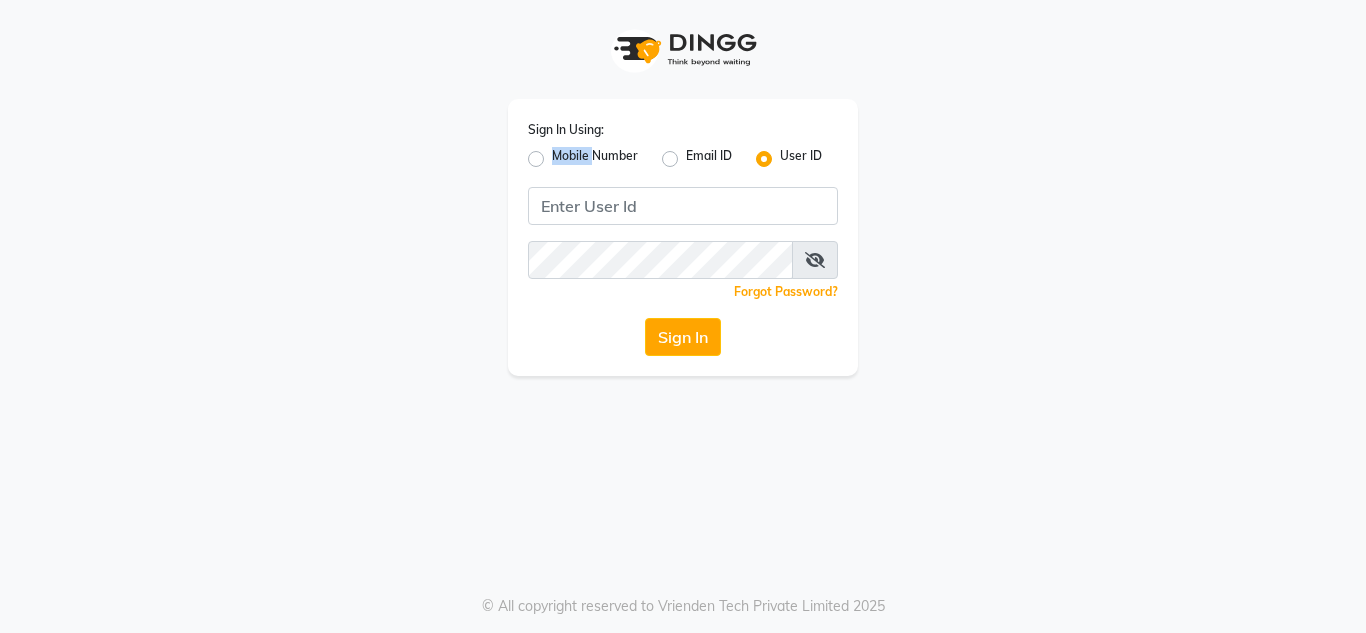 click on "Mobile Number" 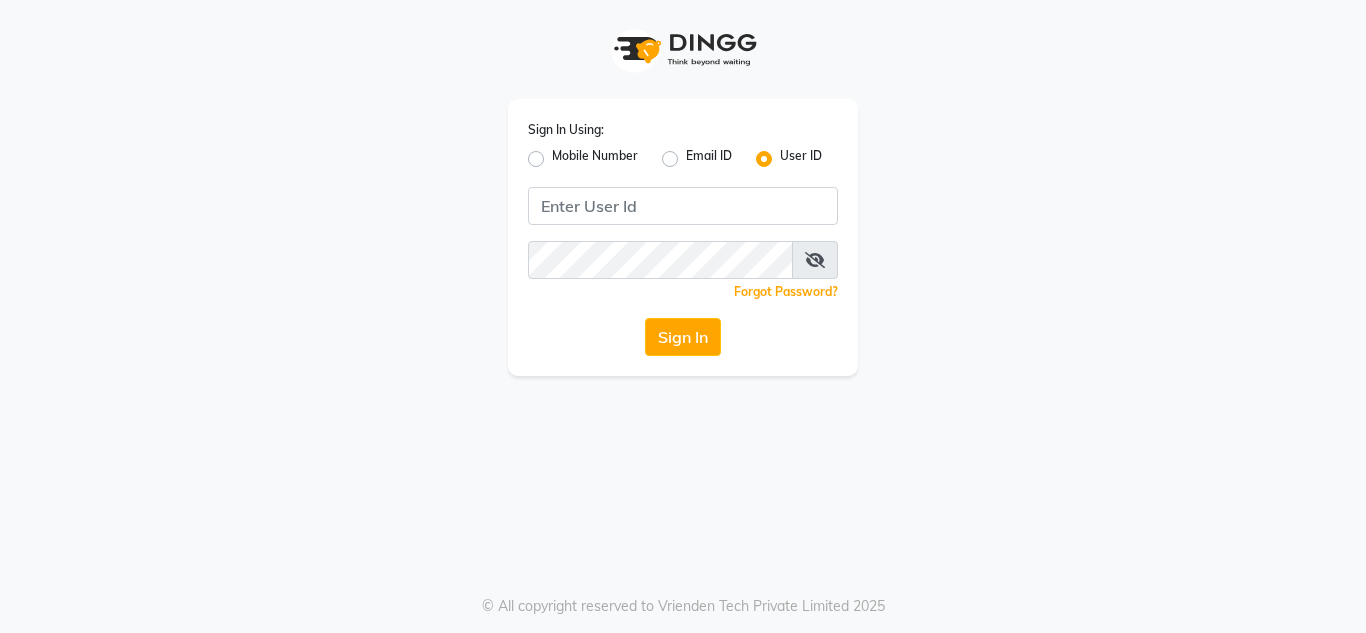 click on "Mobile Number" 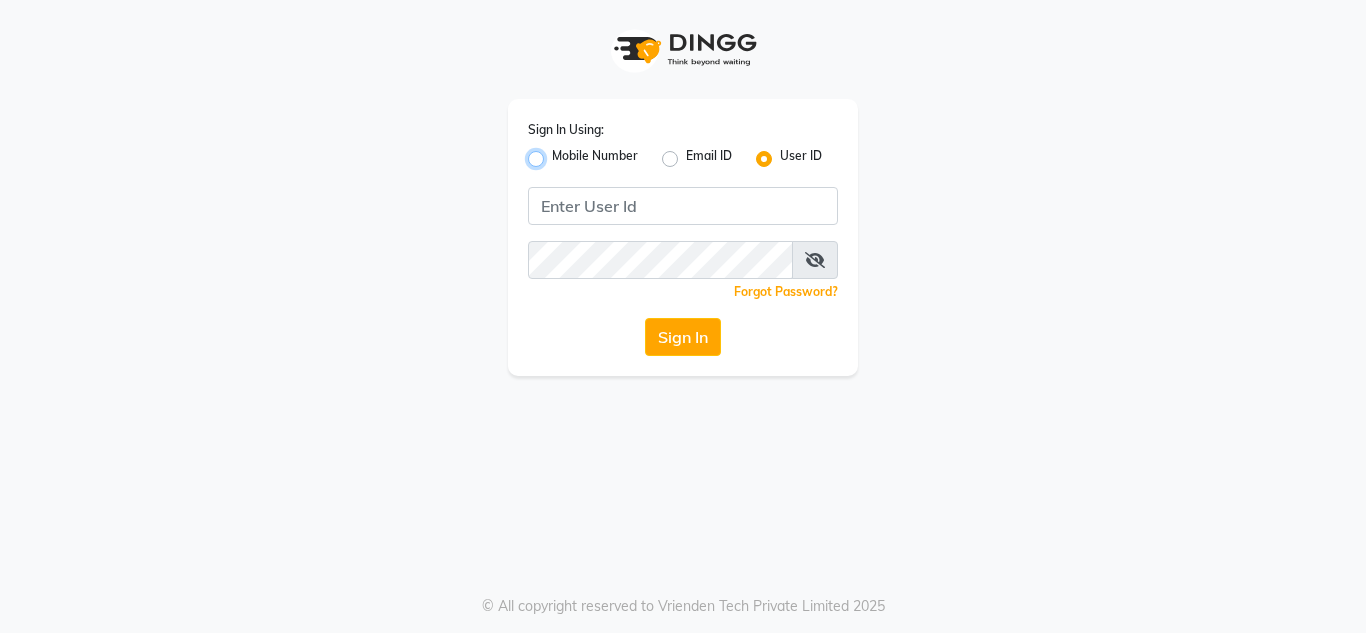click on "Mobile Number" at bounding box center (558, 153) 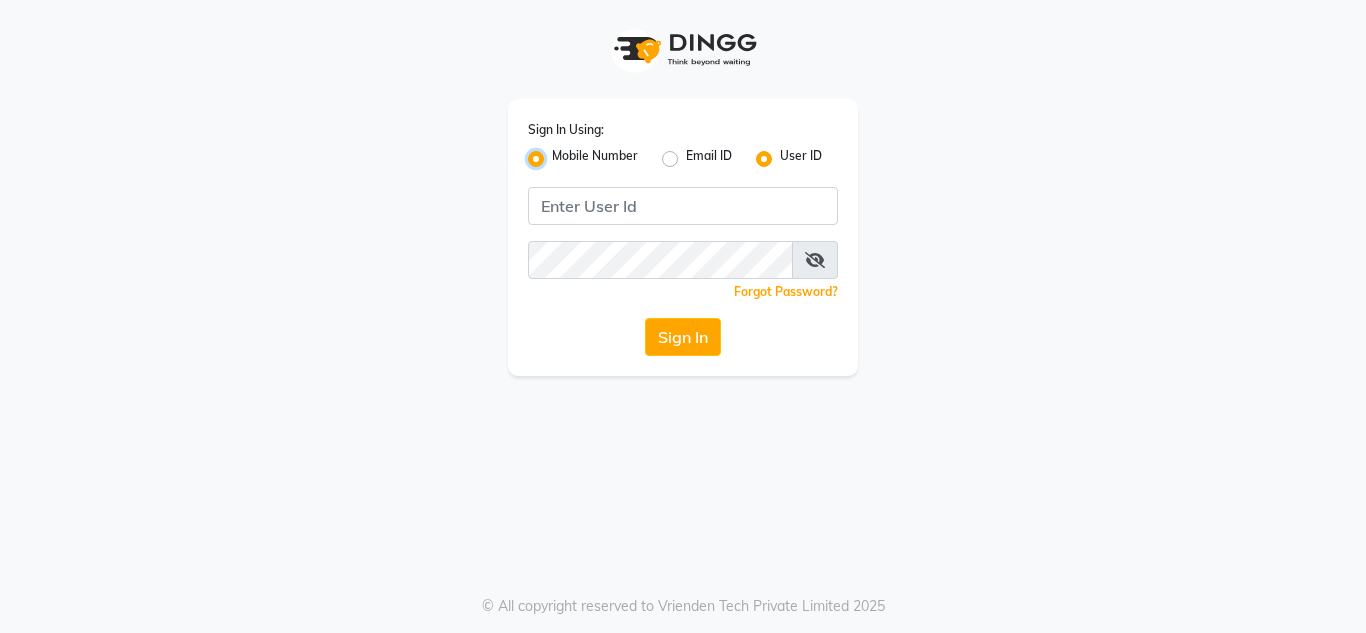 radio on "false" 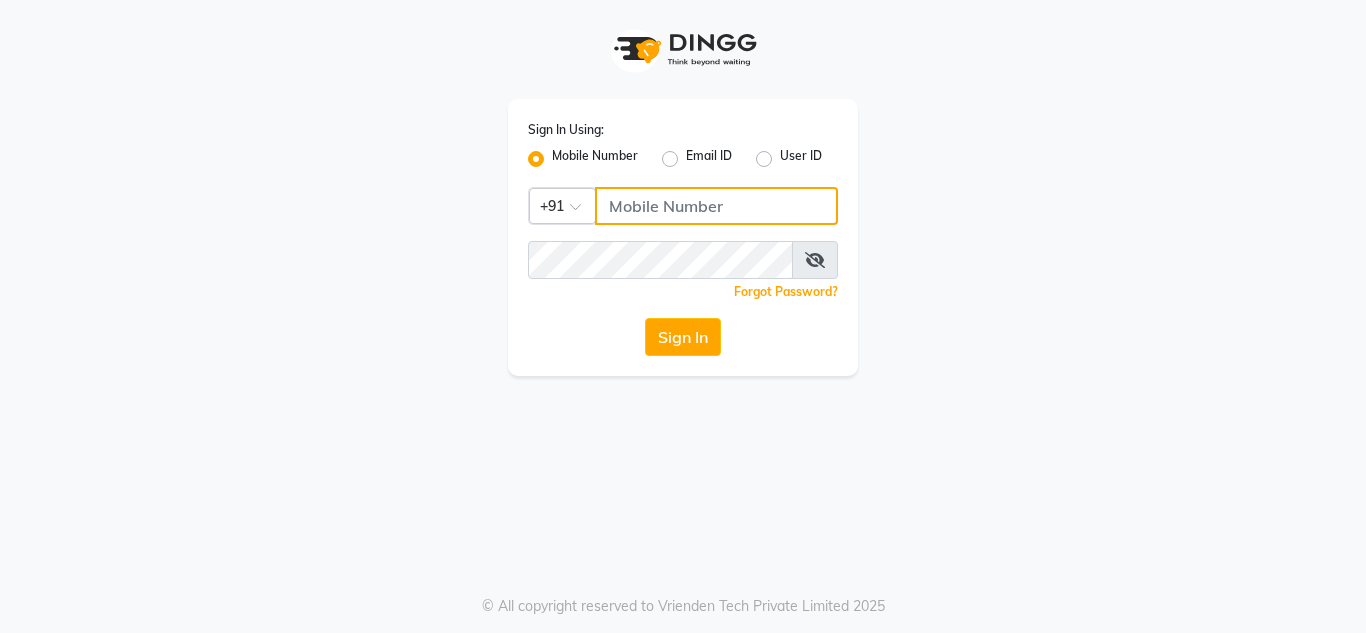 click 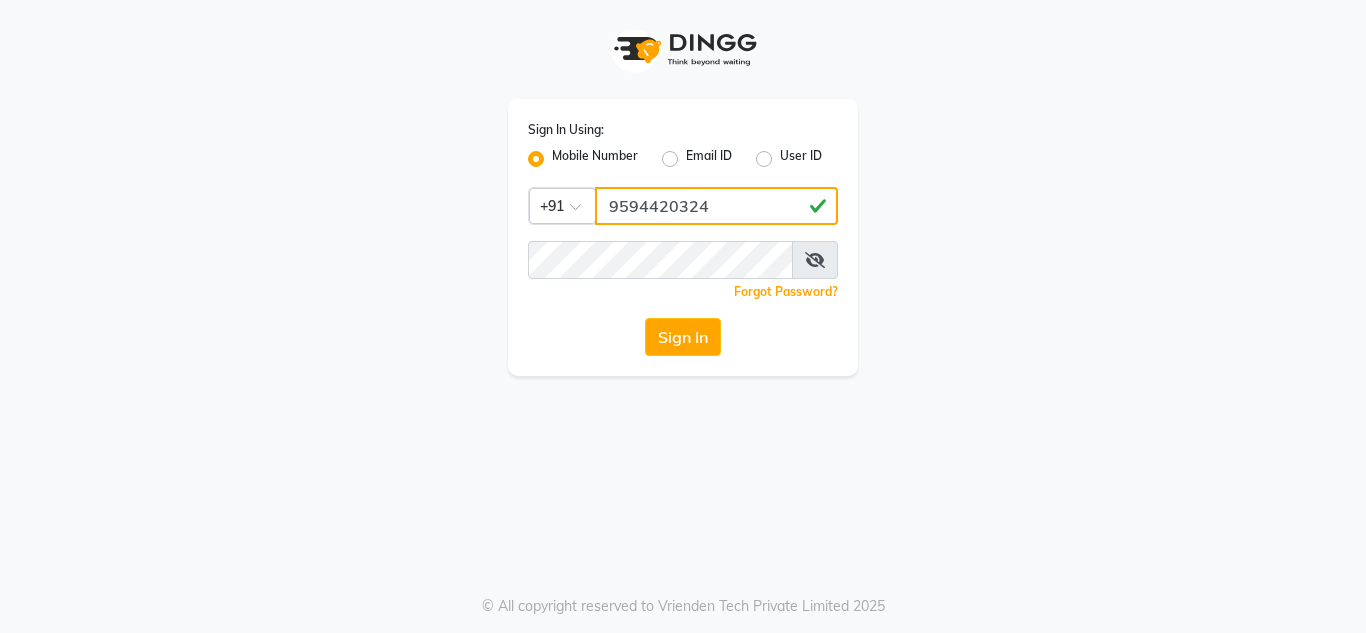 type on "9594420324" 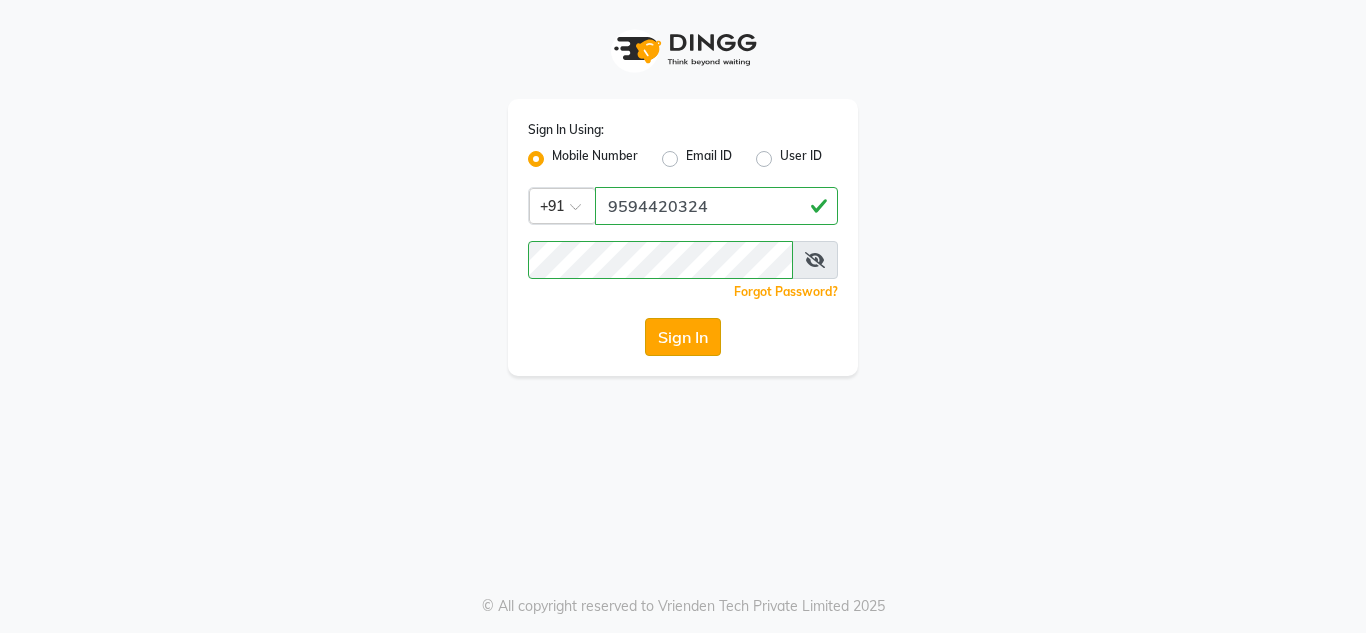 click on "Sign In" 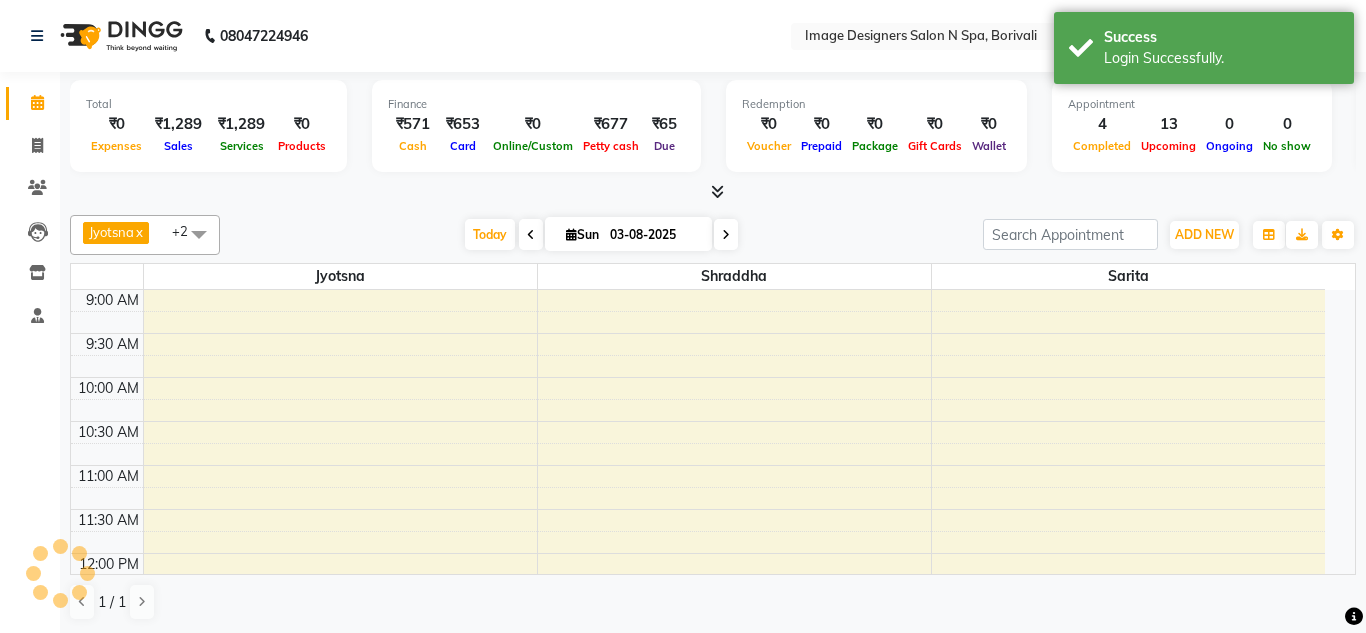 select on "en" 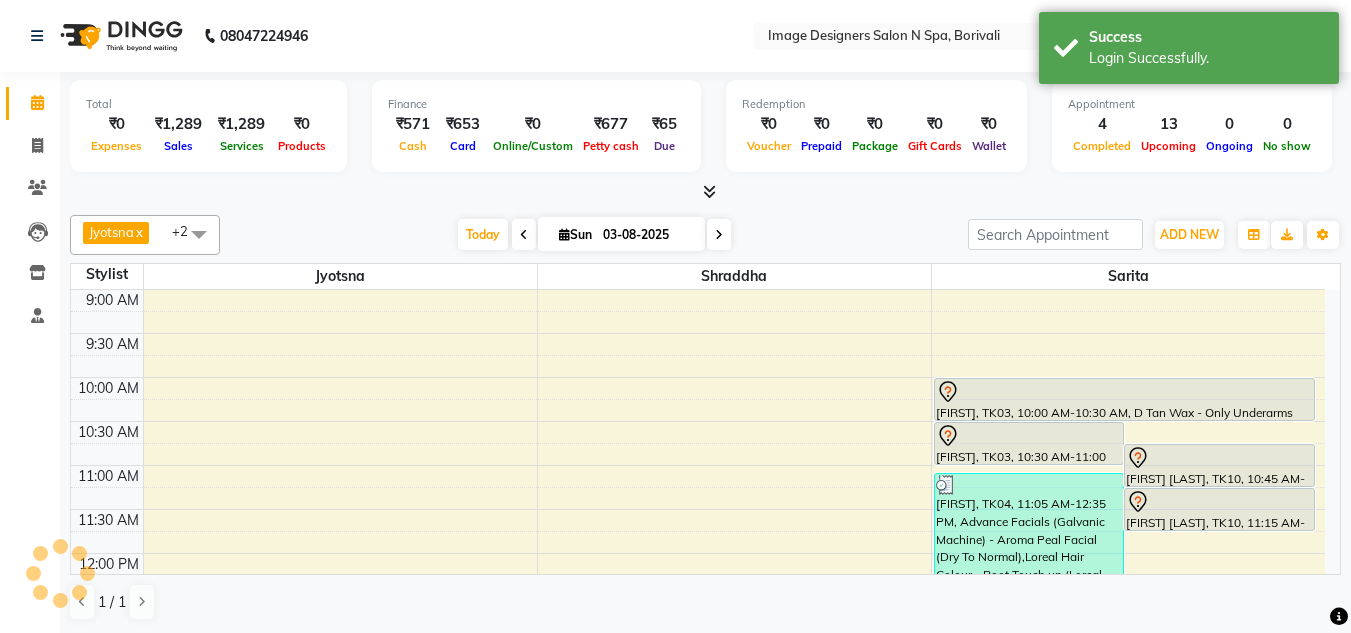 scroll, scrollTop: 0, scrollLeft: 0, axis: both 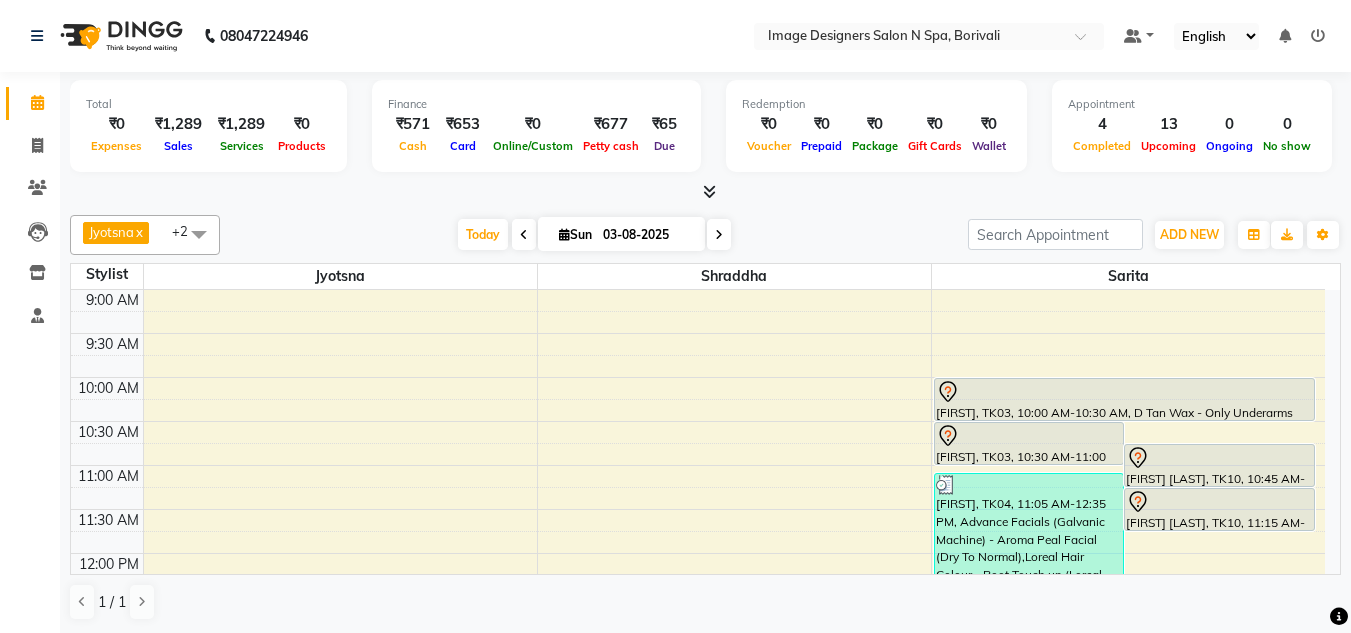 click at bounding box center [719, 234] 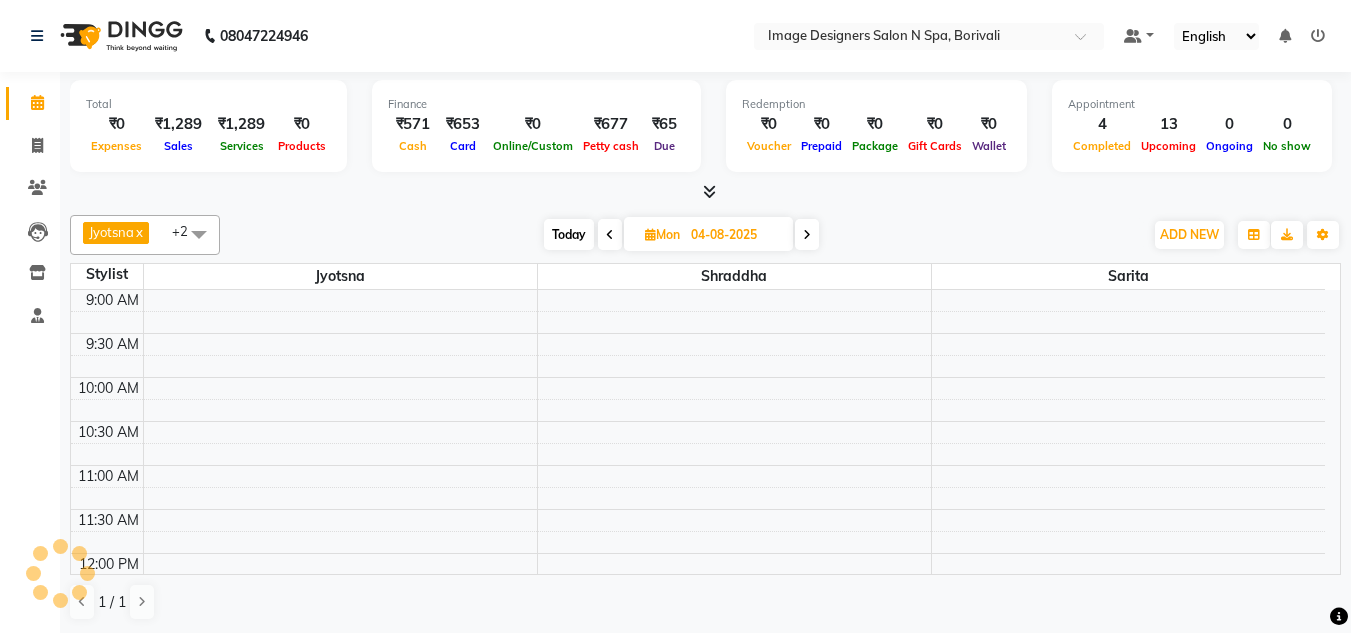 scroll, scrollTop: 617, scrollLeft: 0, axis: vertical 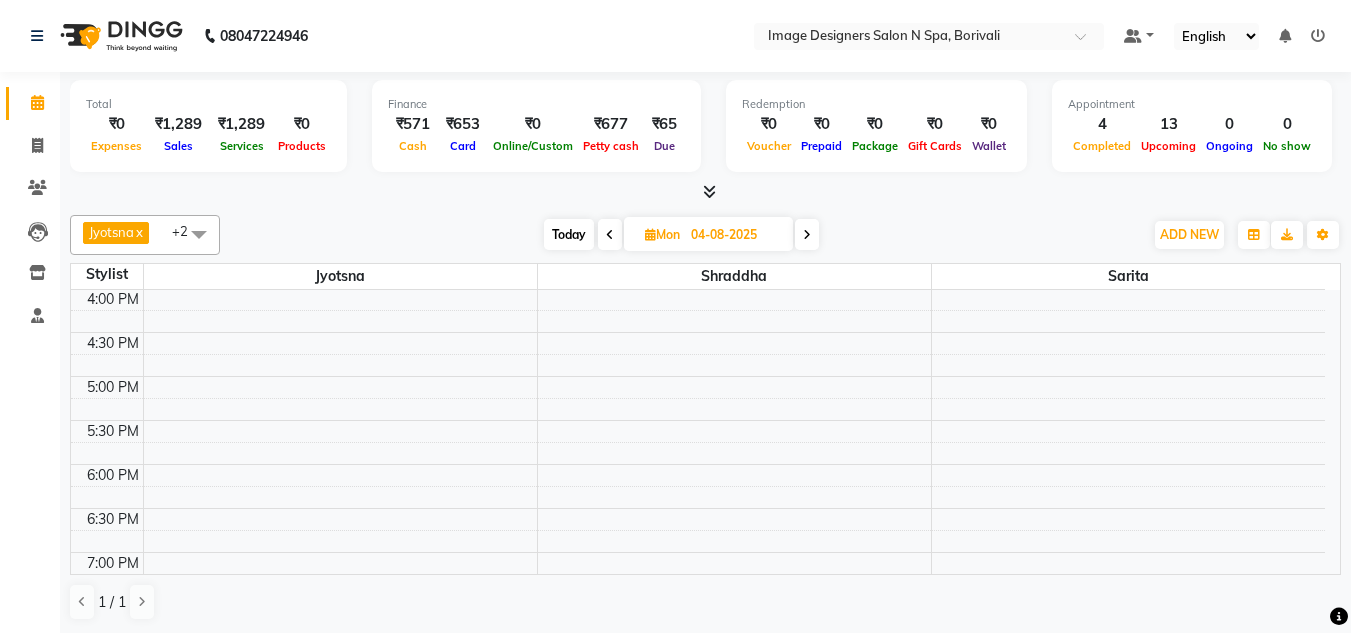 click at bounding box center (610, 234) 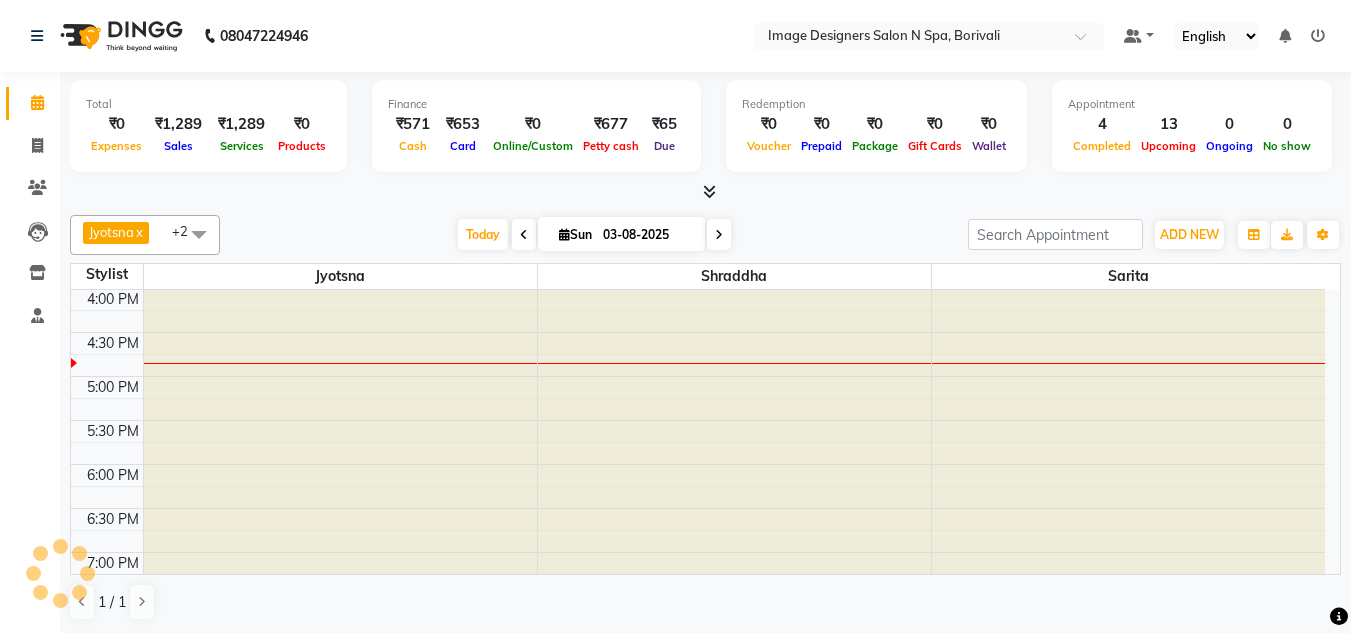 scroll, scrollTop: 617, scrollLeft: 0, axis: vertical 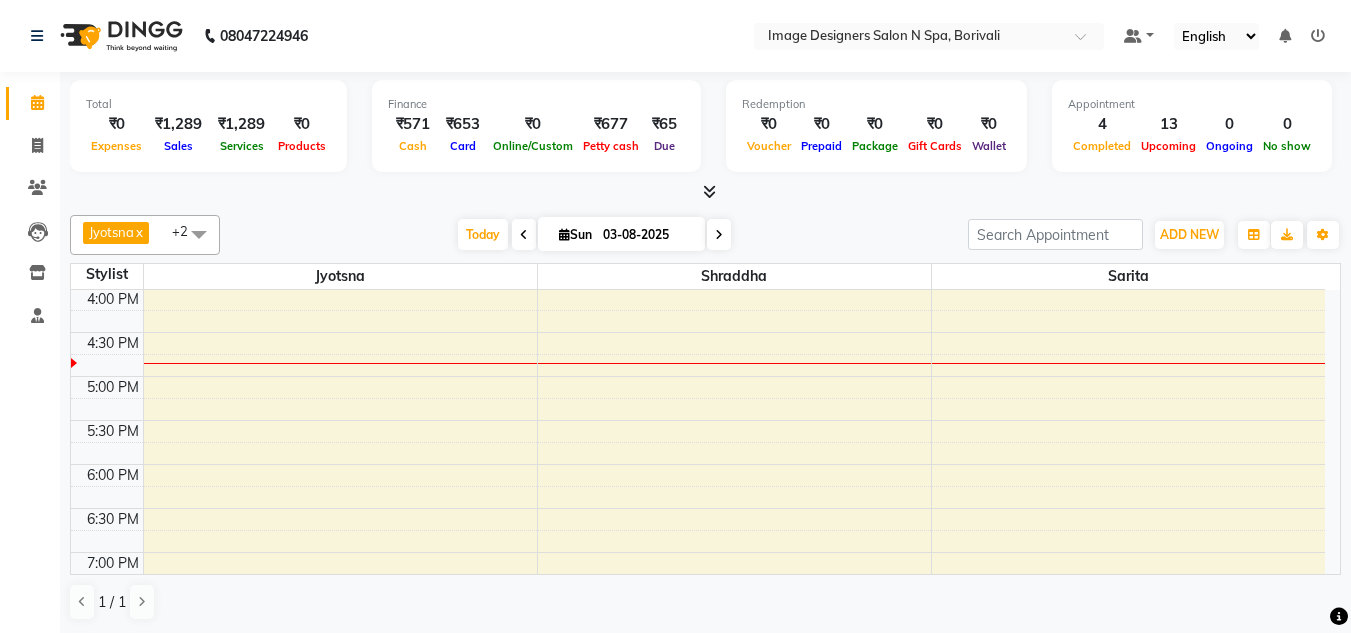 click at bounding box center [524, 235] 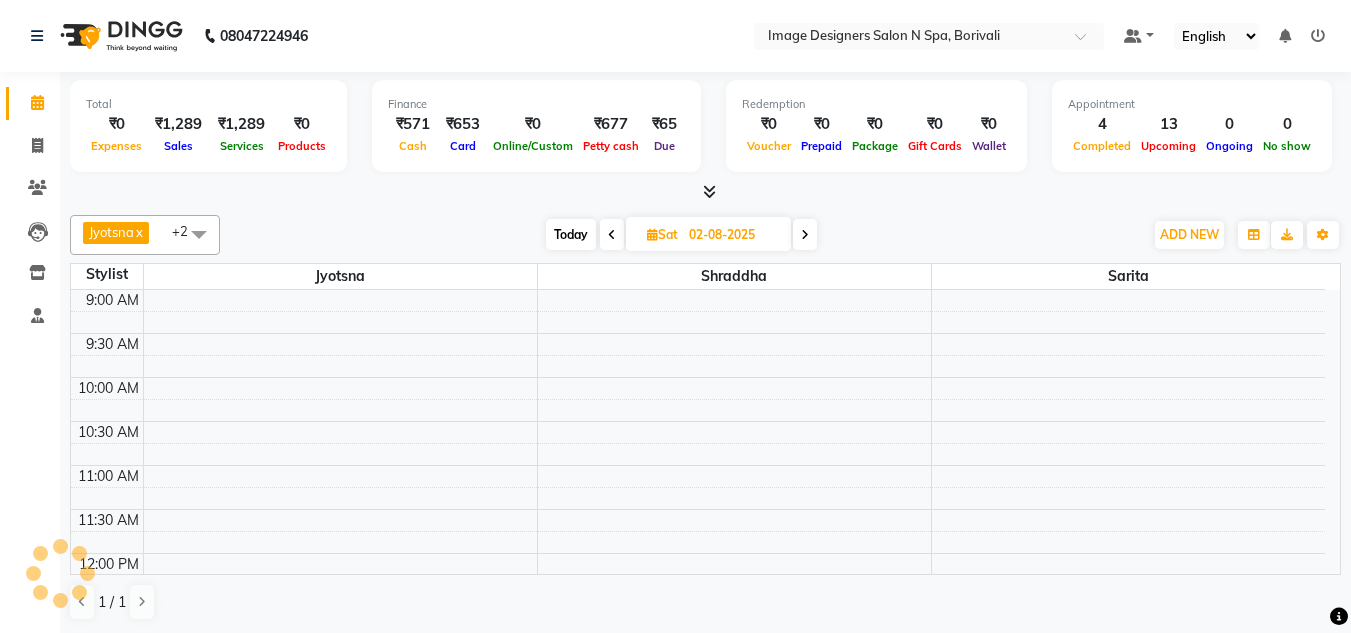 scroll, scrollTop: 617, scrollLeft: 0, axis: vertical 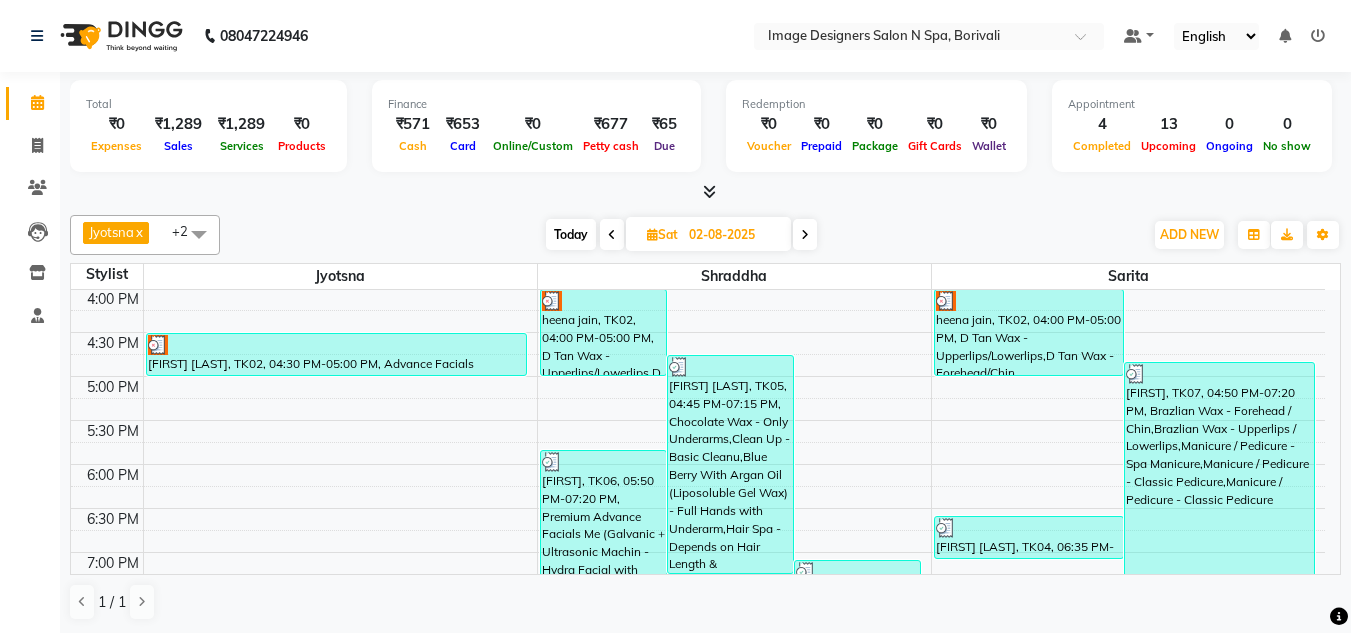 click at bounding box center [805, 235] 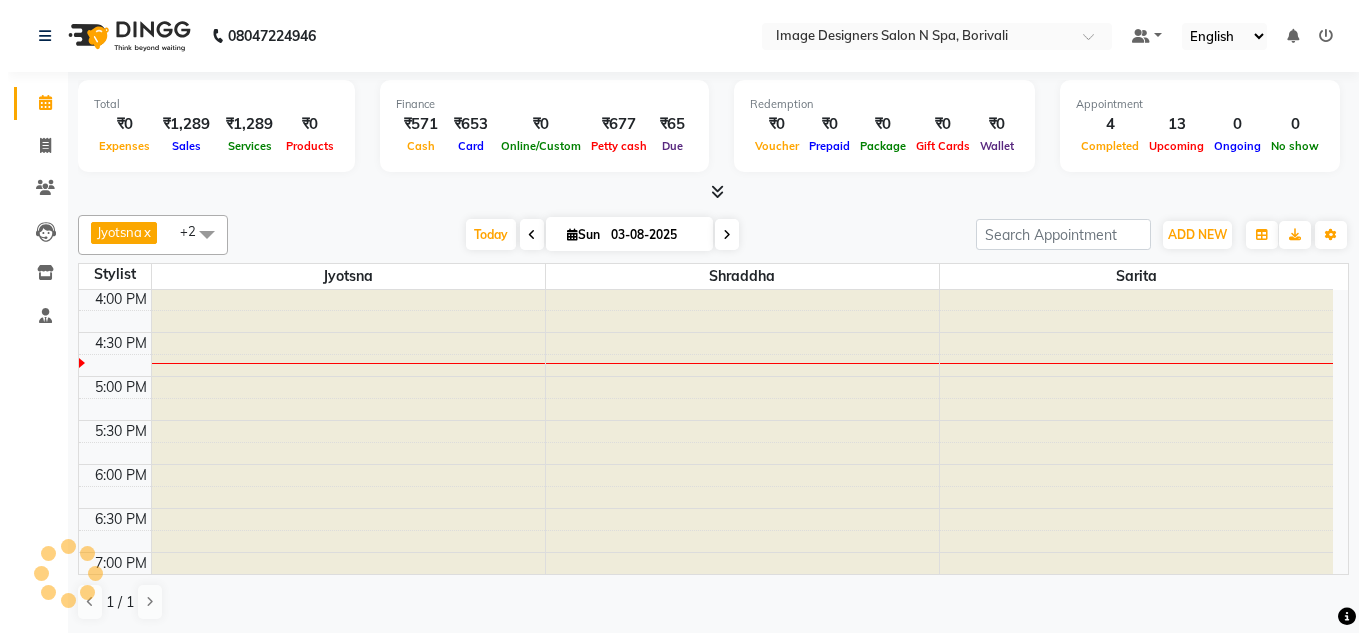 scroll, scrollTop: 617, scrollLeft: 0, axis: vertical 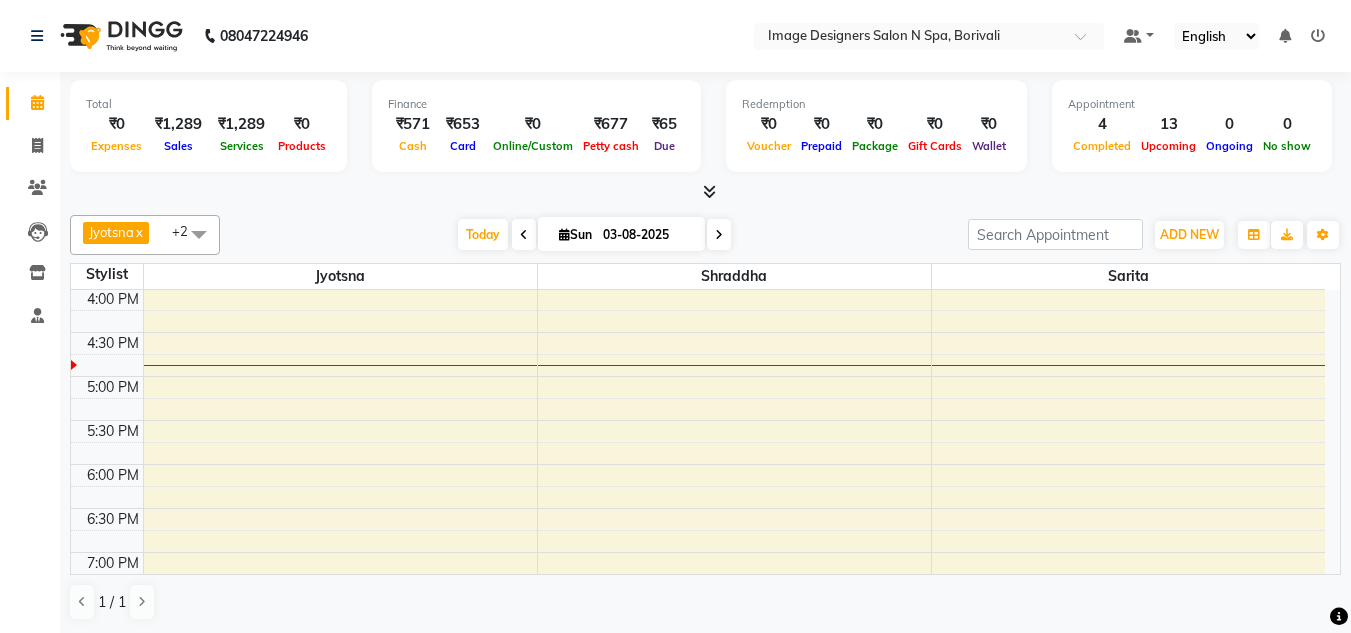 click on "Today  Sun 03-08-2025" at bounding box center [594, 235] 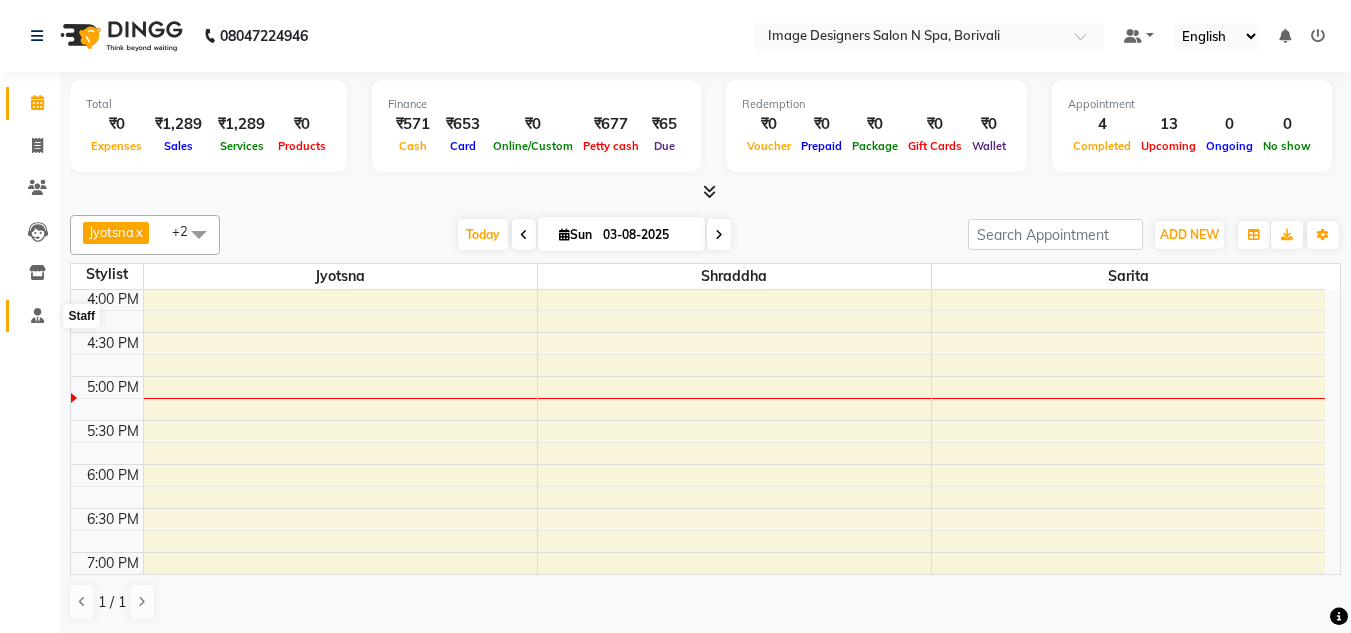 click 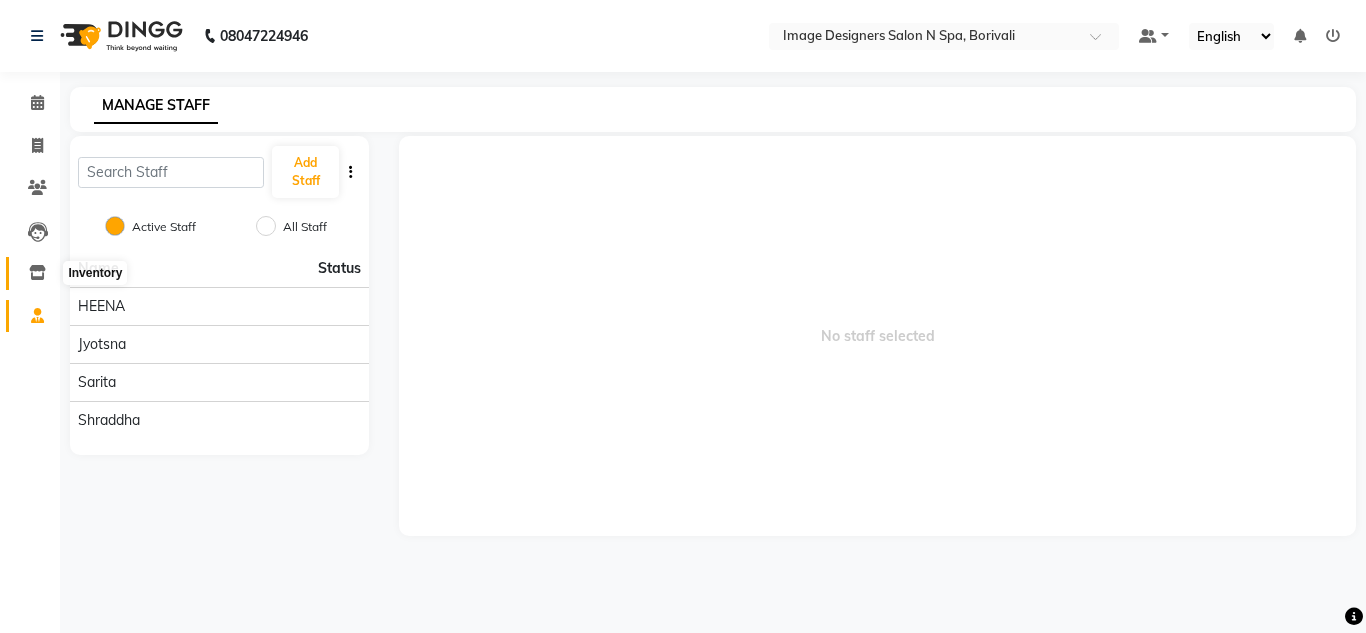 click 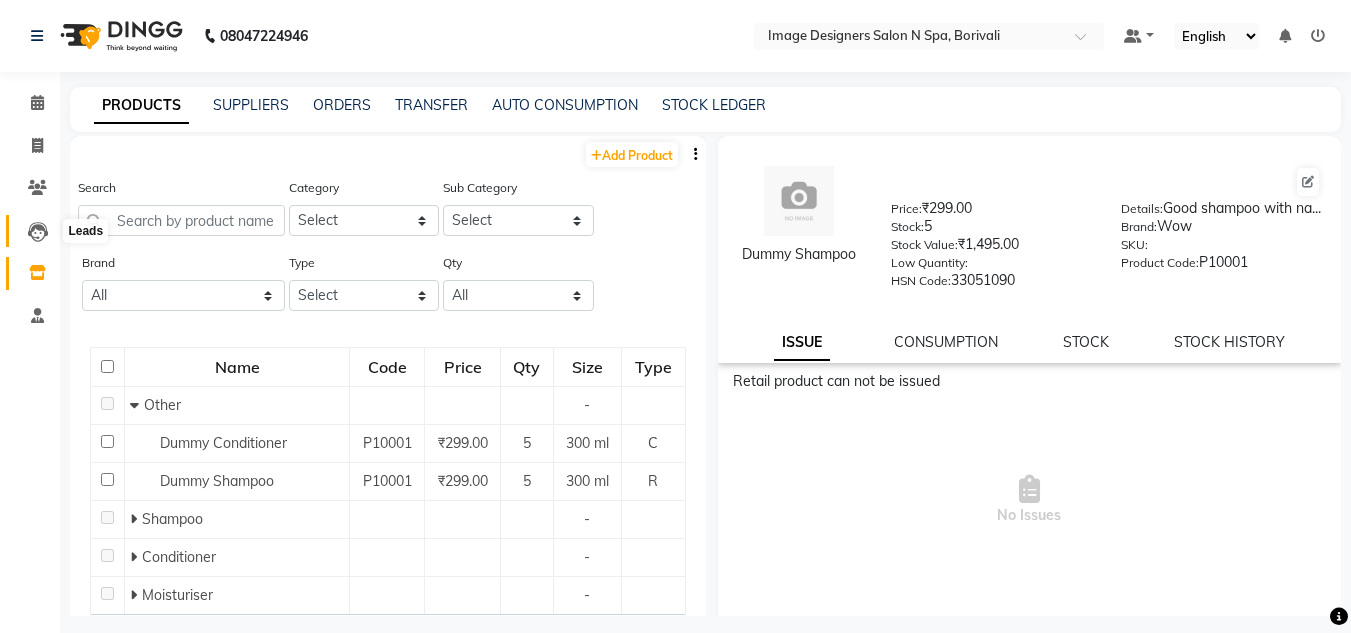 click 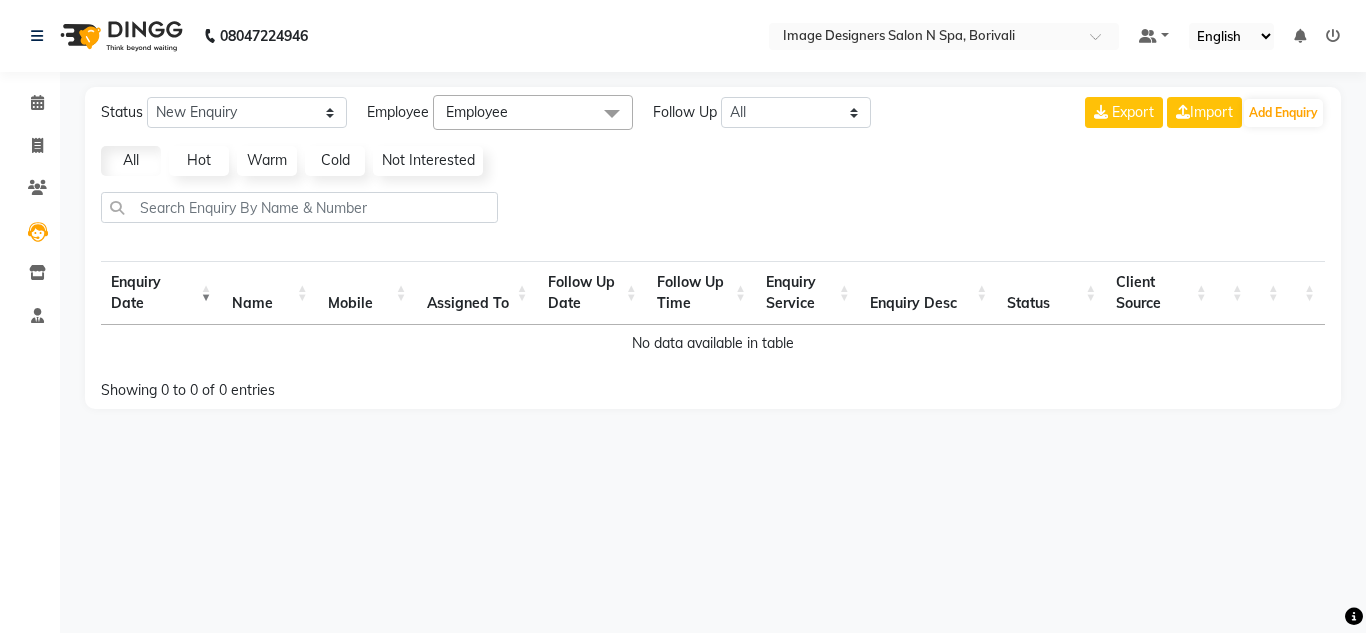 click 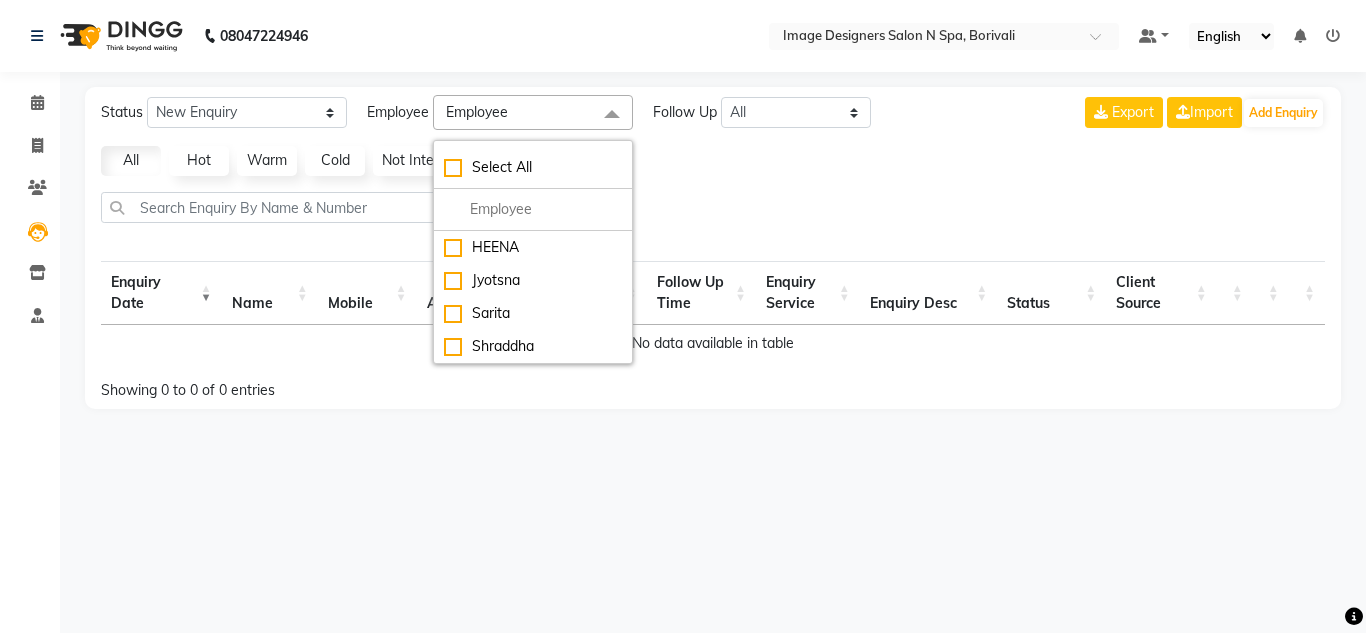 click on "All Hot Warm Cold  Not Interested" 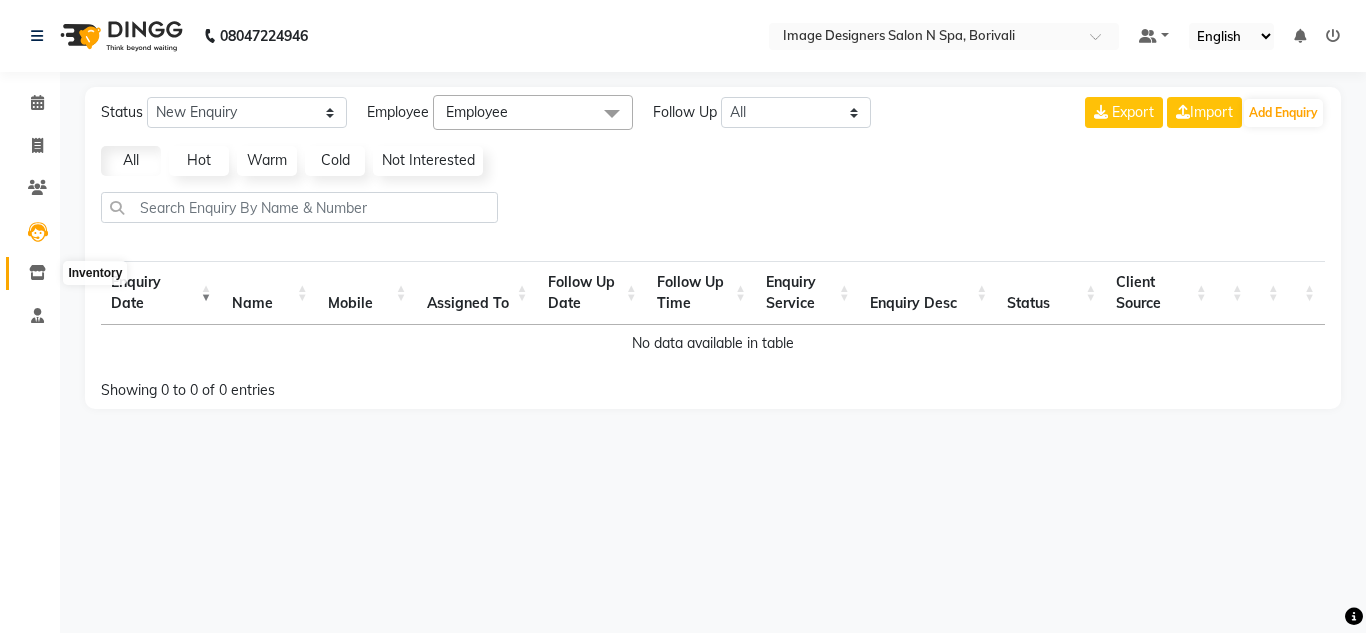 click 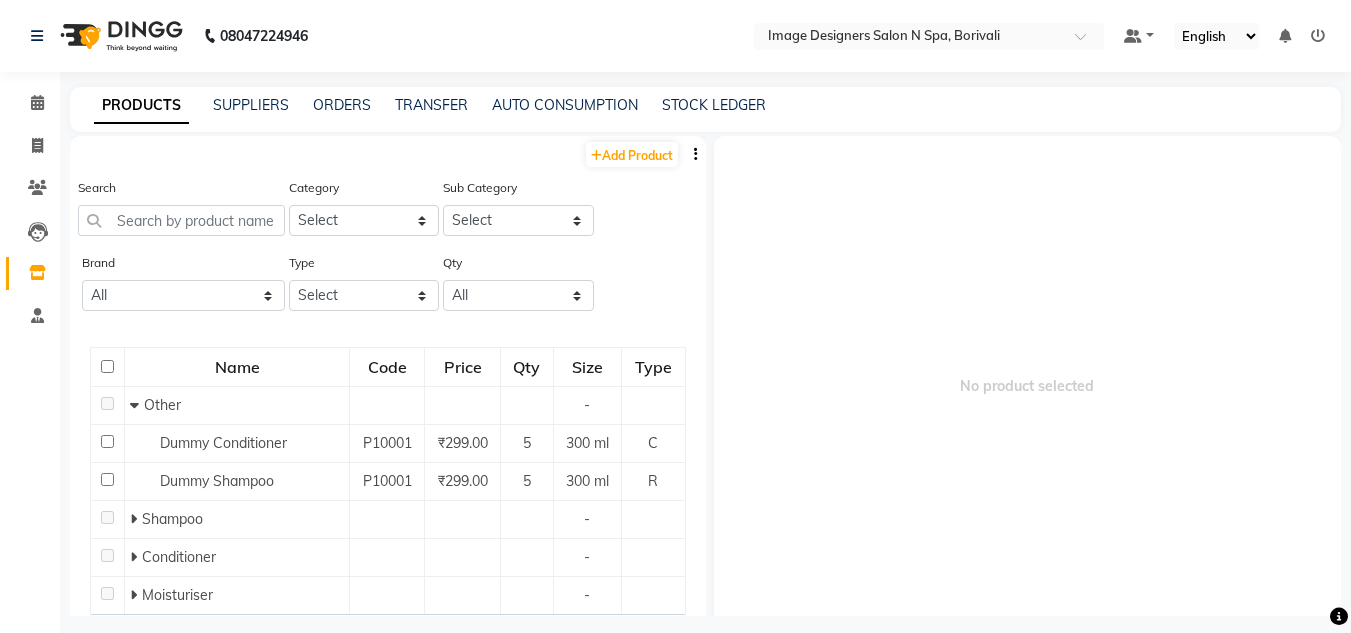 click 